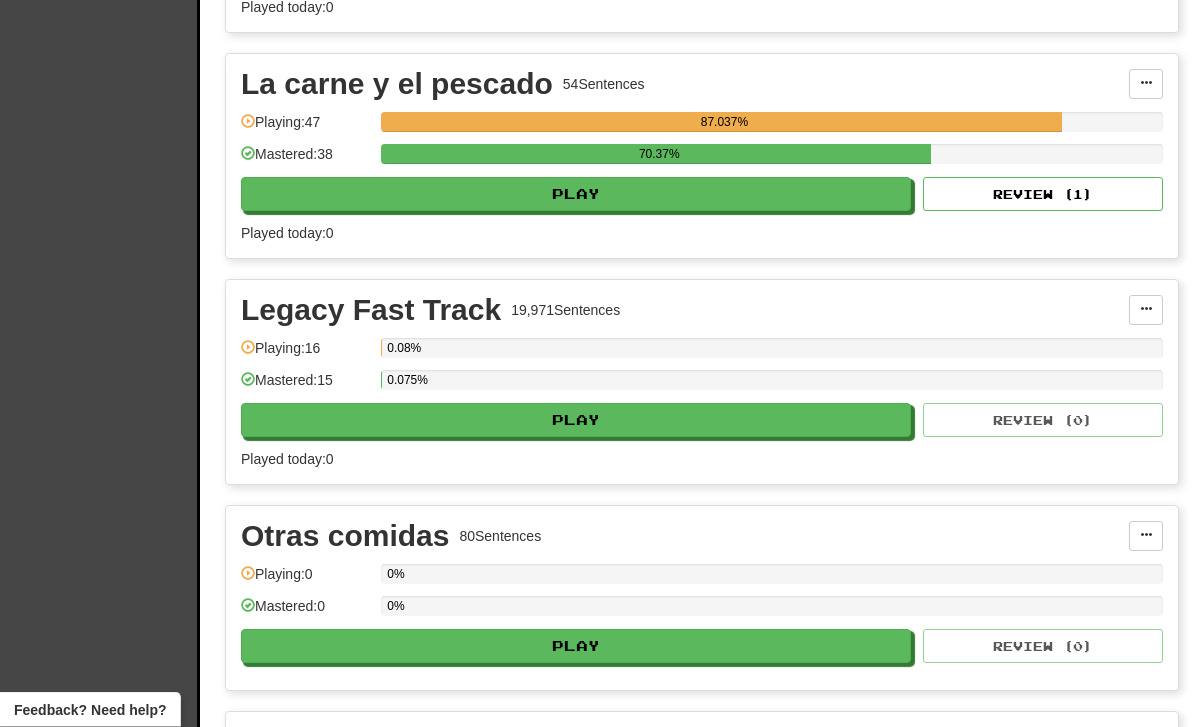 scroll, scrollTop: 1839, scrollLeft: 0, axis: vertical 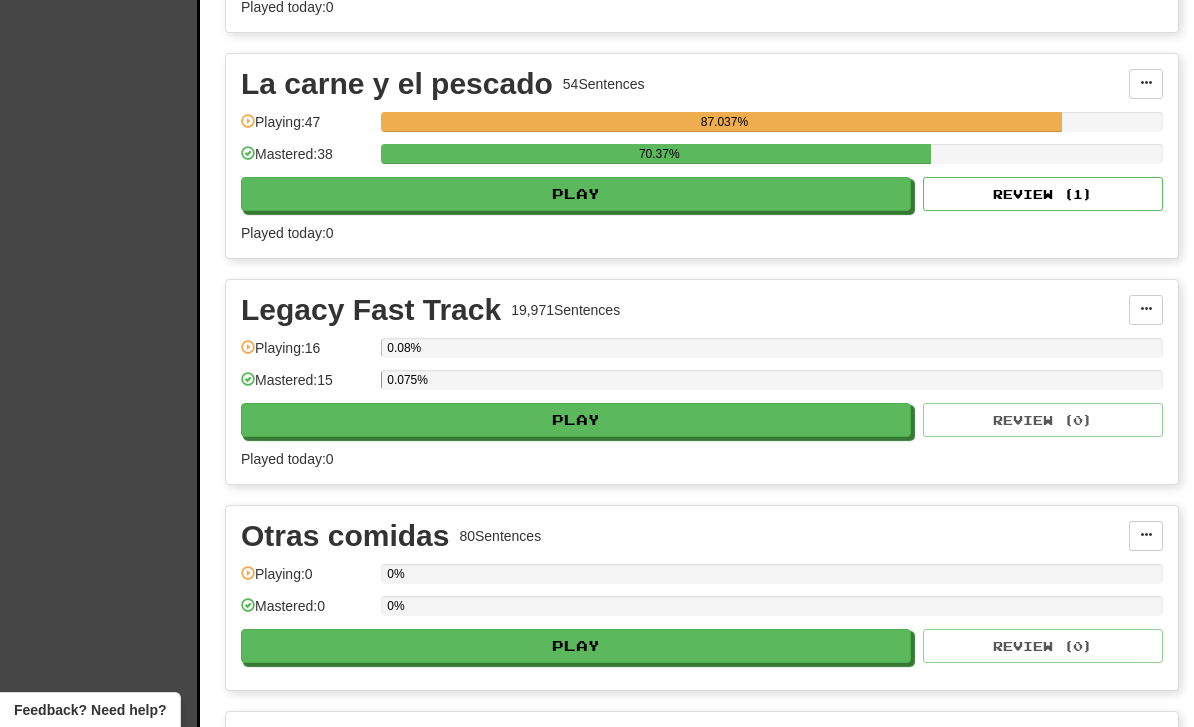 click on "Review ( 1 )" at bounding box center (1043, 194) 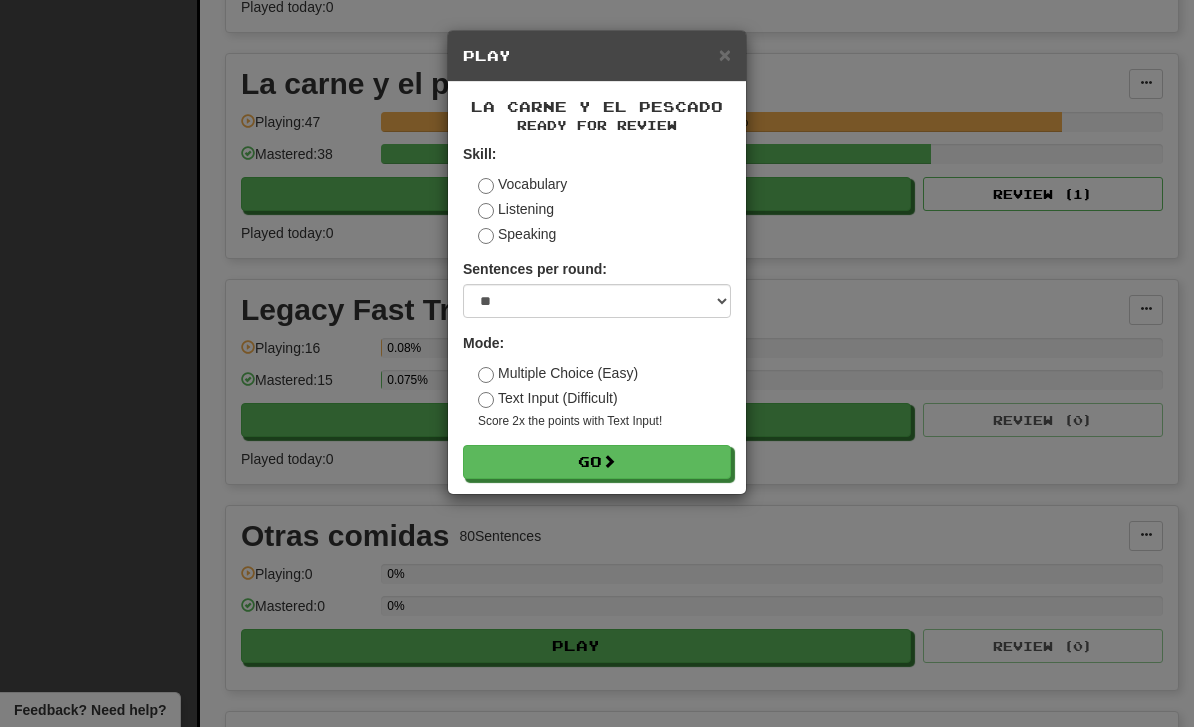 click on "Go" at bounding box center [597, 462] 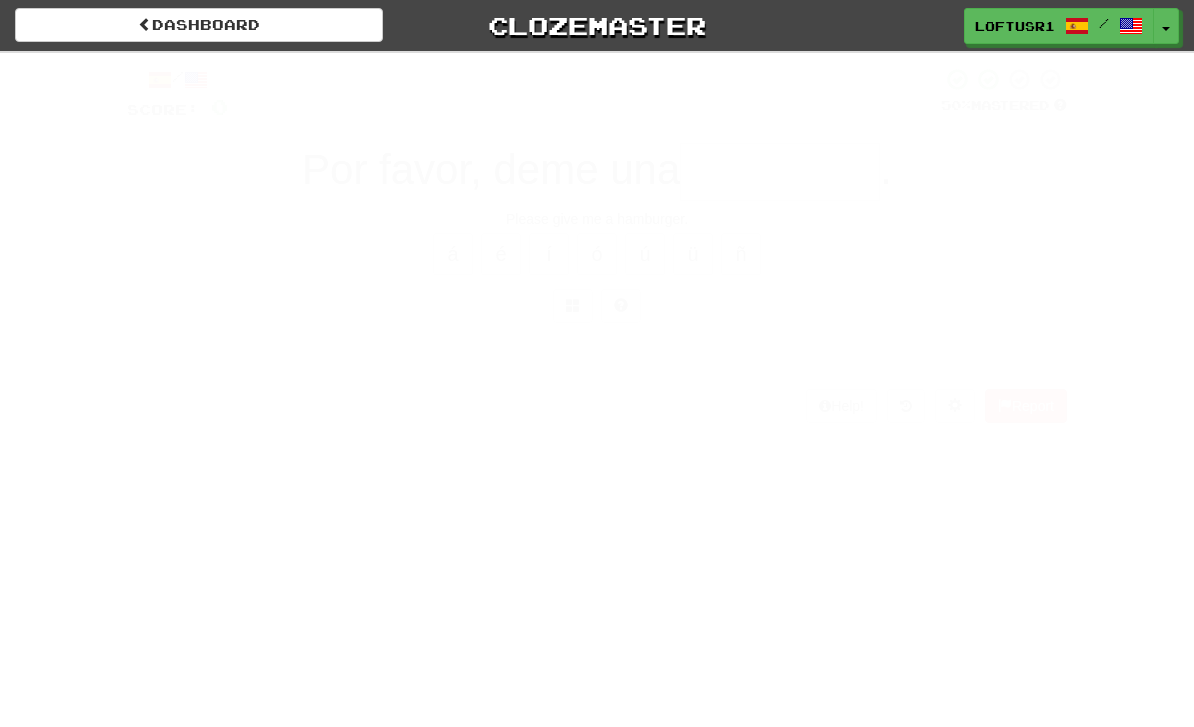 scroll, scrollTop: 0, scrollLeft: 0, axis: both 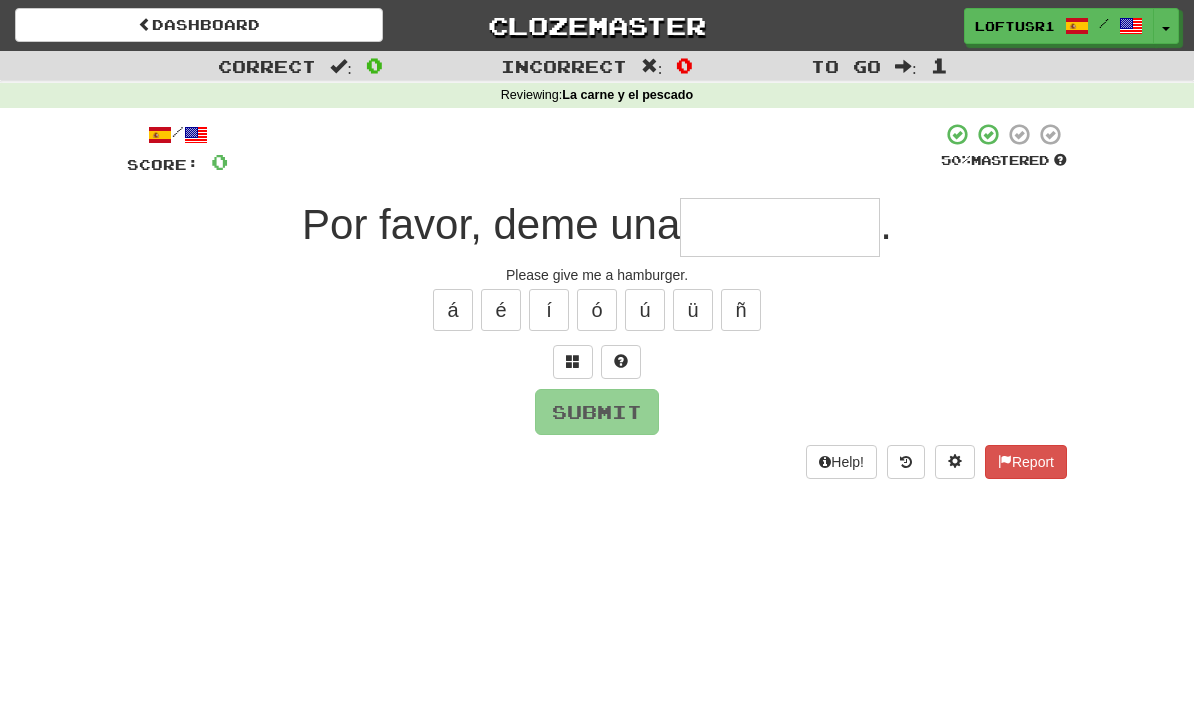 click at bounding box center (780, 227) 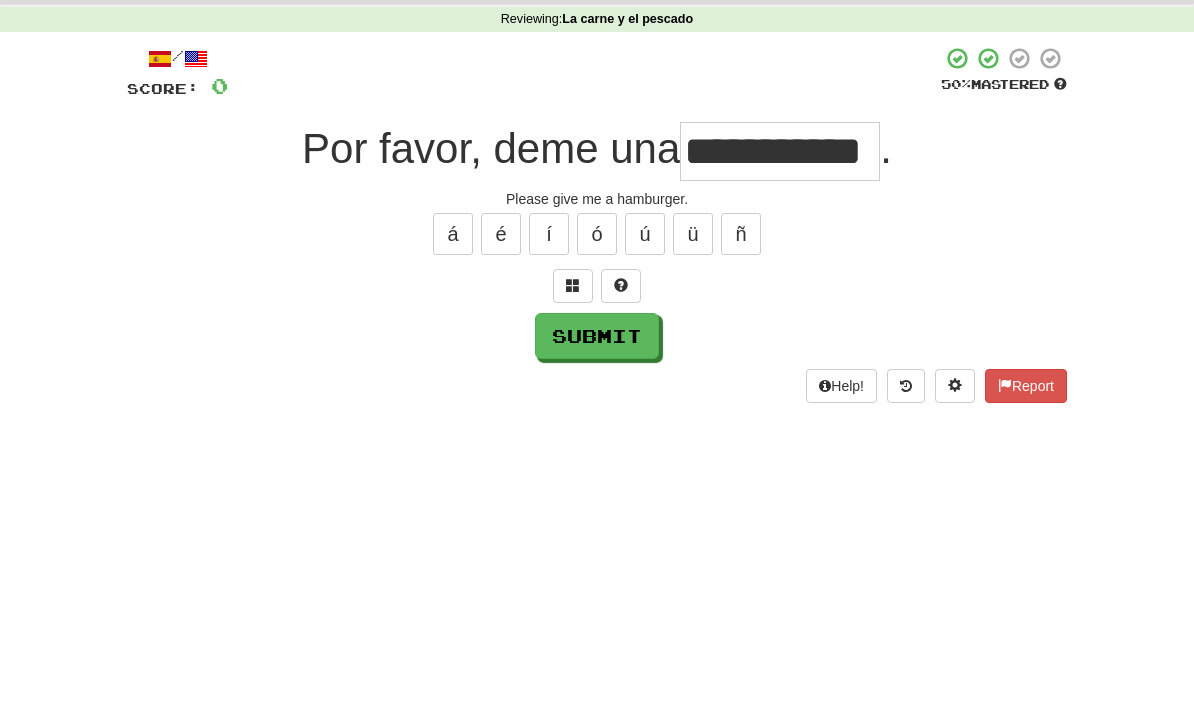 scroll, scrollTop: 76, scrollLeft: 0, axis: vertical 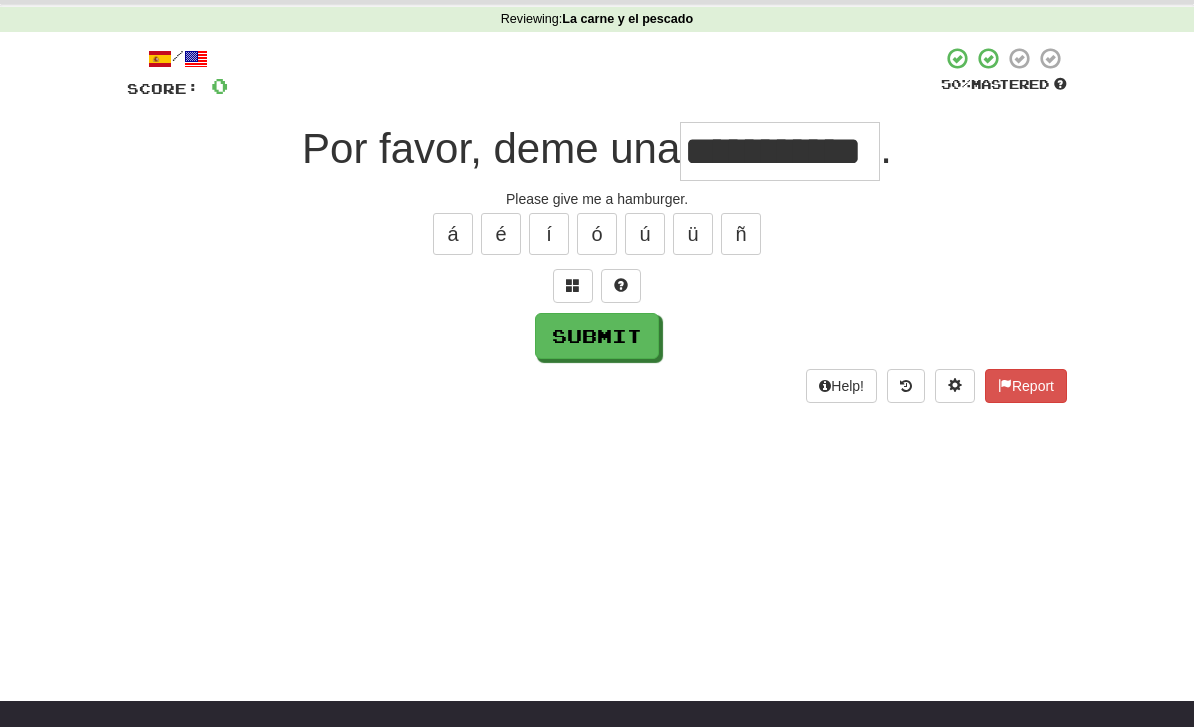 type on "**********" 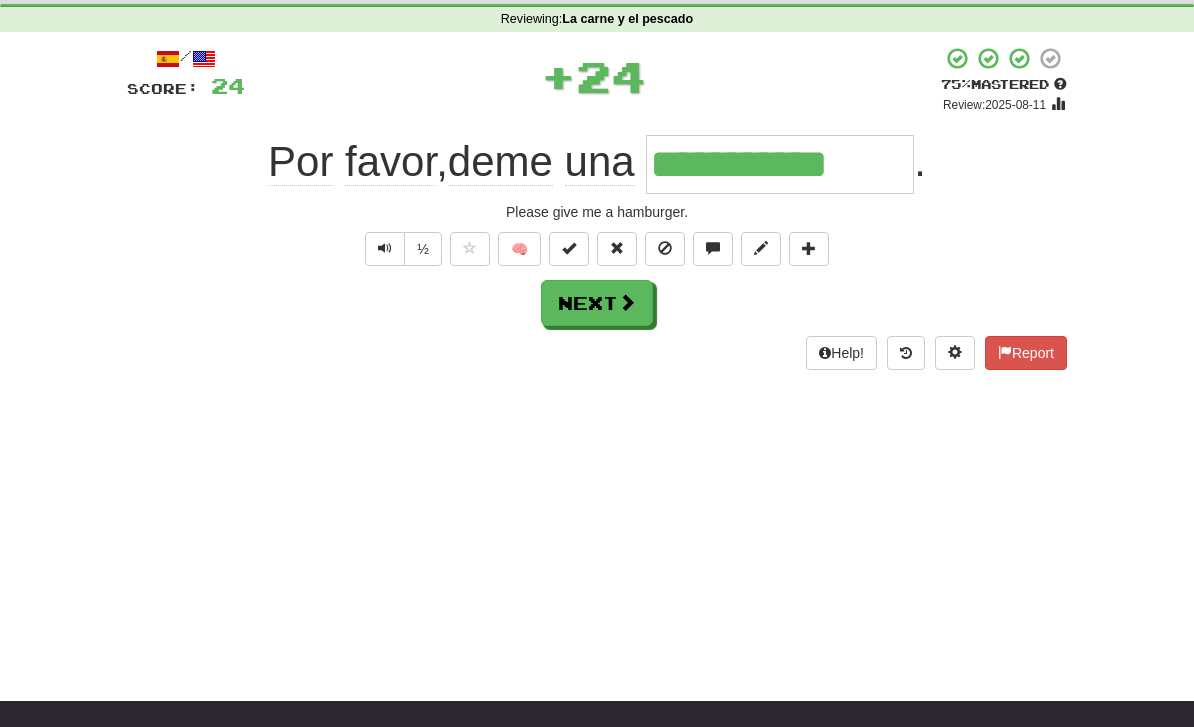 click on "Next" at bounding box center [597, 303] 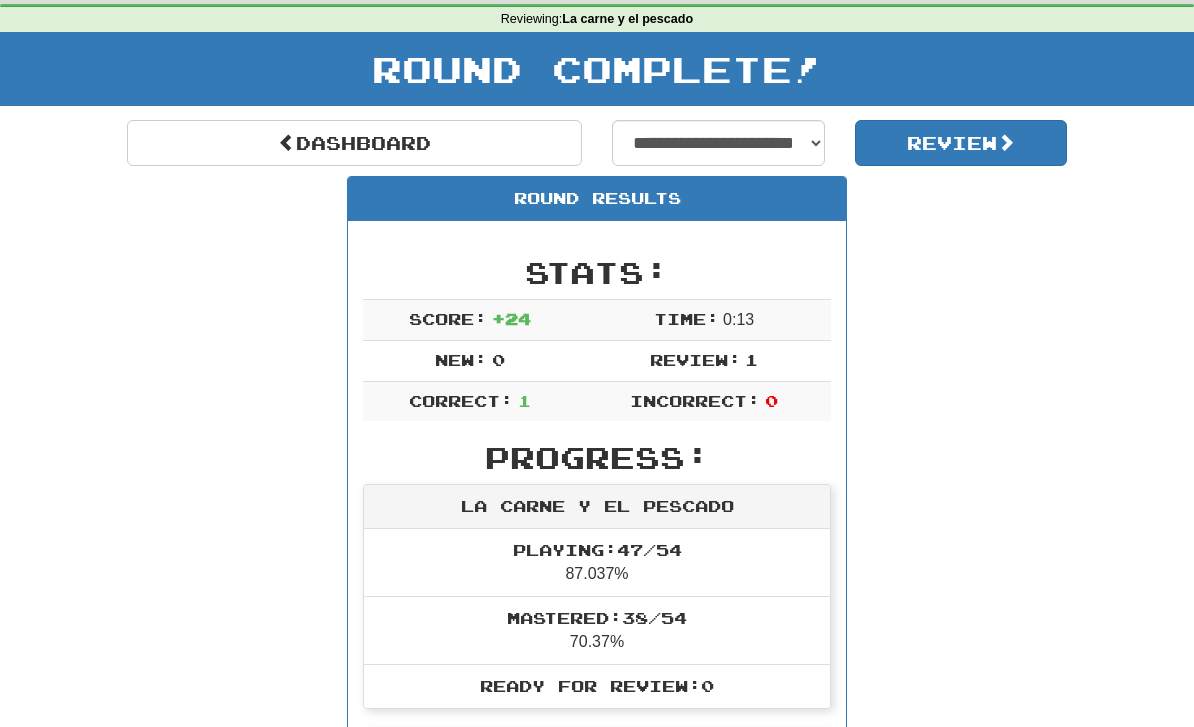 click on "Dashboard" at bounding box center (354, 143) 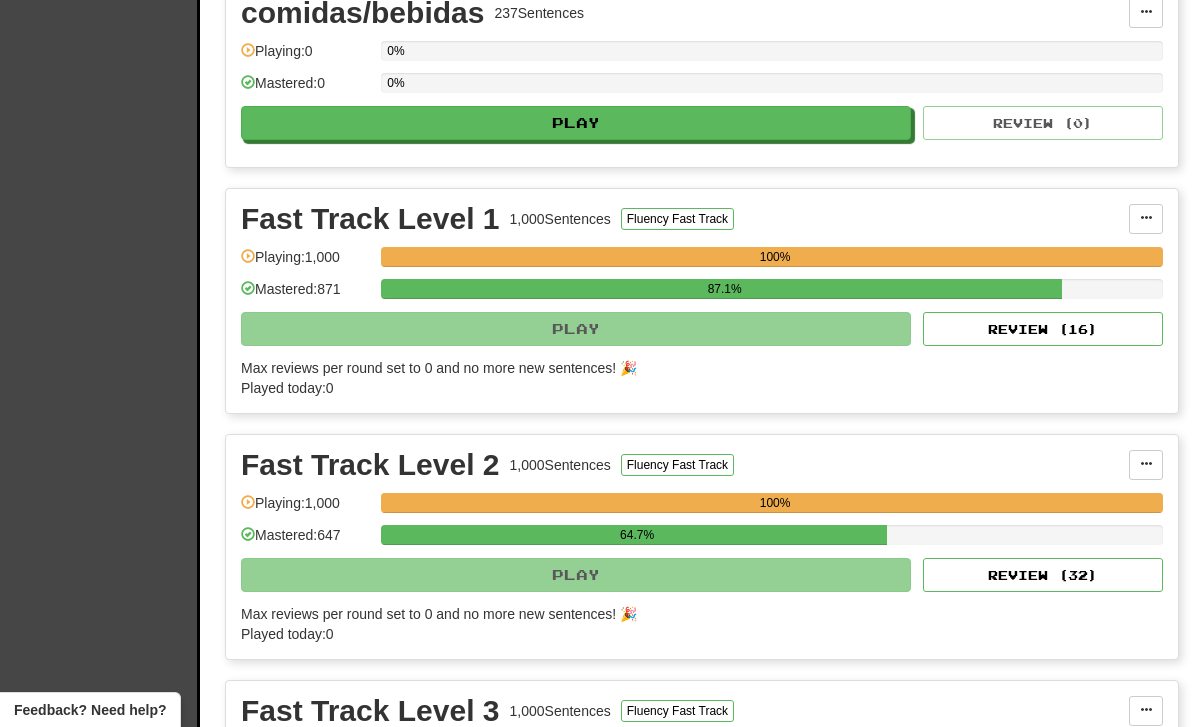 scroll, scrollTop: 730, scrollLeft: 0, axis: vertical 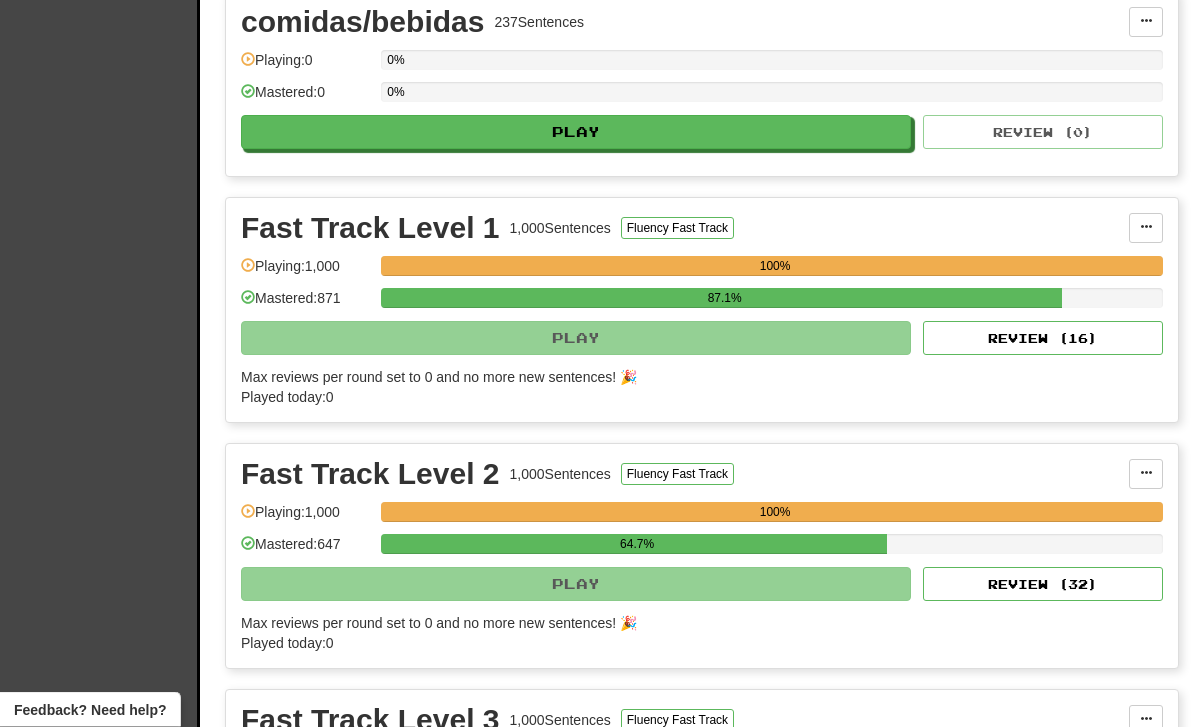 click on "Review ( 16 )" at bounding box center (1043, 339) 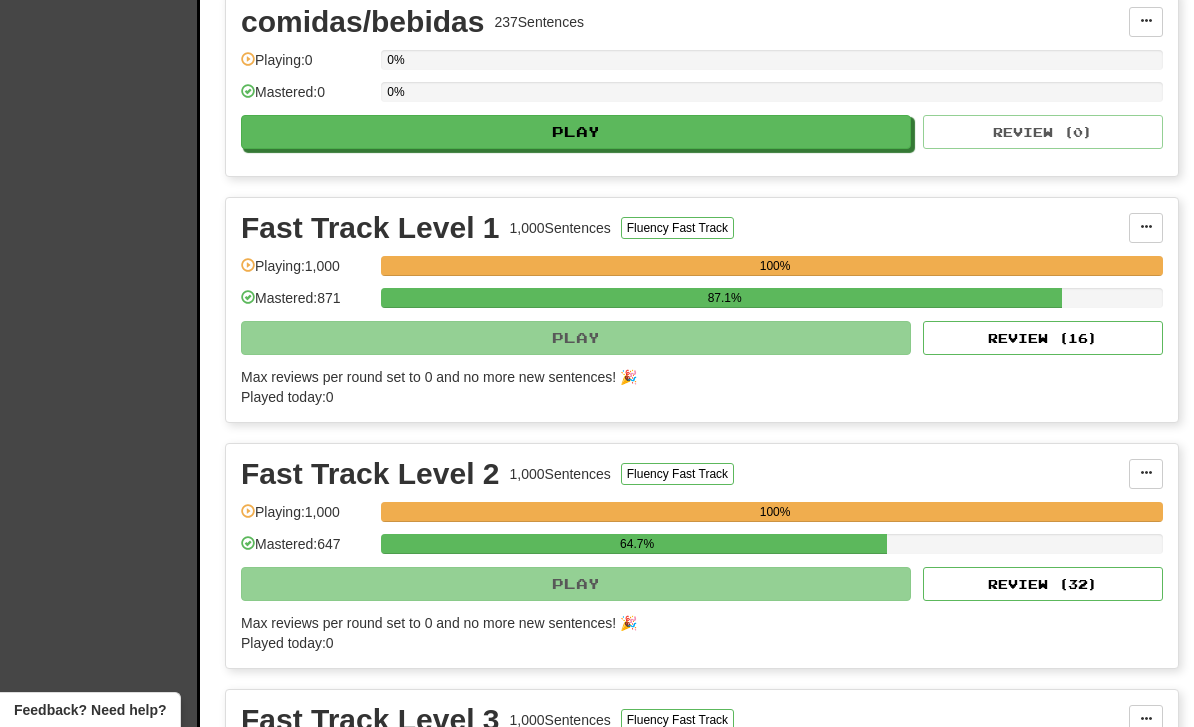 select on "**" 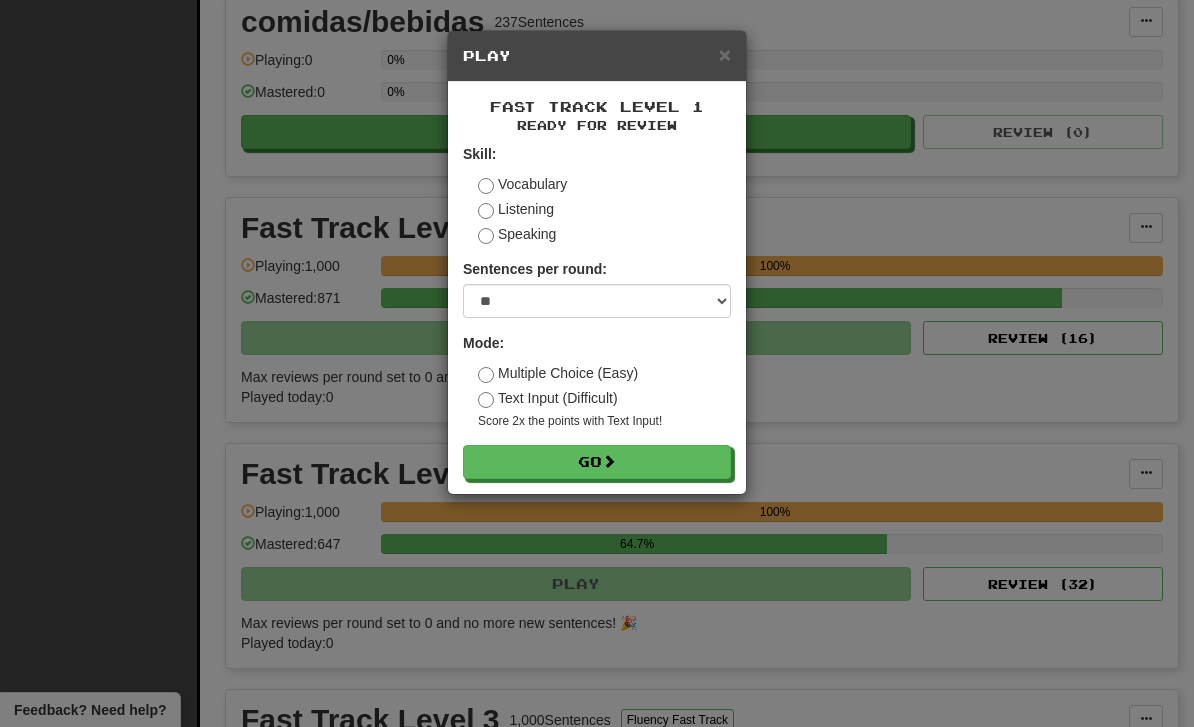 click on "Go" at bounding box center [597, 462] 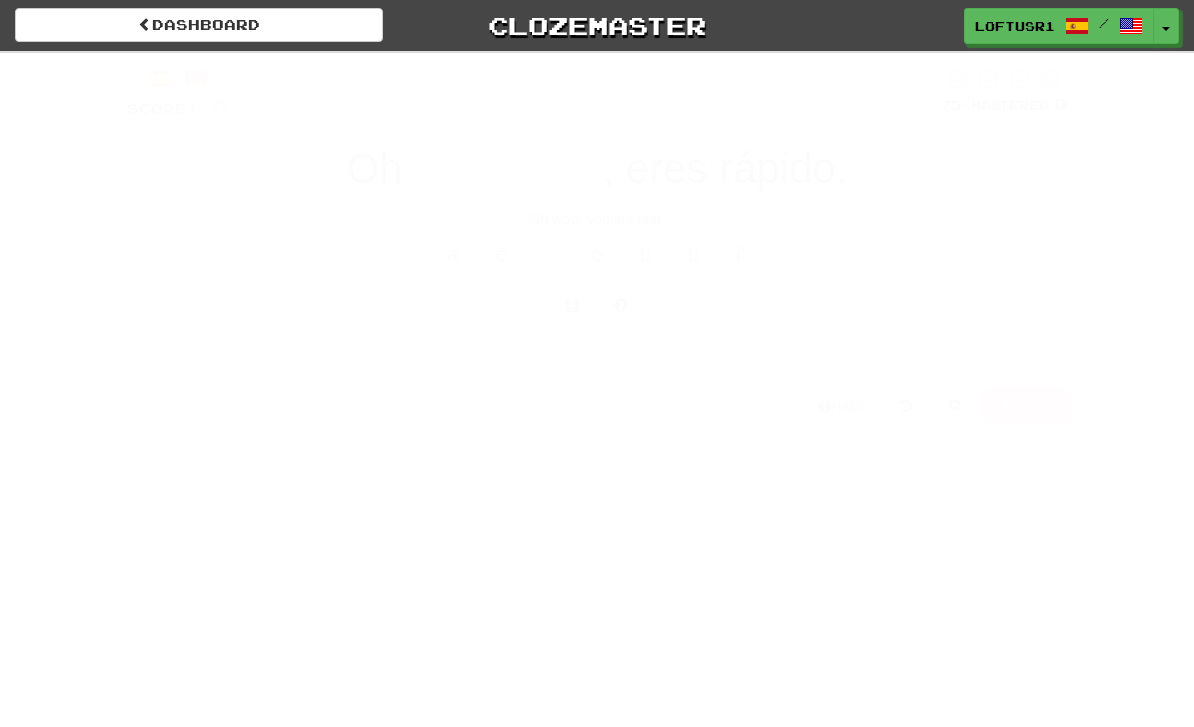 scroll, scrollTop: 0, scrollLeft: 0, axis: both 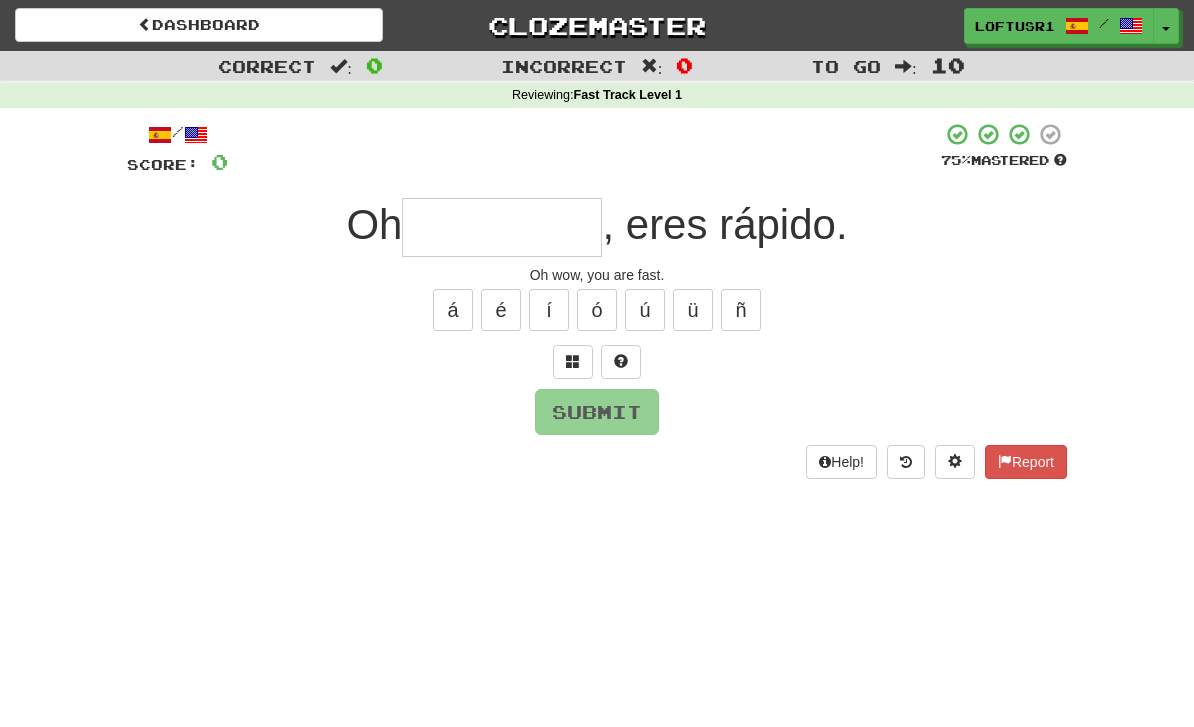 click at bounding box center (502, 227) 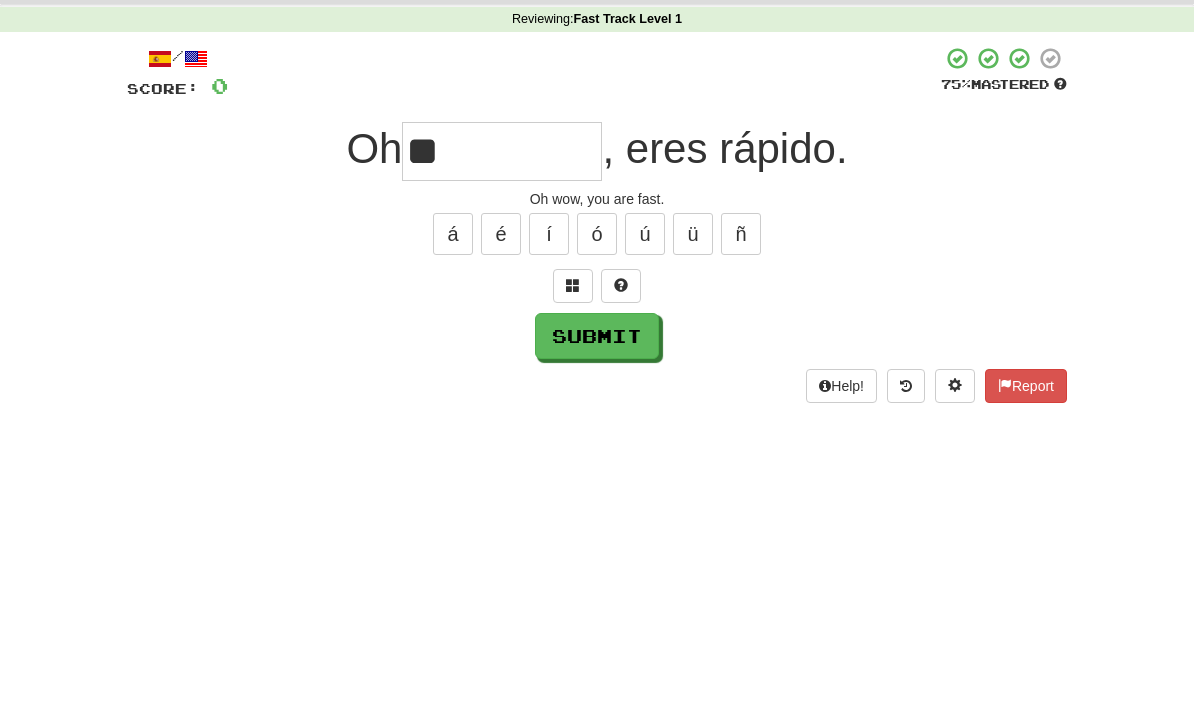 scroll, scrollTop: 76, scrollLeft: 0, axis: vertical 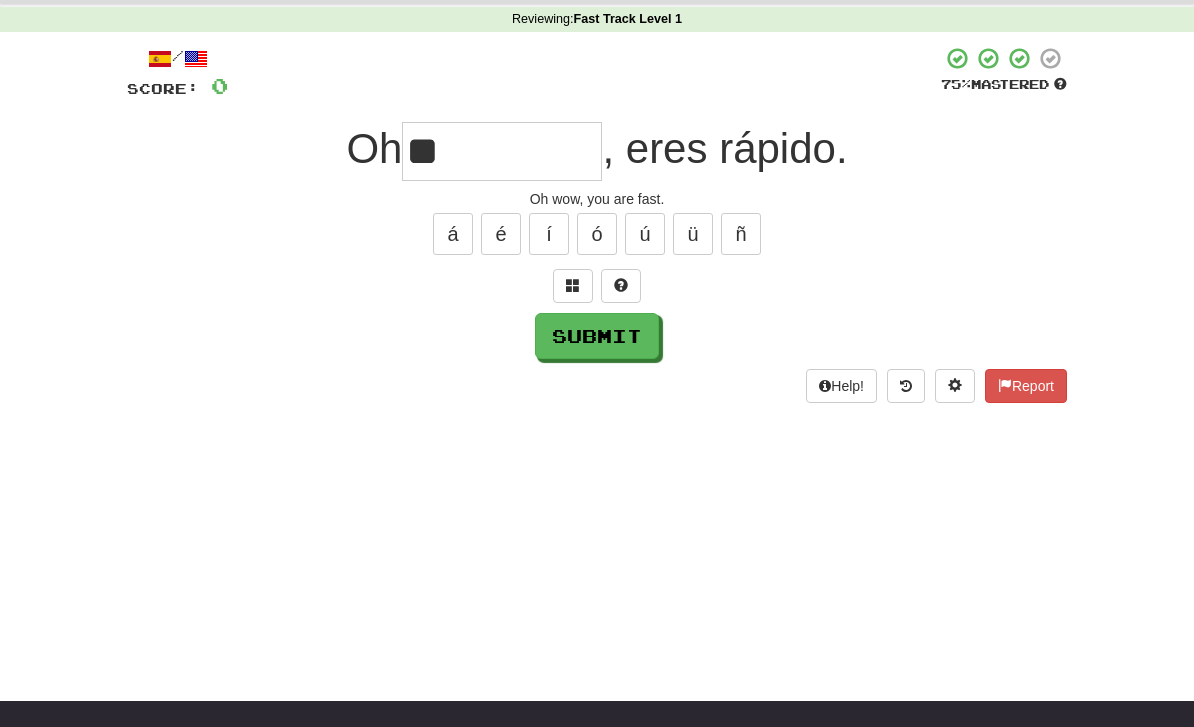 click on "Submit" at bounding box center (597, 336) 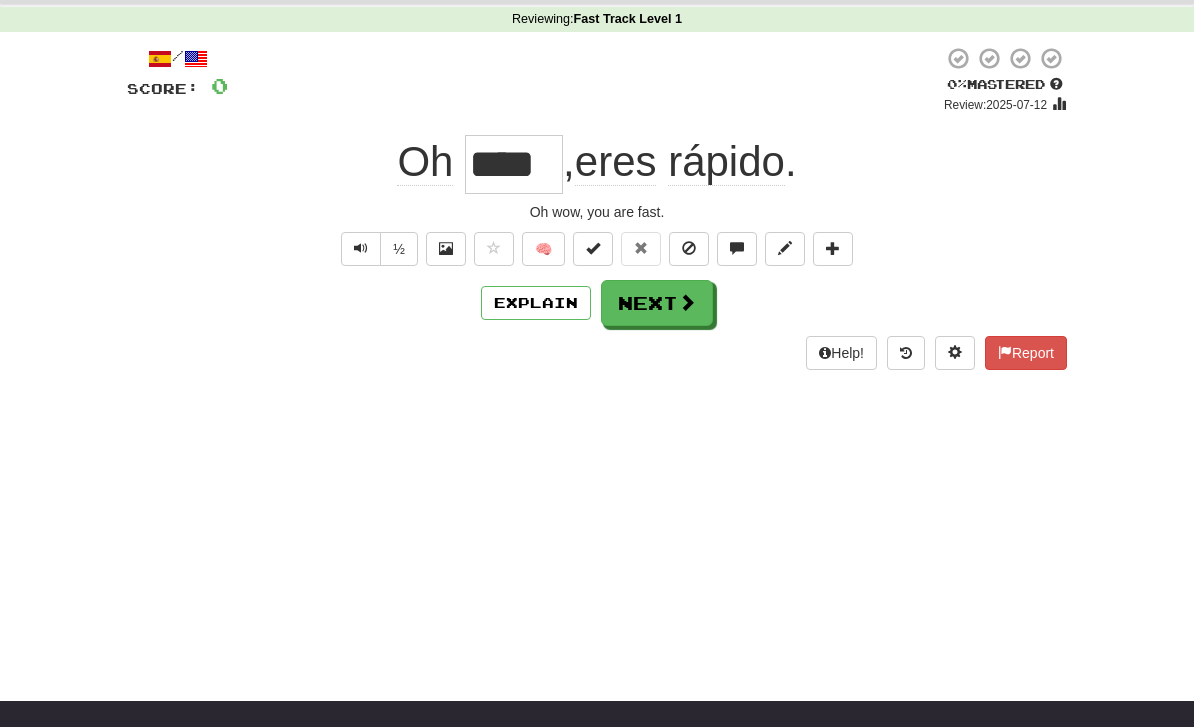 scroll, scrollTop: 0, scrollLeft: 0, axis: both 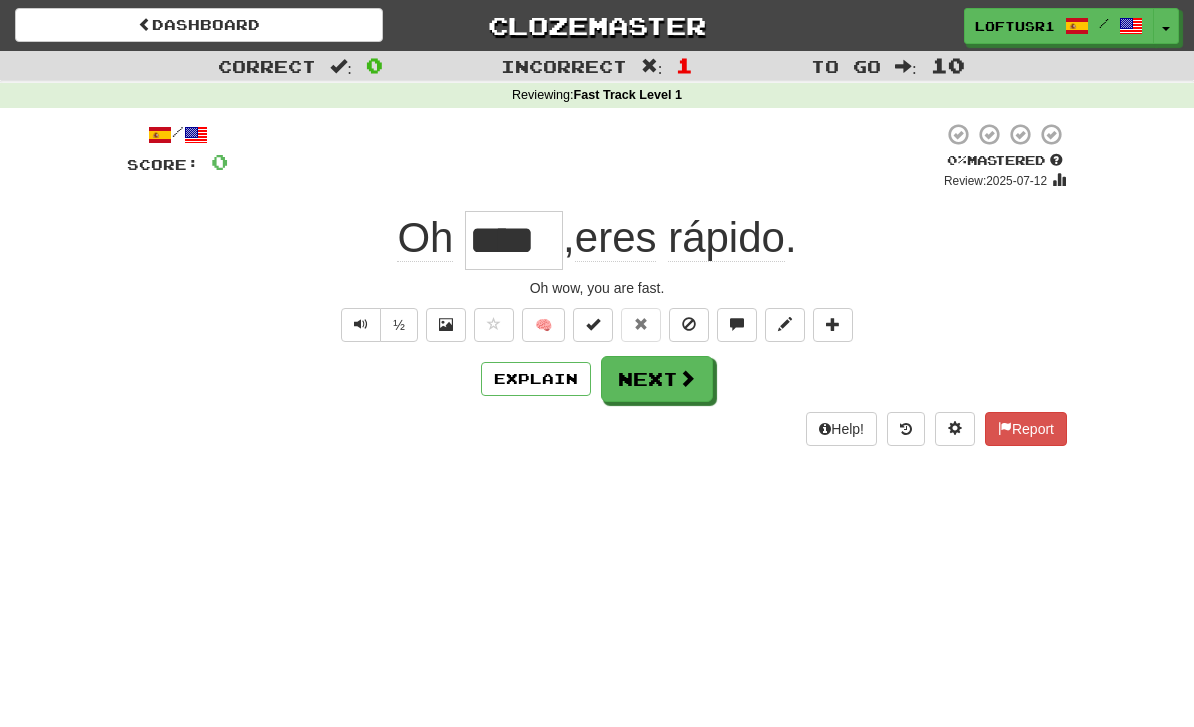 click on "Next" at bounding box center [657, 379] 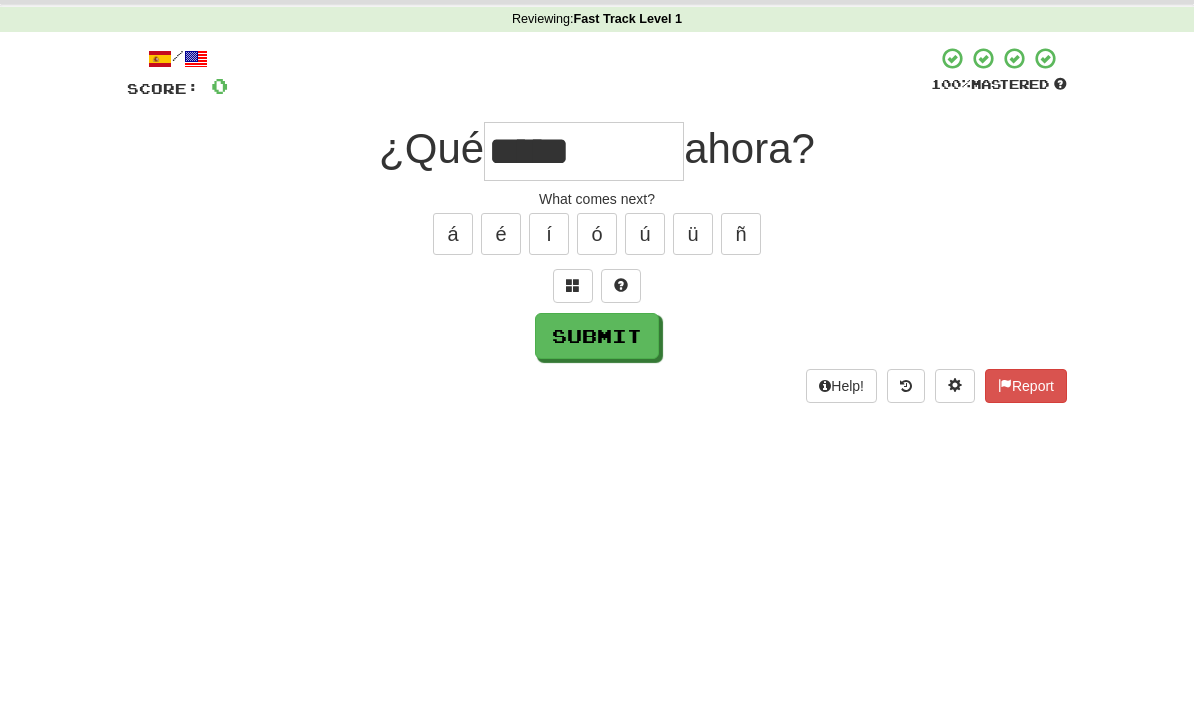 scroll, scrollTop: 76, scrollLeft: 0, axis: vertical 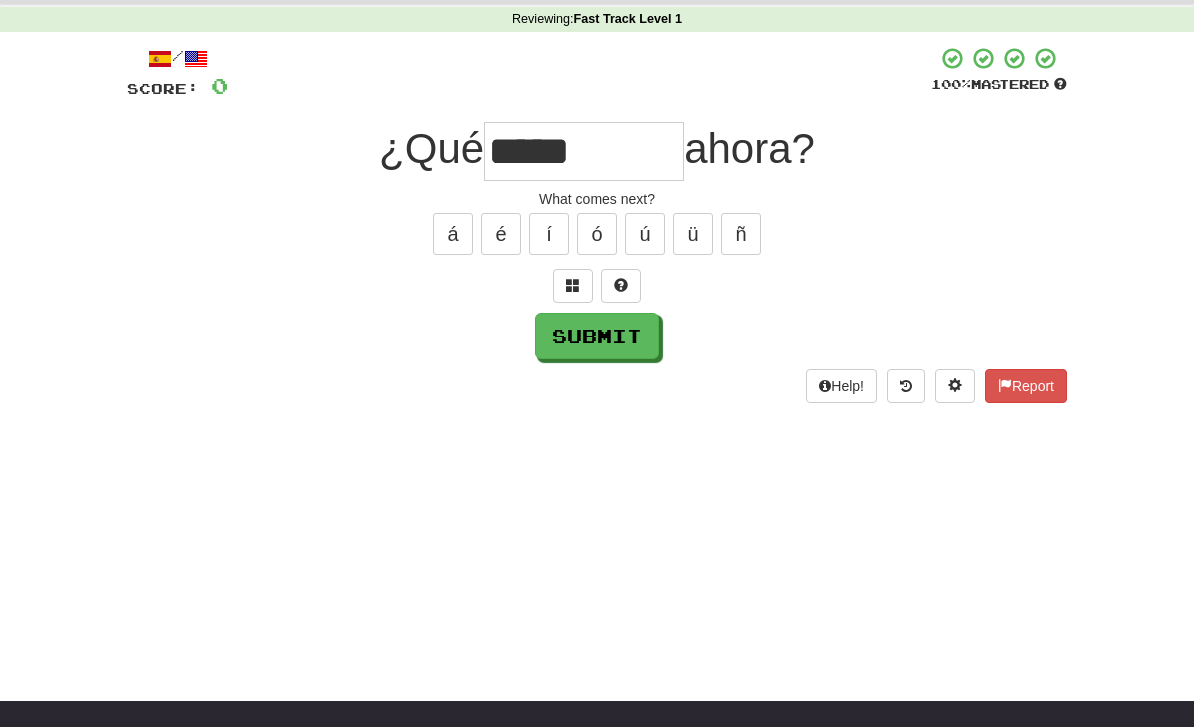 type on "*****" 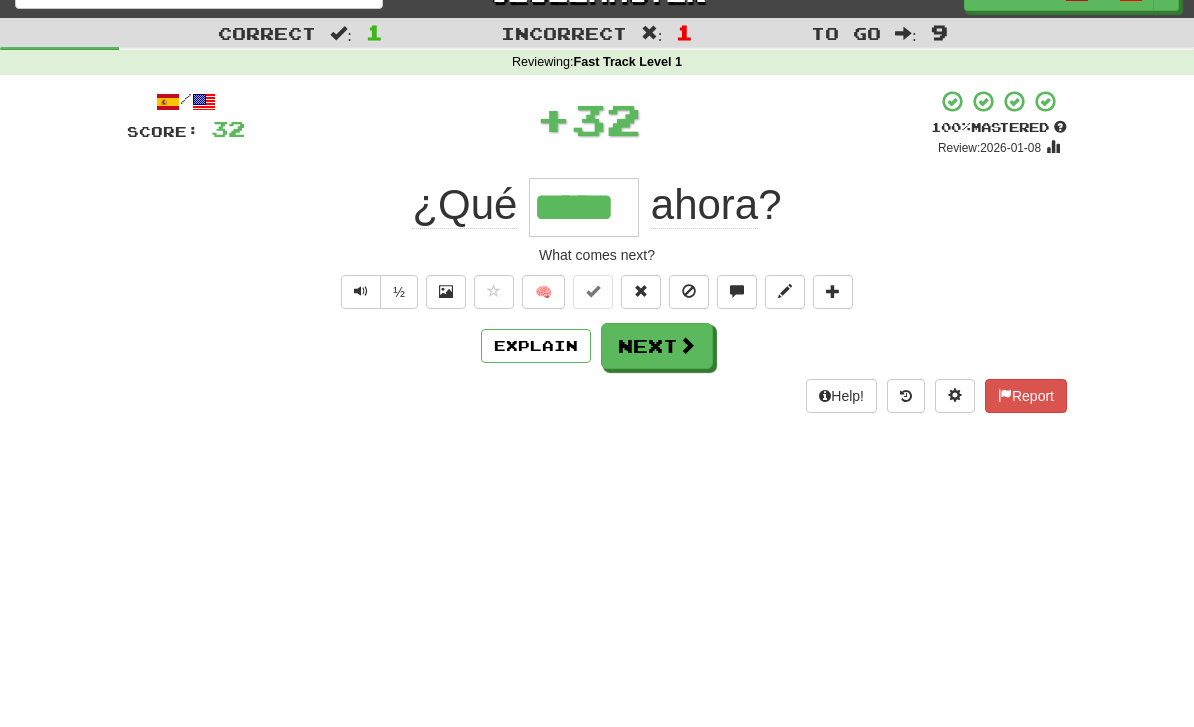 scroll, scrollTop: 24, scrollLeft: 0, axis: vertical 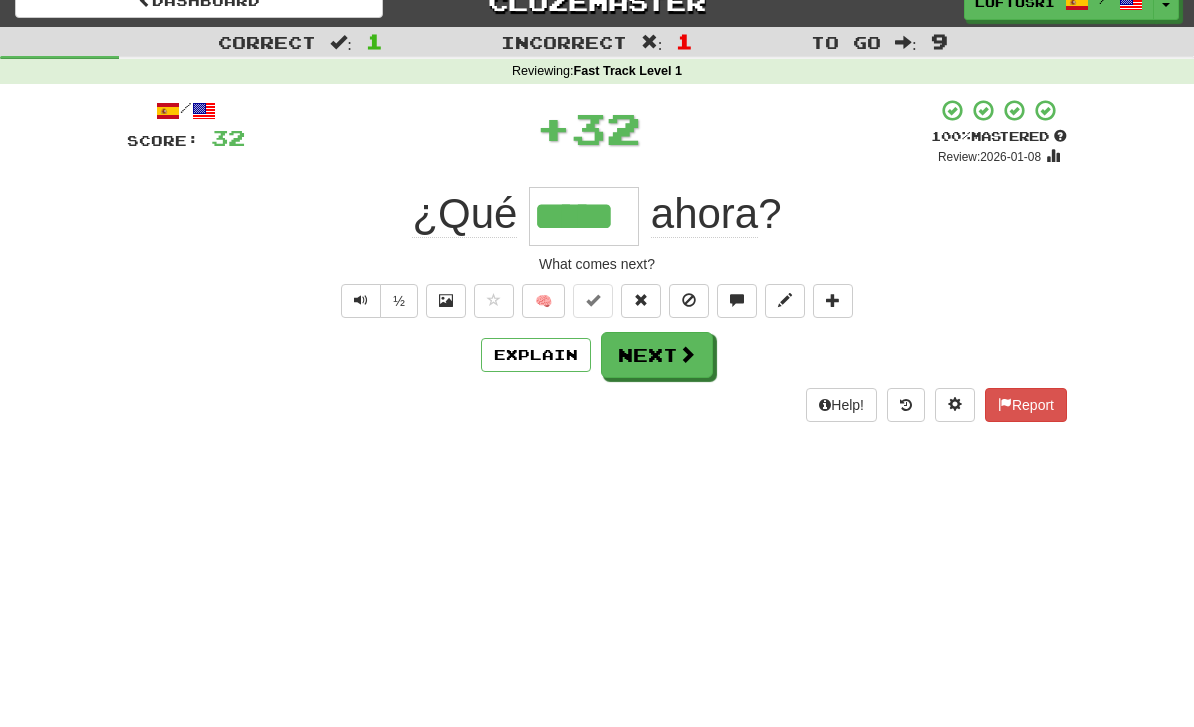 click on "Next" at bounding box center (657, 355) 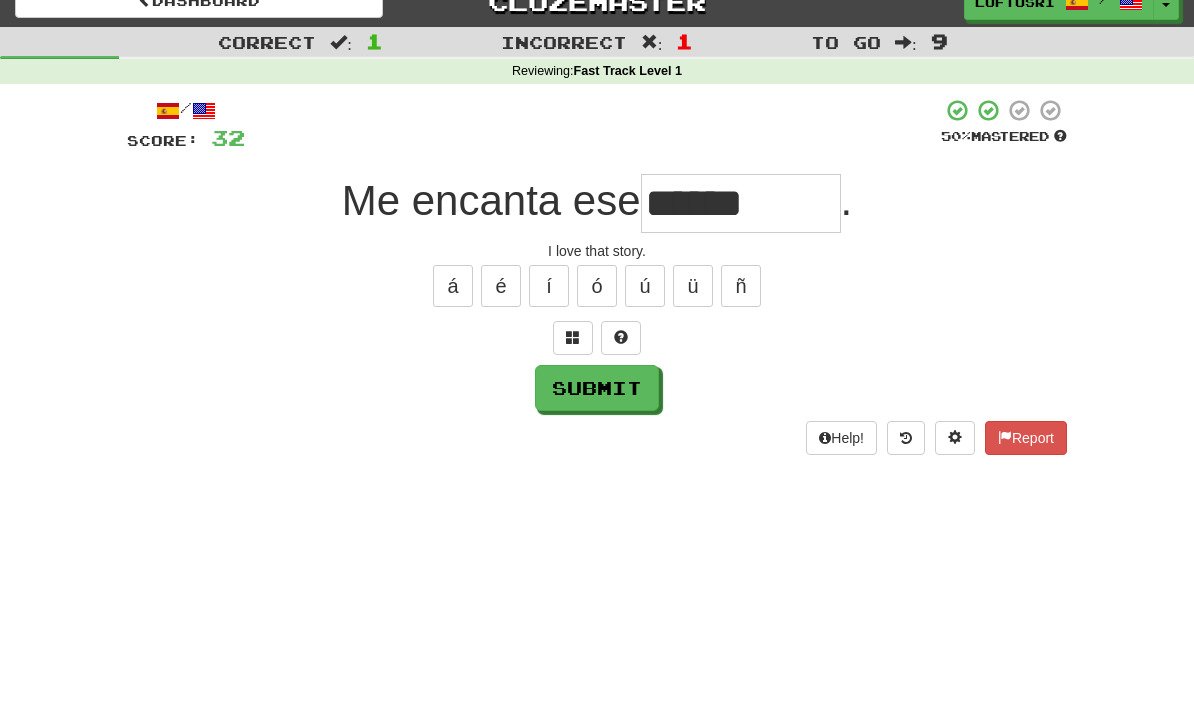 type on "******" 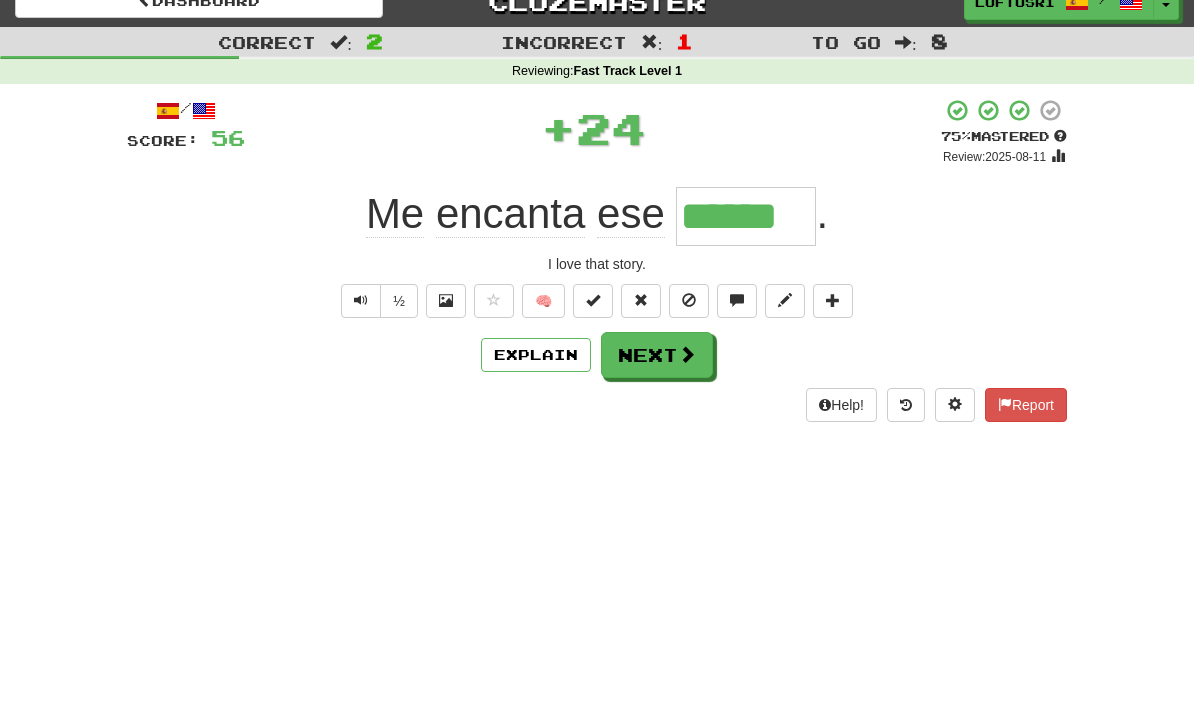 scroll, scrollTop: 0, scrollLeft: 0, axis: both 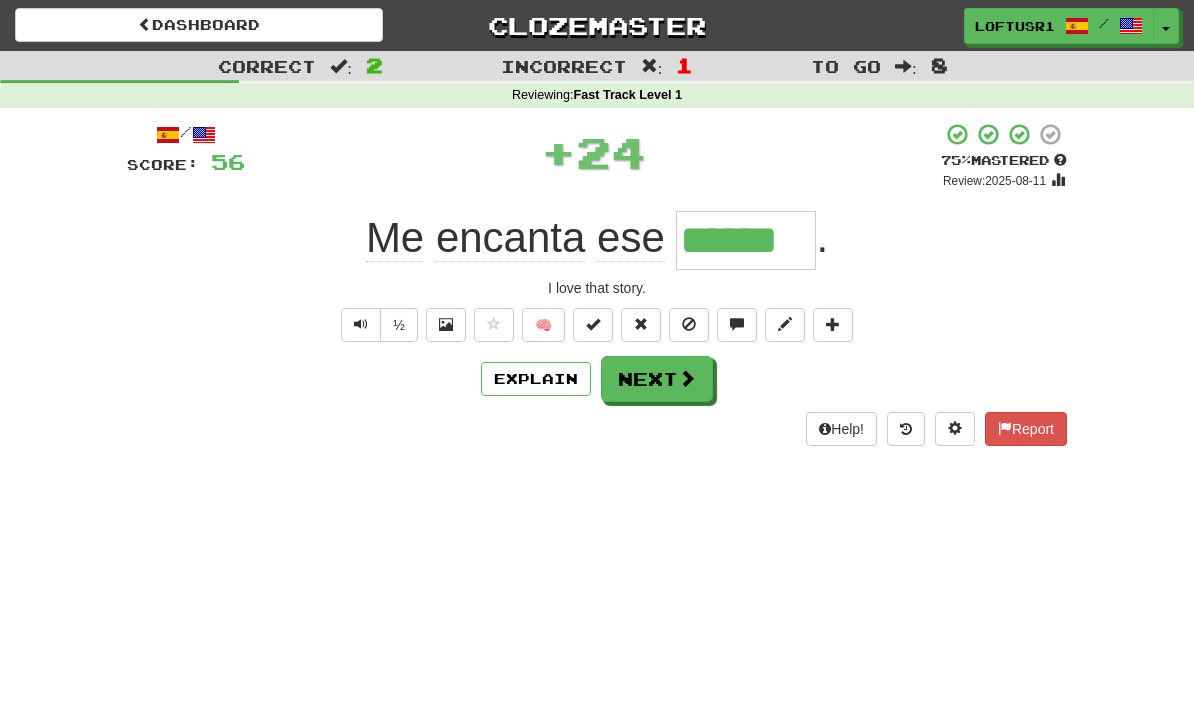 click on "Help!  Report" at bounding box center [597, 429] 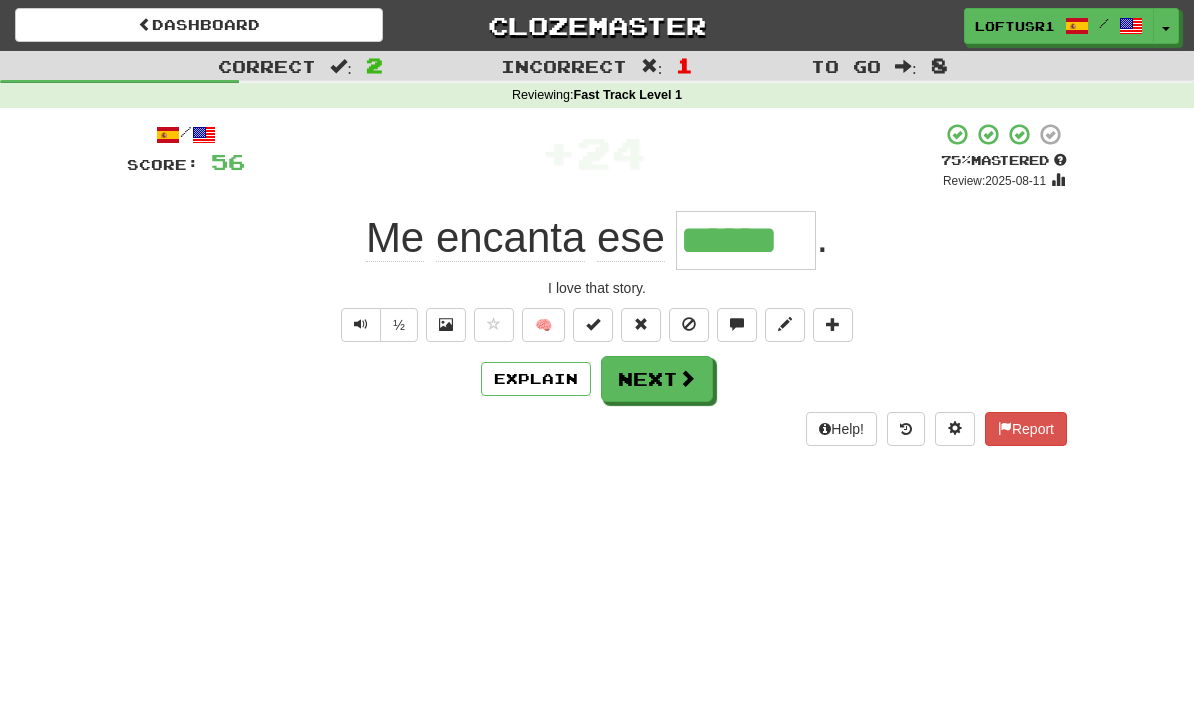 click on "Next" at bounding box center (657, 379) 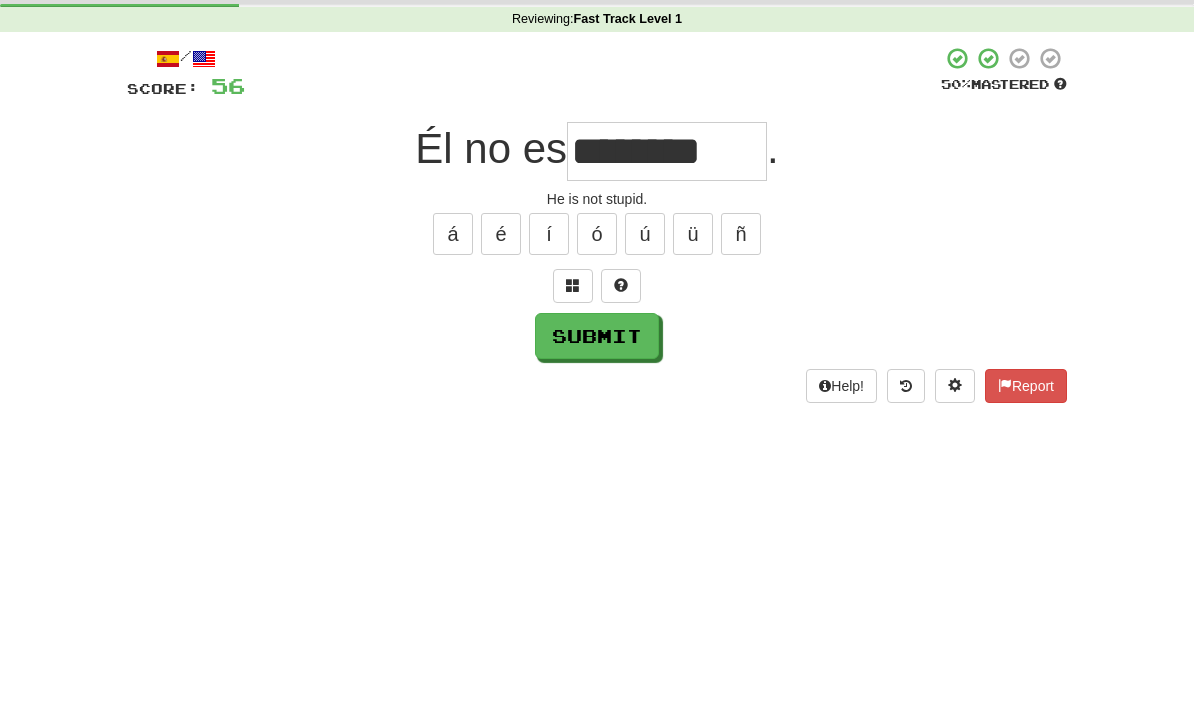 scroll, scrollTop: 76, scrollLeft: 0, axis: vertical 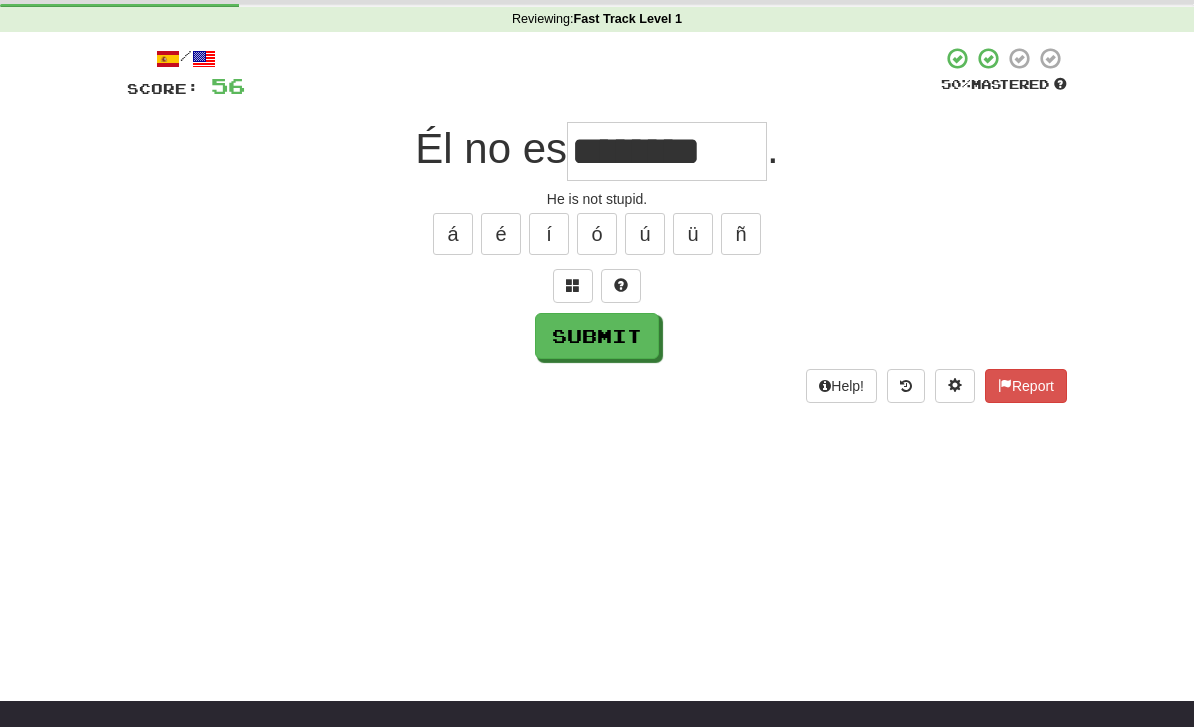 type on "********" 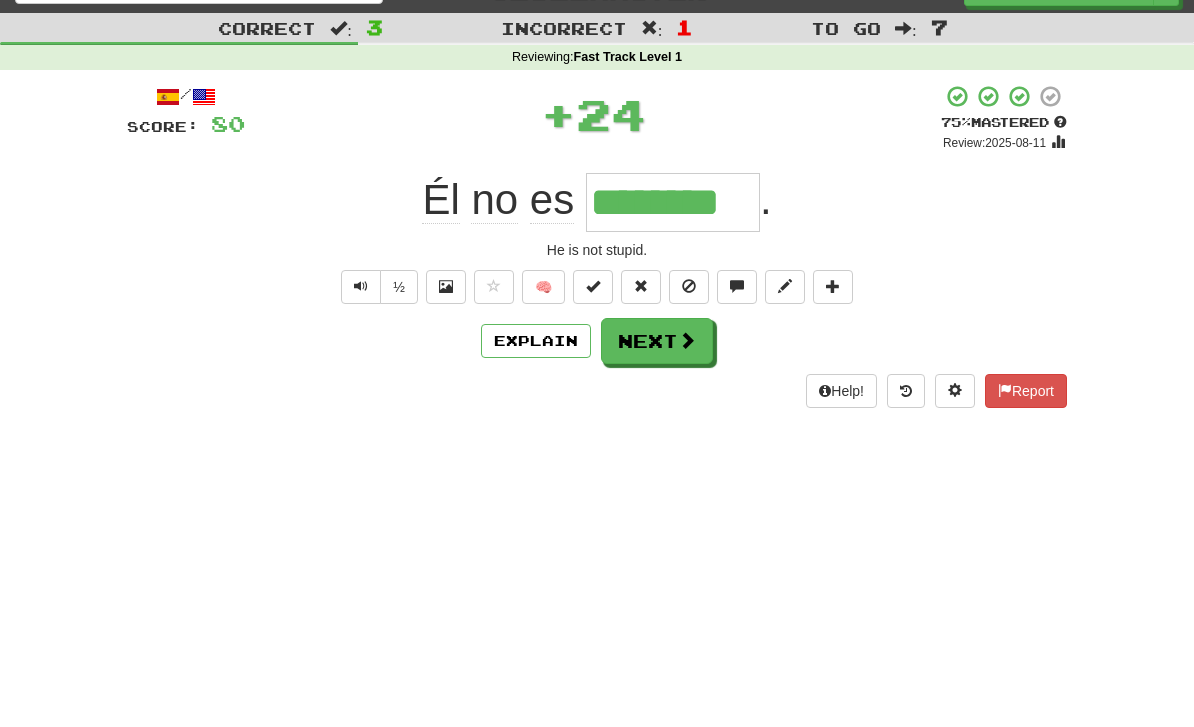 click on "Next" at bounding box center [657, 341] 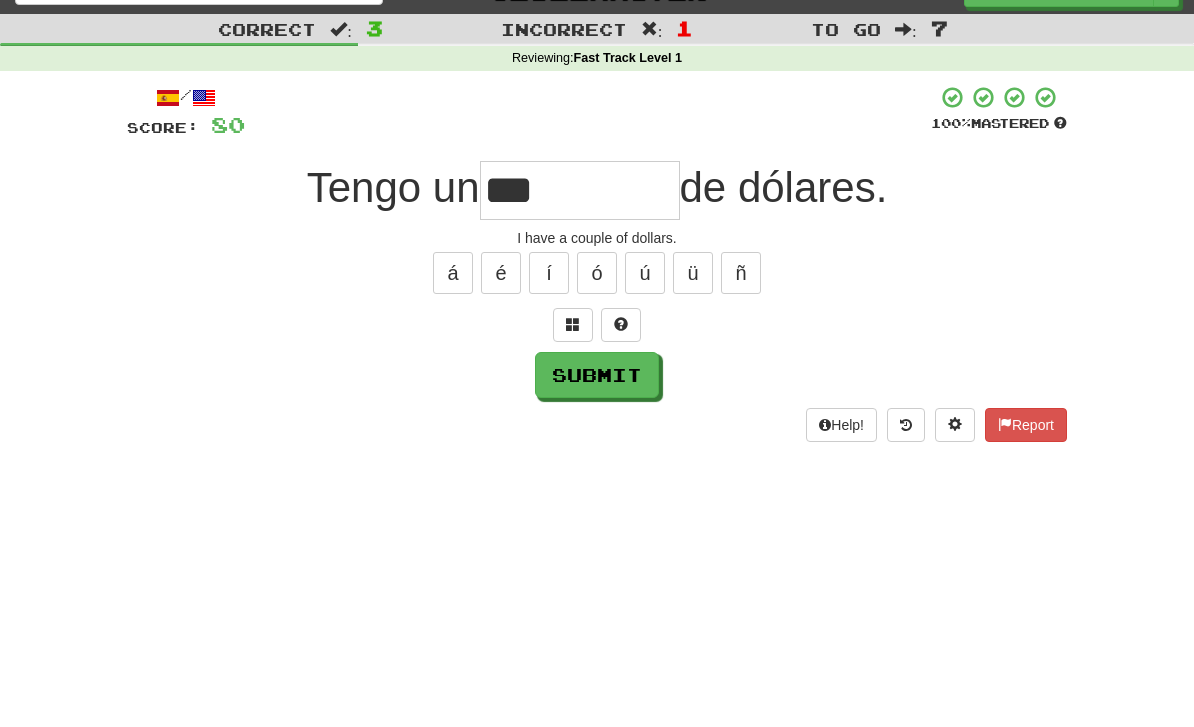 scroll, scrollTop: 38, scrollLeft: 0, axis: vertical 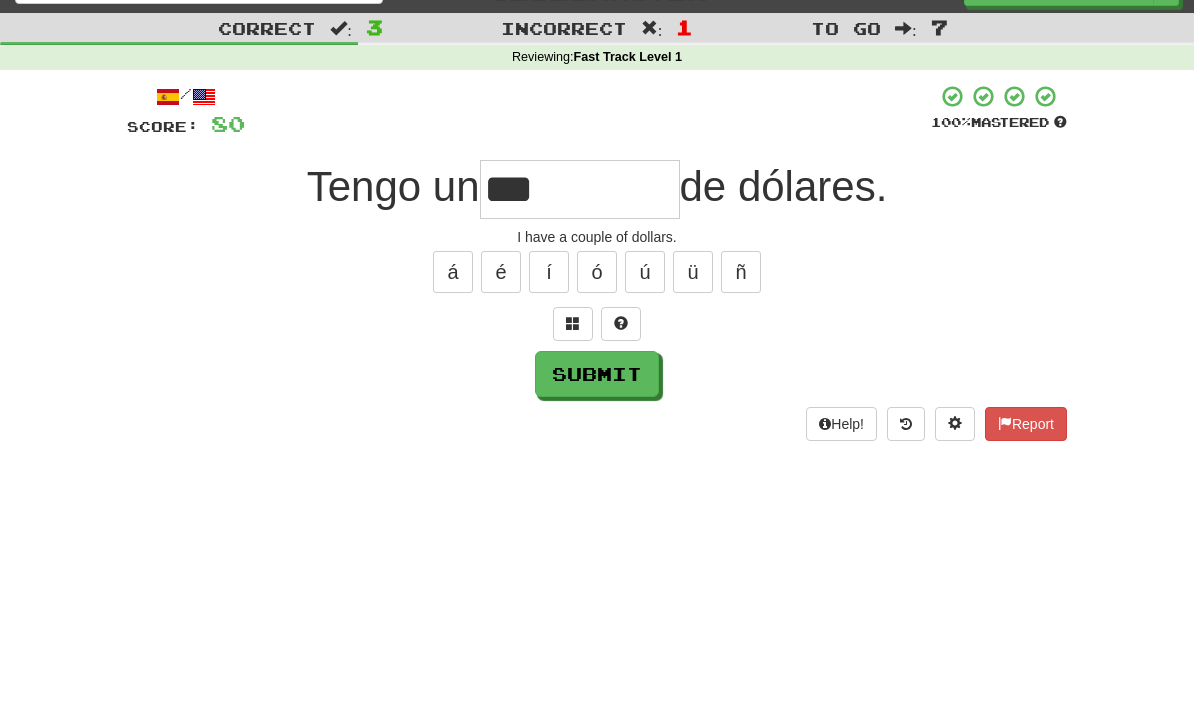 click on "Submit" at bounding box center [597, 374] 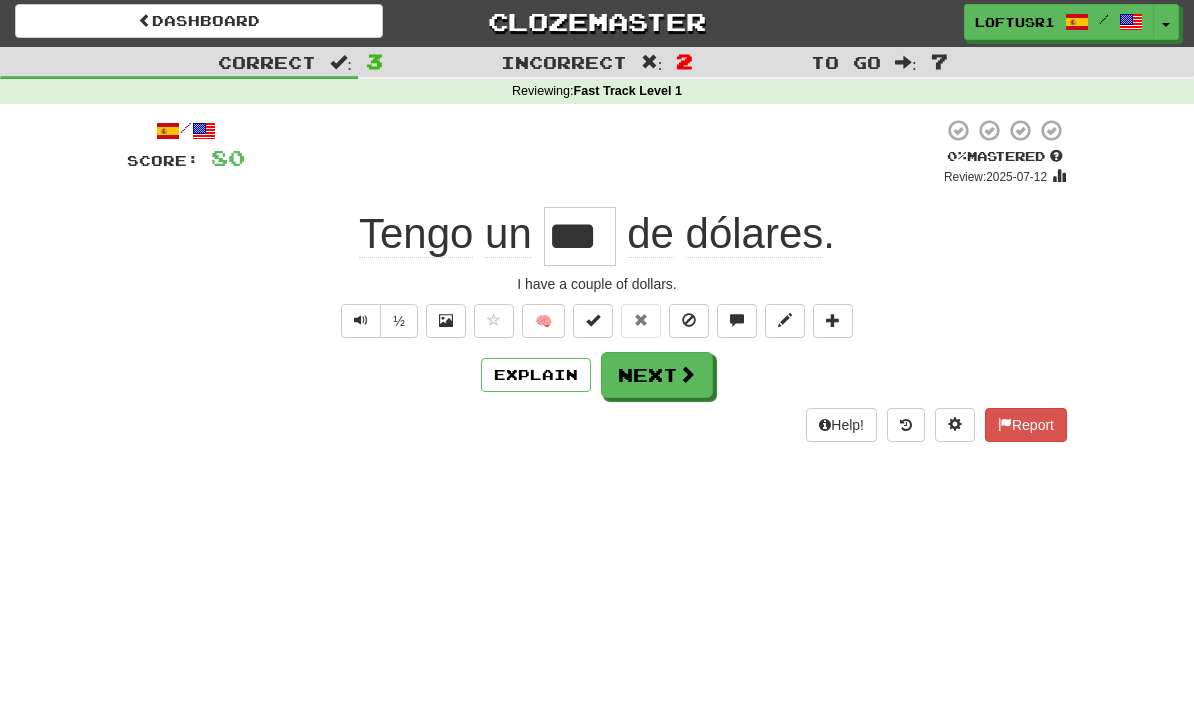 scroll, scrollTop: 3, scrollLeft: 0, axis: vertical 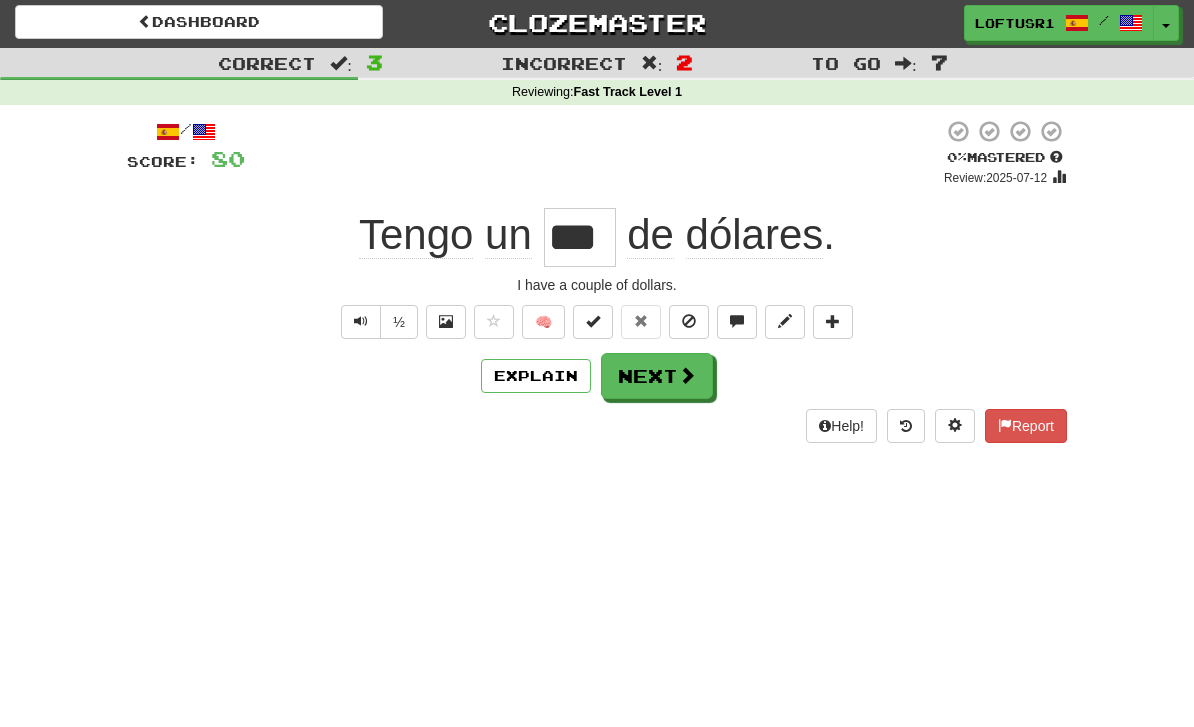 click on "Next" at bounding box center (657, 376) 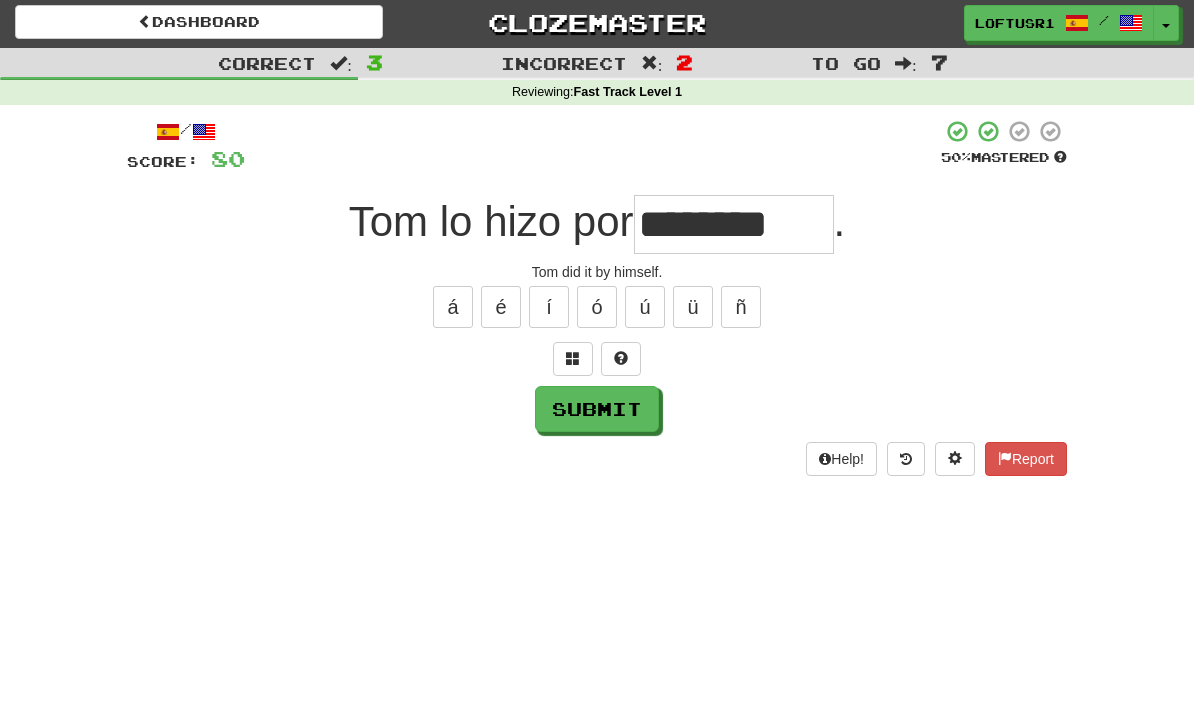 scroll, scrollTop: 4, scrollLeft: 0, axis: vertical 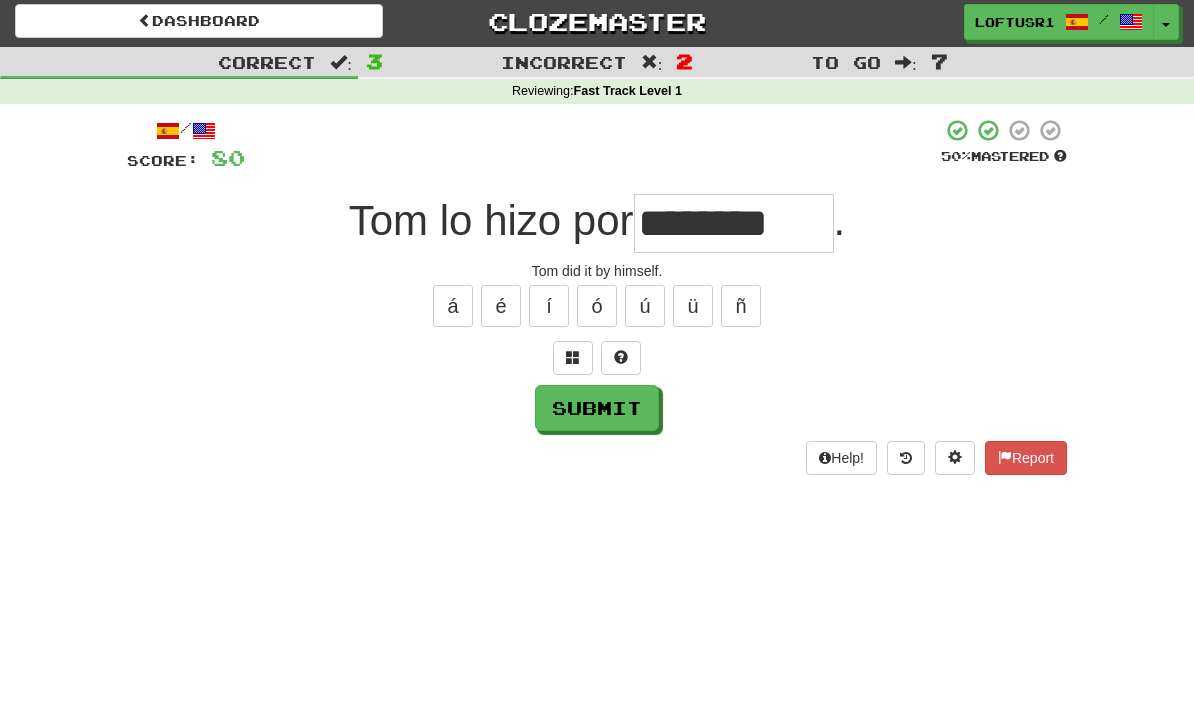 click on "Submit" at bounding box center (597, 408) 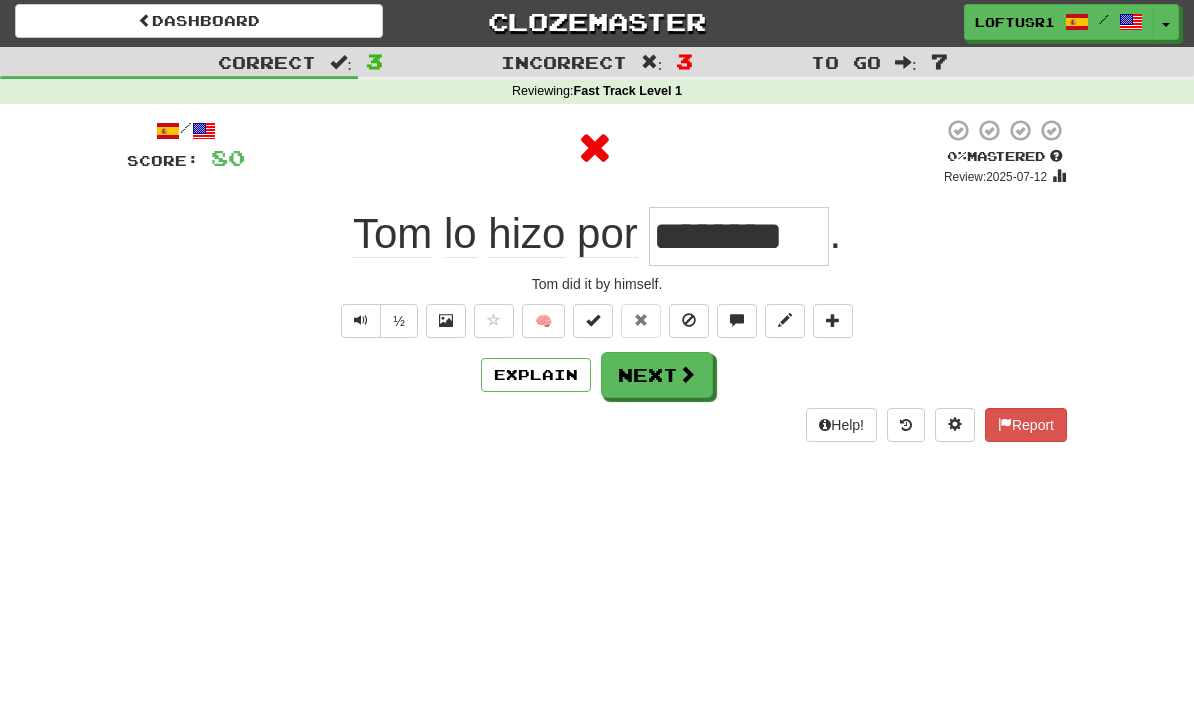 click at bounding box center (687, 374) 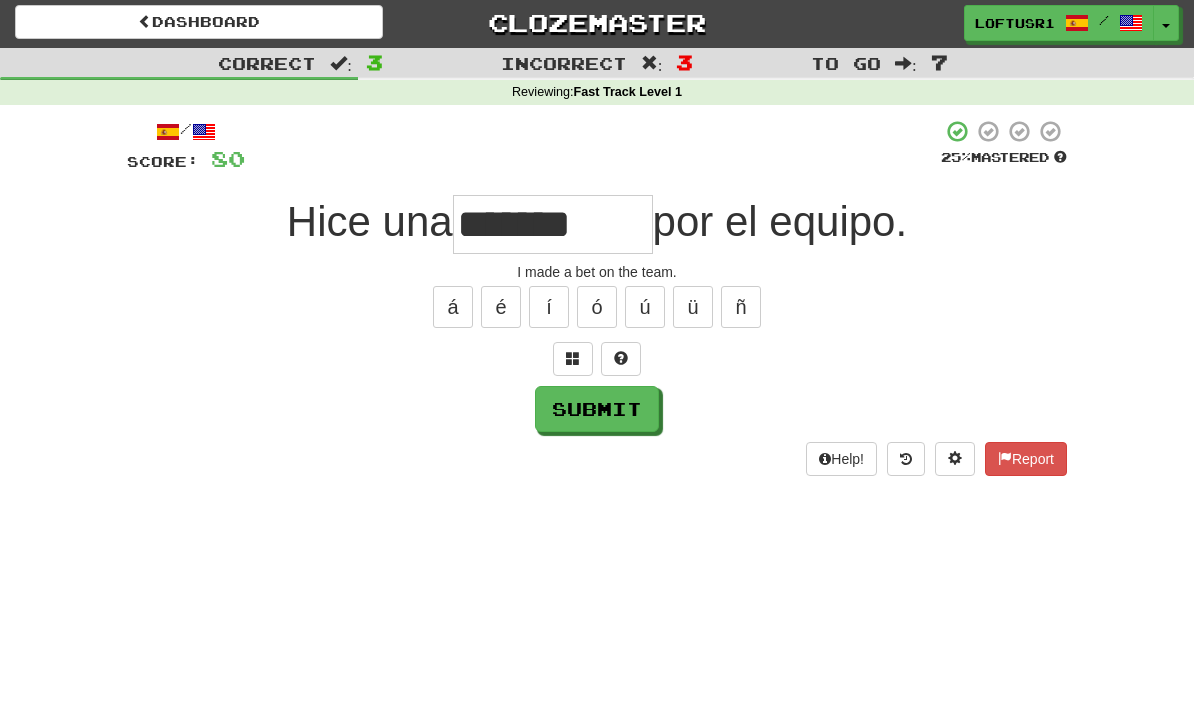 scroll, scrollTop: 4, scrollLeft: 0, axis: vertical 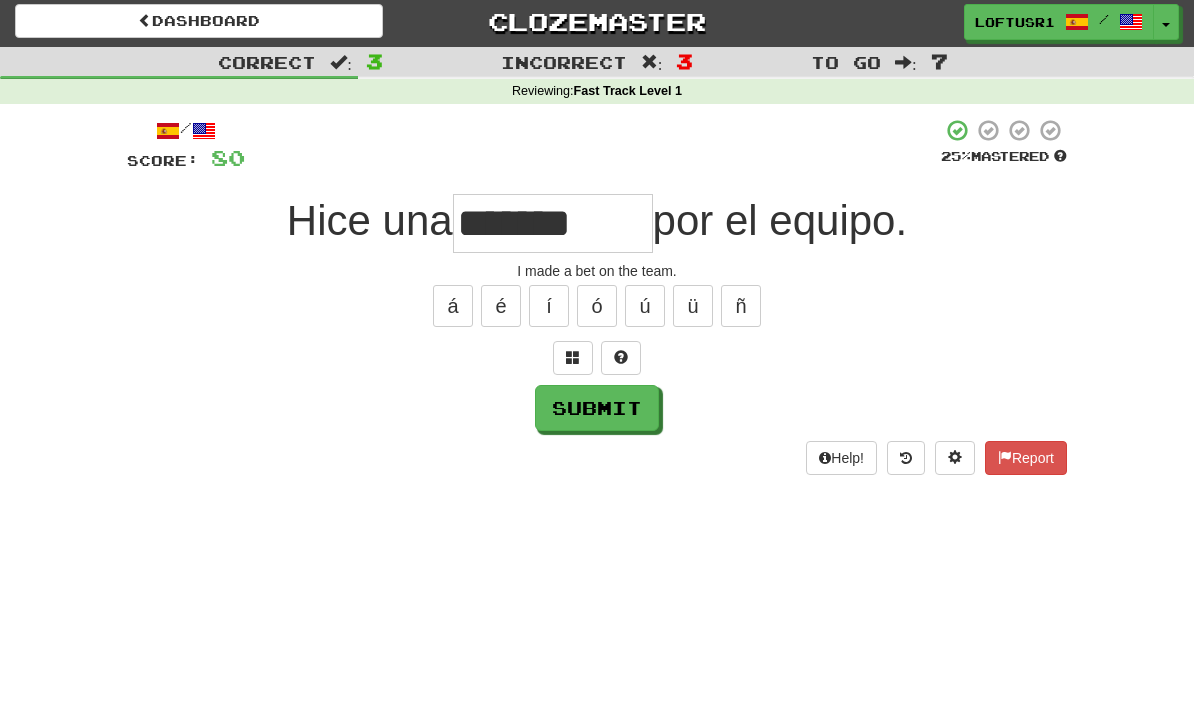 click on "Submit" at bounding box center (597, 408) 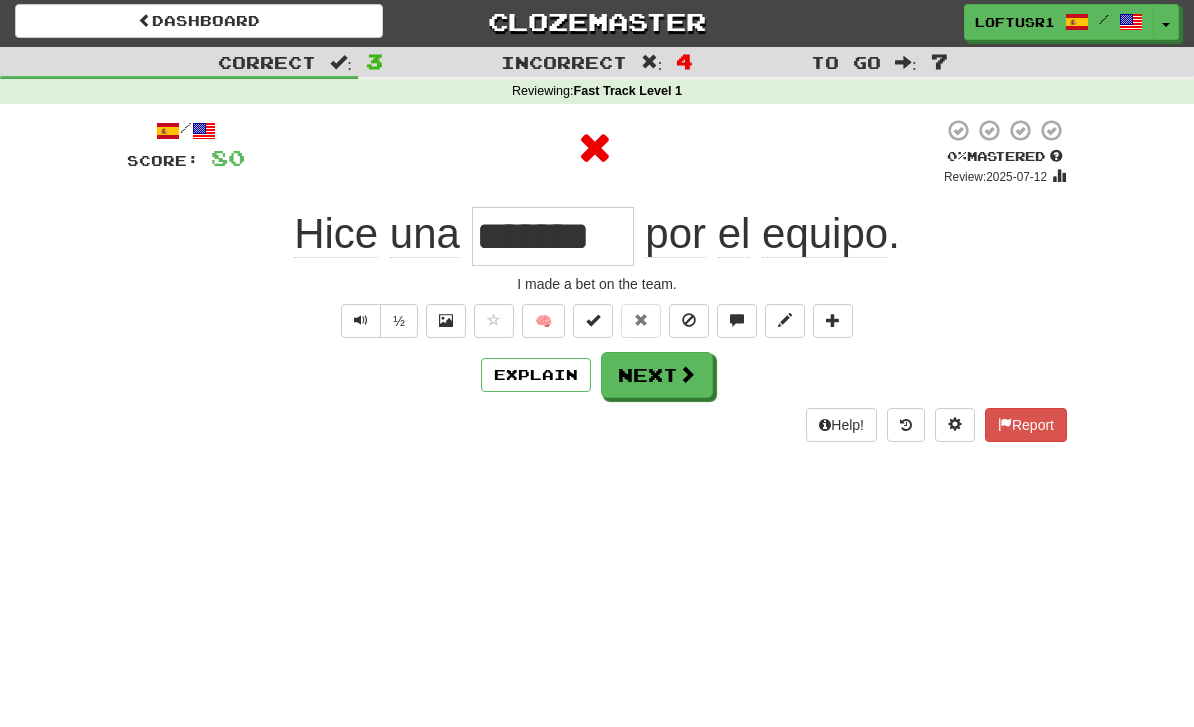 scroll, scrollTop: 0, scrollLeft: 0, axis: both 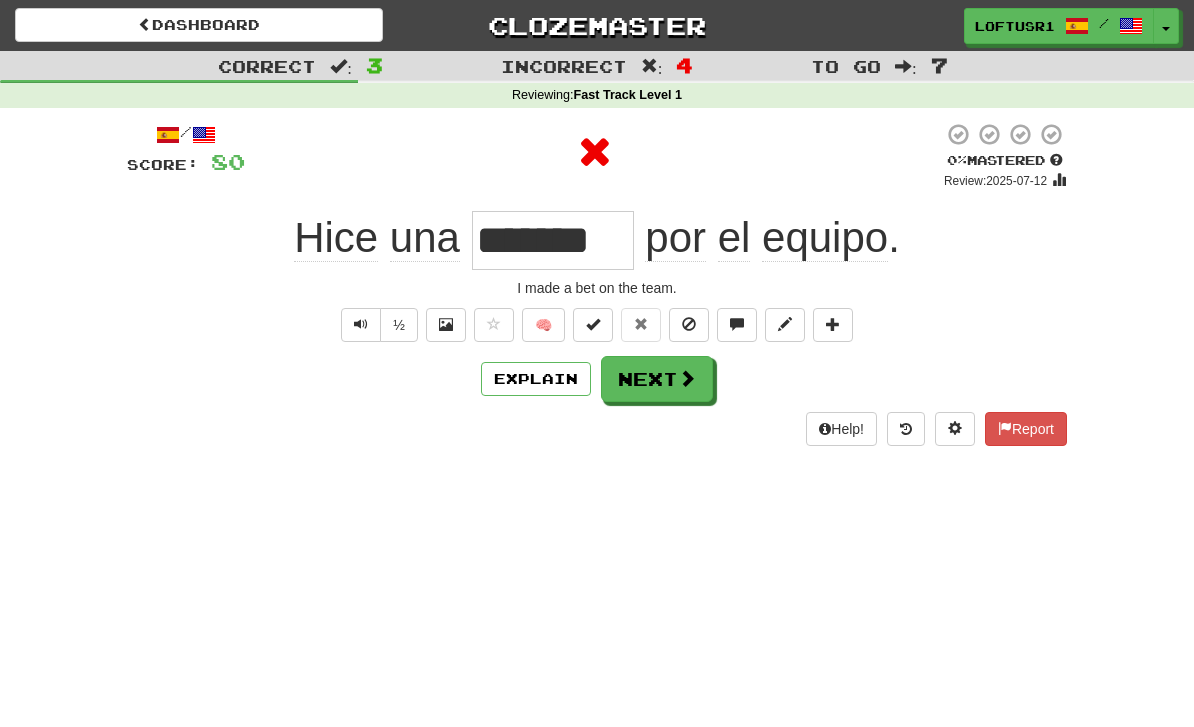 click on "Next" at bounding box center [657, 379] 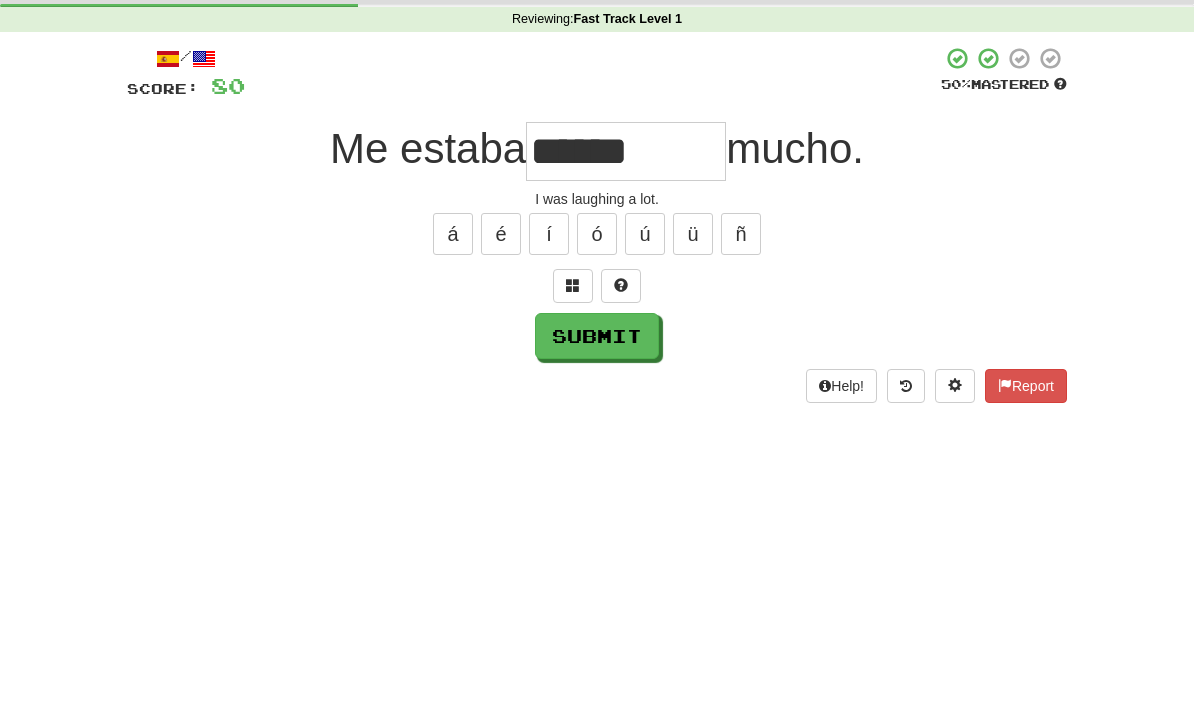 scroll, scrollTop: 76, scrollLeft: 0, axis: vertical 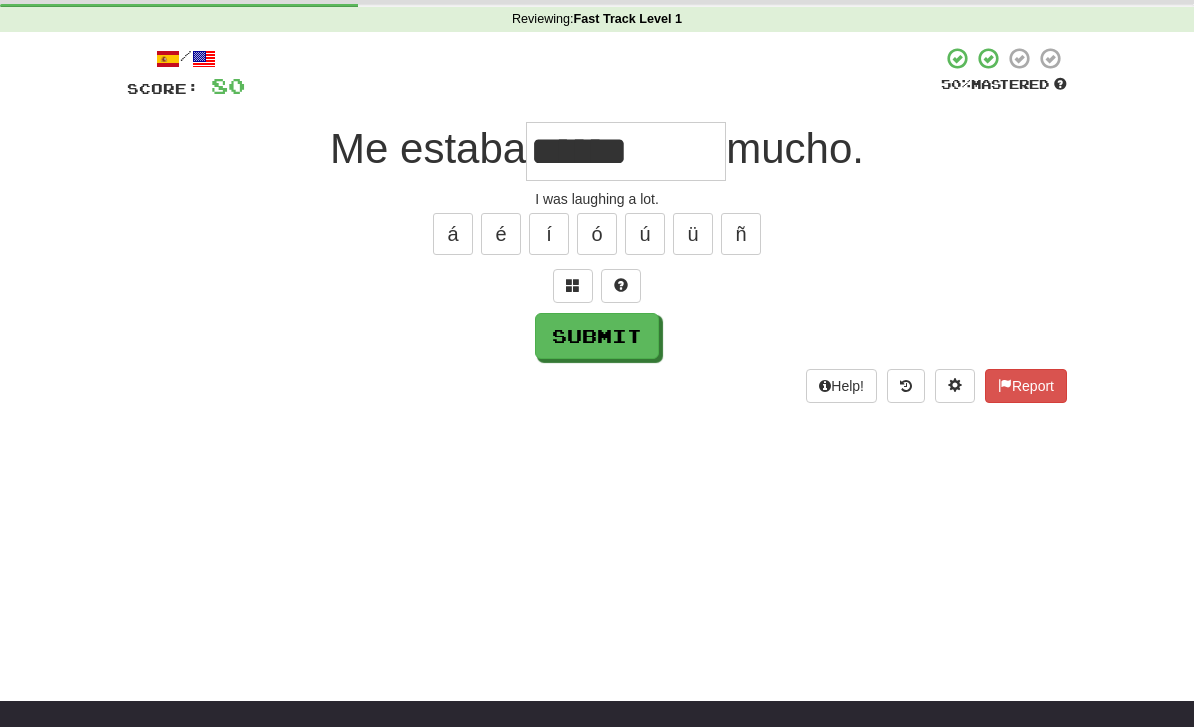 type on "******" 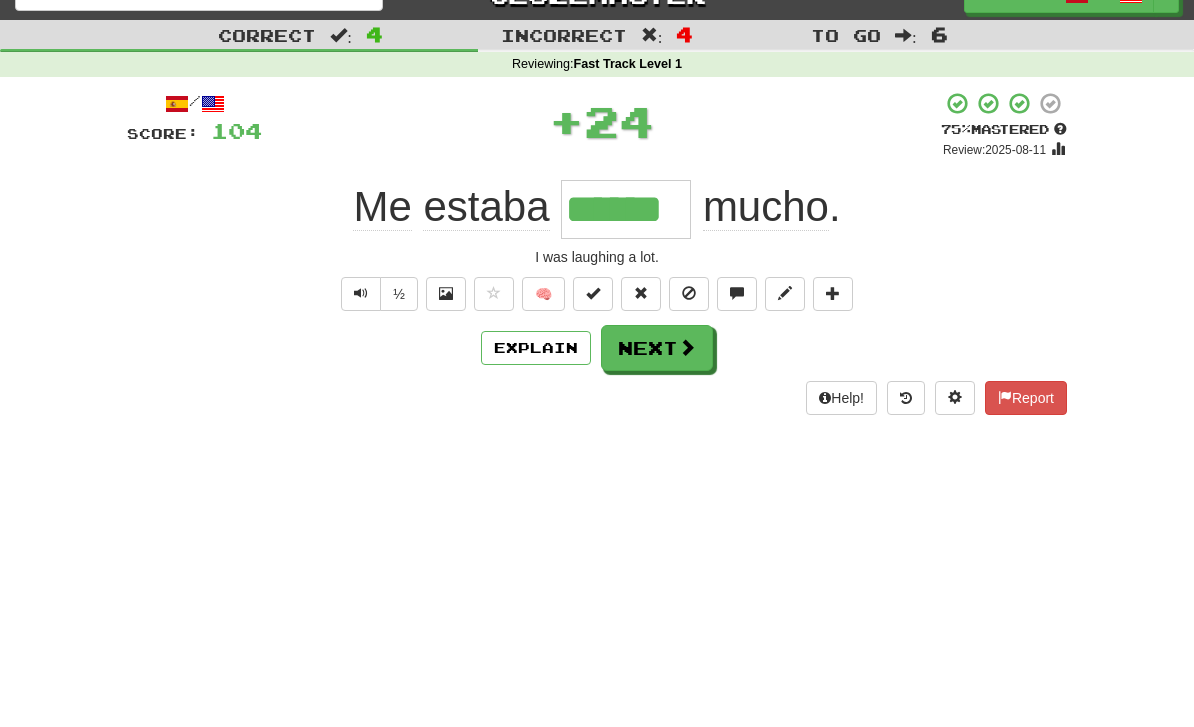 scroll, scrollTop: 31, scrollLeft: 0, axis: vertical 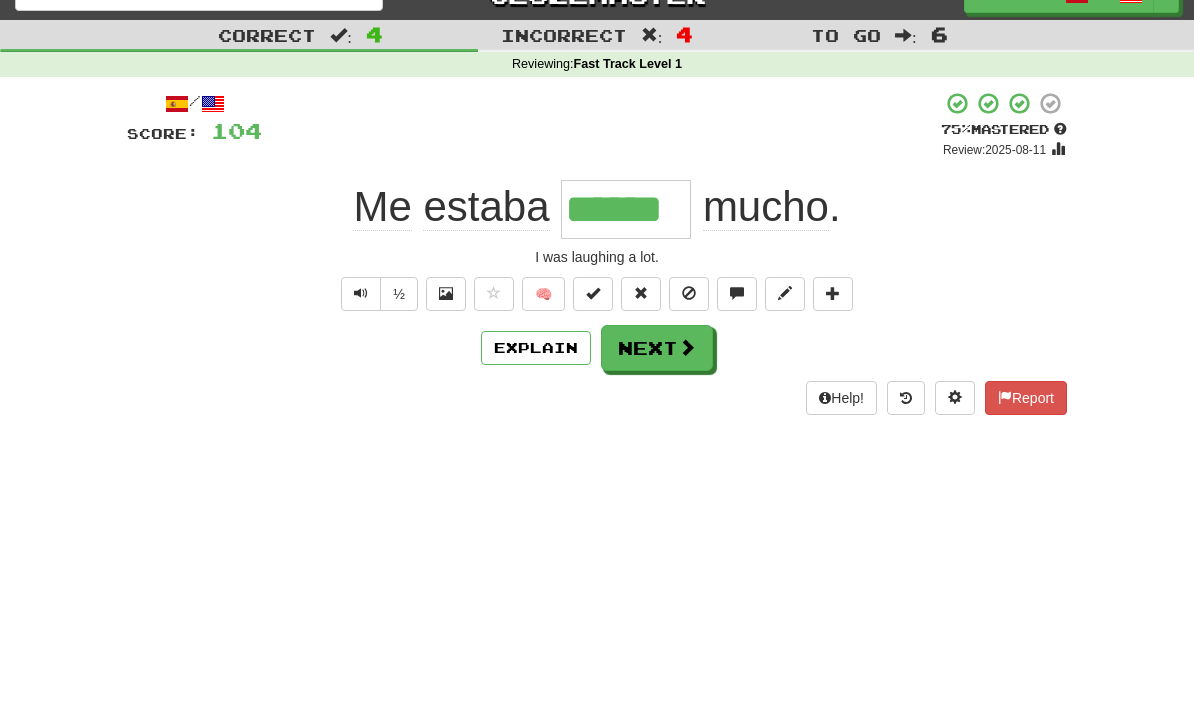 click on "Next" at bounding box center (657, 348) 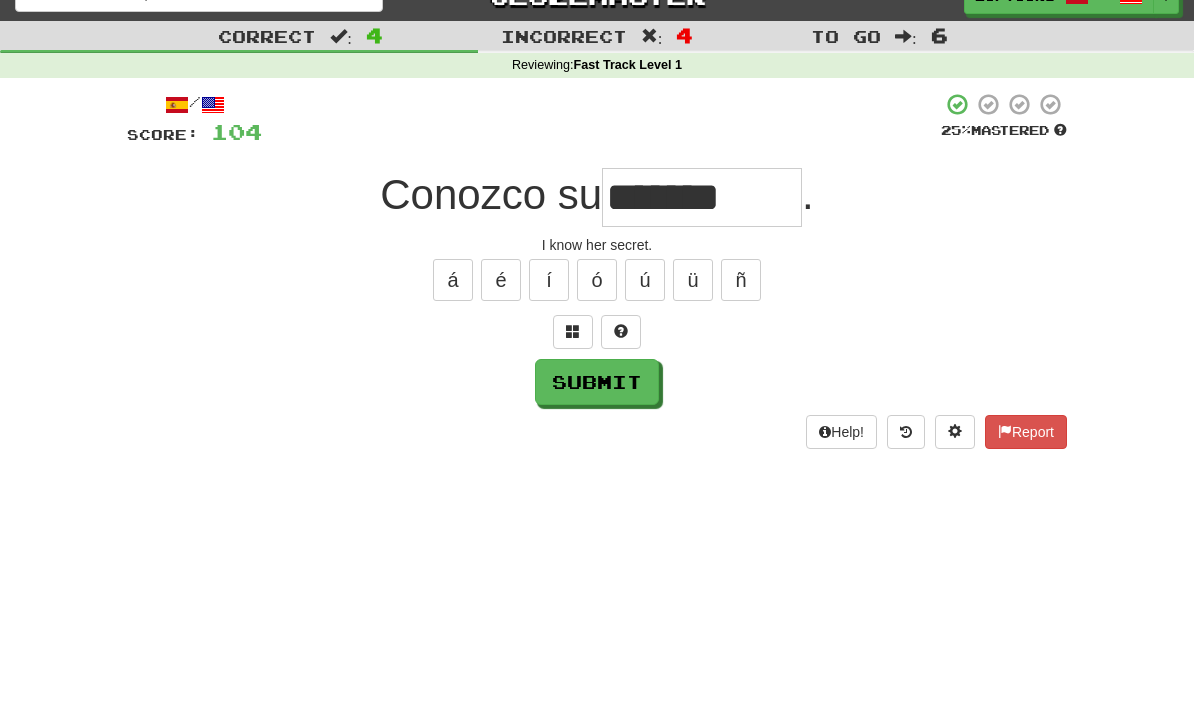 scroll, scrollTop: 31, scrollLeft: 0, axis: vertical 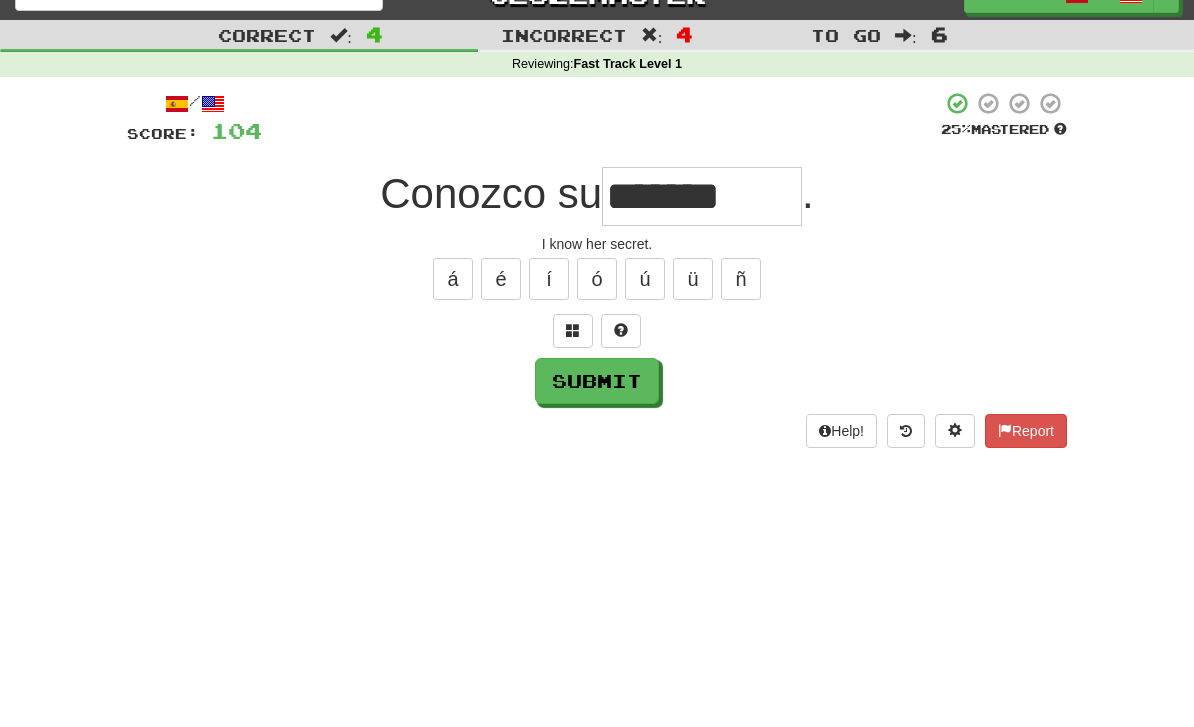 click on "Submit" at bounding box center [597, 381] 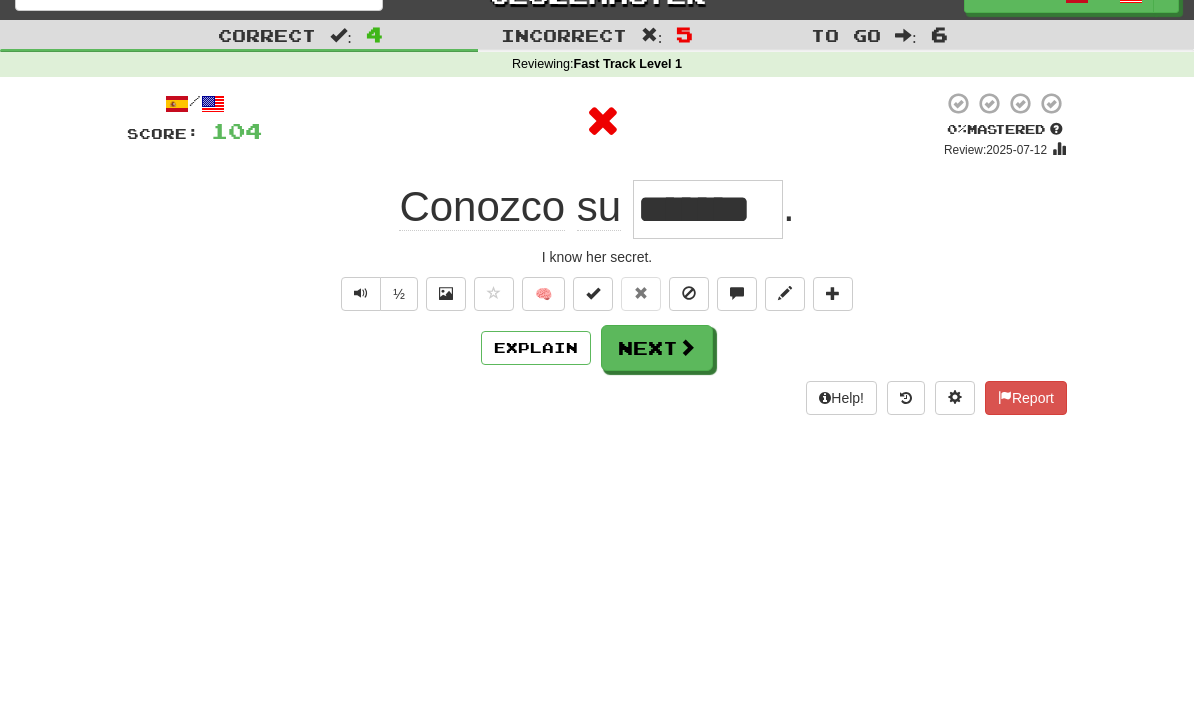 click on "Next" at bounding box center [657, 348] 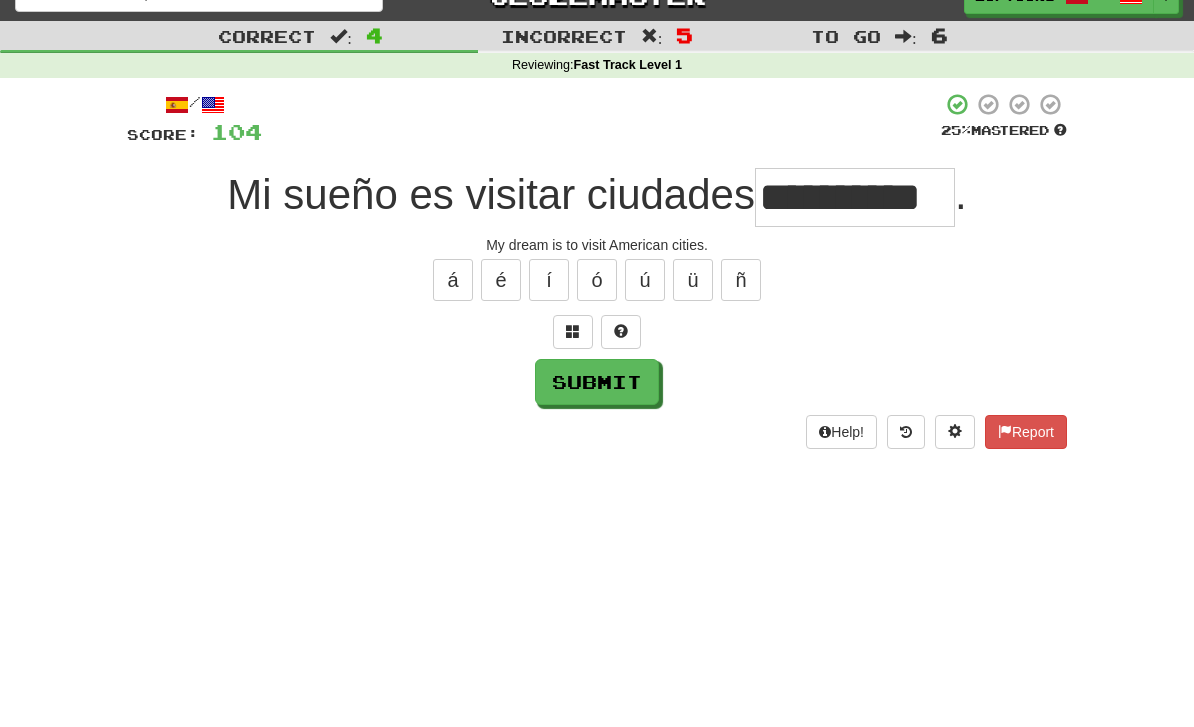 scroll, scrollTop: 31, scrollLeft: 0, axis: vertical 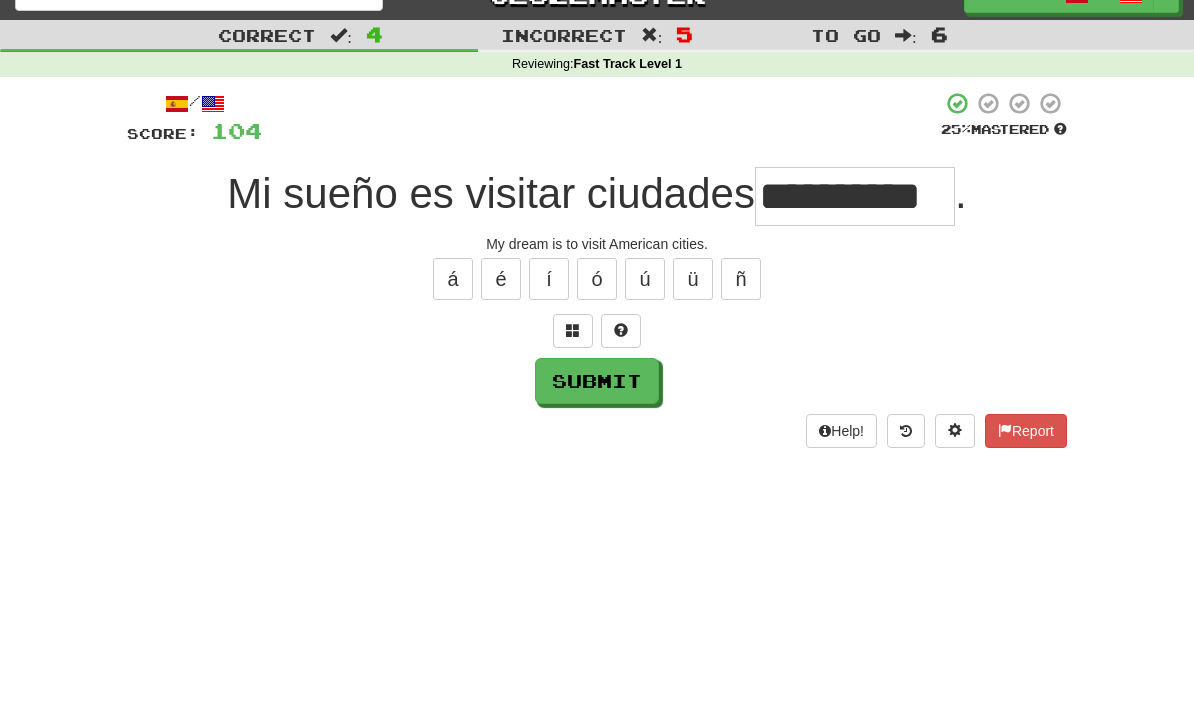 type on "**********" 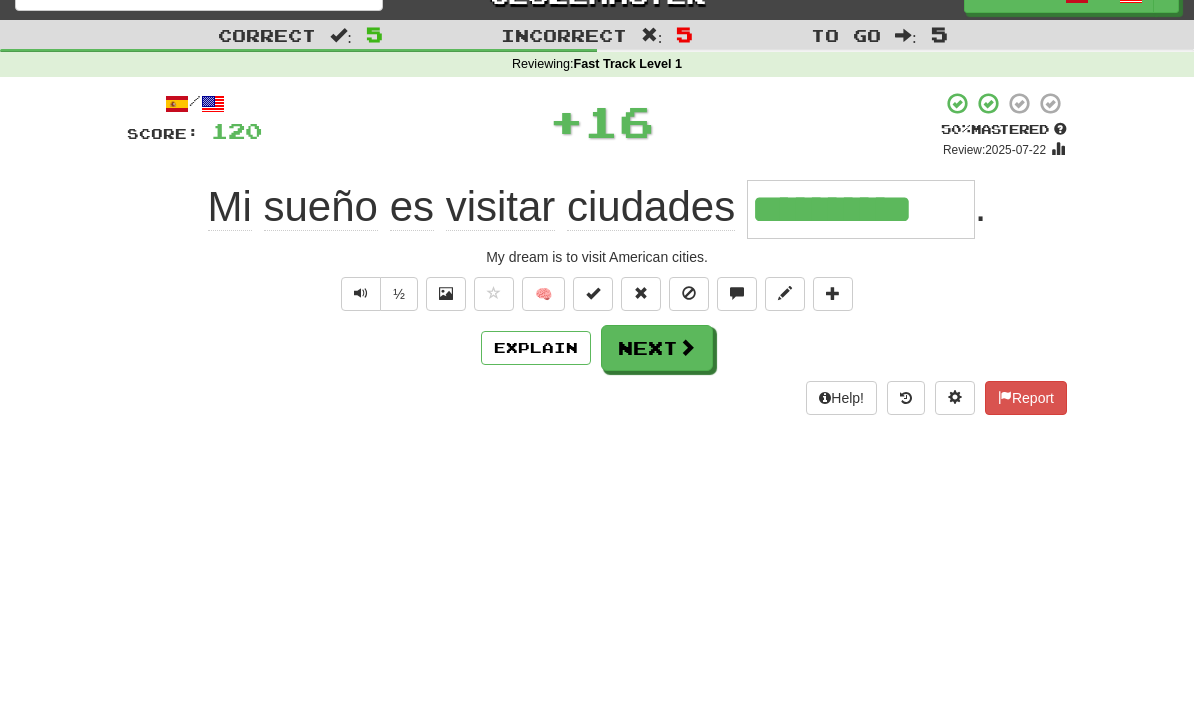 scroll, scrollTop: 0, scrollLeft: 0, axis: both 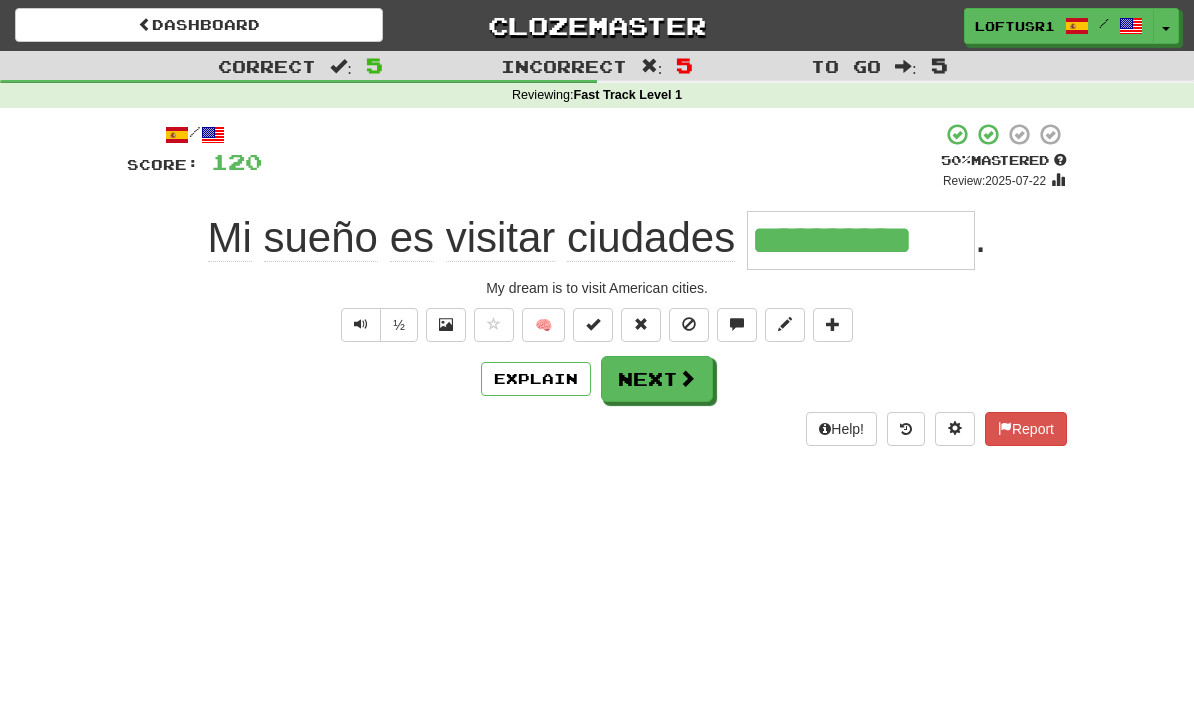 click on "Next" at bounding box center (657, 379) 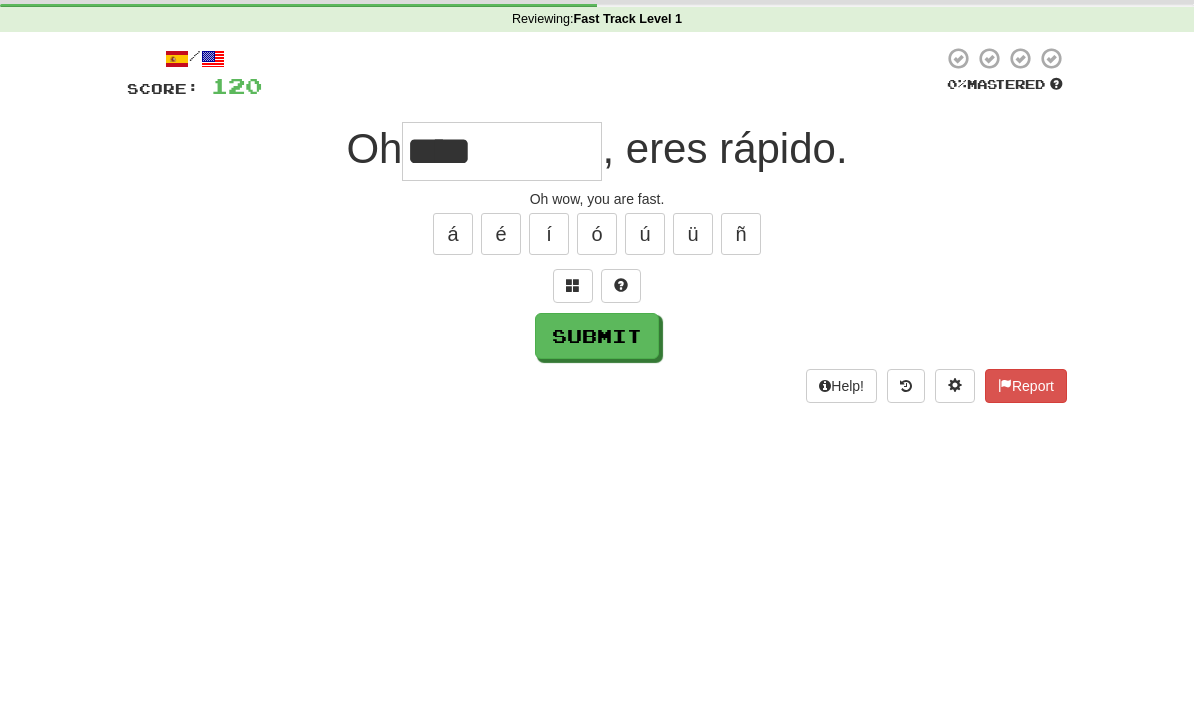 scroll, scrollTop: 76, scrollLeft: 0, axis: vertical 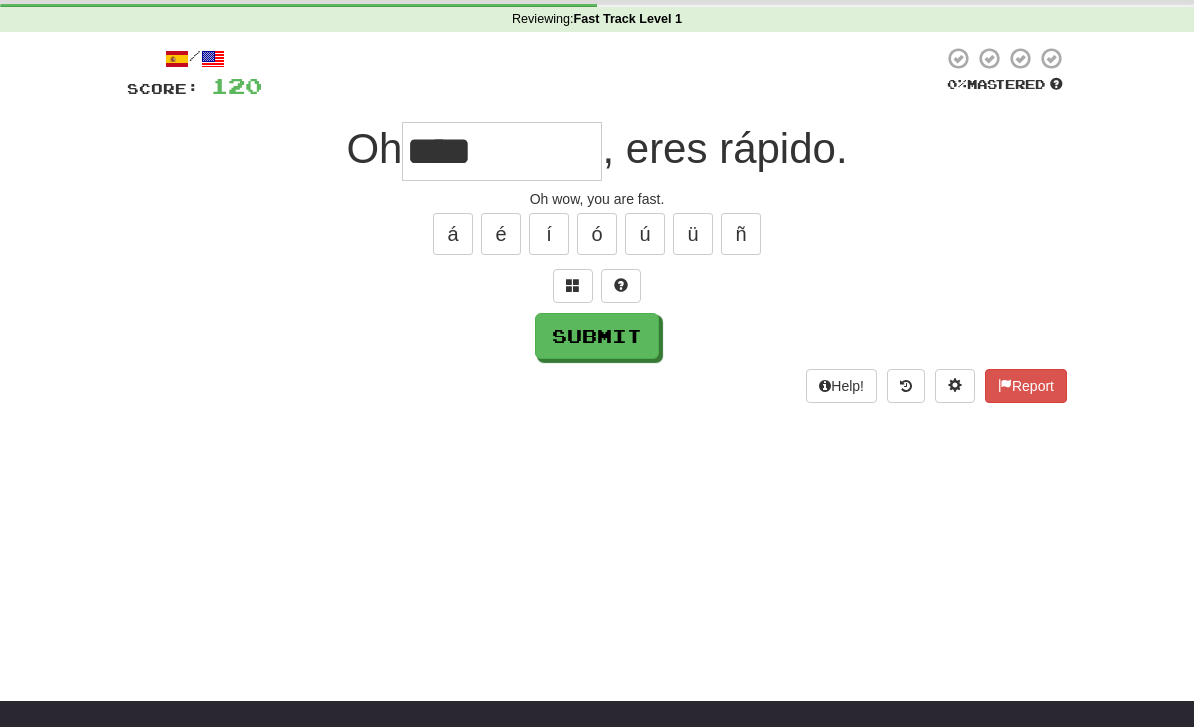type on "****" 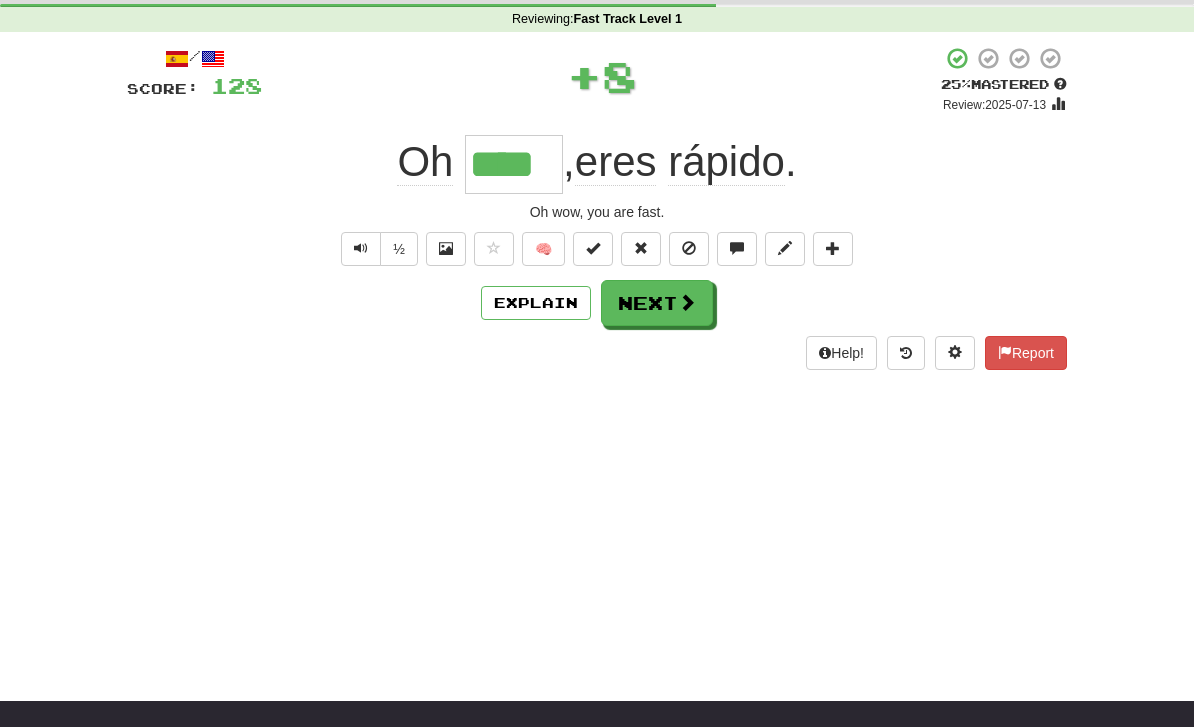 click on "/  Score:   128 + 8 25 %  Mastered Review:  2025-07-13 Oh   **** ,  eres   rápido . Oh wow, you are fast. ½ 🧠 Explain Next  Help!  Report" at bounding box center [597, 208] 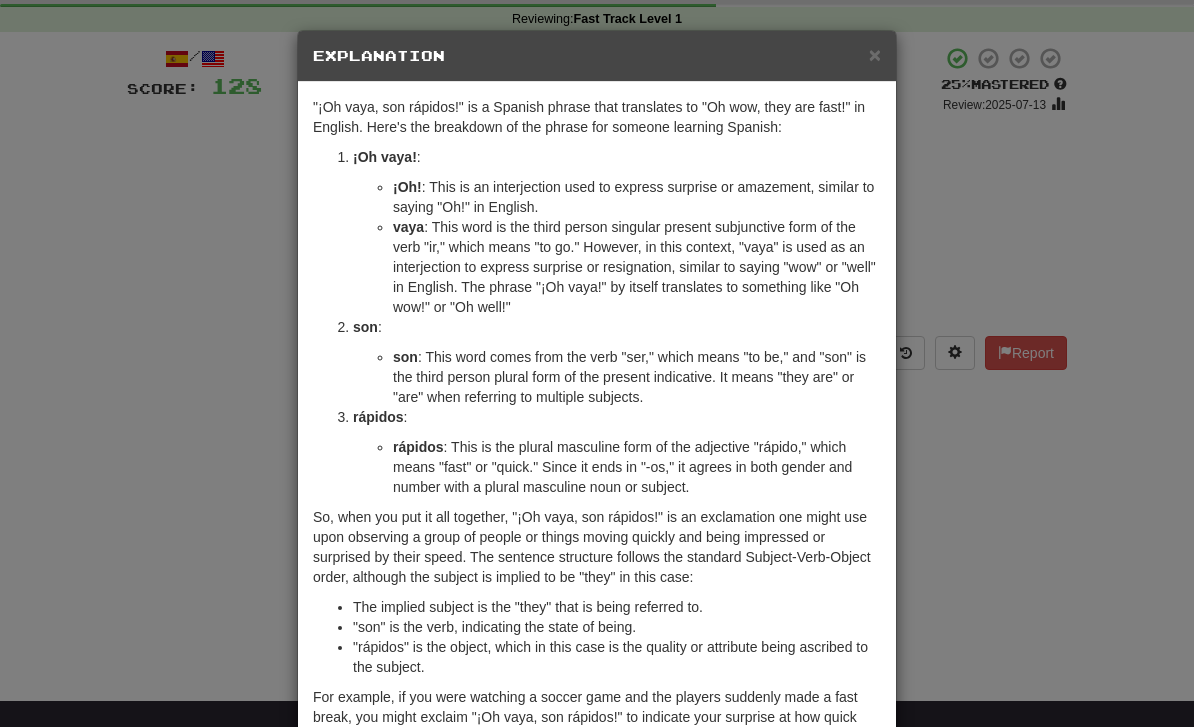click on "× Explanation "¡Oh vaya, son rápidos!" is a Spanish phrase that translates to "Oh wow, they are fast!" in English. Here's the breakdown of the phrase for someone learning Spanish:
¡Oh vaya! :
¡Oh! : This is an interjection used to express surprise or amazement, similar to saying "Oh!" in English.
vaya : This word is the third person singular present subjunctive form of the verb "ir," which means "to go." However, in this context, "vaya" is used as an interjection to express surprise or resignation, similar to saying "wow" or "well" in English. The phrase "¡Oh vaya!" by itself translates to something like "Oh wow!" or "Oh well!"
son :
son : This word comes from the verb "ser," which means "to be," and "son" is the third person plural form of the present indicative. It means "they are" or "are" when referring to multiple subjects.
rápidos :
rápidos
The implied subject is the "they" that is being referred to.
Let us know ! Close" at bounding box center [597, 363] 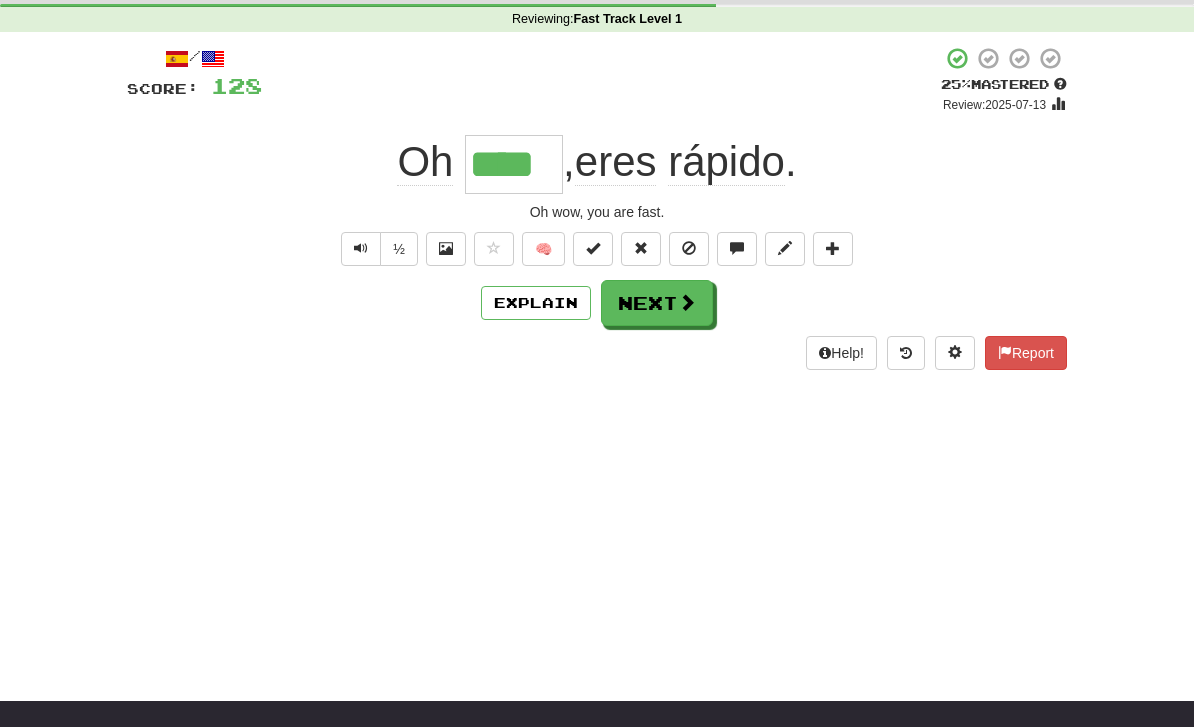 click on "Next" at bounding box center (657, 303) 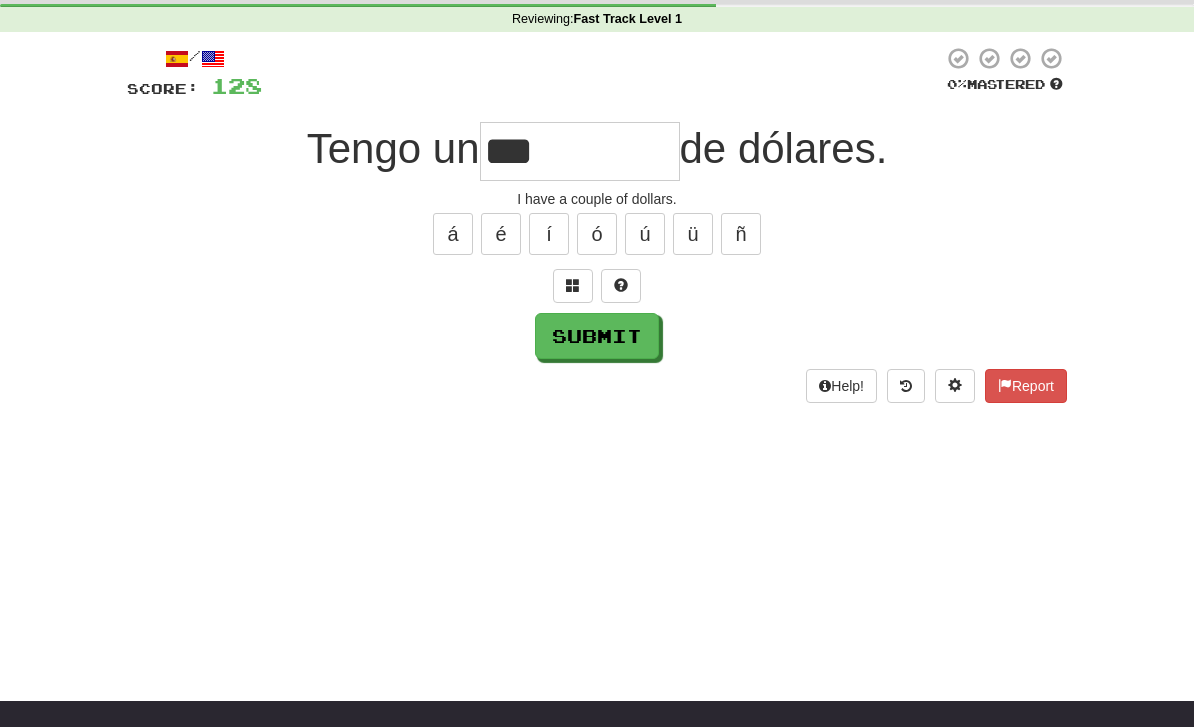 type on "***" 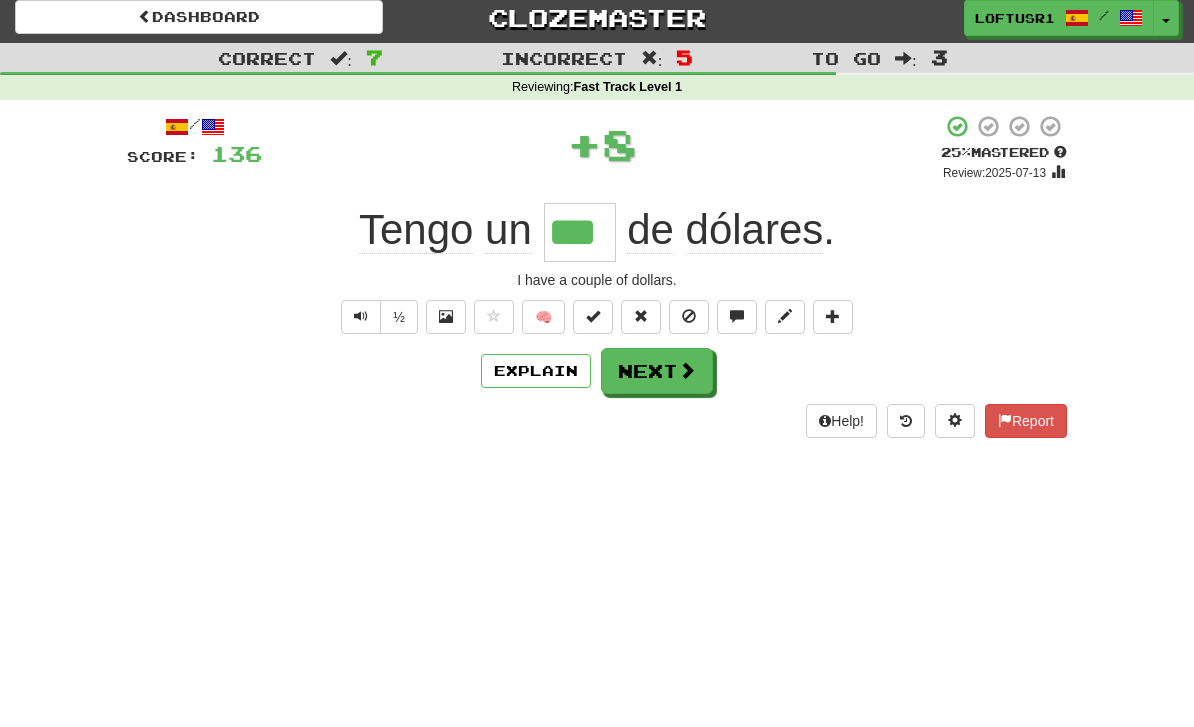 scroll, scrollTop: 0, scrollLeft: 0, axis: both 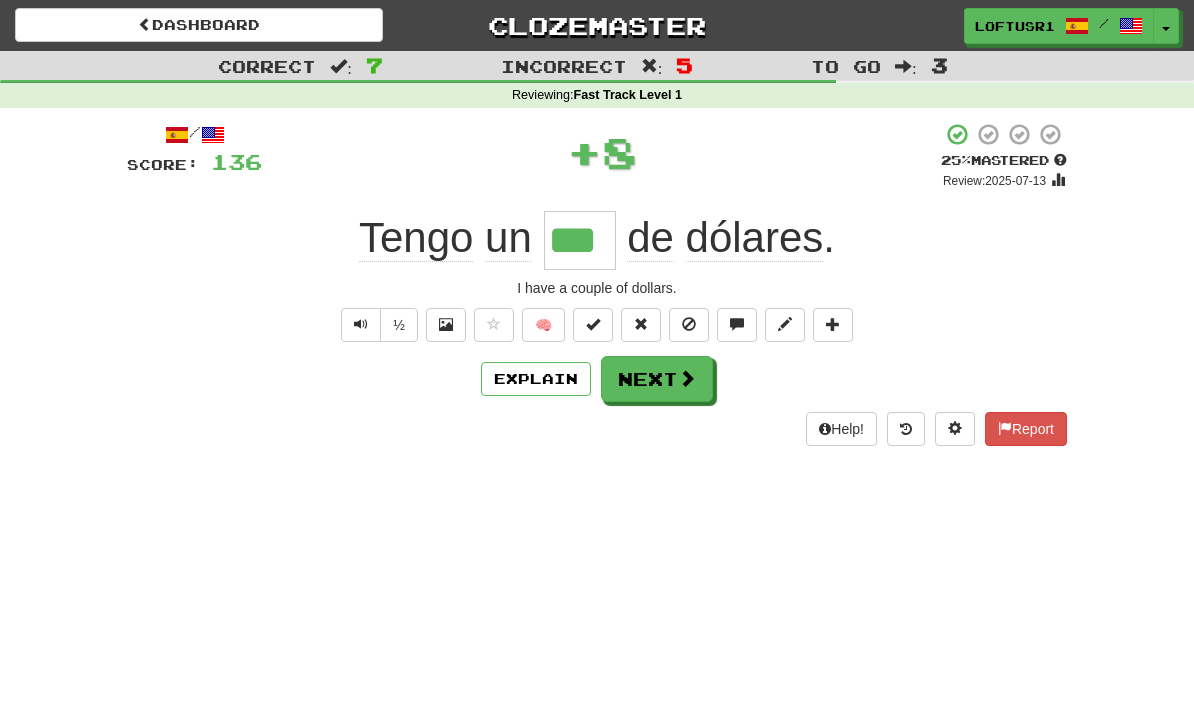 click at bounding box center [687, 378] 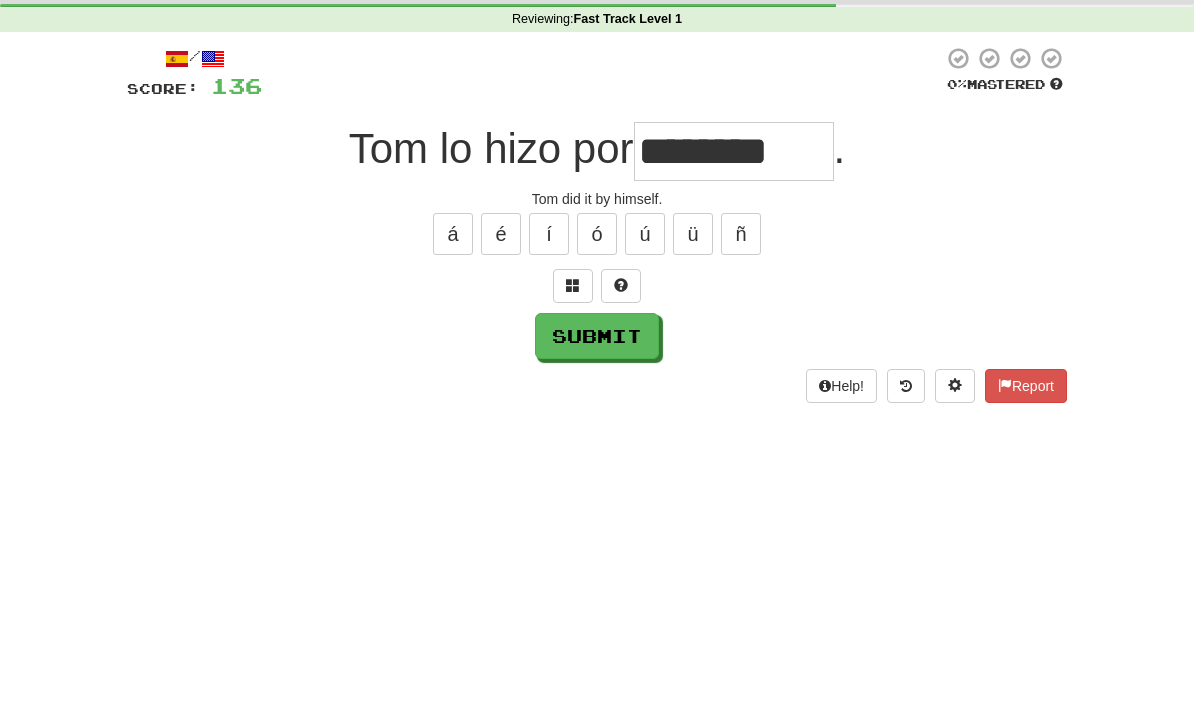 scroll, scrollTop: 76, scrollLeft: 0, axis: vertical 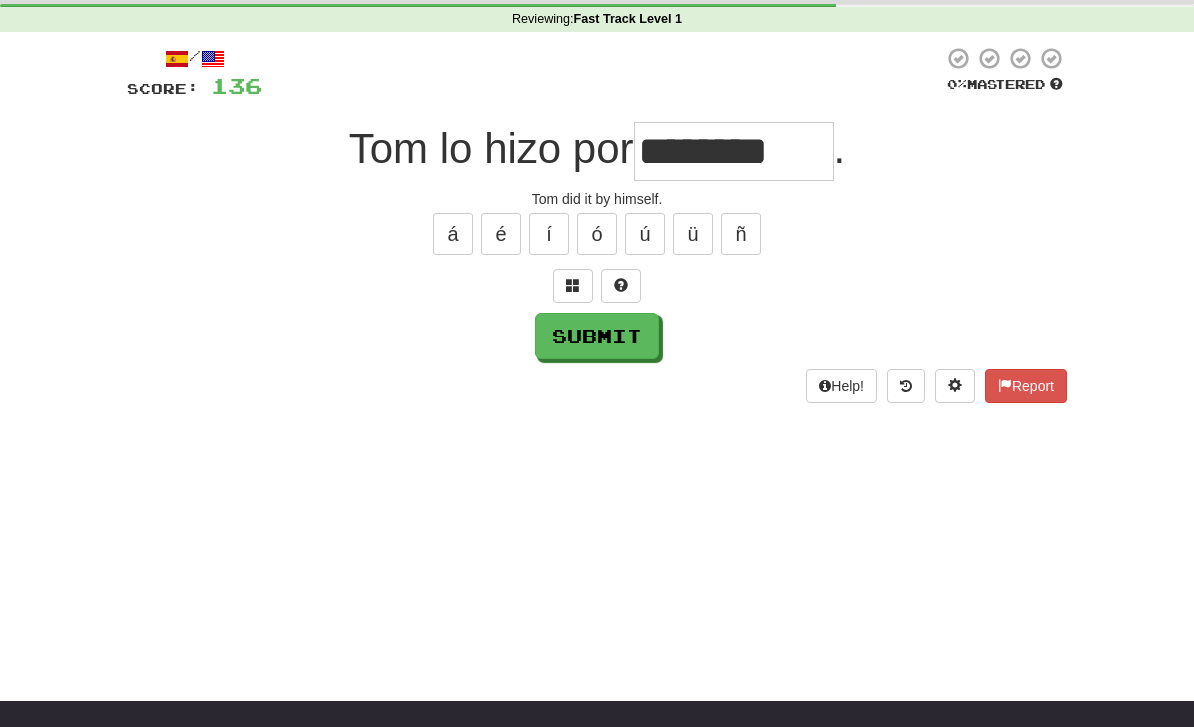 type on "********" 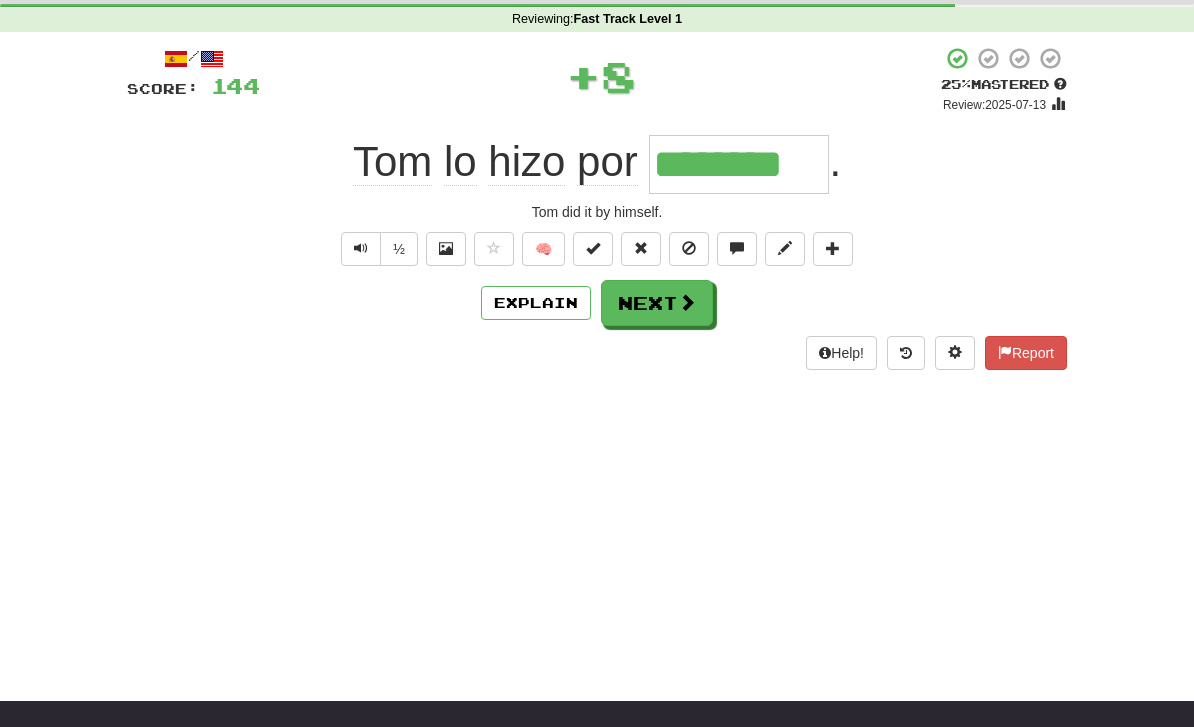 click on "Explain" at bounding box center (536, 303) 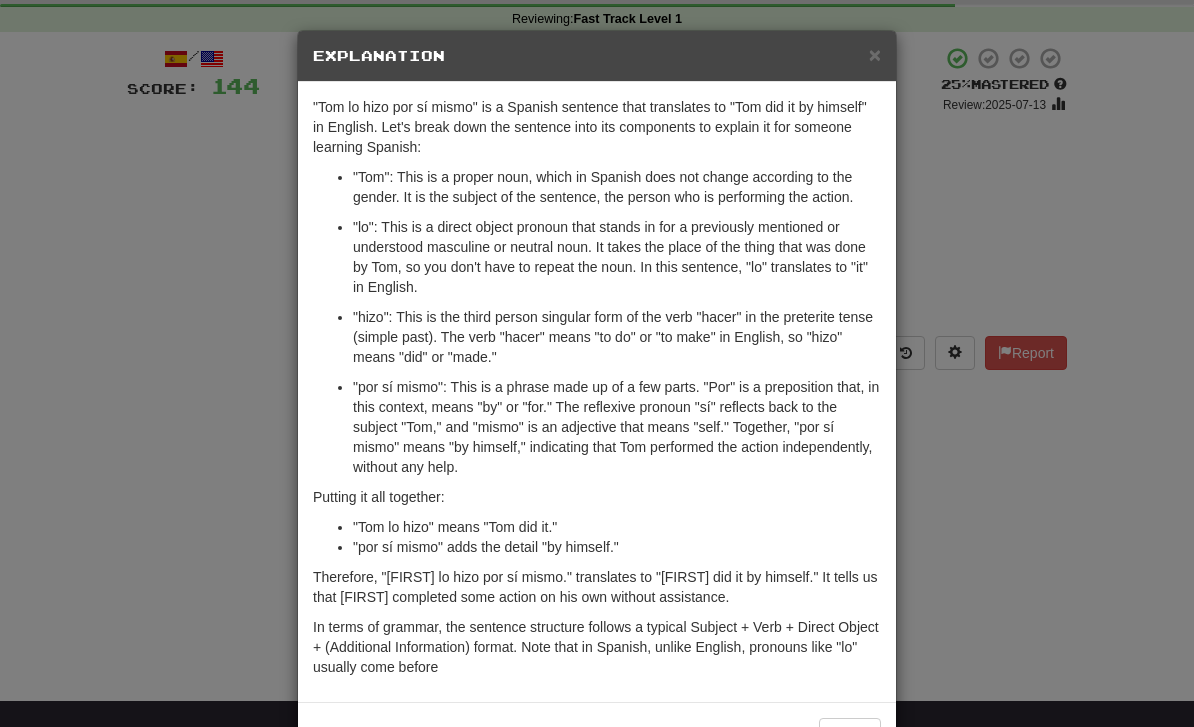click on "× Explanation "Tom lo hizo por sí mismo" is a Spanish sentence that translates to "Tom did it by himself" in English. Let's break down the sentence into its components to explain it for someone learning Spanish:
"Tom": This is a proper noun, which in Spanish does not change according to the gender. It is the subject of the sentence, the person who is performing the action.
"lo": This is a direct object pronoun that stands in for a previously mentioned or understood masculine or neutral noun. It takes the place of the thing that was done by Tom, so you don't have to repeat the noun. In this sentence, "lo" translates to "it" in English.
"hizo": This is the third person singular form of the verb "hacer" in the preterite tense (simple past). The verb "hacer" means "to do" or "to make" in English, so "hizo" means "did" or "made."
Putting it all together:
"Tom lo hizo" means "Tom did it."
"por sí mismo" adds the detail "by himself."
Let us know ! Close" at bounding box center (597, 363) 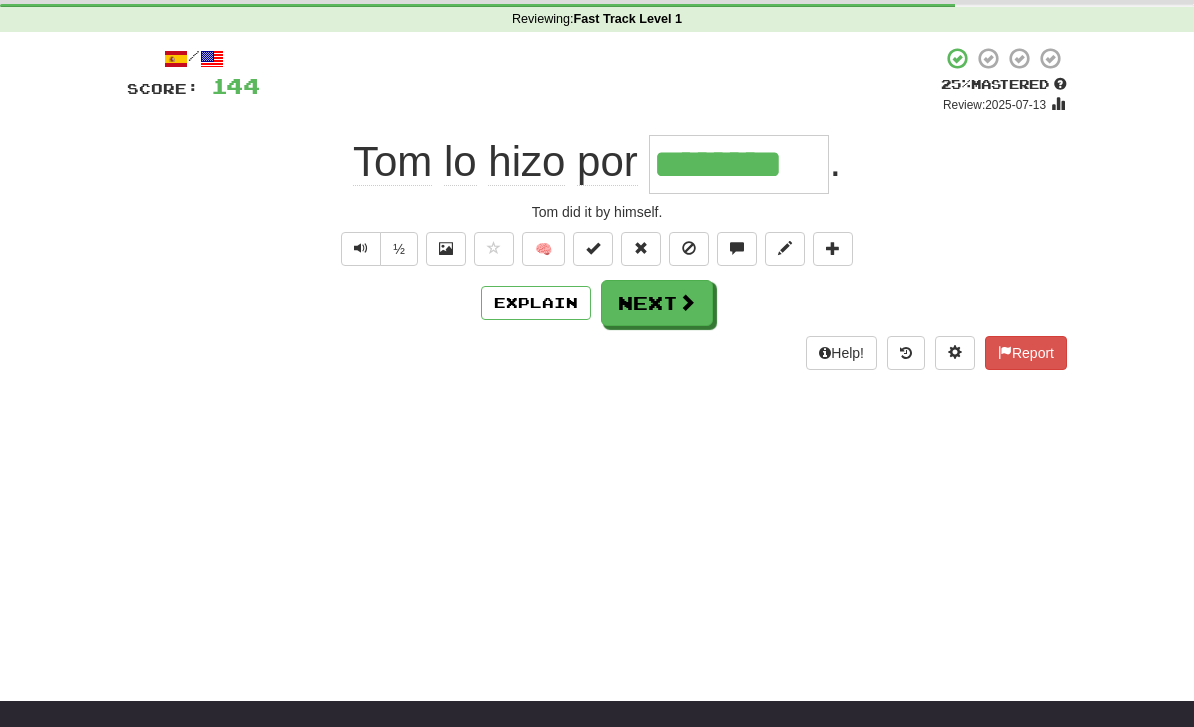 click on "Dashboard
Clozemaster
loftusr1
/
Toggle Dropdown
Dashboard
Leaderboard
Activity Feed
Notifications
Profile
Discussions
Español
/
English
Streak:
307
Review:
102
Points Today: 24
Languages
Account
Logout
loftusr1
/
Toggle Dropdown
Dashboard
Leaderboard
Activity Feed
Notifications
Profile
Discussions
Español
/
English
Streak:
307
Review:
102
Points Today: 24
Languages
Account
Logout
clozemaster
Correct   :   8 Incorrect   :   5 To go   :   2 Reviewing :  Fast Track Level 1  /  Score:   144 + 8 25 %  Mastered Review:  2025-07-13 Tom   lo   hizo   por   ******** . Tom did it by himself. ½ 🧠 Explain Next  Help!  Report" at bounding box center (597, 287) 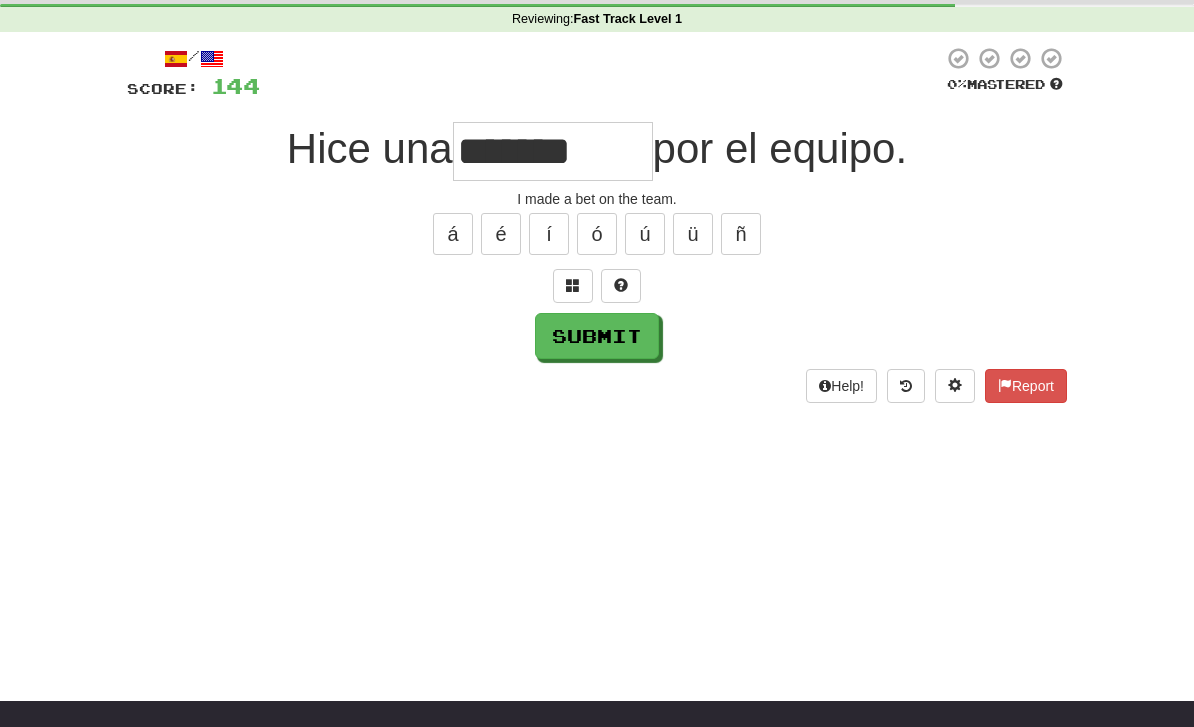 type on "*******" 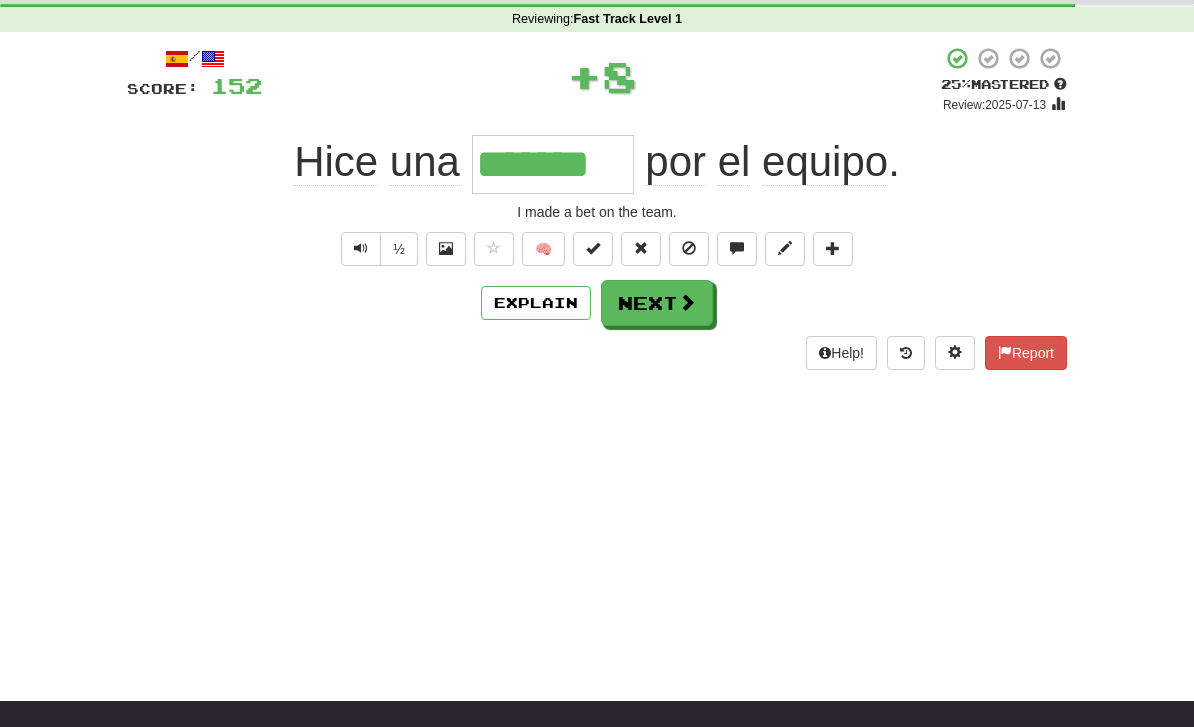 click on "Explain" at bounding box center [536, 303] 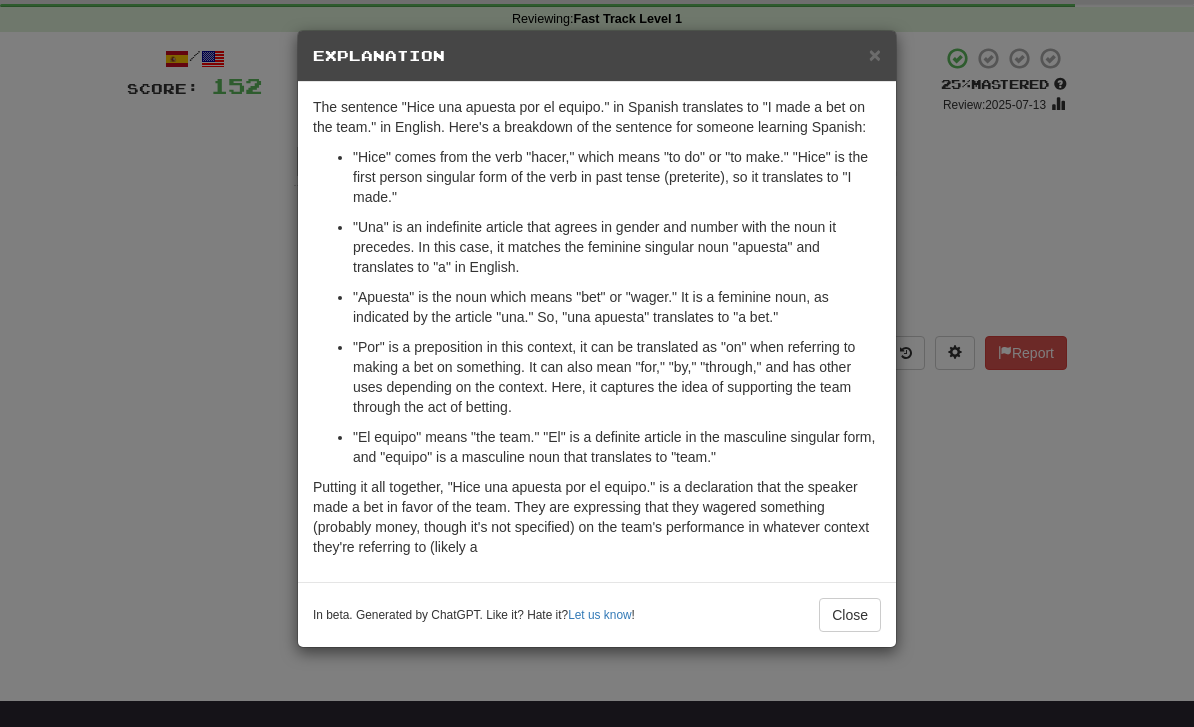 click on "Close" at bounding box center [850, 615] 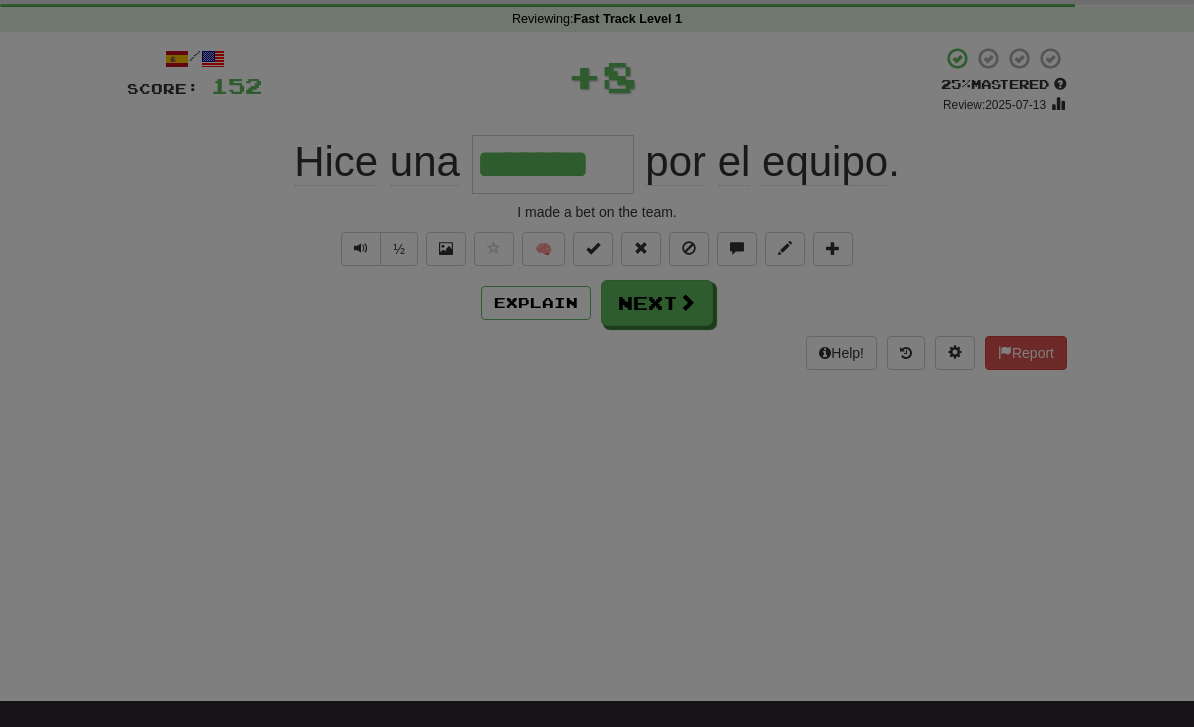click on "× Explanation The sentence "Hice una apuesta por el equipo." in Spanish translates to "I made a bet on the team." in English. Here's a breakdown of the sentence for someone learning Spanish:
"Hice" comes from the verb "hacer," which means "to do" or "to make." "Hice" is the first person singular form of the verb in past tense (preterite), so it translates to "I made."
"Una" is an indefinite article that agrees in gender and number with the noun it precedes. In this case, it matches the feminine singular noun "apuesta" and translates to "a" in English.
"Apuesta" is the noun which means "bet" or "wager." It is a feminine noun, as indicated by the article "una." So, "una apuesta" translates to "a bet."
"Por" is a preposition in this context, it can be translated as "on" when referring to making a bet on something. It can also mean "for," "by," "through," and has other uses depending on the context. Here, it captures the idea of supporting the team through the act of betting." at bounding box center [597, 363] 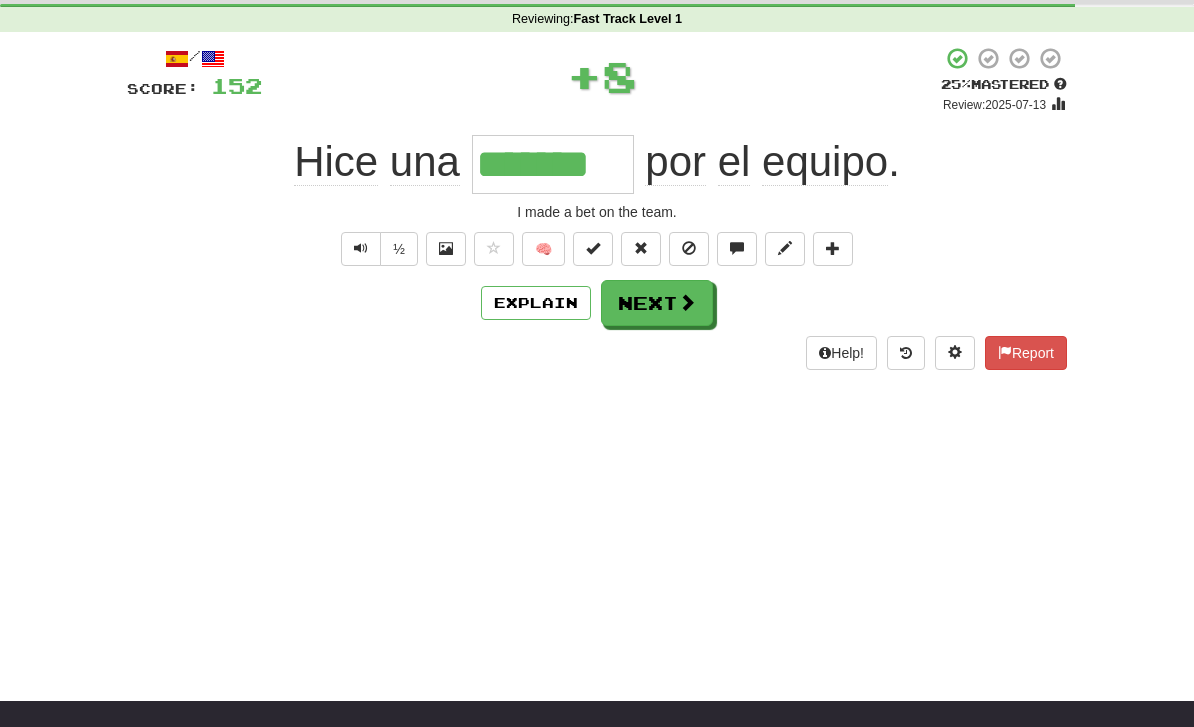 click on "Next" at bounding box center [657, 303] 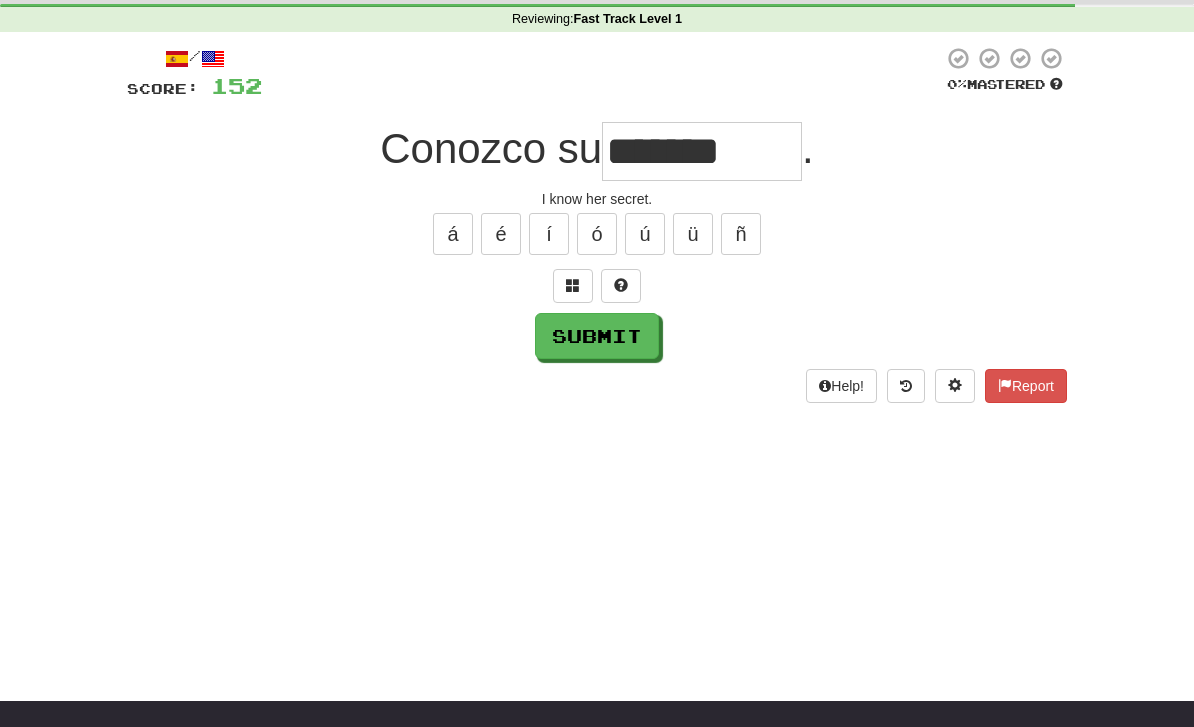 type on "*******" 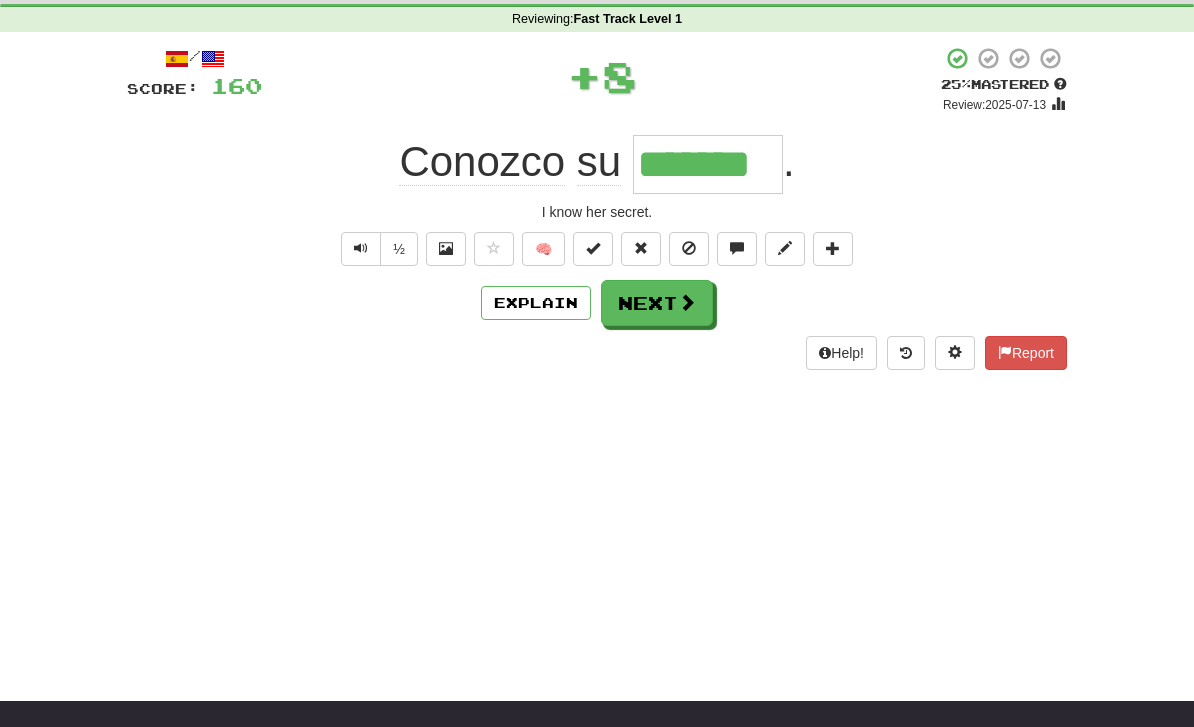 click on "Explain" at bounding box center [536, 303] 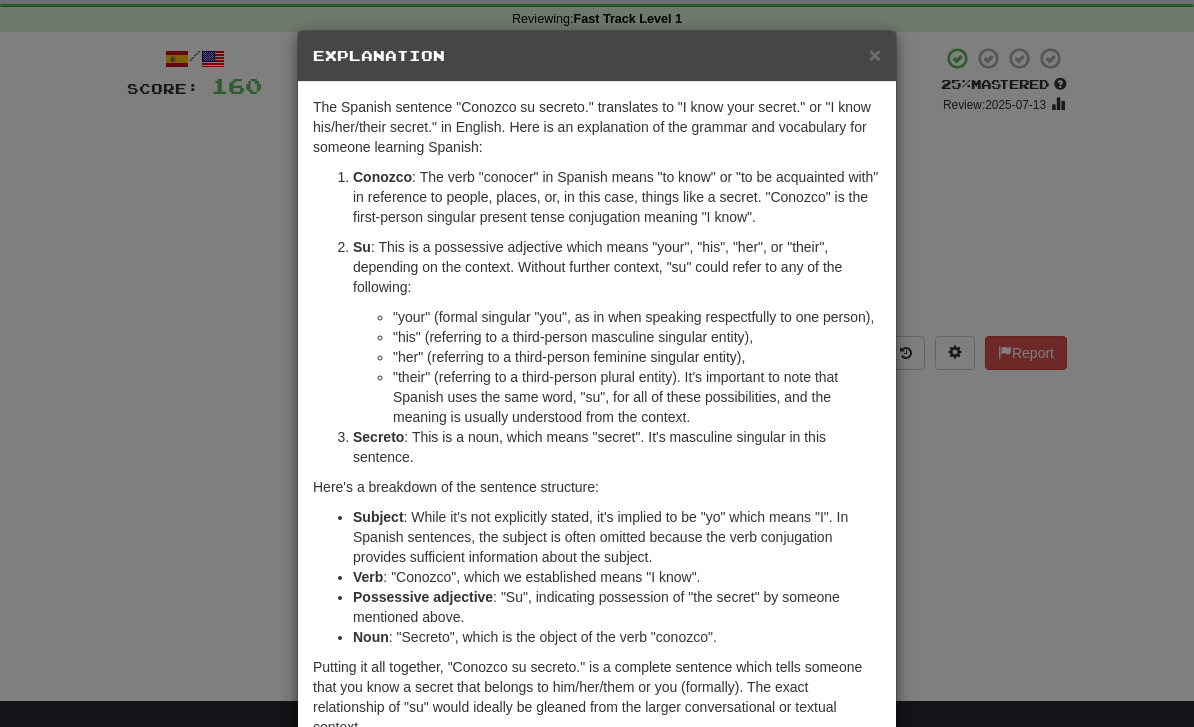 click on "× Explanation The Spanish sentence "Conozco su secreto." translates to "I know your secret." or "I know his/her/their secret." in English. Here is an explanation of the grammar and vocabulary for someone learning Spanish:
Conozco : The verb "conocer" in Spanish means "to know" or "to be acquainted with" in reference to people, places, or, in this case, things like a secret. "Conozco" is the first-person singular present tense conjugation meaning "I know".
Su : This is a possessive adjective which means "your", "his", "her", or "their", depending on the context. Without further context, "su" could refer to any of the following:
"your" (formal singular "you", as in when speaking respectfully to one person),
"his" (referring to a third-person masculine singular entity),
"her" (referring to a third-person feminine singular entity),
Secreto : This is a noun, which means "secret". It's masculine singular in this sentence.
Here's a breakdown of the sentence structure:
Subject" at bounding box center [597, 363] 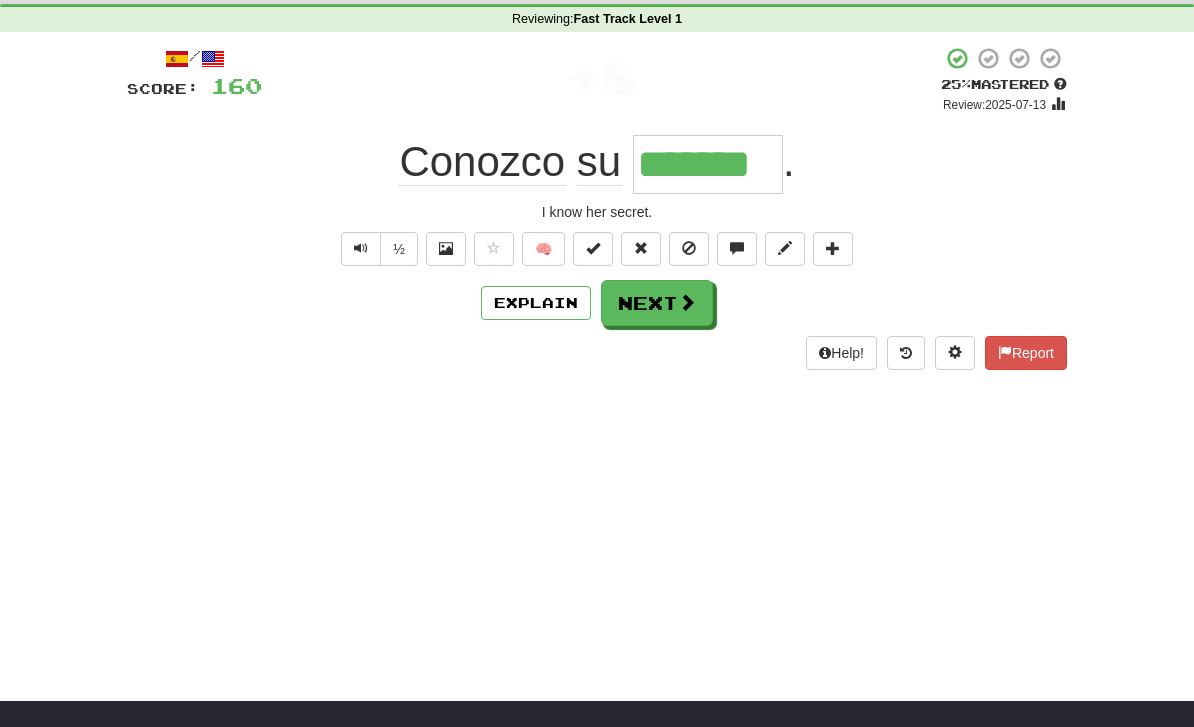 click on "Dashboard
Clozemaster
loftusr1
/
Toggle Dropdown
Dashboard
Leaderboard
Activity Feed
Notifications
Profile
Discussions
Español
/
English
Streak:
307
Review:
102
Points Today: 24
Languages
Account
Logout
loftusr1
/
Toggle Dropdown
Dashboard
Leaderboard
Activity Feed
Notifications
Profile
Discussions
Español
/
English
Streak:
307
Review:
102
Points Today: 24
Languages
Account
Logout
clozemaster
Correct   :   10 Incorrect   :   5 To go   :   0 Reviewing :  Fast Track Level 1  /  Score:   160 + 8 25 %  Mastered Review:  2025-07-13 Conozco   su   ******* . I know her secret. ½ 🧠 Explain Next  Help!  Report" at bounding box center (597, 287) 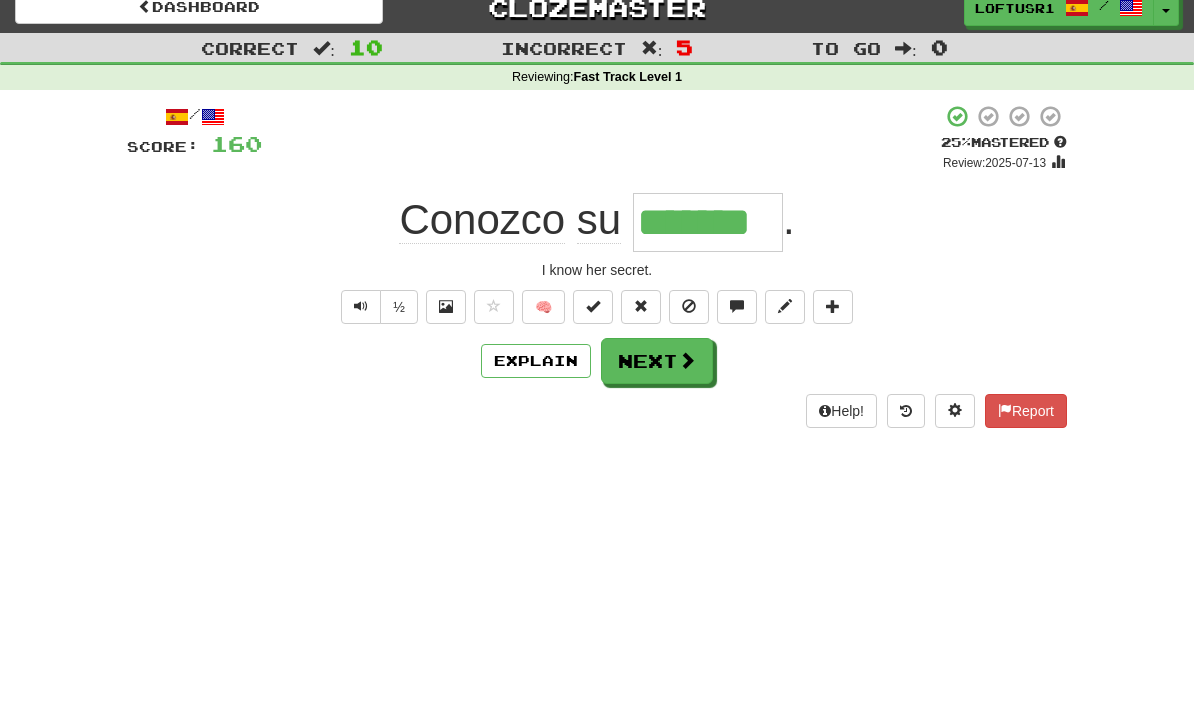 scroll, scrollTop: 0, scrollLeft: 0, axis: both 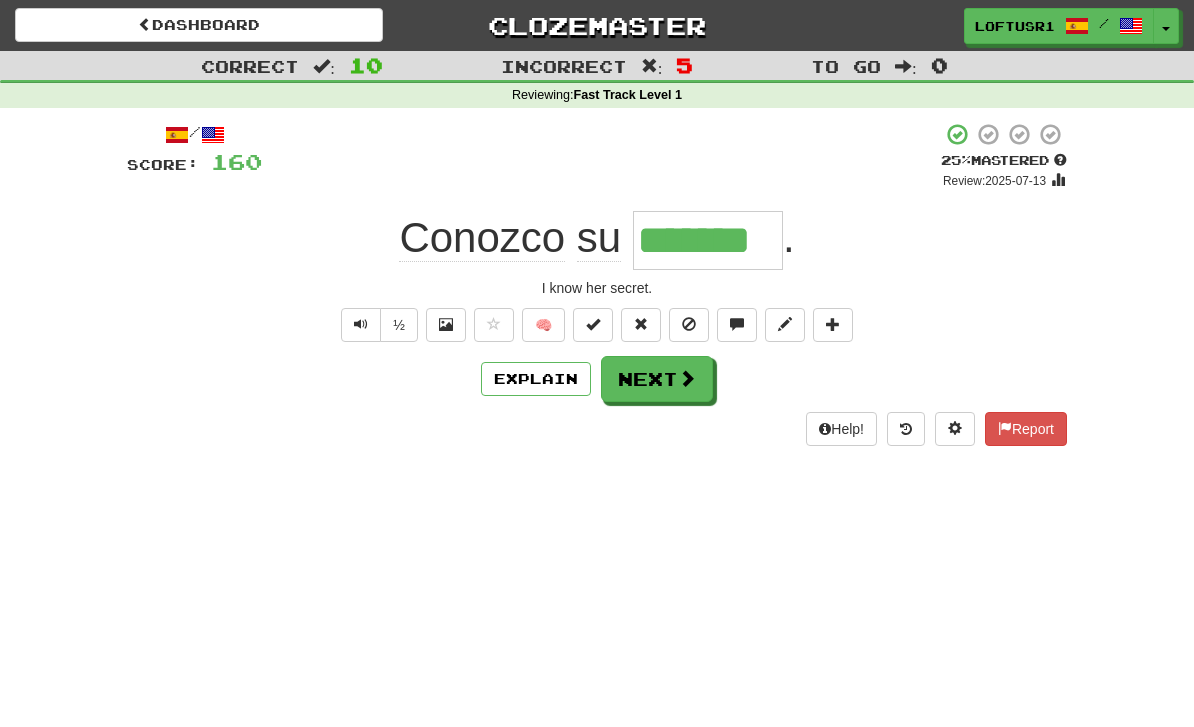 click at bounding box center (687, 378) 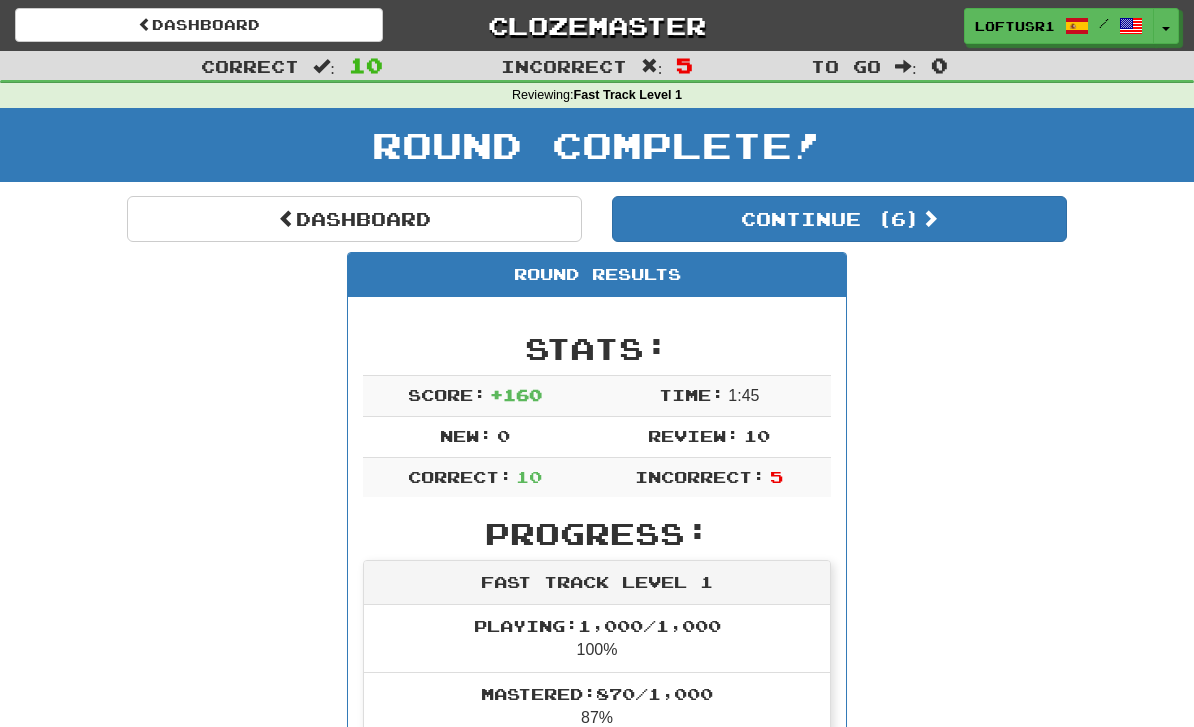 click on "Dashboard" at bounding box center [354, 219] 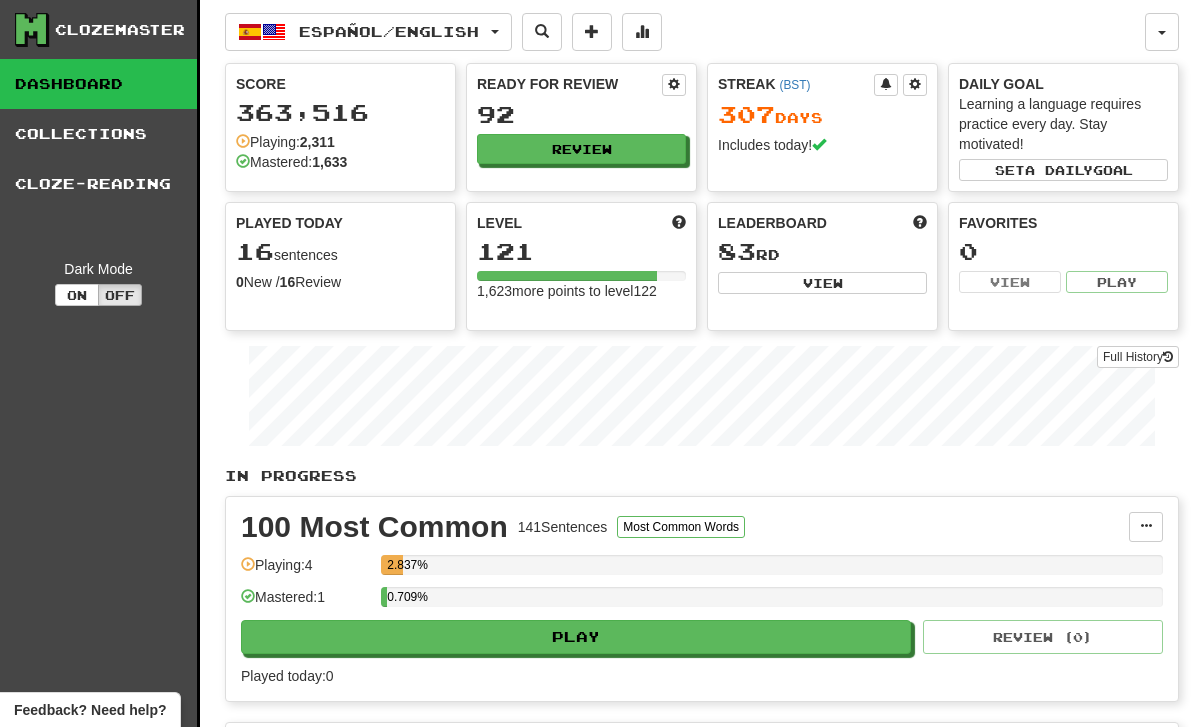 scroll, scrollTop: 0, scrollLeft: 0, axis: both 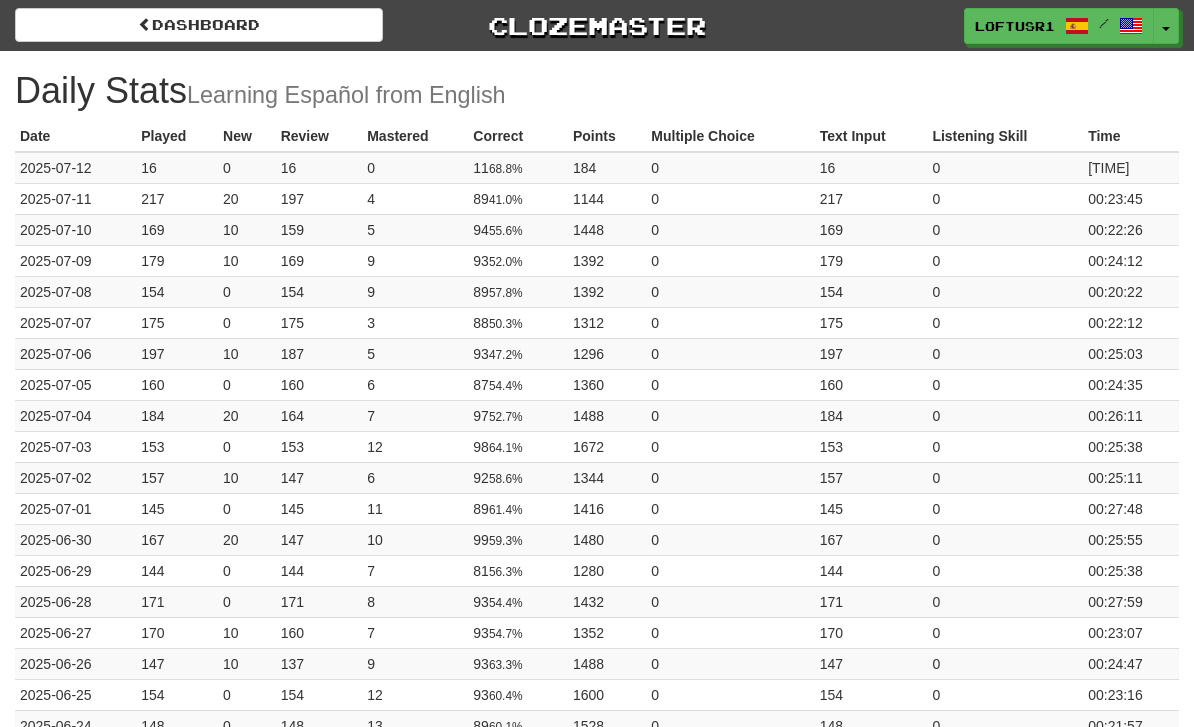 click on "Dashboard" at bounding box center [199, 25] 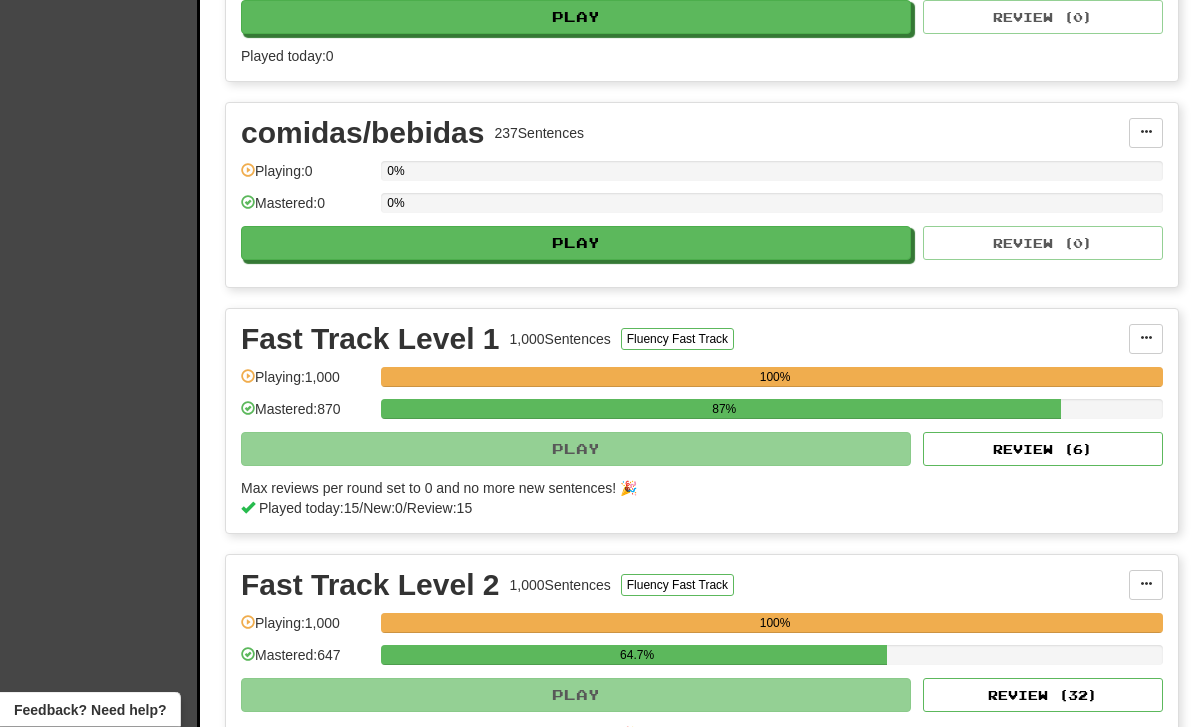 scroll, scrollTop: 620, scrollLeft: 0, axis: vertical 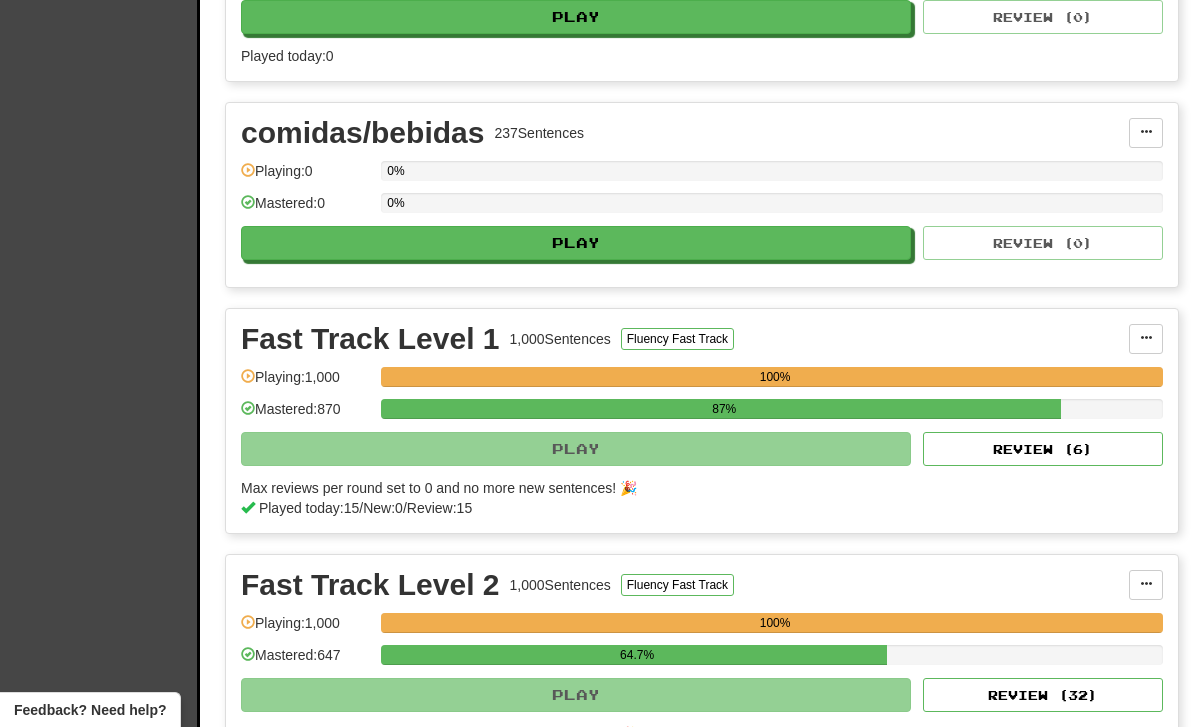 click on "Review ( 6 )" at bounding box center (1043, 449) 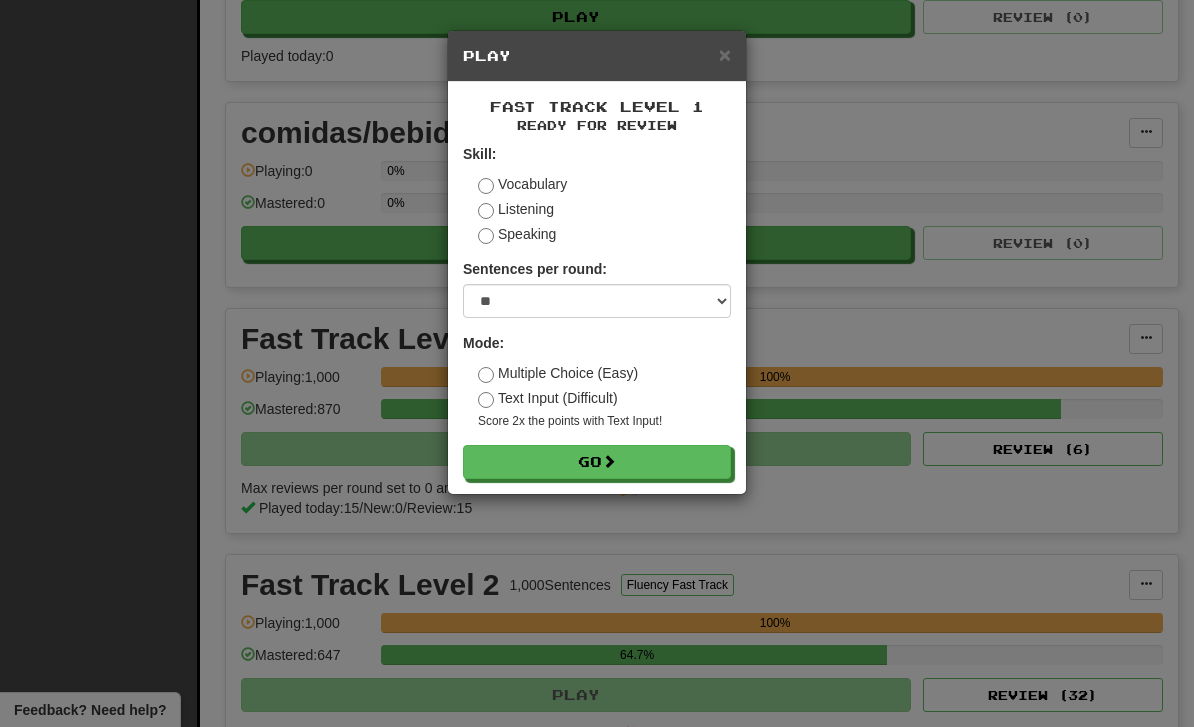 click on "Go" at bounding box center (597, 462) 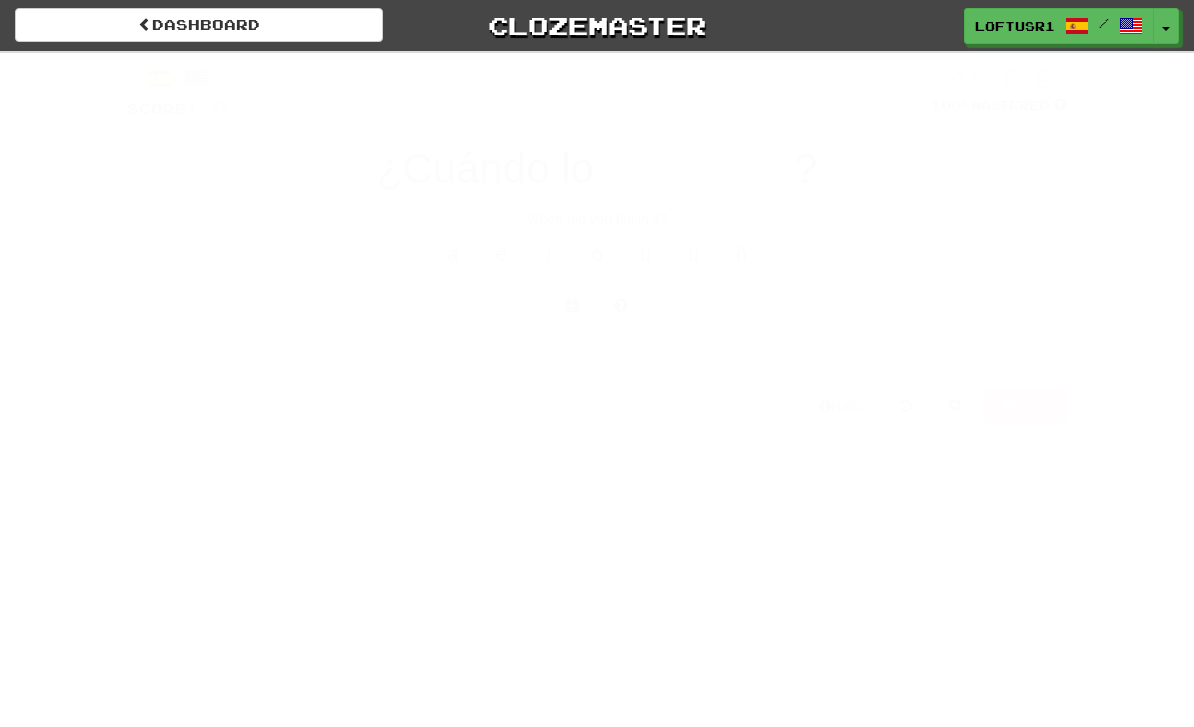 scroll, scrollTop: 0, scrollLeft: 0, axis: both 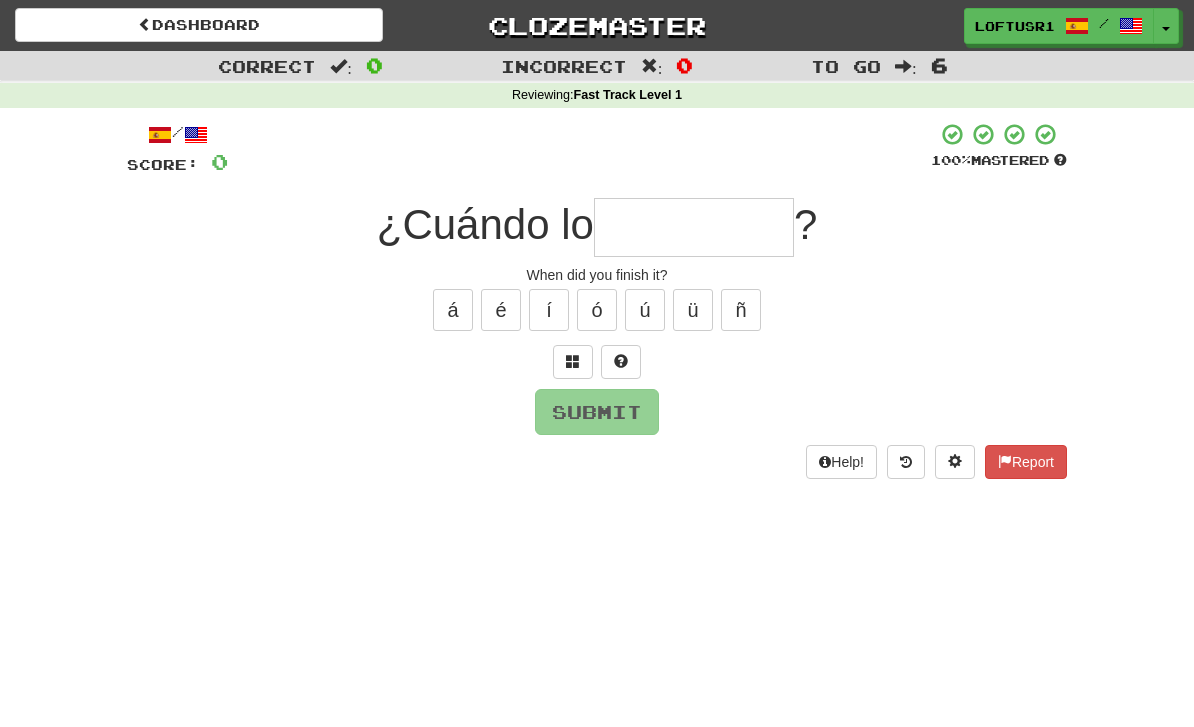 click at bounding box center (694, 227) 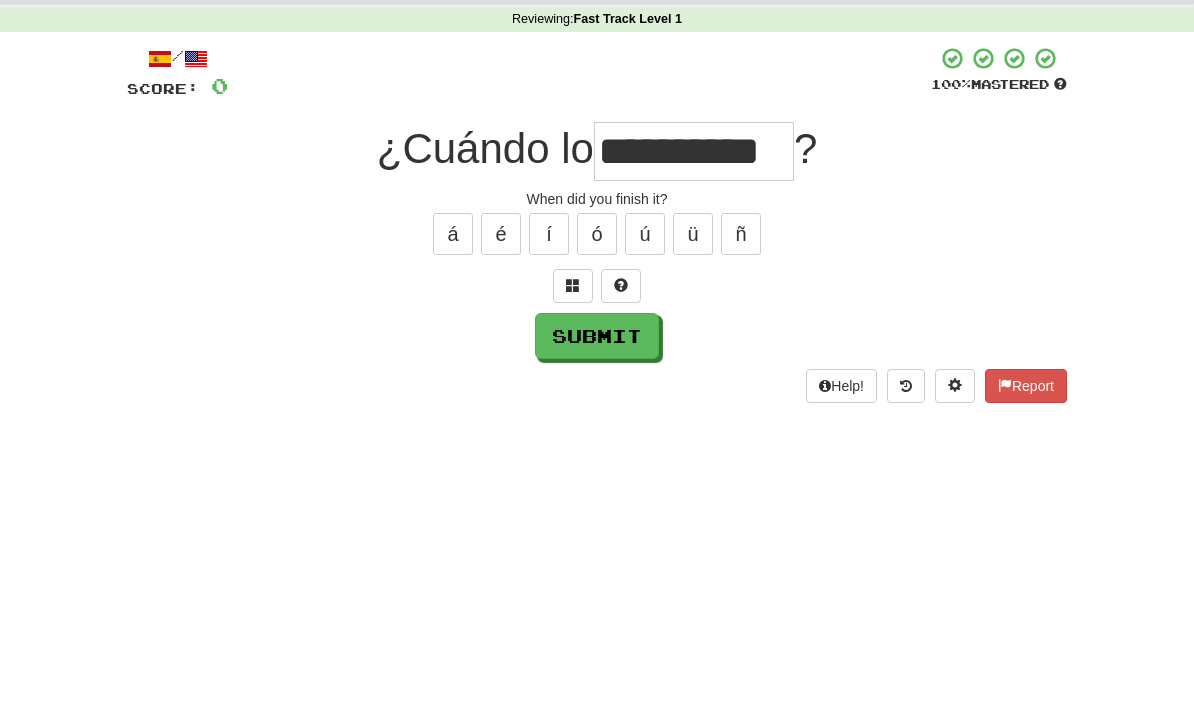 scroll, scrollTop: 76, scrollLeft: 0, axis: vertical 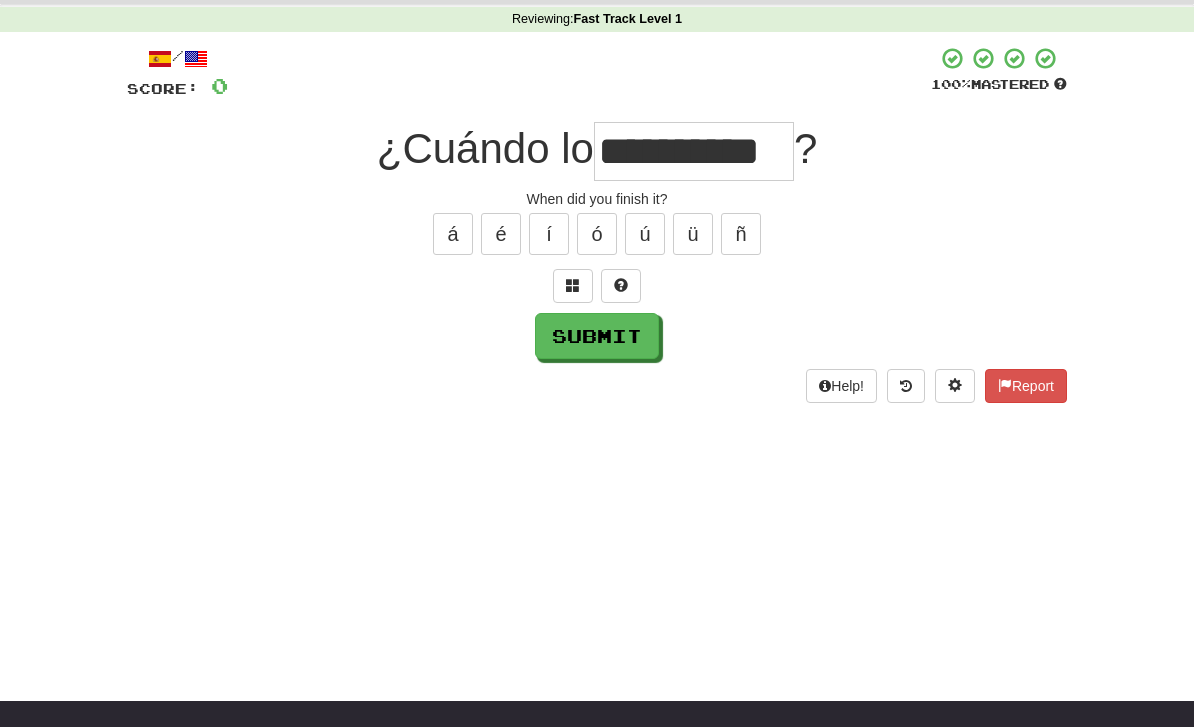 type on "**********" 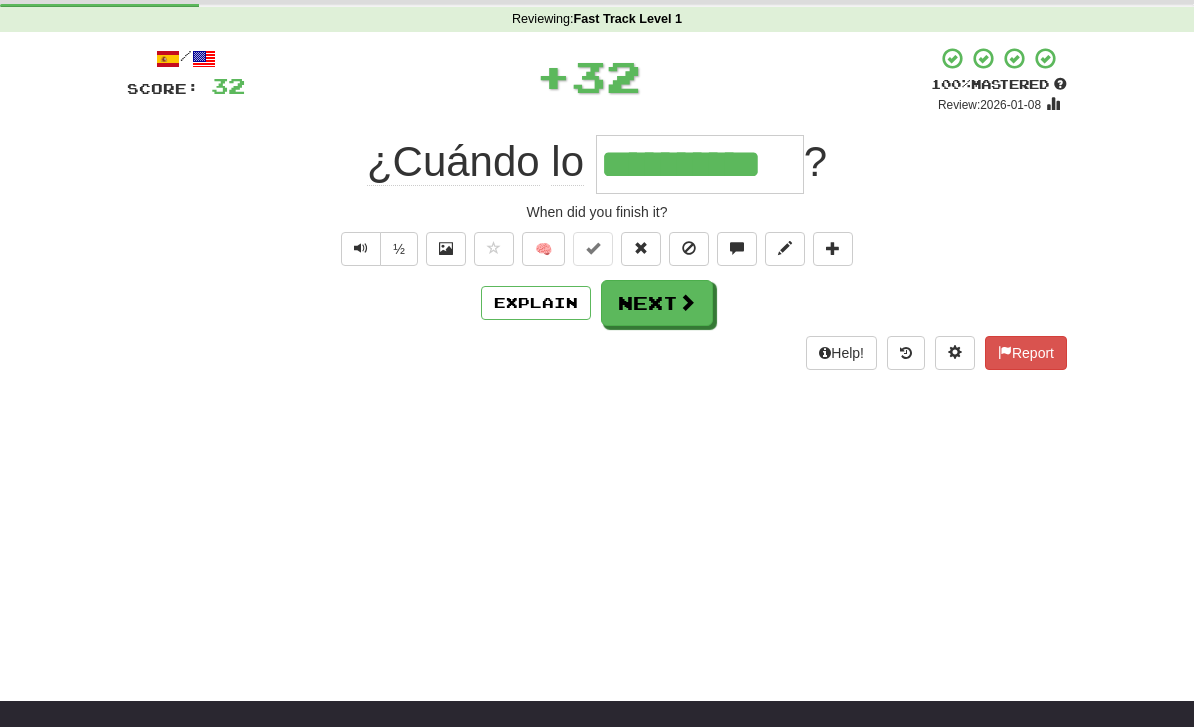 click on "Explain" at bounding box center (536, 303) 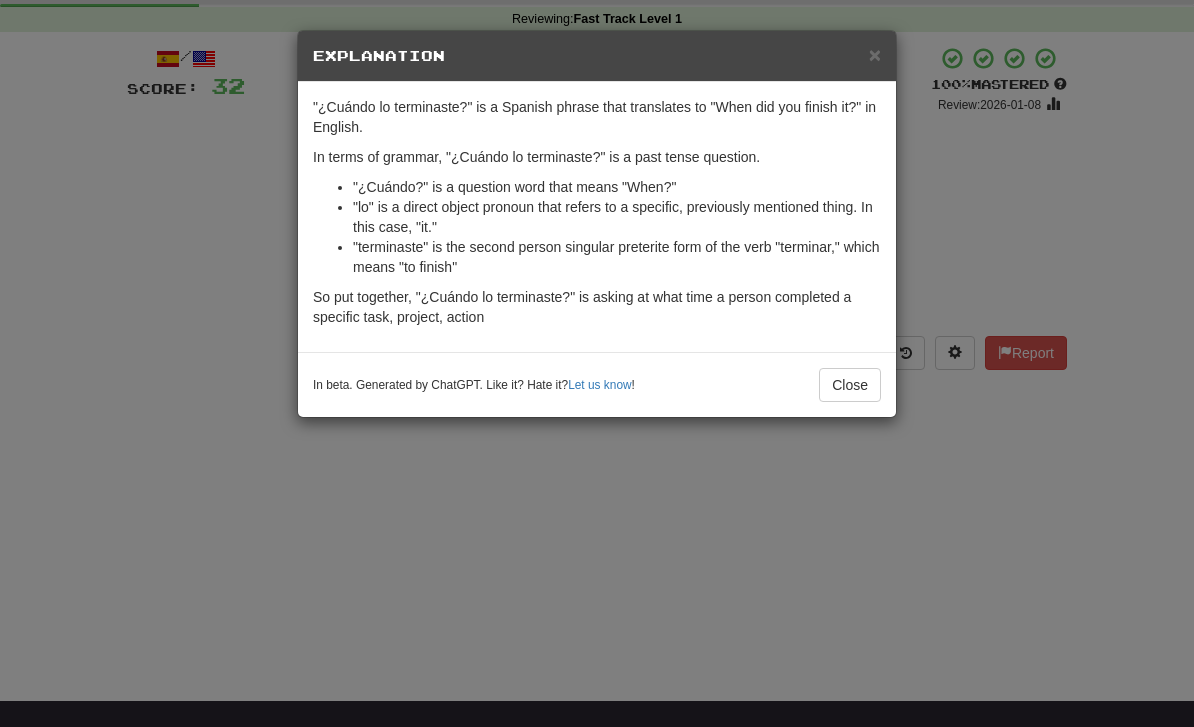 click on "Close" at bounding box center [850, 385] 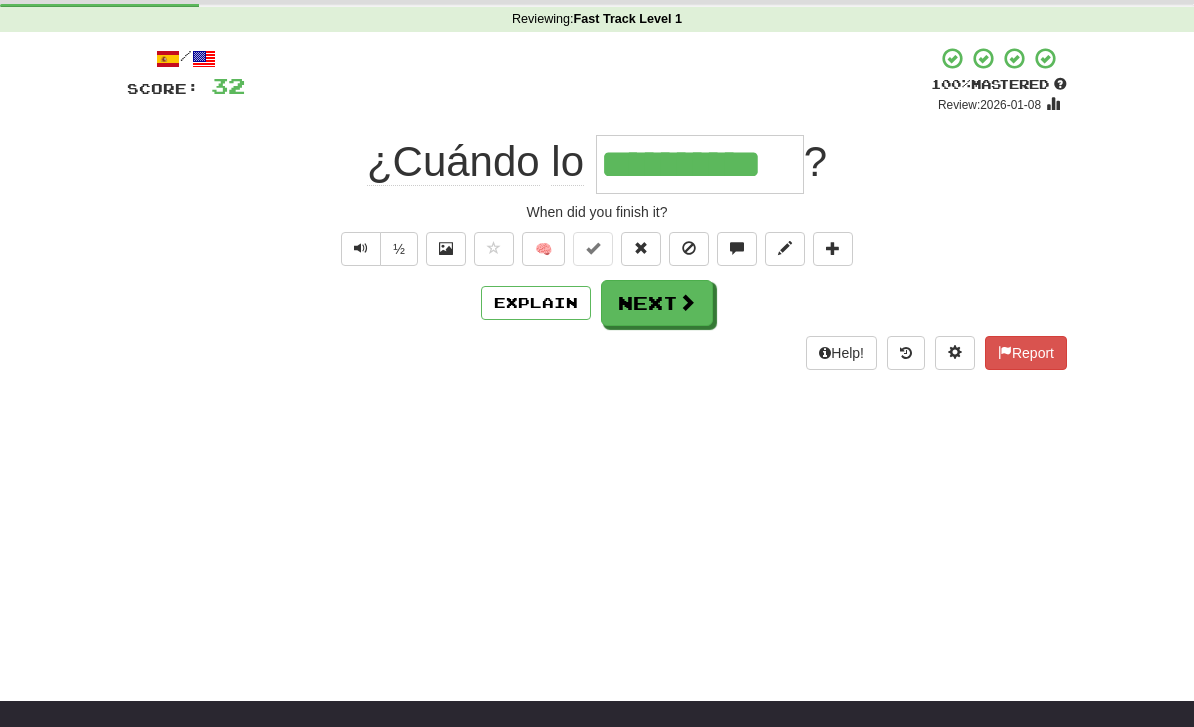 click on "Next" at bounding box center [657, 303] 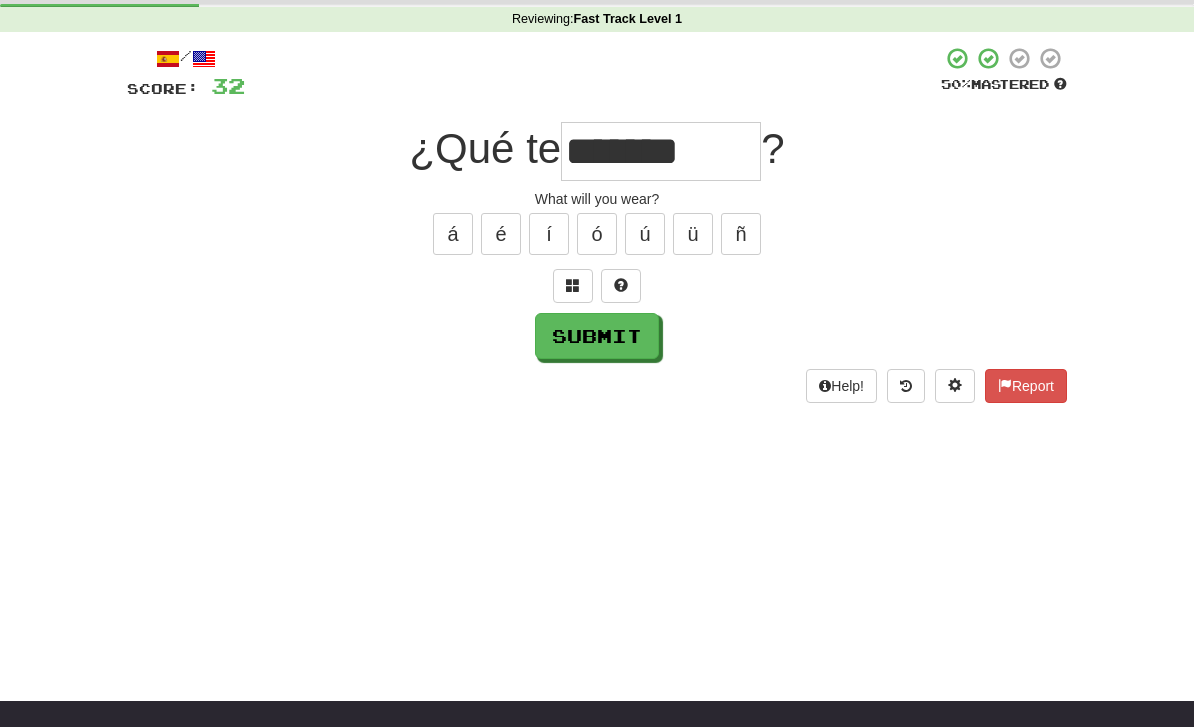 type on "*******" 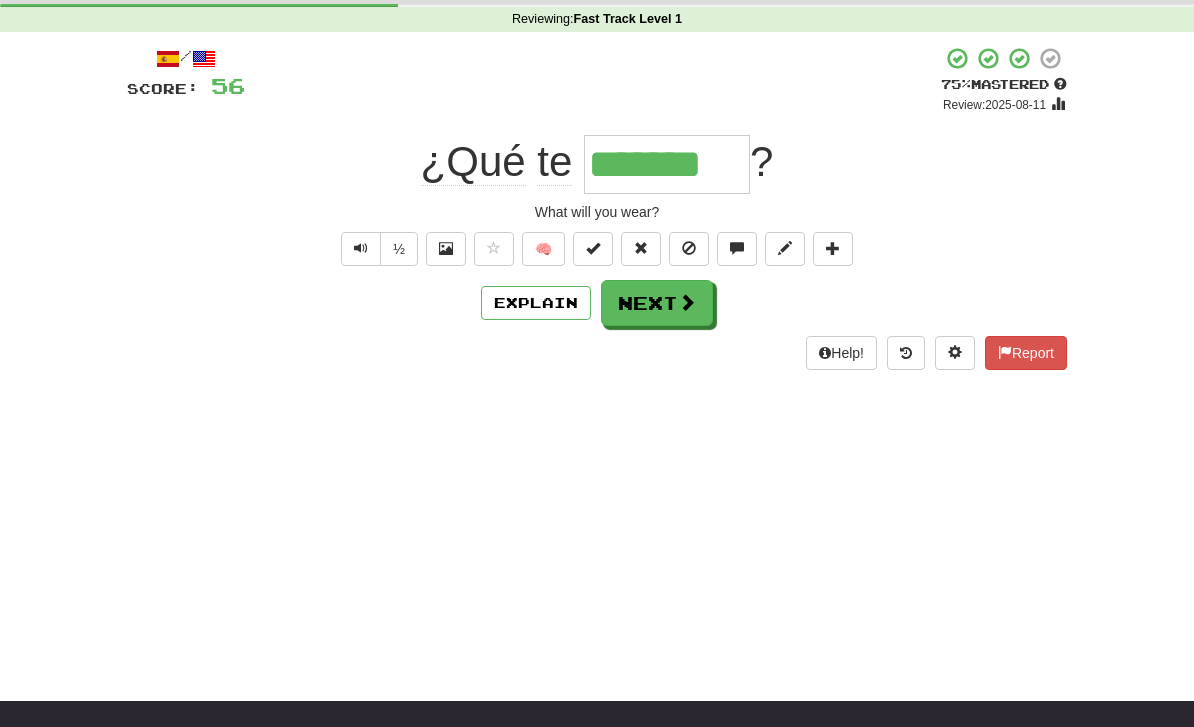 click on "Next" at bounding box center (657, 303) 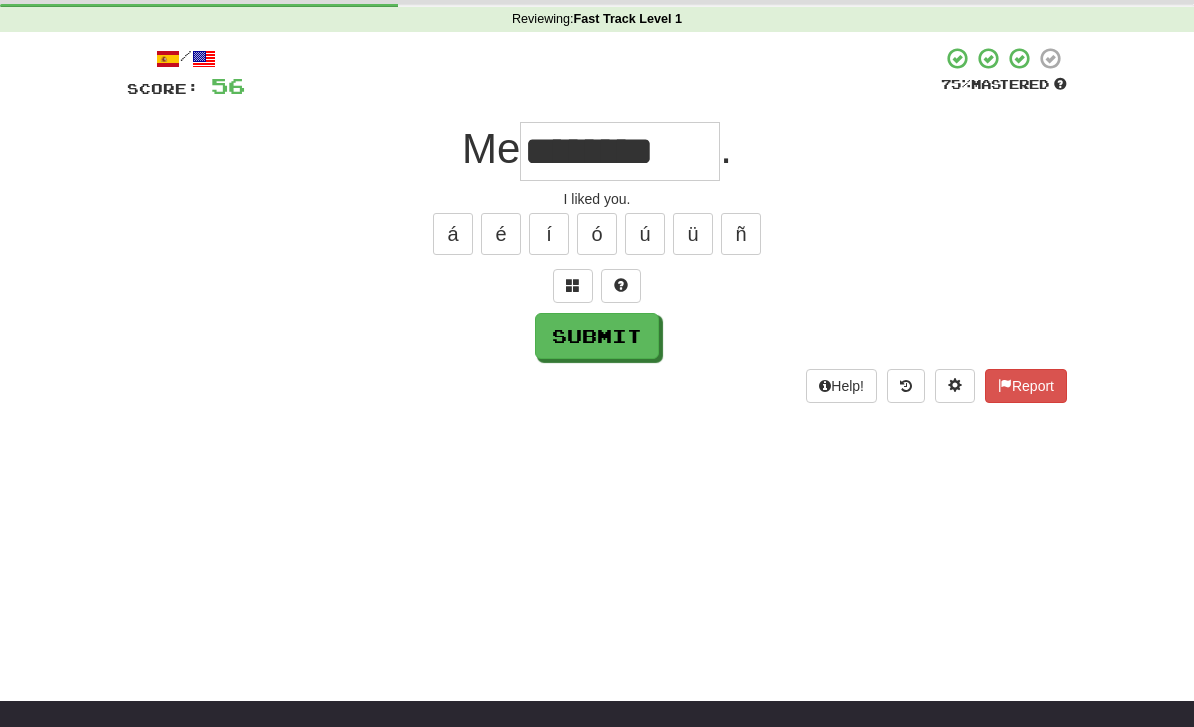 type on "********" 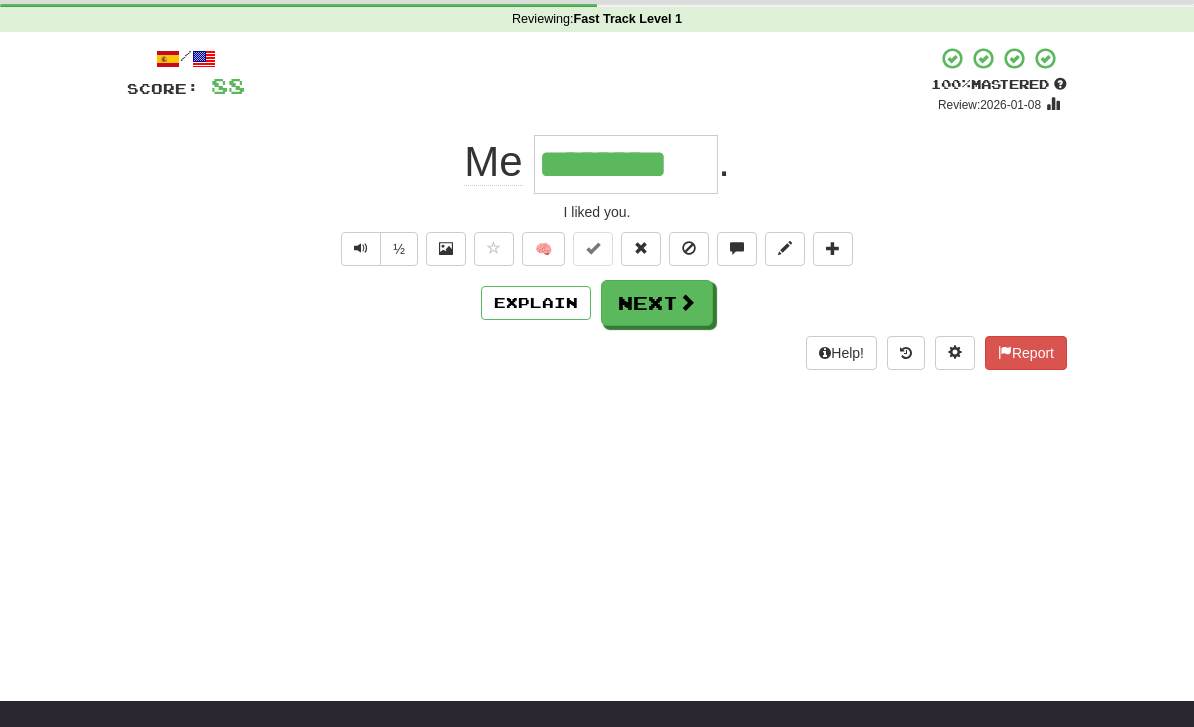 click on "Explain" at bounding box center [536, 303] 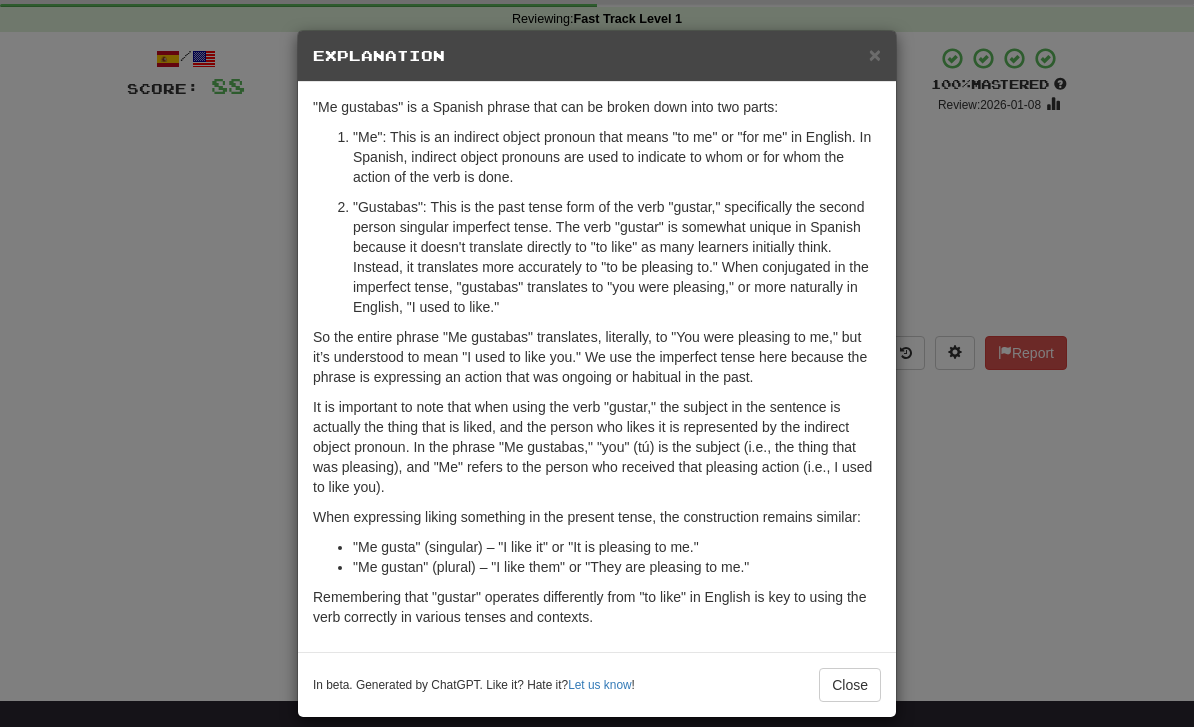 click on "× Explanation "Me gustabas" is a Spanish phrase that can be broken down into two parts:
"Me": This is an indirect object pronoun that means "to me" or "for me" in English. In Spanish, indirect object pronouns are used to indicate to whom or for whom the action of the verb is done.
"Gustabas": This is the past tense form of the verb "gustar," specifically the second person singular imperfect tense. The verb "gustar" is somewhat unique in Spanish because it doesn't translate directly to "to like" as many learners initially think. Instead, it translates more accurately to "to be pleasing to." When conjugated in the imperfect tense, "gustabas" translates to "you were pleasing," or more naturally in English, "I used to like."
So the entire phrase "Me gustabas" translates, literally, to "You were pleasing to me," but it’s understood to mean "I used to like you." We use the imperfect tense here because the phrase is expressing an action that was ongoing or habitual in the past.
!" at bounding box center (597, 363) 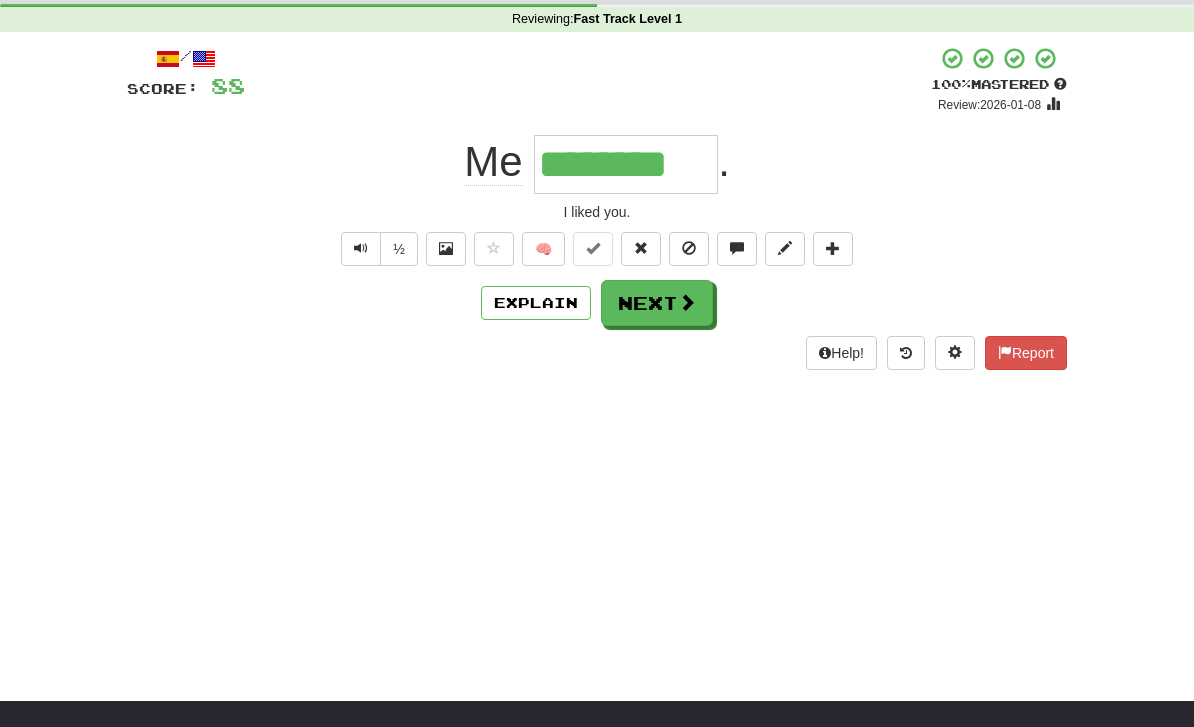 click on "Next" at bounding box center (657, 303) 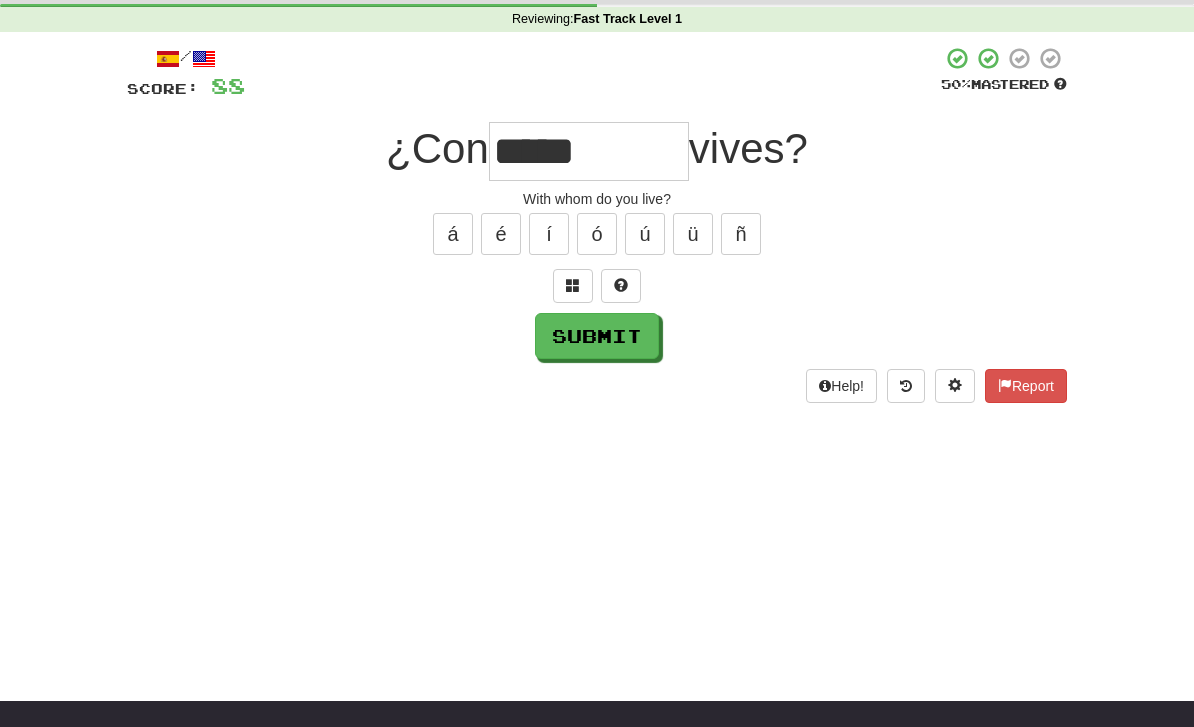 type on "*****" 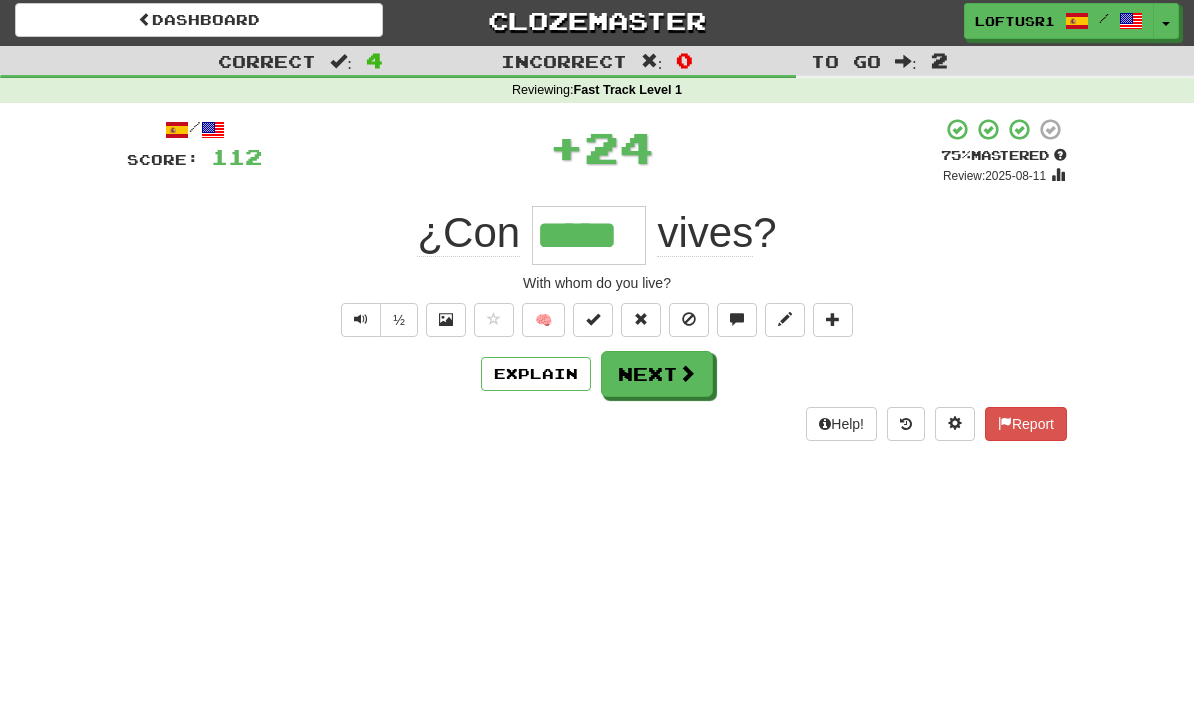 scroll, scrollTop: 0, scrollLeft: 0, axis: both 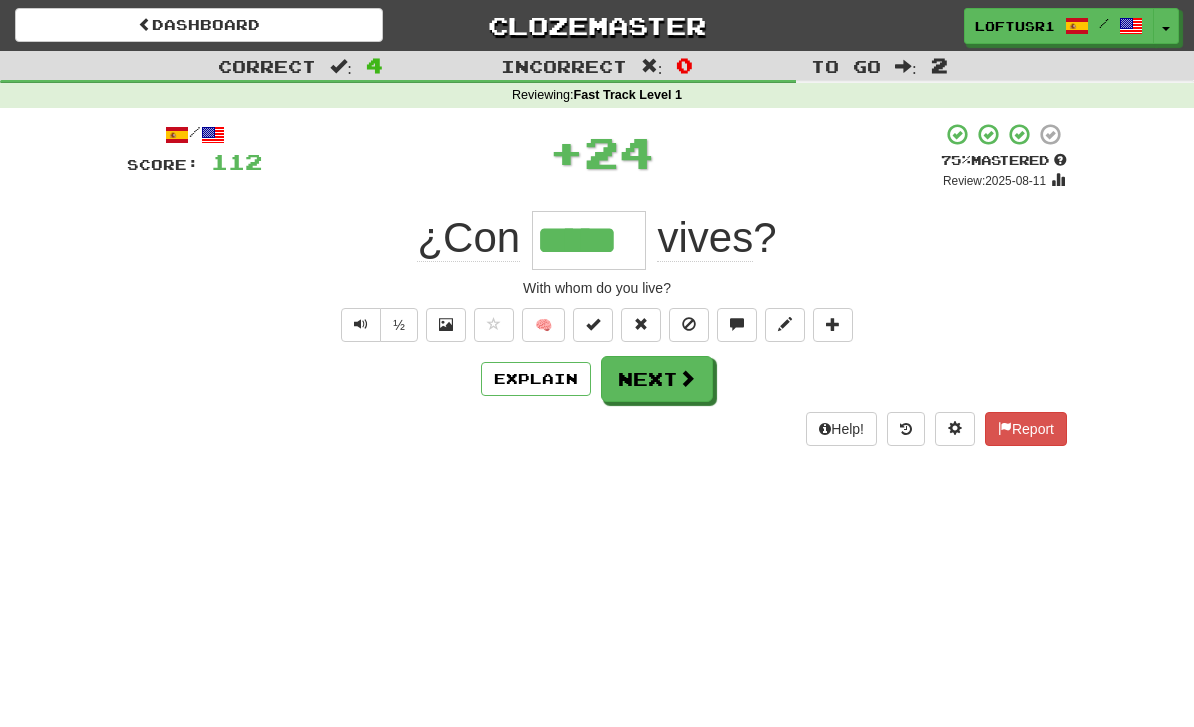 click on "Next" at bounding box center (657, 379) 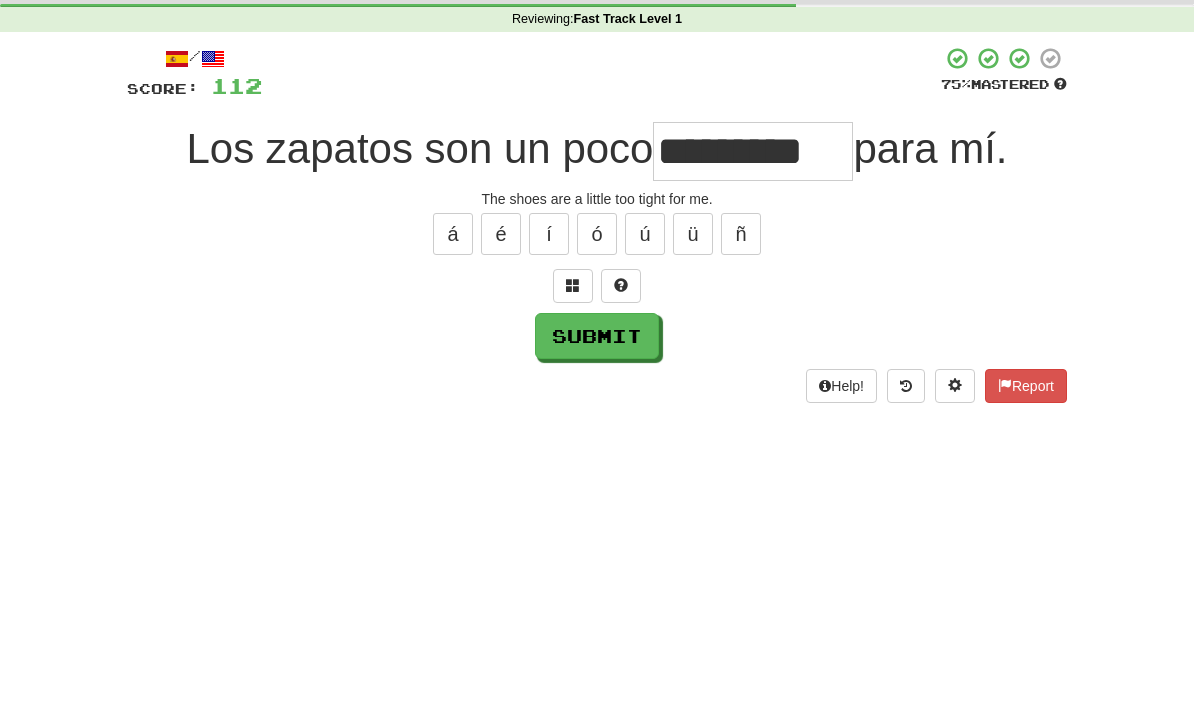 scroll, scrollTop: 76, scrollLeft: 0, axis: vertical 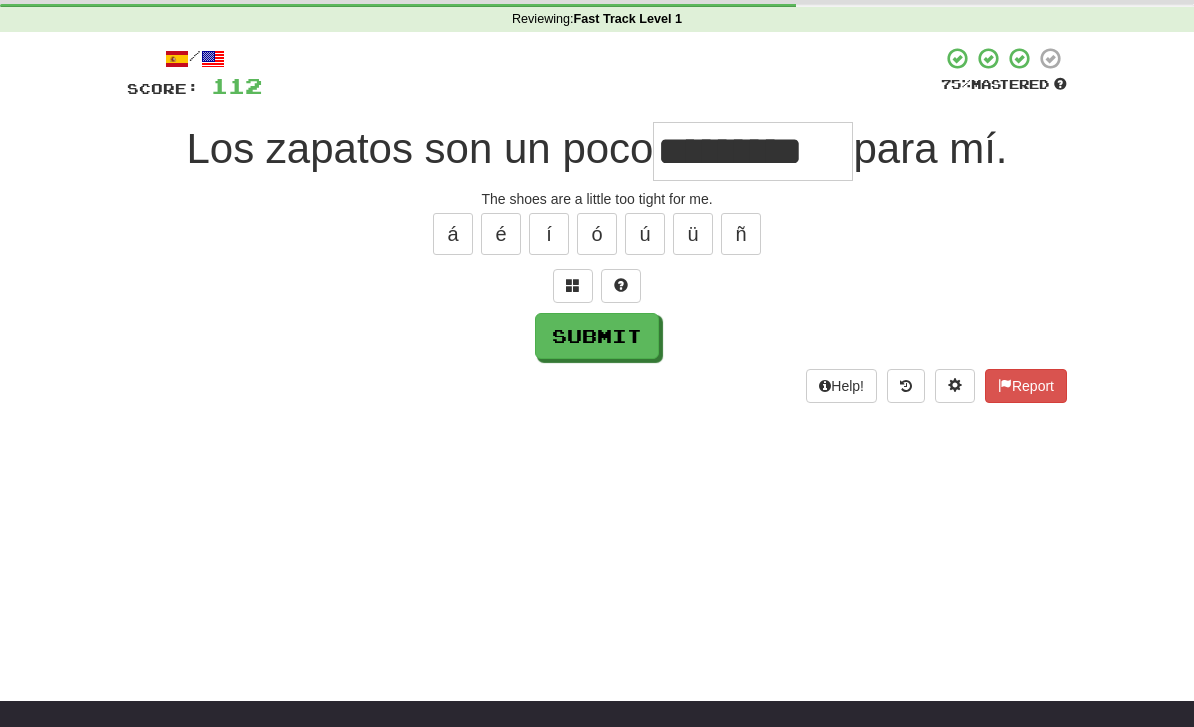 type on "*********" 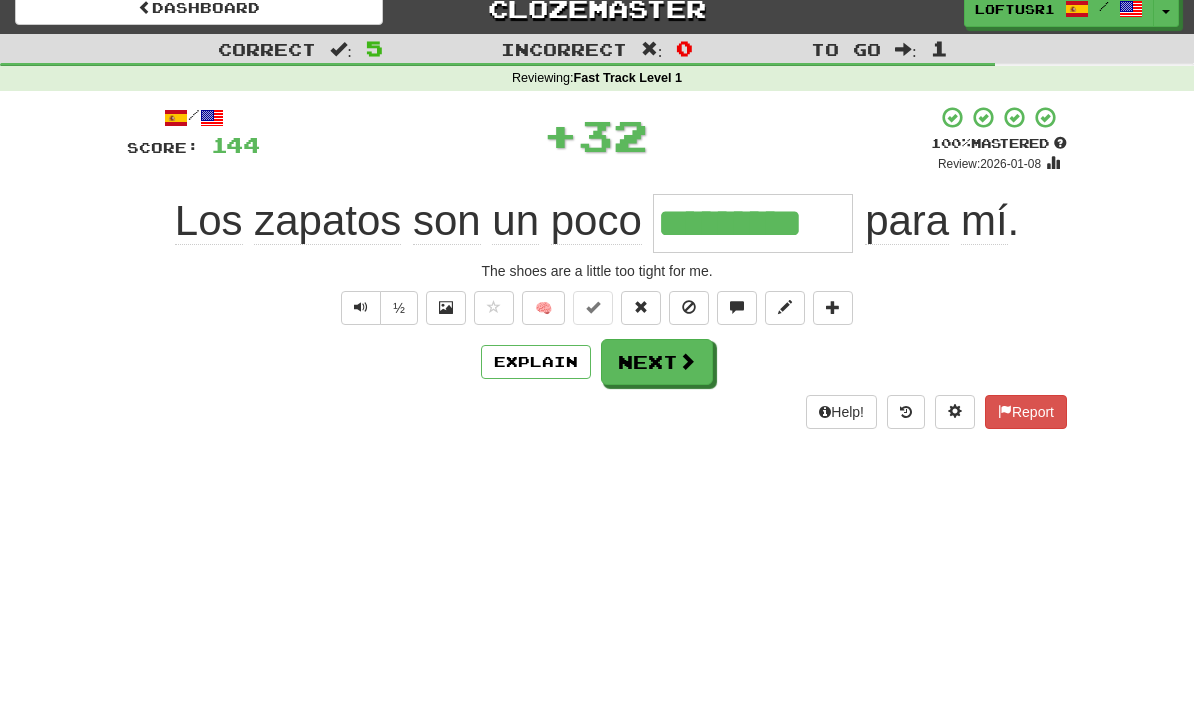 scroll, scrollTop: 0, scrollLeft: 0, axis: both 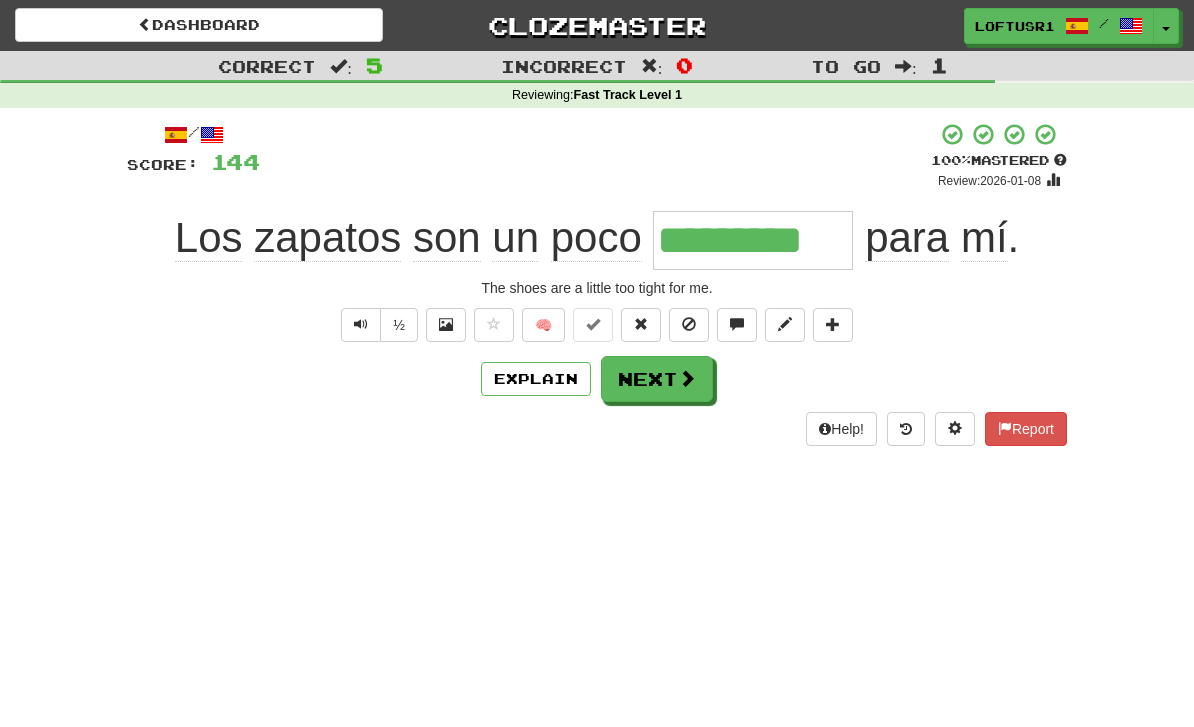 click on "Next" at bounding box center [657, 379] 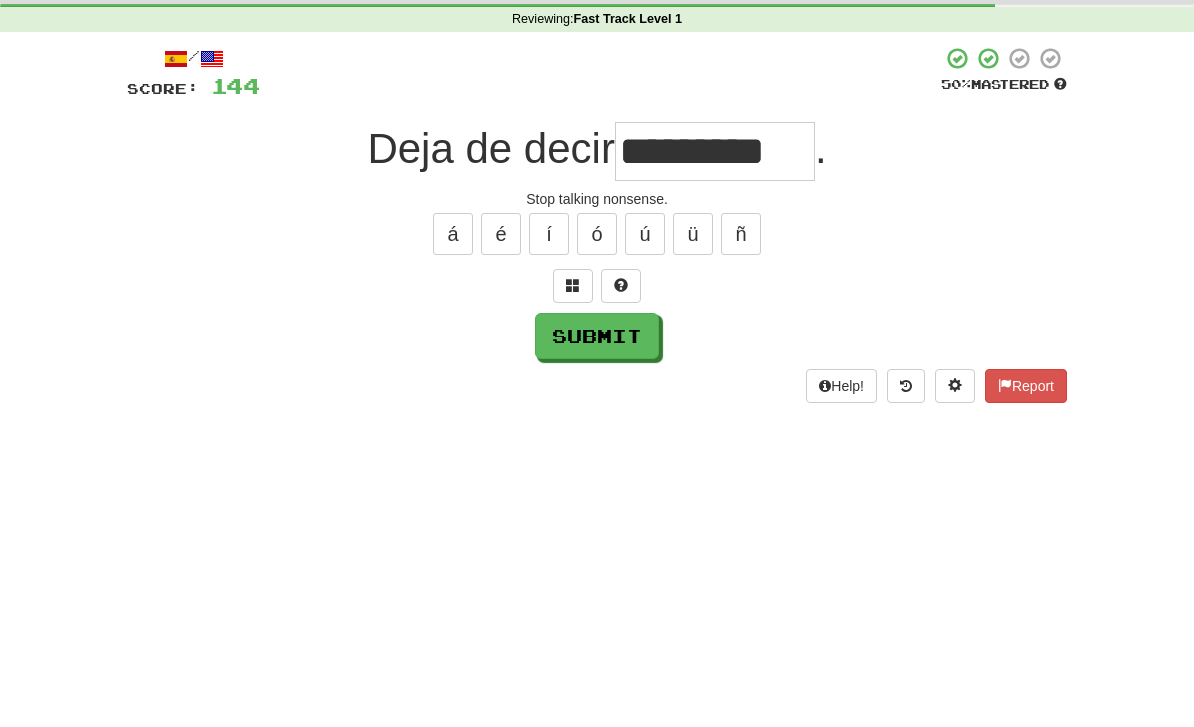 scroll, scrollTop: 76, scrollLeft: 0, axis: vertical 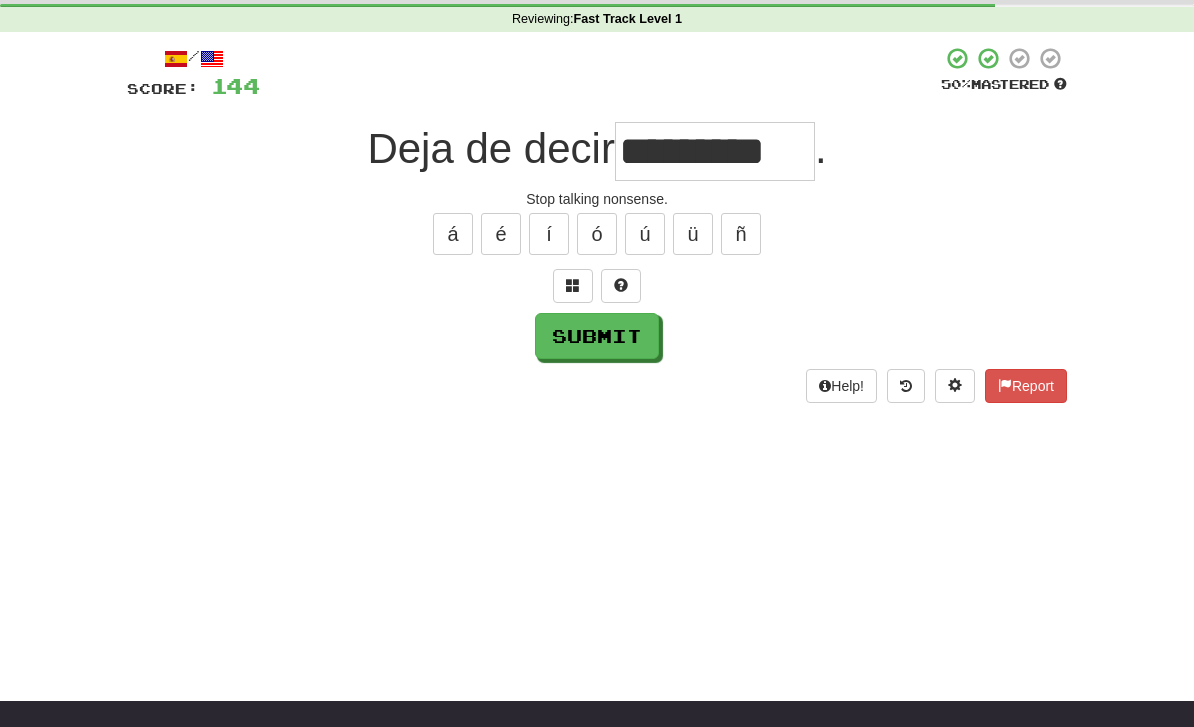 type on "*********" 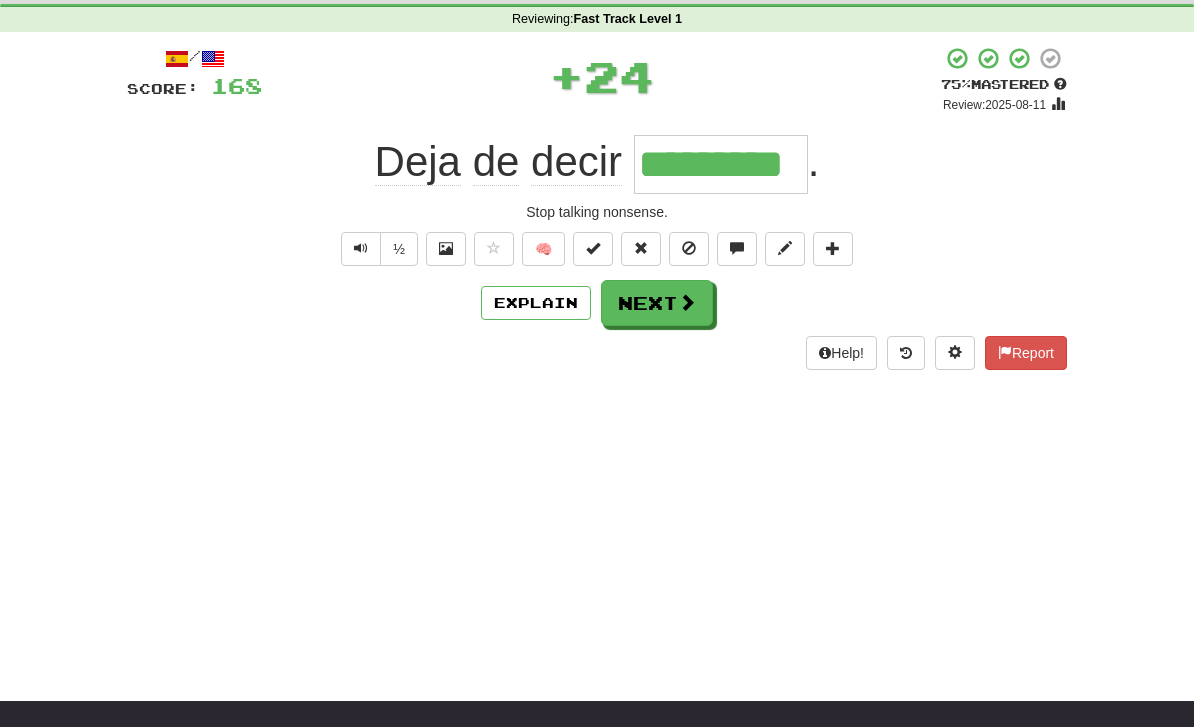 click on "Explain" at bounding box center [536, 303] 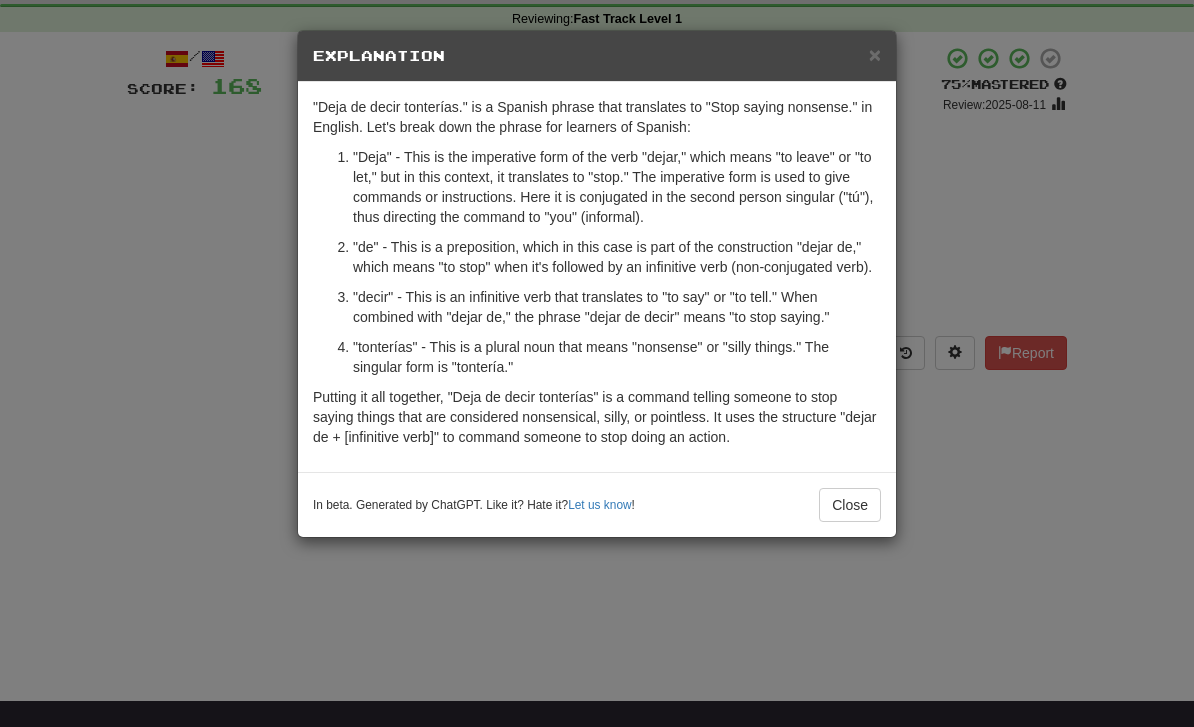 click on "Close" at bounding box center (850, 505) 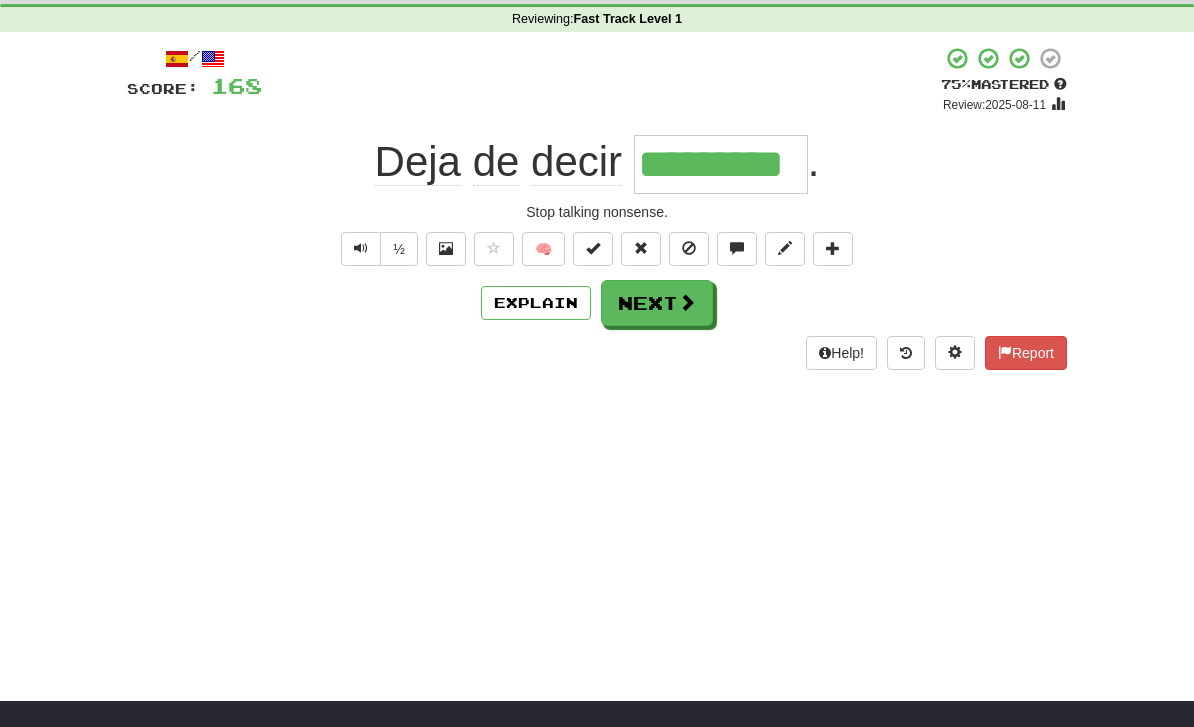 click on "Next" at bounding box center [657, 303] 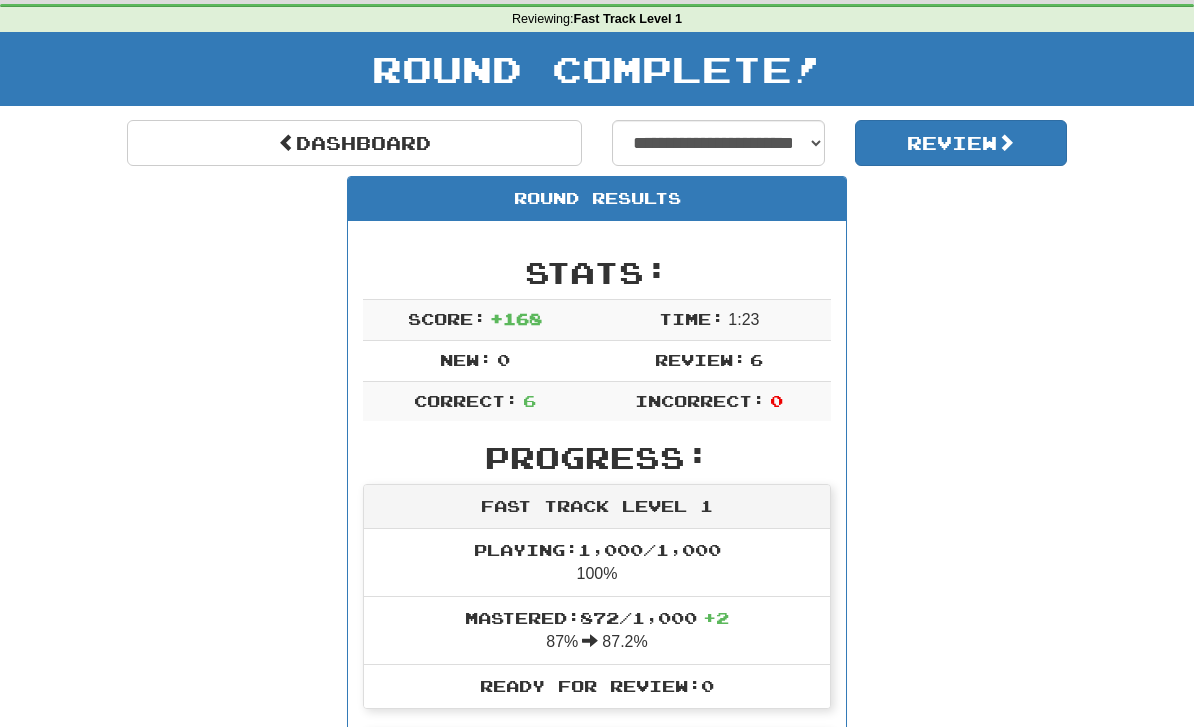 click on "Dashboard" at bounding box center (354, 143) 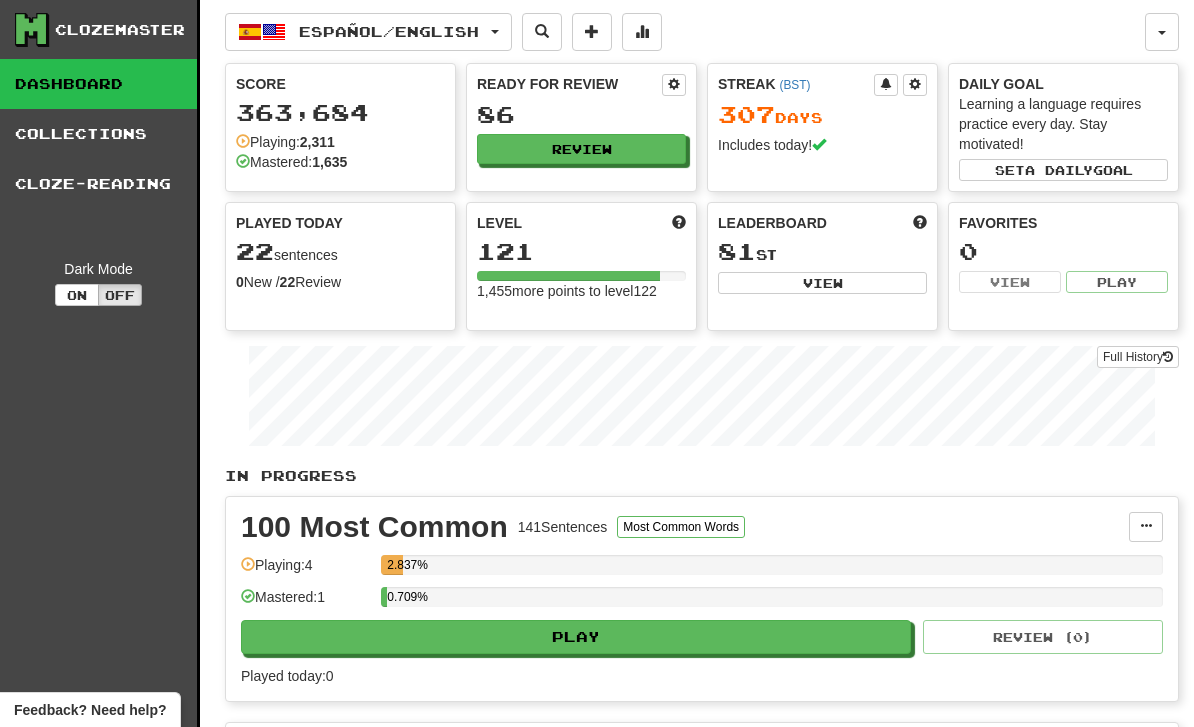 scroll, scrollTop: 0, scrollLeft: 0, axis: both 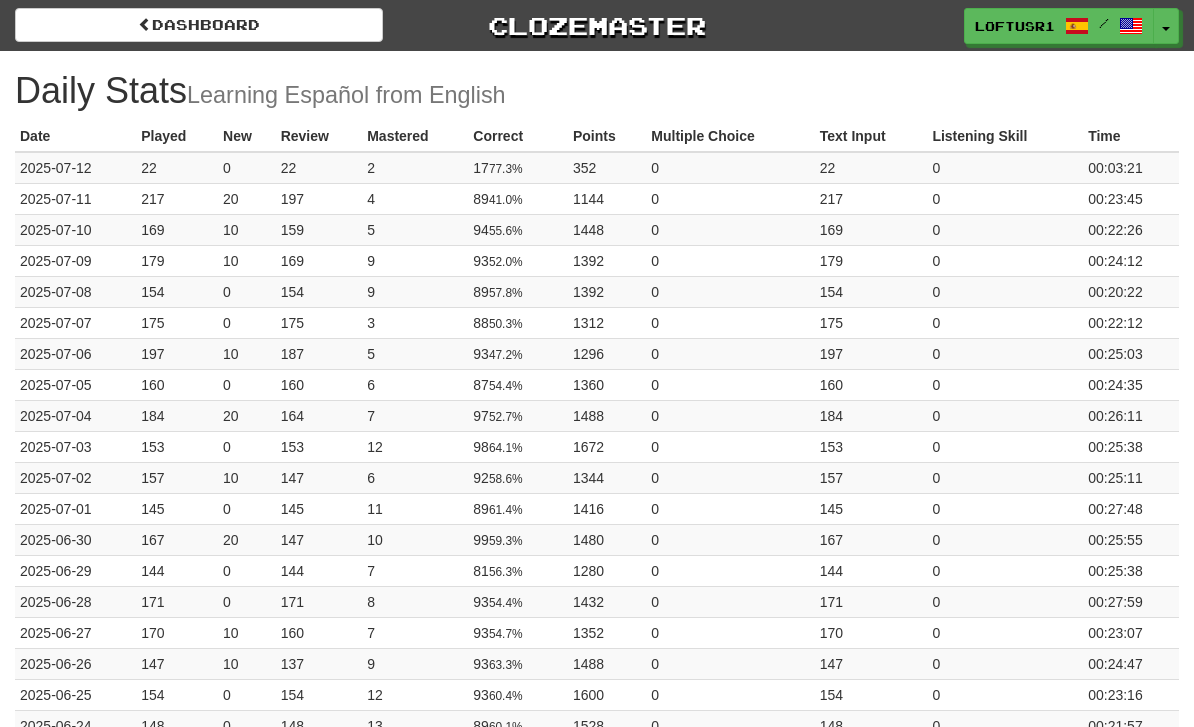 click on "Dashboard" at bounding box center [199, 25] 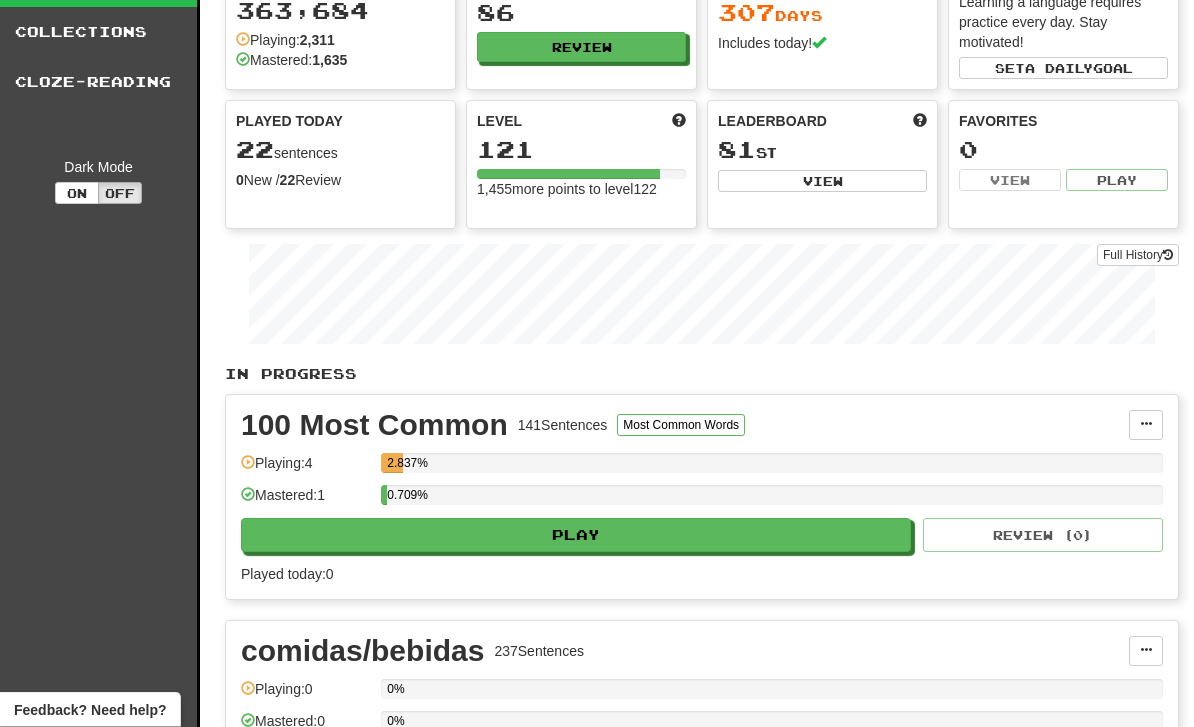 scroll, scrollTop: 0, scrollLeft: 0, axis: both 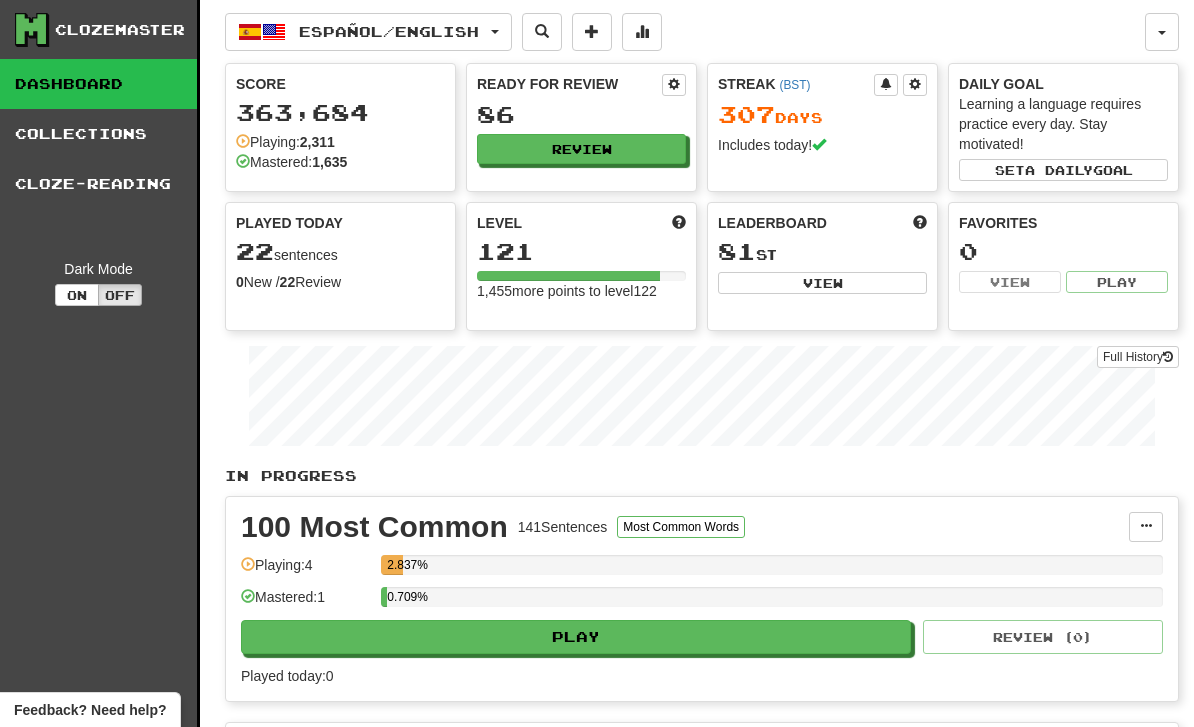 click on "Full History" at bounding box center [1138, 357] 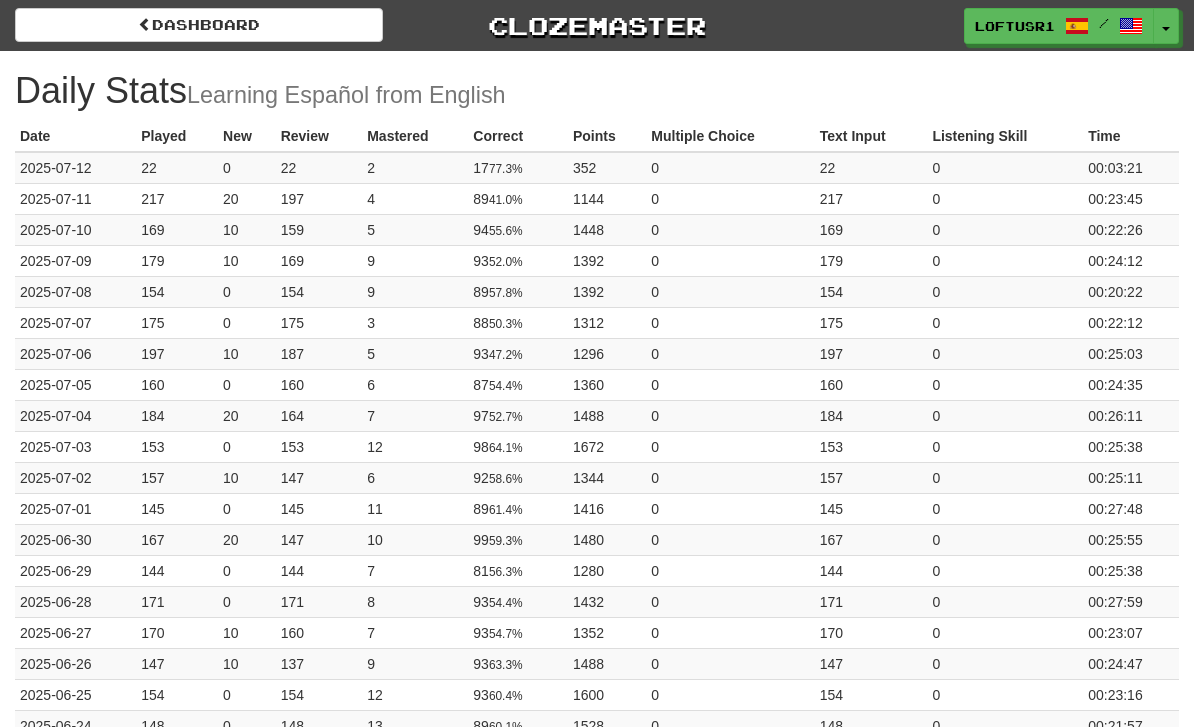 scroll, scrollTop: 0, scrollLeft: 0, axis: both 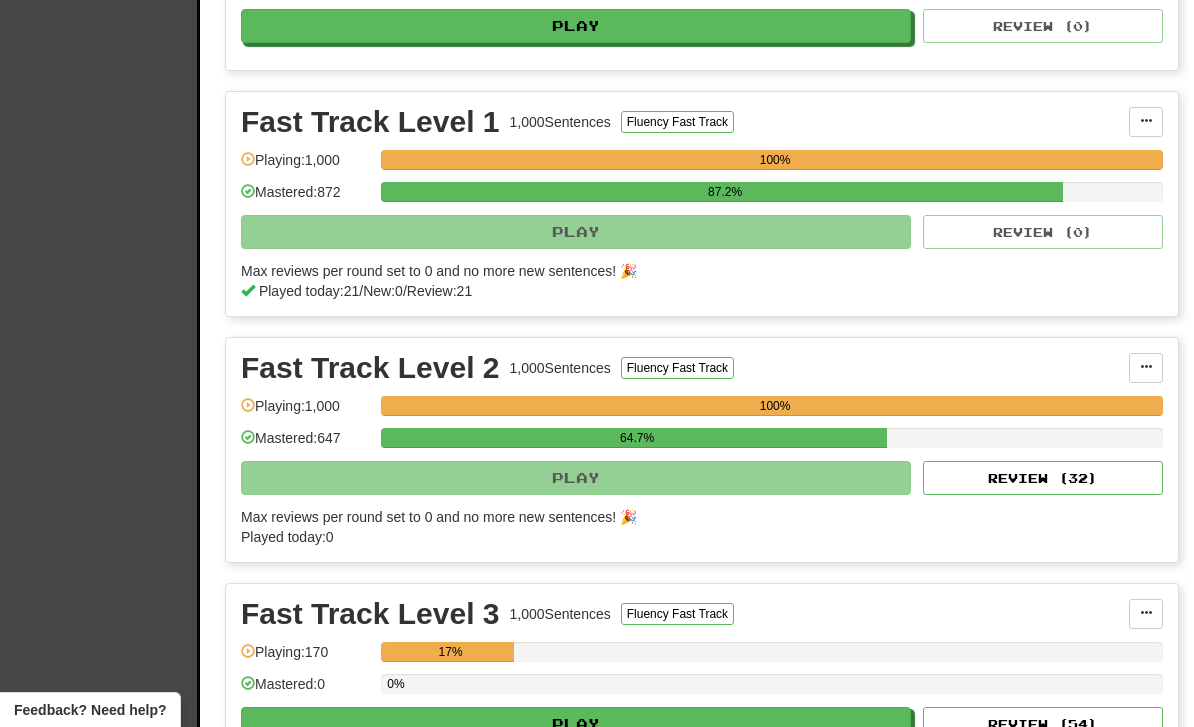 click on "Review ( 32 )" at bounding box center (1043, 478) 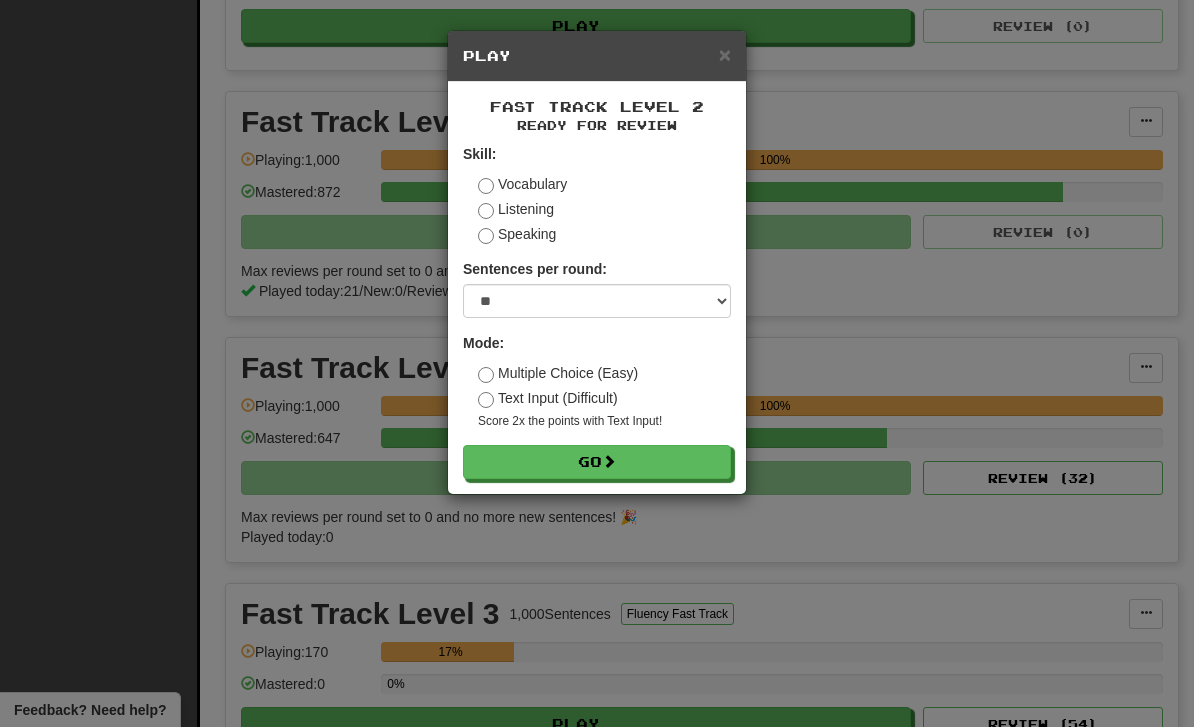 click on "Go" at bounding box center [597, 462] 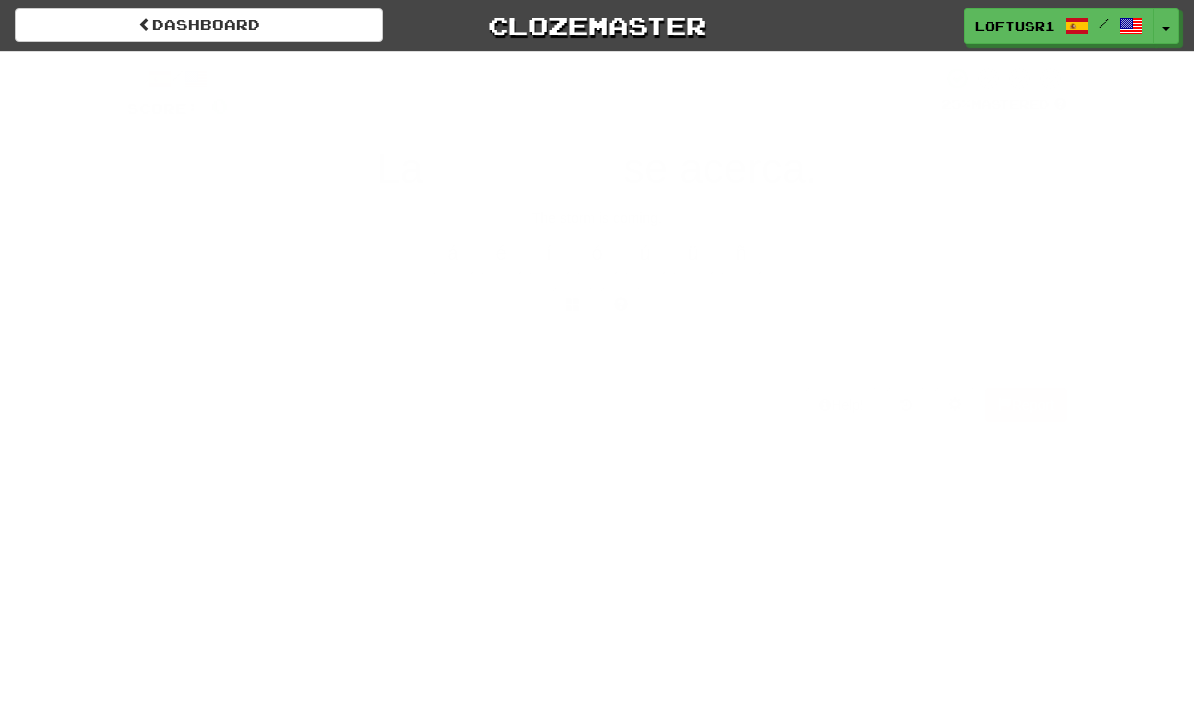 scroll, scrollTop: 0, scrollLeft: 0, axis: both 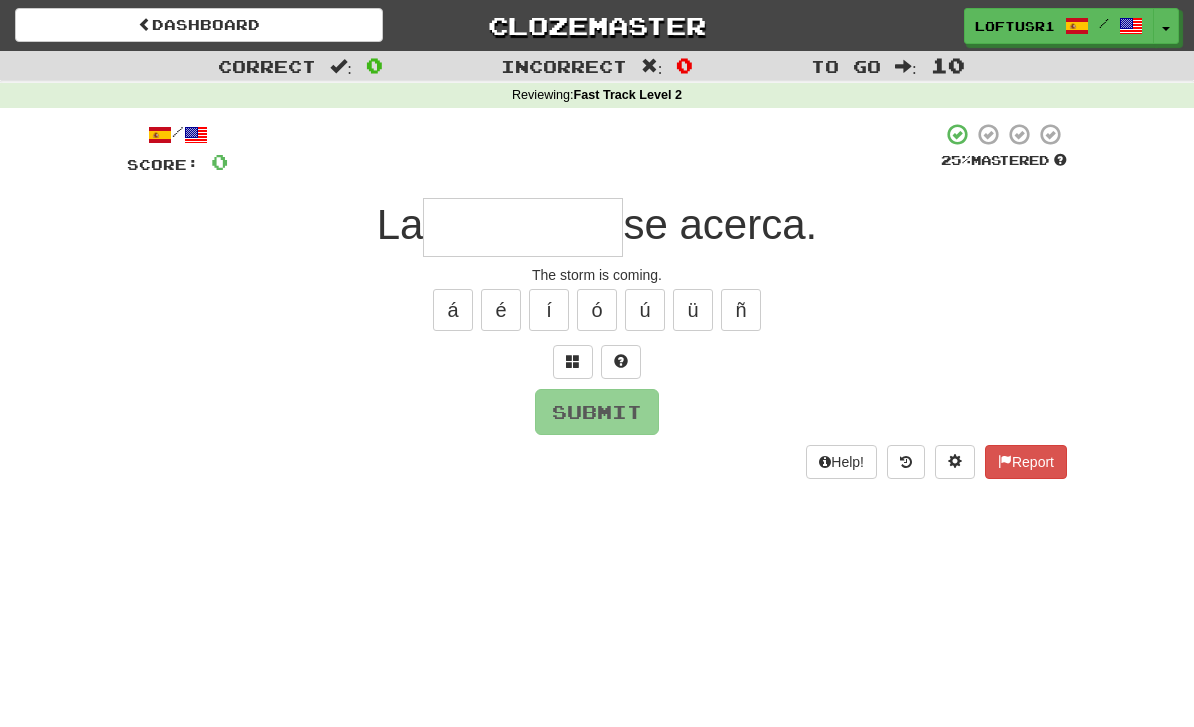 click at bounding box center (523, 227) 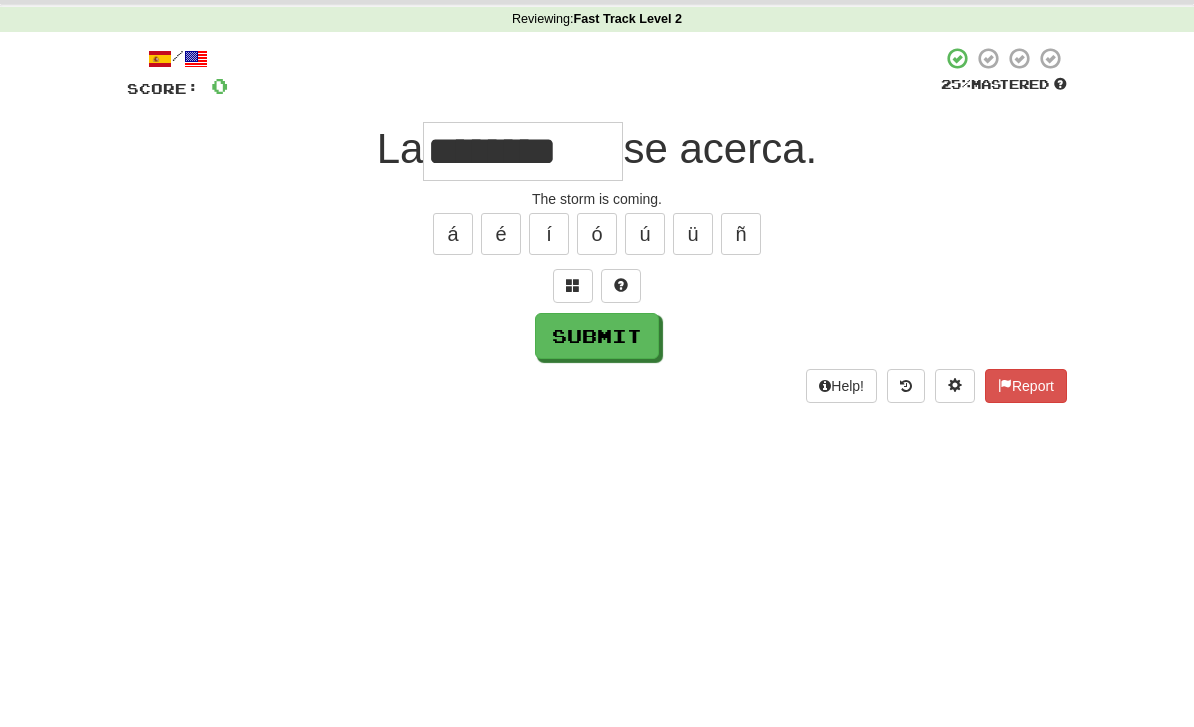 scroll, scrollTop: 76, scrollLeft: 0, axis: vertical 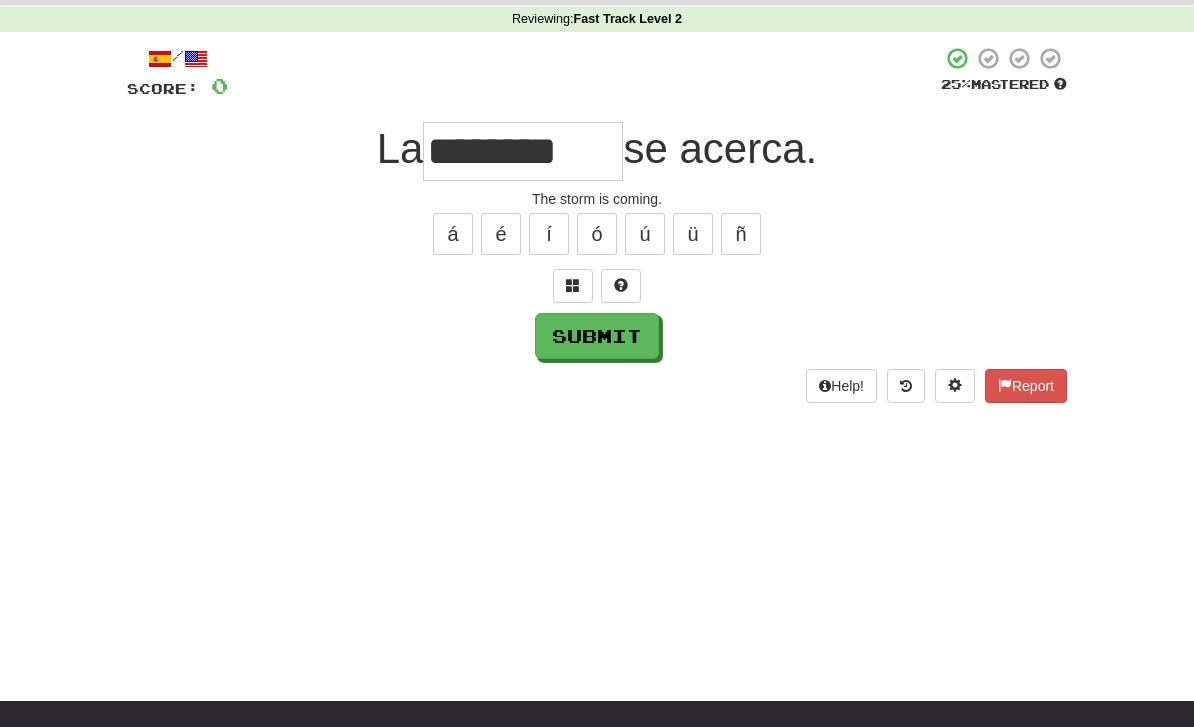 type on "********" 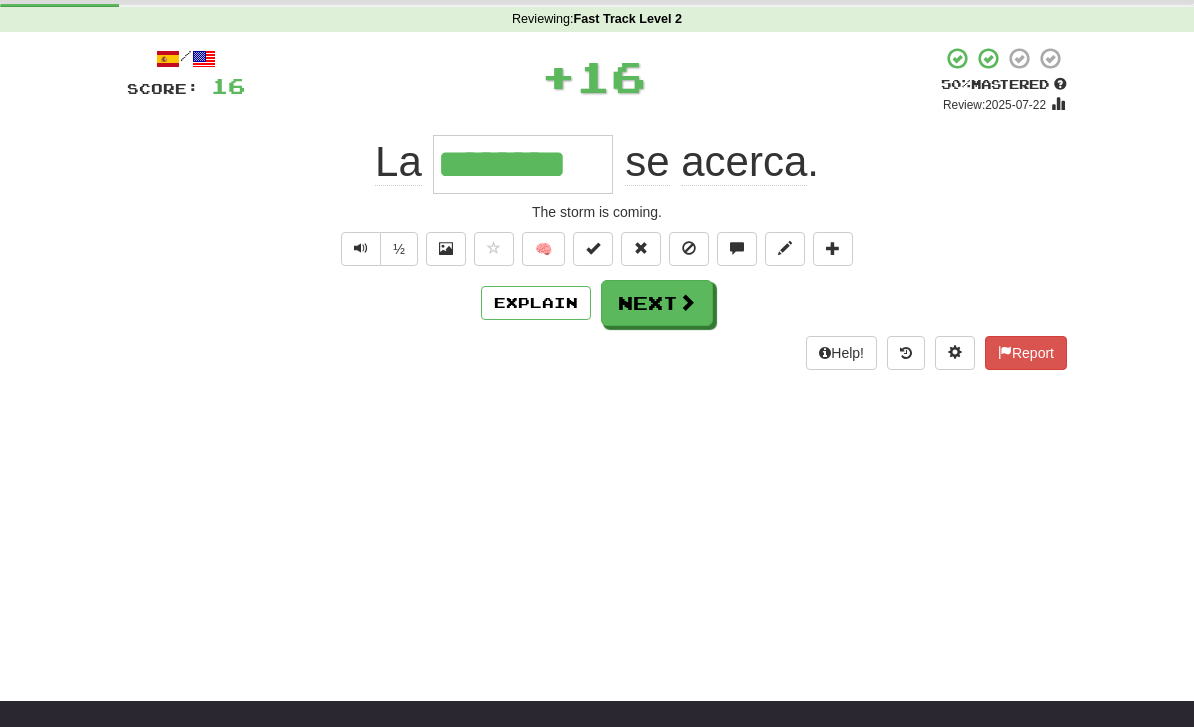 click on "Next" at bounding box center (657, 303) 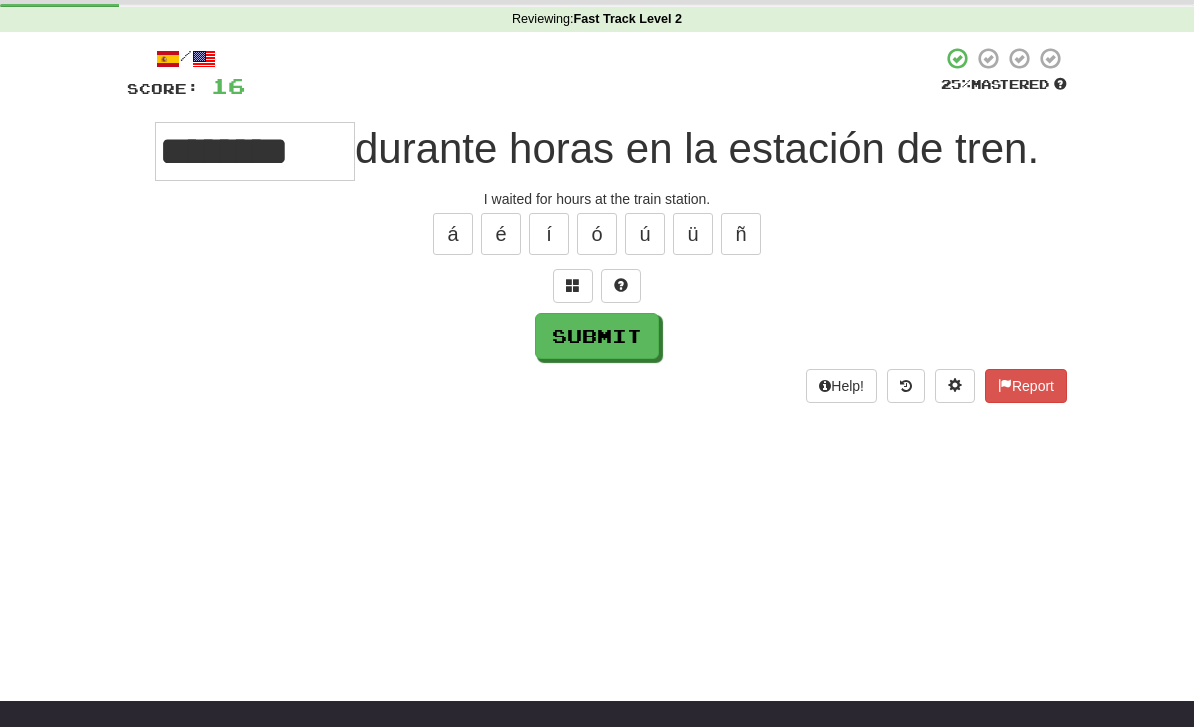 click on "Submit" at bounding box center [597, 336] 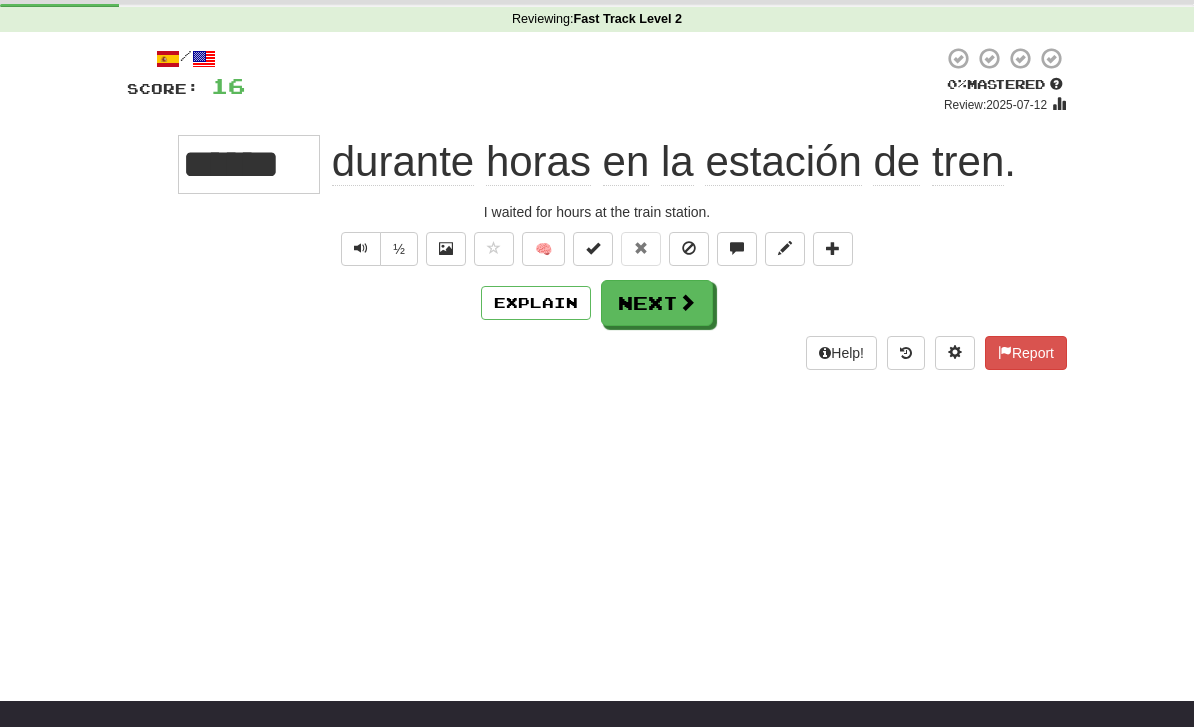 click on "Next" at bounding box center [657, 303] 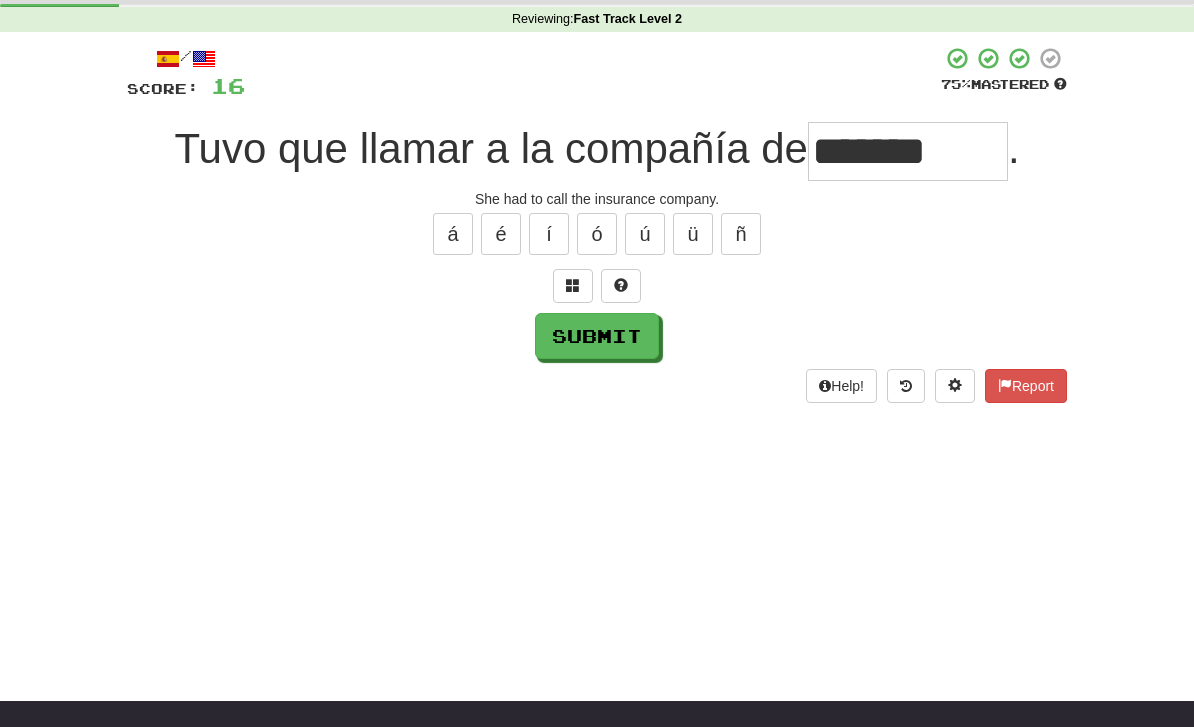 type on "*******" 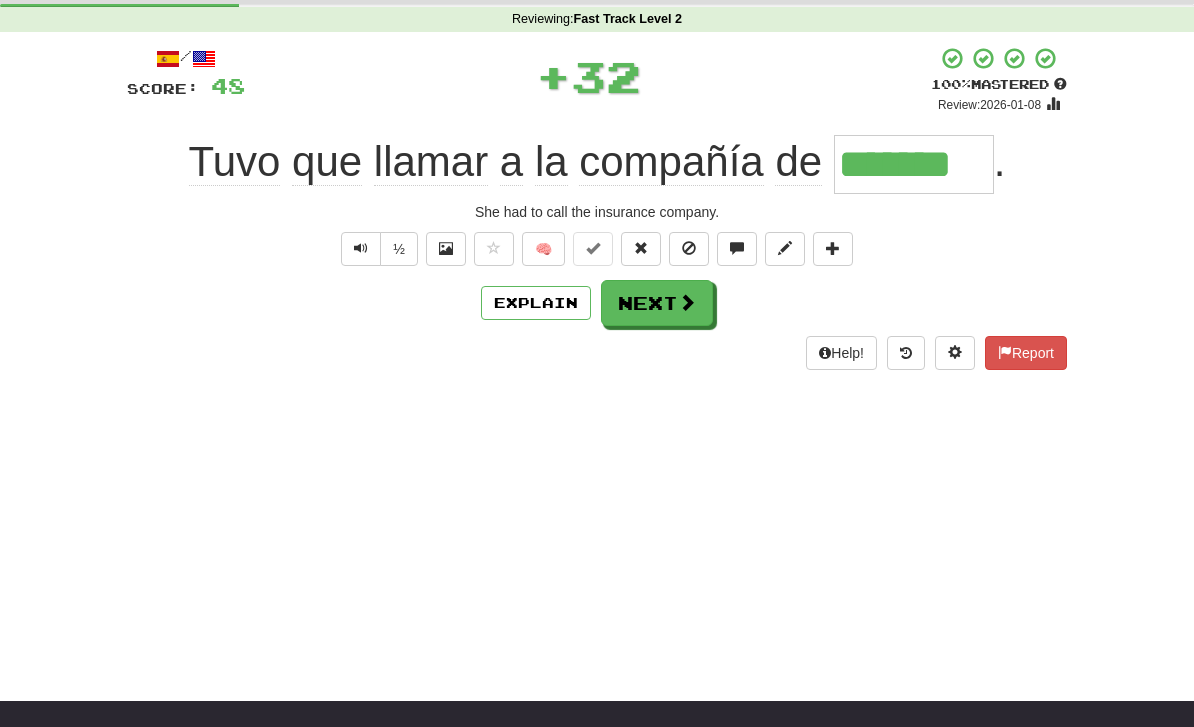 click on "Explain" at bounding box center [536, 303] 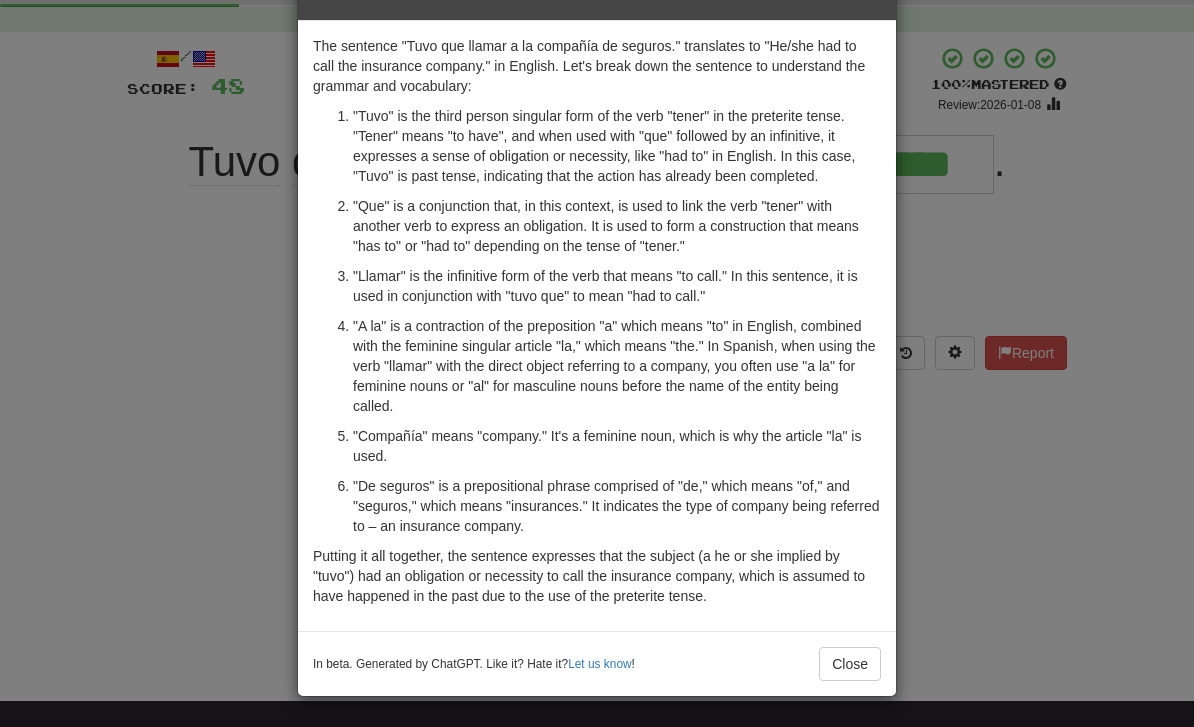scroll, scrollTop: 61, scrollLeft: 0, axis: vertical 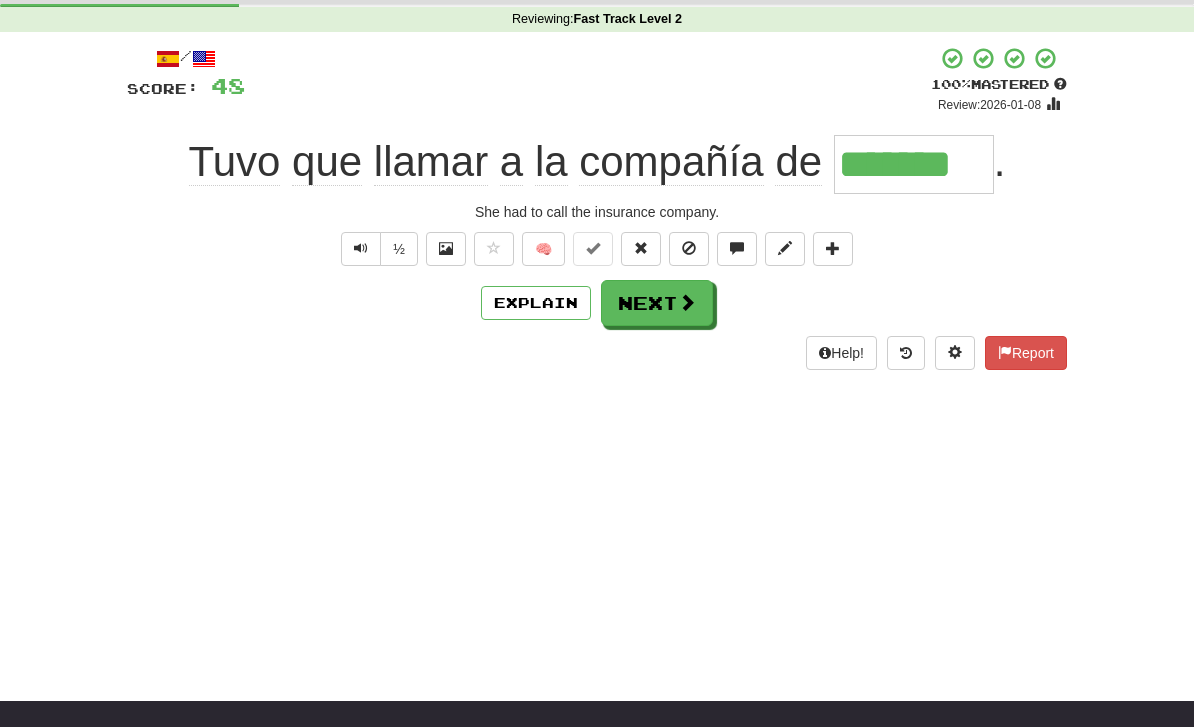 click on "Next" at bounding box center [657, 303] 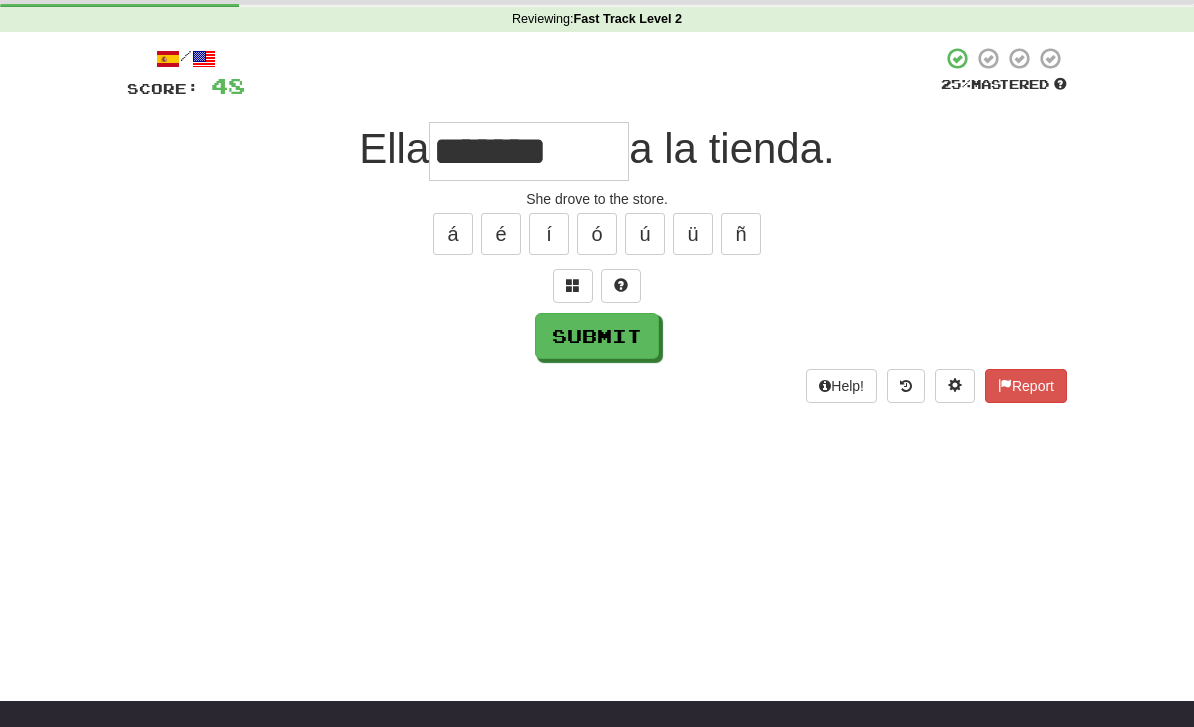 type on "*******" 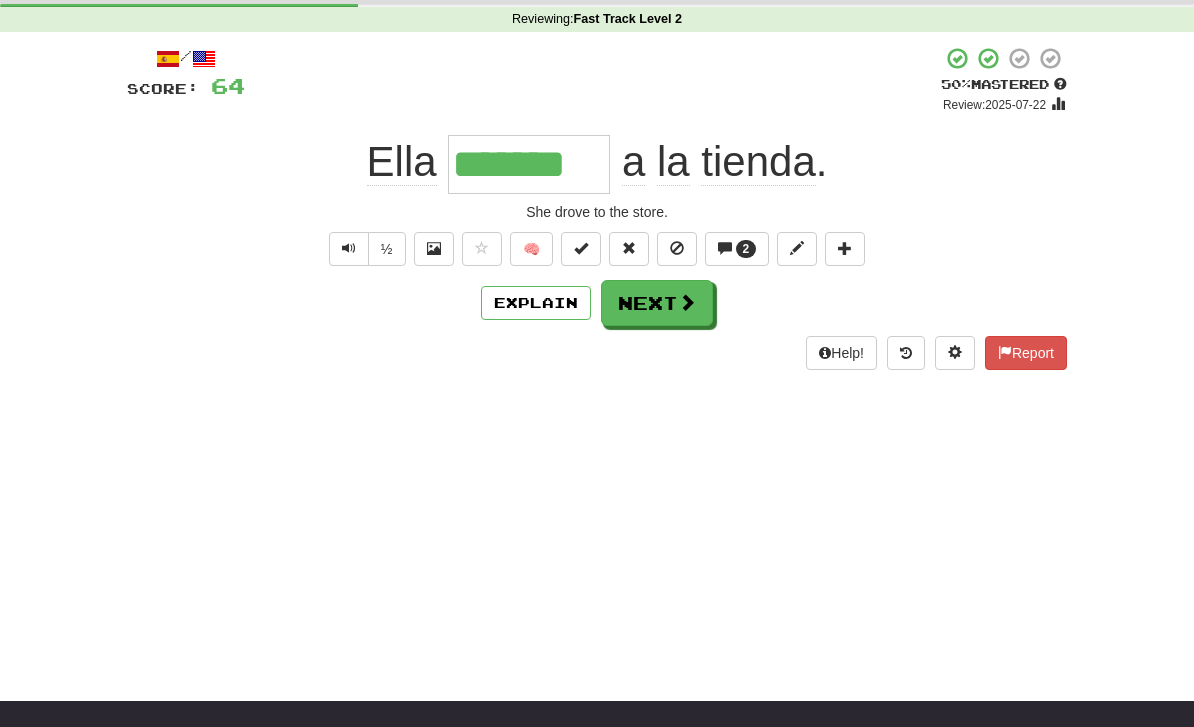 click on "Next" at bounding box center (657, 303) 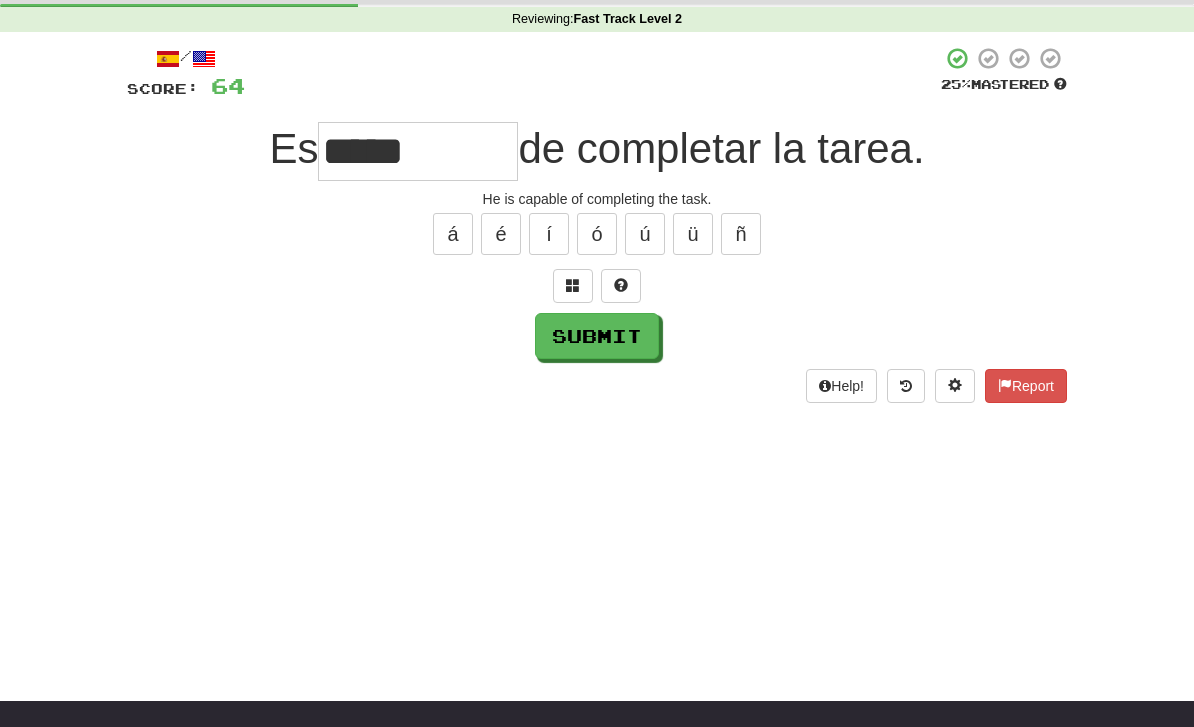 type on "*****" 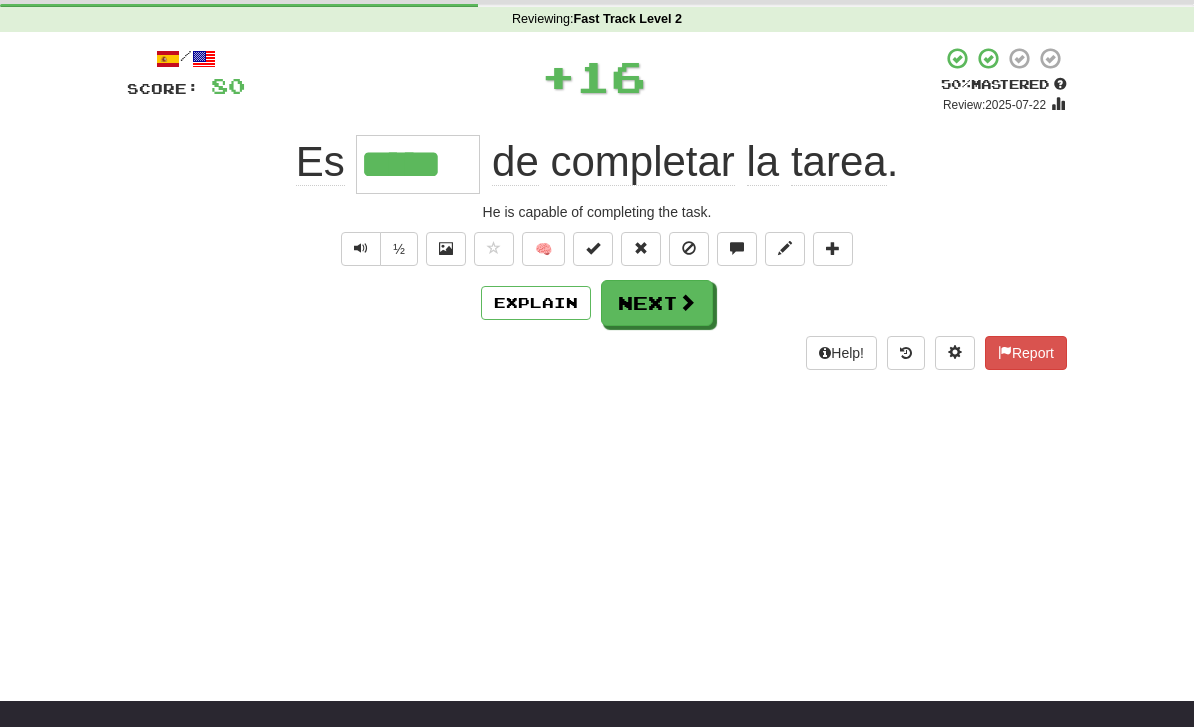 scroll, scrollTop: 0, scrollLeft: 0, axis: both 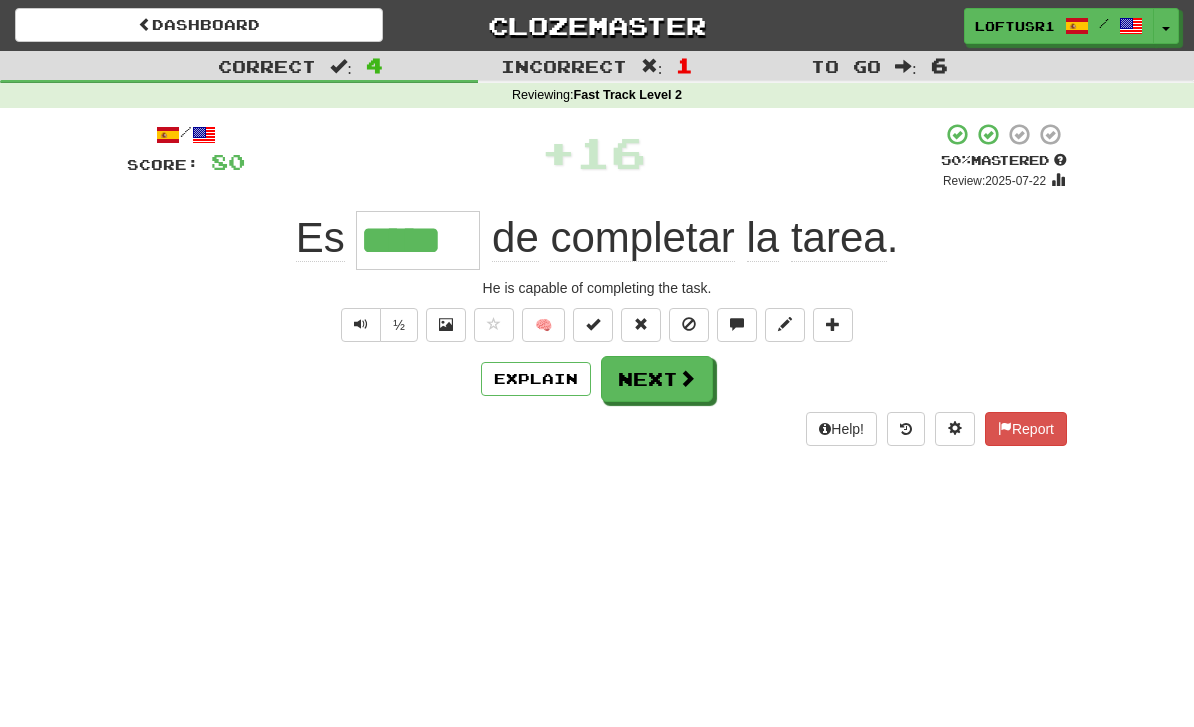 click on "Next" at bounding box center [657, 379] 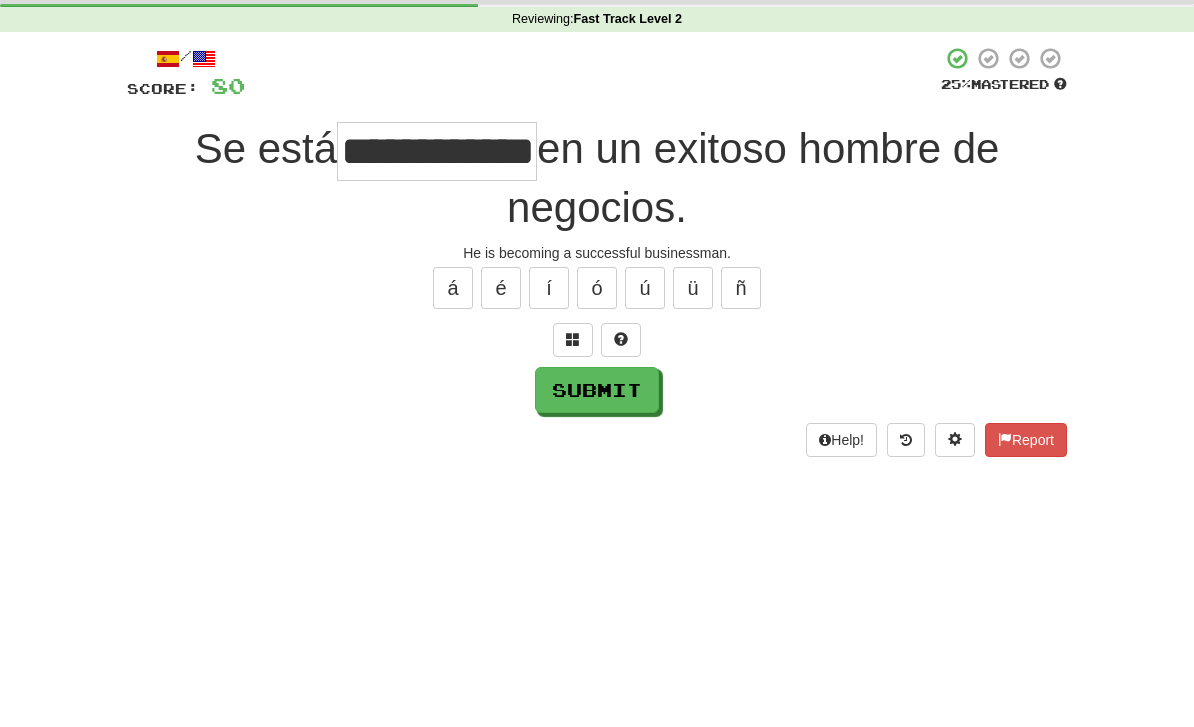 scroll, scrollTop: 76, scrollLeft: 0, axis: vertical 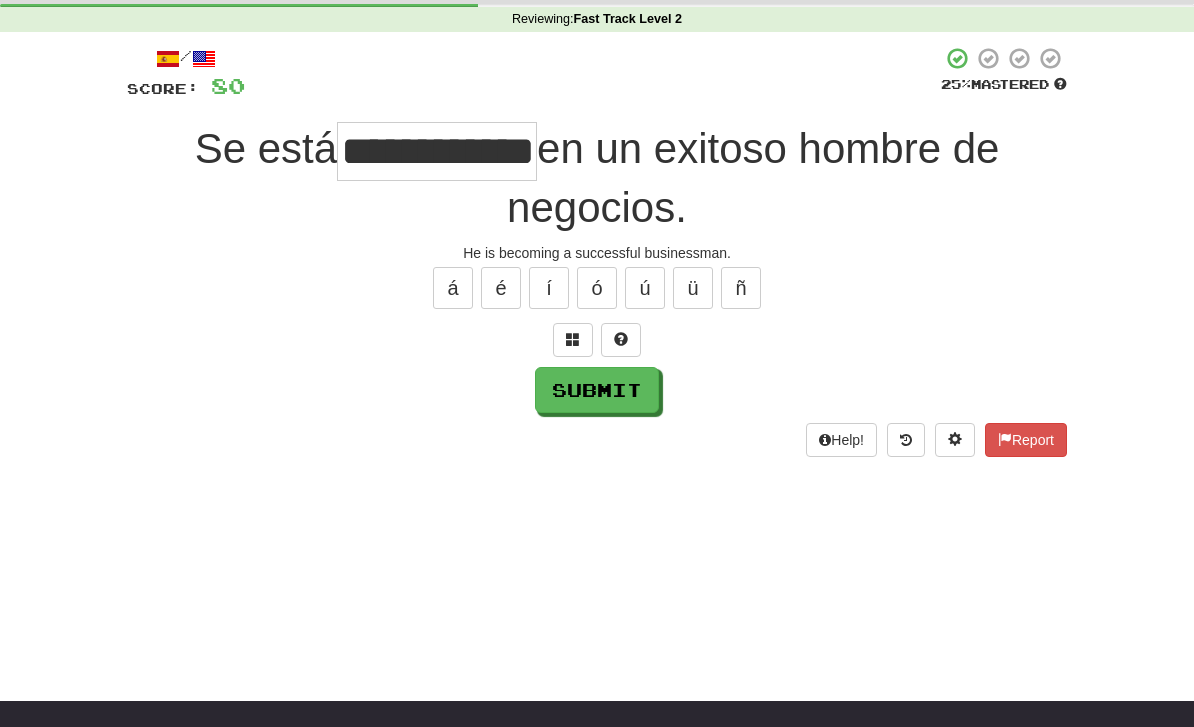 type on "**********" 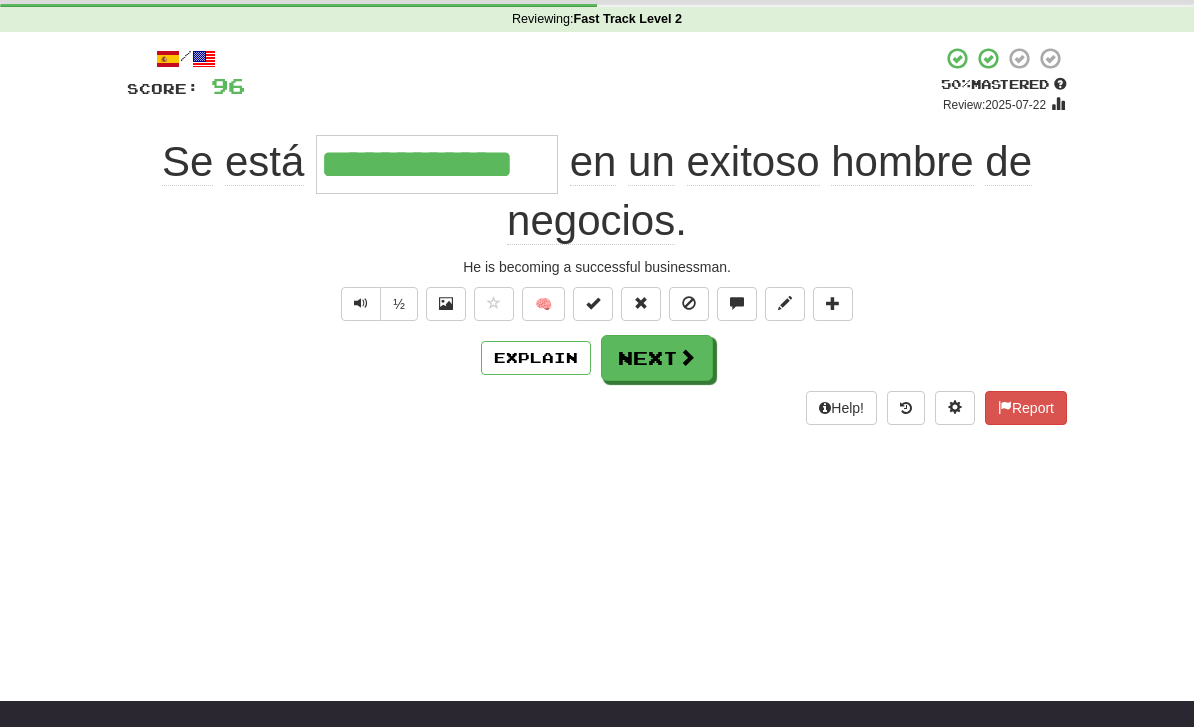 click on "Next" at bounding box center [657, 358] 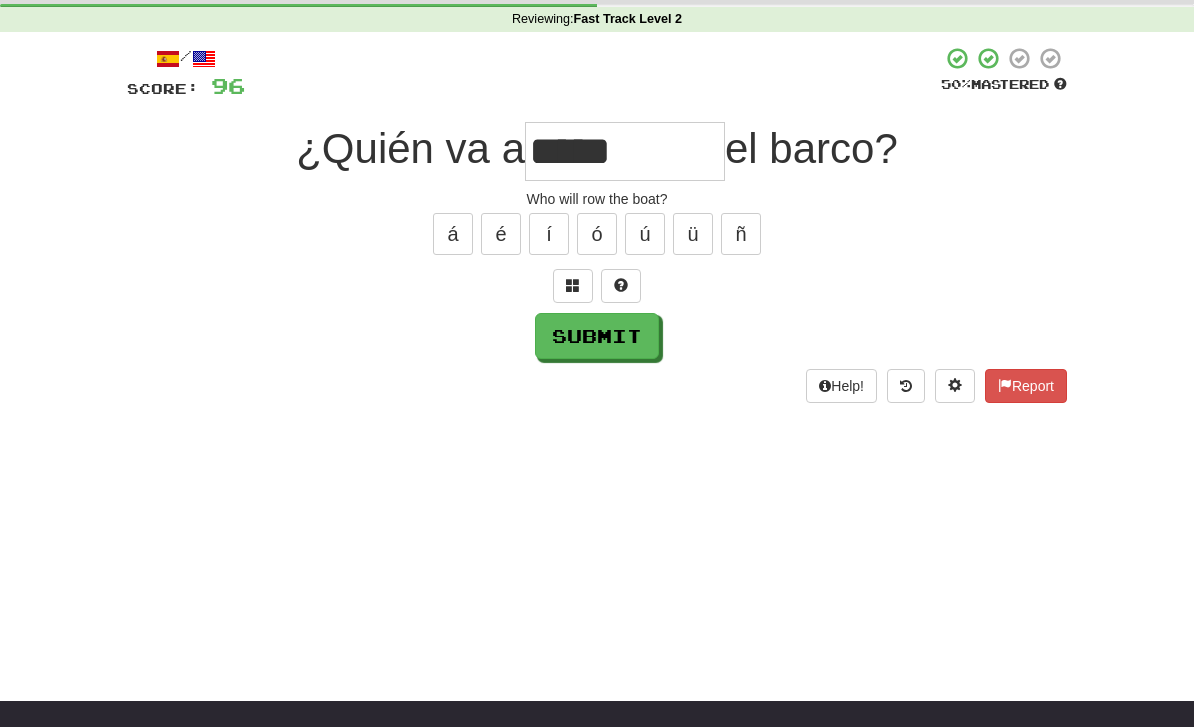 type on "*****" 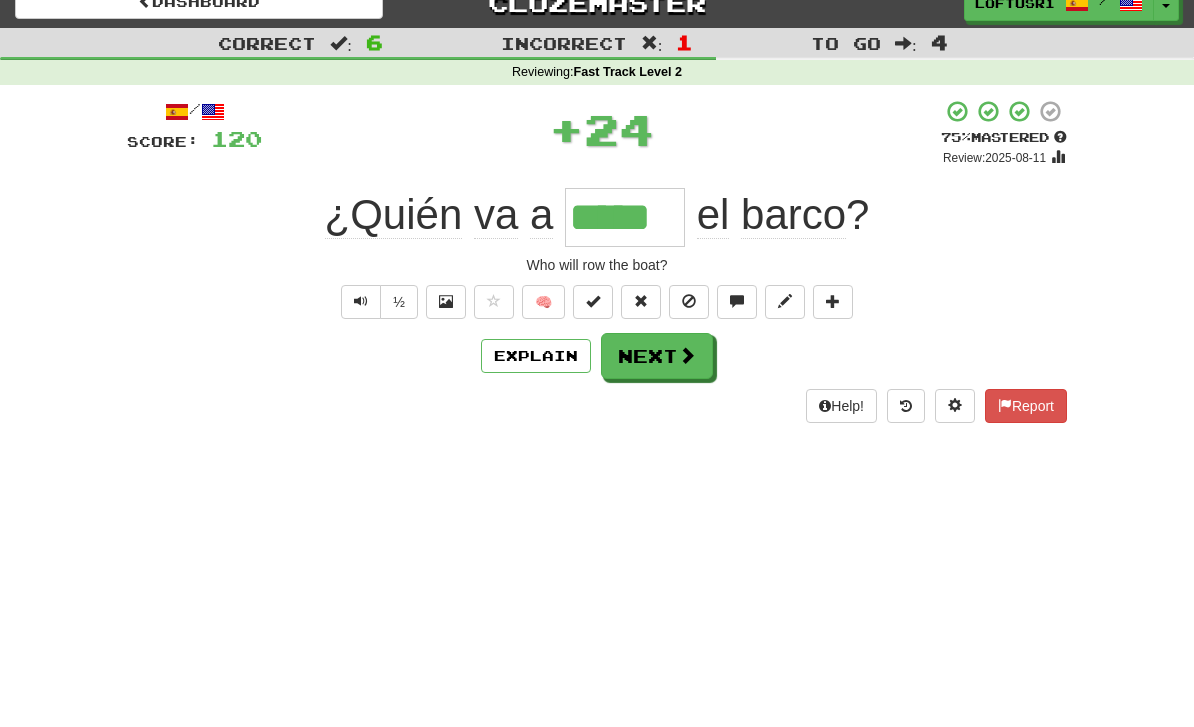 scroll, scrollTop: 0, scrollLeft: 0, axis: both 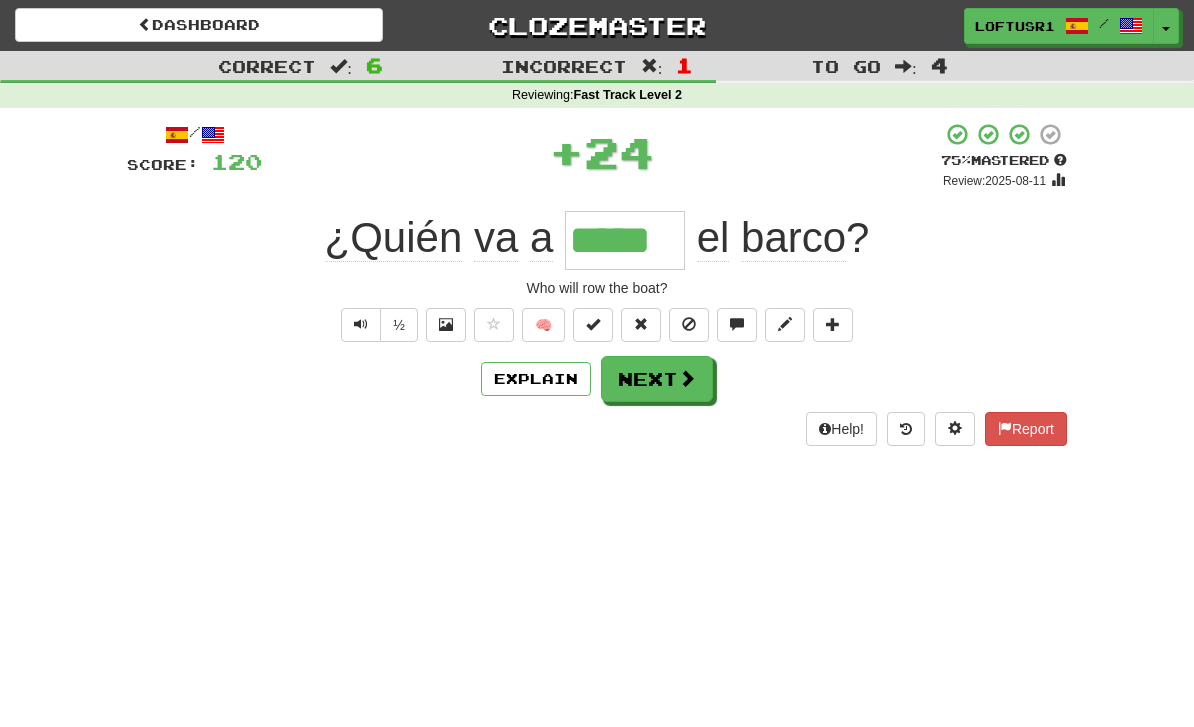 click on "Next" at bounding box center (657, 379) 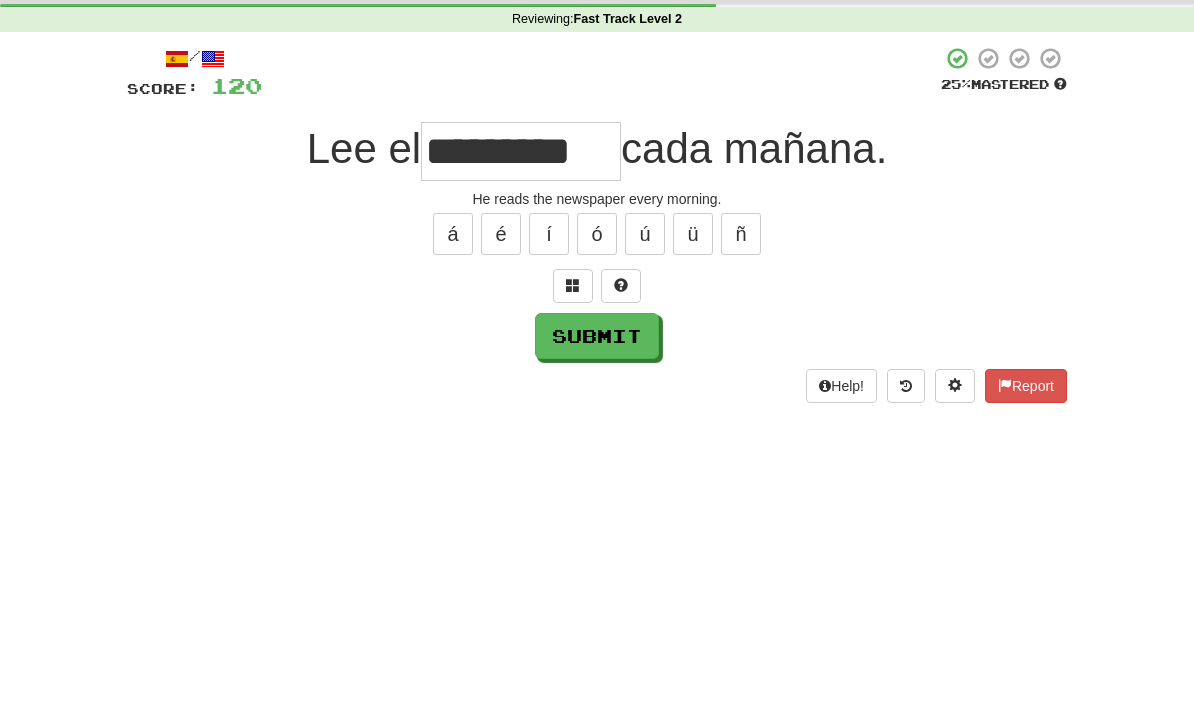 scroll, scrollTop: 76, scrollLeft: 0, axis: vertical 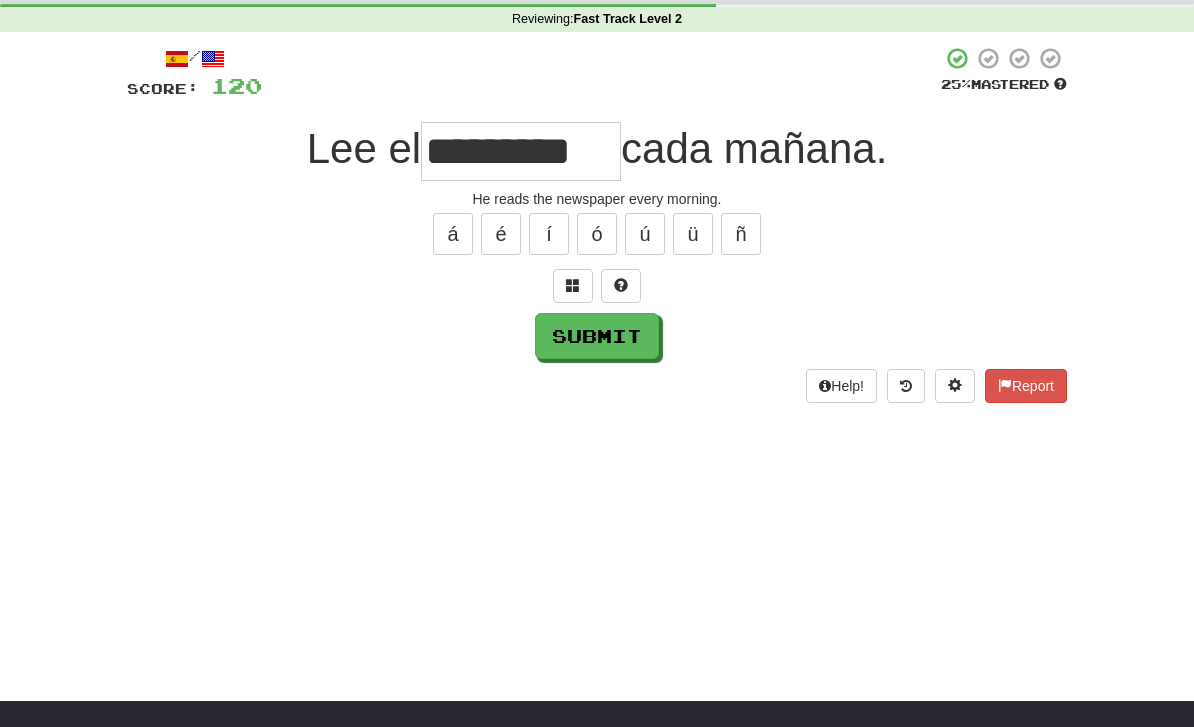 type on "*********" 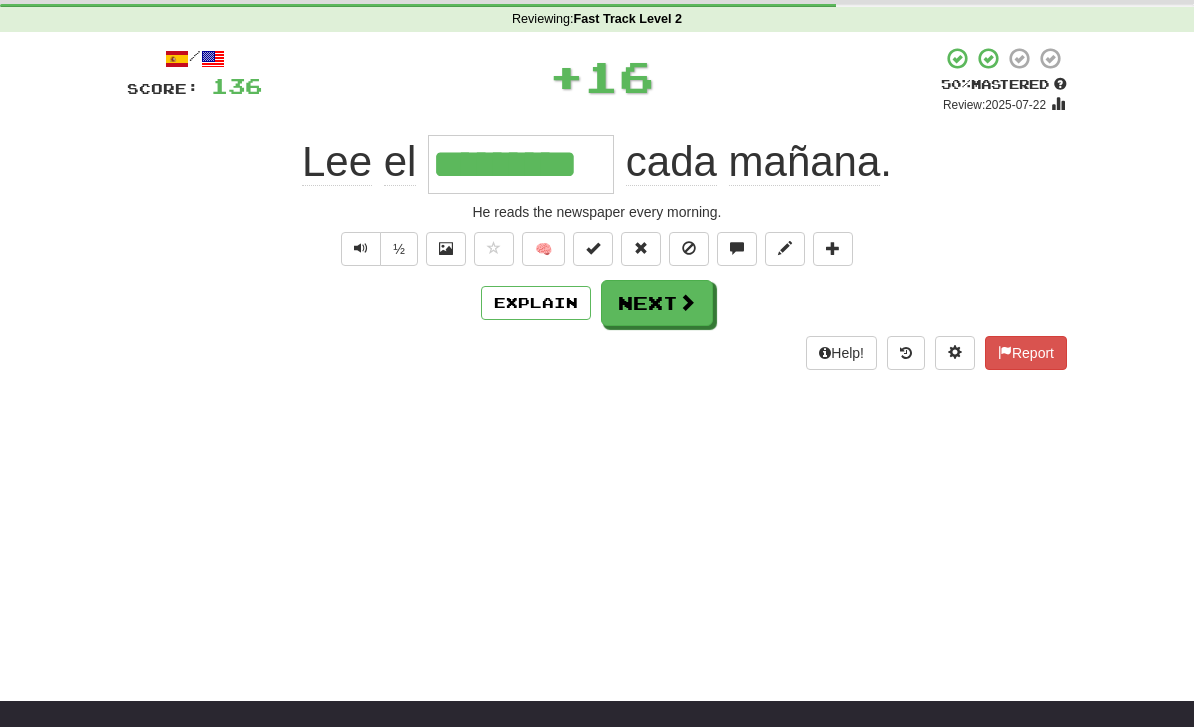 scroll, scrollTop: 0, scrollLeft: 0, axis: both 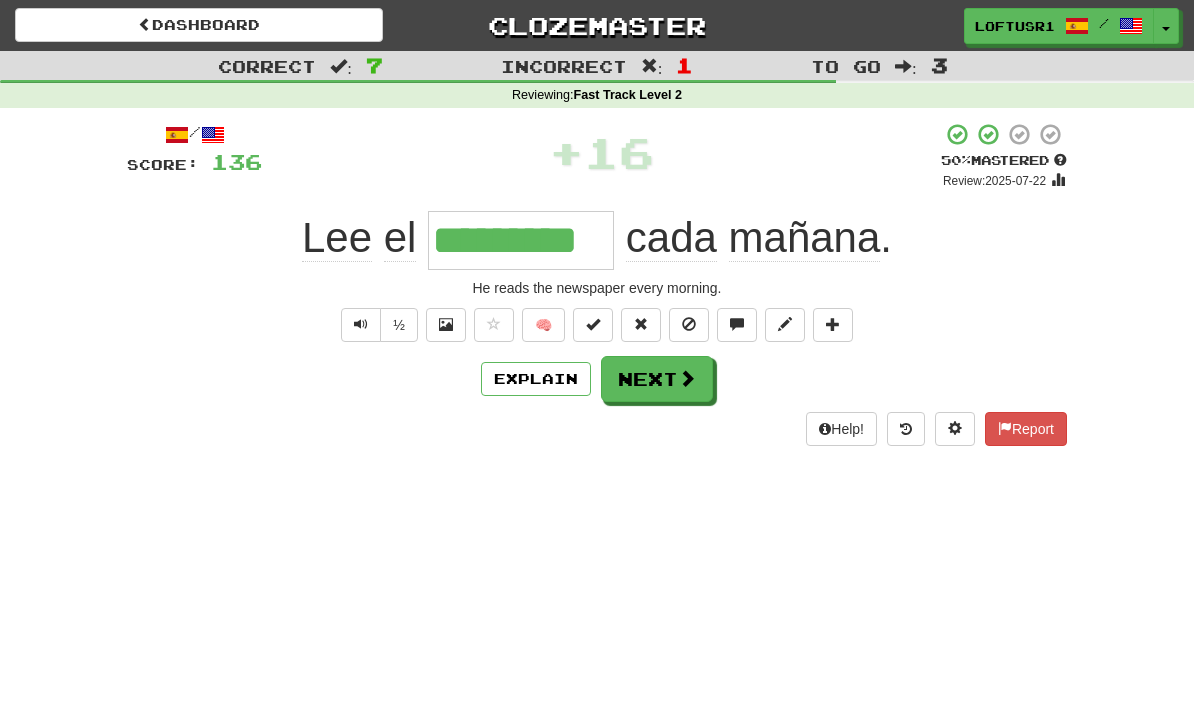 click on "Next" at bounding box center (657, 379) 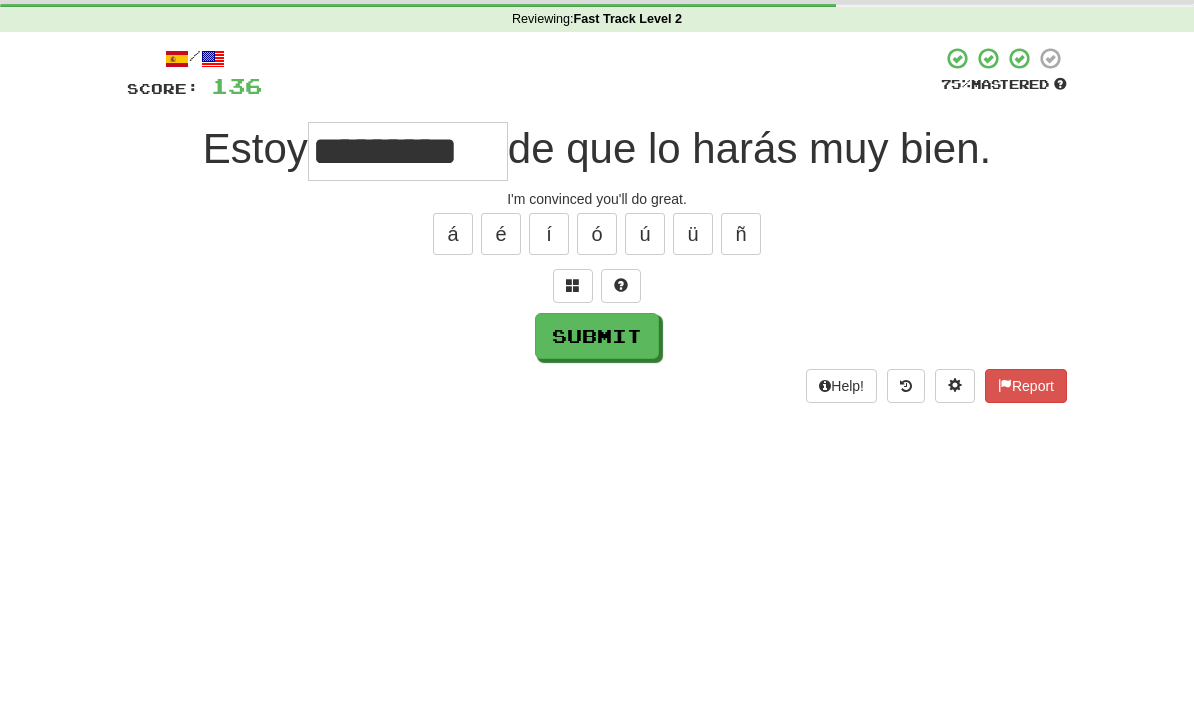 scroll, scrollTop: 76, scrollLeft: 0, axis: vertical 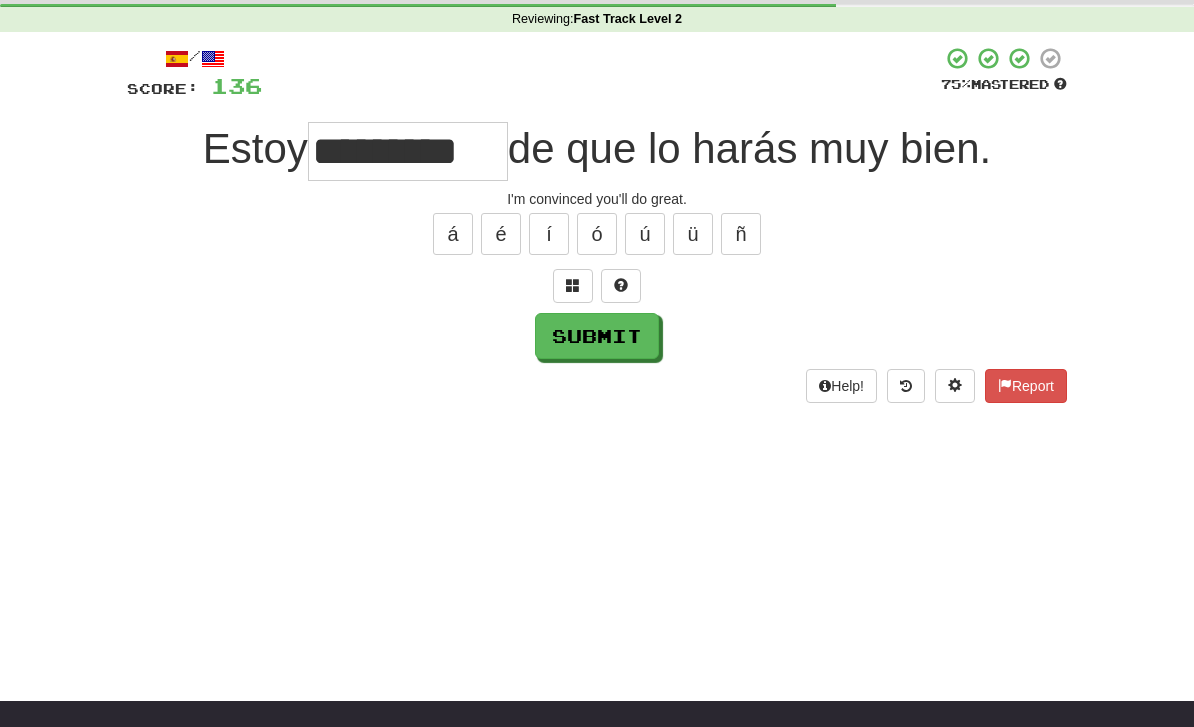 click on "Submit" at bounding box center (597, 336) 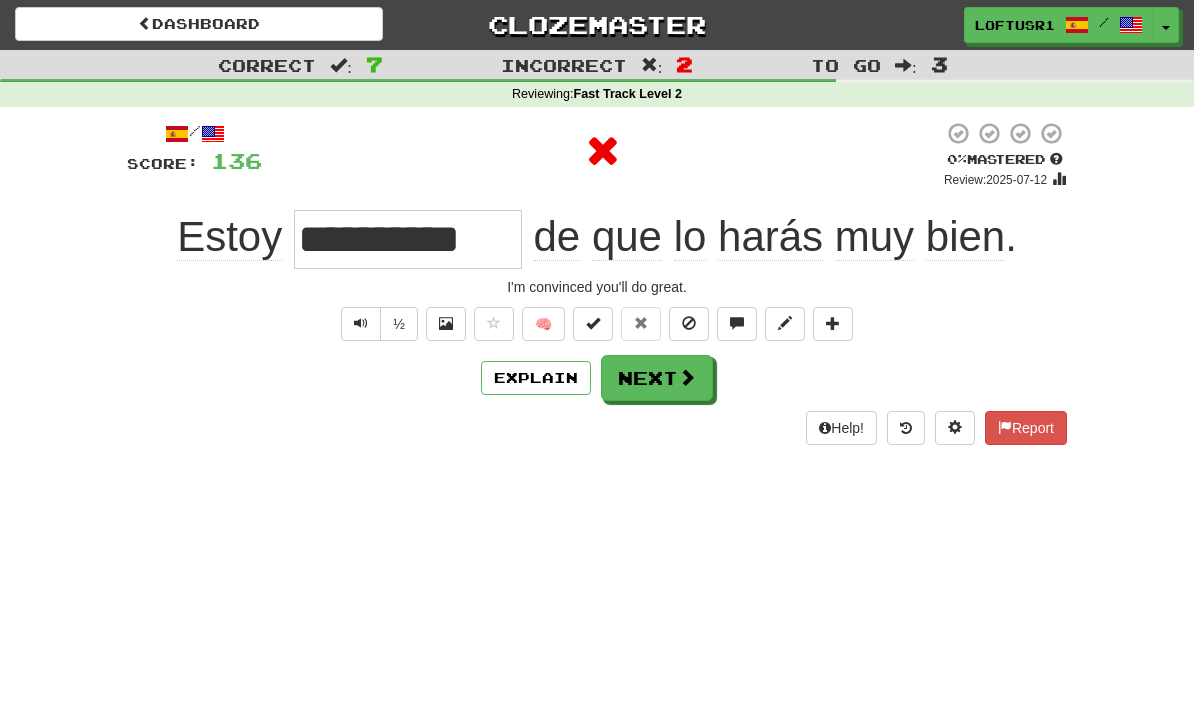 scroll, scrollTop: 0, scrollLeft: 0, axis: both 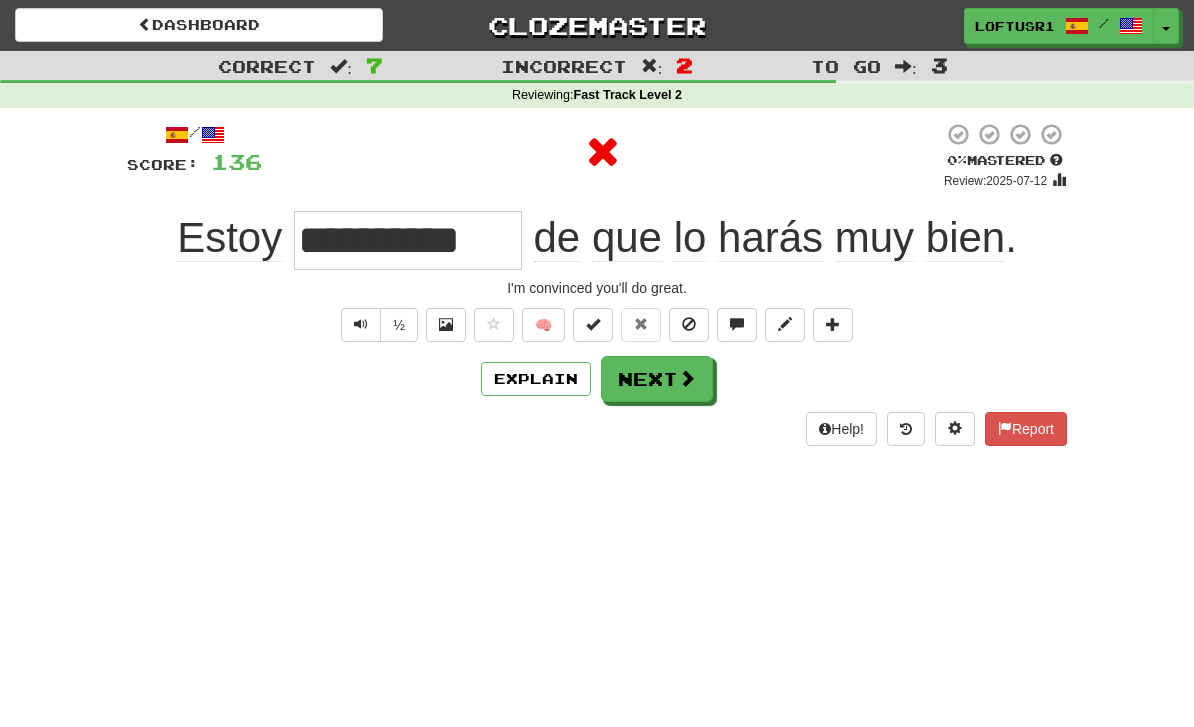 click on "Explain" at bounding box center [536, 379] 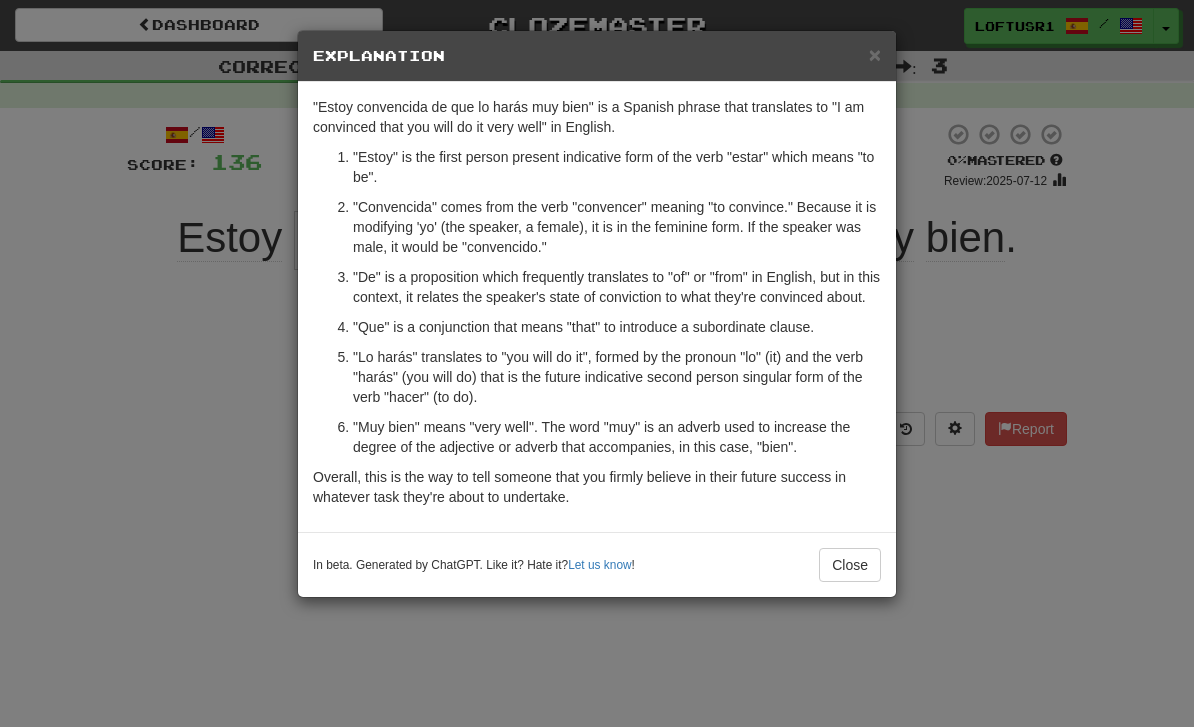 click on "Close" at bounding box center (850, 565) 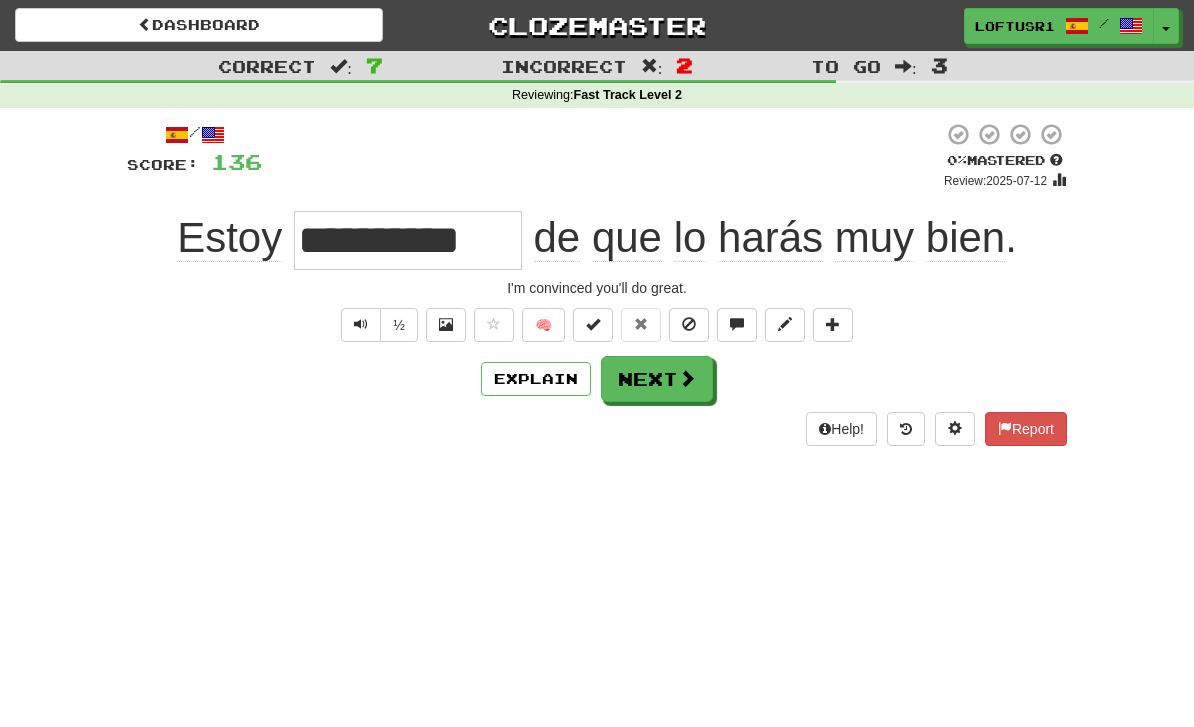 click on "Next" at bounding box center (657, 379) 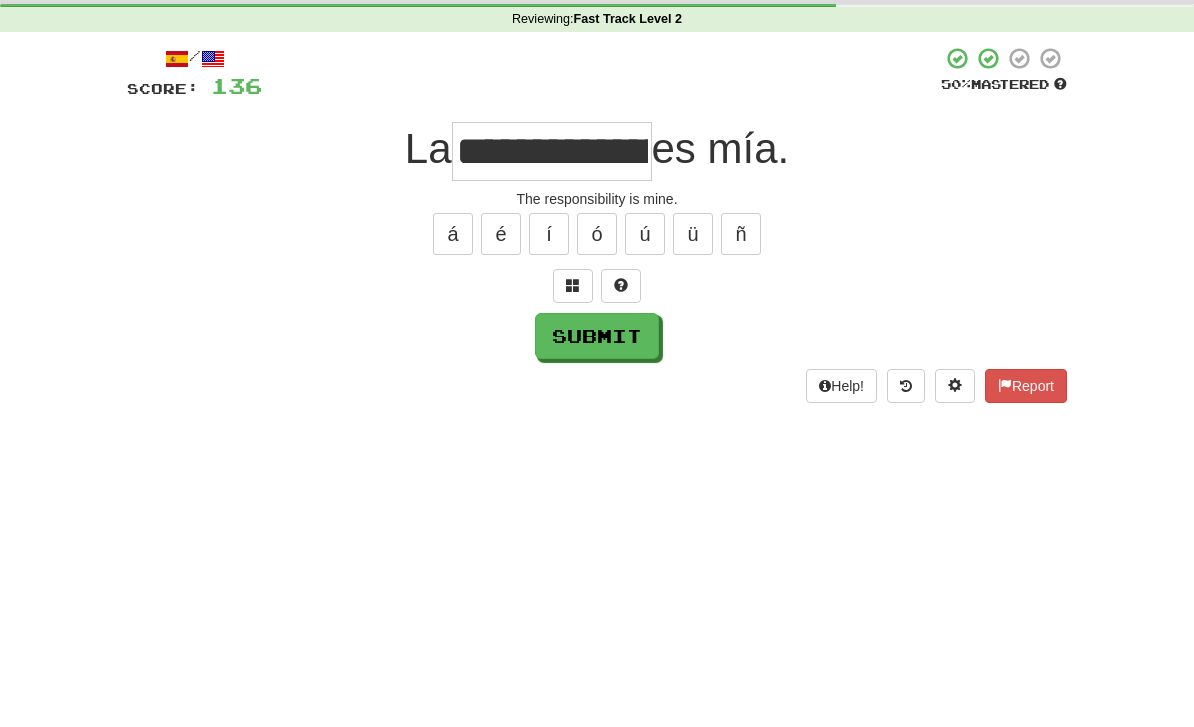 scroll, scrollTop: 76, scrollLeft: 0, axis: vertical 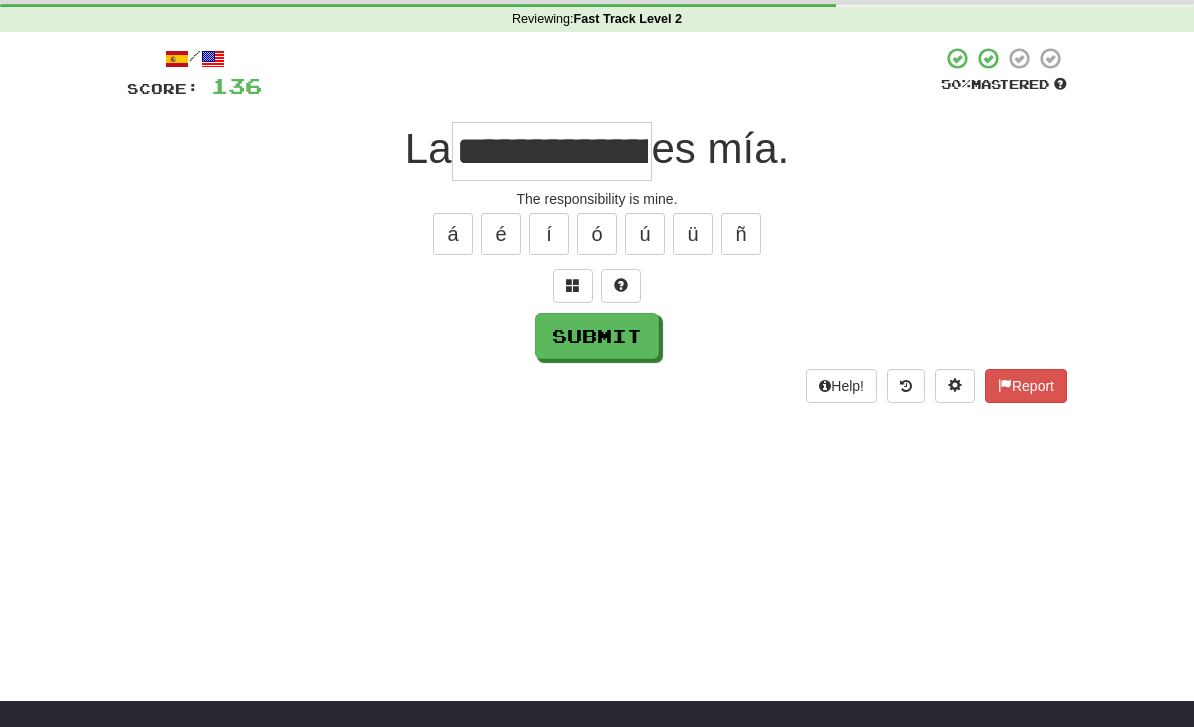 click on "Submit" at bounding box center (597, 336) 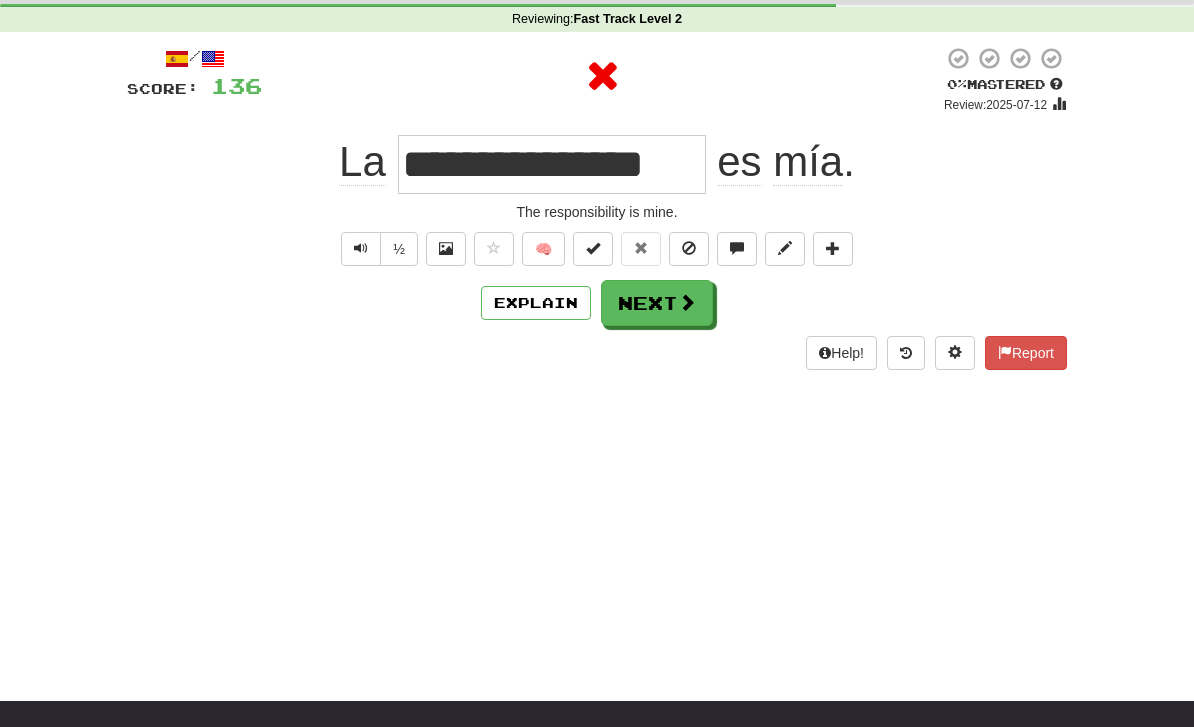 scroll, scrollTop: 0, scrollLeft: 0, axis: both 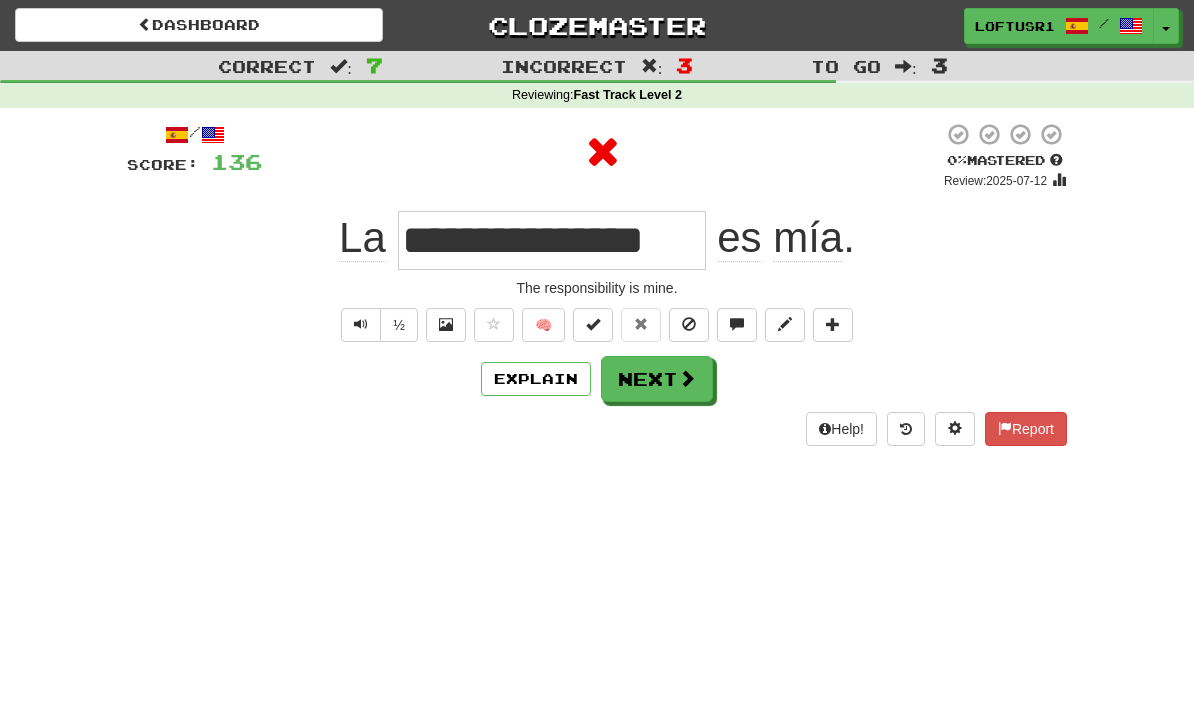 click on "Next" at bounding box center (657, 379) 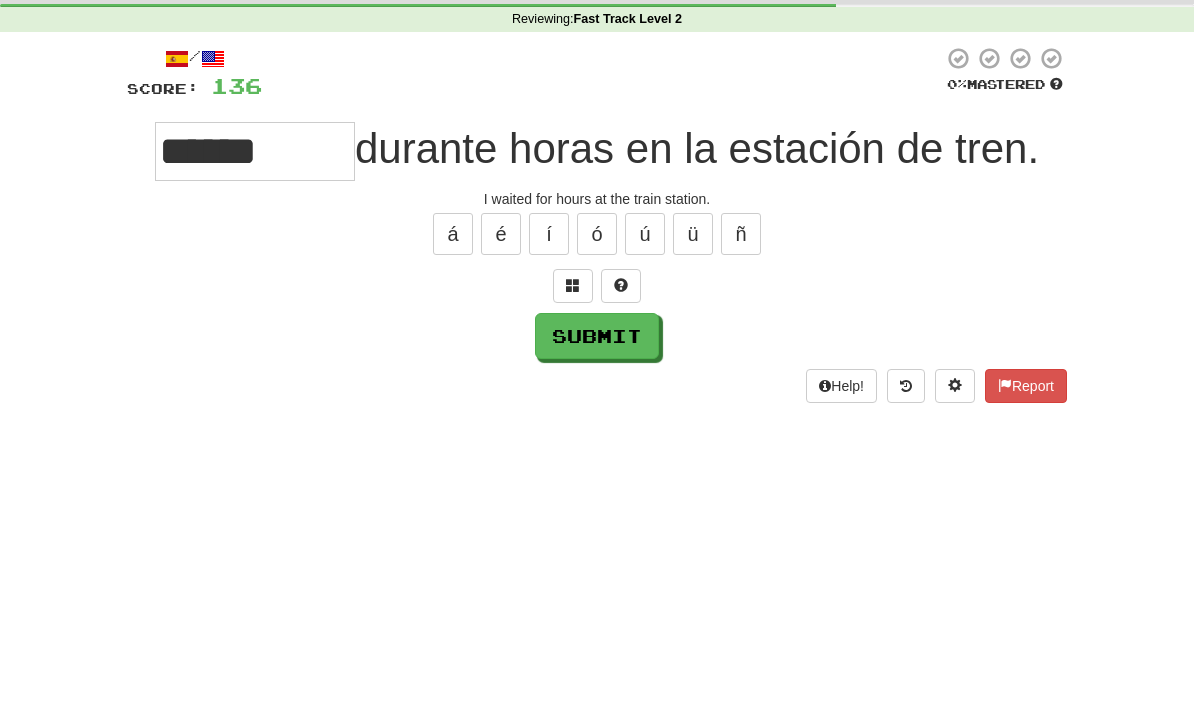scroll, scrollTop: 76, scrollLeft: 0, axis: vertical 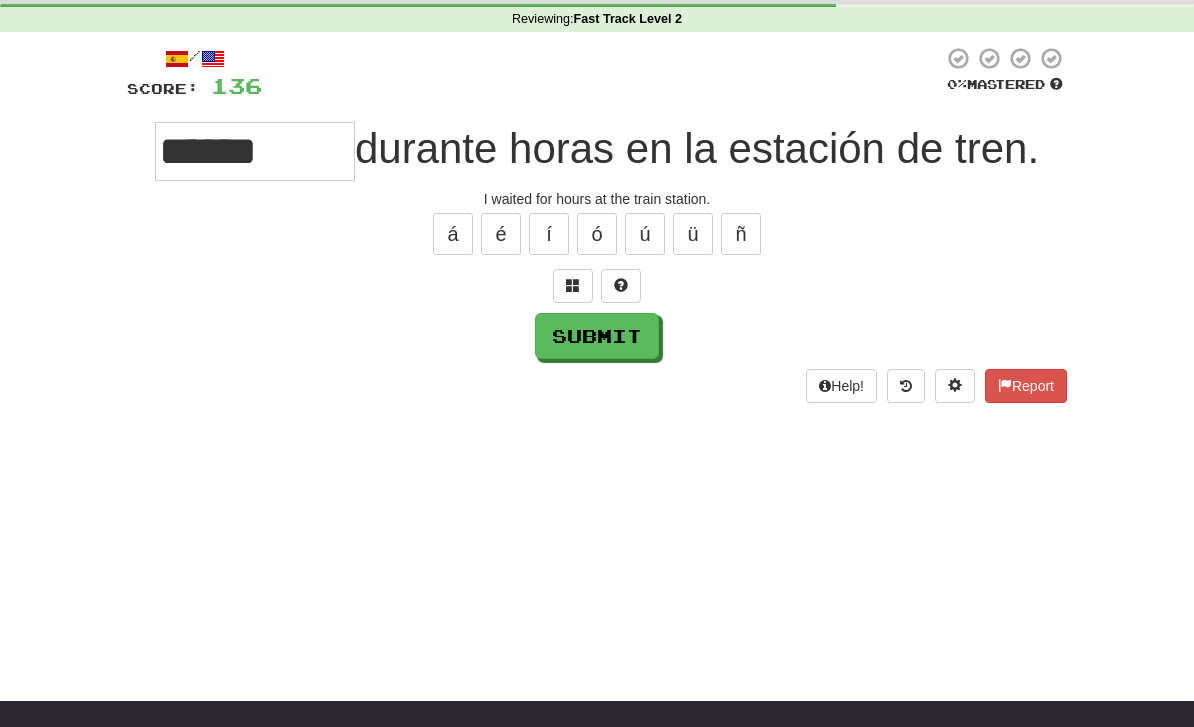 click on "Submit" at bounding box center [597, 336] 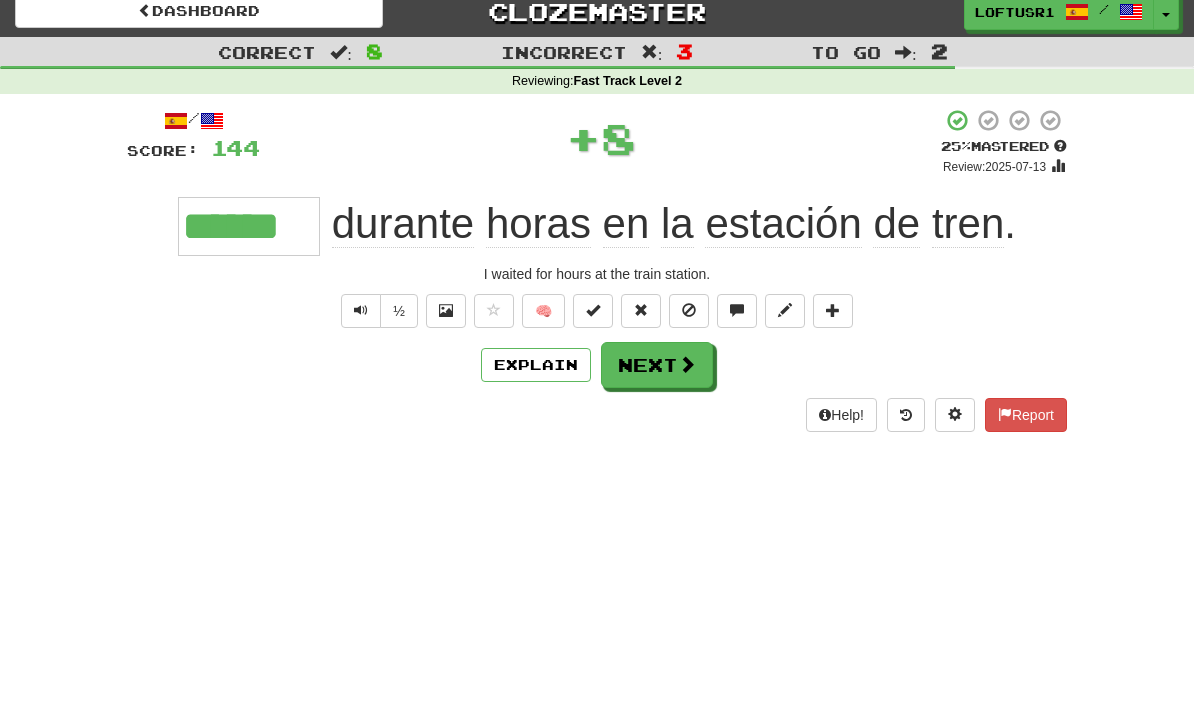 scroll, scrollTop: 0, scrollLeft: 0, axis: both 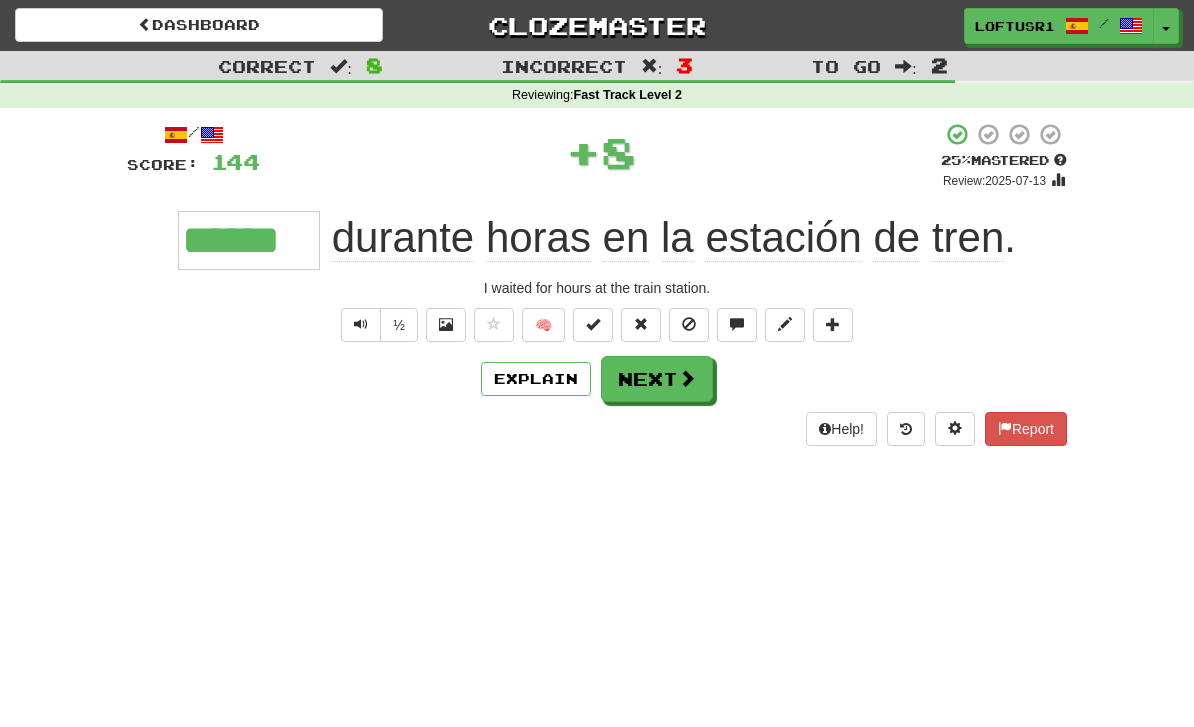 click on "Next" at bounding box center (657, 379) 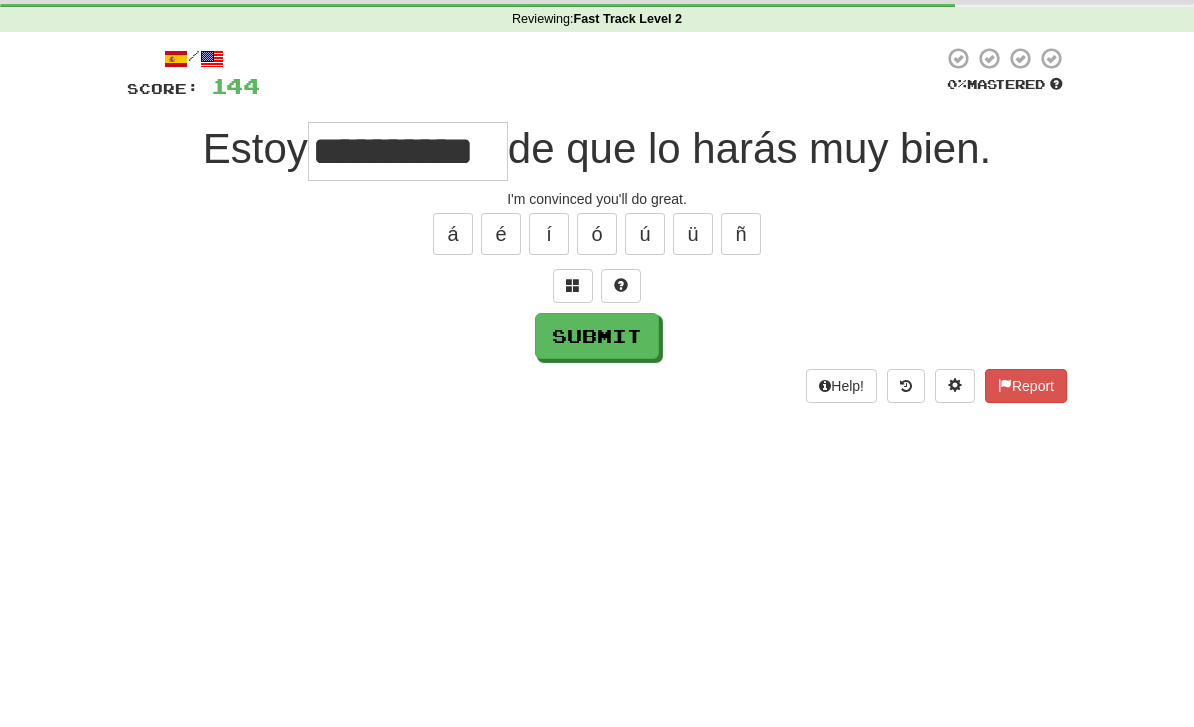 scroll, scrollTop: 76, scrollLeft: 0, axis: vertical 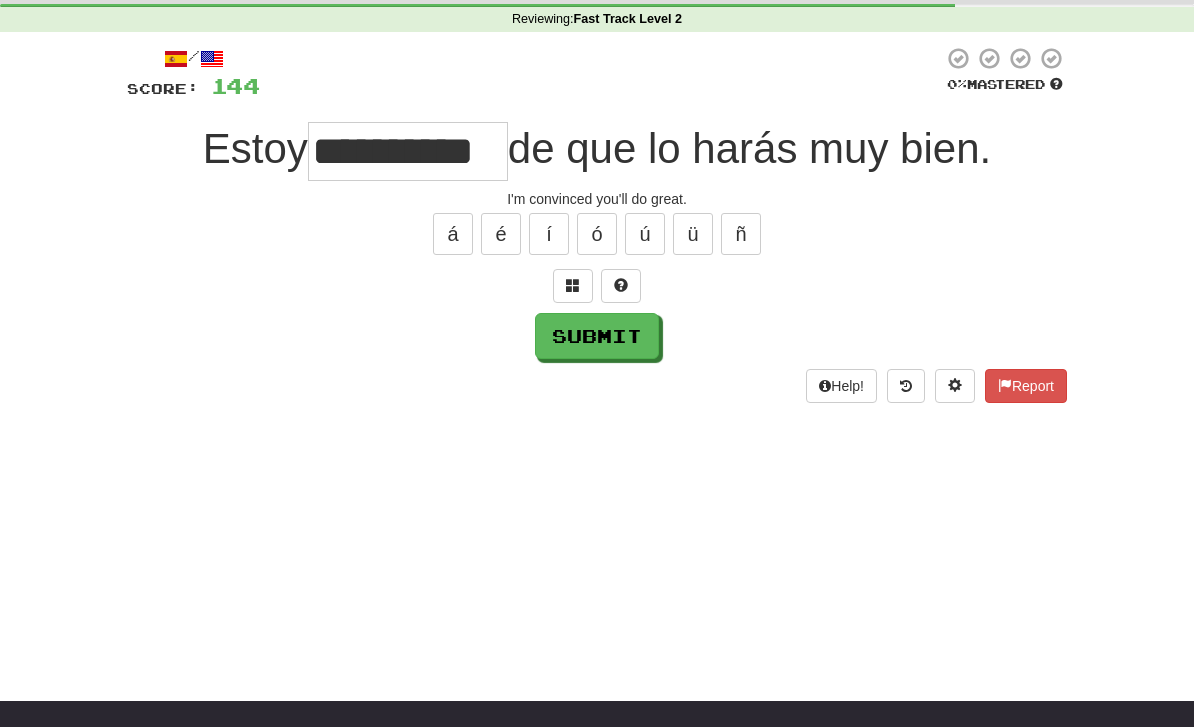 click on "Submit" at bounding box center [597, 336] 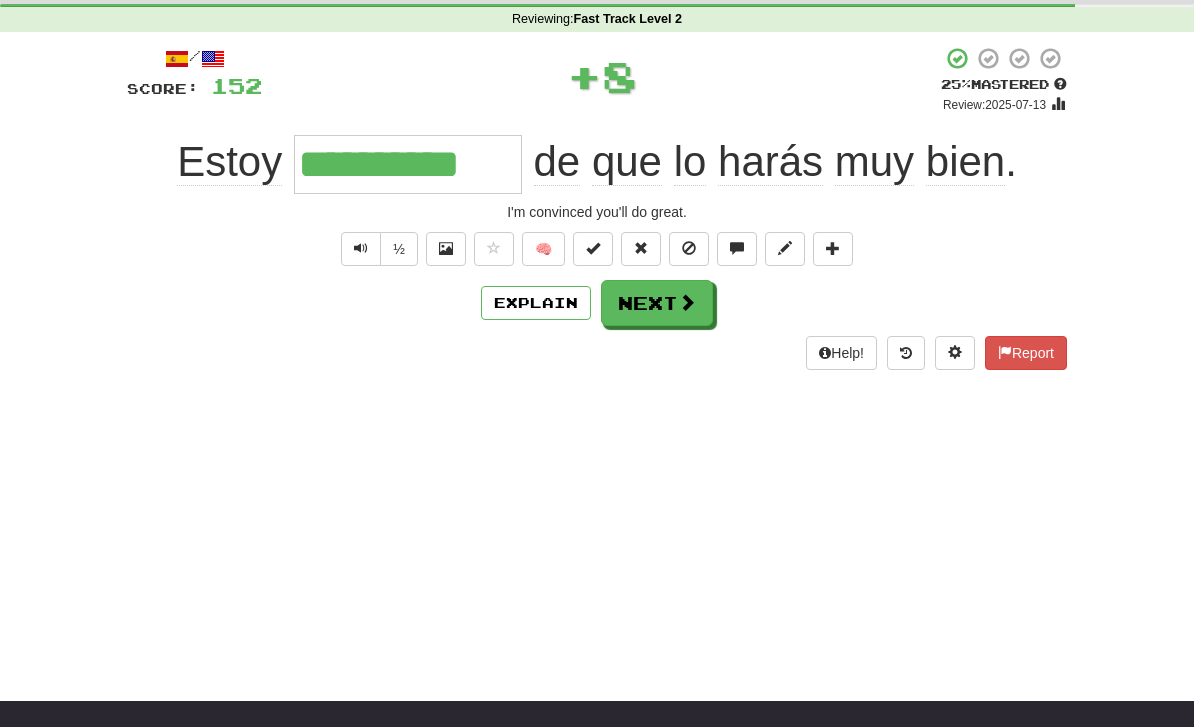 scroll, scrollTop: 0, scrollLeft: 0, axis: both 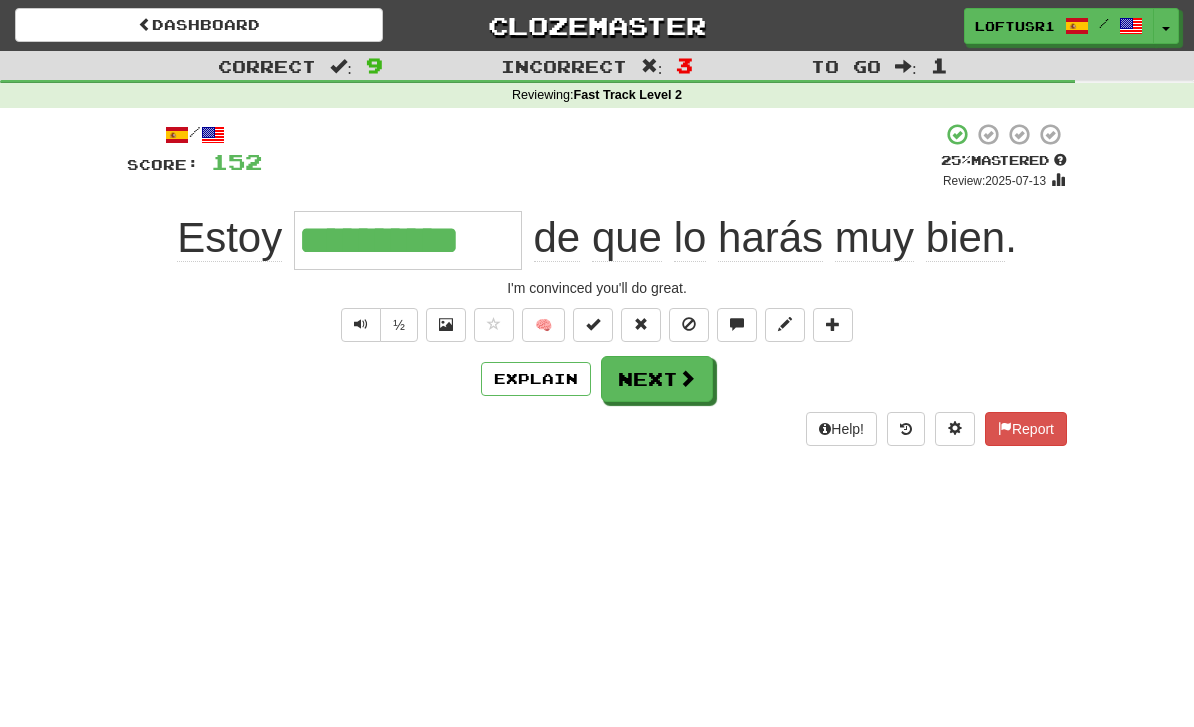 click on "Next" at bounding box center [657, 379] 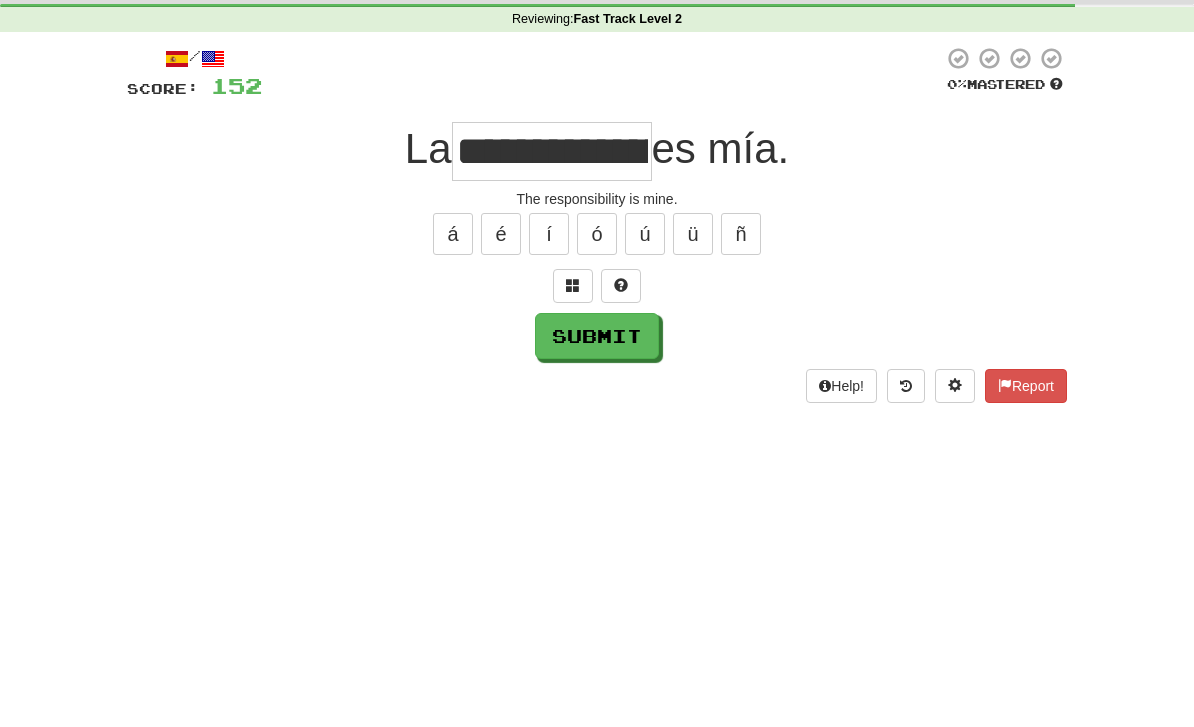 scroll, scrollTop: 76, scrollLeft: 0, axis: vertical 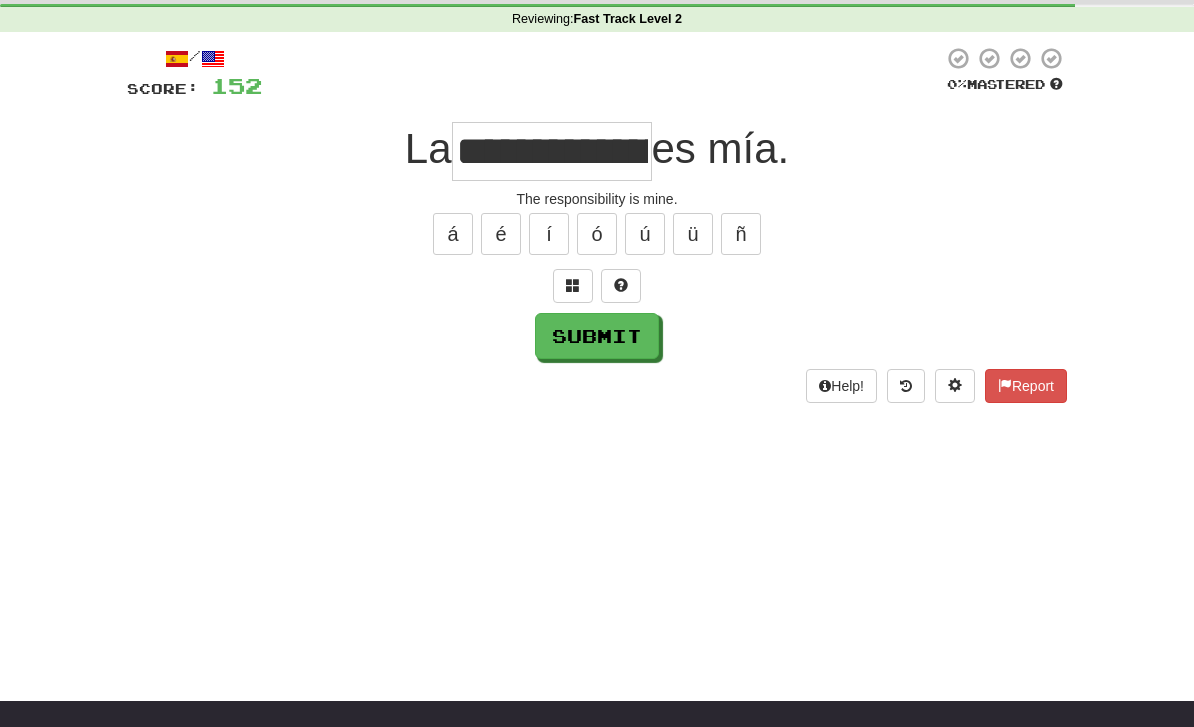 type on "**********" 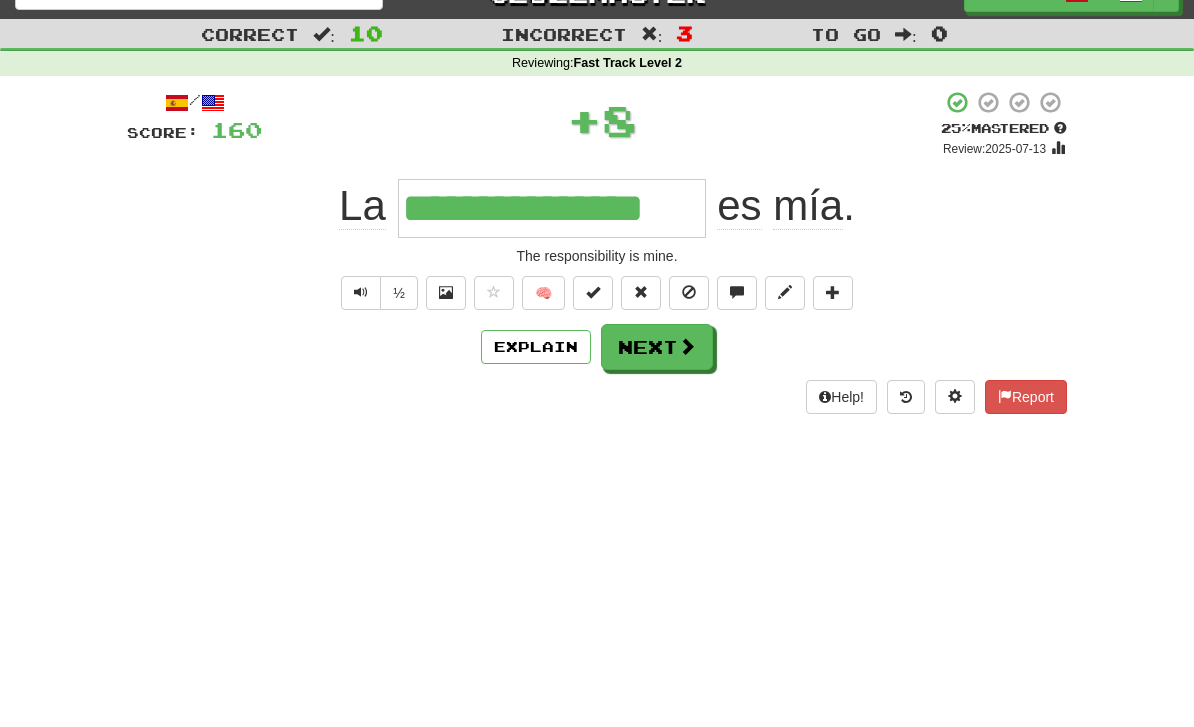 scroll, scrollTop: 0, scrollLeft: 0, axis: both 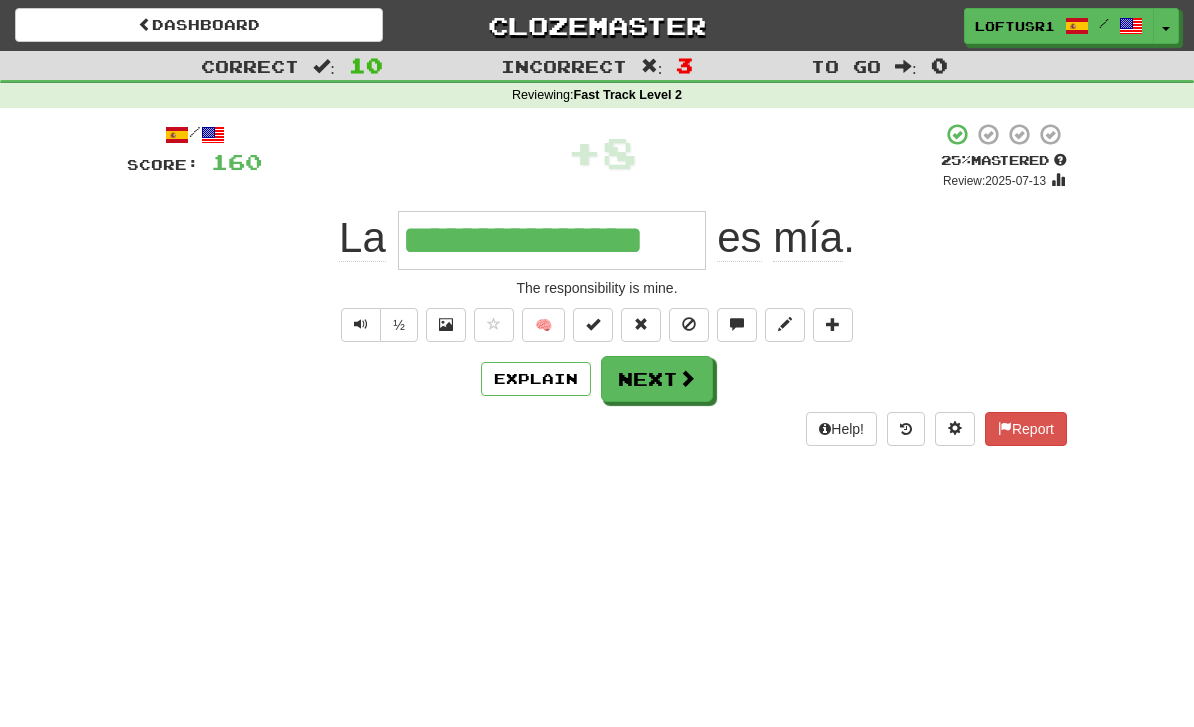 click on "Next" at bounding box center [657, 379] 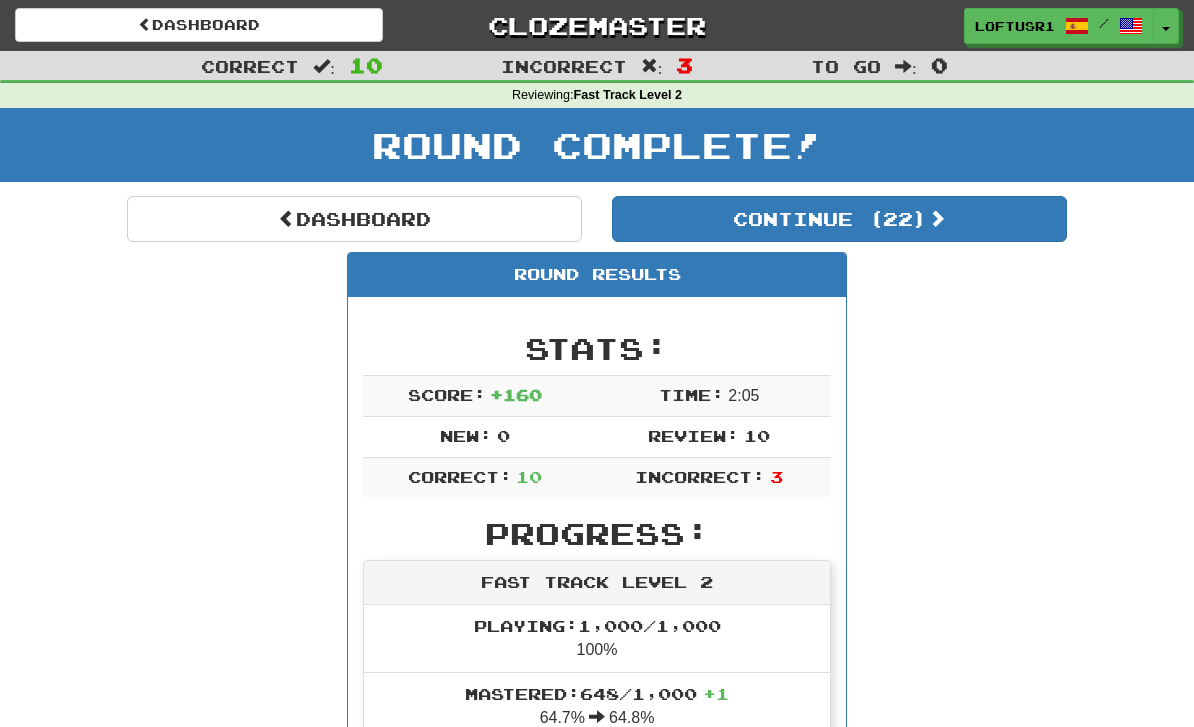 click on "Dashboard" at bounding box center (354, 219) 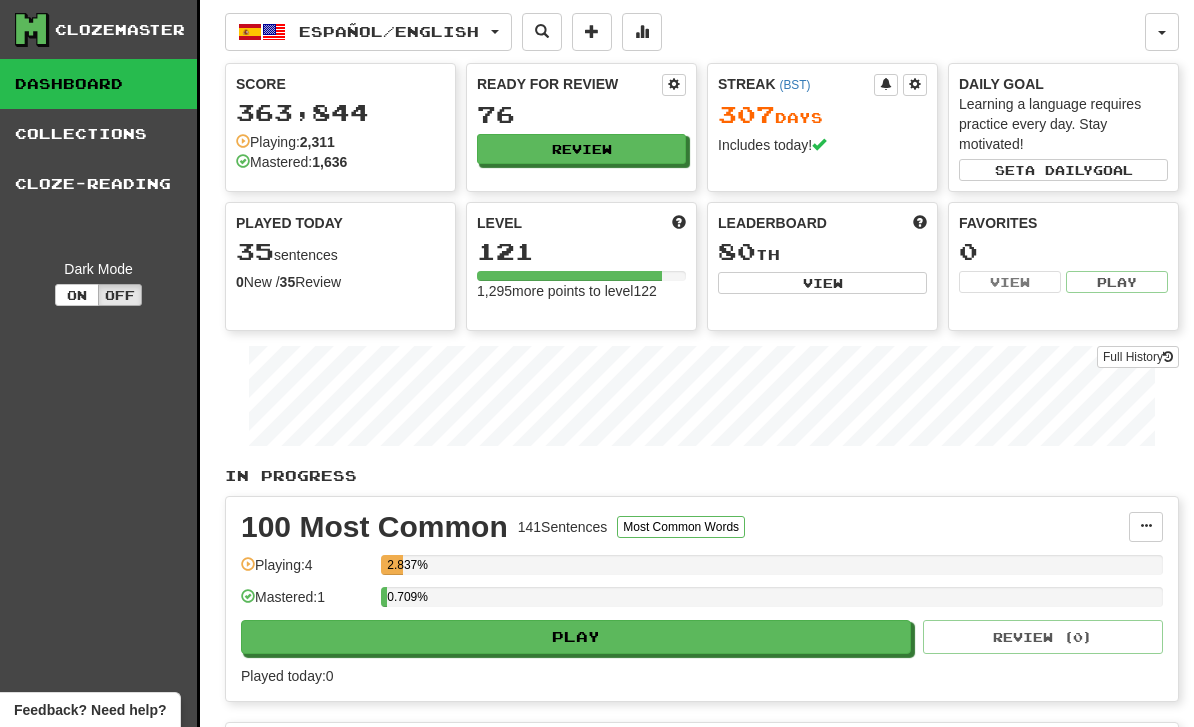 scroll, scrollTop: 0, scrollLeft: 0, axis: both 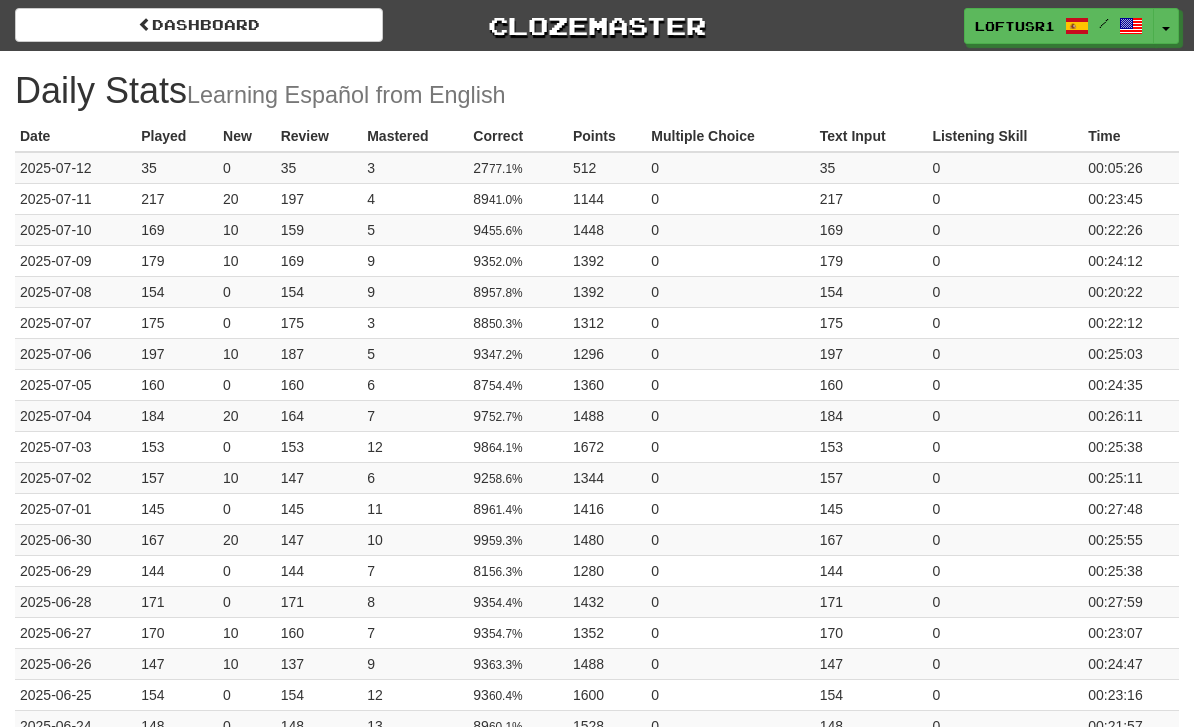 click on "Dashboard" at bounding box center (199, 25) 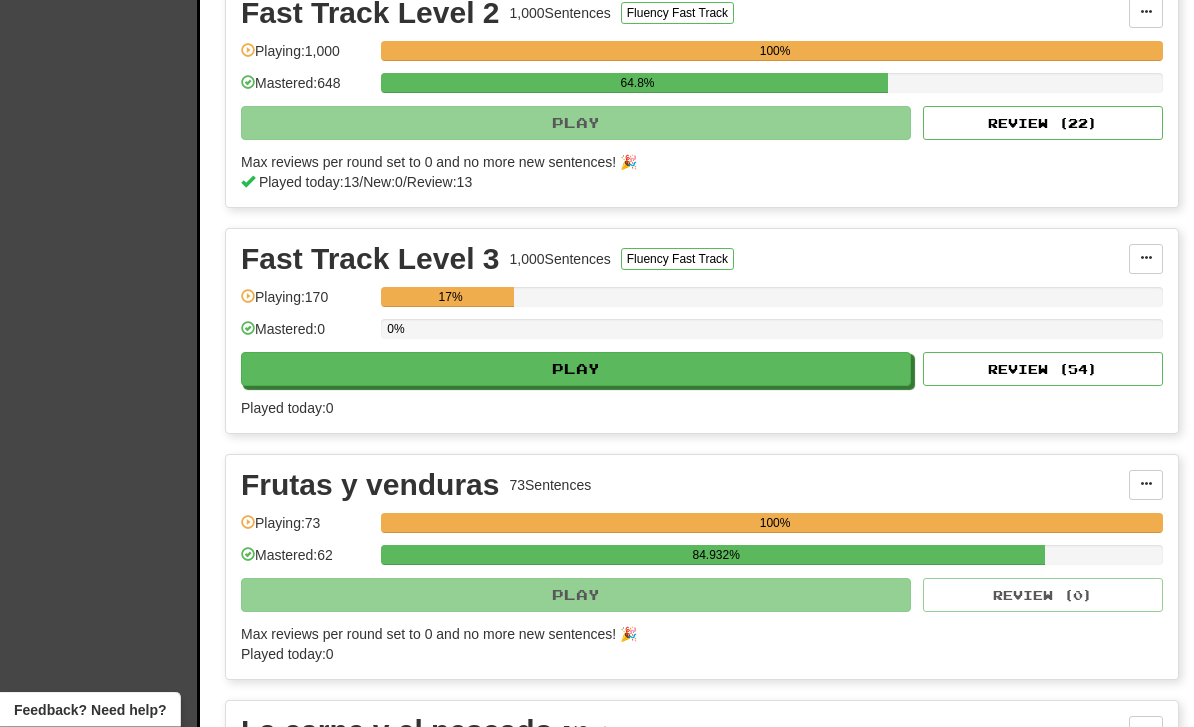 scroll, scrollTop: 1194, scrollLeft: 0, axis: vertical 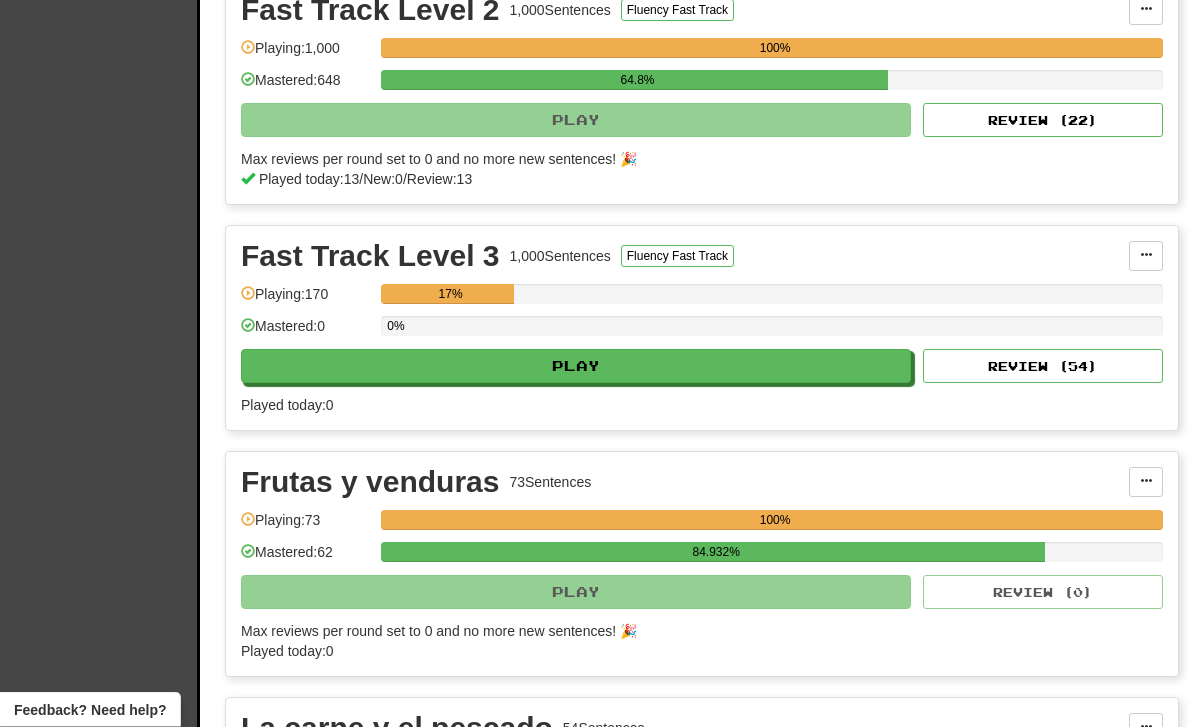 click on "Fast Track Level 2 1,000  Sentences Fluency Fast Track Manage Sentences Unpin from Dashboard  Playing:  1,000 100%  Mastered:  648 64.8% Play Review ( 22 ) Max reviews per round set to 0 and no more new sentences! 🎉   Played today:  13  /  New:  0  /  Review:  13" at bounding box center [702, 93] 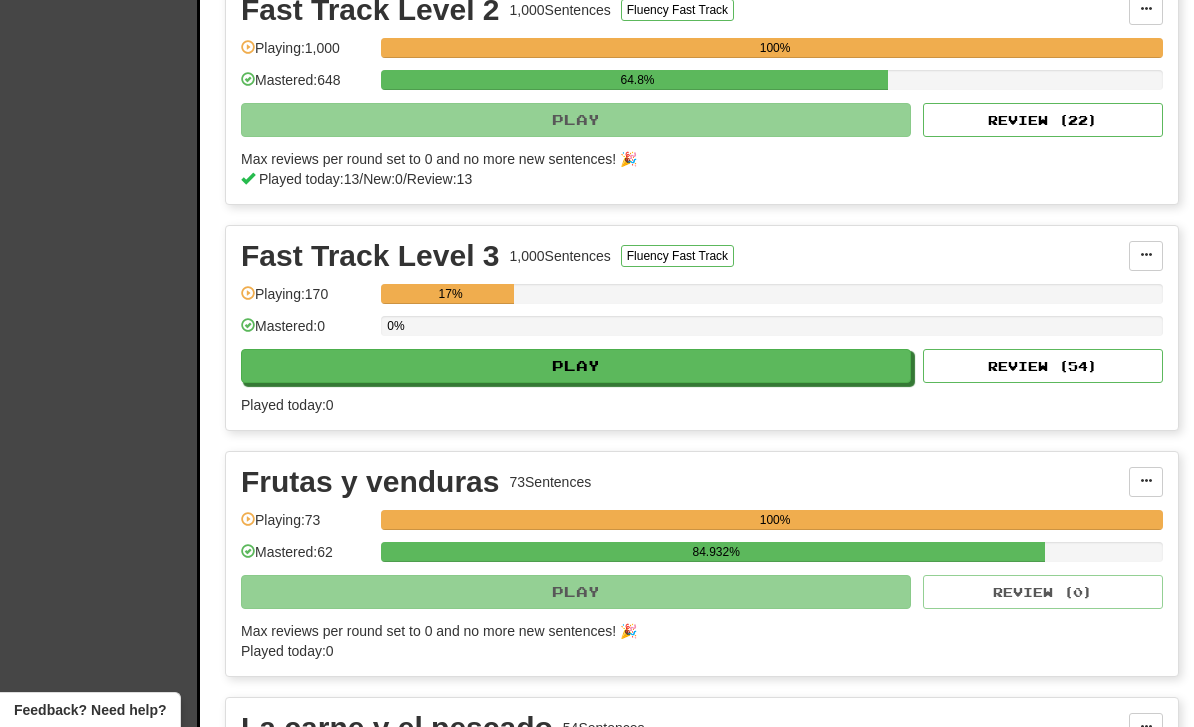 select on "**" 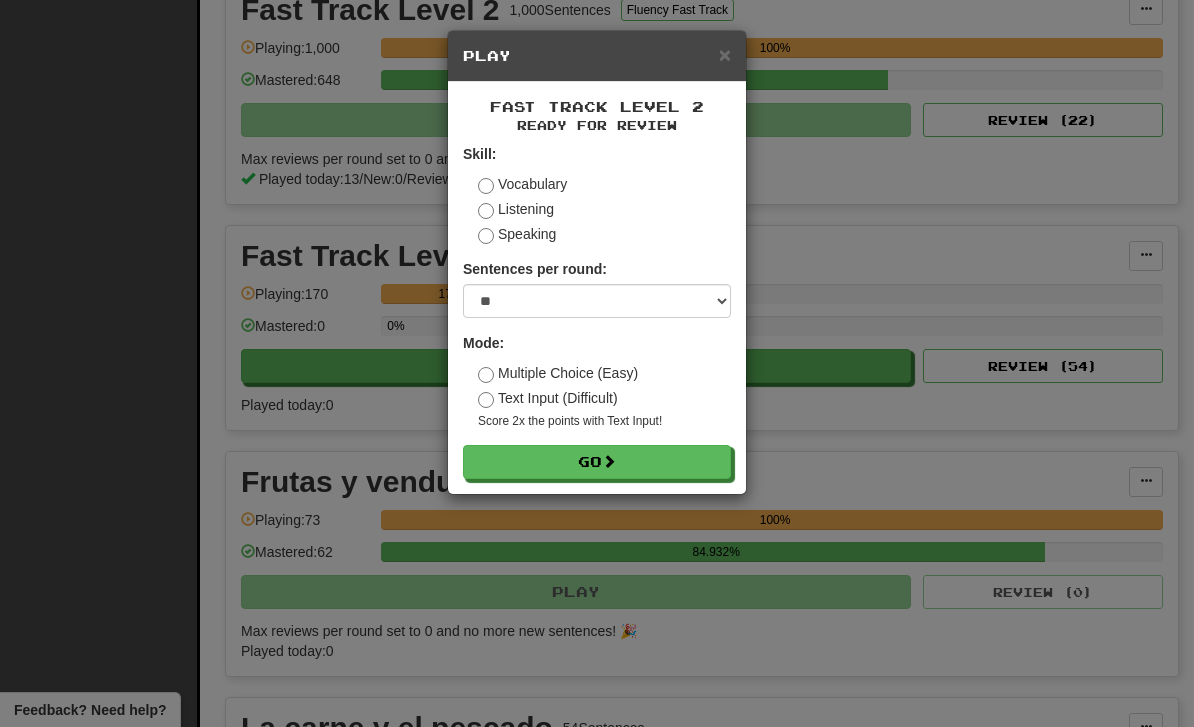 click on "Go" at bounding box center (597, 462) 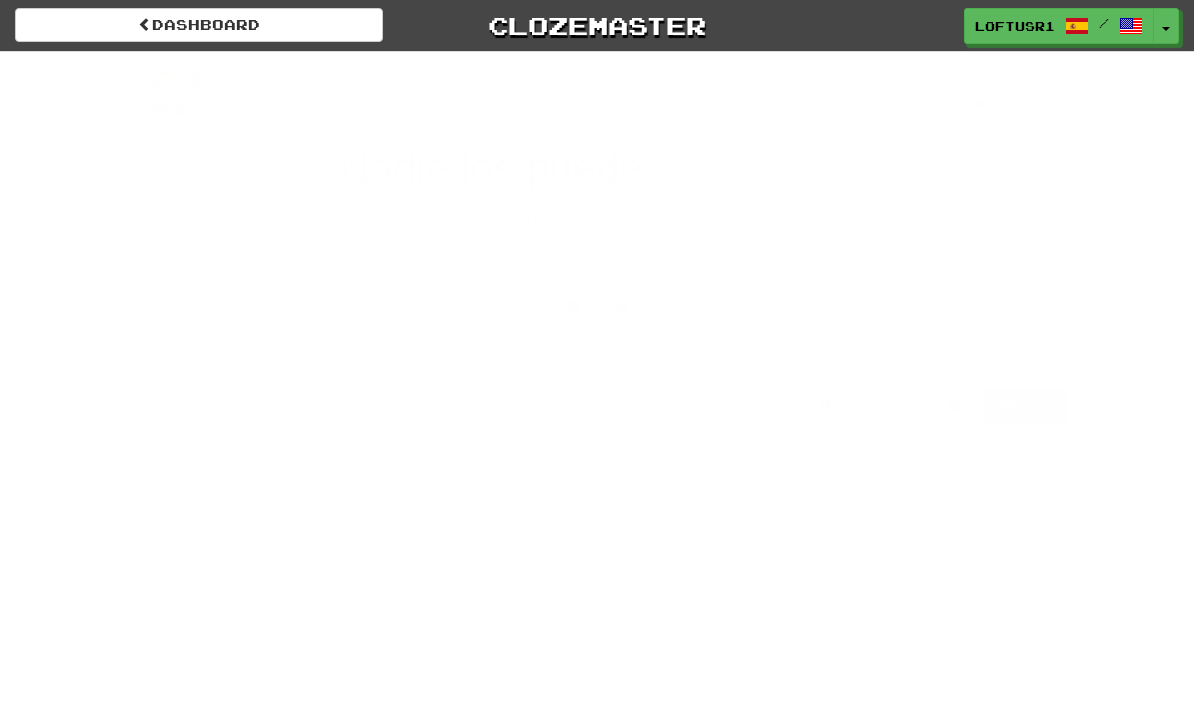 scroll, scrollTop: 0, scrollLeft: 0, axis: both 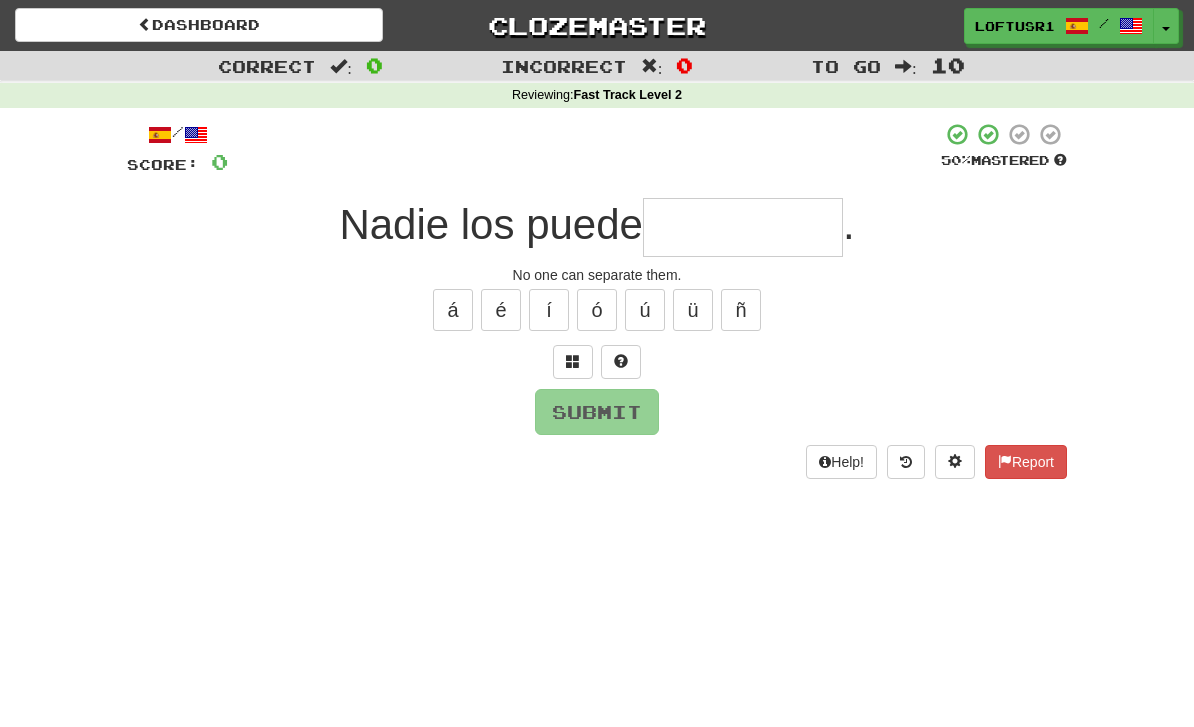 click at bounding box center (743, 227) 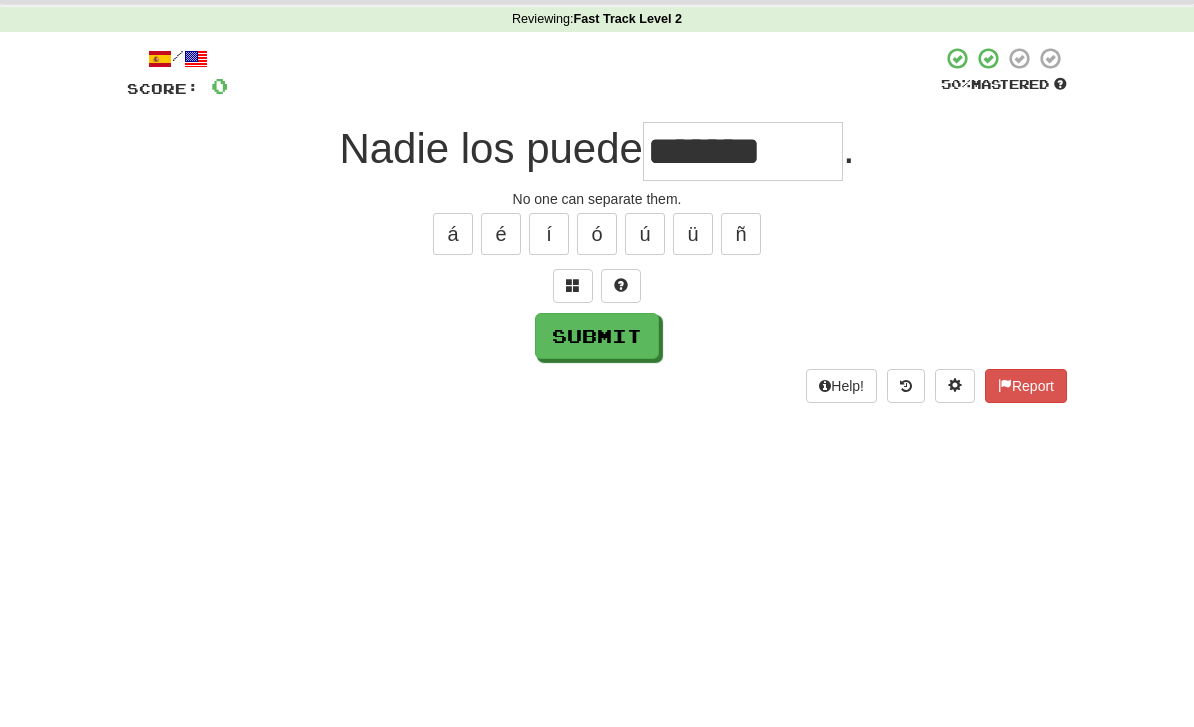 scroll, scrollTop: 76, scrollLeft: 0, axis: vertical 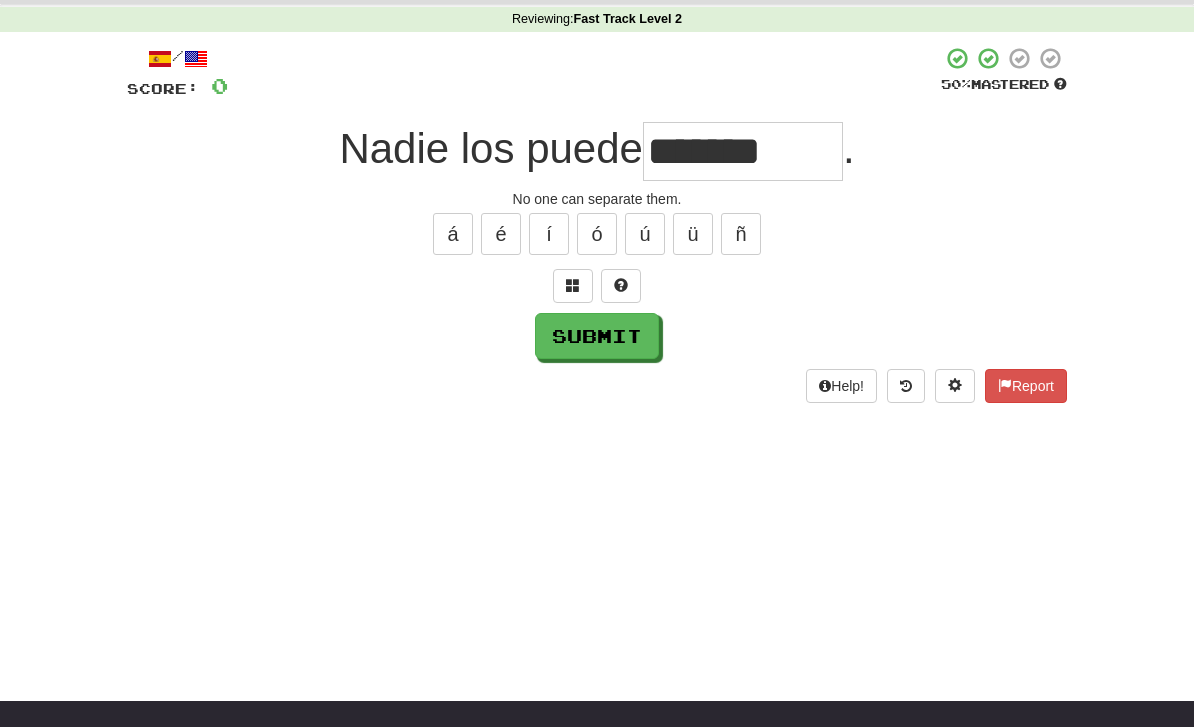 type on "*******" 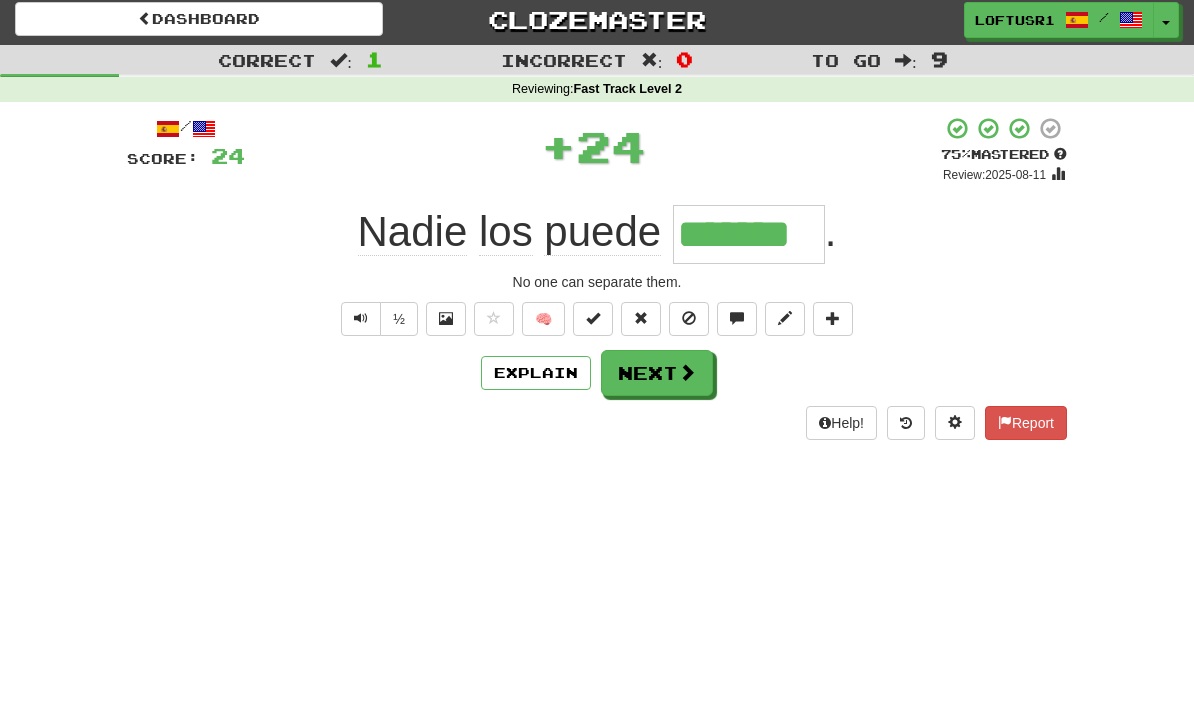 scroll, scrollTop: 0, scrollLeft: 0, axis: both 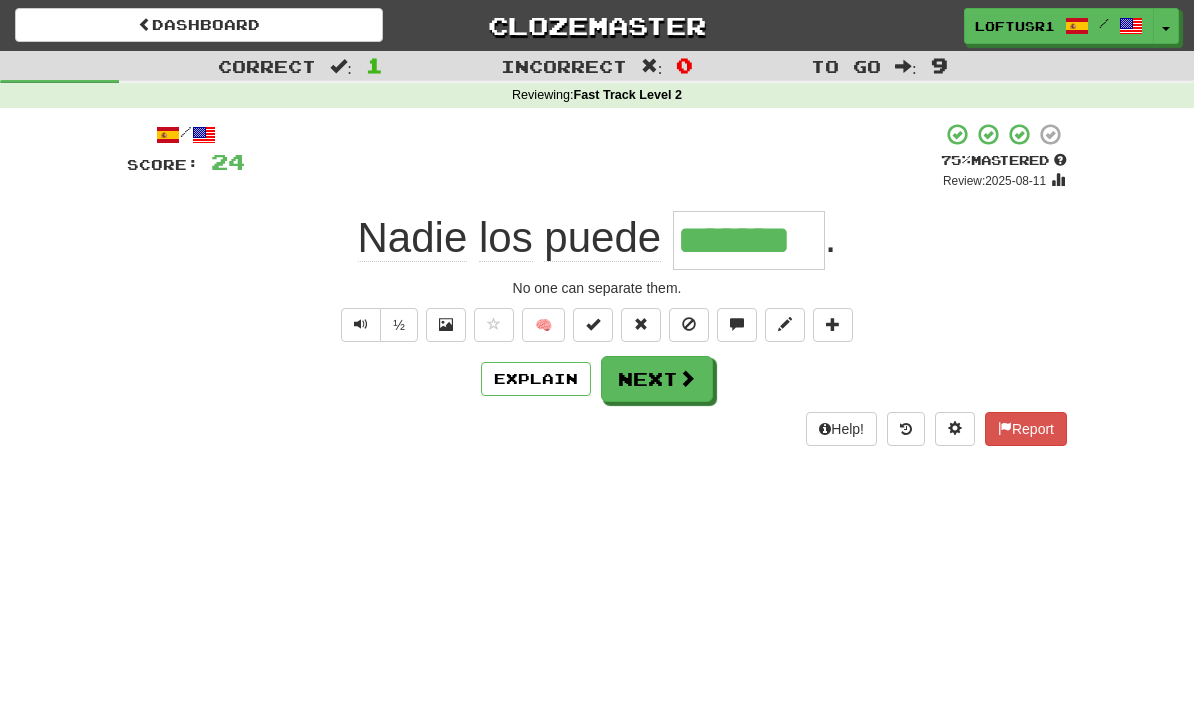 click on "Next" at bounding box center (657, 379) 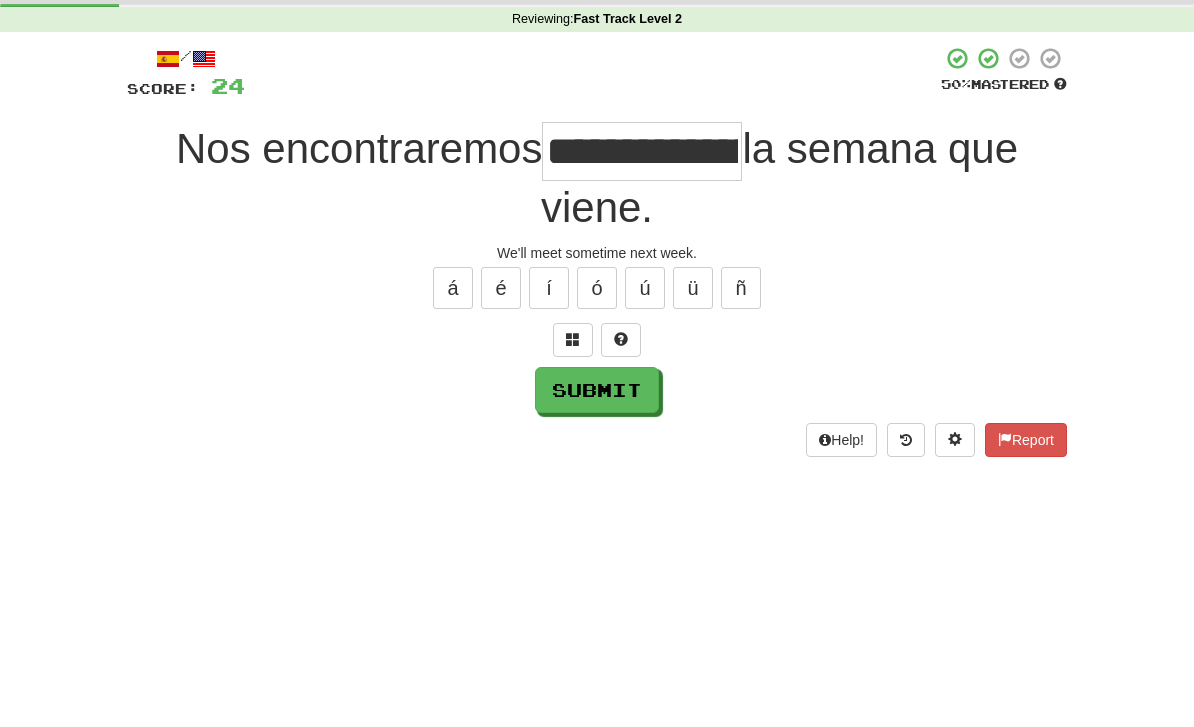 scroll, scrollTop: 76, scrollLeft: 0, axis: vertical 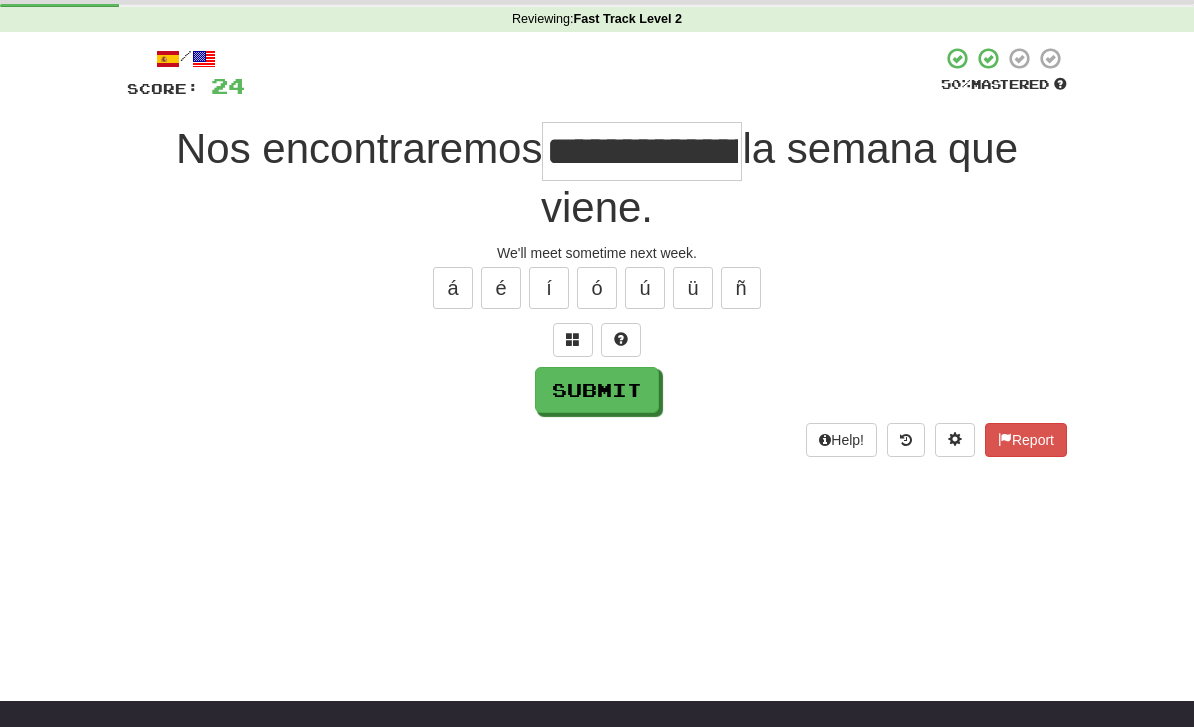 type on "**********" 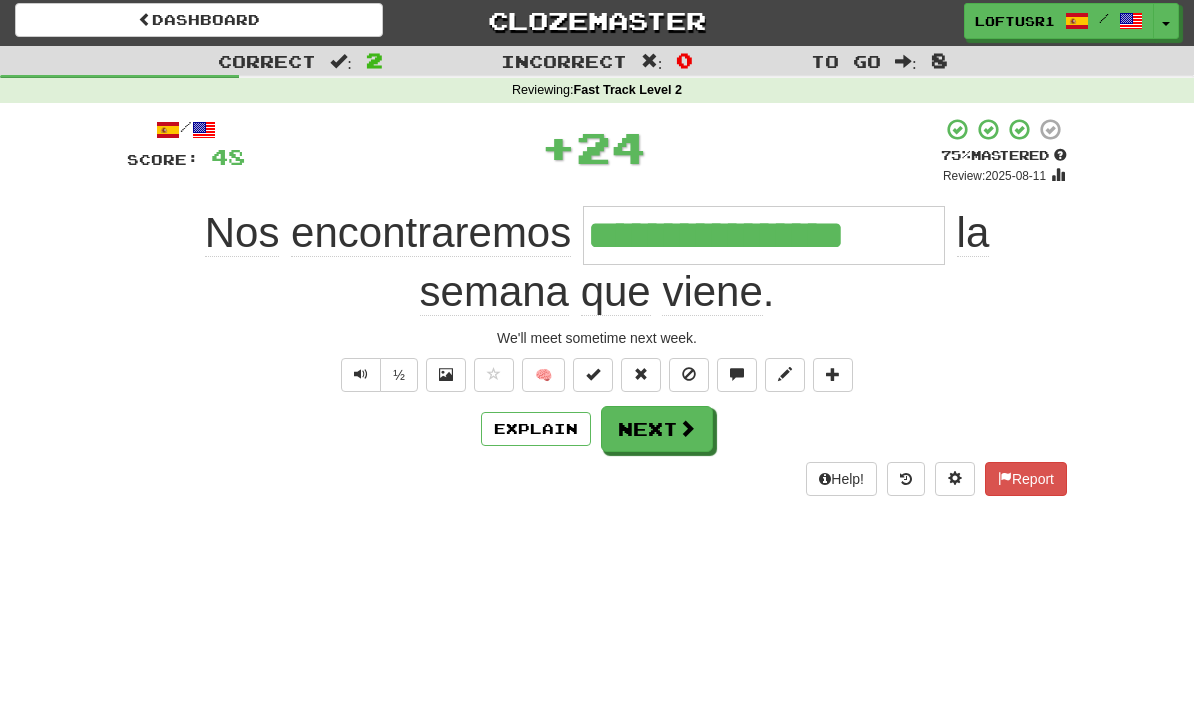 scroll, scrollTop: 3, scrollLeft: 0, axis: vertical 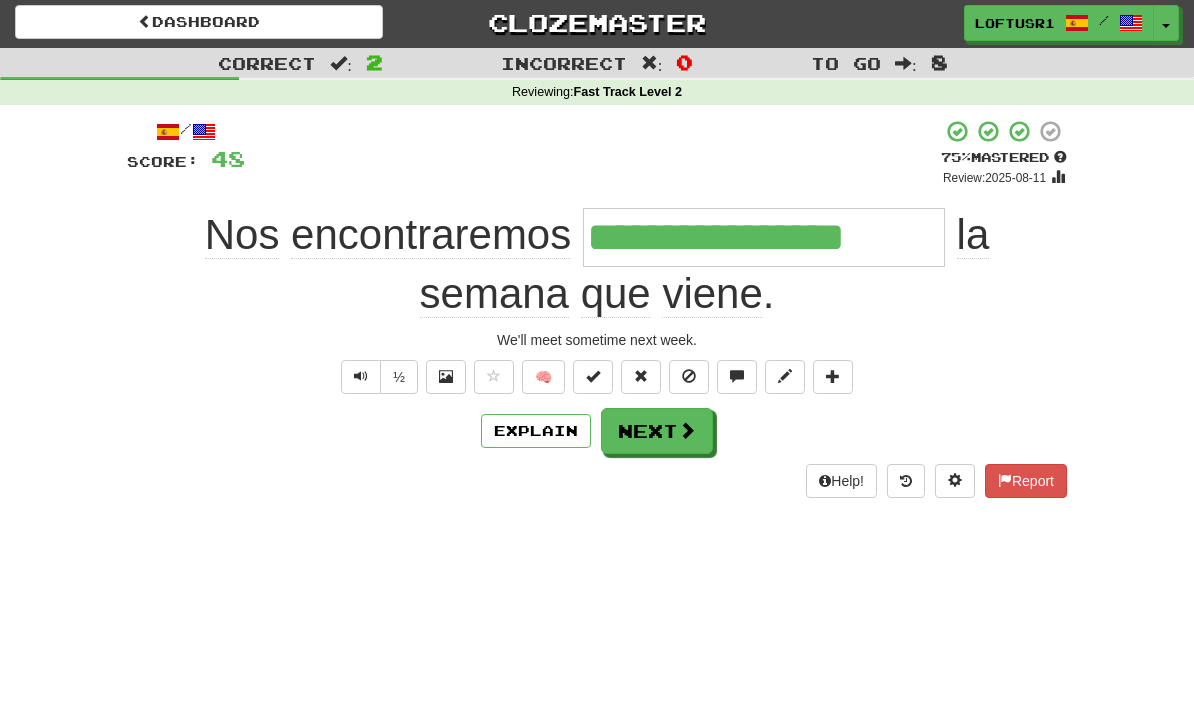 click on "Next" at bounding box center (657, 431) 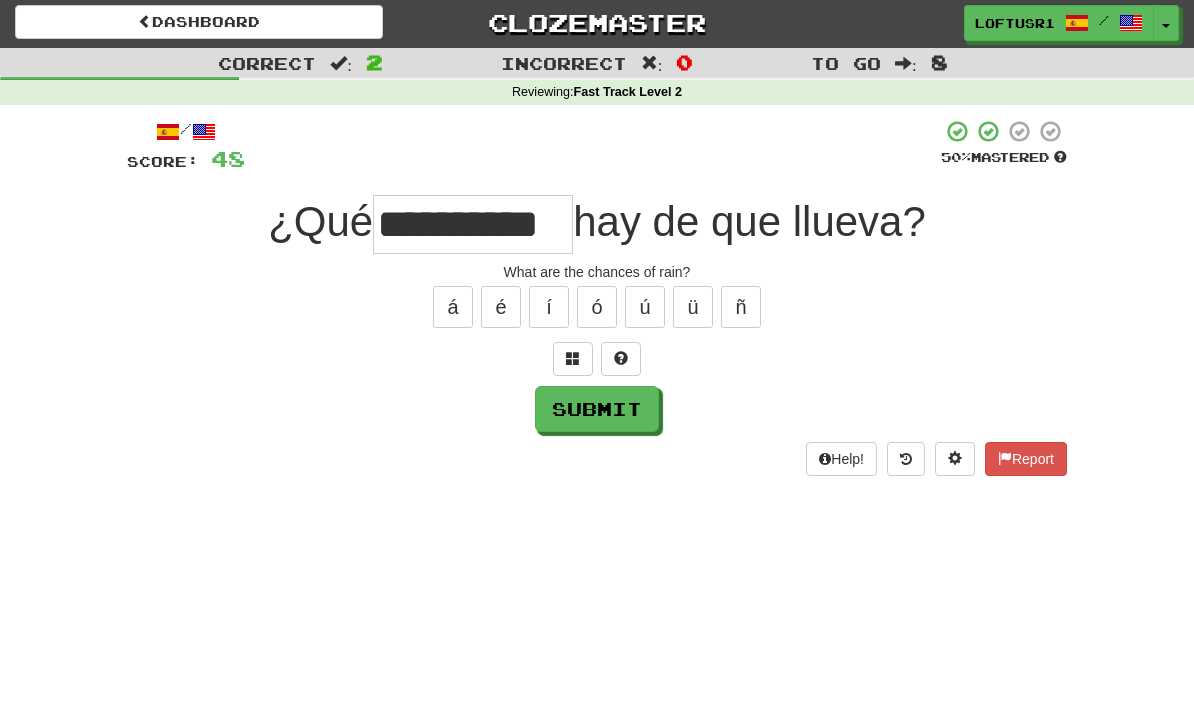 click on "Submit" at bounding box center (597, 409) 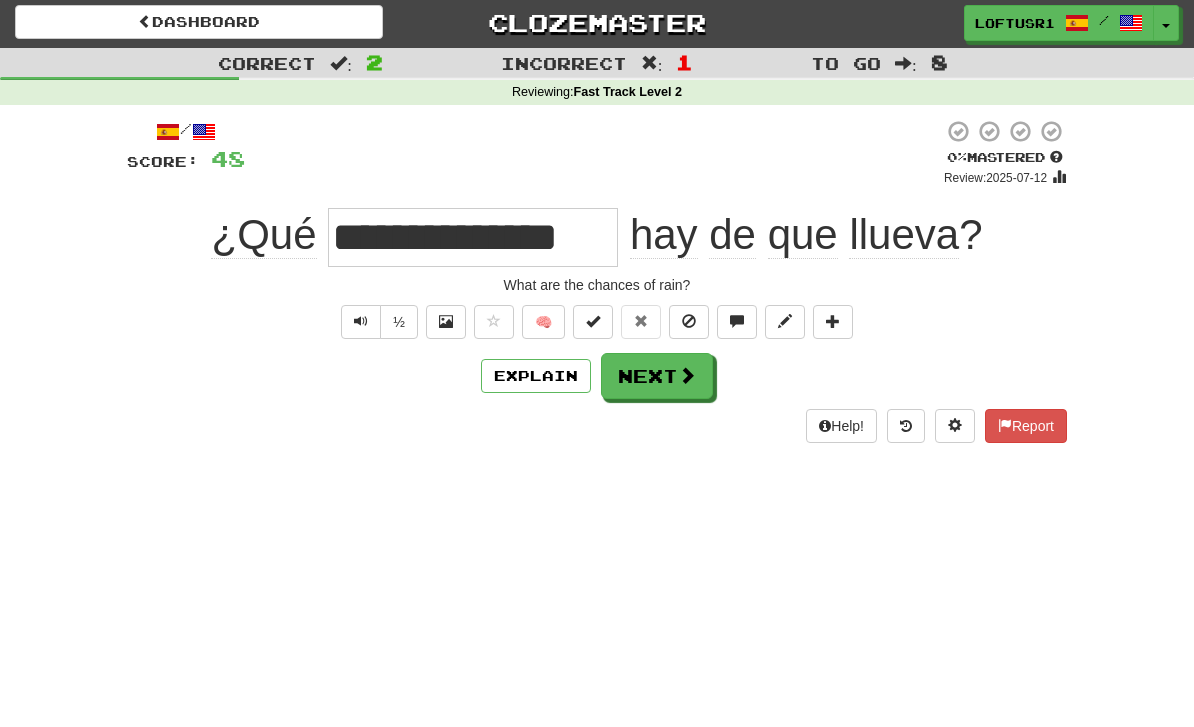 click on "Next" at bounding box center [657, 376] 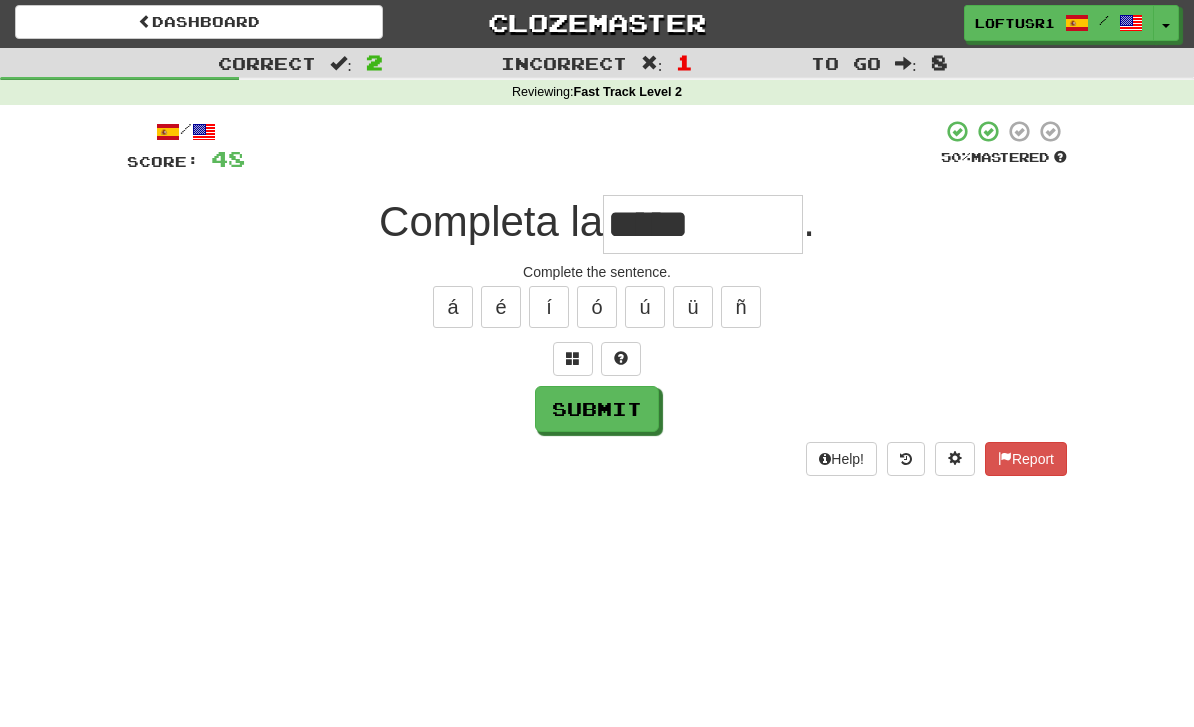 type on "*****" 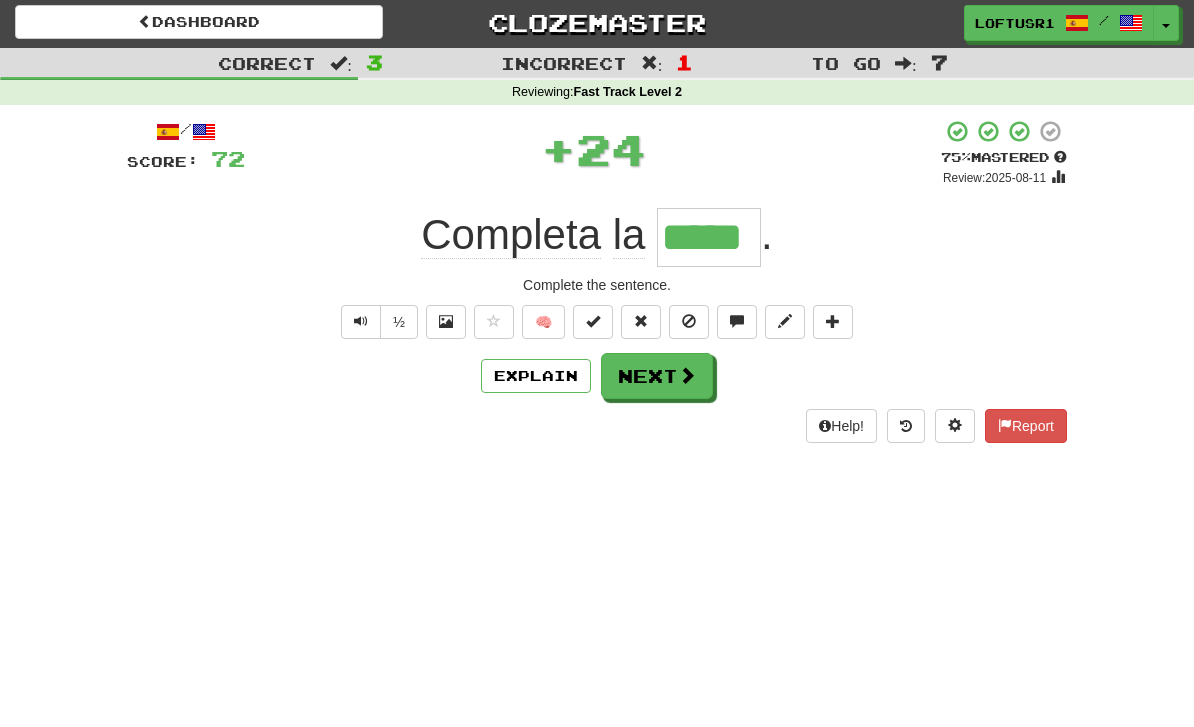 scroll, scrollTop: 0, scrollLeft: 0, axis: both 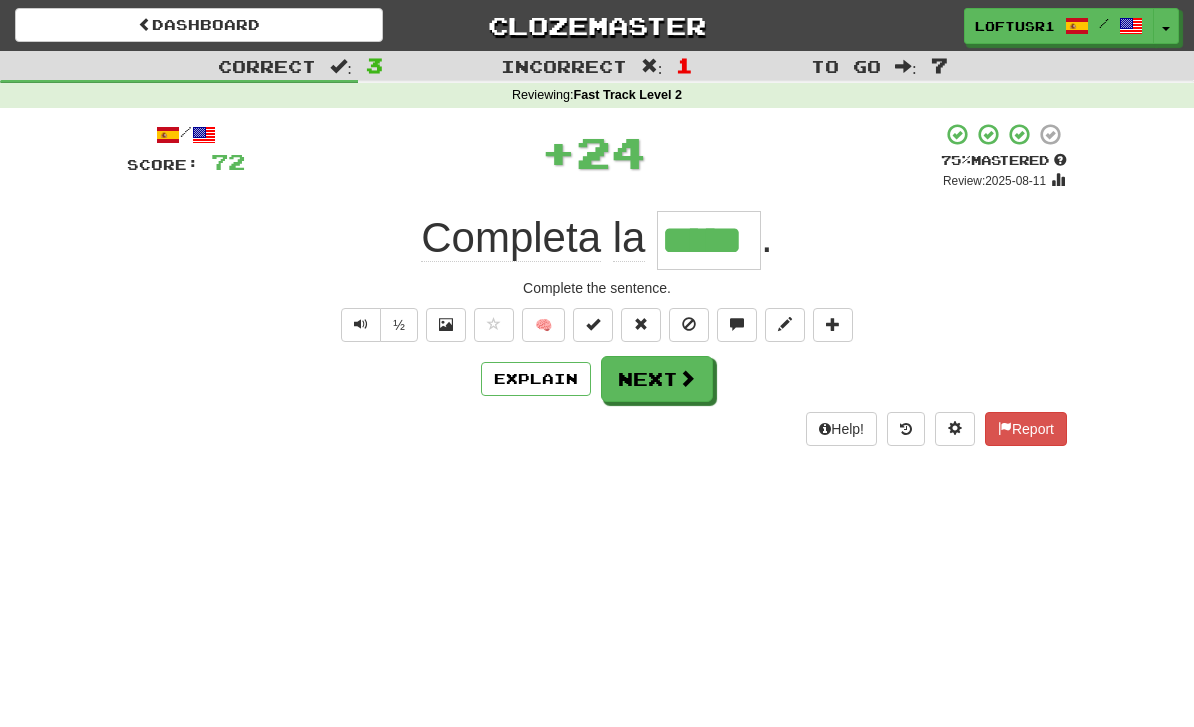 click on "Next" at bounding box center [657, 379] 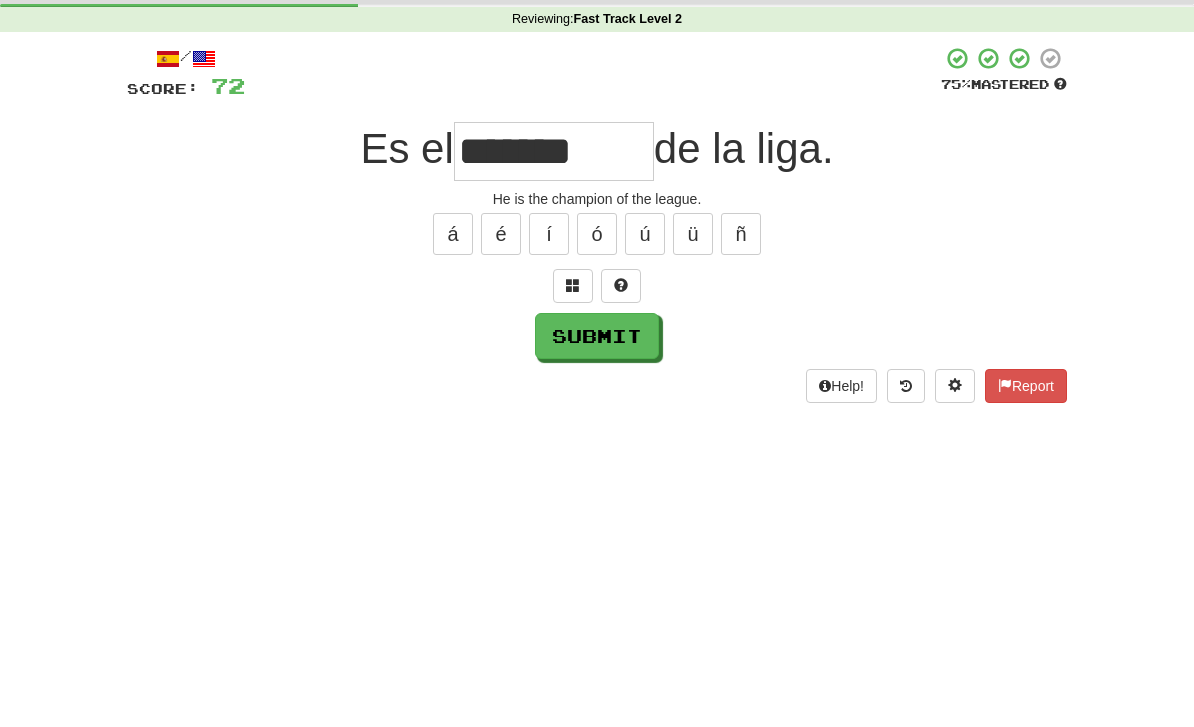 scroll, scrollTop: 76, scrollLeft: 0, axis: vertical 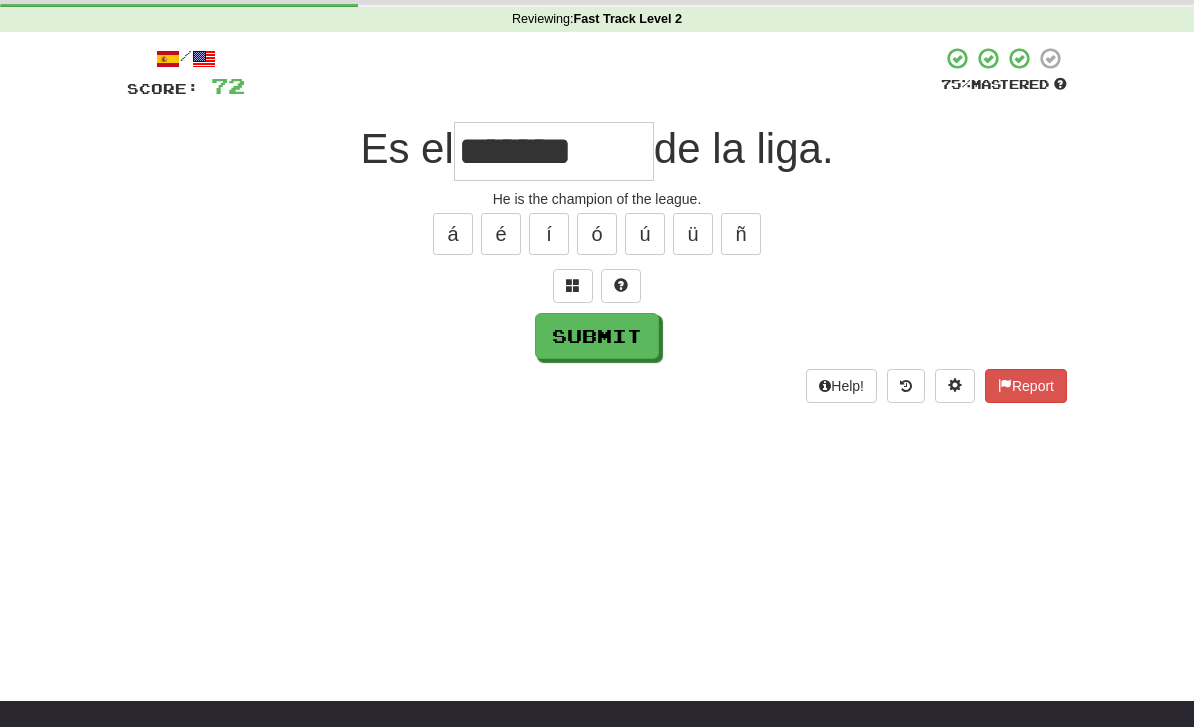 click on "Submit" at bounding box center [597, 336] 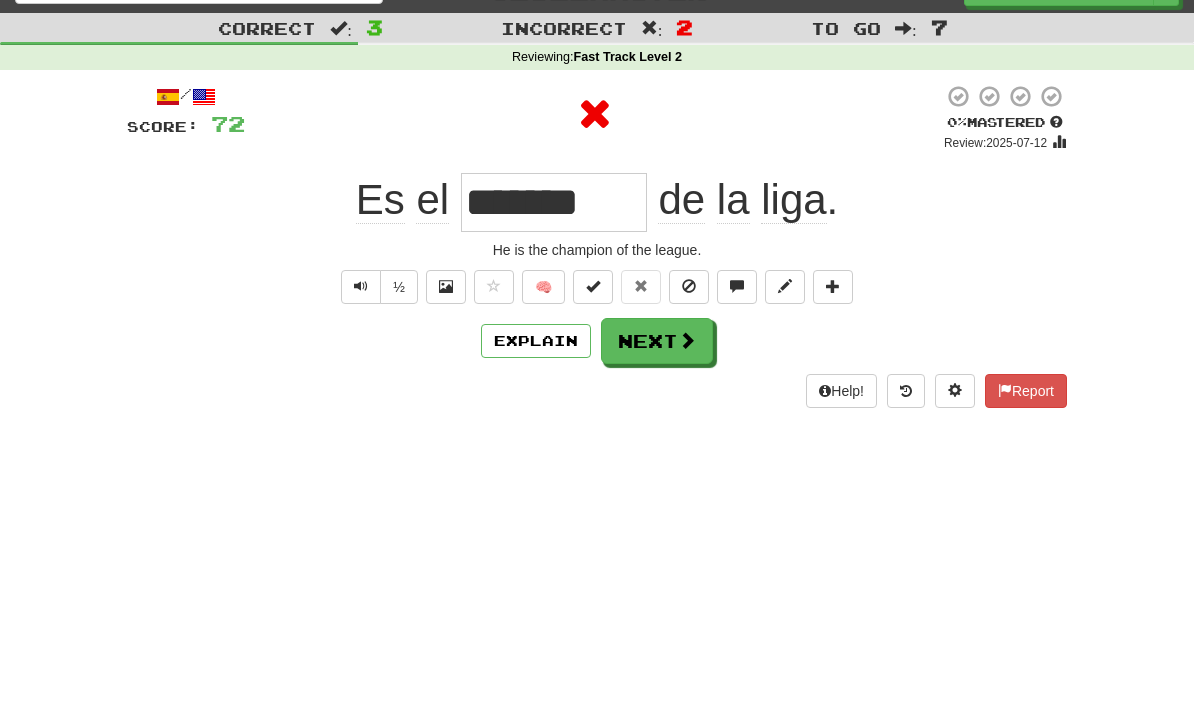 scroll, scrollTop: 0, scrollLeft: 0, axis: both 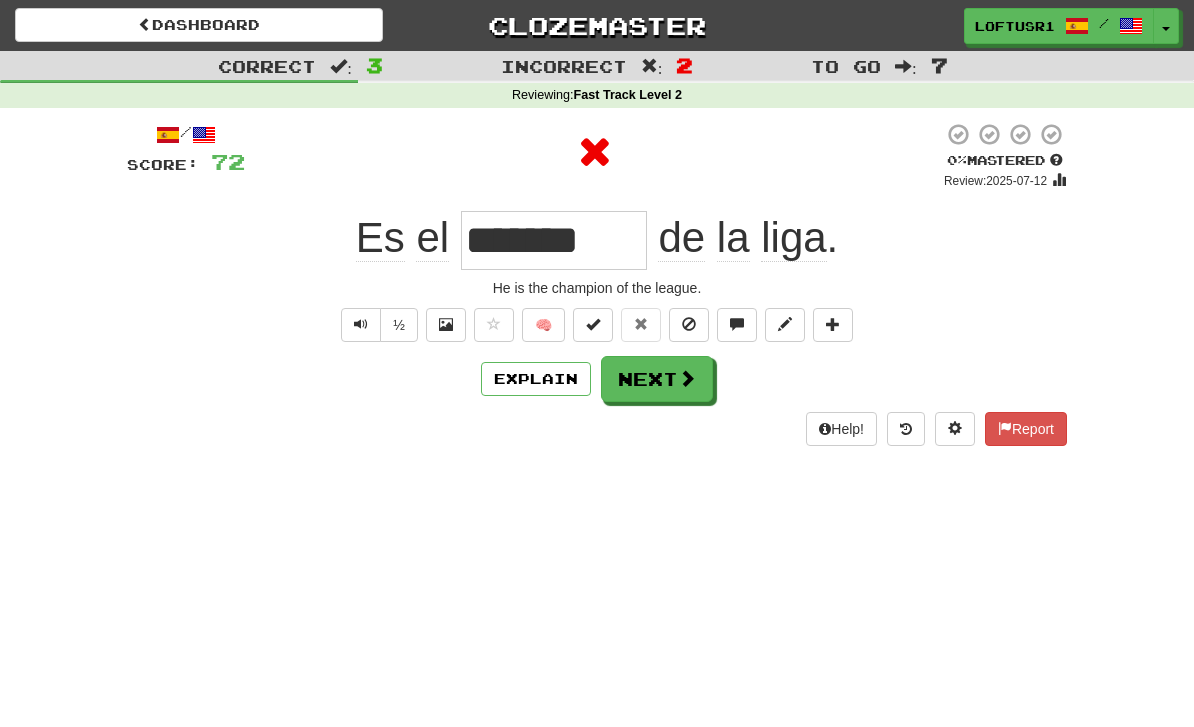 click at bounding box center [687, 378] 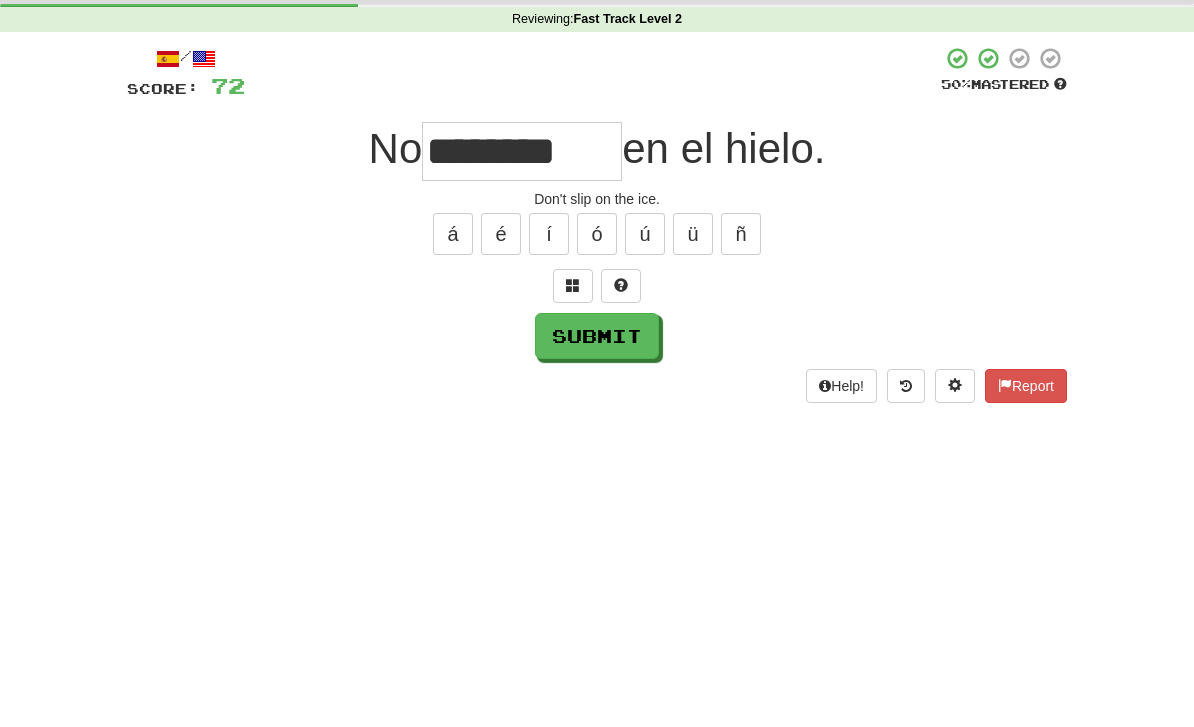 scroll, scrollTop: 76, scrollLeft: 0, axis: vertical 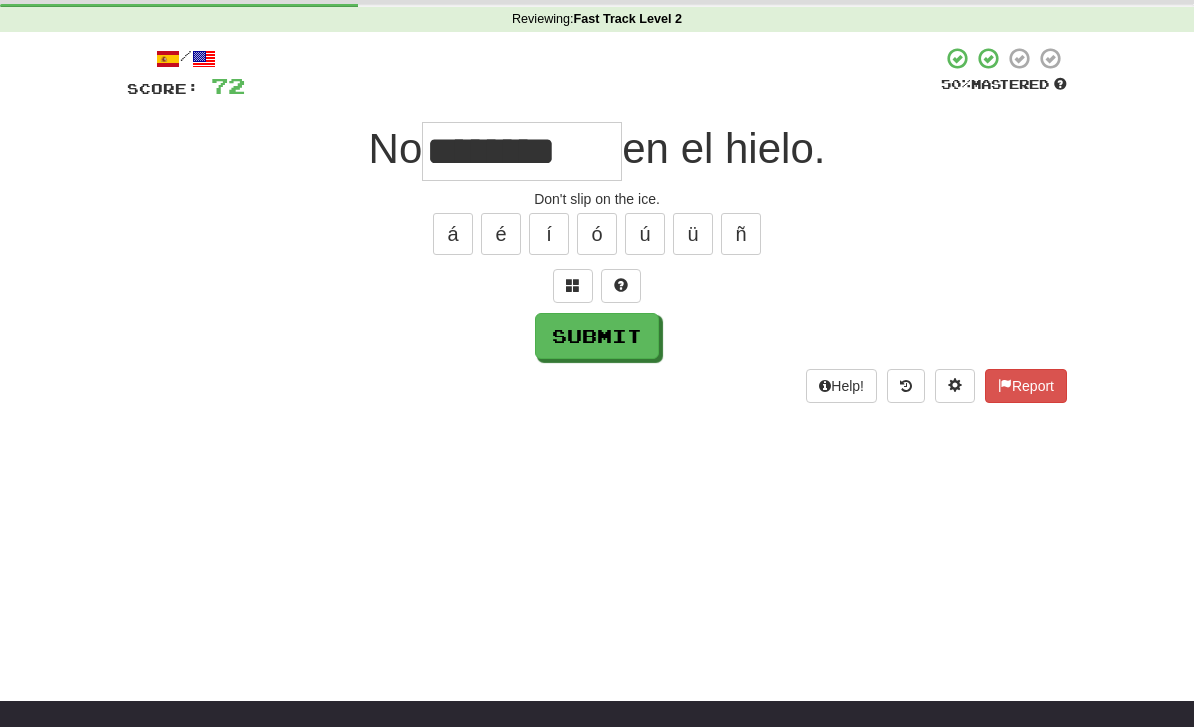 type on "********" 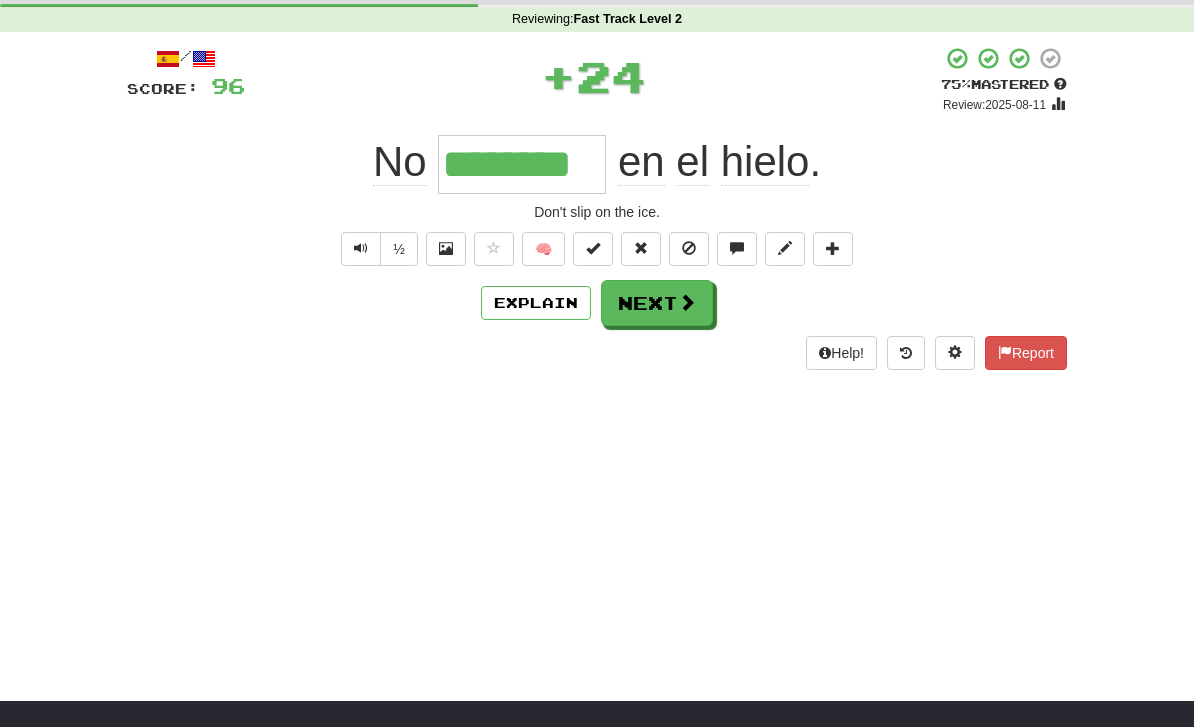 click on "Explain" at bounding box center [536, 303] 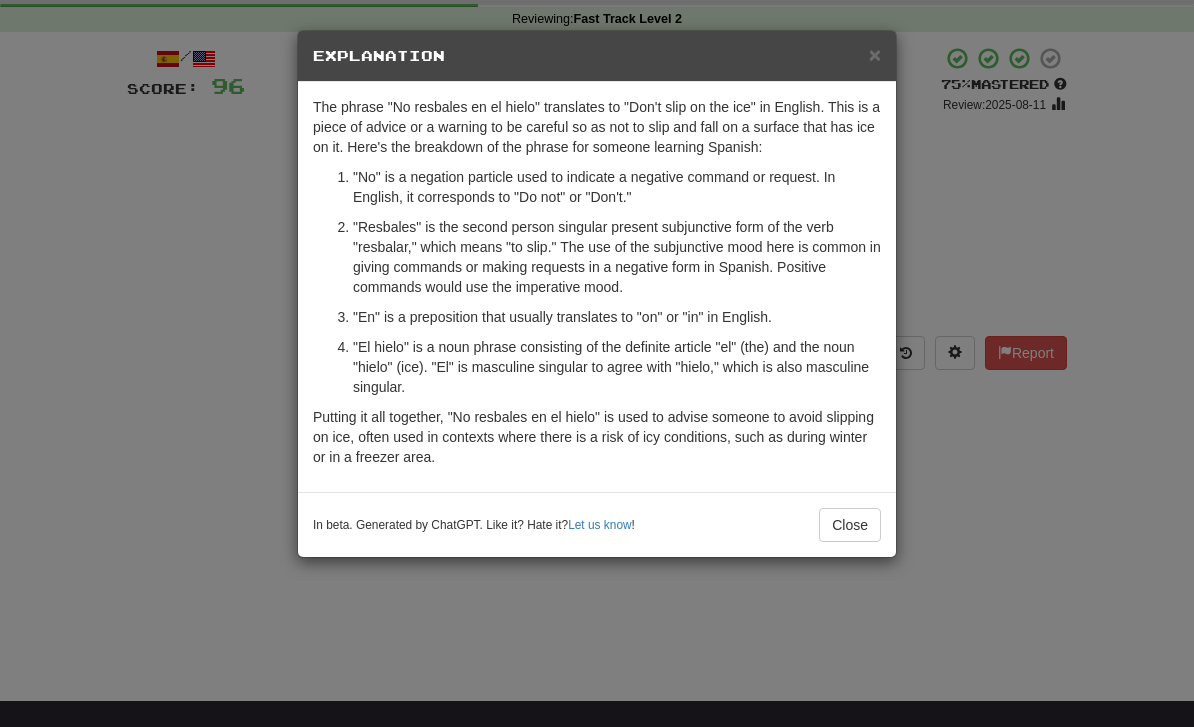 click on "Close" at bounding box center (850, 525) 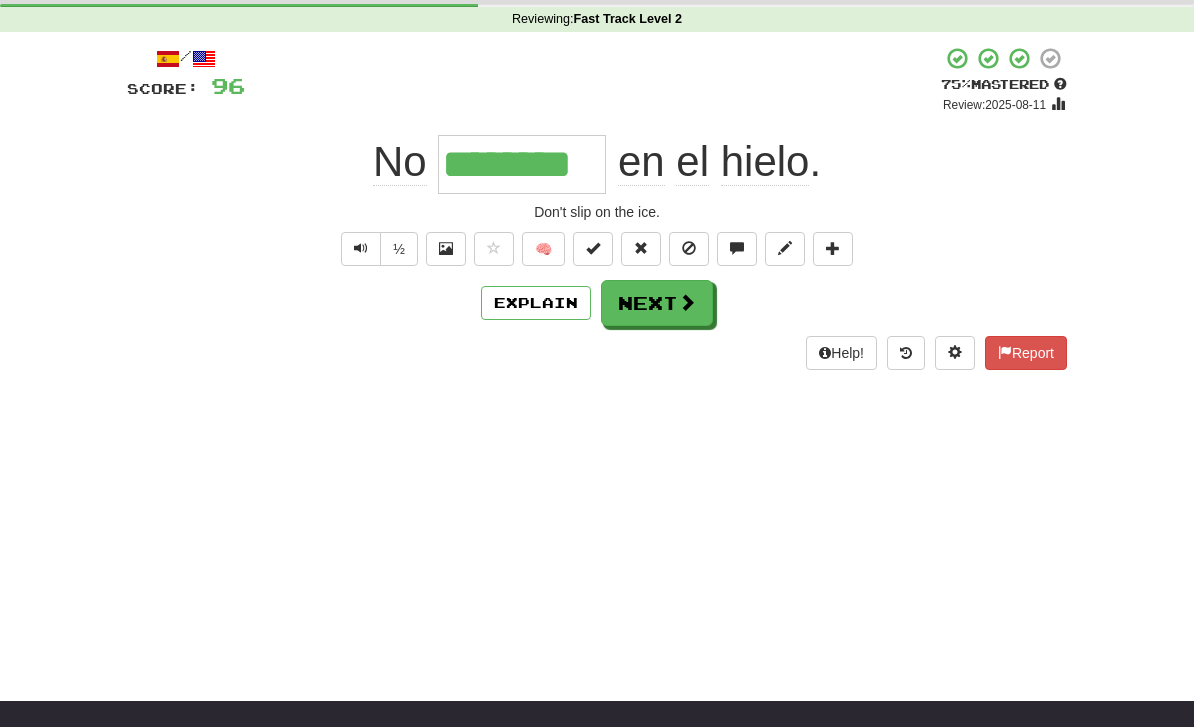 click on "Next" at bounding box center [657, 303] 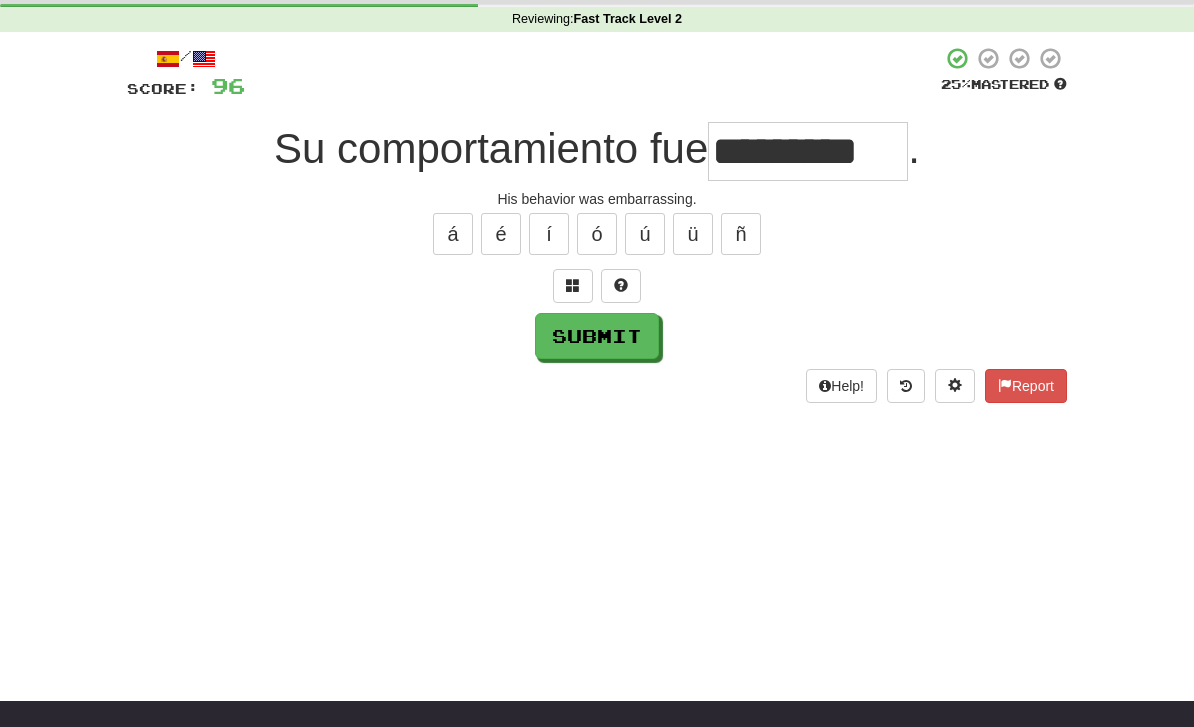 click on "Submit" at bounding box center [597, 336] 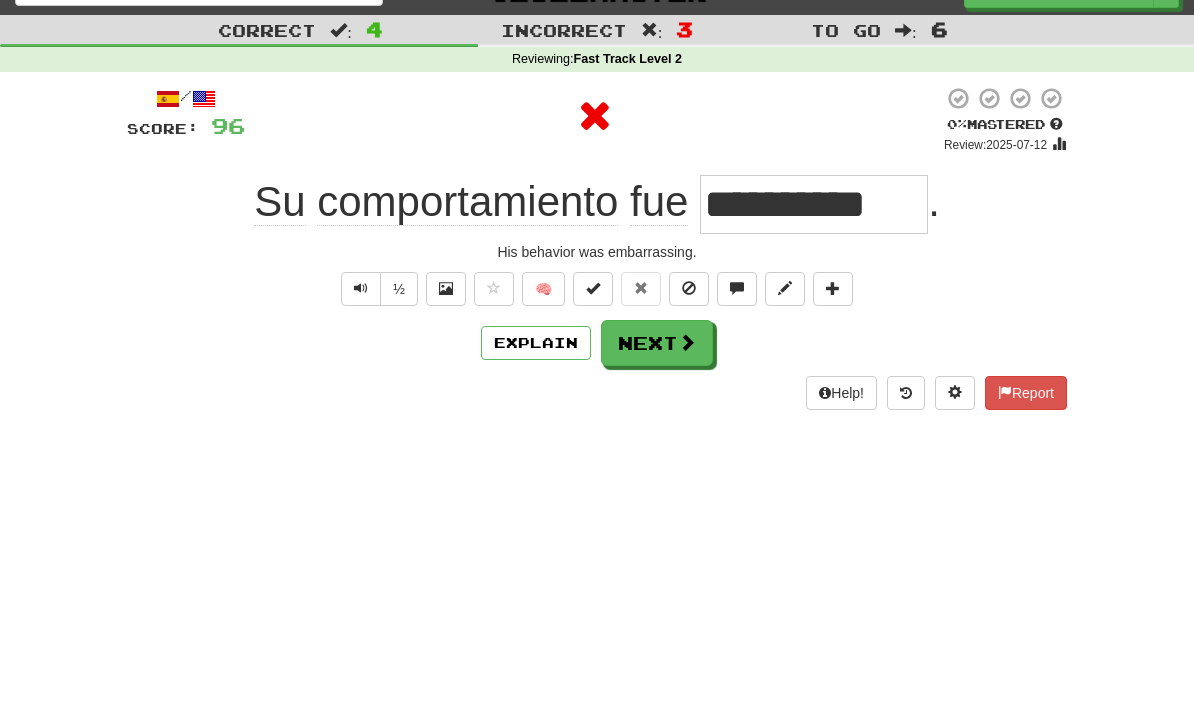 scroll, scrollTop: 0, scrollLeft: 0, axis: both 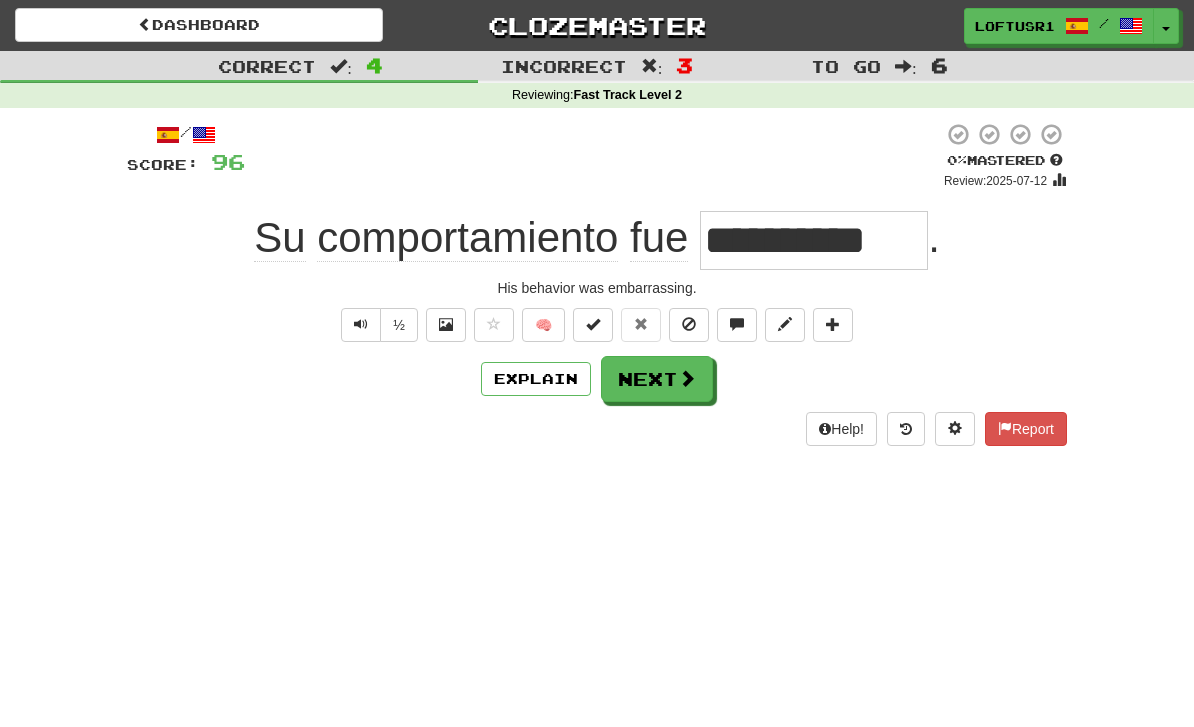 click on "Explain" at bounding box center (536, 379) 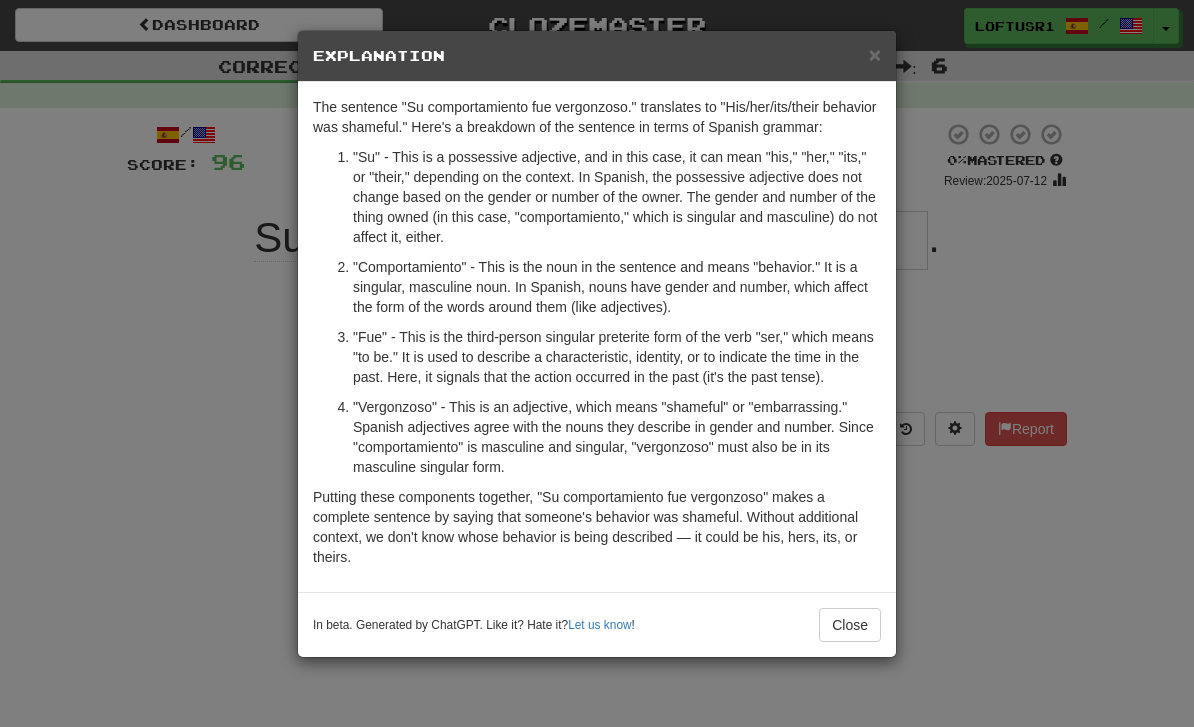 click on "Close" at bounding box center (850, 625) 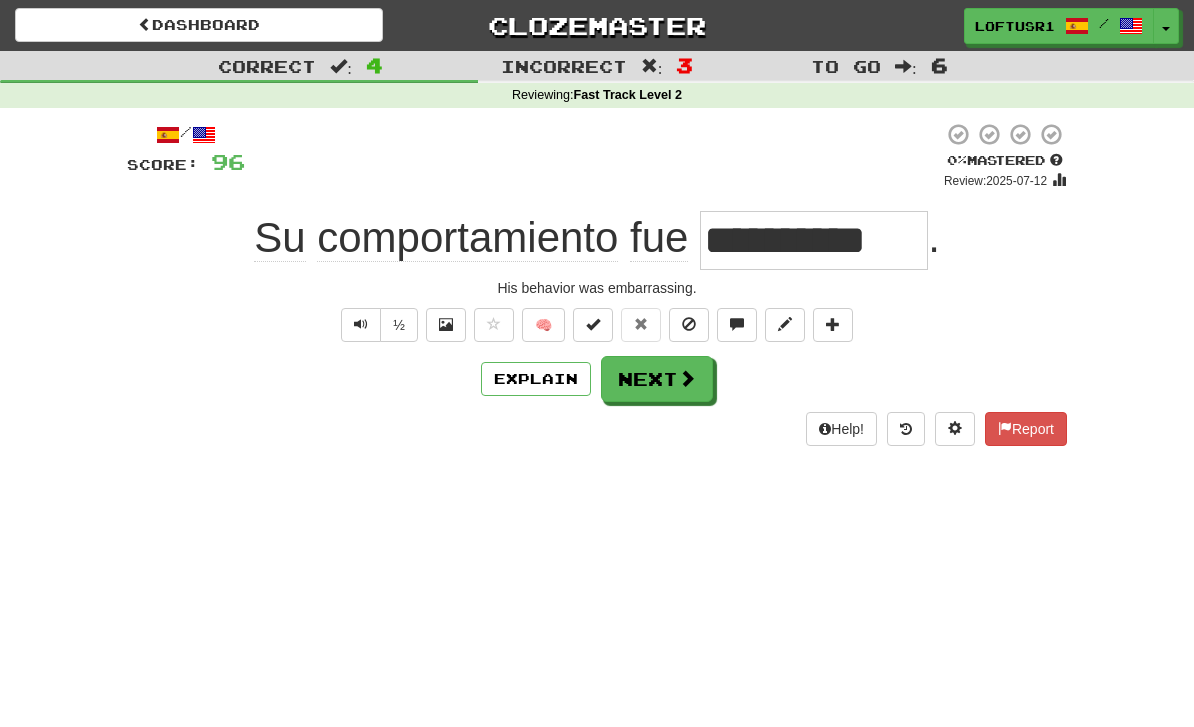 click on "Next" at bounding box center (657, 379) 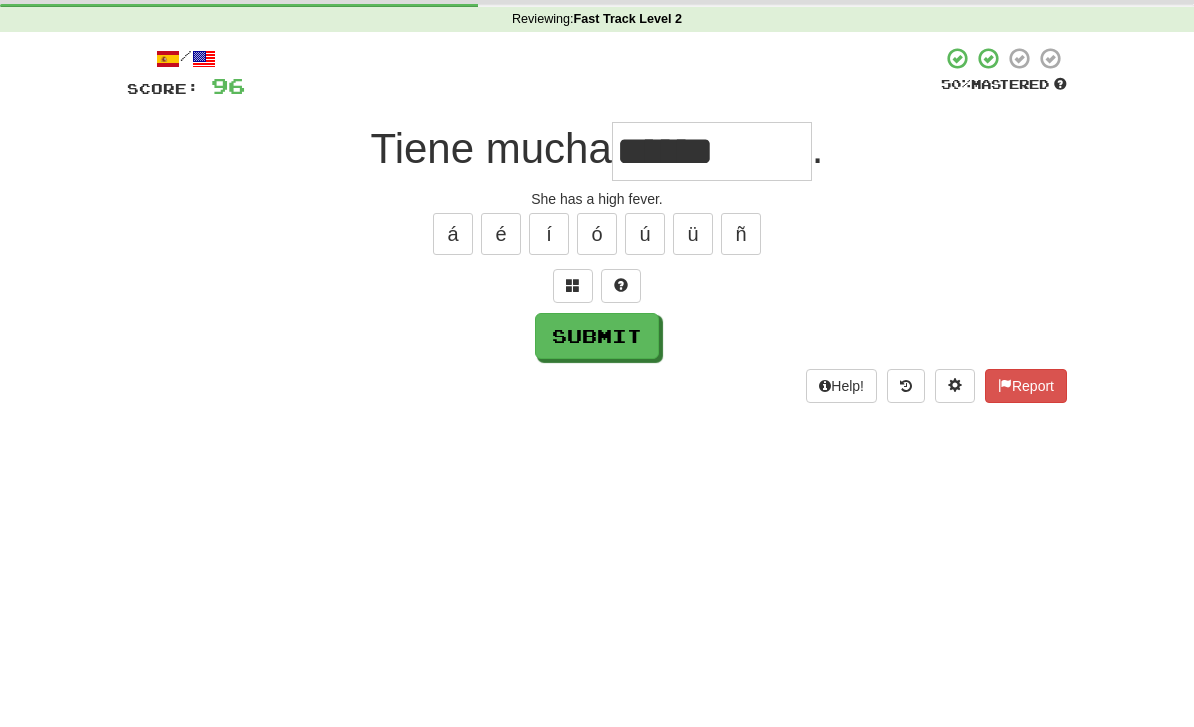 scroll, scrollTop: 76, scrollLeft: 0, axis: vertical 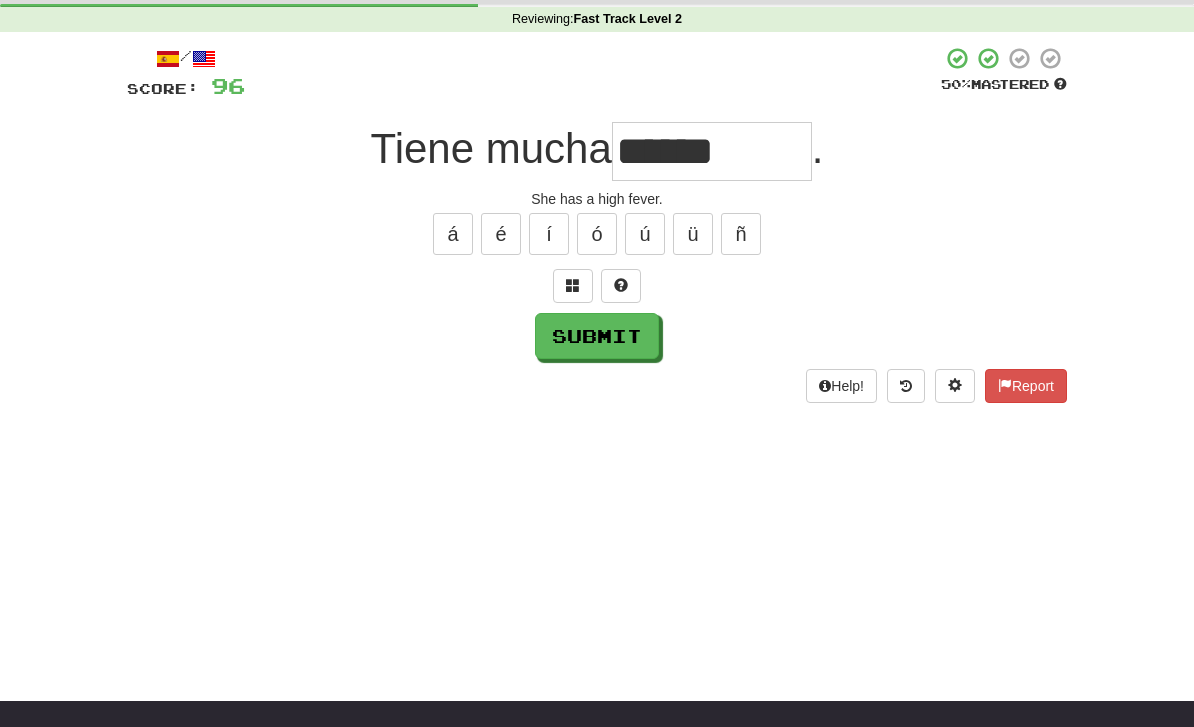 type on "******" 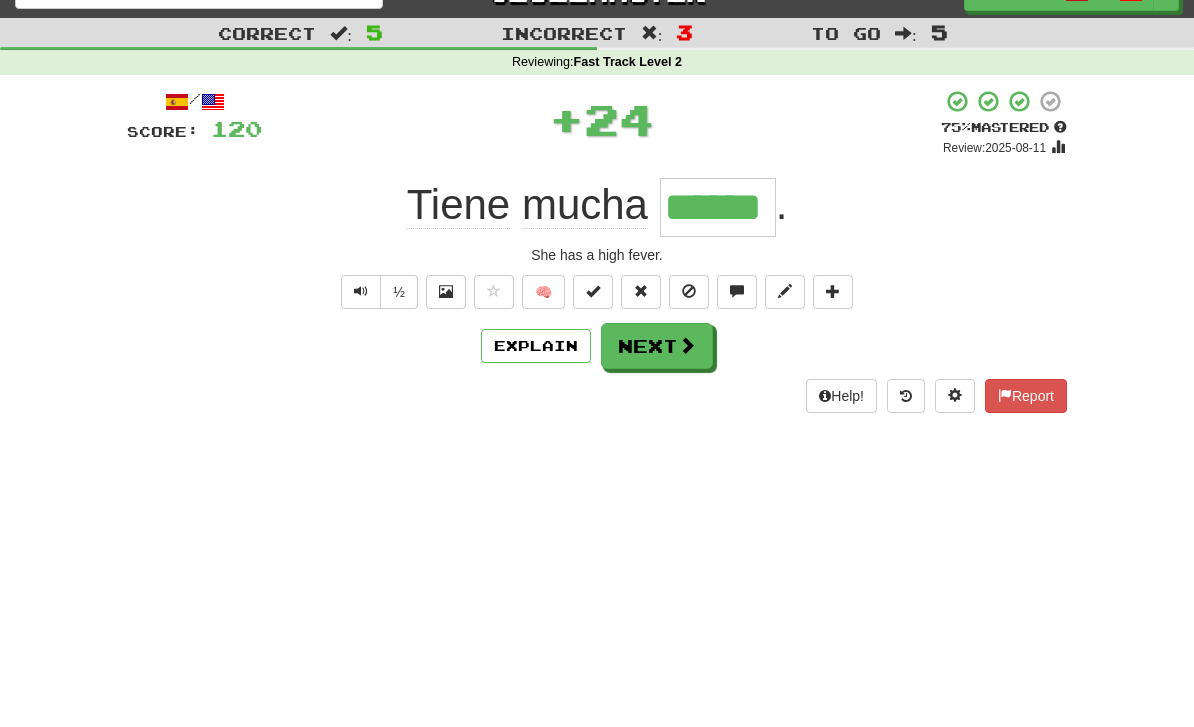 scroll, scrollTop: 0, scrollLeft: 0, axis: both 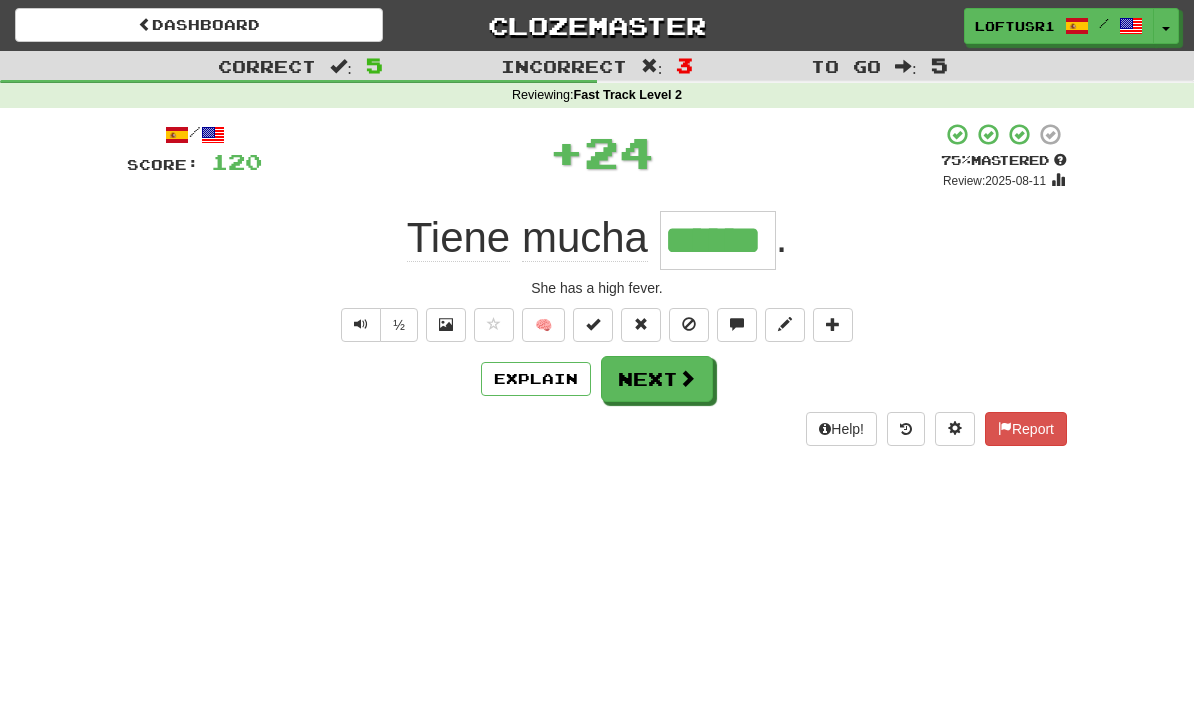 click at bounding box center [687, 378] 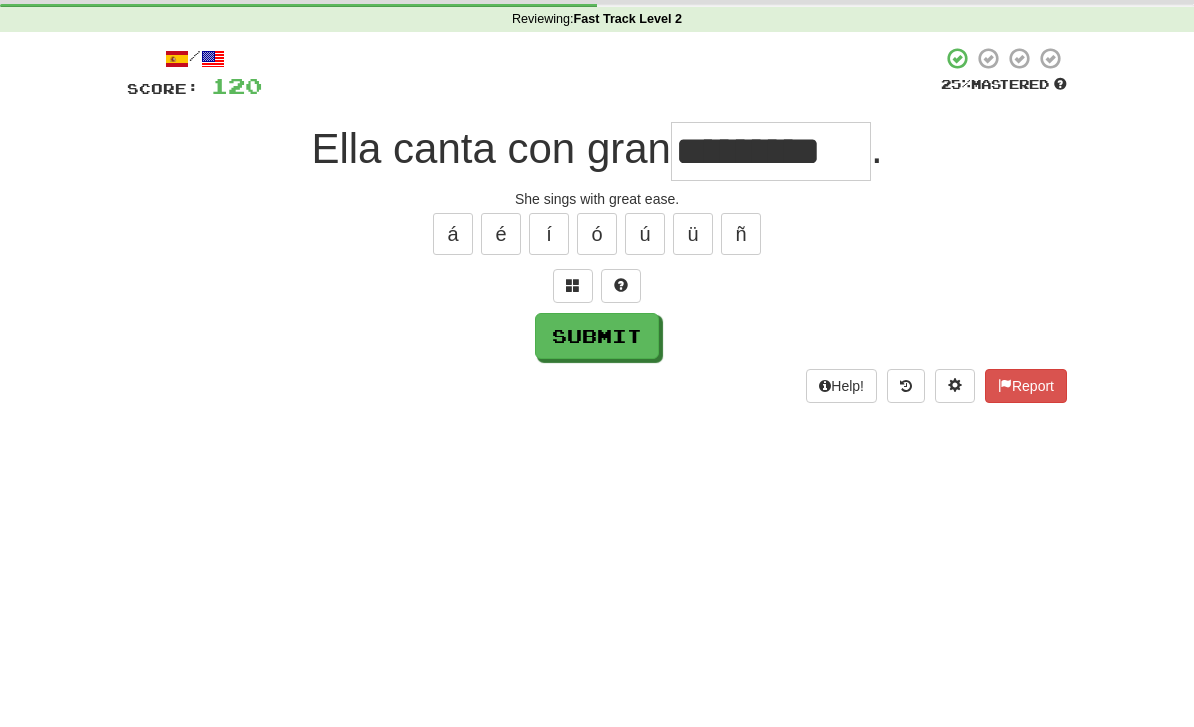 scroll, scrollTop: 76, scrollLeft: 0, axis: vertical 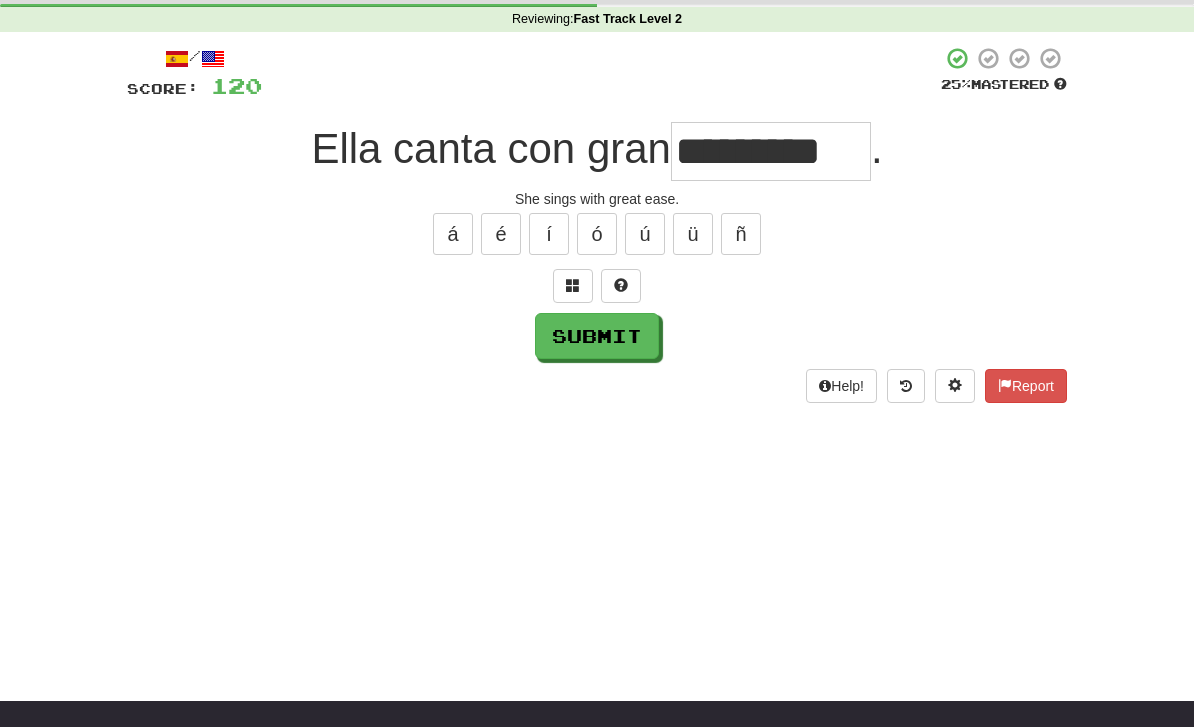 type on "*********" 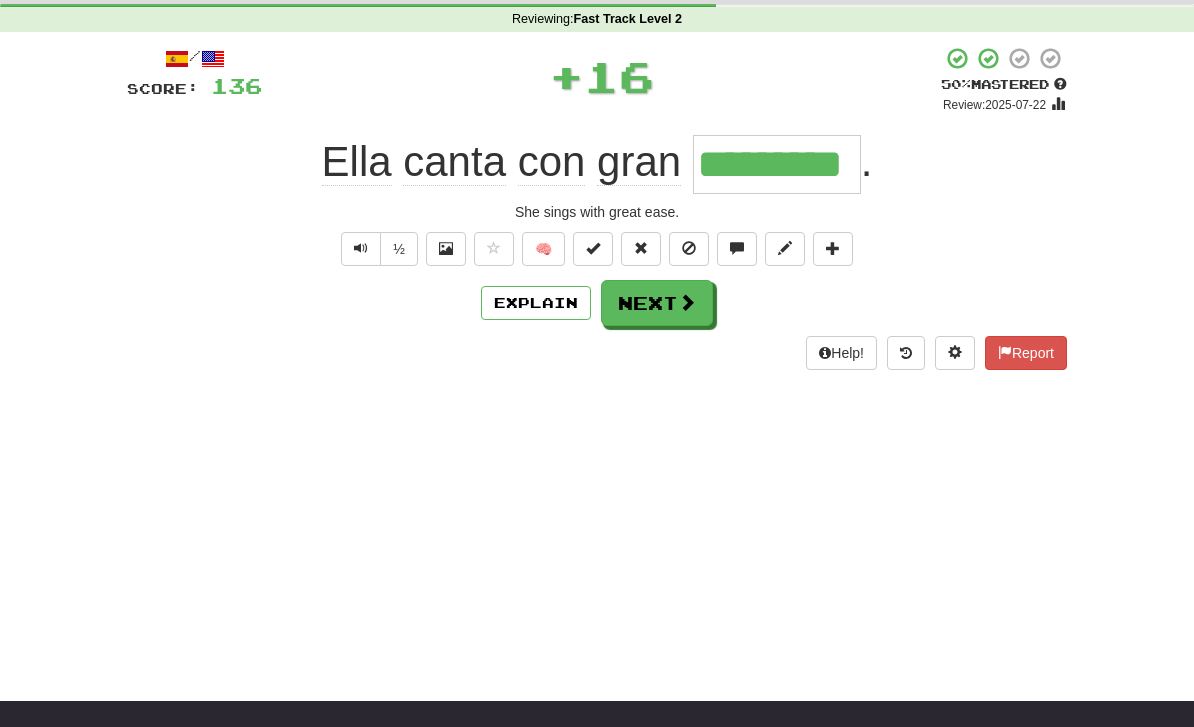 scroll, scrollTop: 0, scrollLeft: 0, axis: both 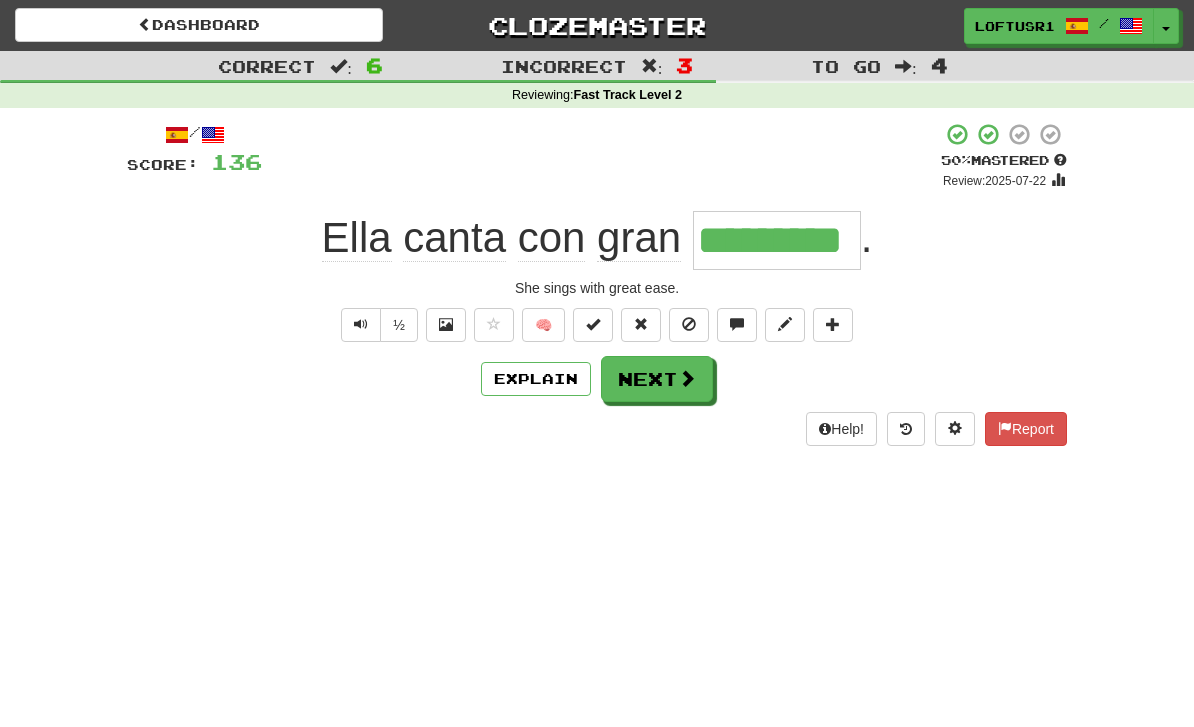 click on "Next" at bounding box center (657, 379) 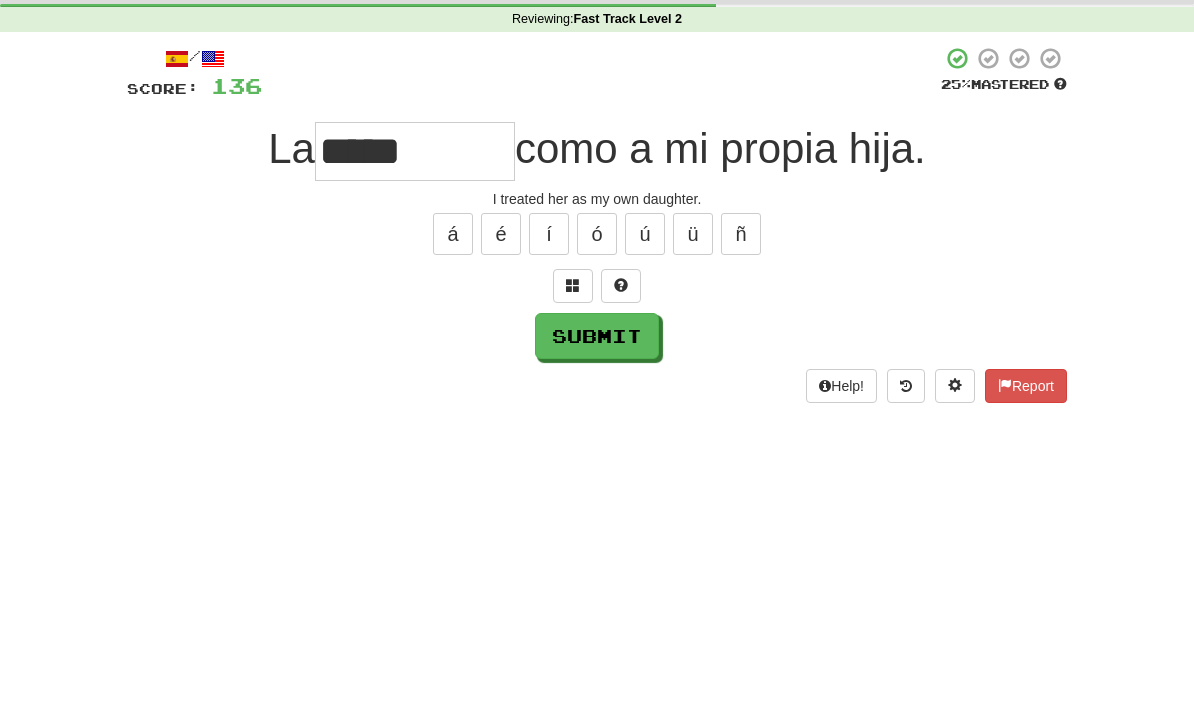 type on "*******" 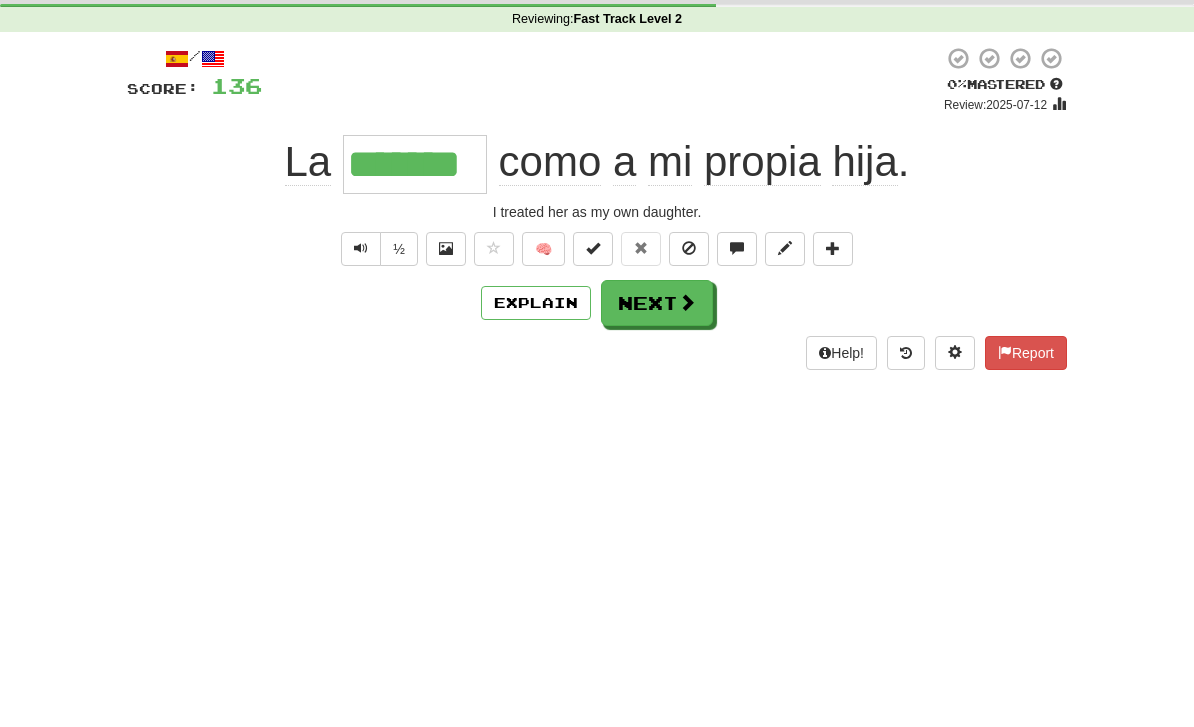 scroll, scrollTop: 76, scrollLeft: 0, axis: vertical 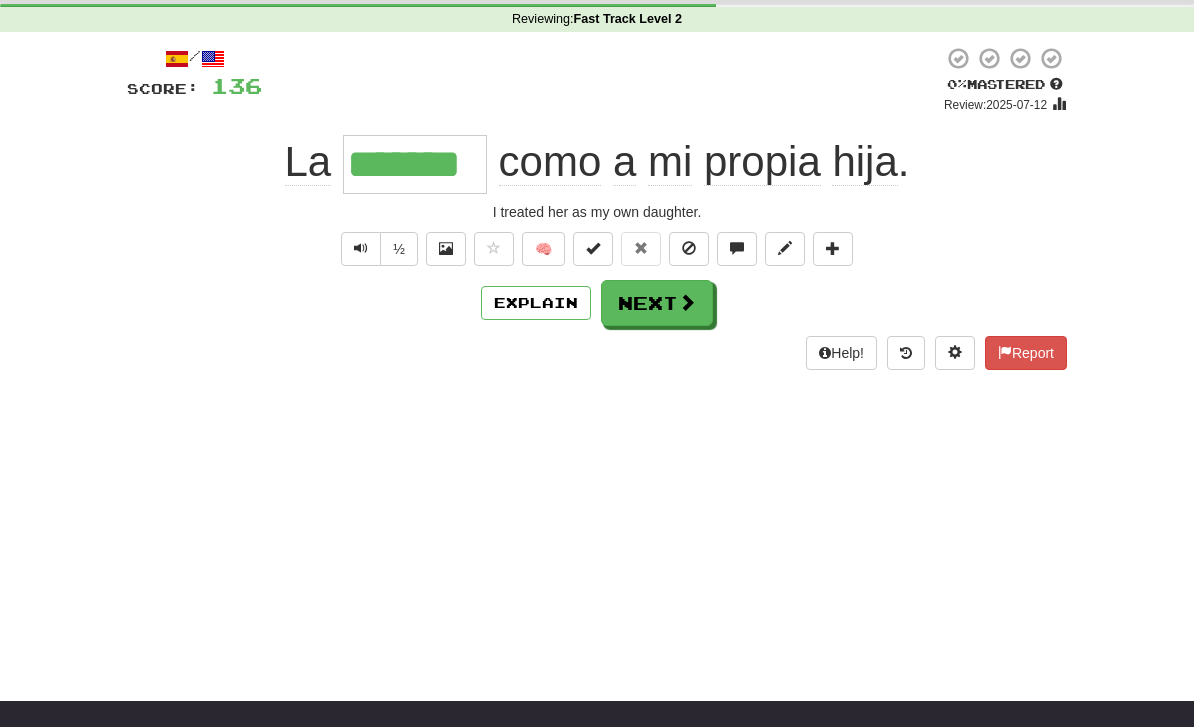 type on "*******" 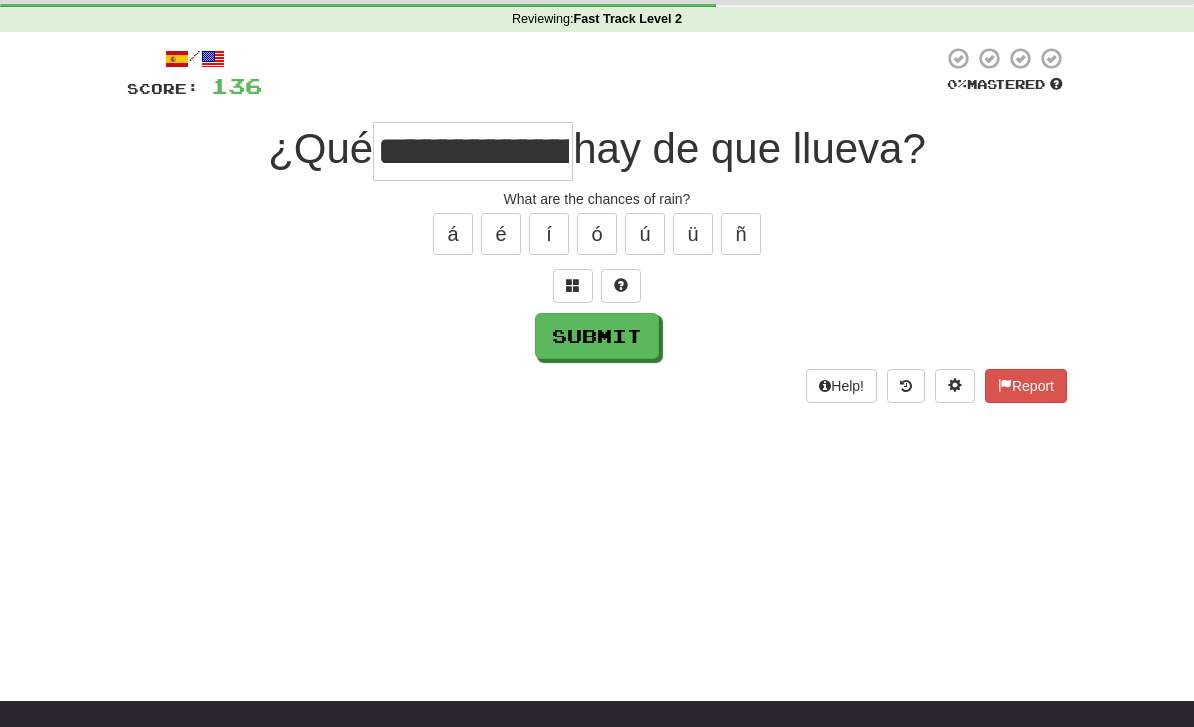 click on "Submit" at bounding box center (597, 336) 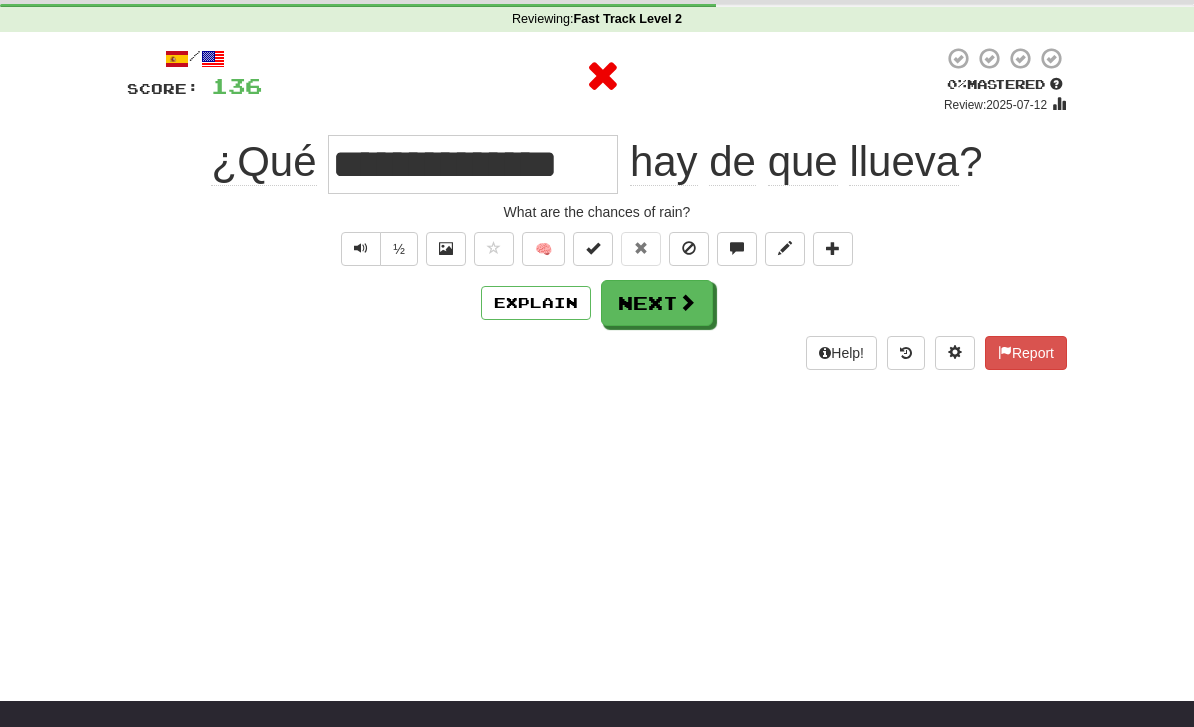 scroll, scrollTop: 0, scrollLeft: 0, axis: both 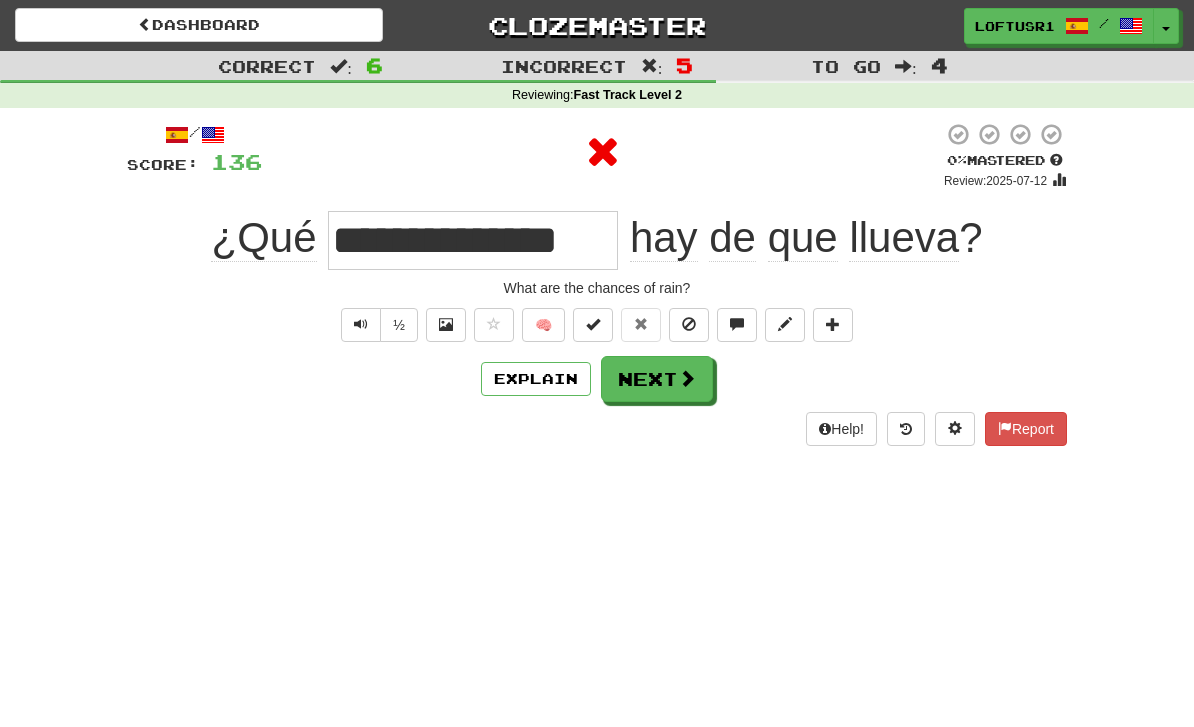 click at bounding box center [687, 378] 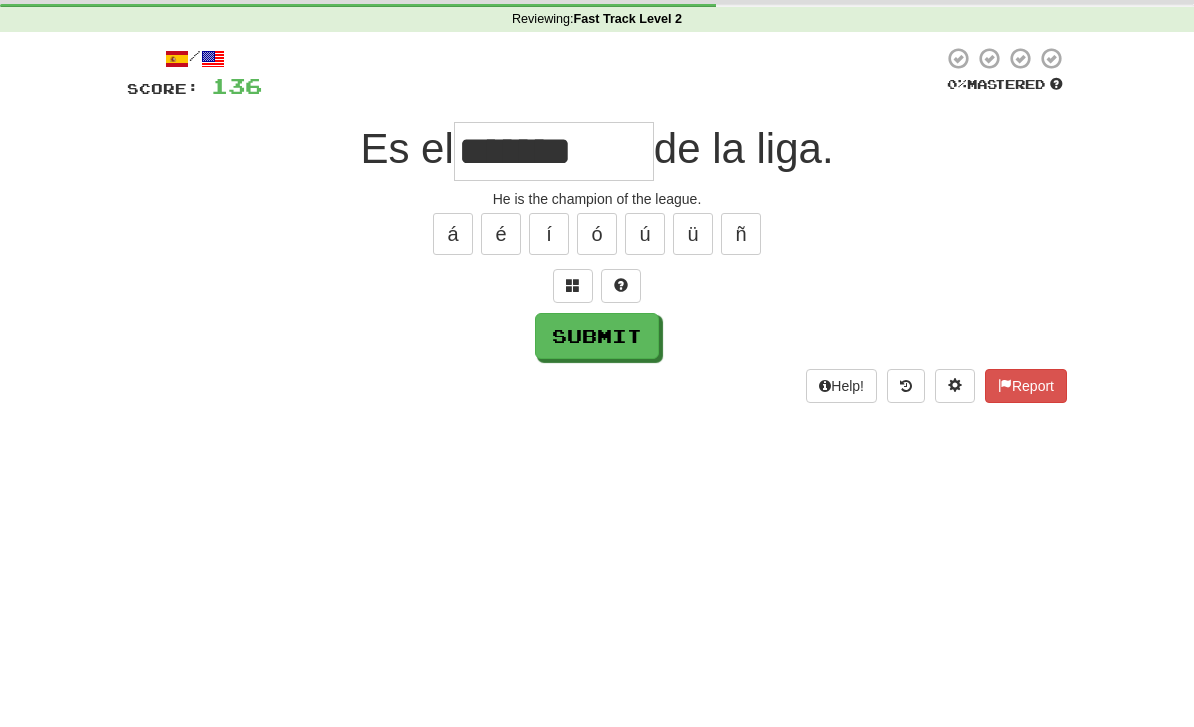 scroll, scrollTop: 76, scrollLeft: 0, axis: vertical 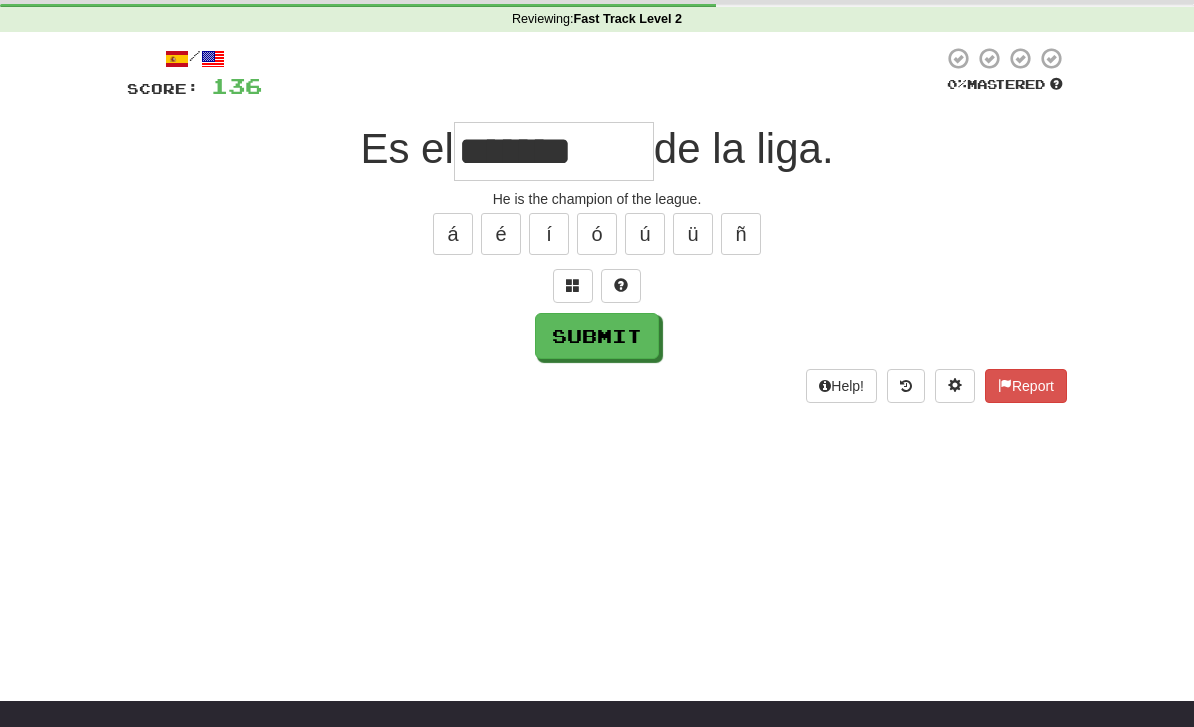 type on "*******" 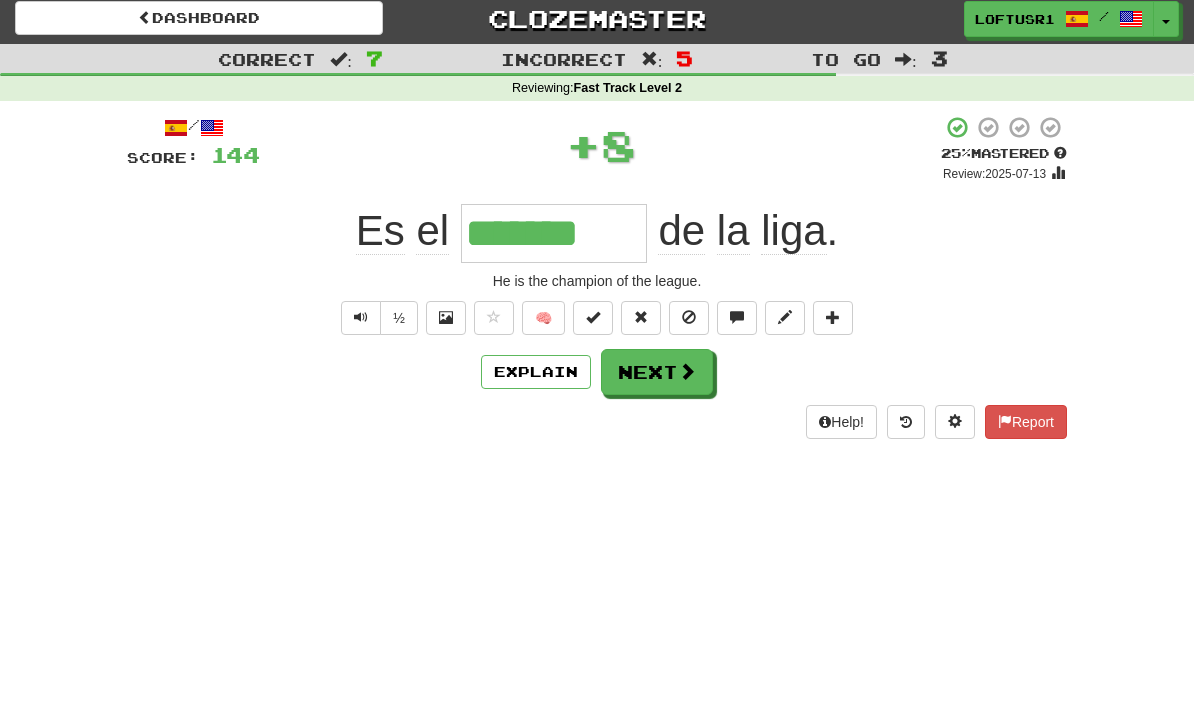 scroll, scrollTop: 0, scrollLeft: 0, axis: both 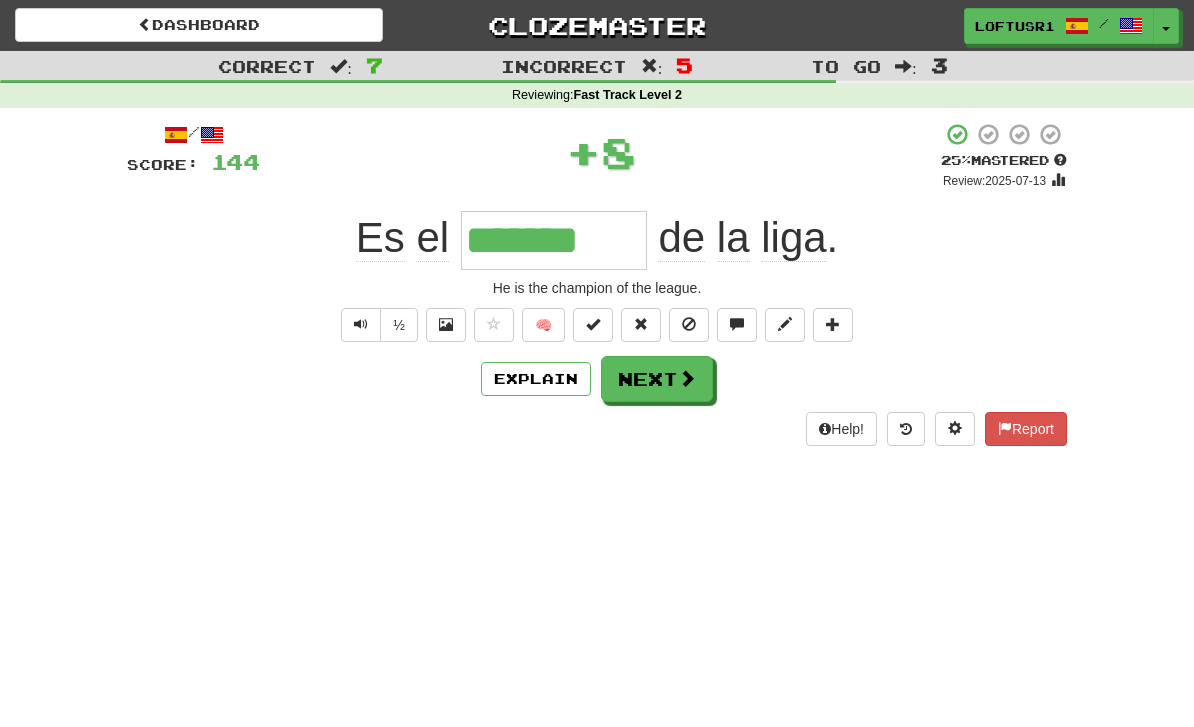 click at bounding box center [687, 378] 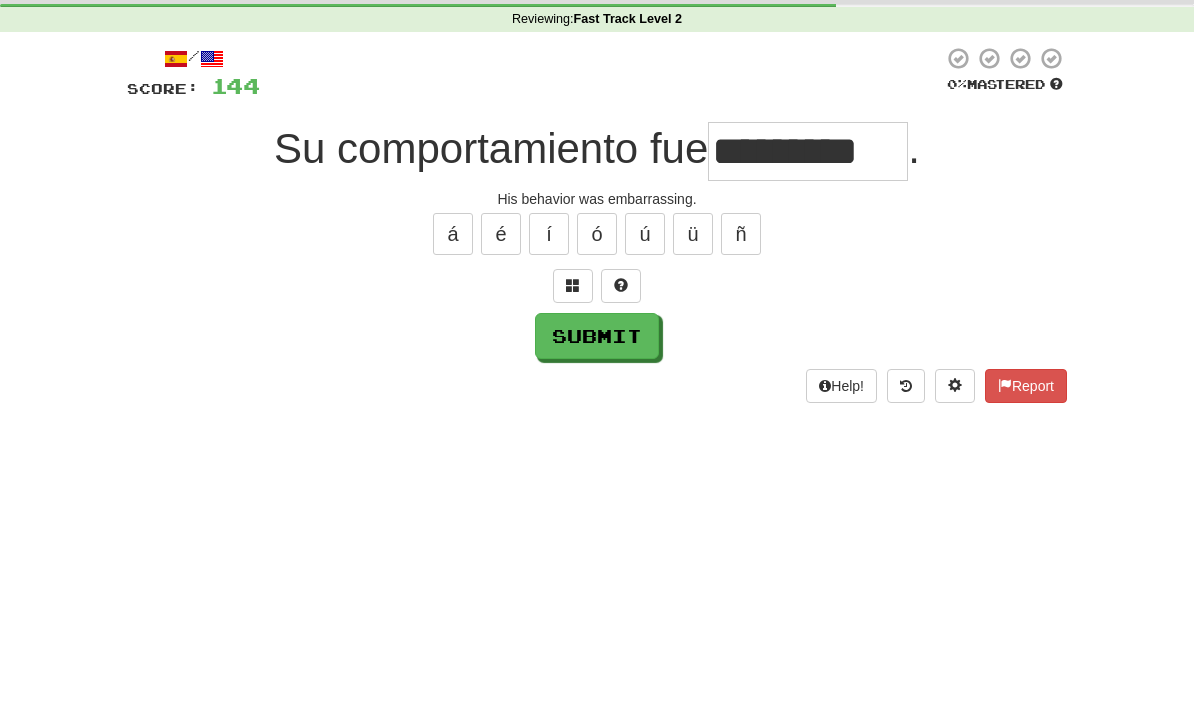 scroll, scrollTop: 76, scrollLeft: 0, axis: vertical 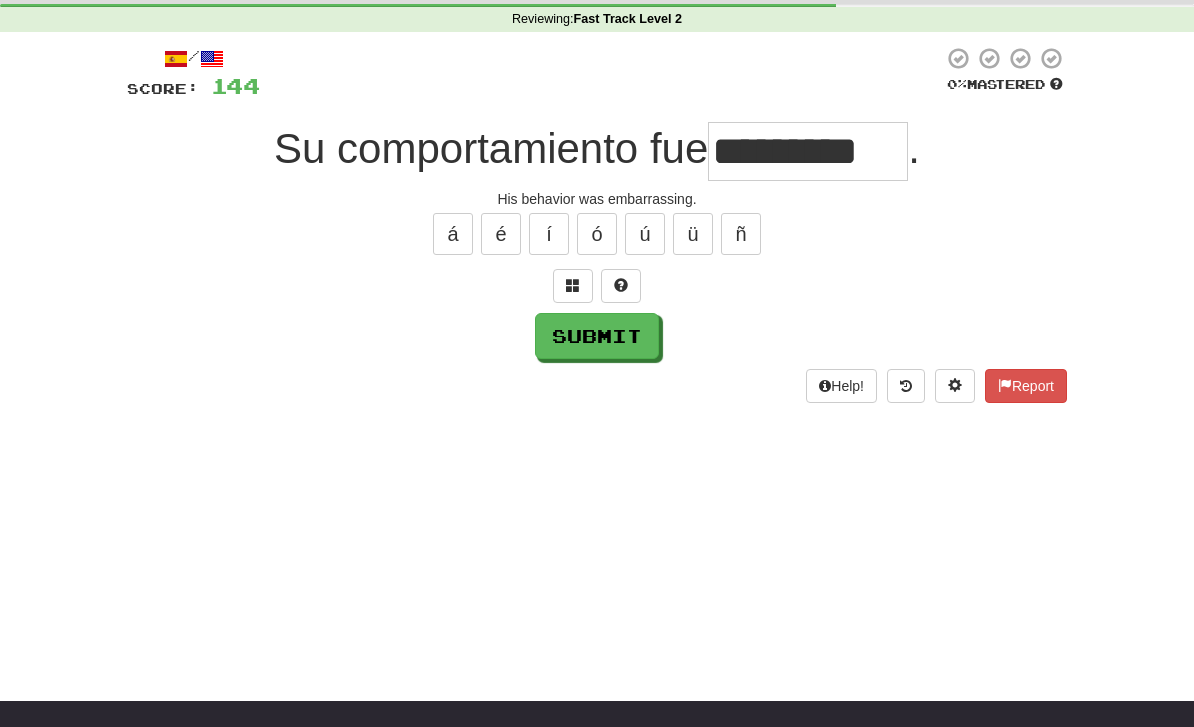 click on "Submit" at bounding box center (597, 336) 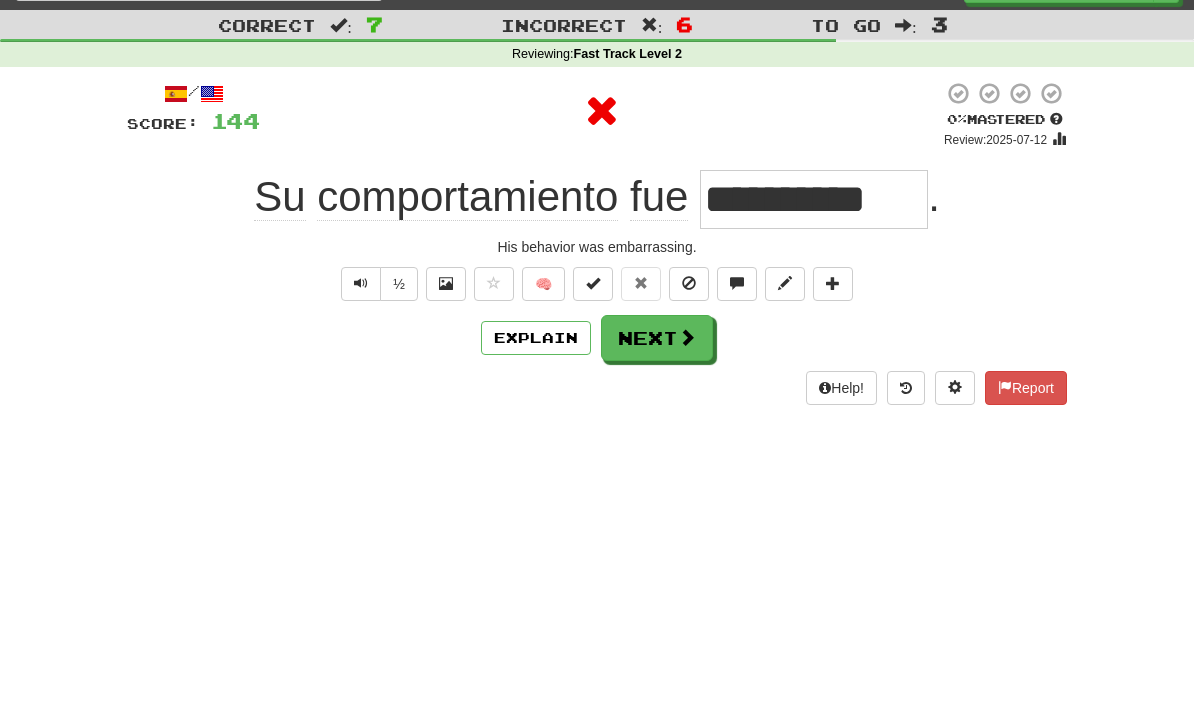scroll, scrollTop: 0, scrollLeft: 0, axis: both 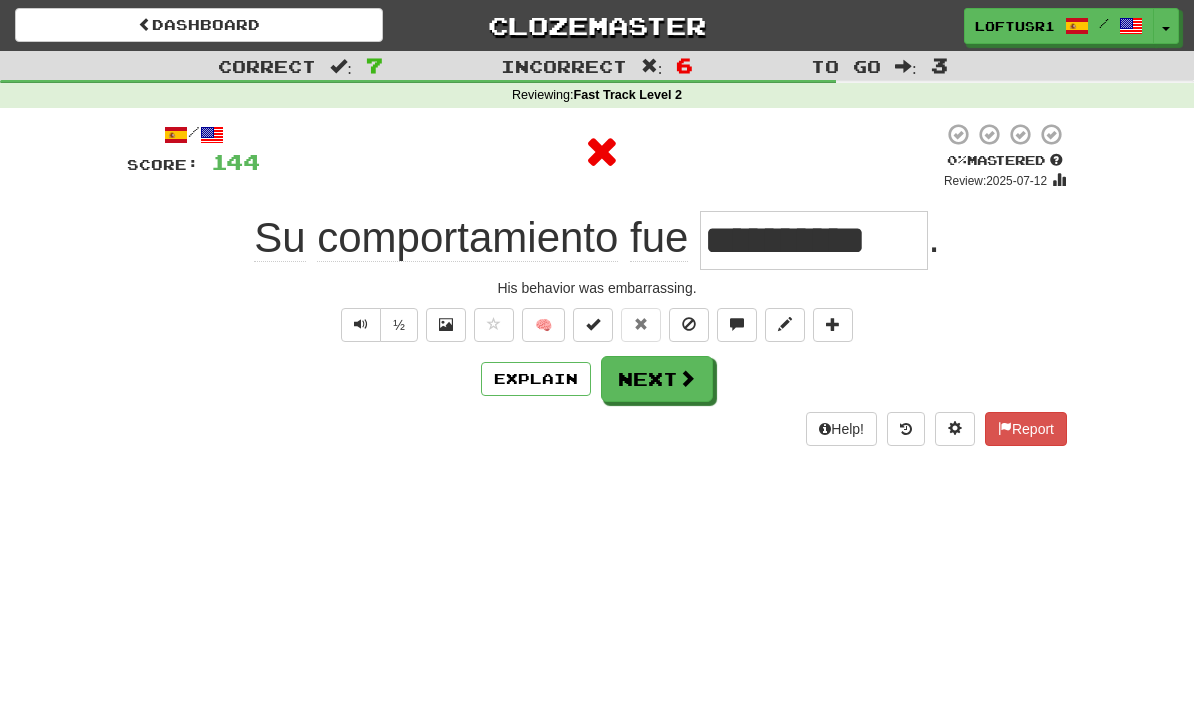 click on "Next" at bounding box center (657, 379) 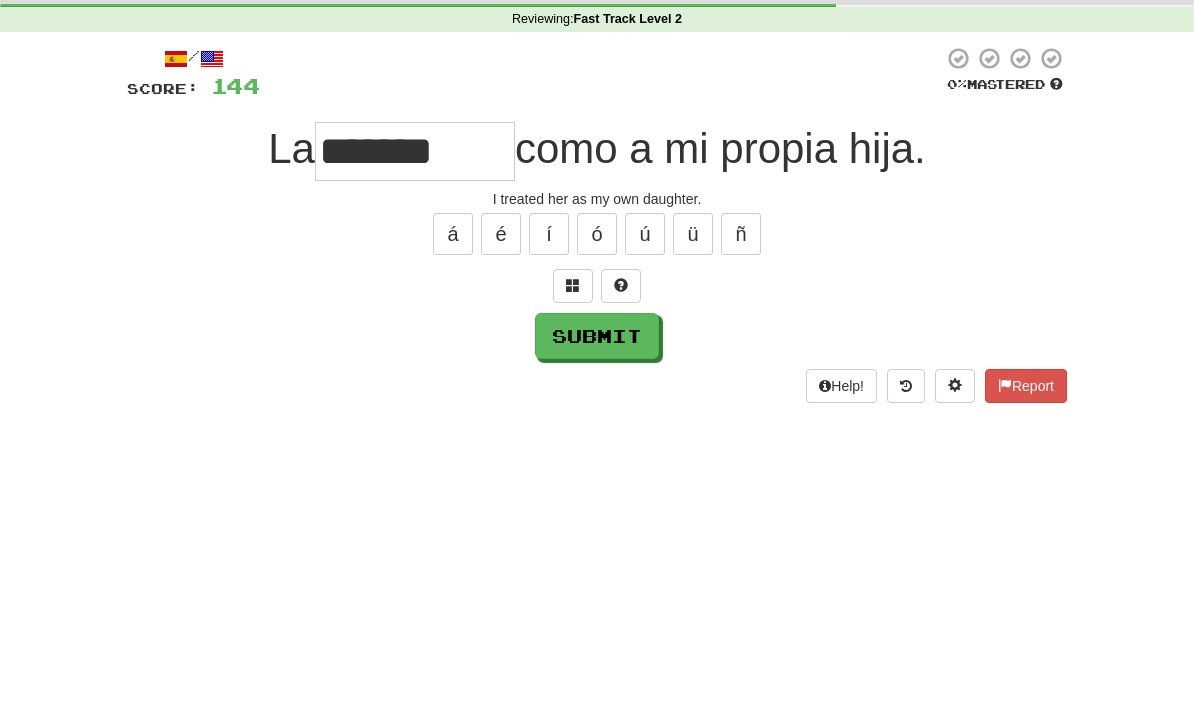 scroll, scrollTop: 76, scrollLeft: 0, axis: vertical 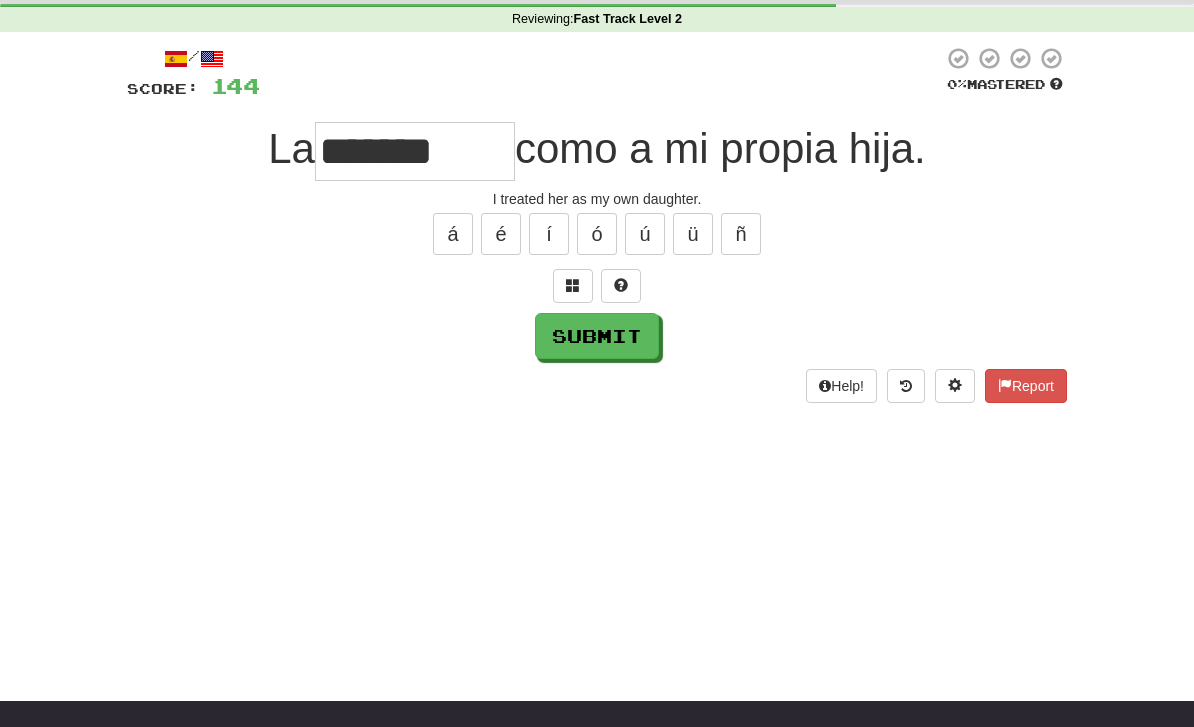 type on "*******" 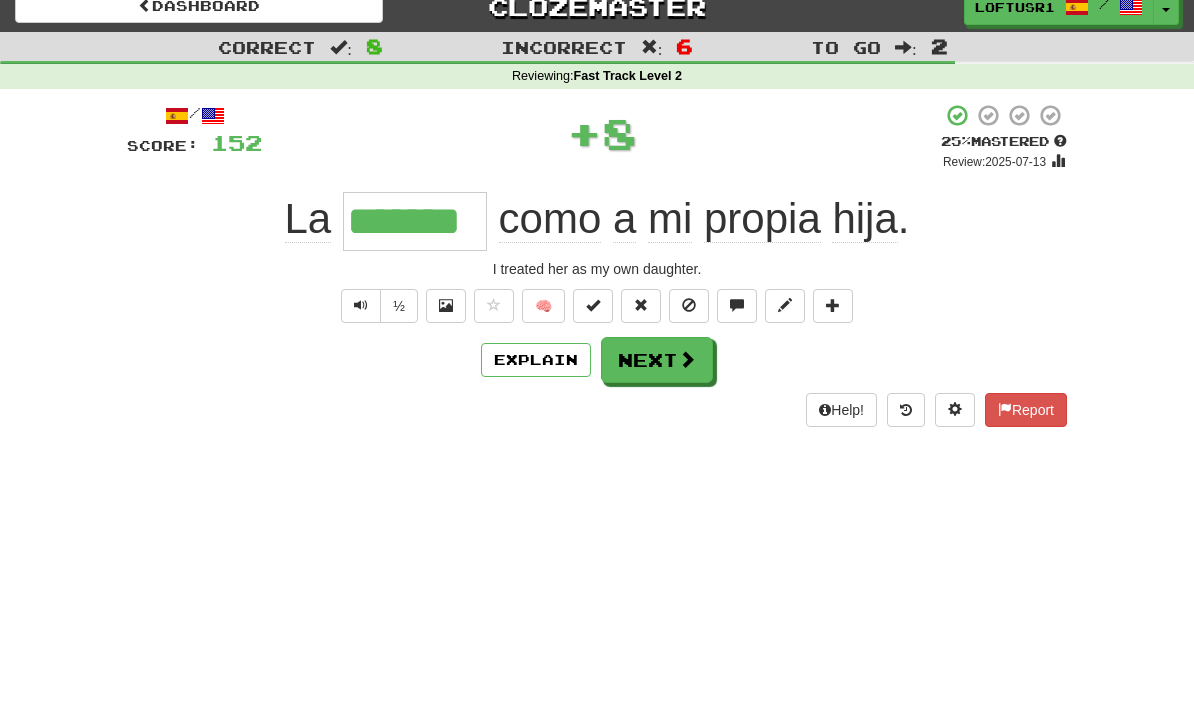 scroll, scrollTop: 0, scrollLeft: 0, axis: both 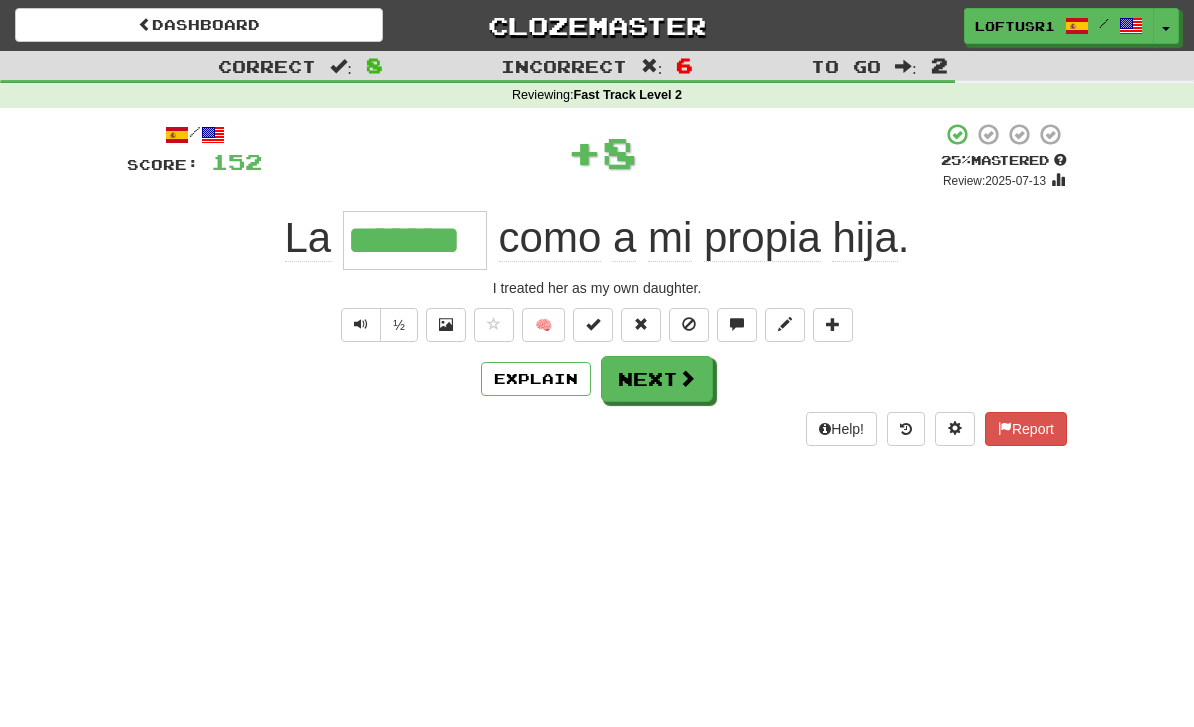 click on "Next" at bounding box center [657, 379] 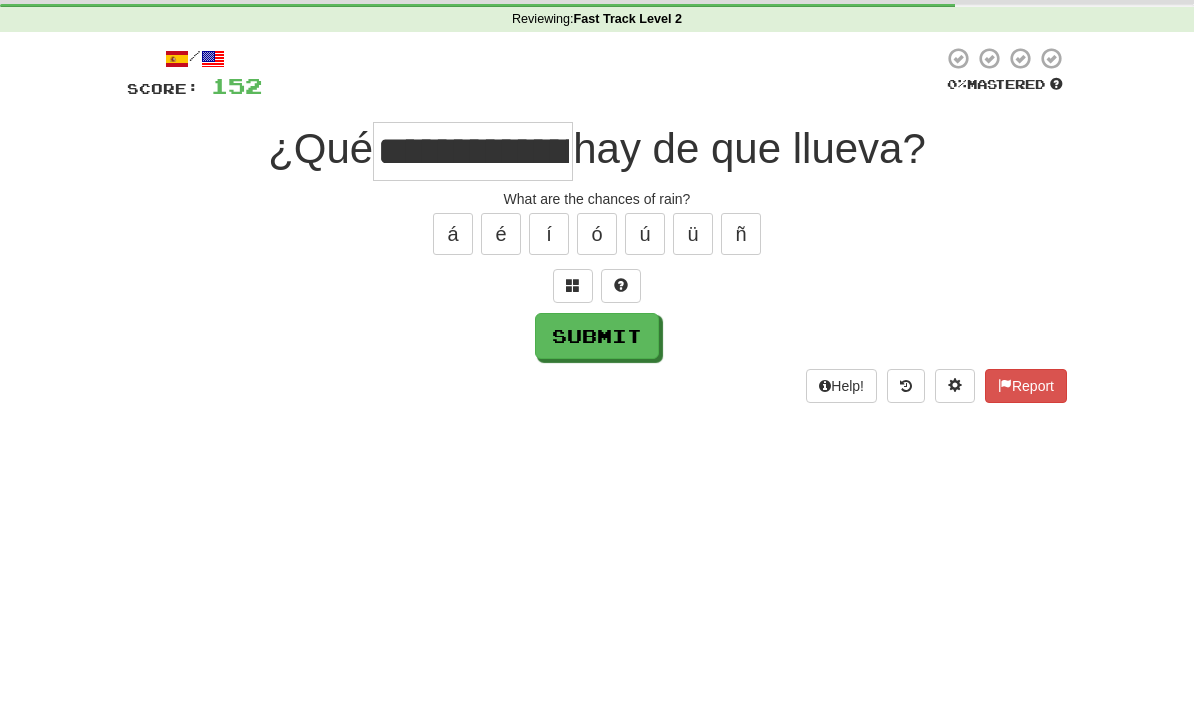 scroll, scrollTop: 76, scrollLeft: 0, axis: vertical 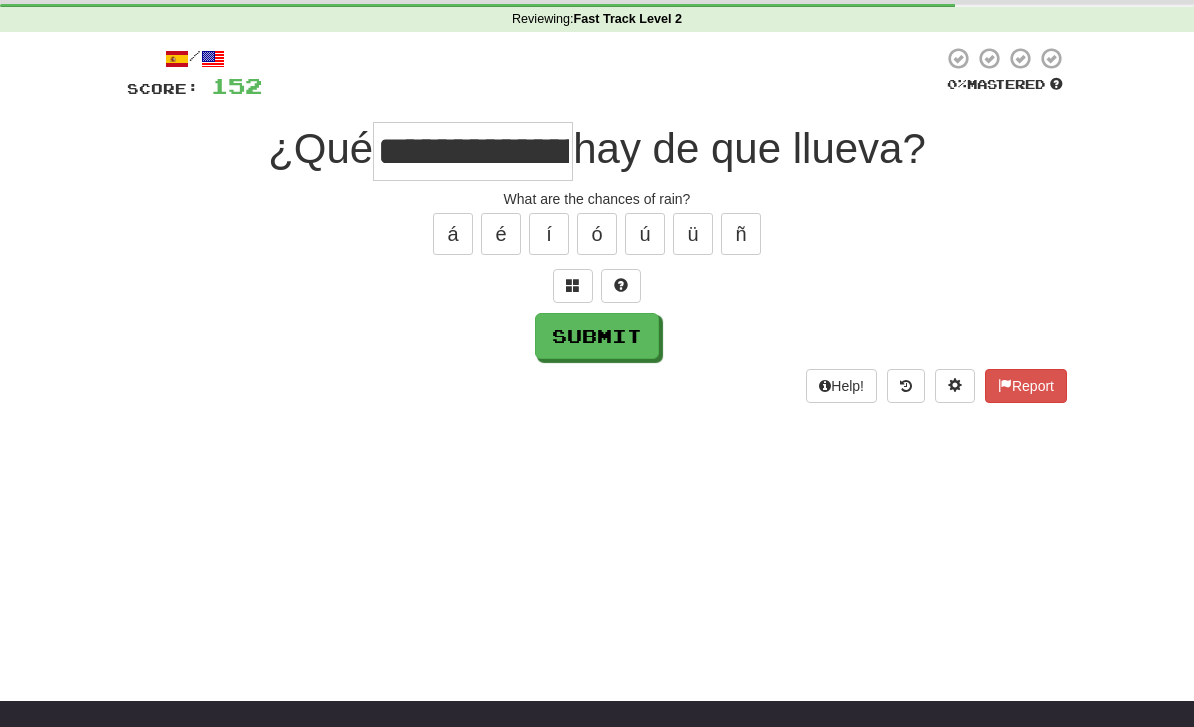 type on "**********" 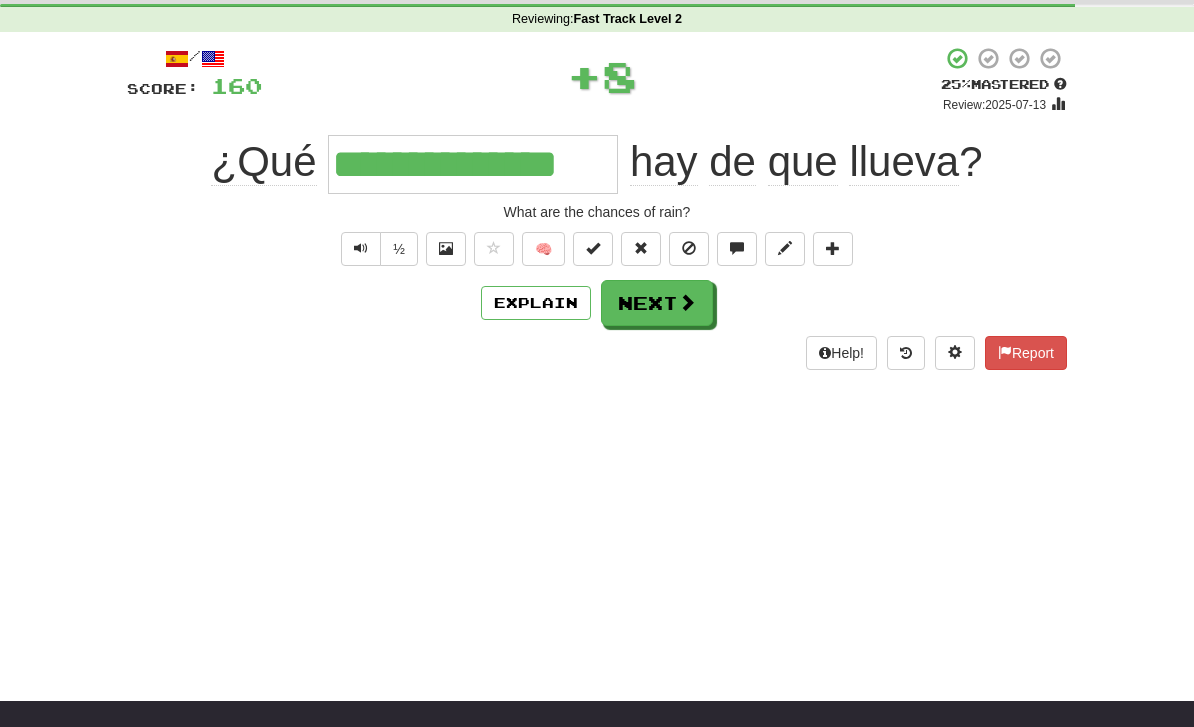 scroll, scrollTop: 0, scrollLeft: 0, axis: both 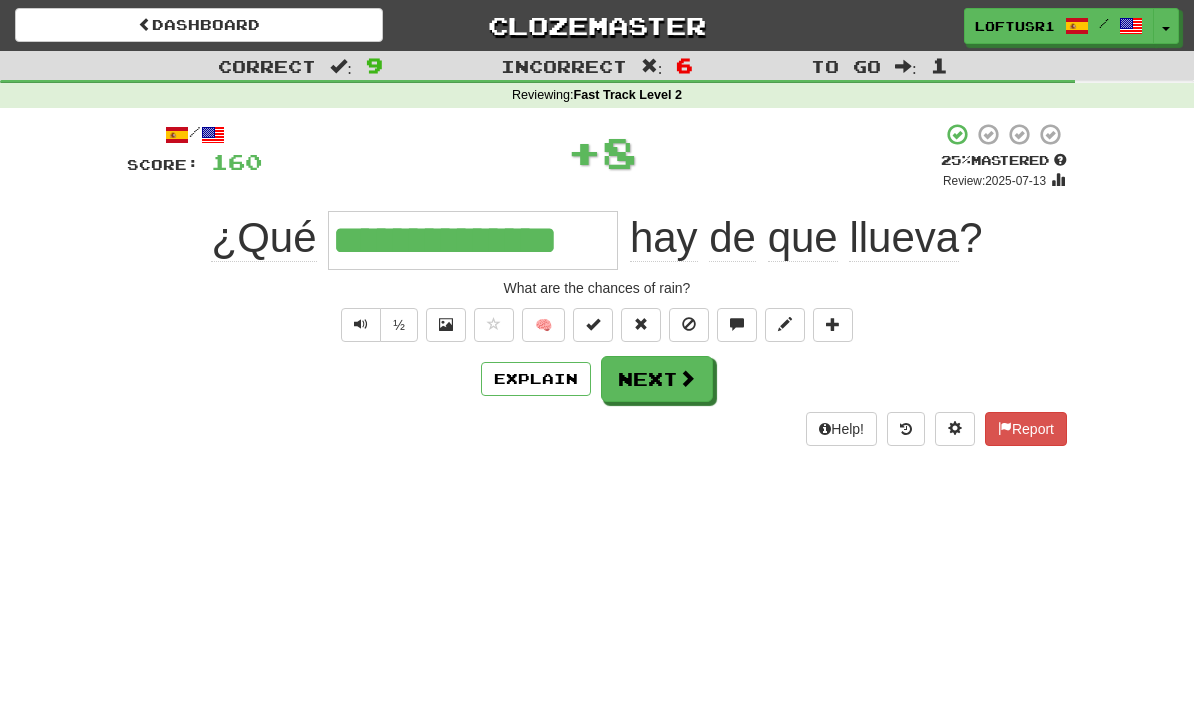 click on "Next" at bounding box center [657, 379] 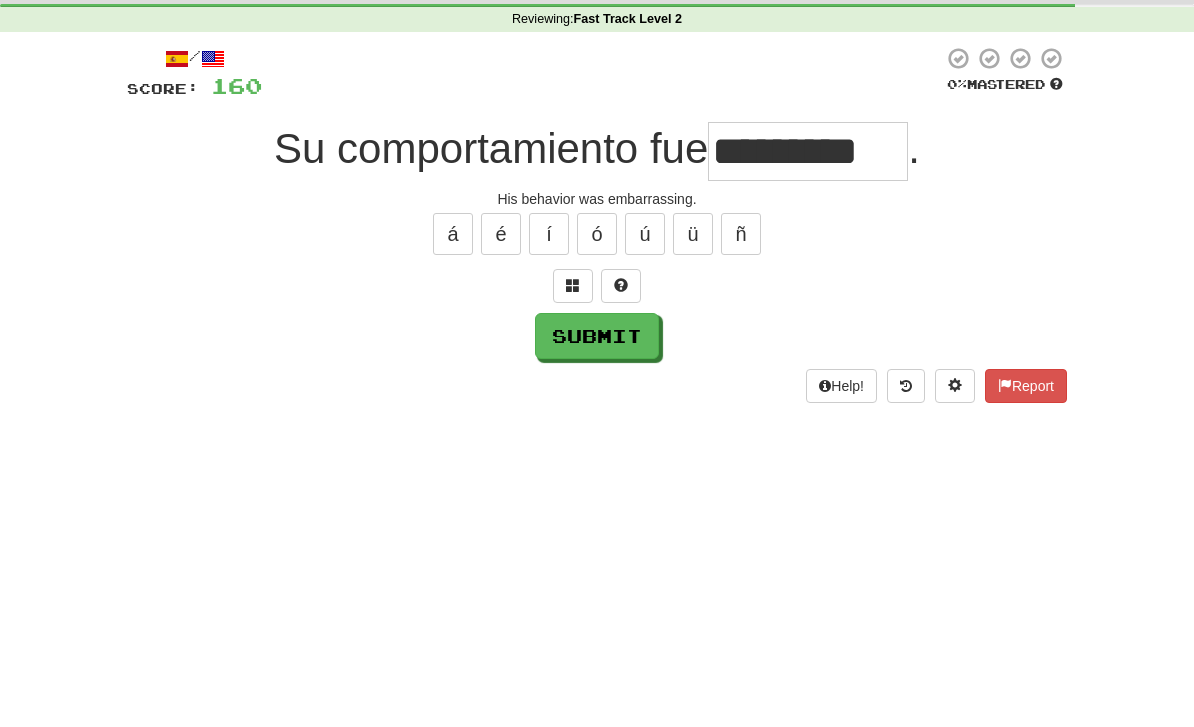 scroll, scrollTop: 76, scrollLeft: 0, axis: vertical 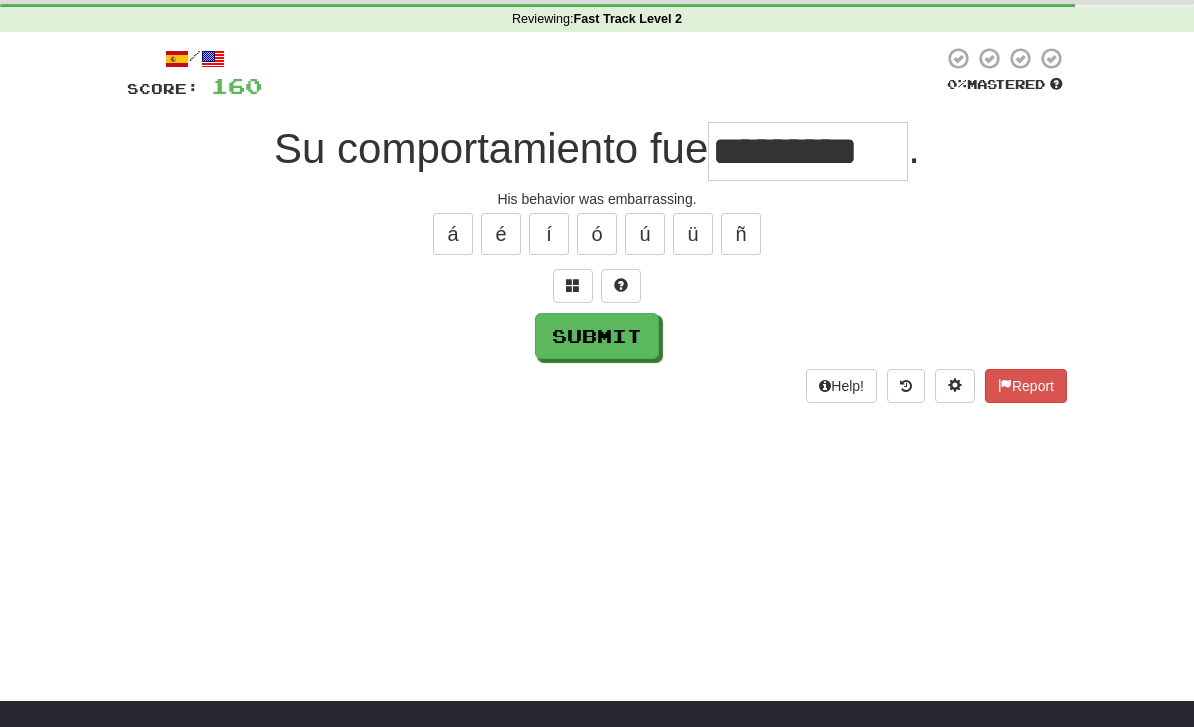 click on "Submit" at bounding box center (597, 336) 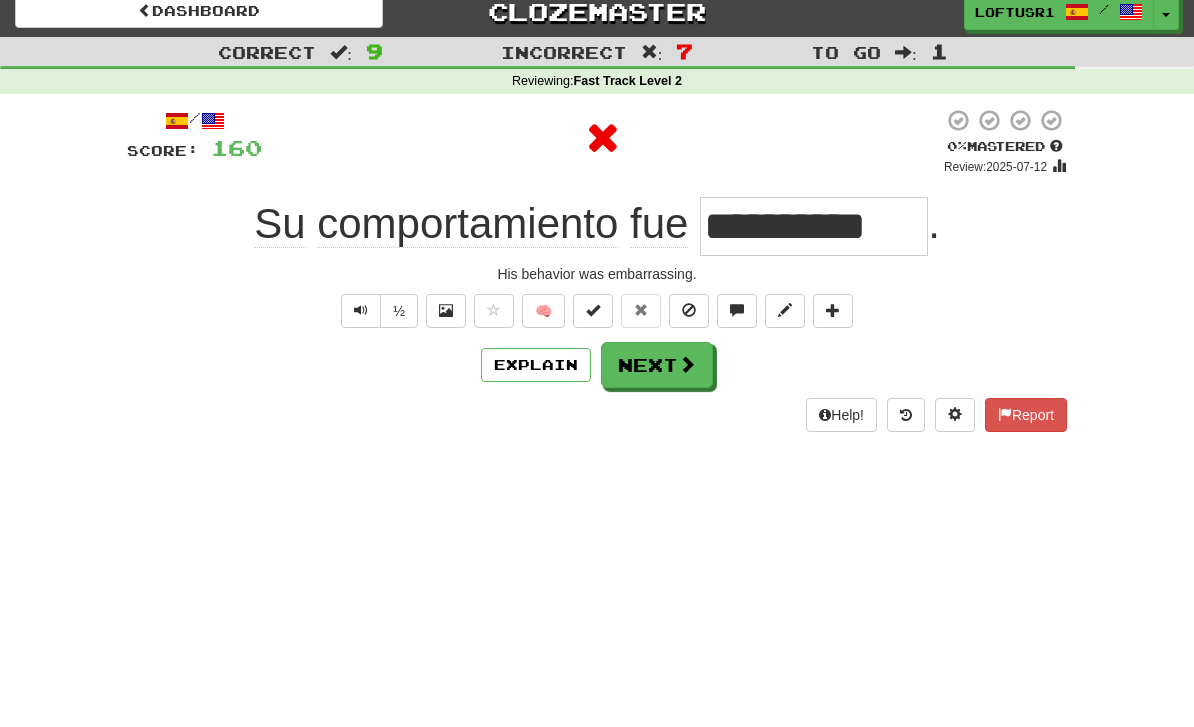 scroll, scrollTop: 0, scrollLeft: 0, axis: both 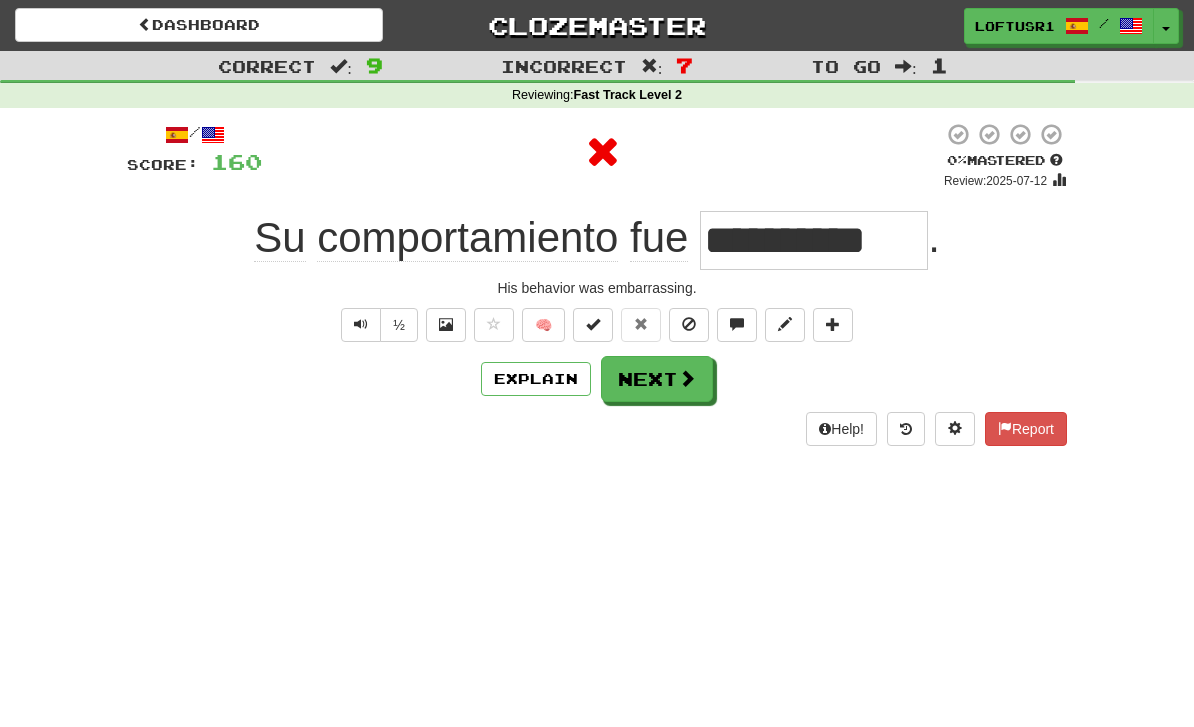 click on "Next" at bounding box center (657, 379) 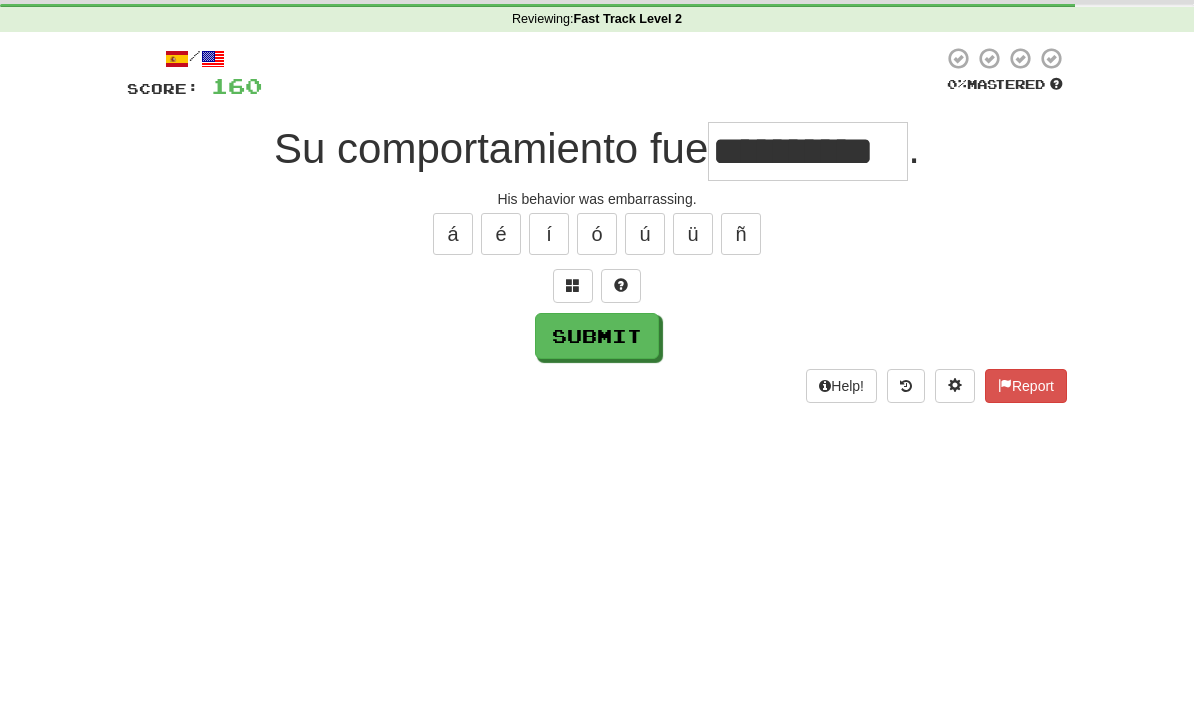 scroll, scrollTop: 76, scrollLeft: 0, axis: vertical 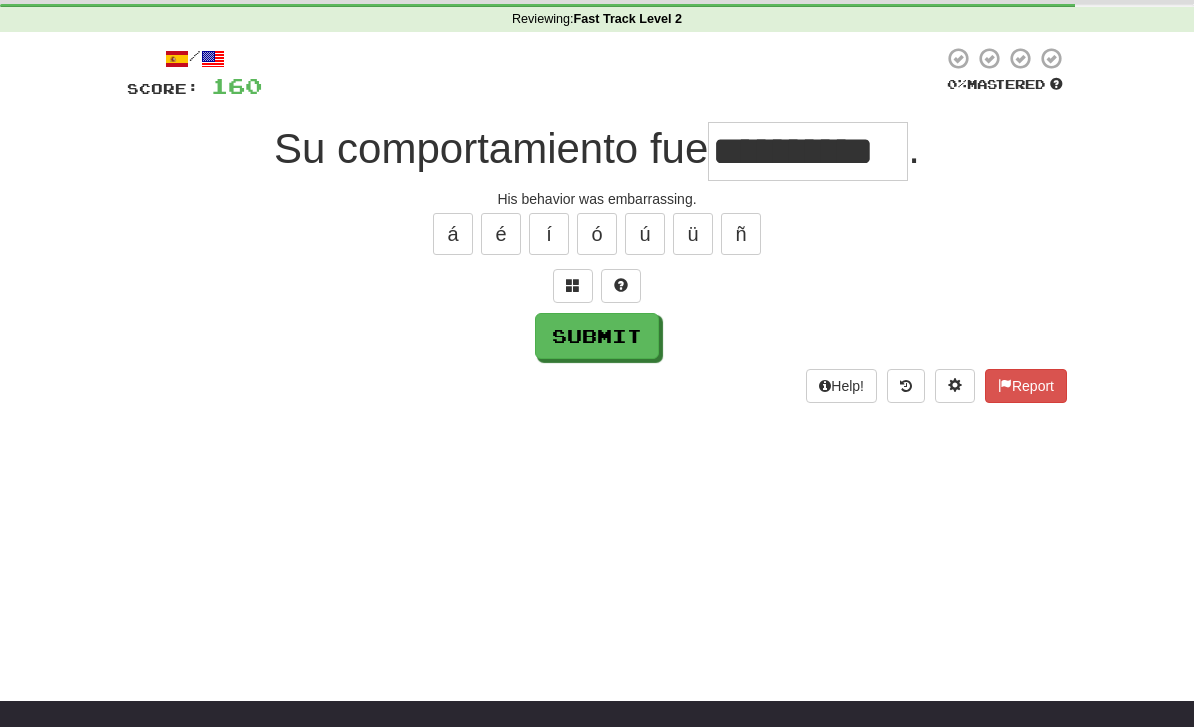 type on "**********" 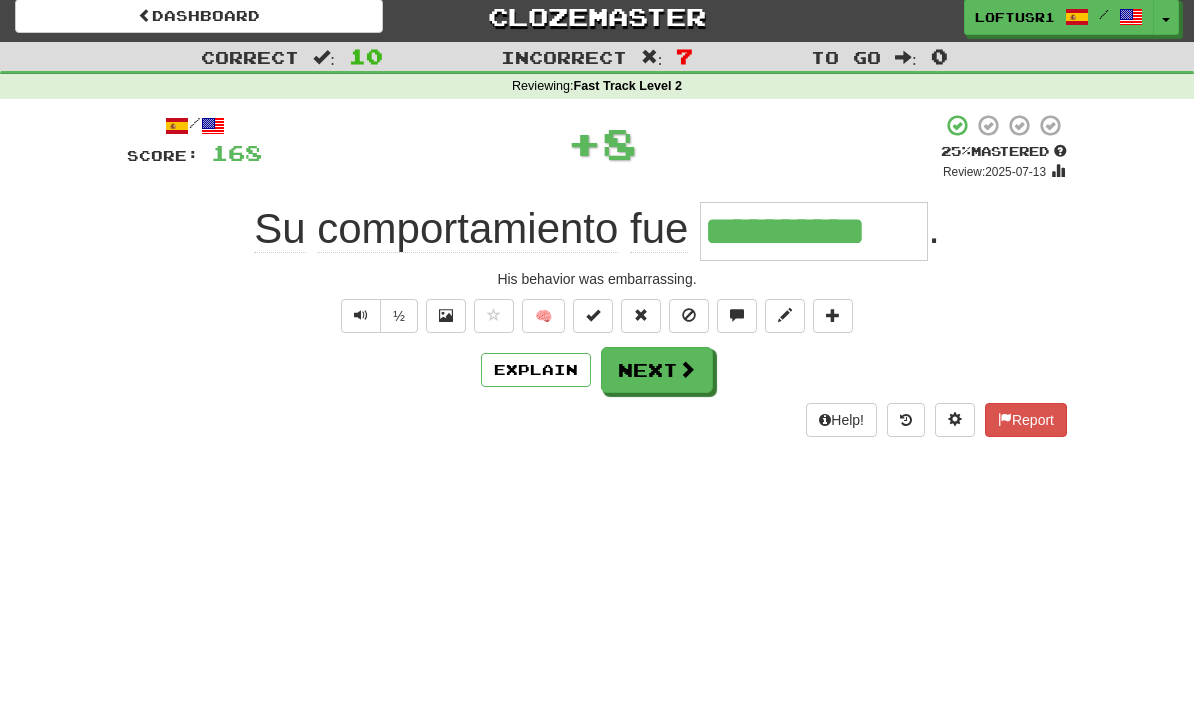 scroll, scrollTop: 0, scrollLeft: 0, axis: both 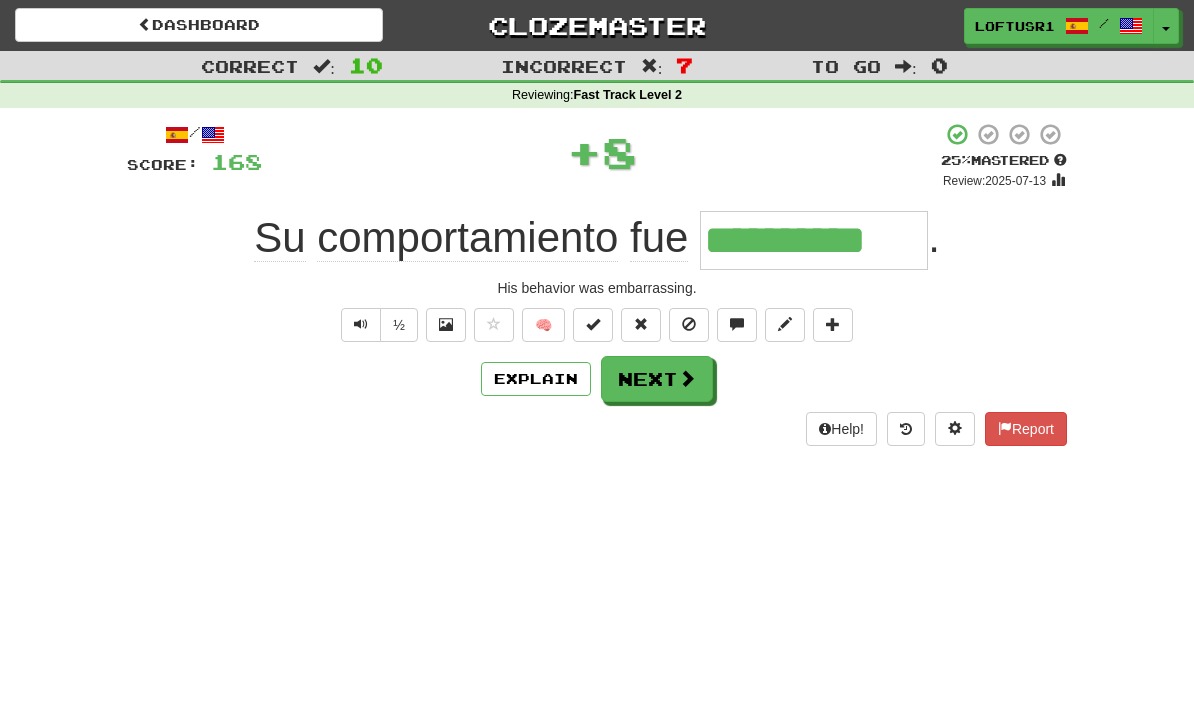 click on "Explain" at bounding box center (536, 379) 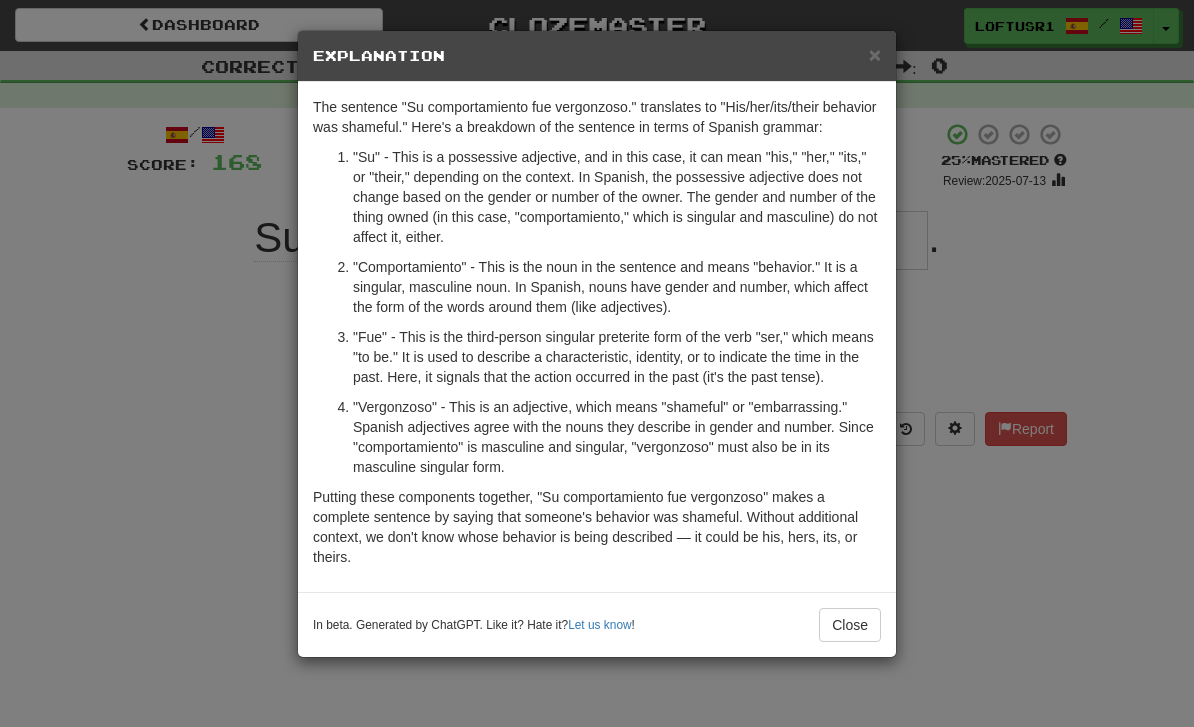 click on "Close" at bounding box center [850, 625] 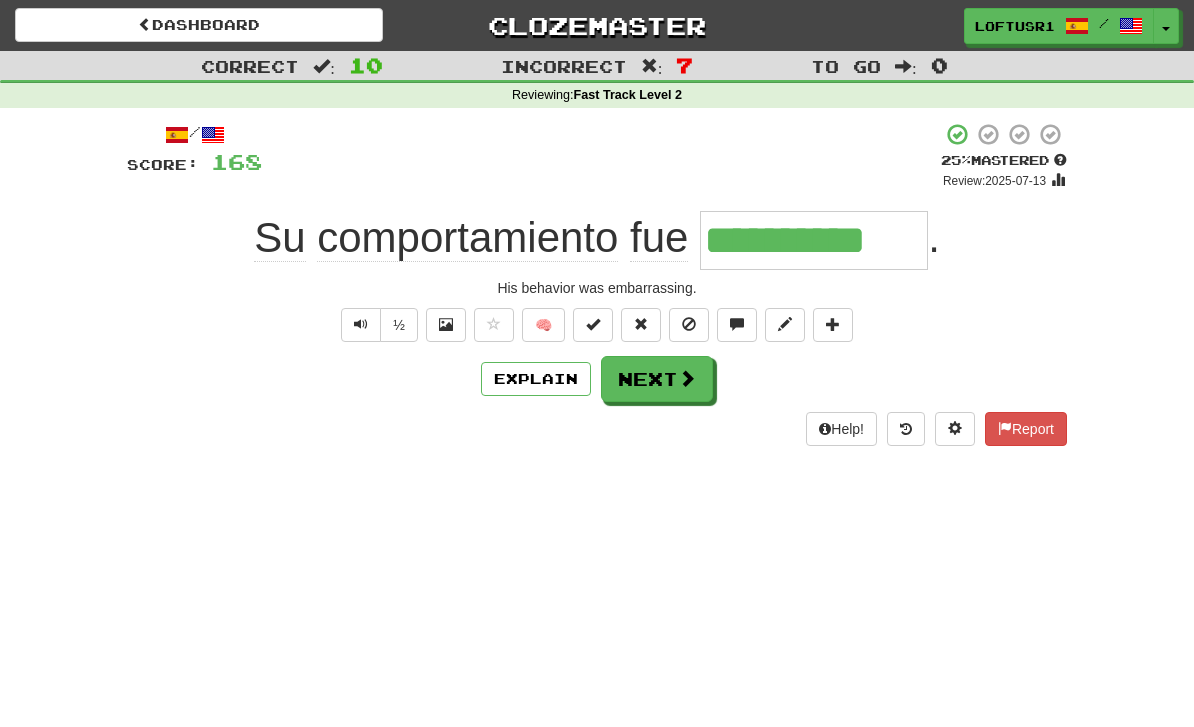 click on "Next" at bounding box center [657, 379] 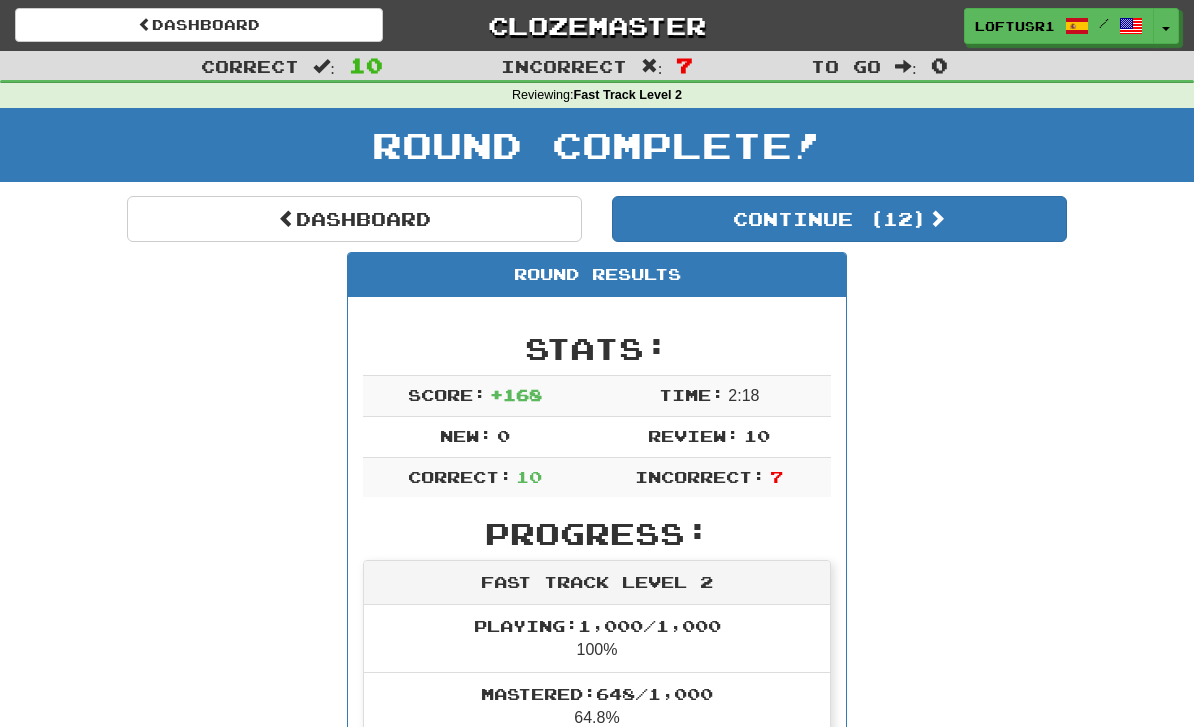 click on "Dashboard" at bounding box center (354, 219) 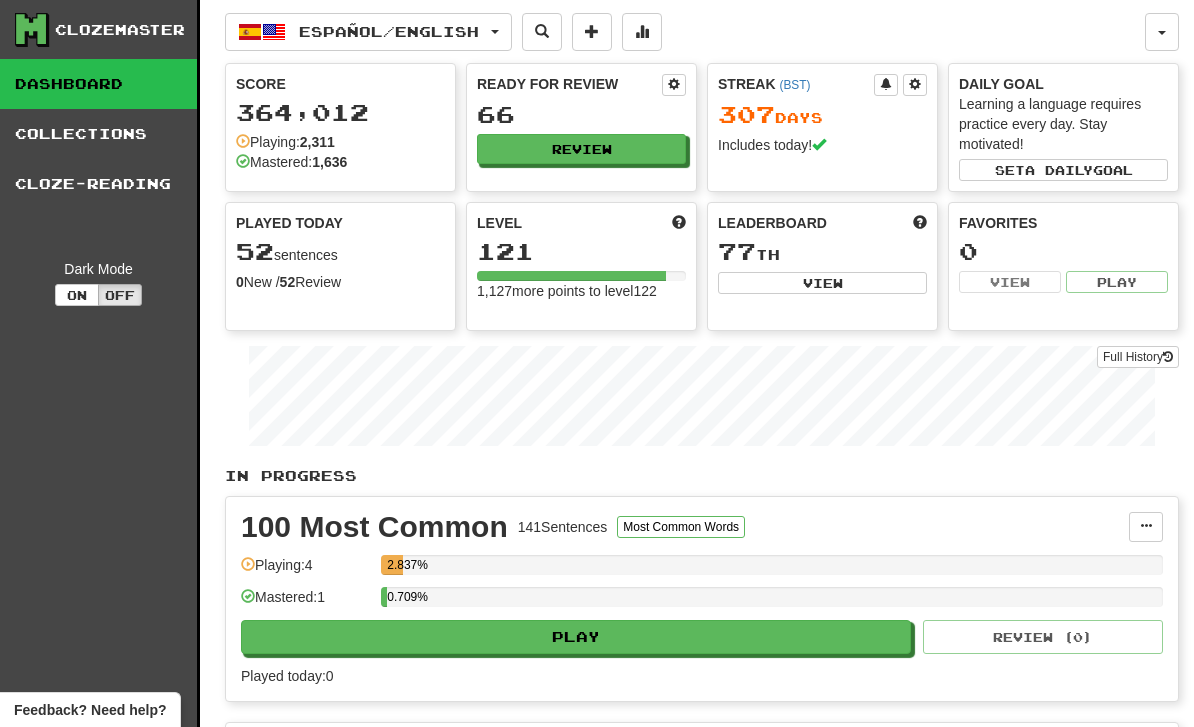 scroll, scrollTop: 0, scrollLeft: 0, axis: both 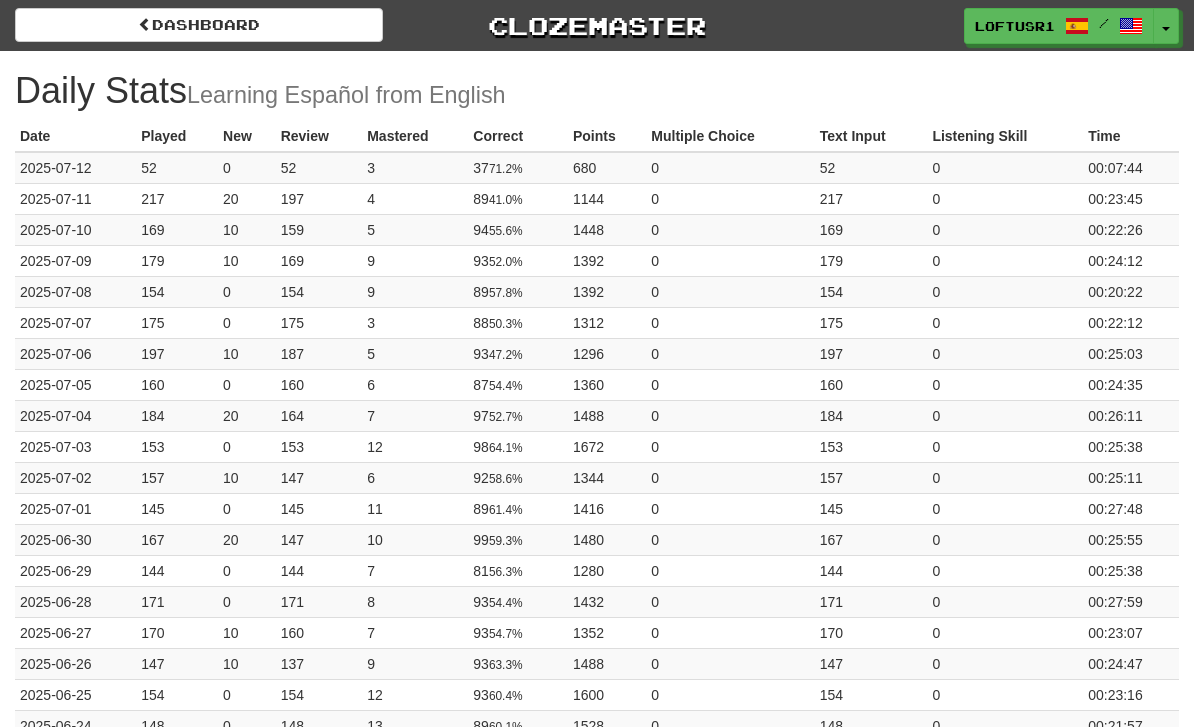 click at bounding box center (145, 24) 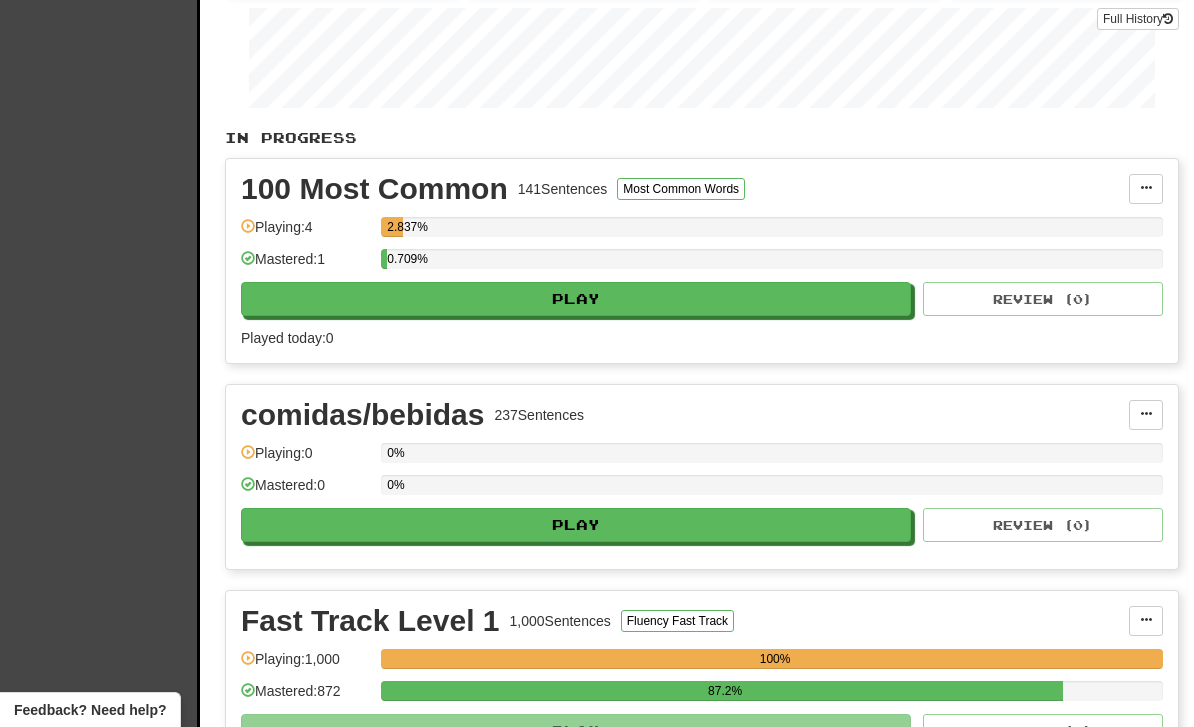 scroll, scrollTop: 0, scrollLeft: 0, axis: both 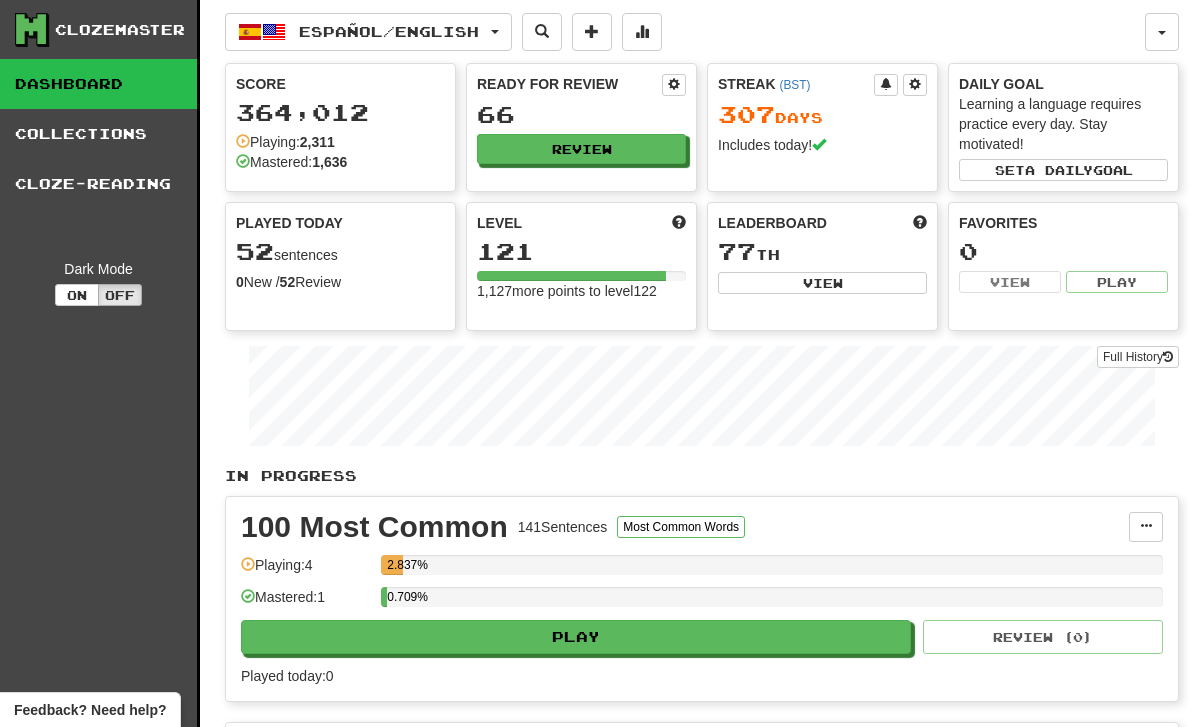 click at bounding box center [1168, 357] 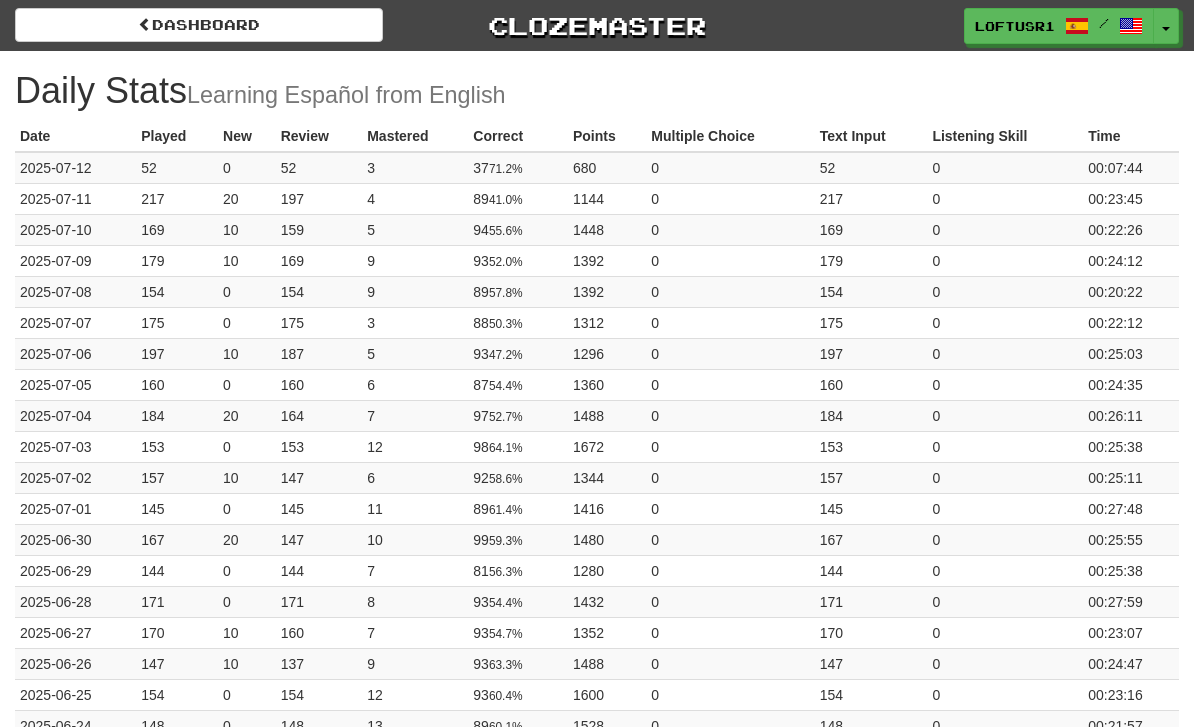 scroll, scrollTop: 0, scrollLeft: 0, axis: both 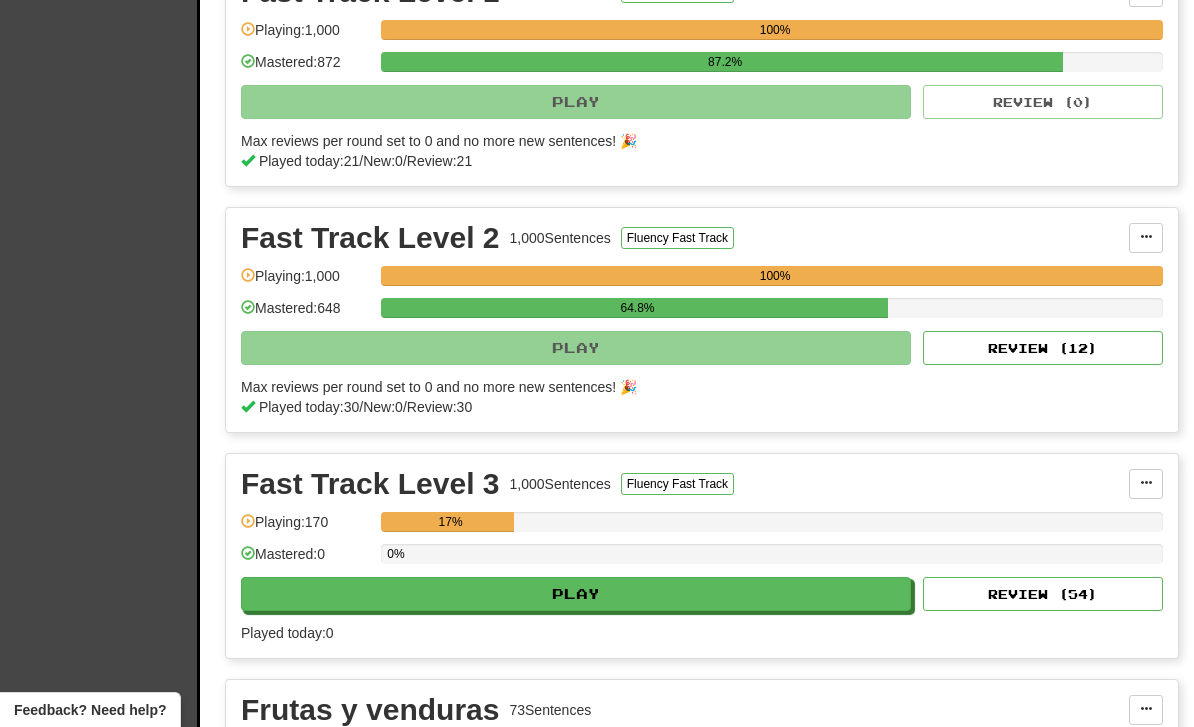 click on "Review ( 12 )" at bounding box center [1043, 348] 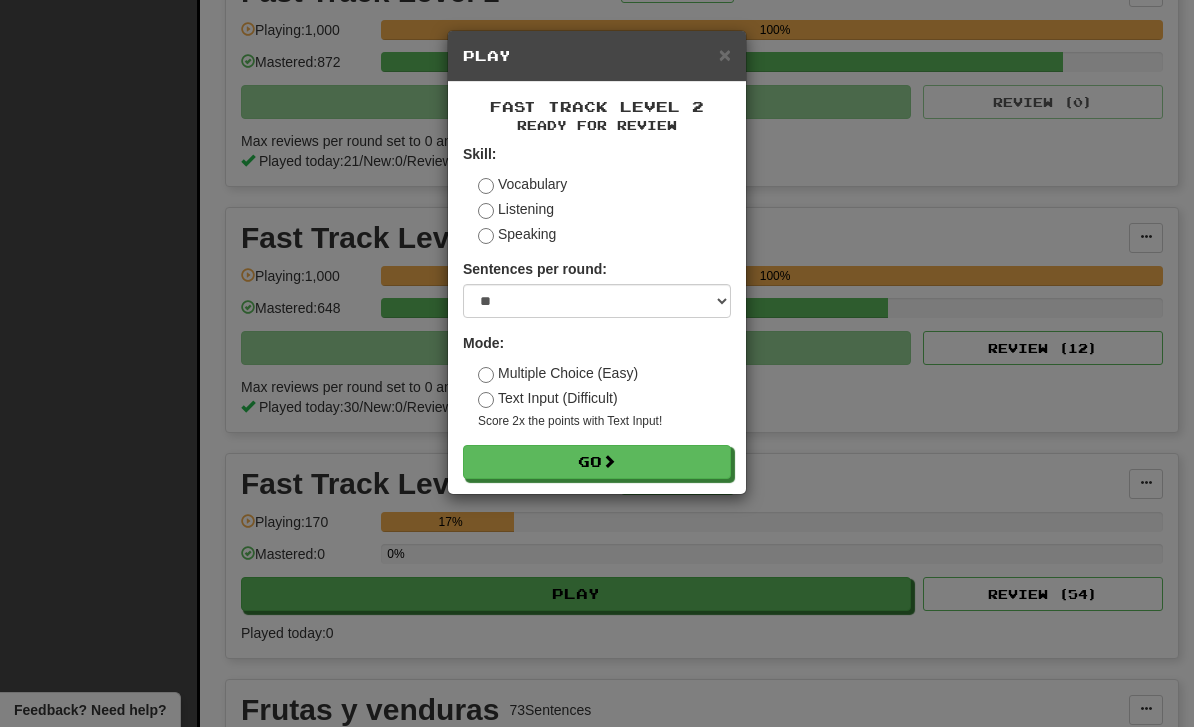 click on "Go" at bounding box center (597, 462) 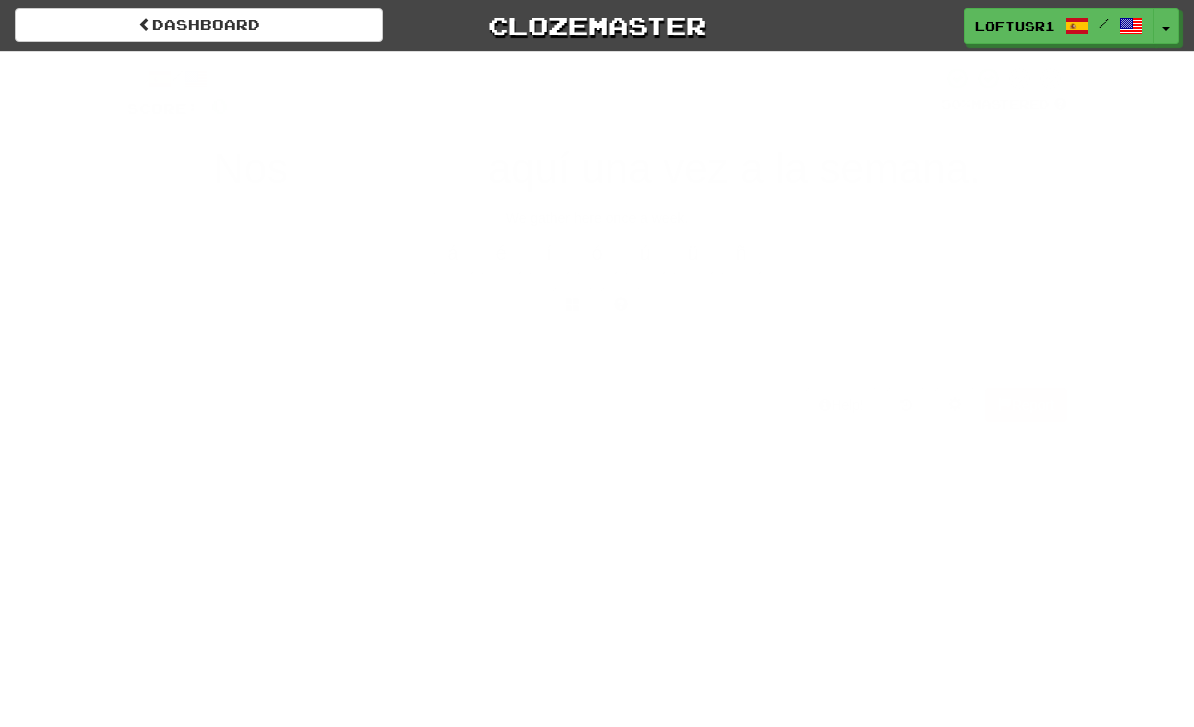 scroll, scrollTop: 0, scrollLeft: 0, axis: both 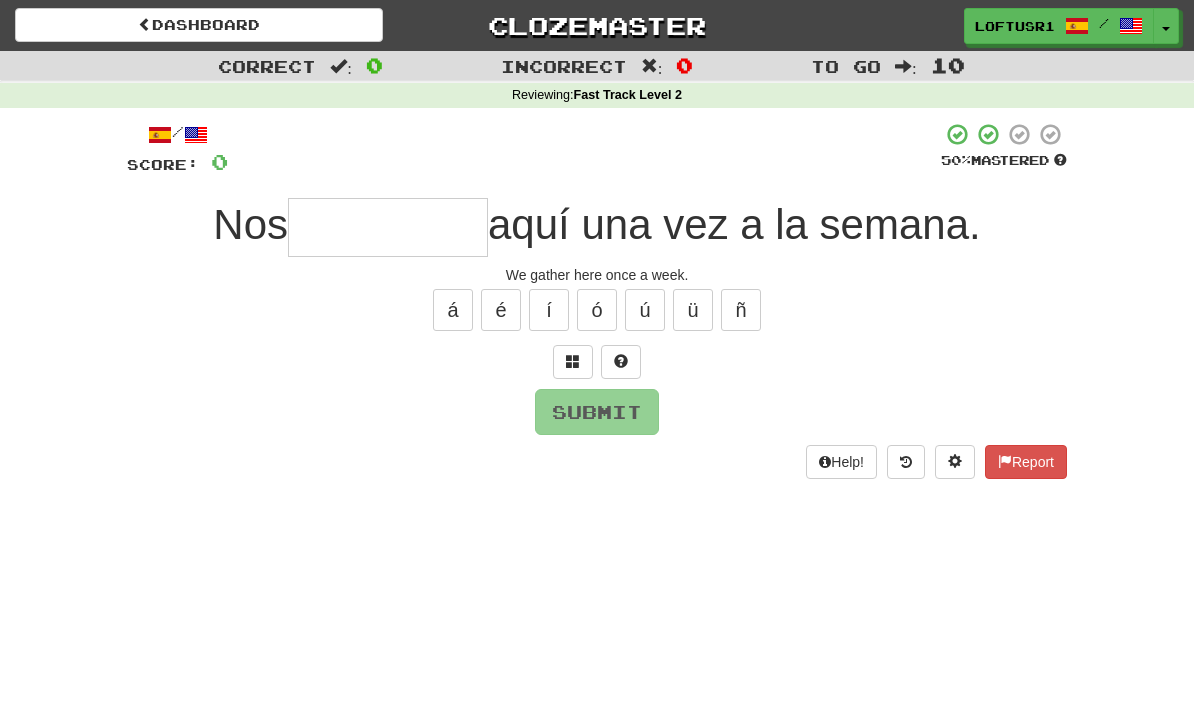 click at bounding box center (388, 227) 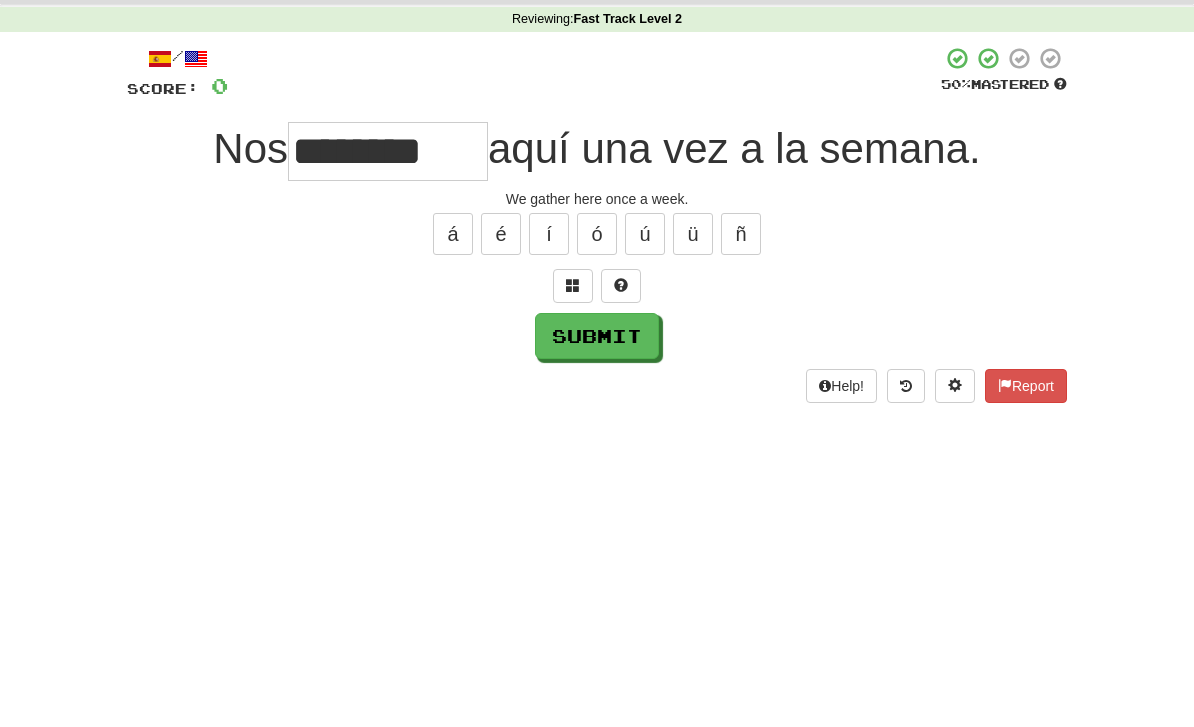 scroll, scrollTop: 76, scrollLeft: 0, axis: vertical 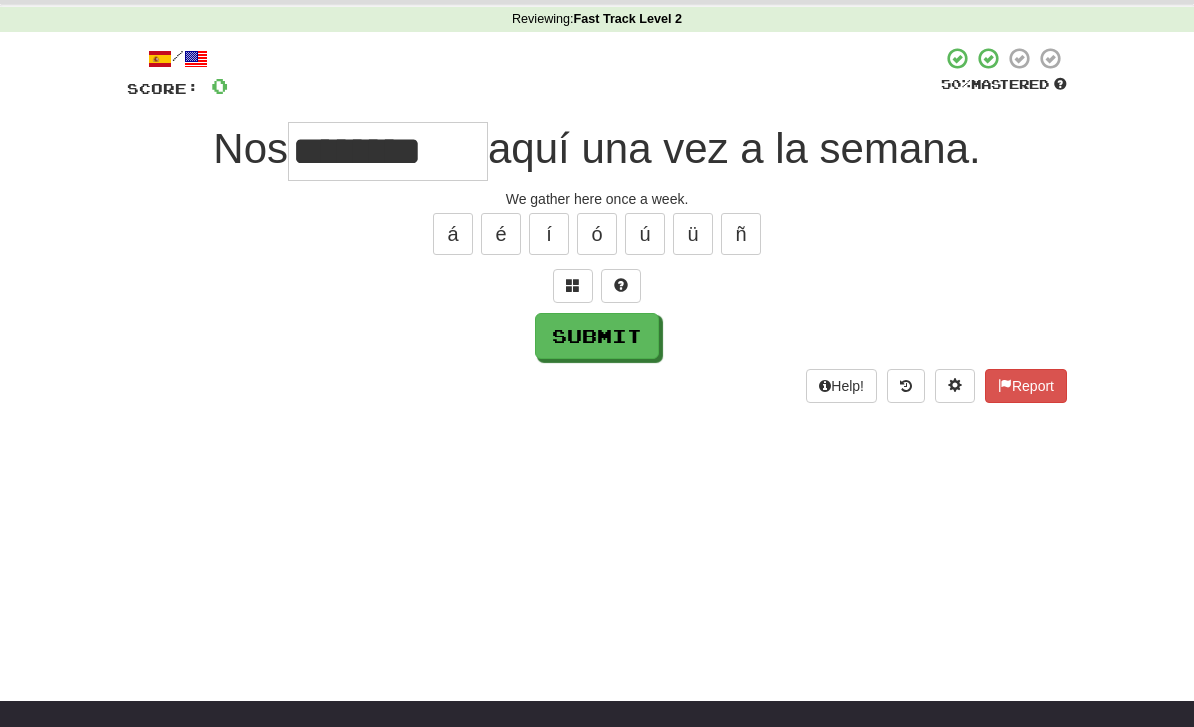type on "********" 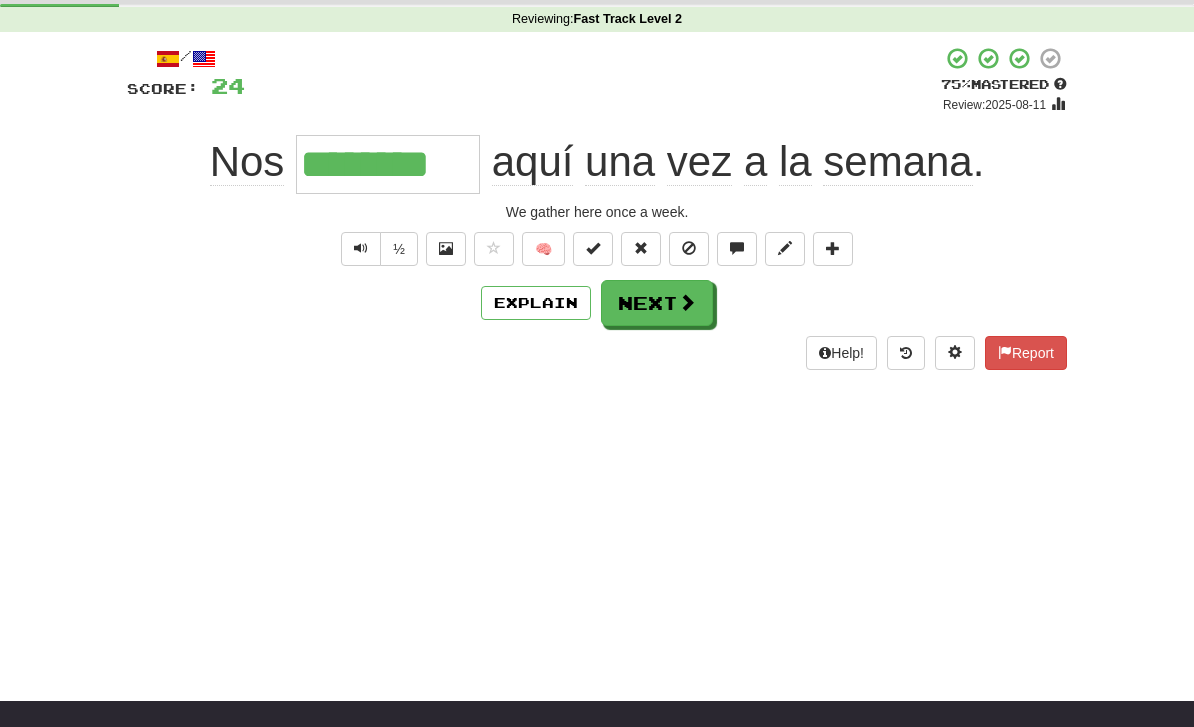 click on "Next" at bounding box center (657, 303) 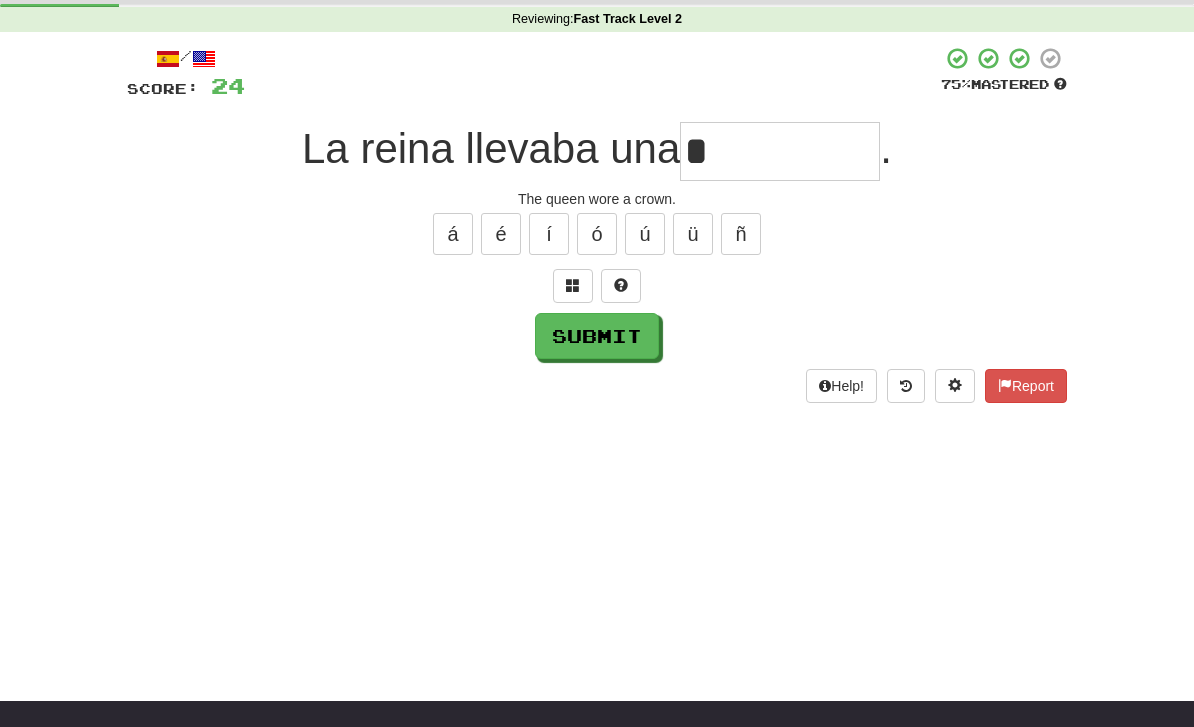 click on "Submit" at bounding box center [597, 336] 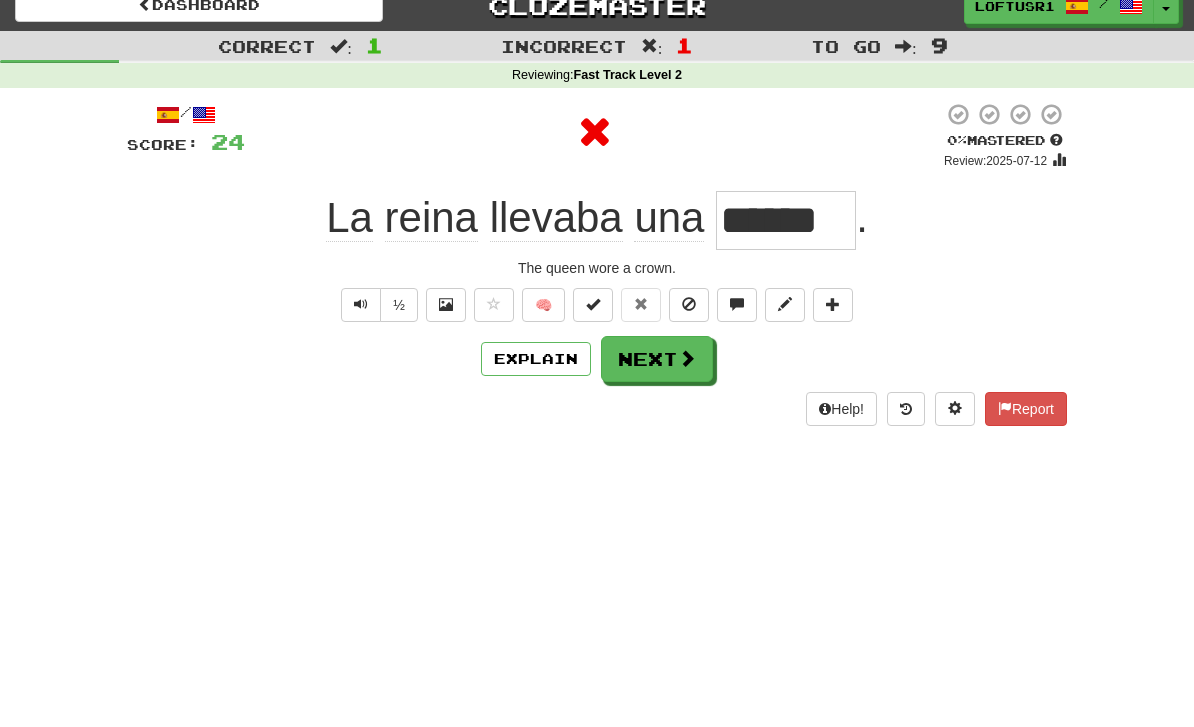 scroll, scrollTop: 0, scrollLeft: 0, axis: both 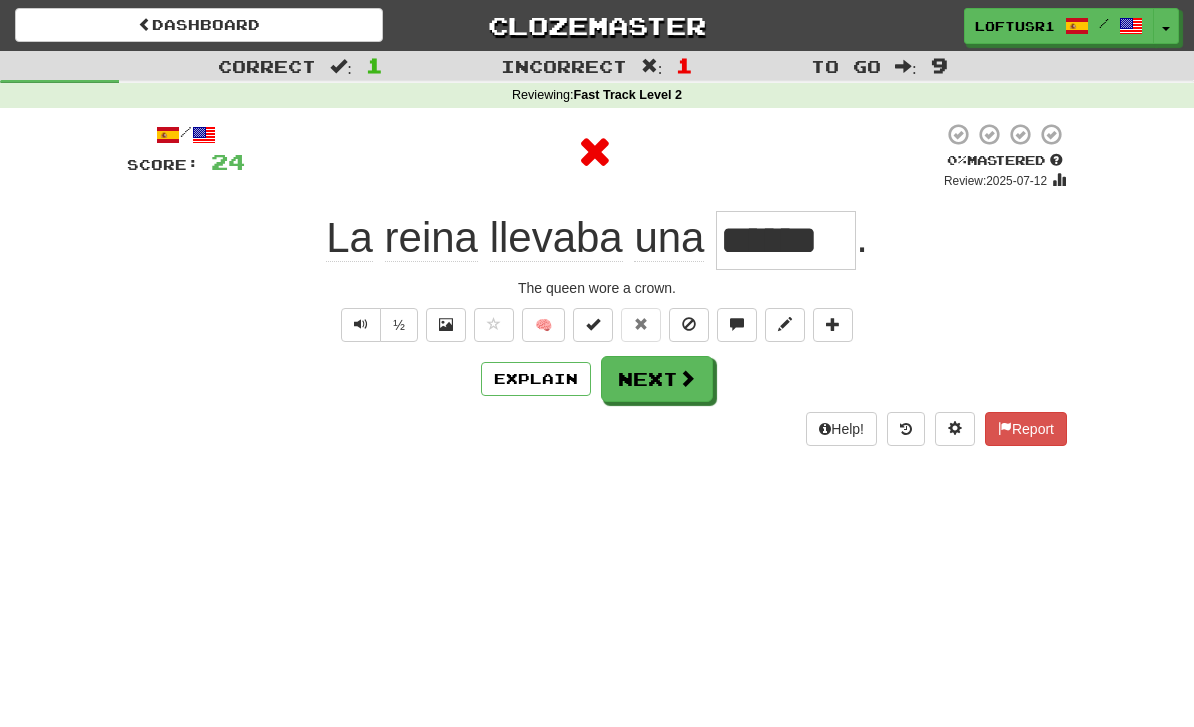 click on "Explain" at bounding box center (536, 379) 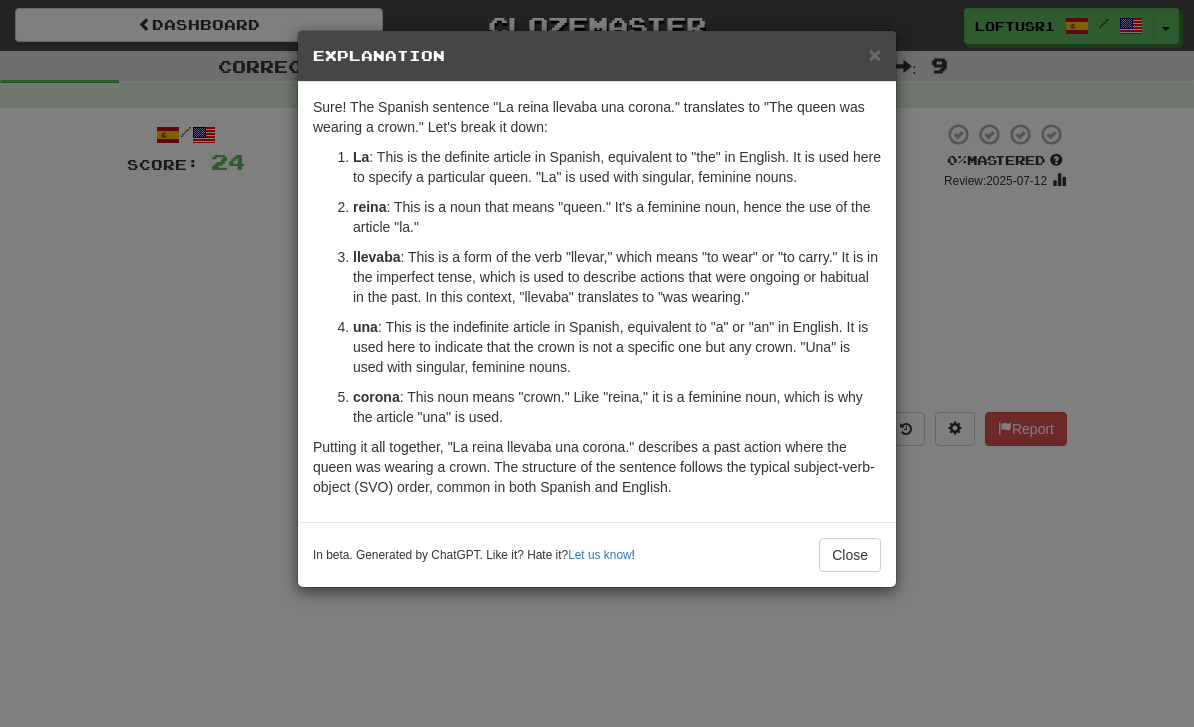 click on "Close" at bounding box center [850, 555] 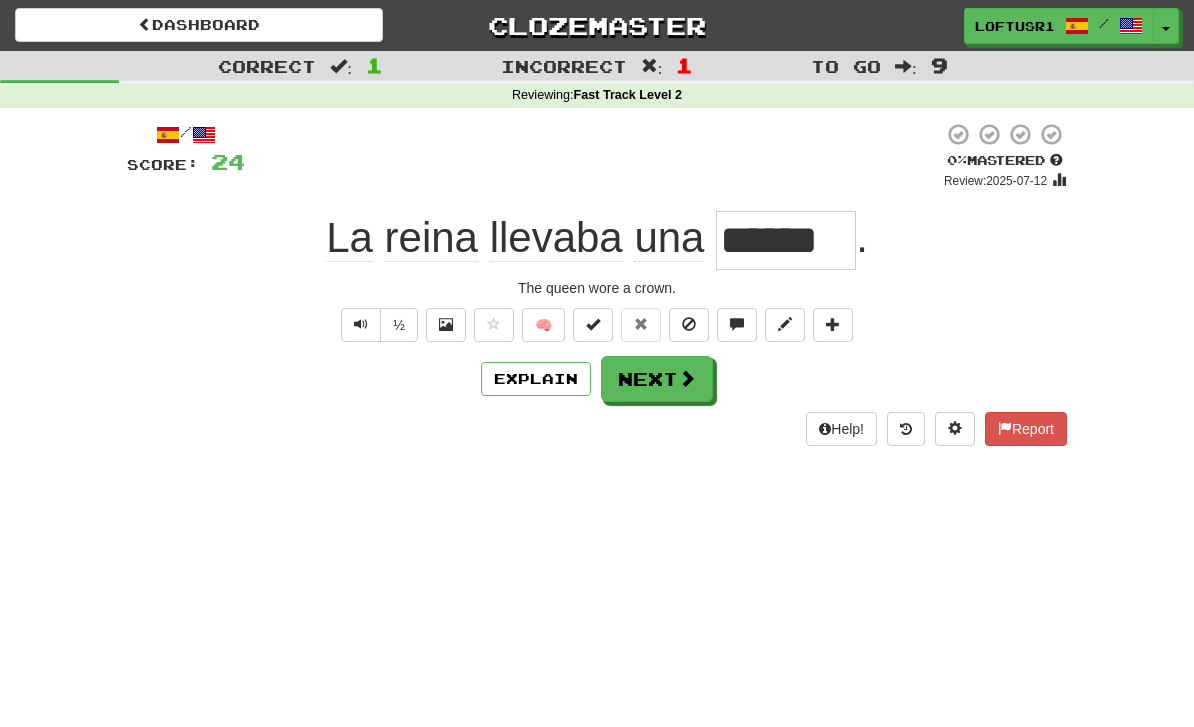 click on "Explain" at bounding box center (536, 379) 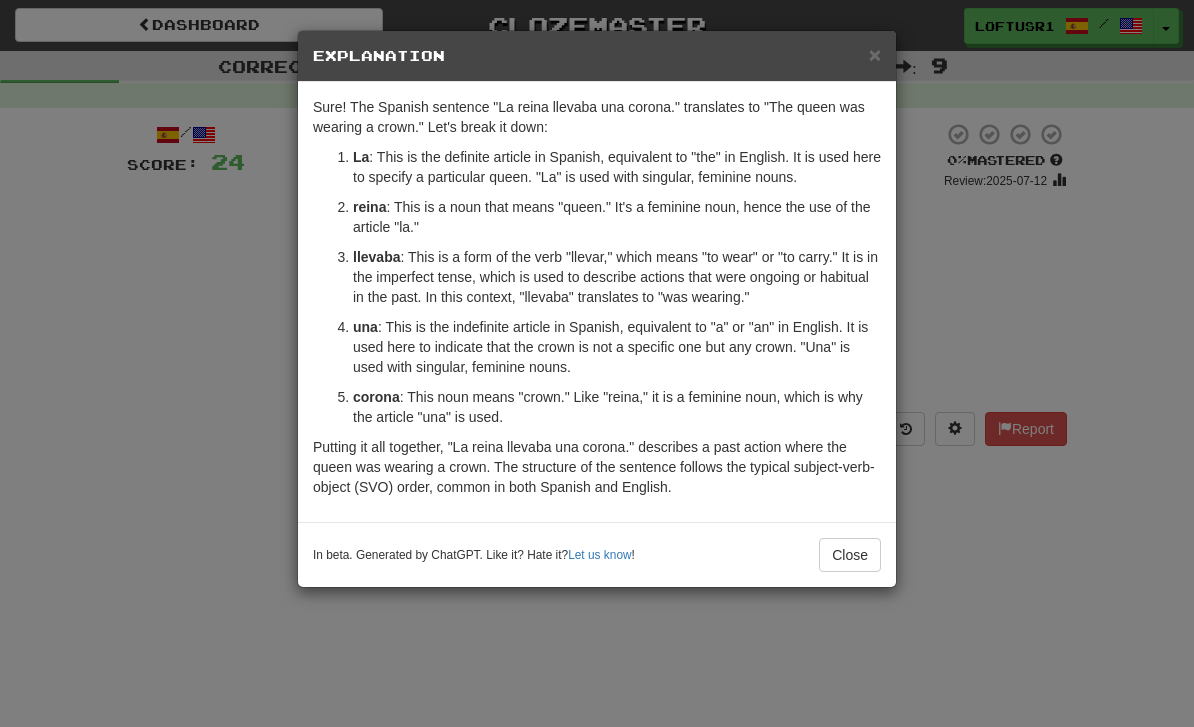 click on "Close" at bounding box center (850, 555) 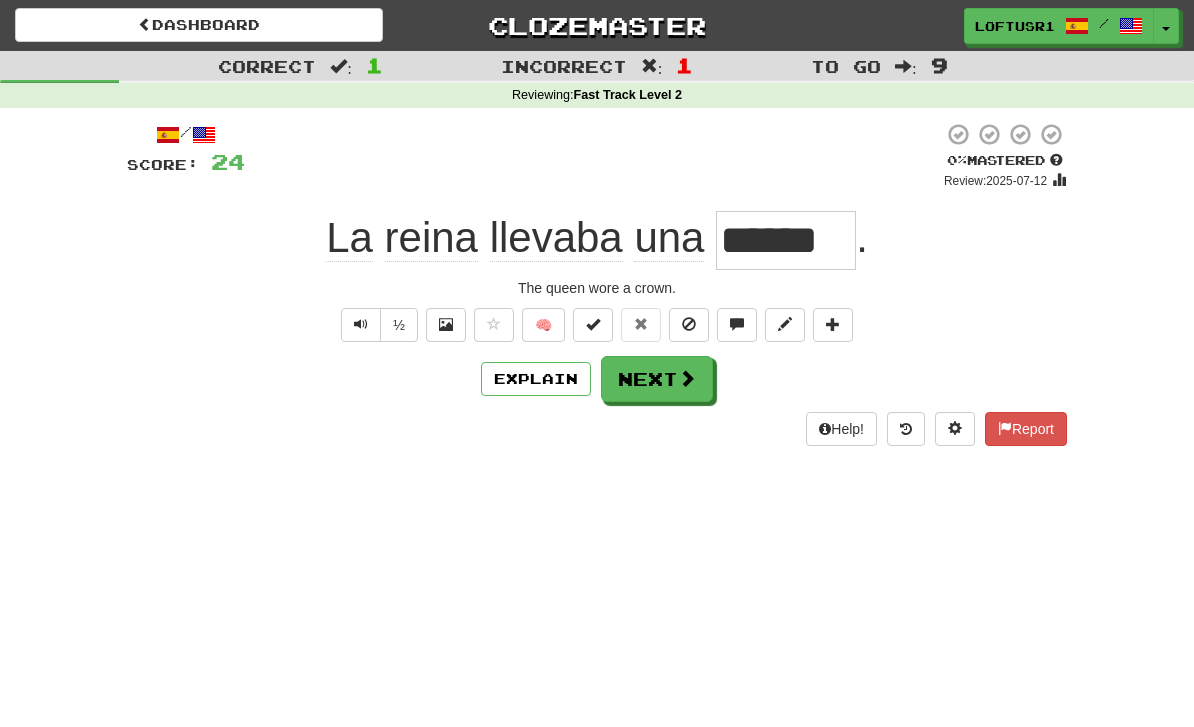 click on "Next" at bounding box center [657, 379] 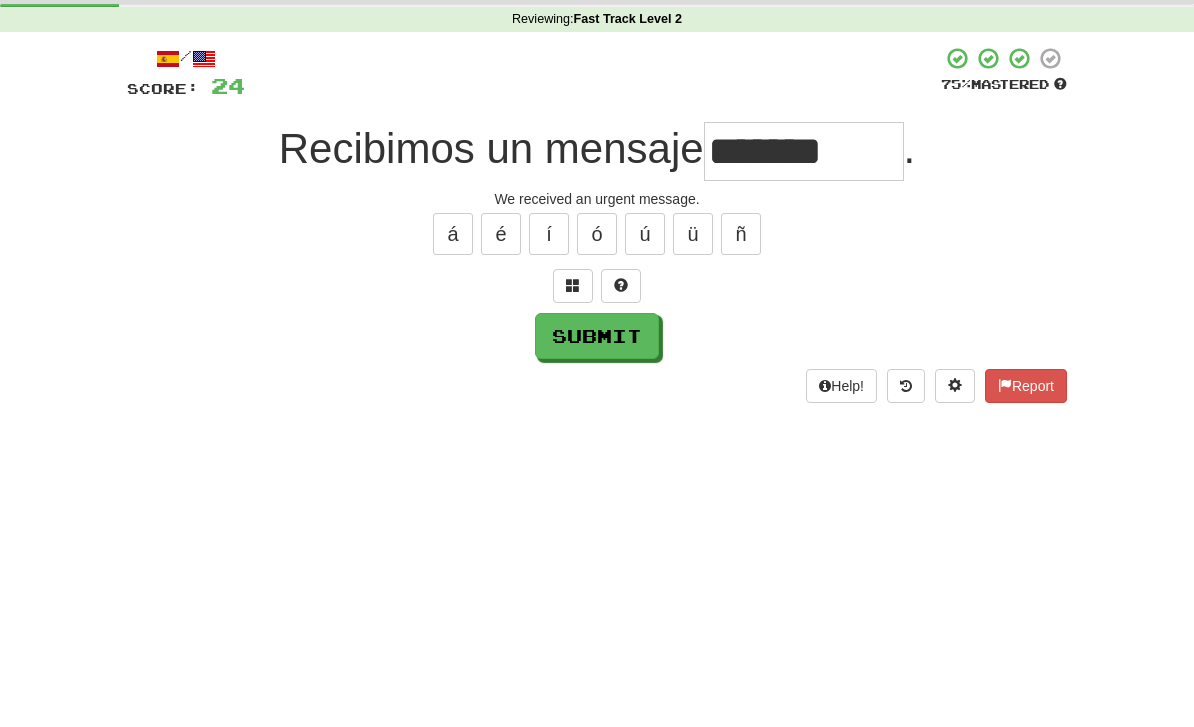 scroll, scrollTop: 76, scrollLeft: 0, axis: vertical 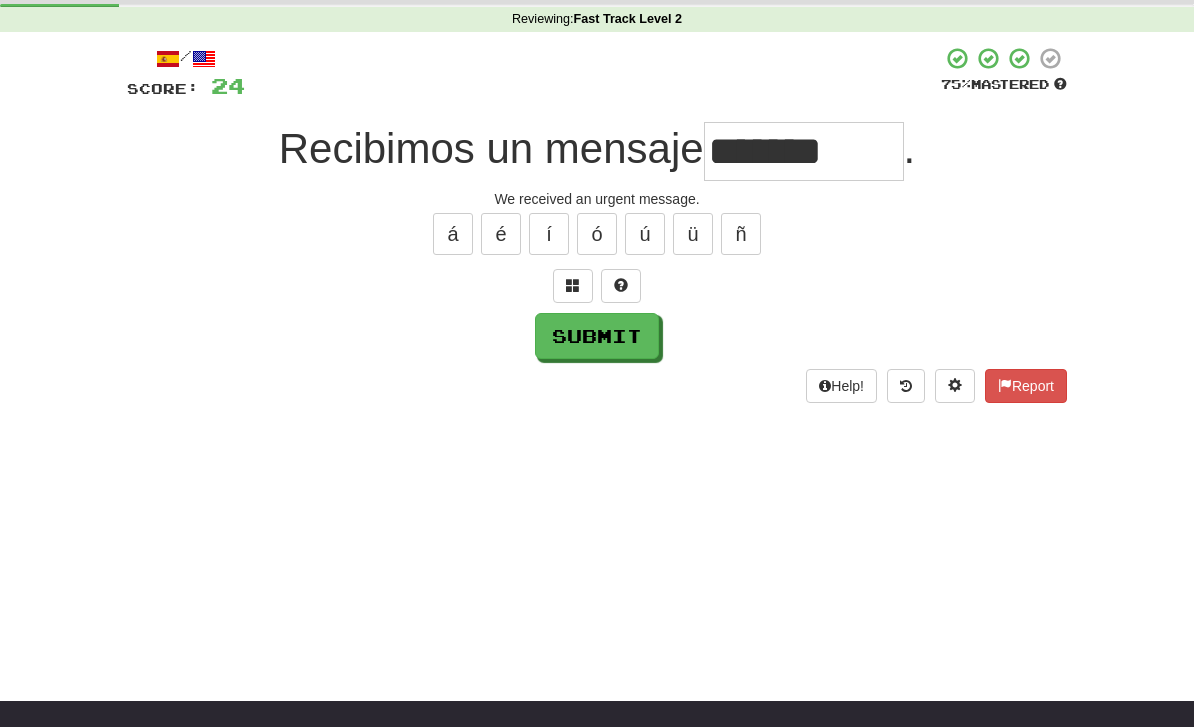 type on "*******" 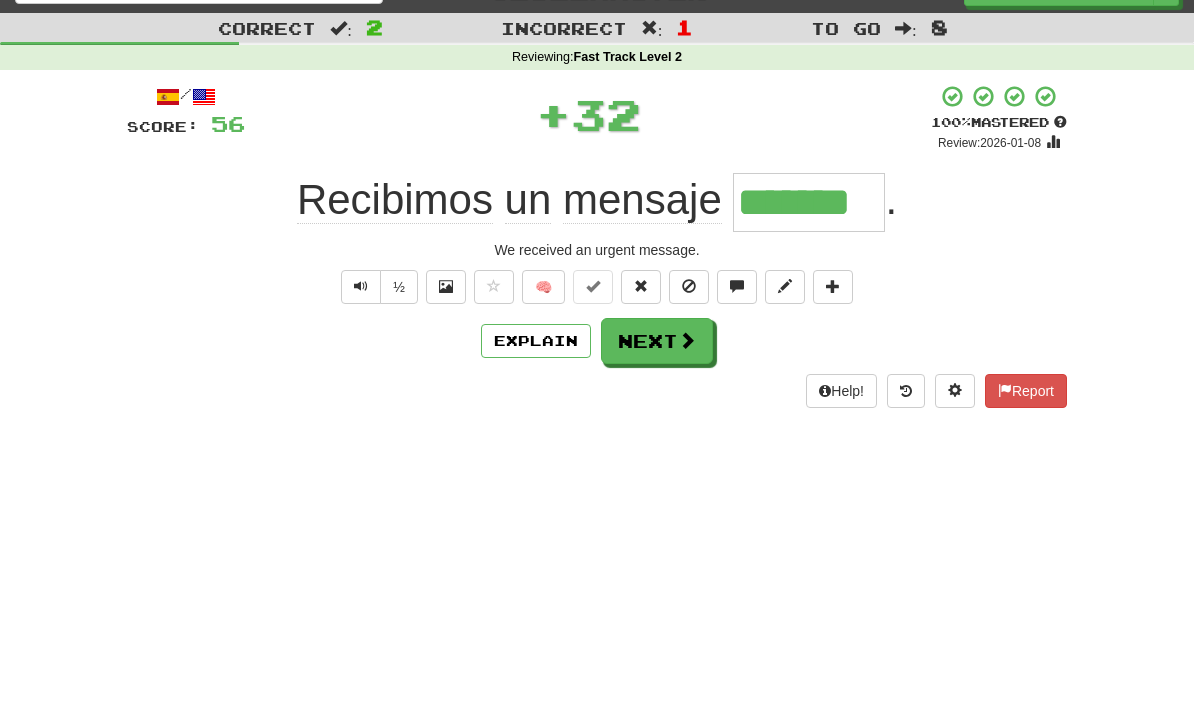 scroll, scrollTop: 0, scrollLeft: 0, axis: both 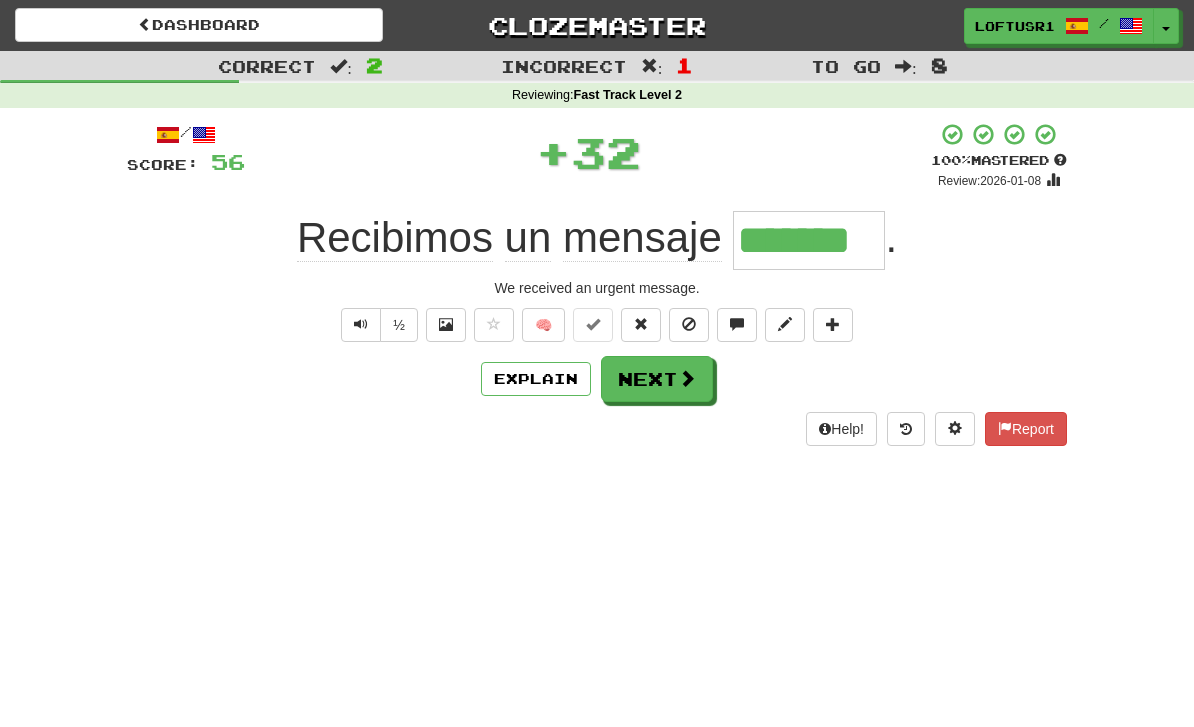 click on "Next" at bounding box center (657, 379) 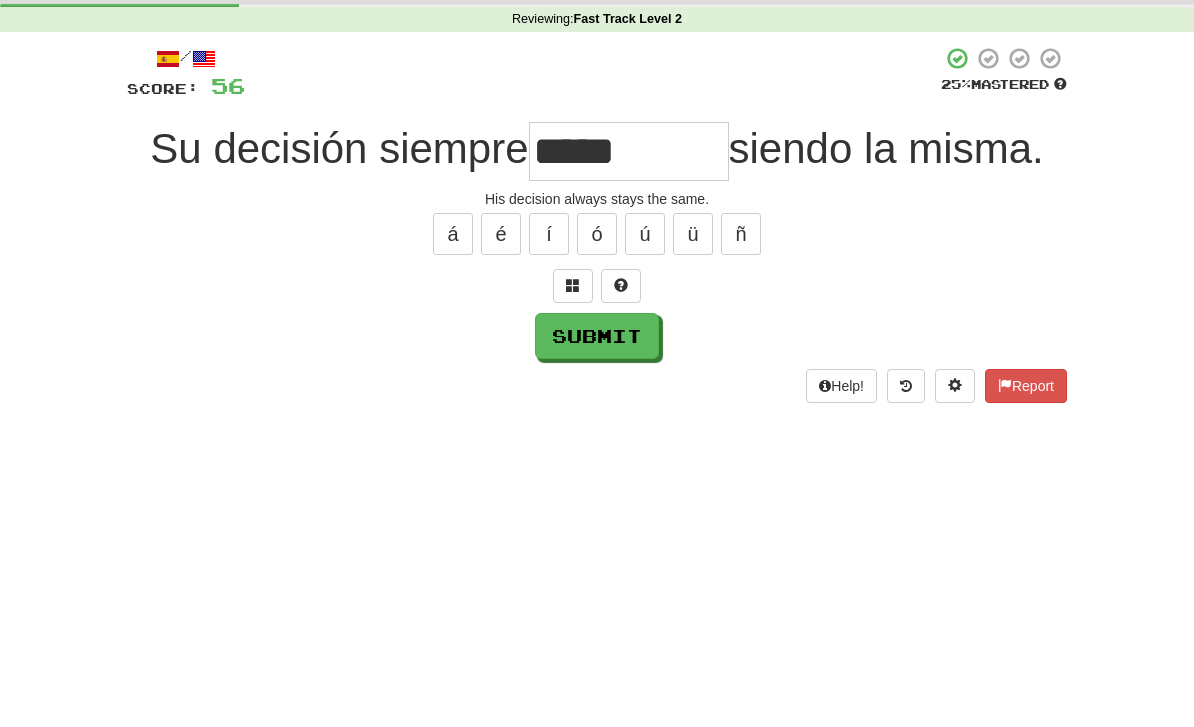 scroll, scrollTop: 76, scrollLeft: 0, axis: vertical 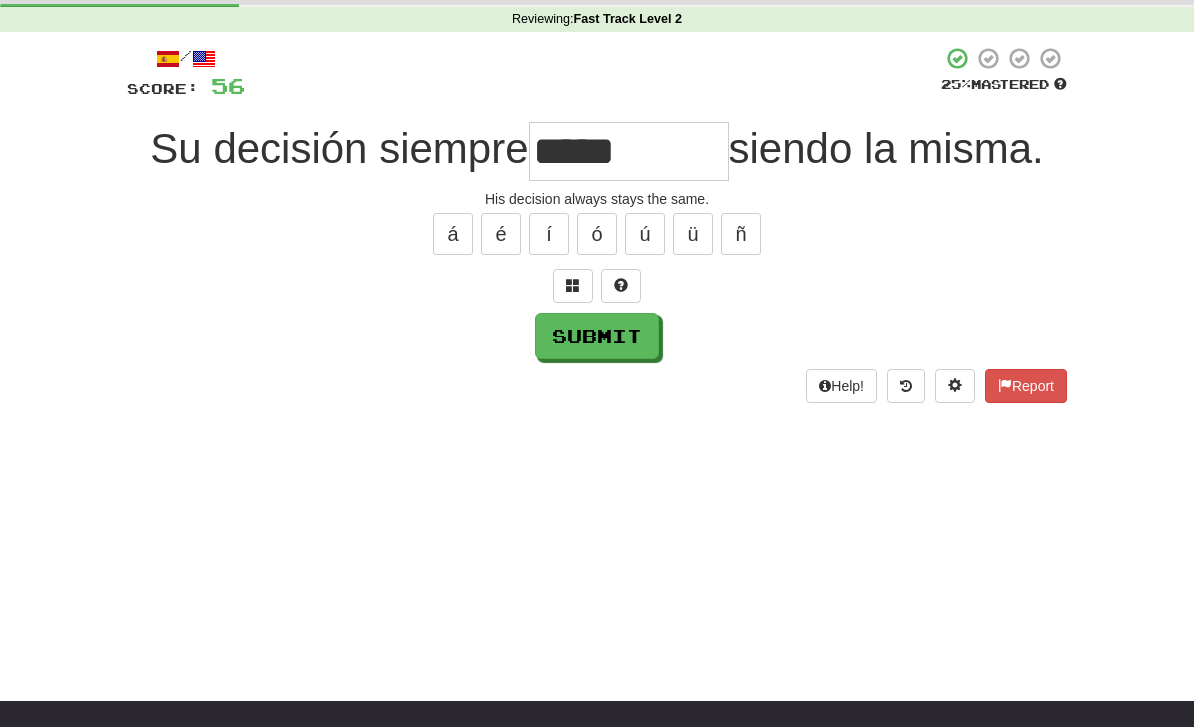 click on "Submit" at bounding box center [597, 336] 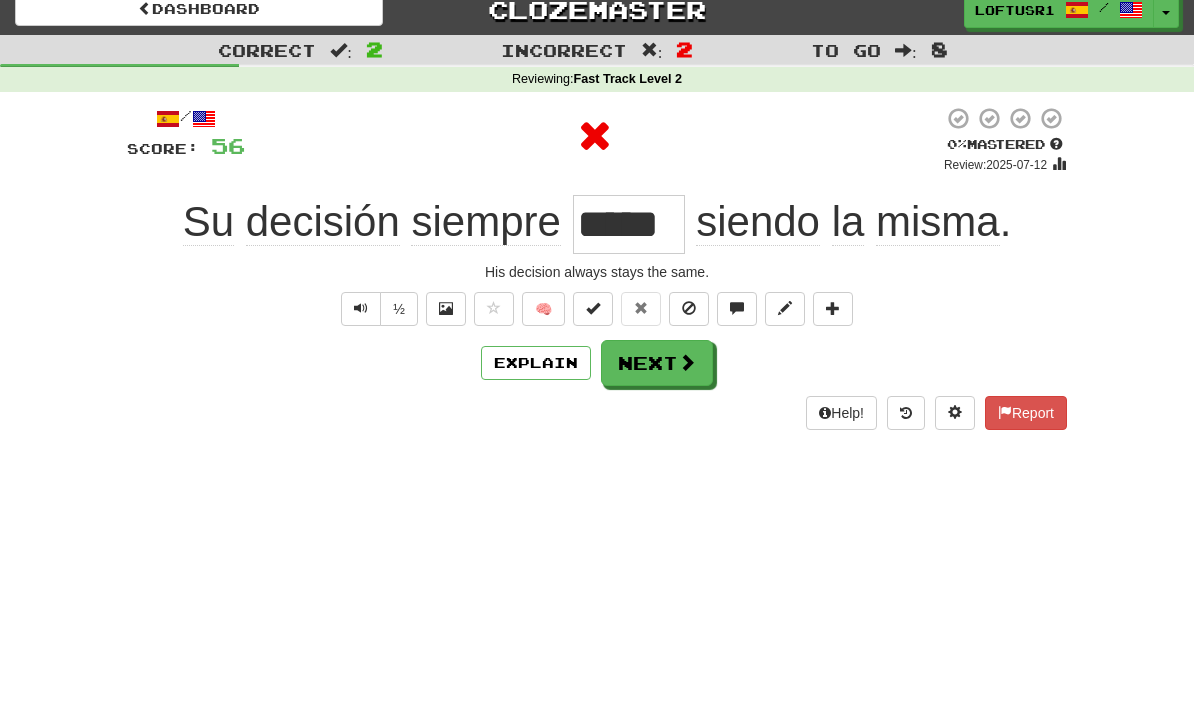 scroll, scrollTop: 0, scrollLeft: 0, axis: both 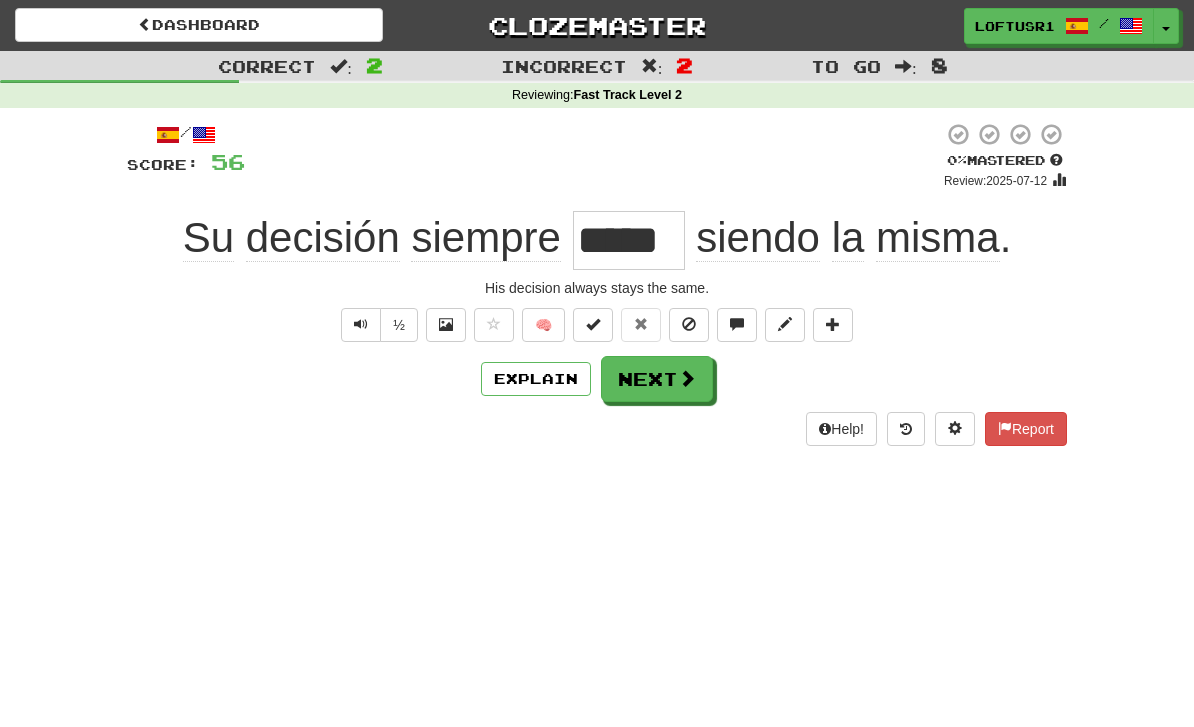 click on "Next" at bounding box center (657, 379) 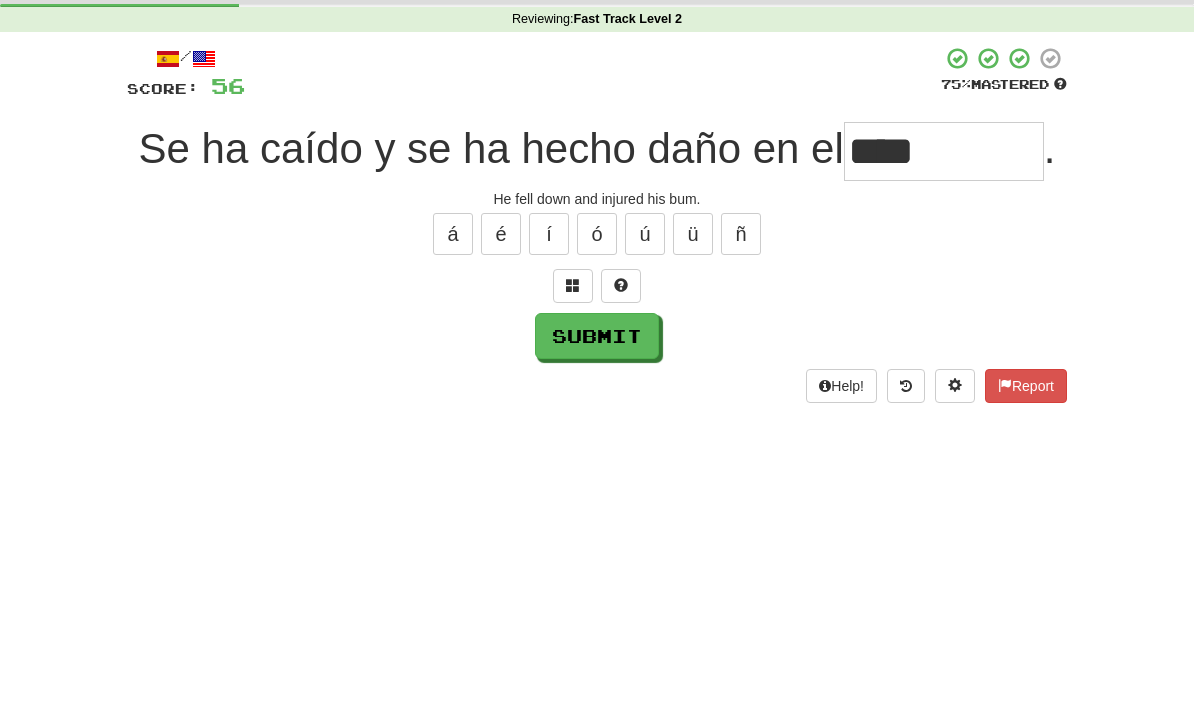 scroll, scrollTop: 76, scrollLeft: 0, axis: vertical 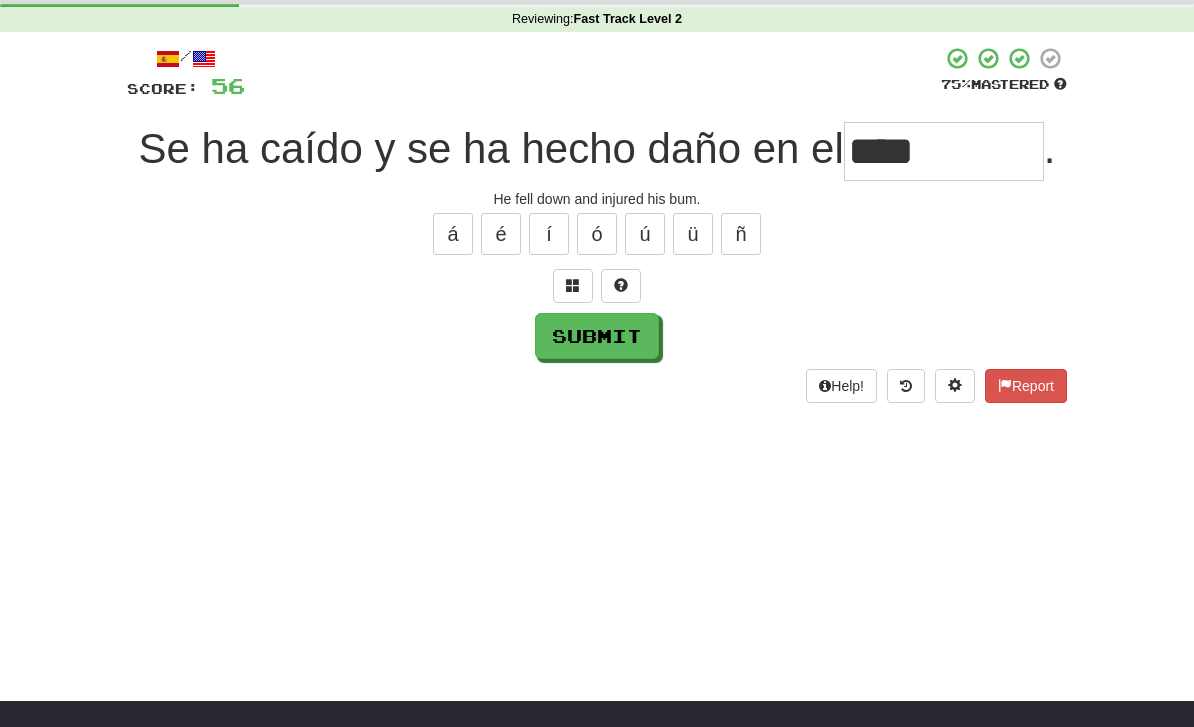 type on "****" 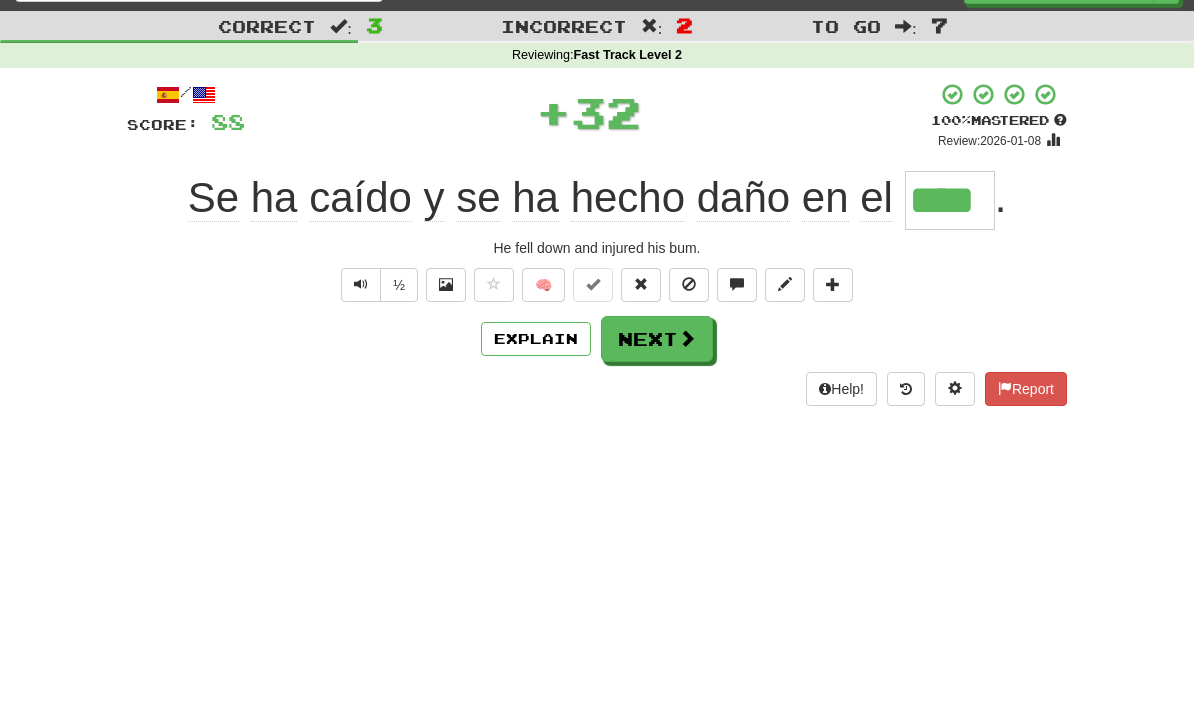 scroll, scrollTop: 0, scrollLeft: 0, axis: both 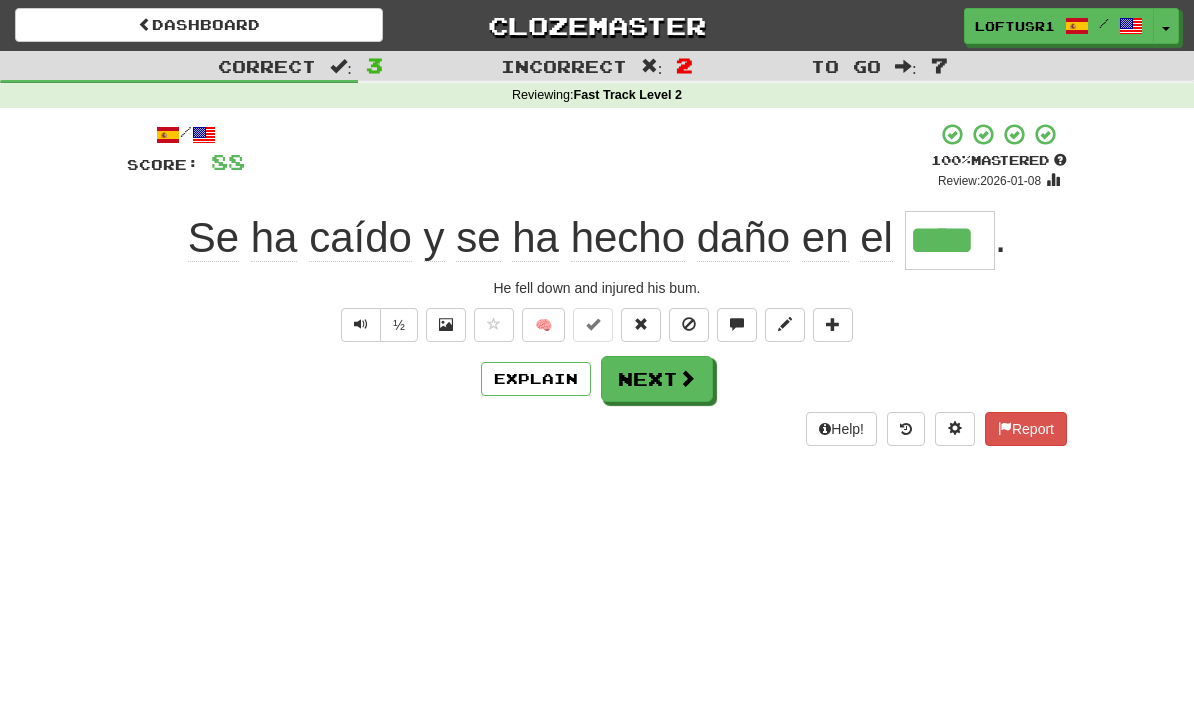 click on "Next" at bounding box center [657, 379] 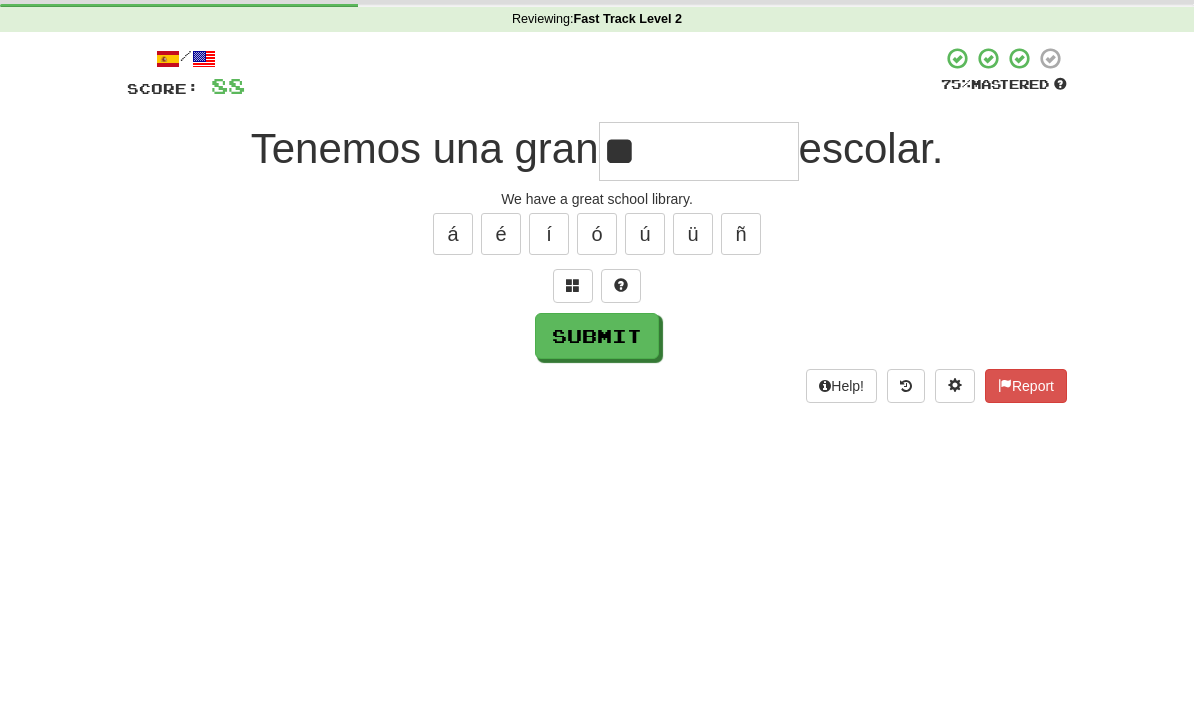 type on "*" 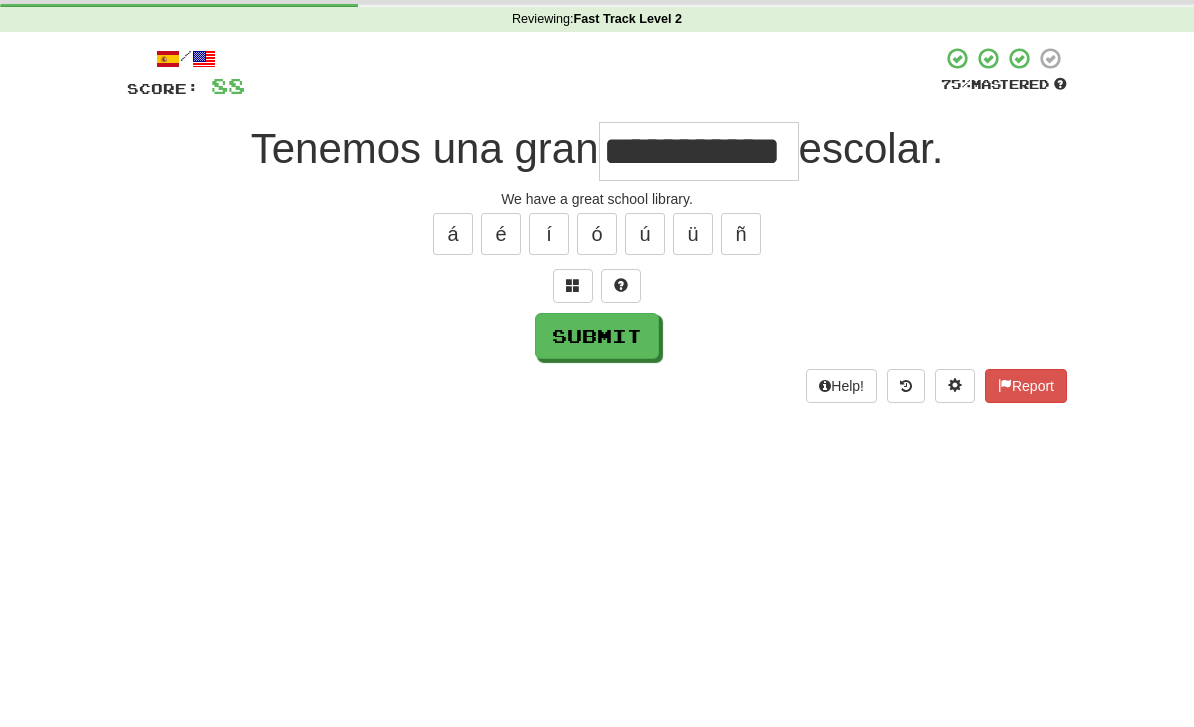 scroll, scrollTop: 76, scrollLeft: 0, axis: vertical 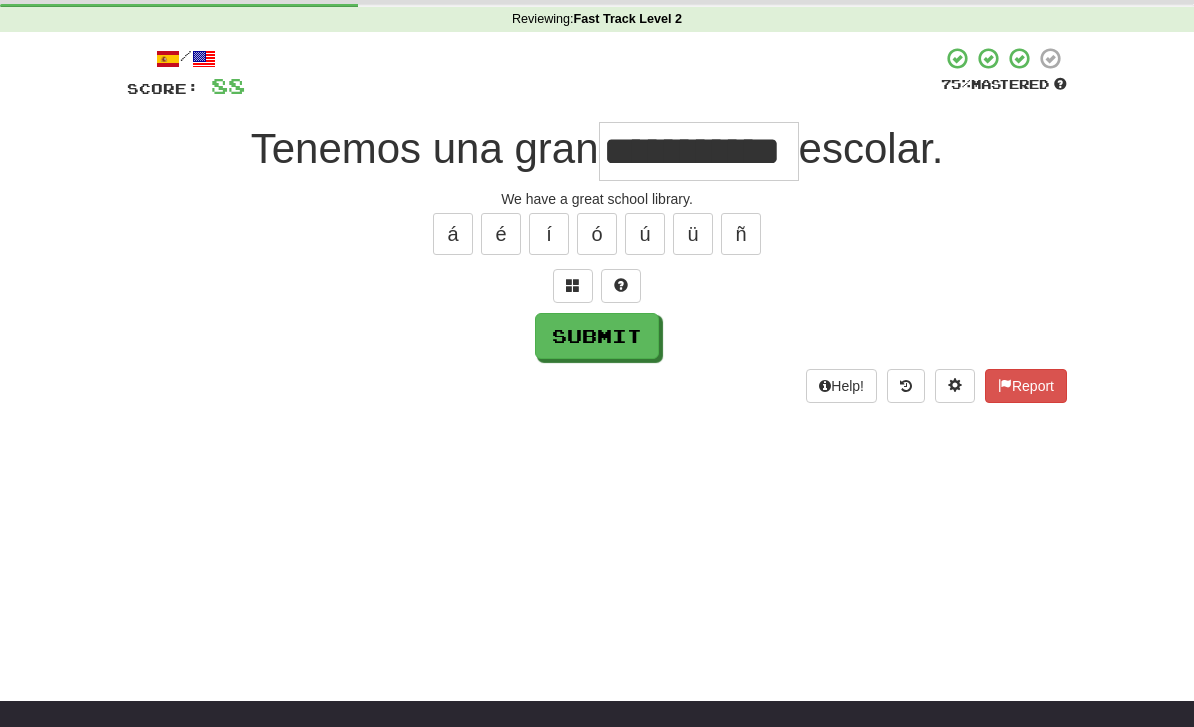 click on "Submit" at bounding box center [597, 336] 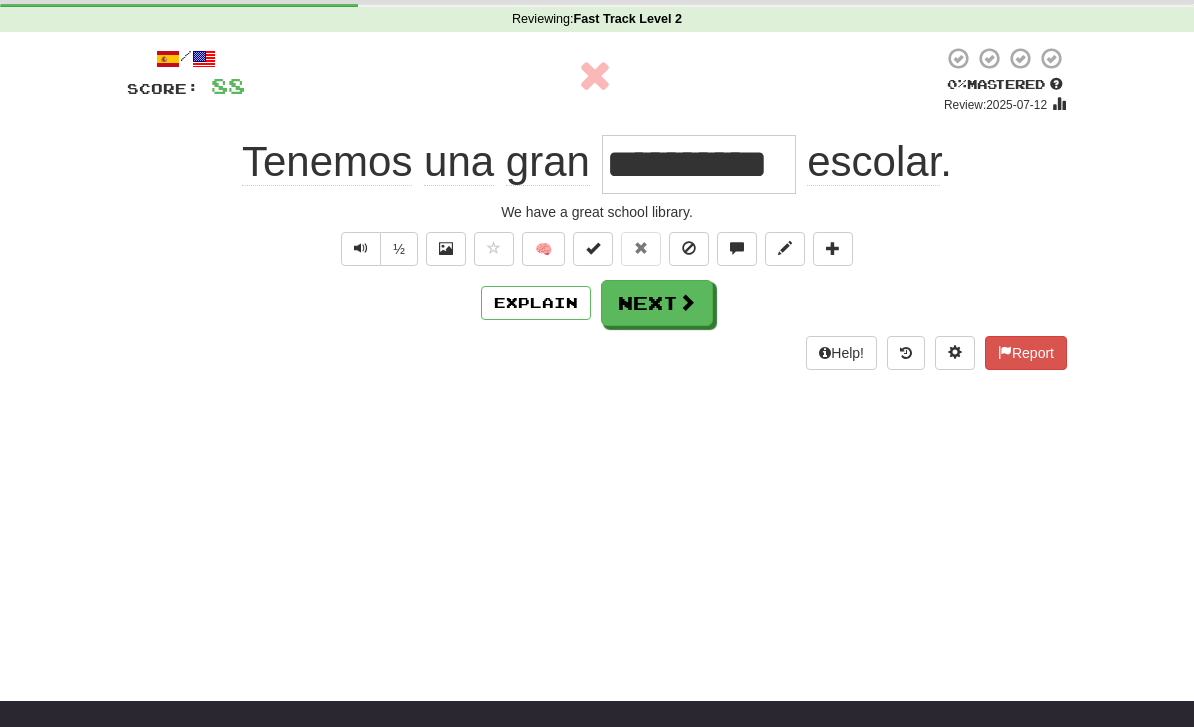 click on "Next" at bounding box center [657, 303] 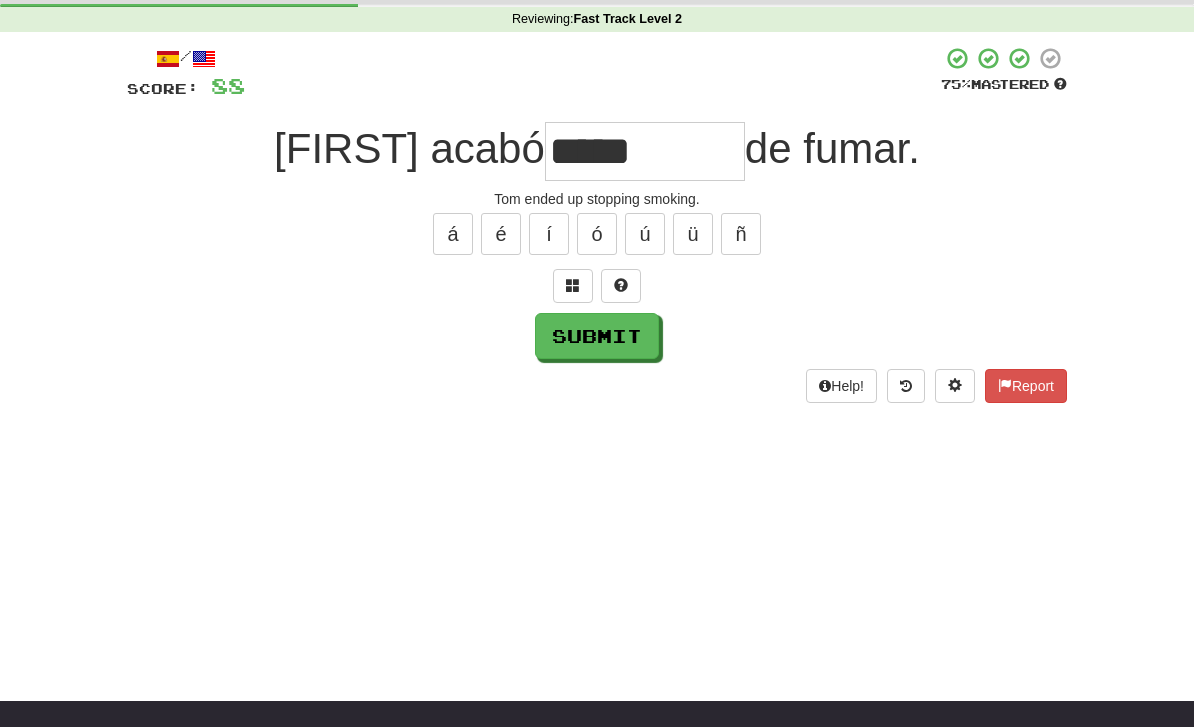 click on "Submit" at bounding box center (597, 336) 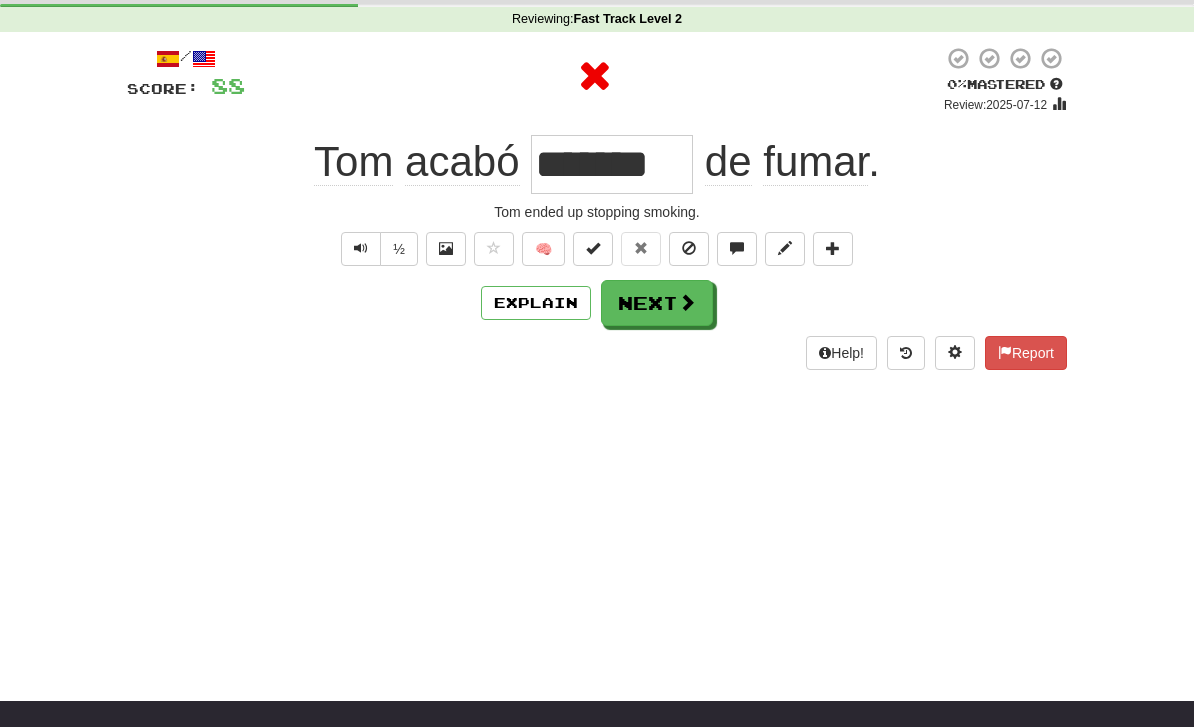 click on "Explain" at bounding box center [536, 303] 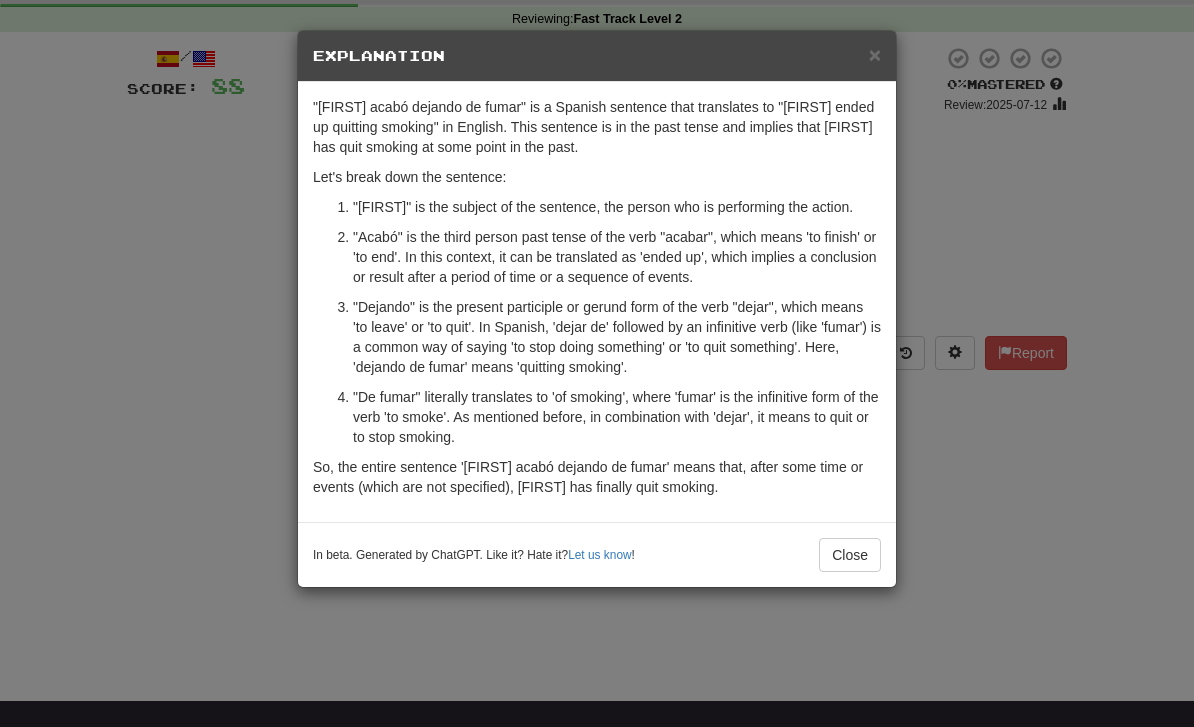 click on "Close" at bounding box center (850, 555) 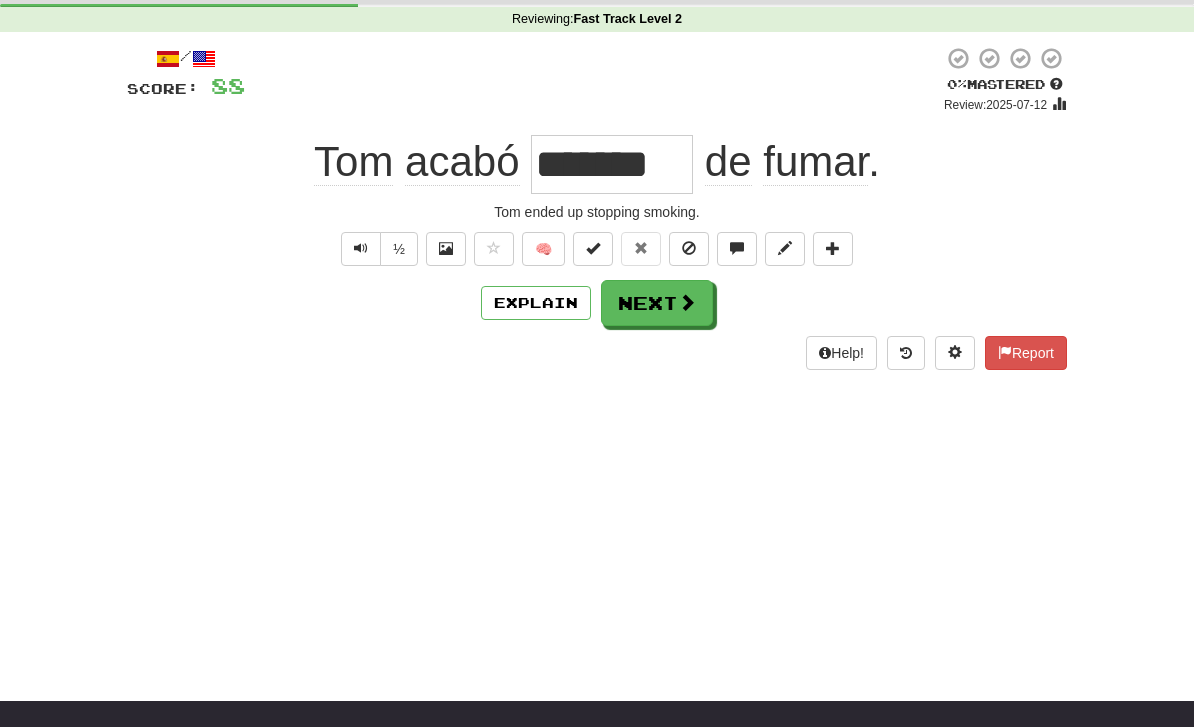 click at bounding box center (687, 302) 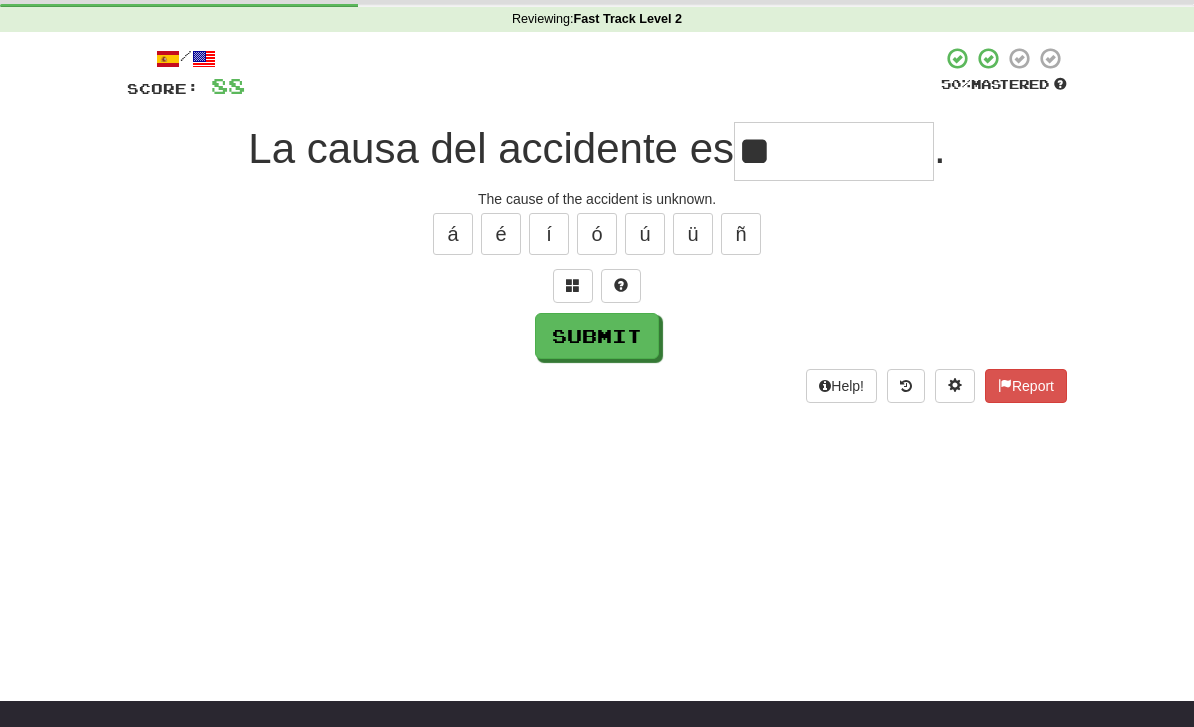 type on "*" 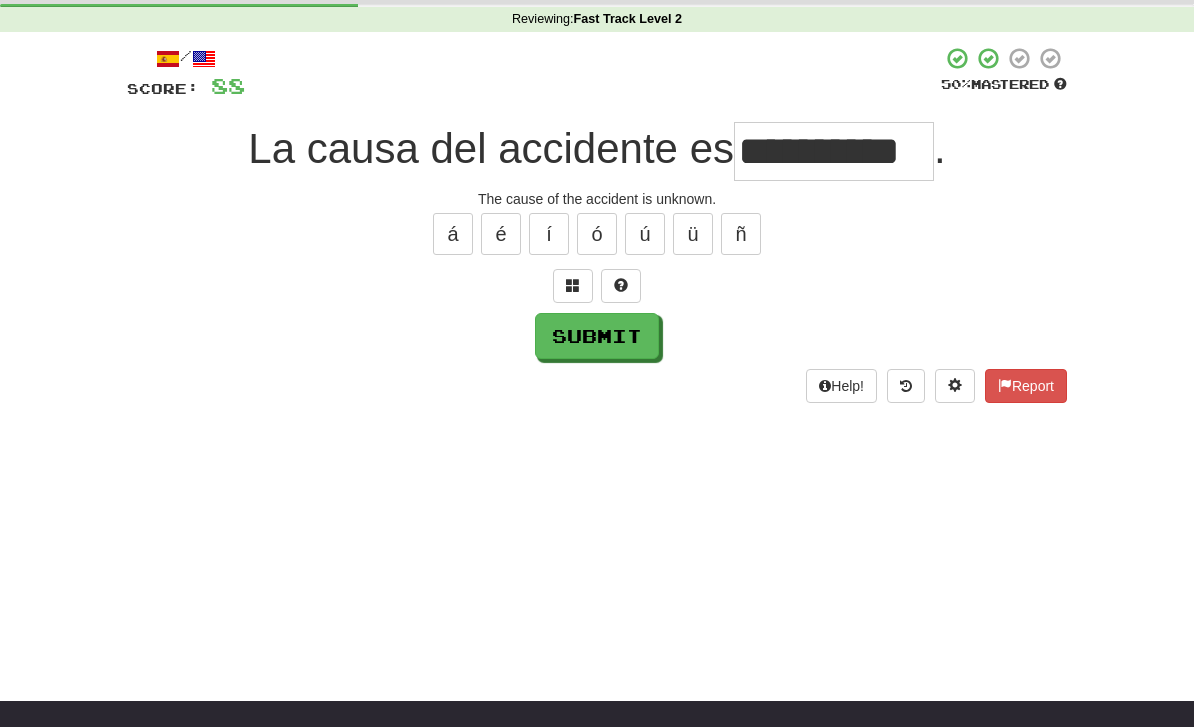 click on "Submit" at bounding box center [597, 336] 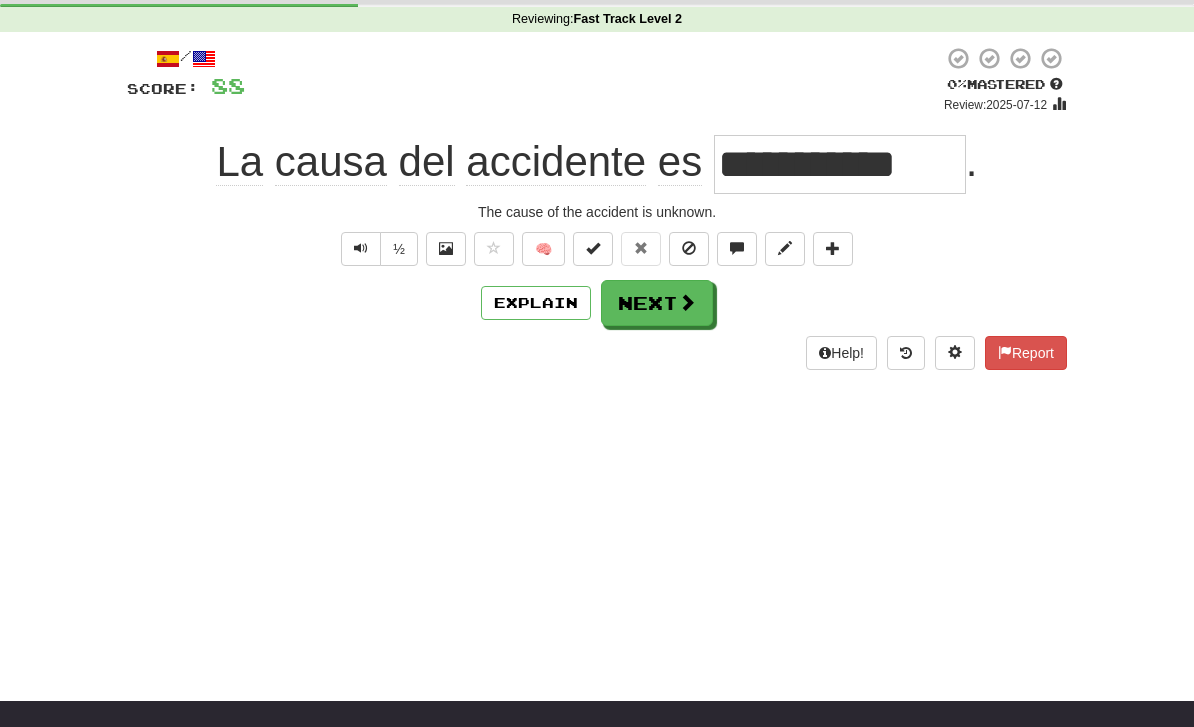 click on "Explain" at bounding box center [536, 303] 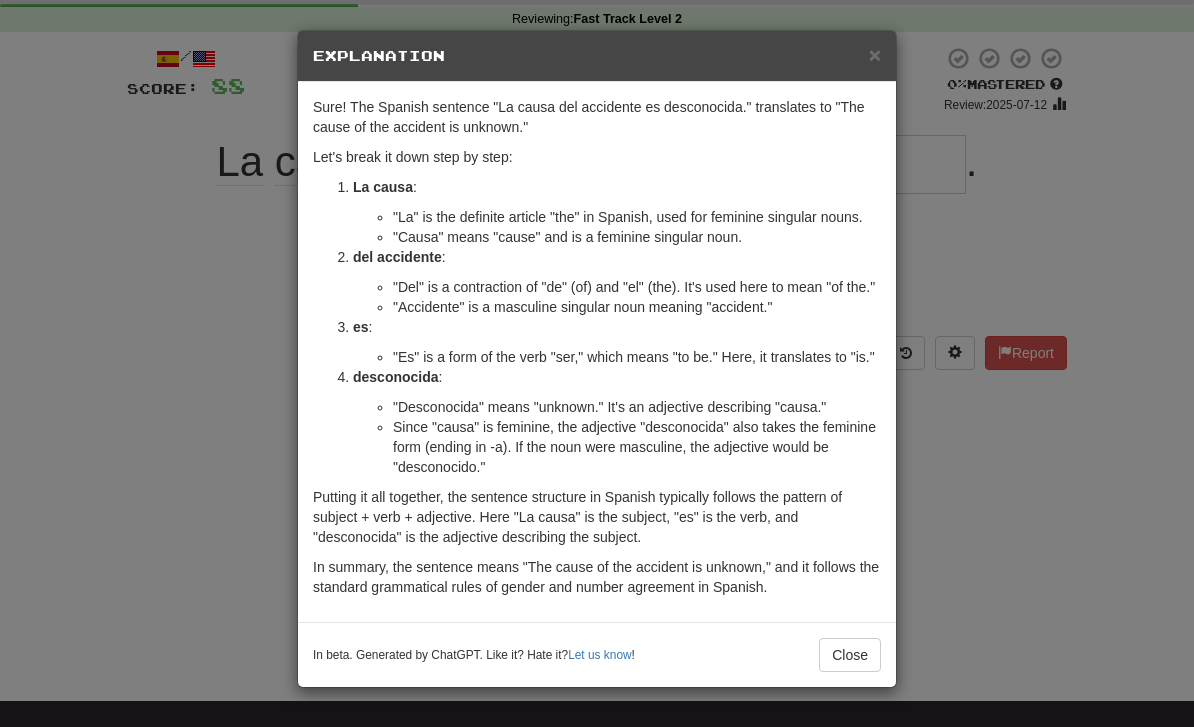 click on "In beta. Generated by ChatGPT. Like it? Hate it?  Let us know ! Close" at bounding box center [597, 654] 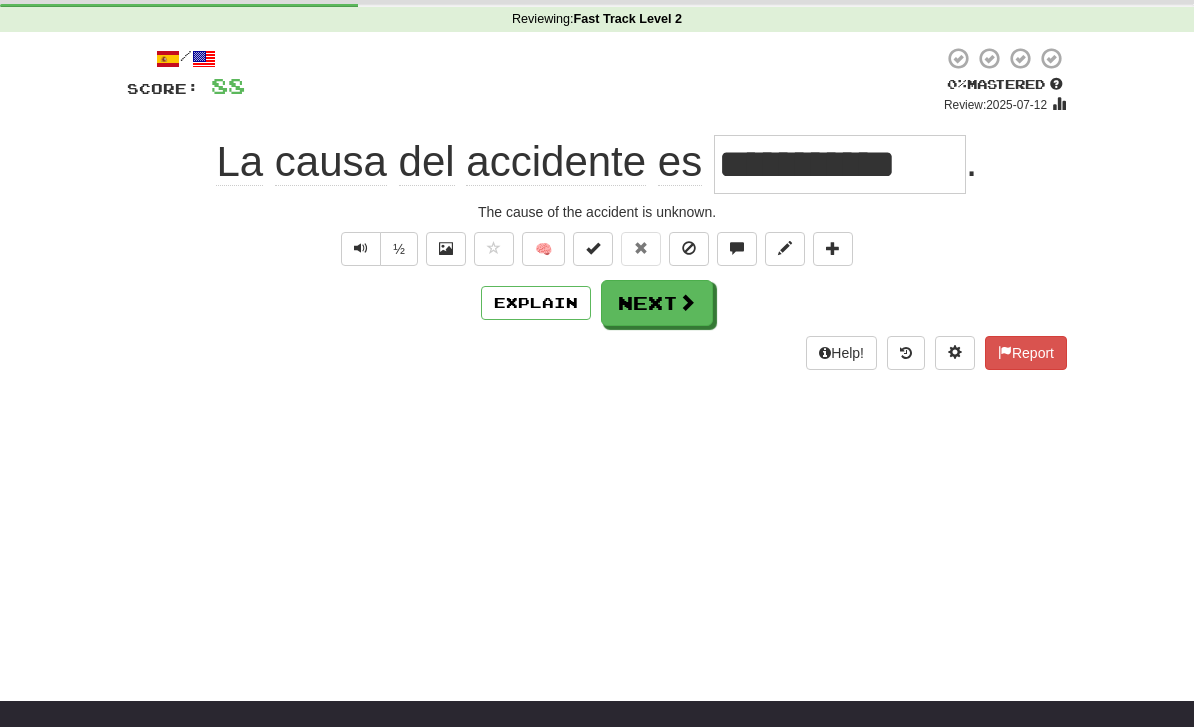 click at bounding box center [687, 302] 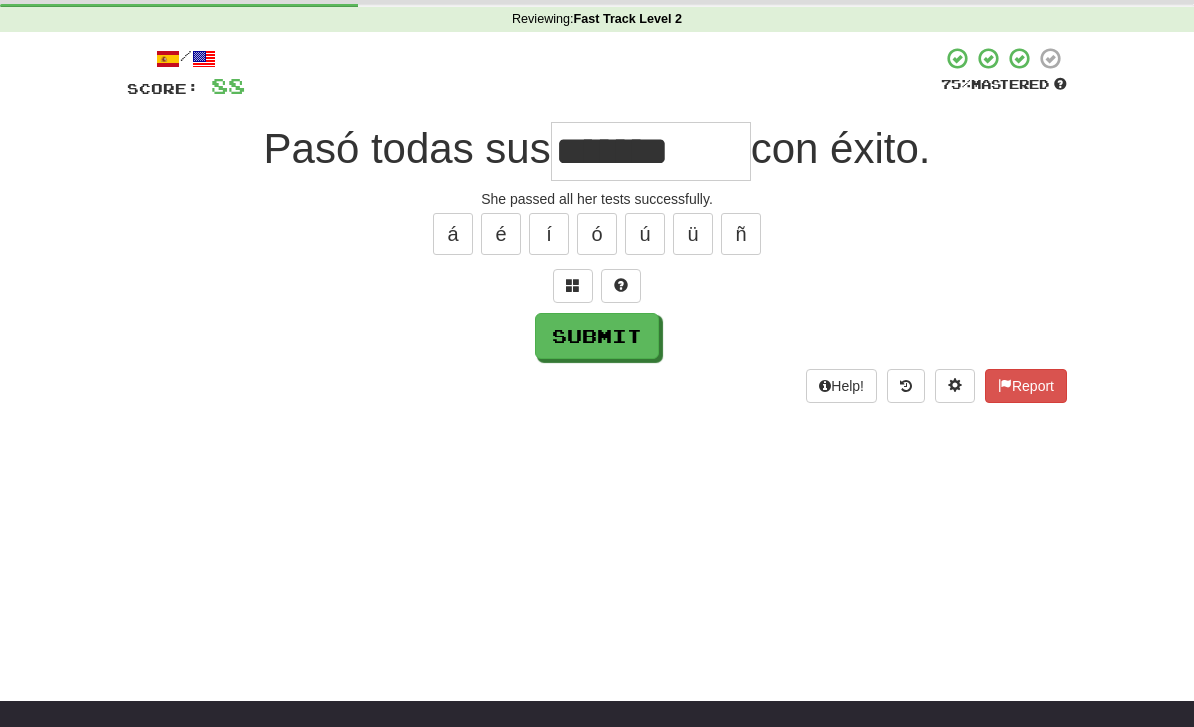 type on "*******" 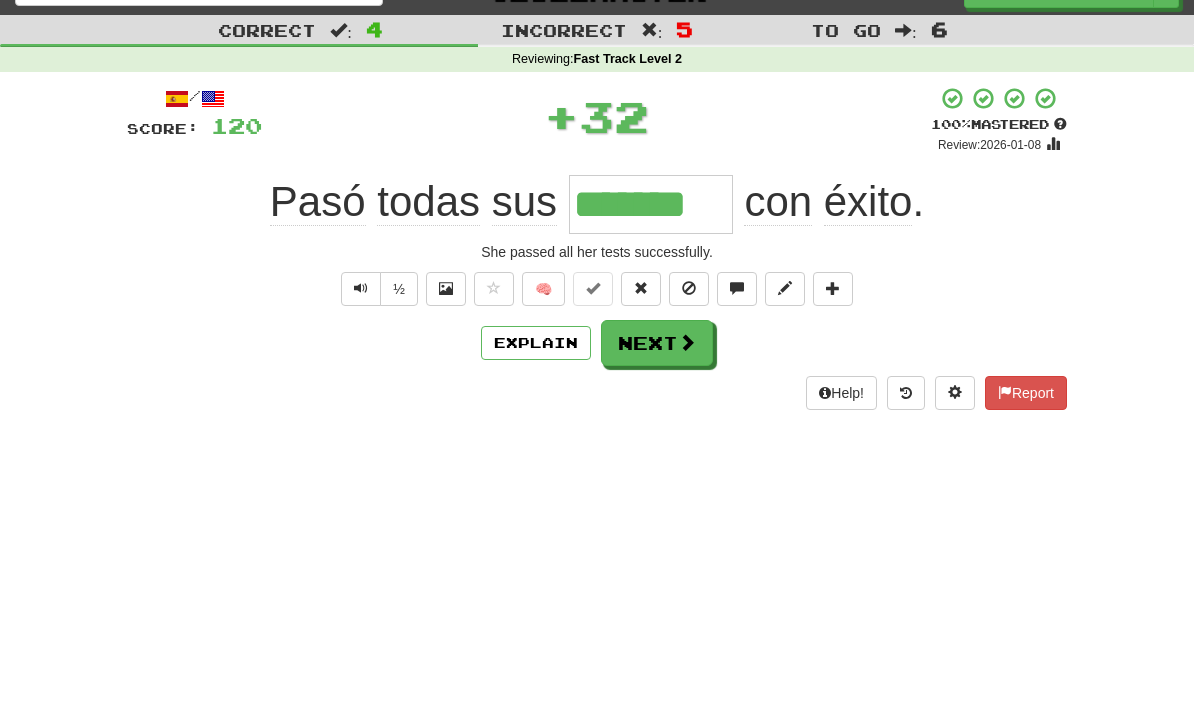 scroll, scrollTop: 0, scrollLeft: 0, axis: both 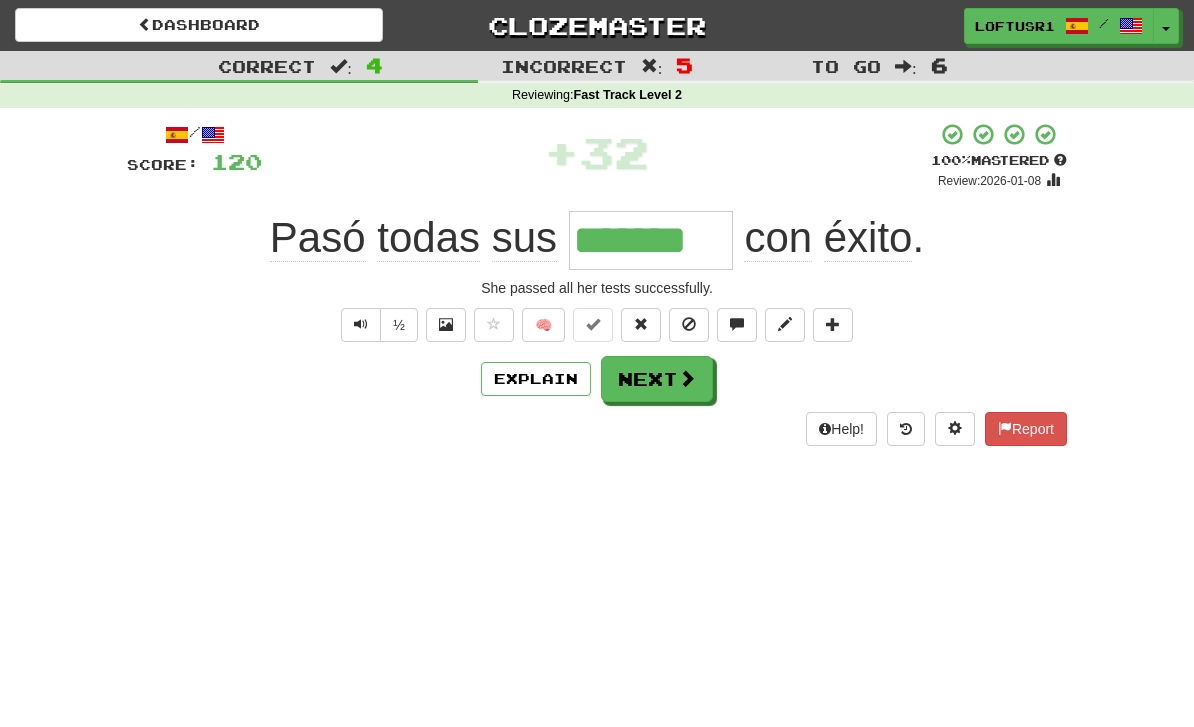 click on "Next" at bounding box center [657, 379] 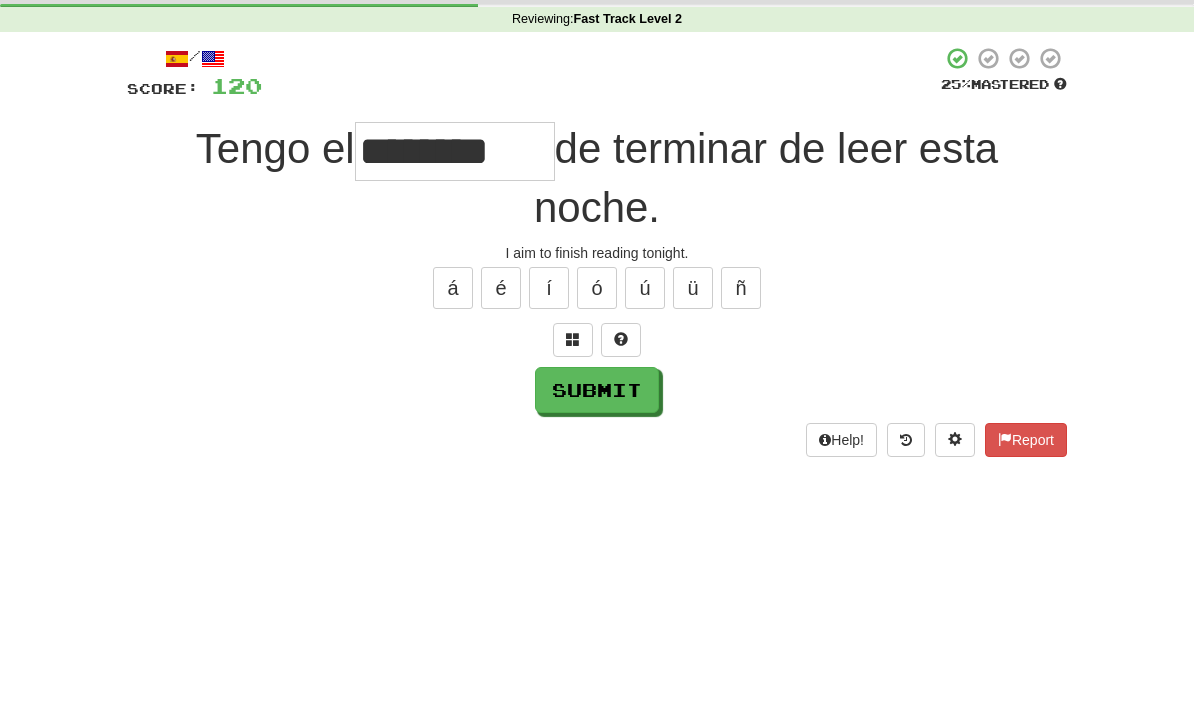 scroll, scrollTop: 76, scrollLeft: 0, axis: vertical 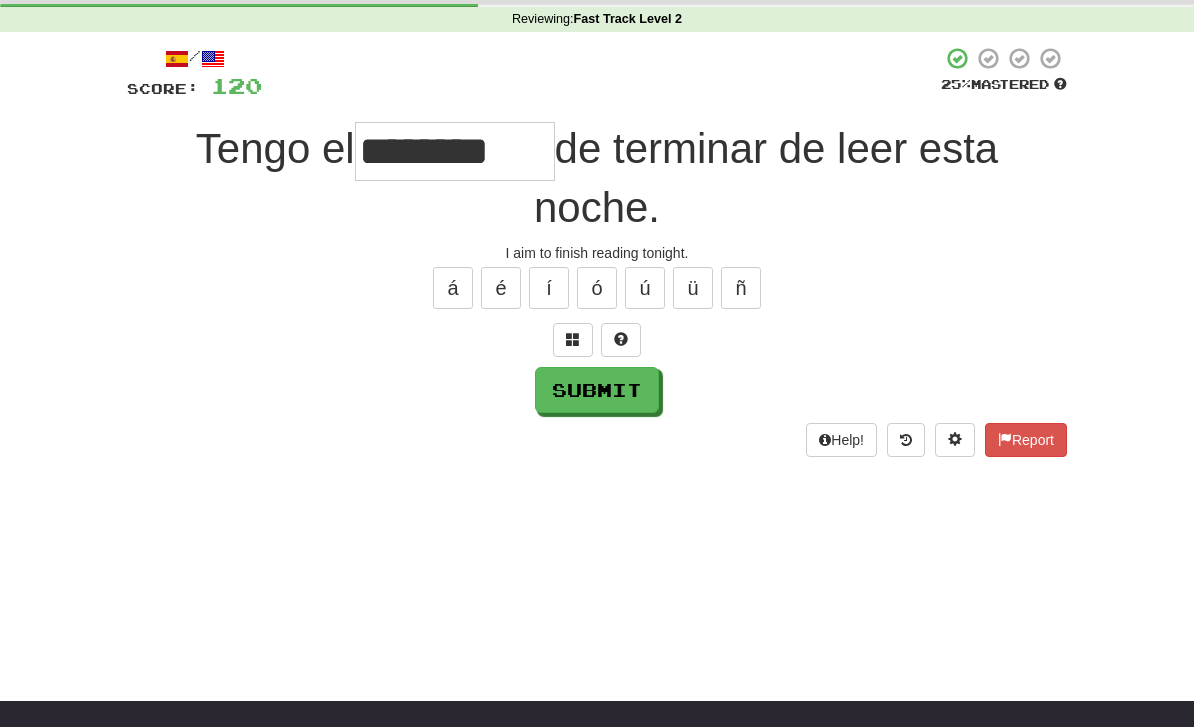 type on "********" 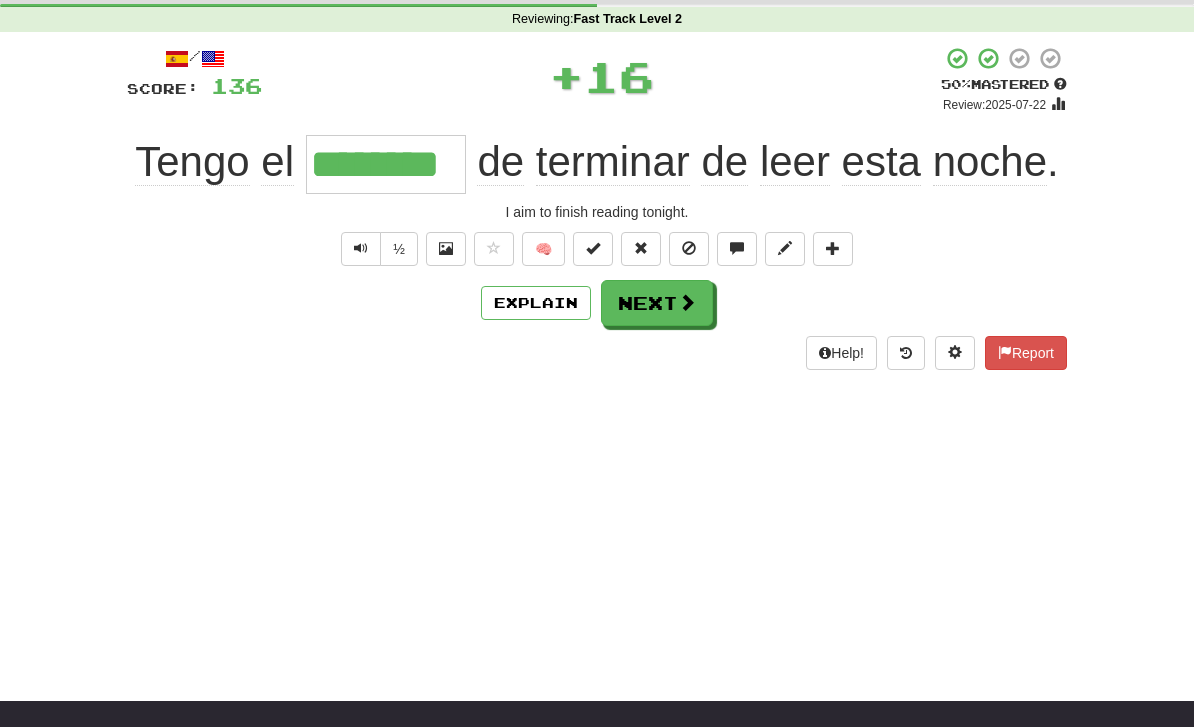 scroll, scrollTop: 0, scrollLeft: 0, axis: both 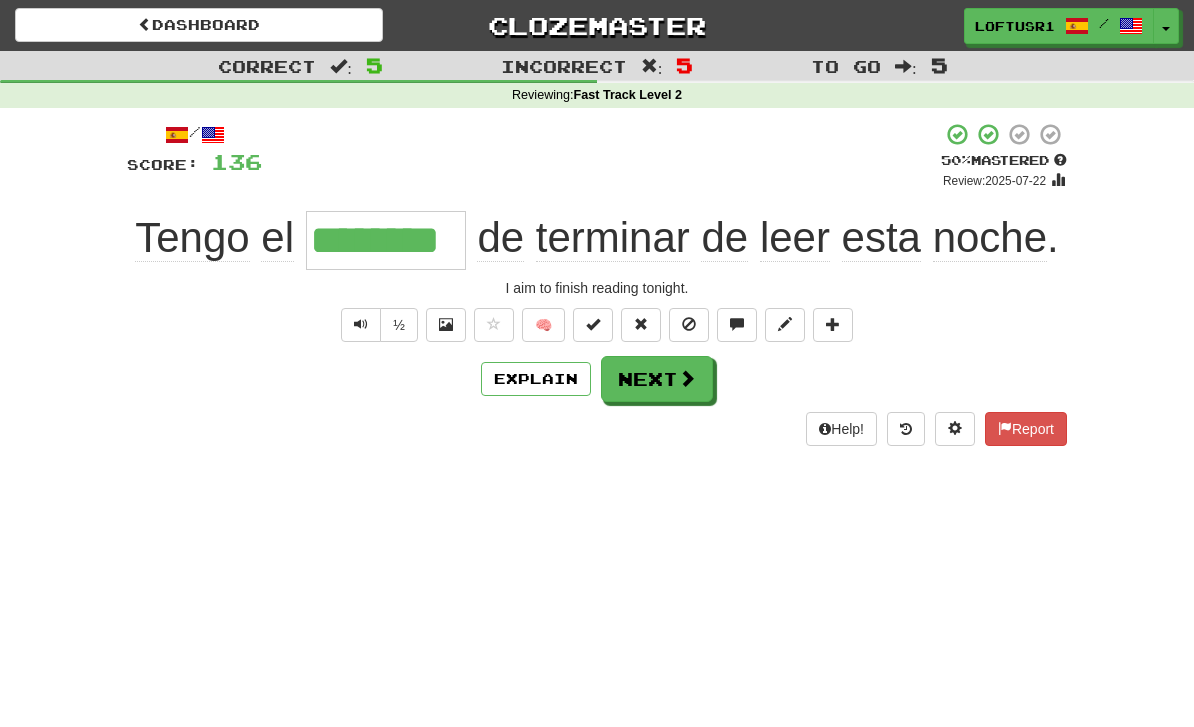click on "Next" at bounding box center [657, 379] 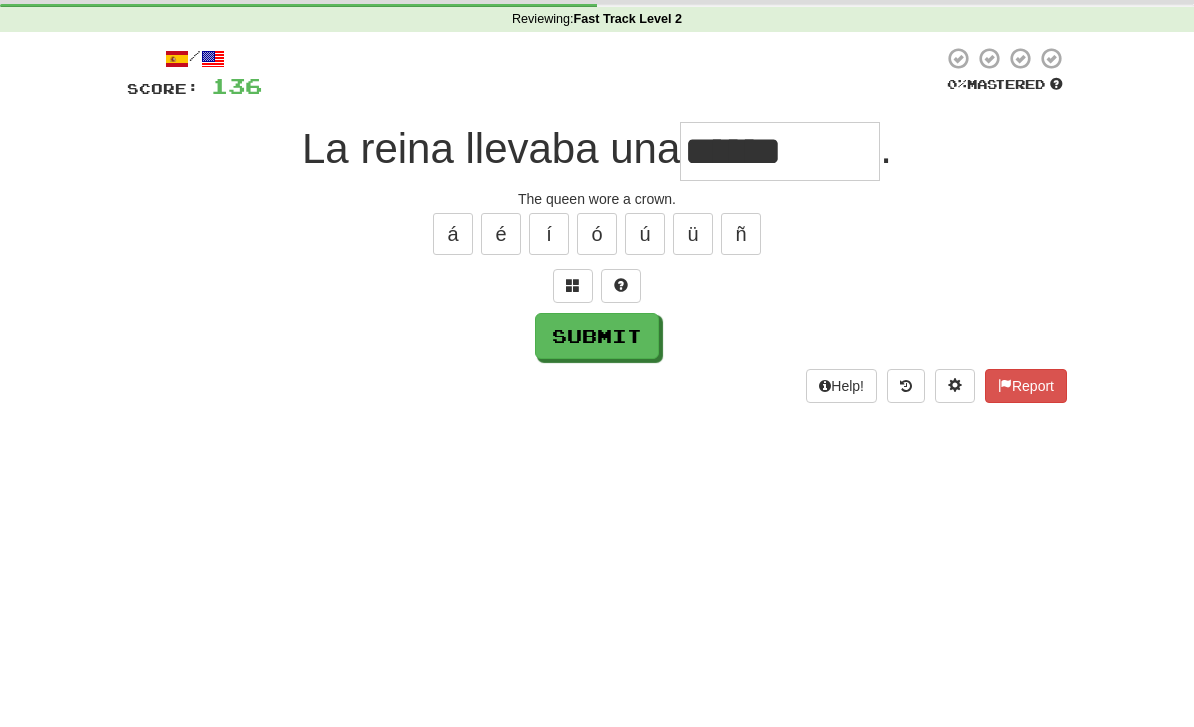 scroll, scrollTop: 76, scrollLeft: 0, axis: vertical 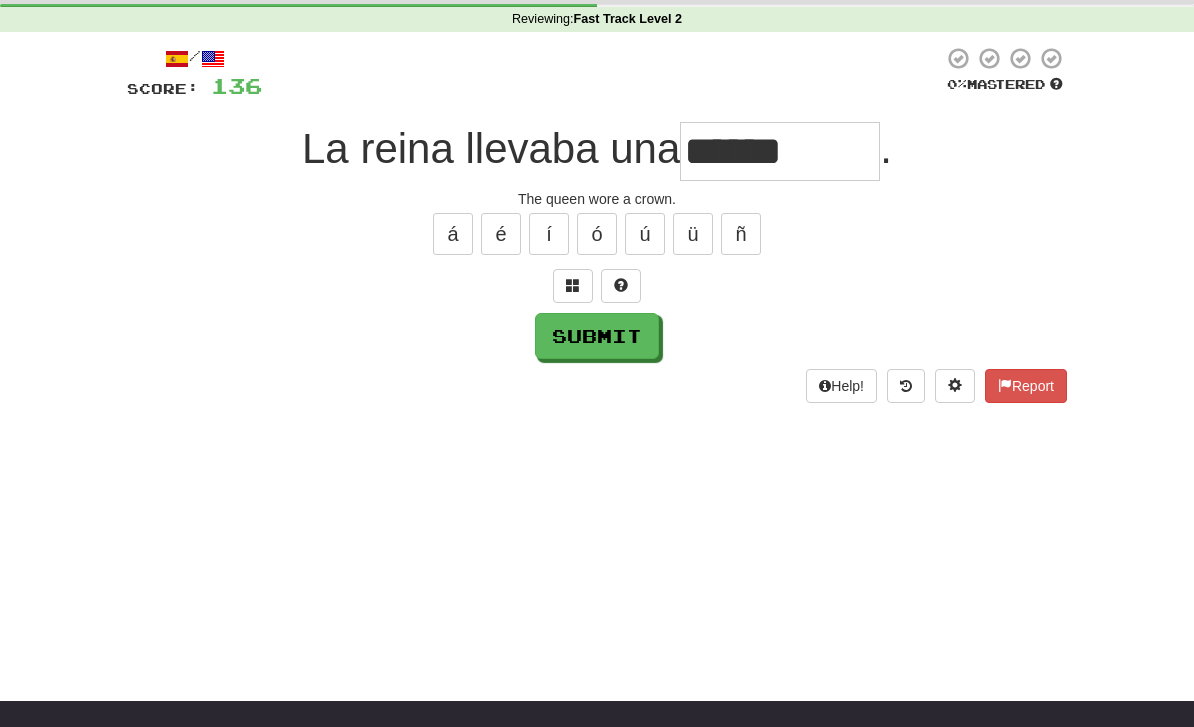 type on "******" 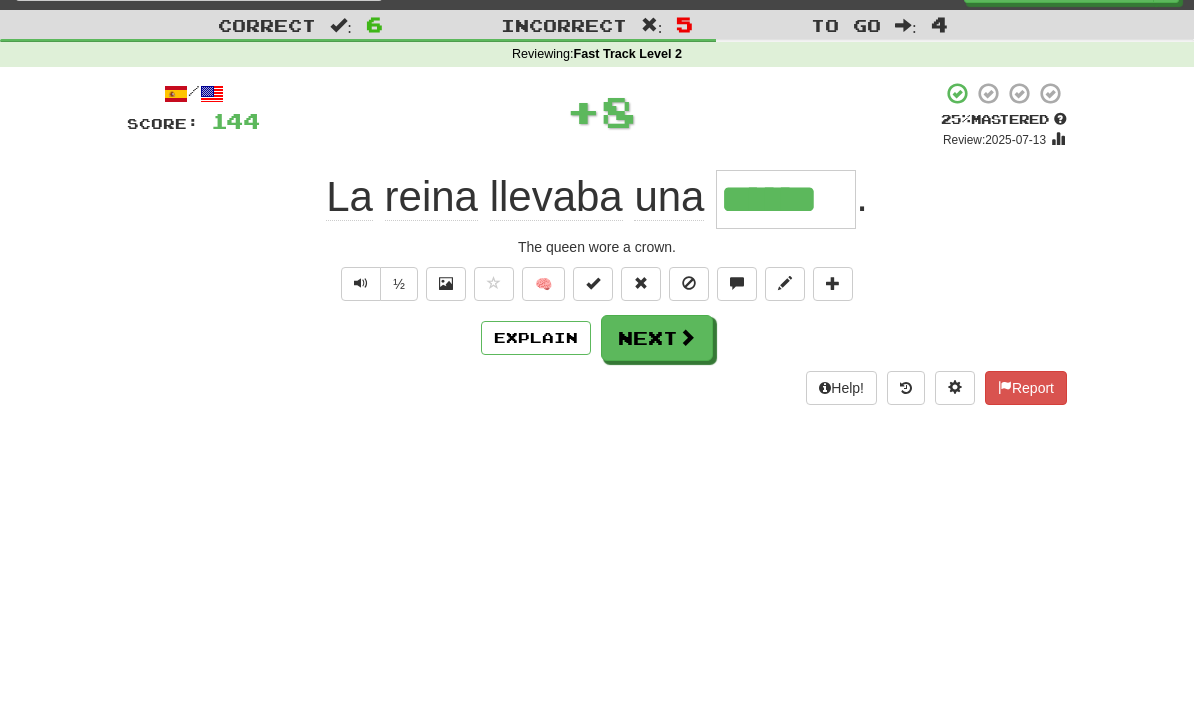 scroll, scrollTop: 0, scrollLeft: 0, axis: both 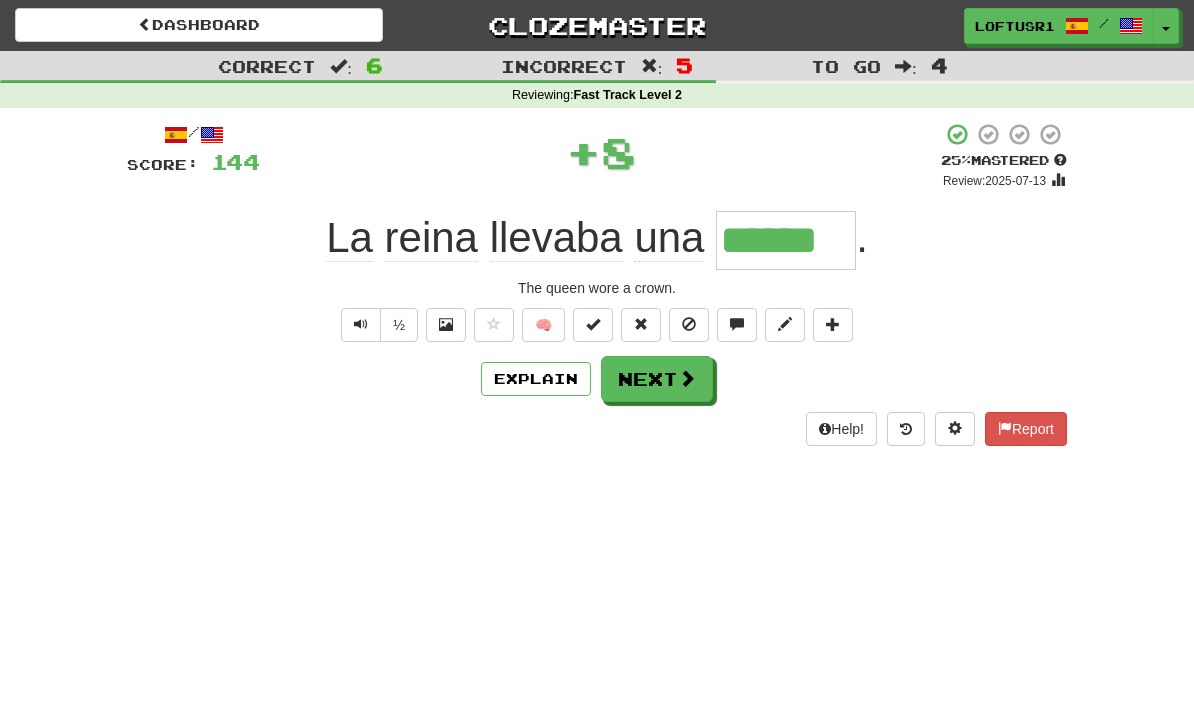 click on "Next" at bounding box center [657, 379] 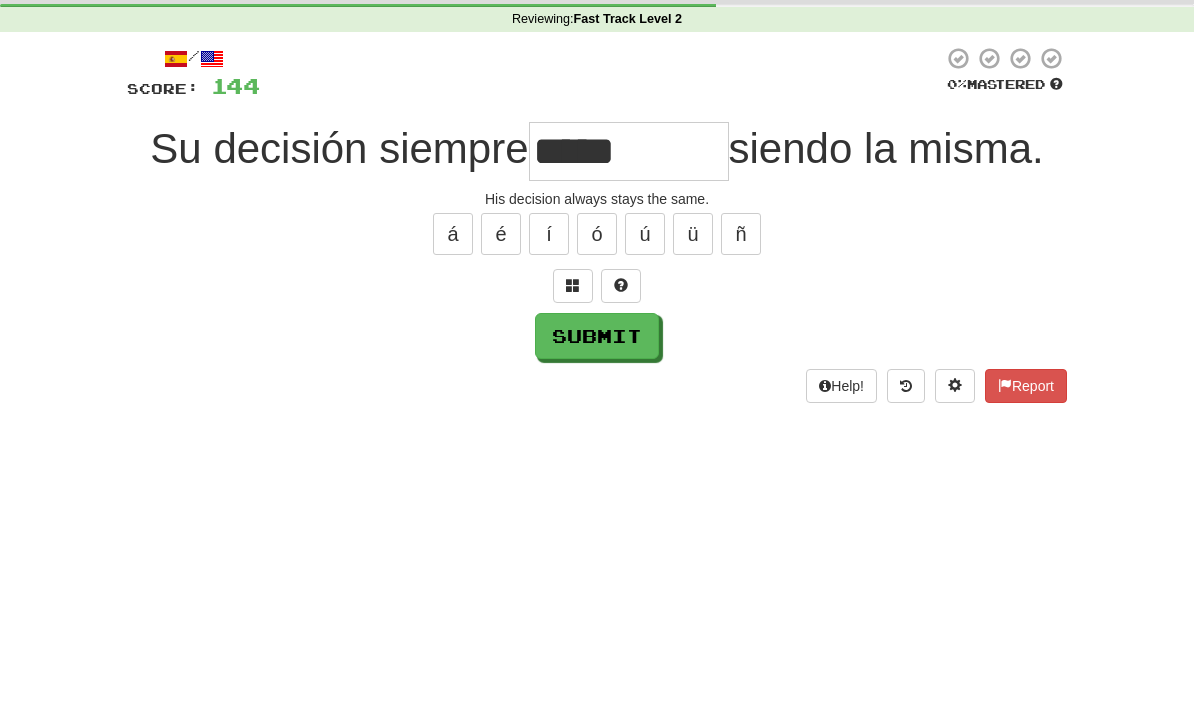 scroll, scrollTop: 76, scrollLeft: 0, axis: vertical 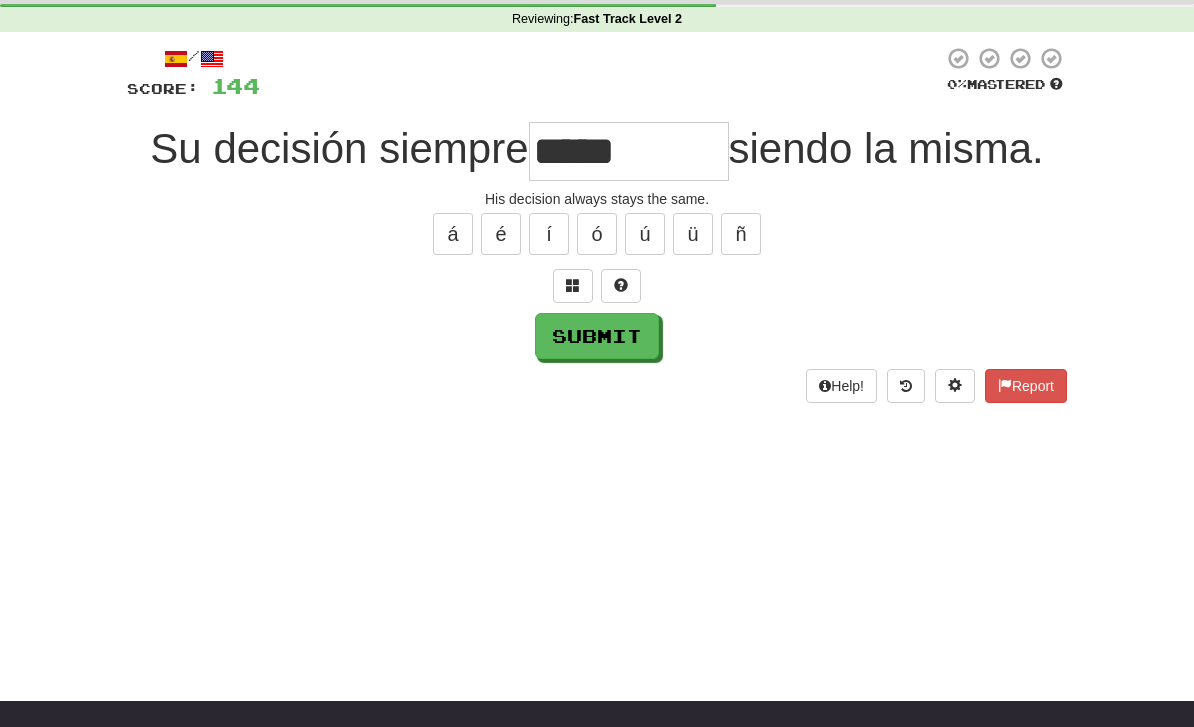 type on "*****" 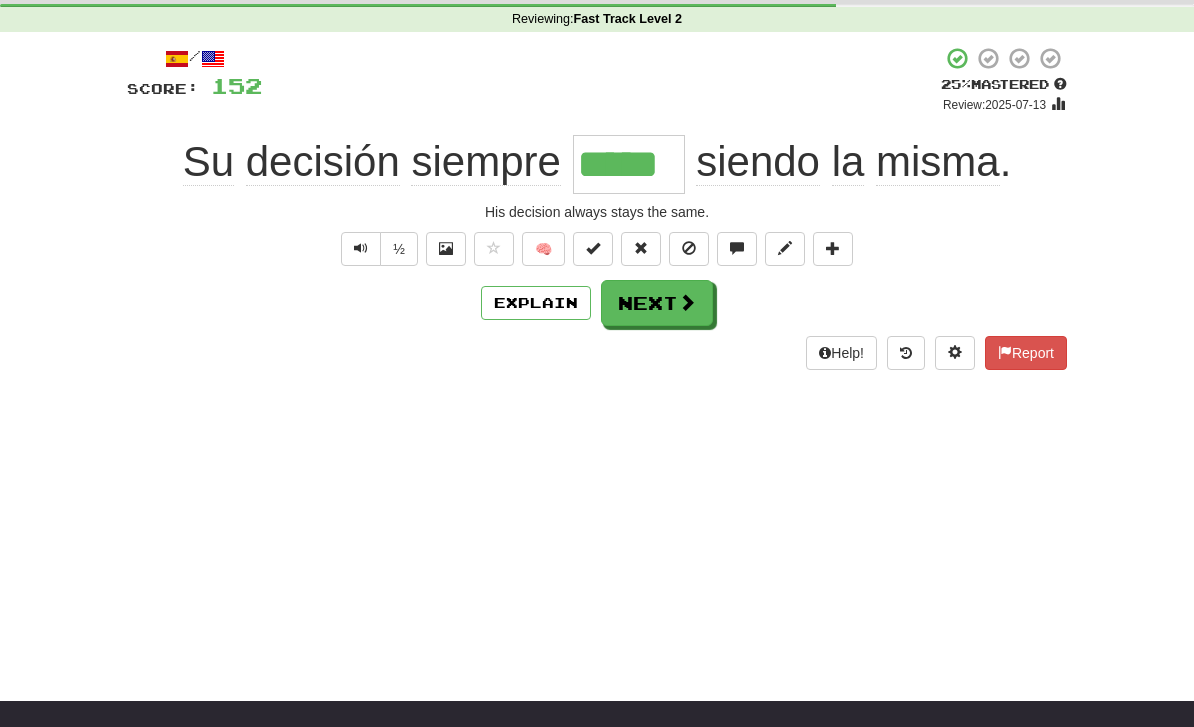 click on "Next" at bounding box center [657, 303] 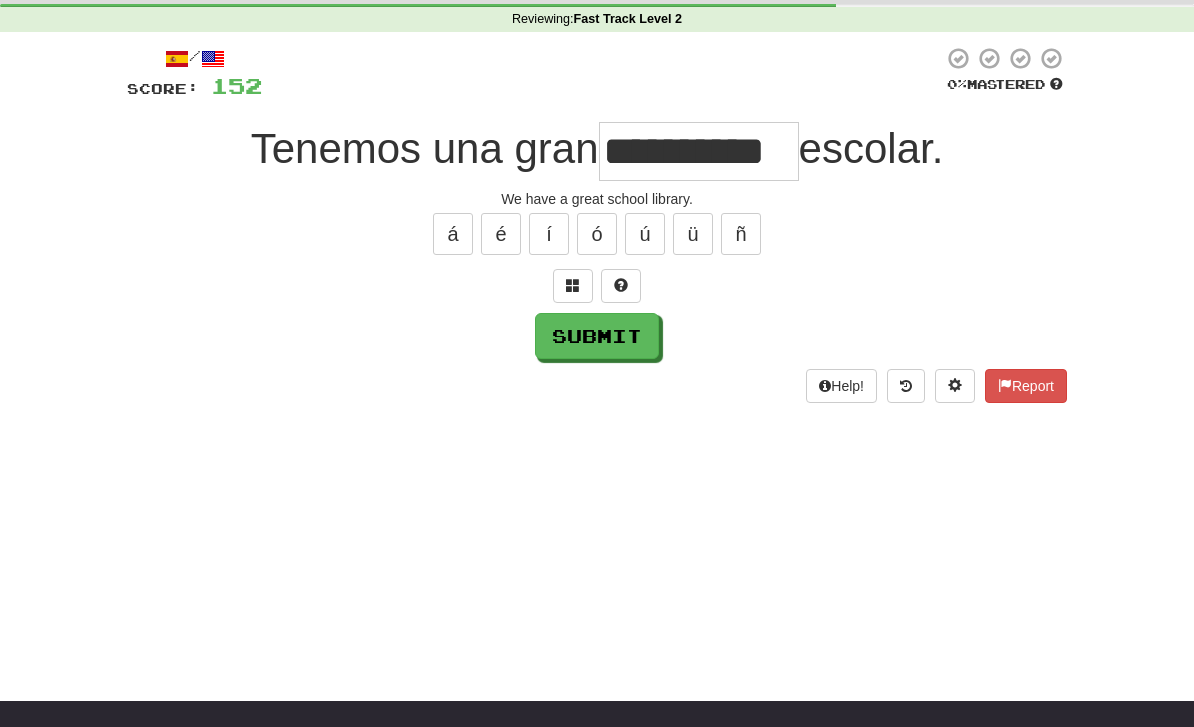 type on "**********" 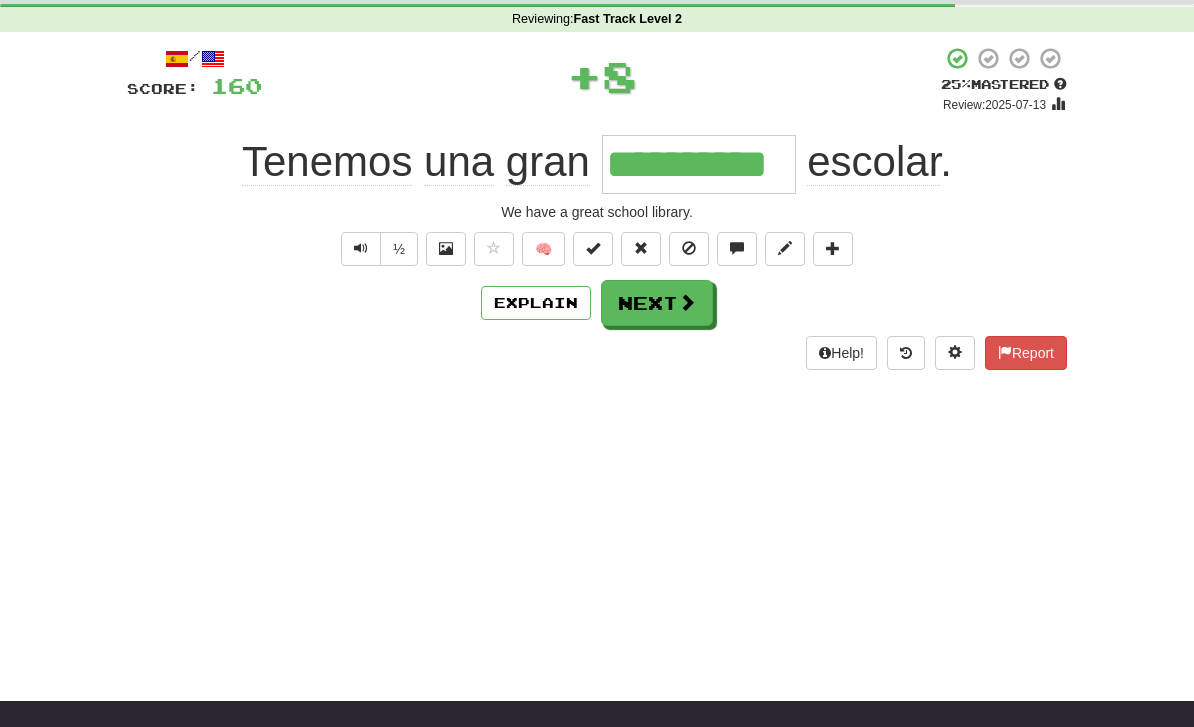 scroll, scrollTop: 0, scrollLeft: 0, axis: both 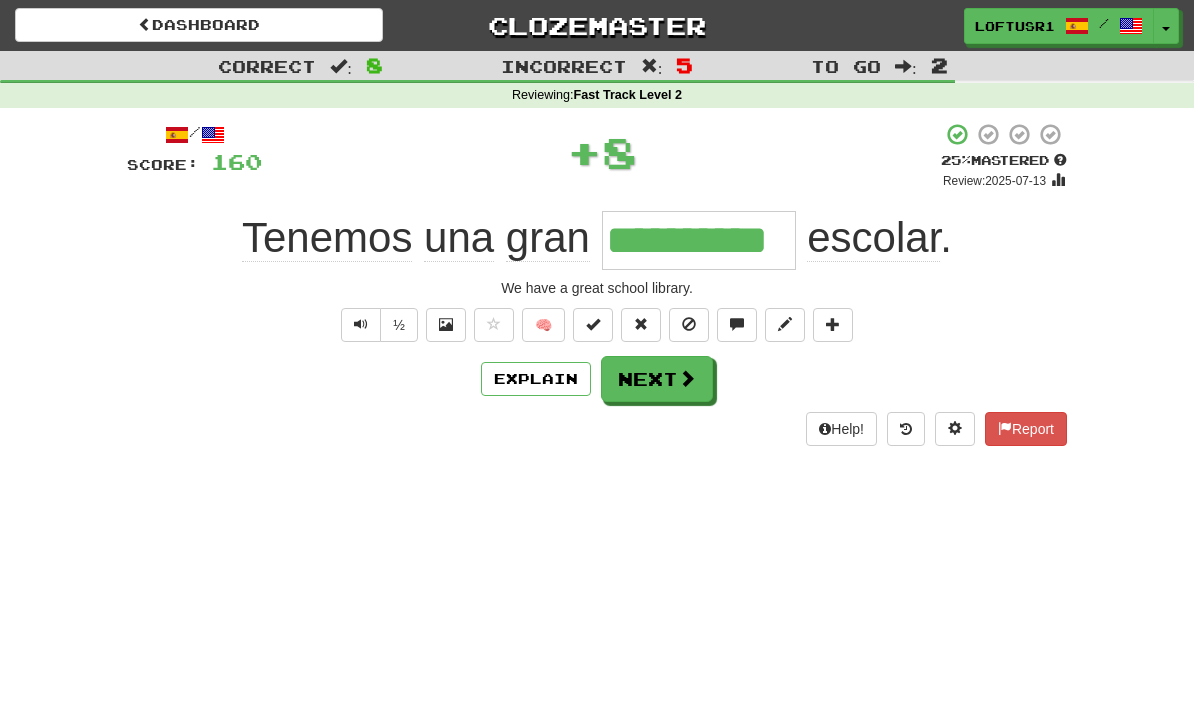 click on "Next" at bounding box center [657, 379] 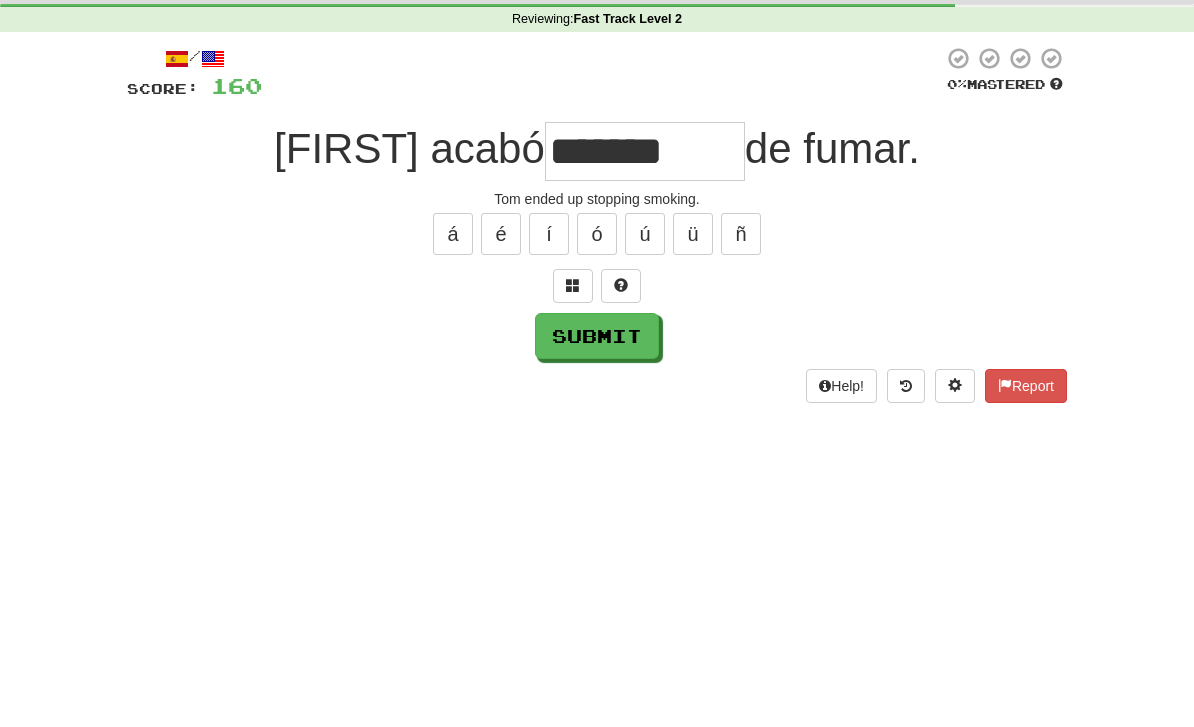 scroll, scrollTop: 76, scrollLeft: 0, axis: vertical 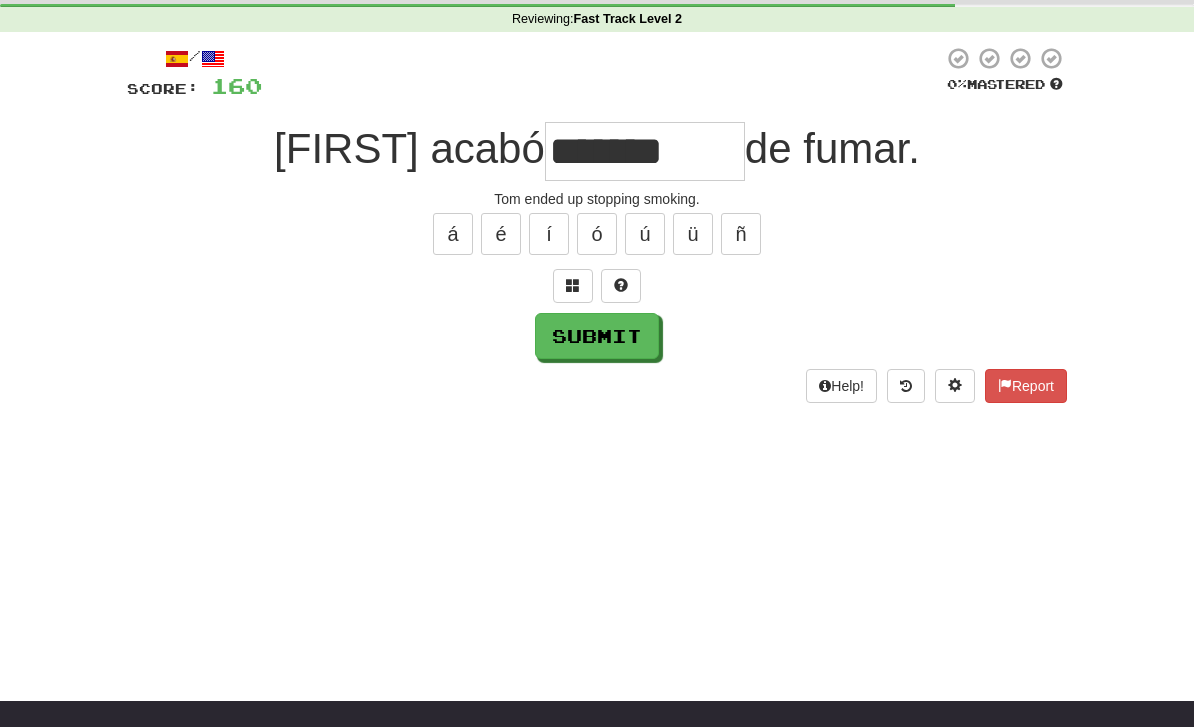 type on "*******" 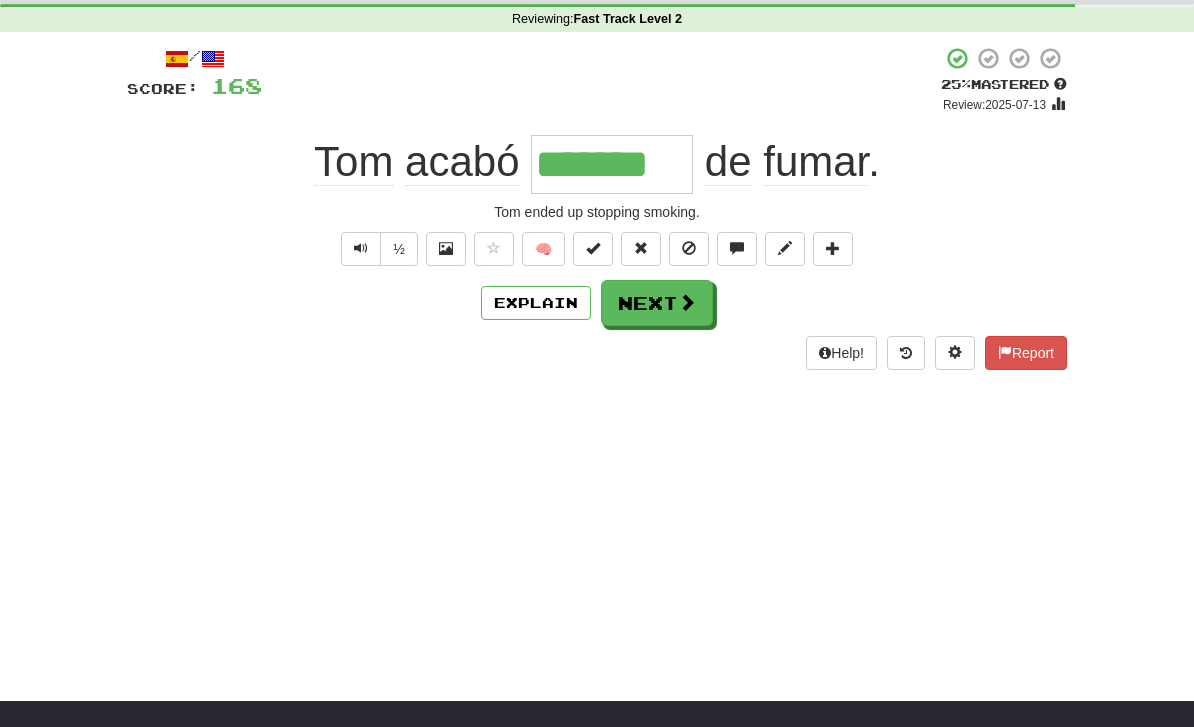 click on "Explain" at bounding box center (536, 303) 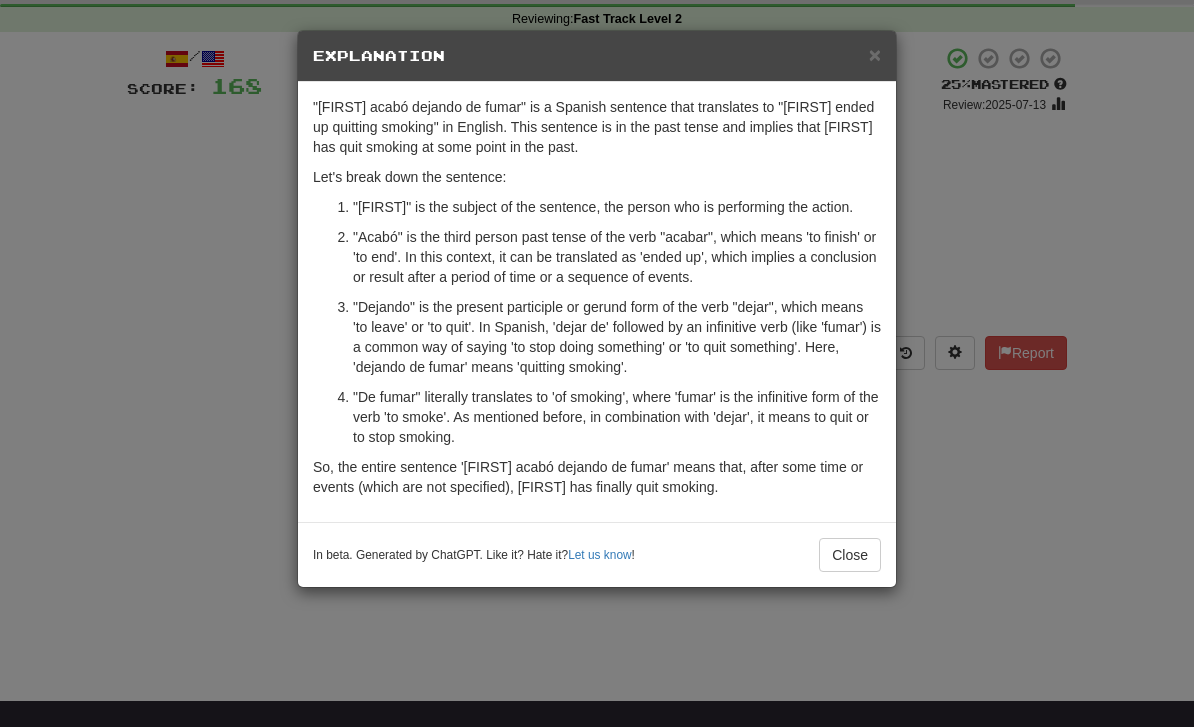 click on "Close" at bounding box center (850, 555) 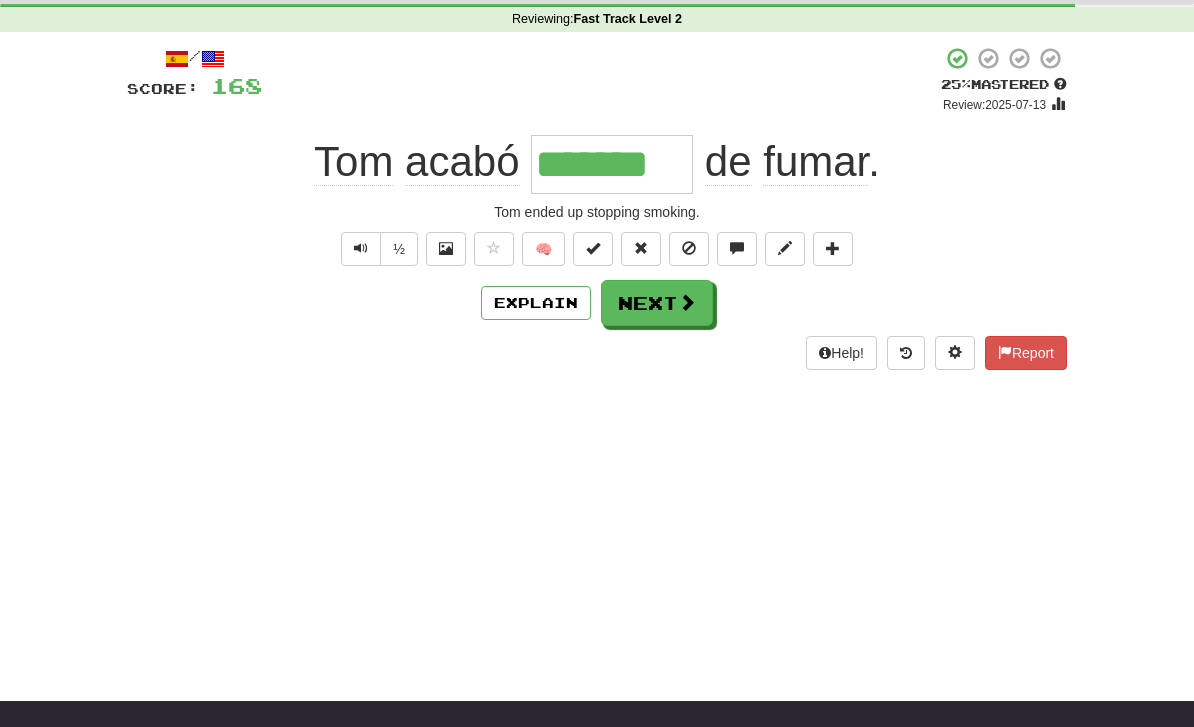 click on "Next" at bounding box center (657, 303) 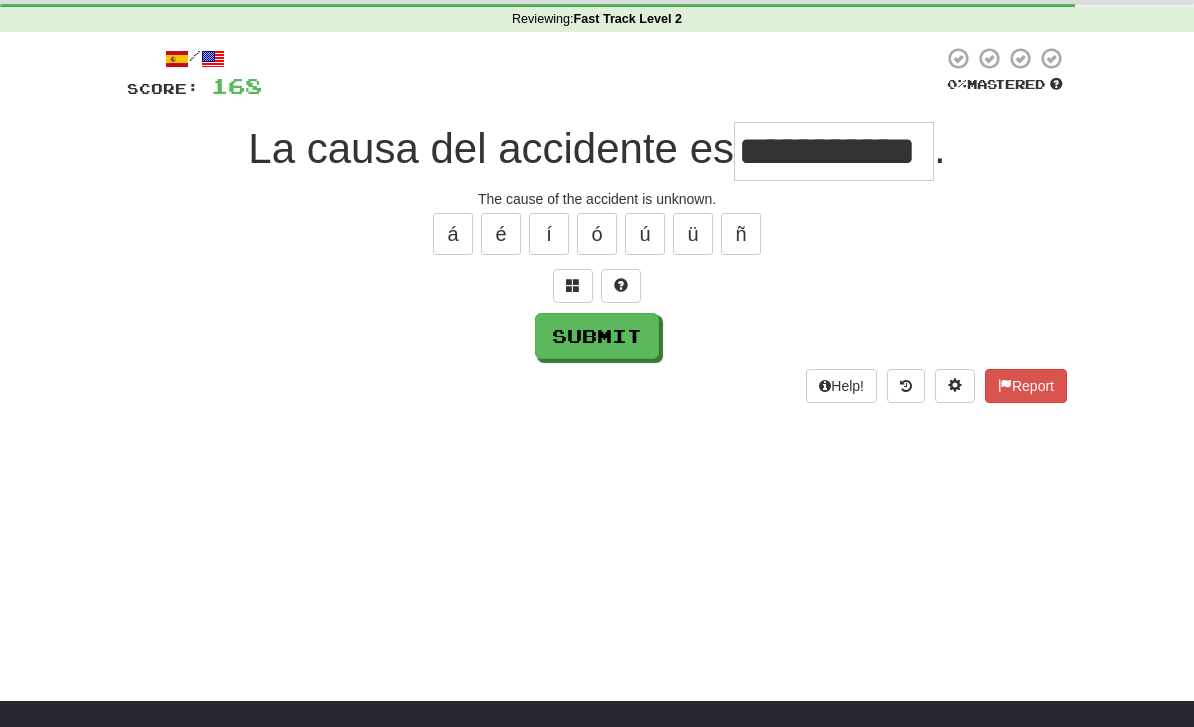 click on "Submit" at bounding box center [597, 336] 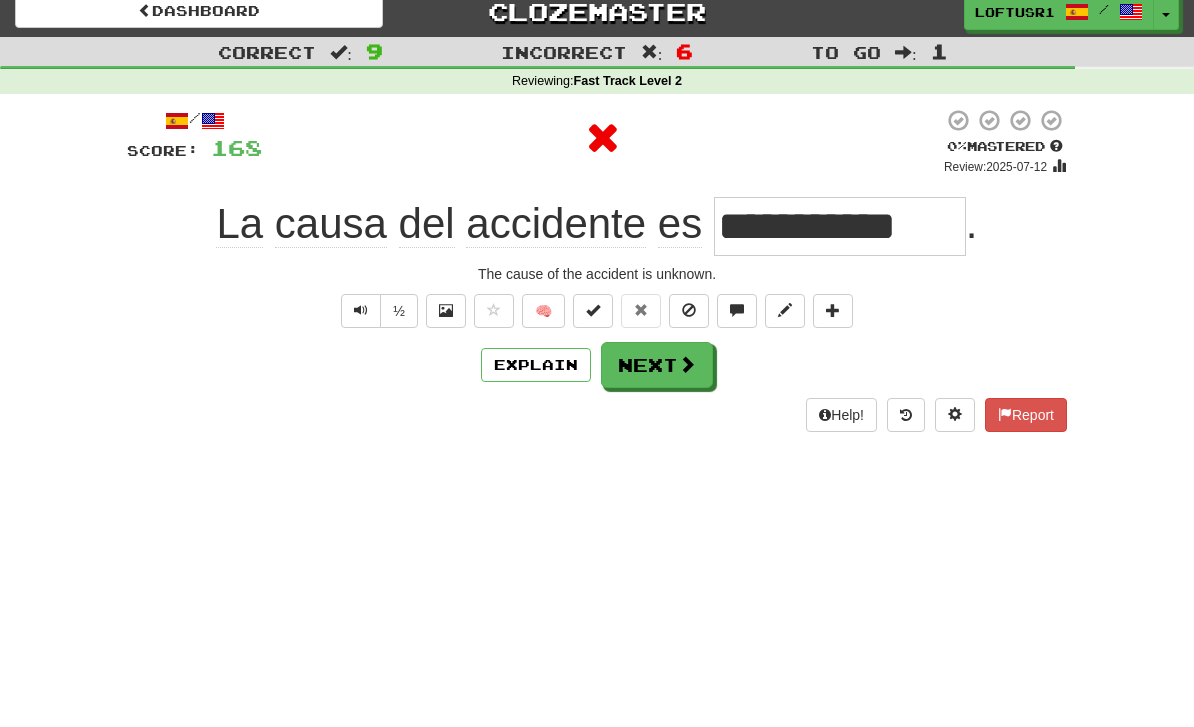 scroll, scrollTop: 0, scrollLeft: 0, axis: both 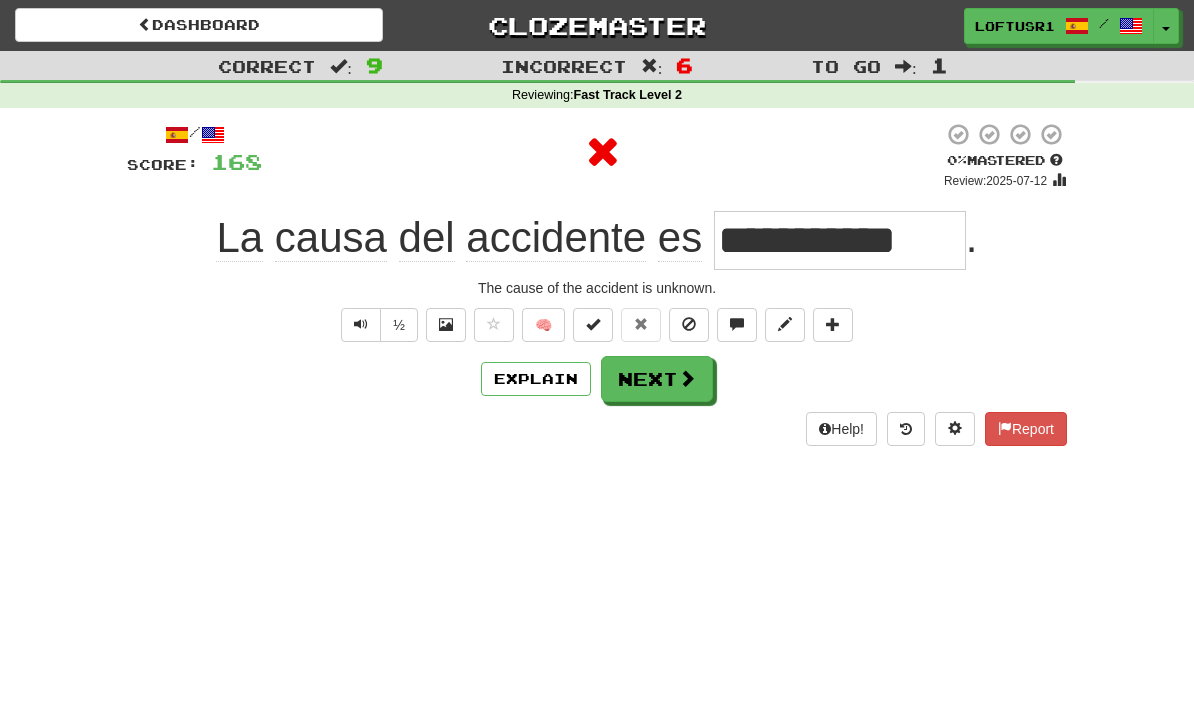click at bounding box center (687, 378) 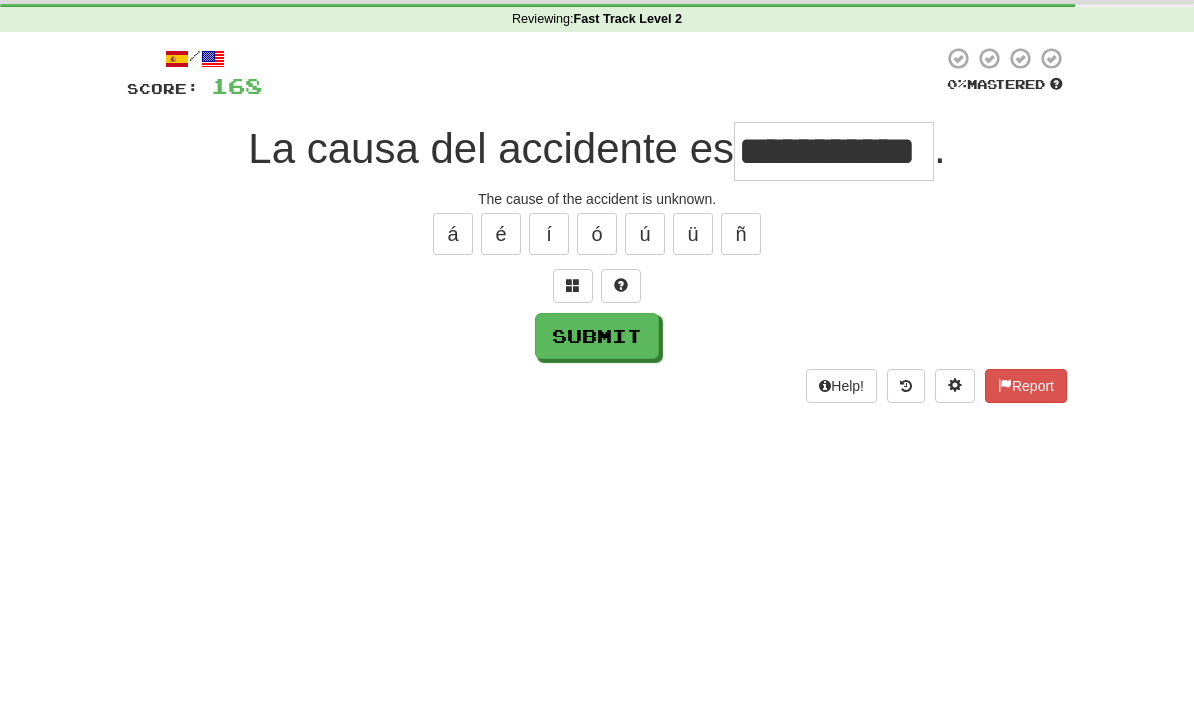 scroll, scrollTop: 76, scrollLeft: 0, axis: vertical 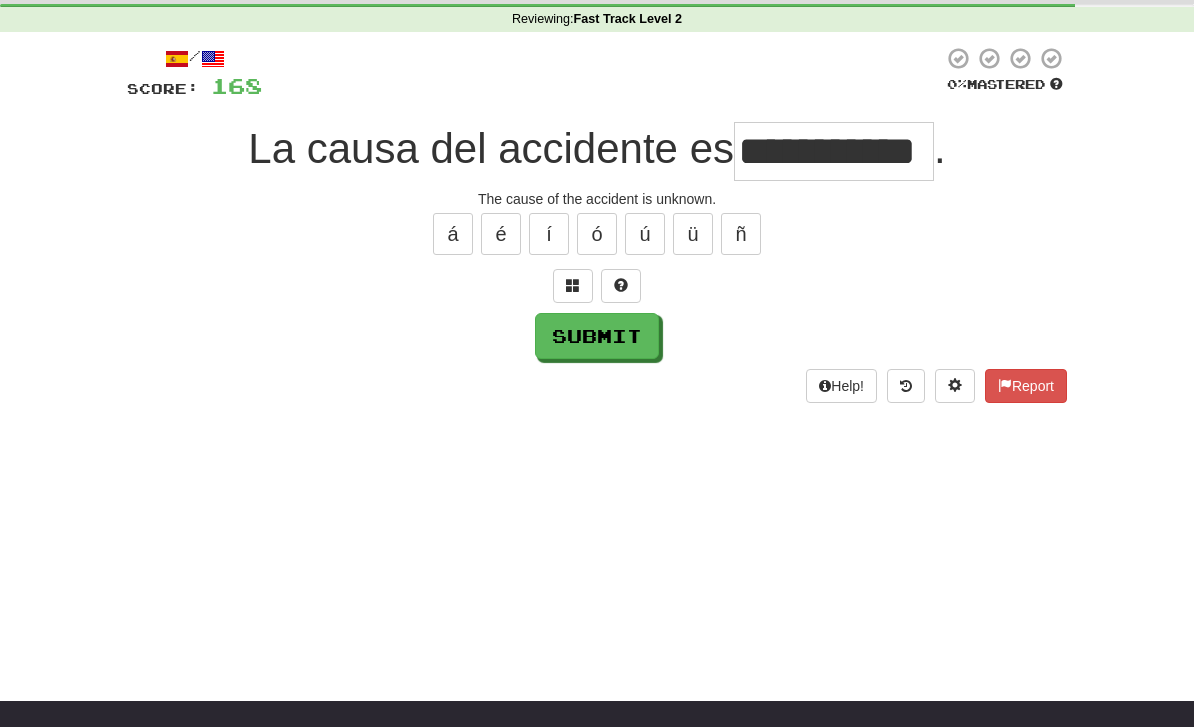 type on "**********" 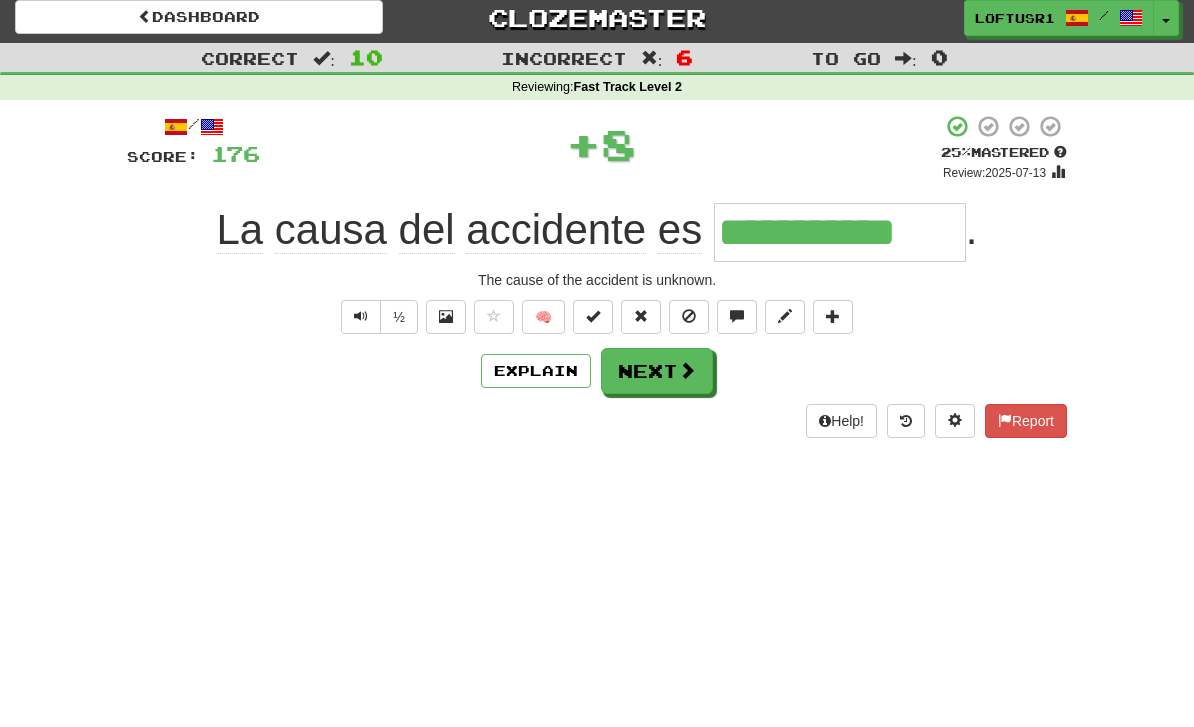 scroll, scrollTop: 0, scrollLeft: 0, axis: both 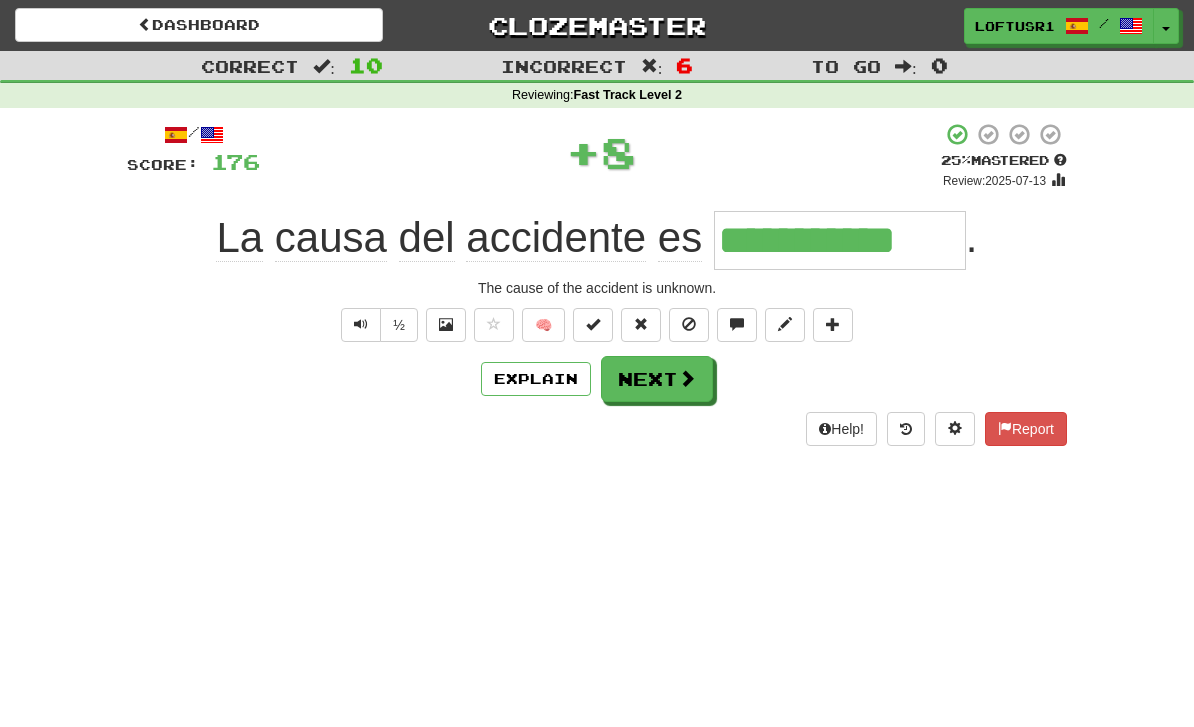 click on "Next" at bounding box center (657, 379) 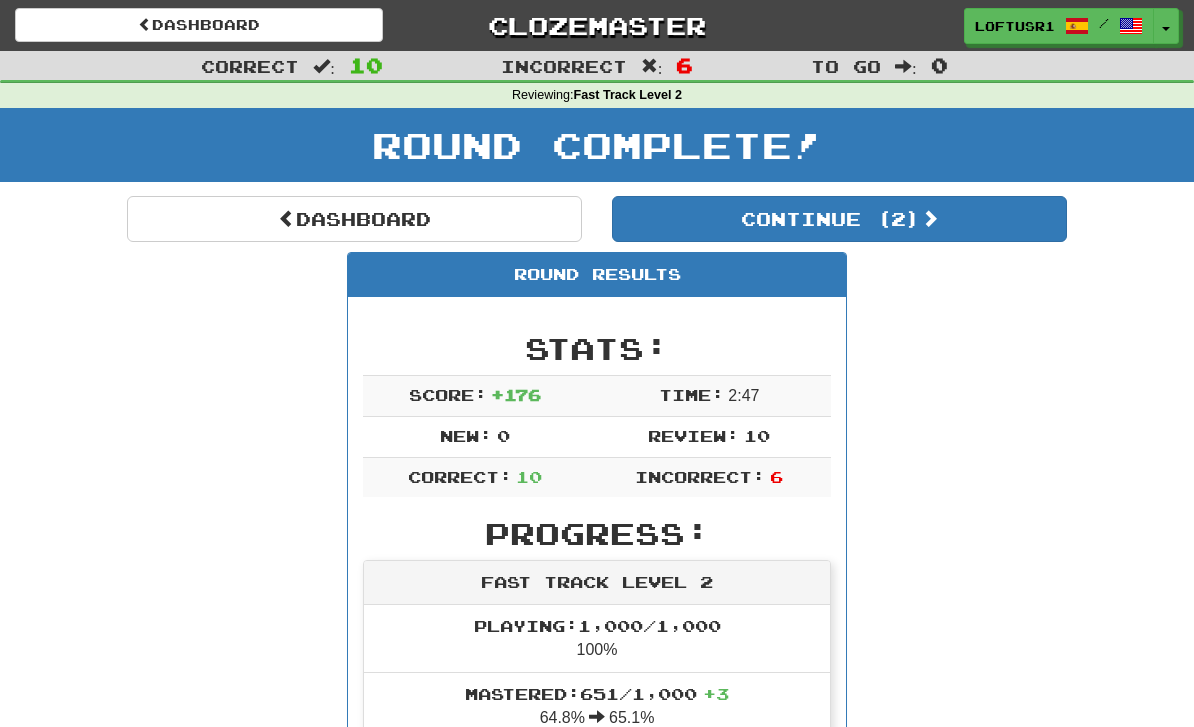 click on "Dashboard" at bounding box center (354, 219) 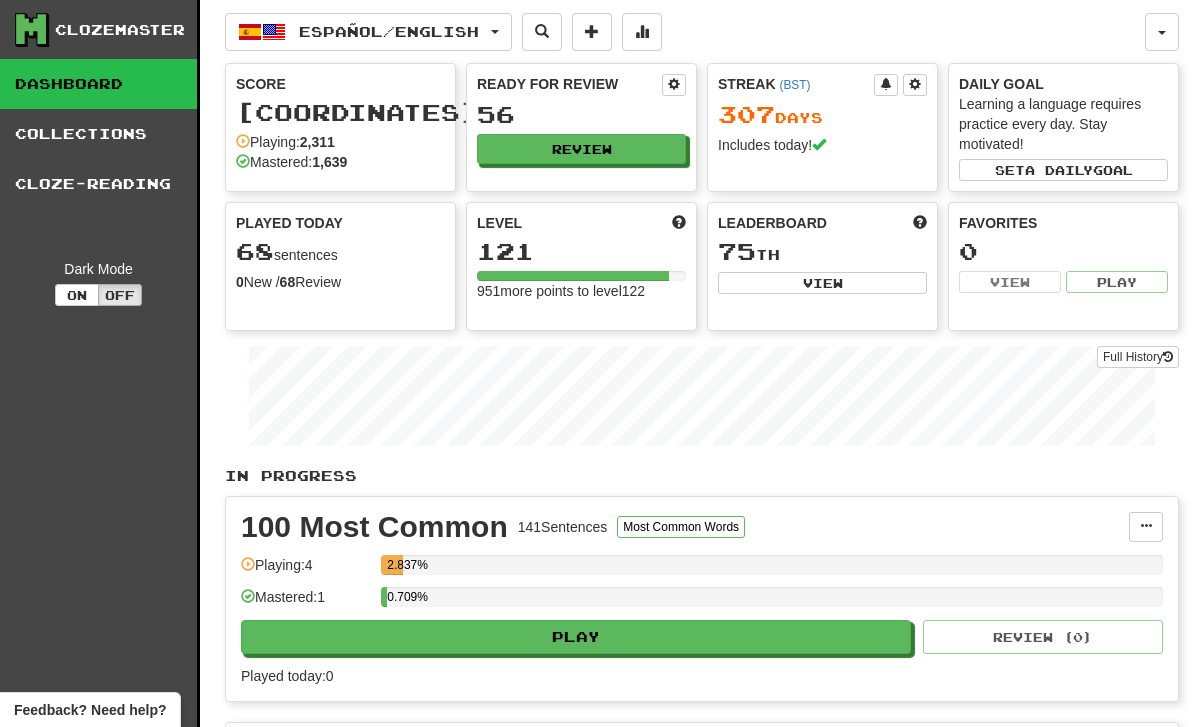 scroll, scrollTop: 0, scrollLeft: 0, axis: both 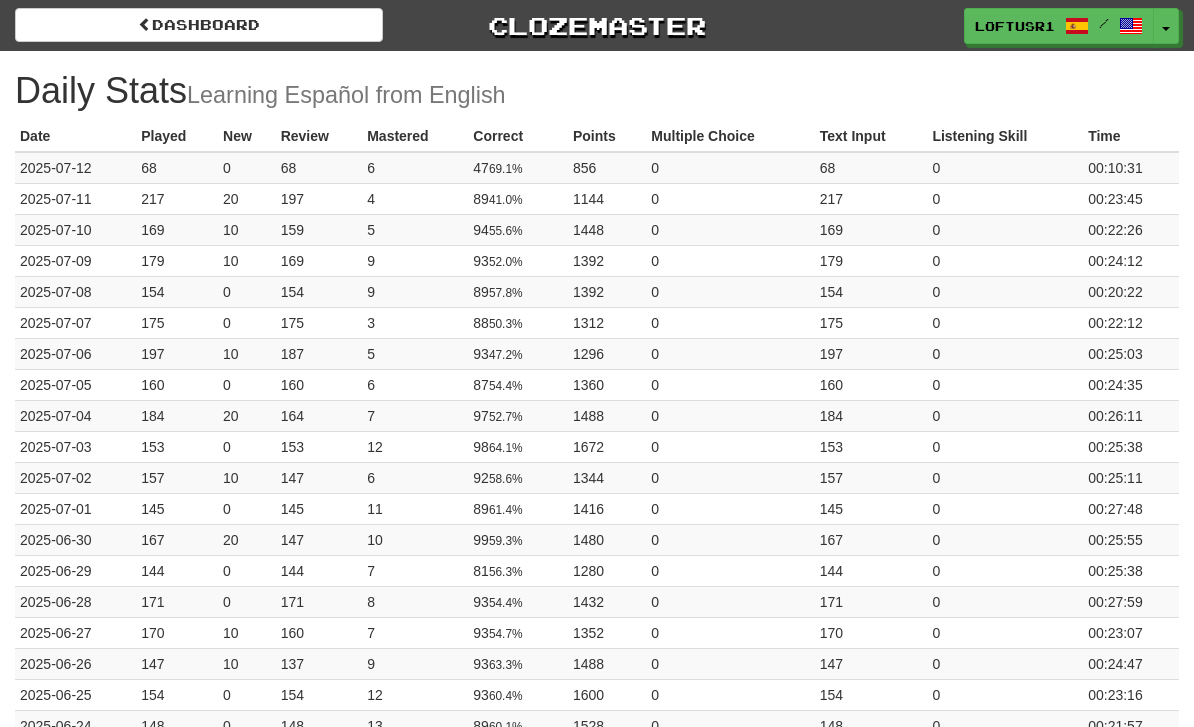 click on "Dashboard" at bounding box center [199, 25] 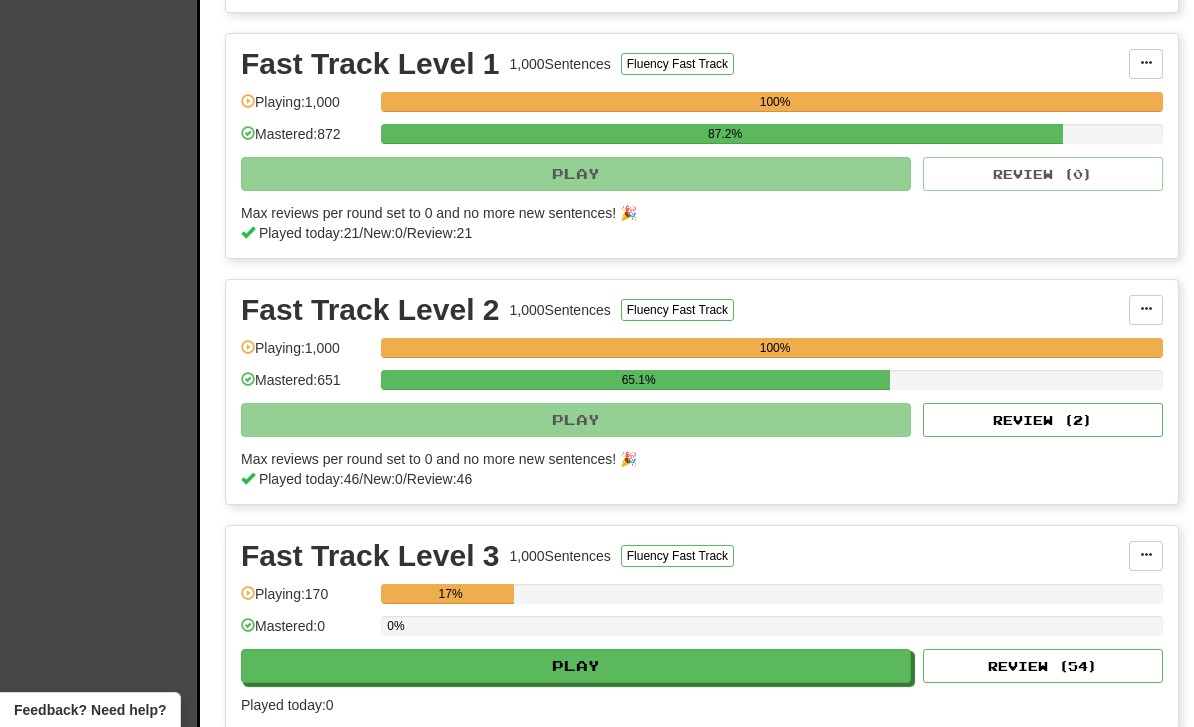 scroll, scrollTop: 884, scrollLeft: 0, axis: vertical 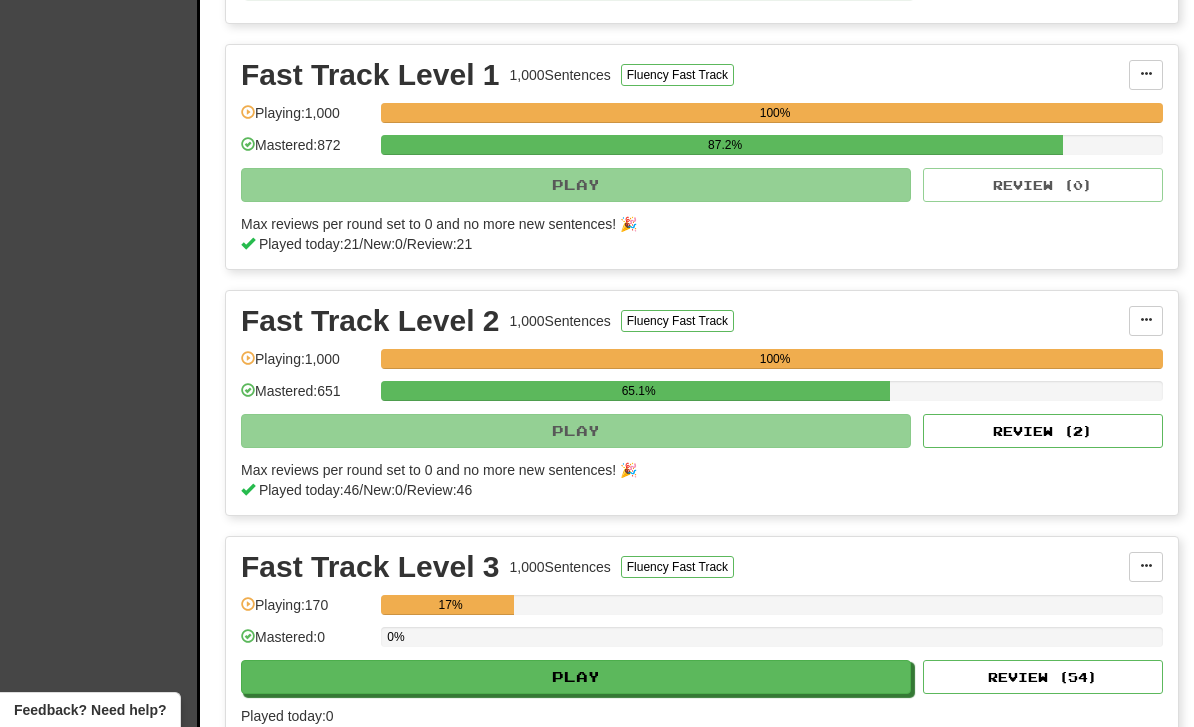 click on "Review ( 2 )" at bounding box center [1043, 431] 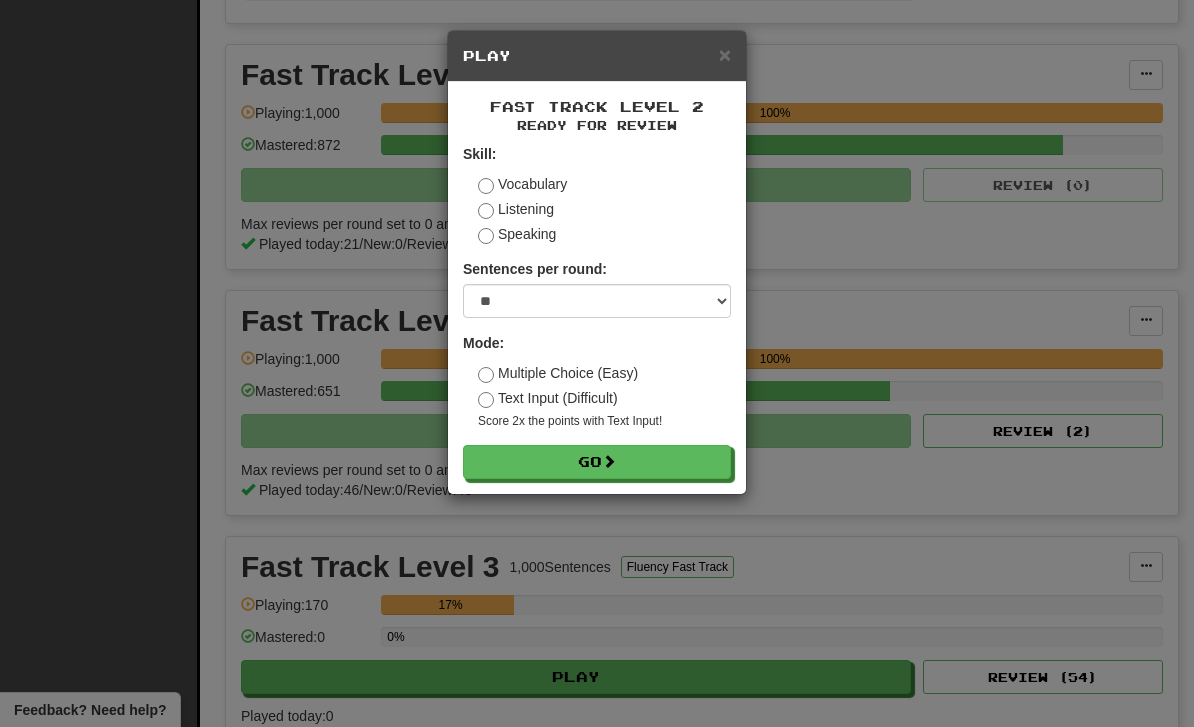 click on "Go" at bounding box center (597, 462) 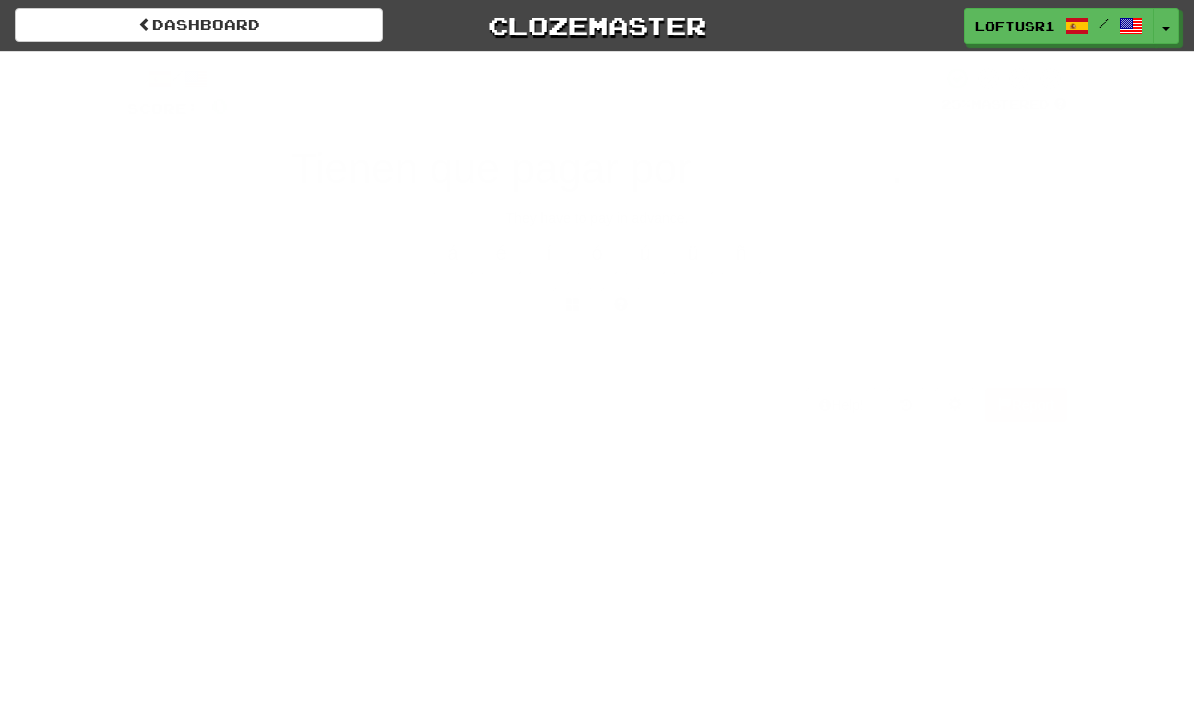 scroll, scrollTop: 0, scrollLeft: 0, axis: both 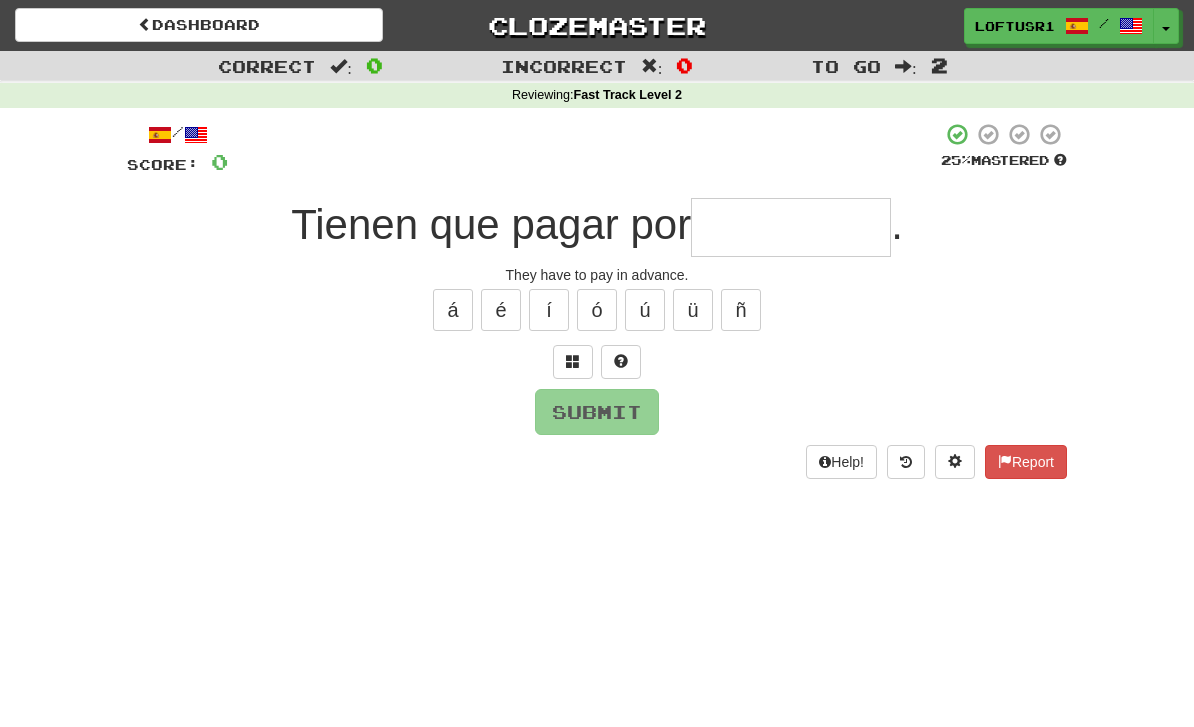 click at bounding box center [791, 227] 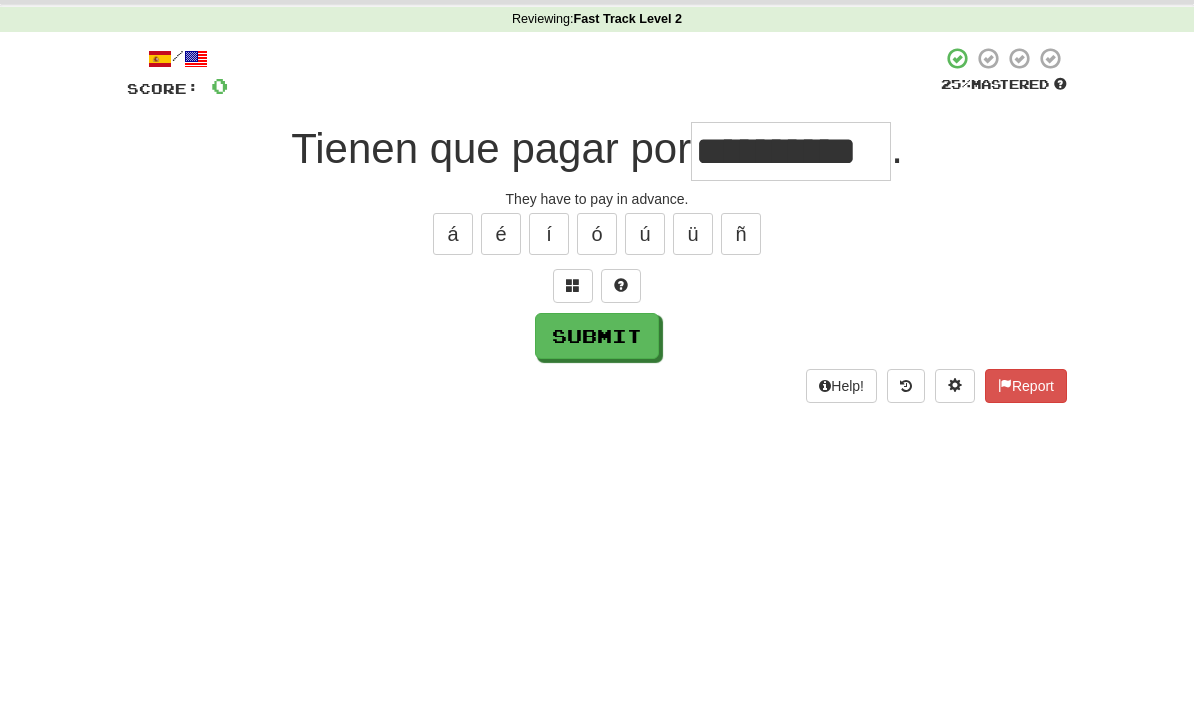 scroll, scrollTop: 76, scrollLeft: 0, axis: vertical 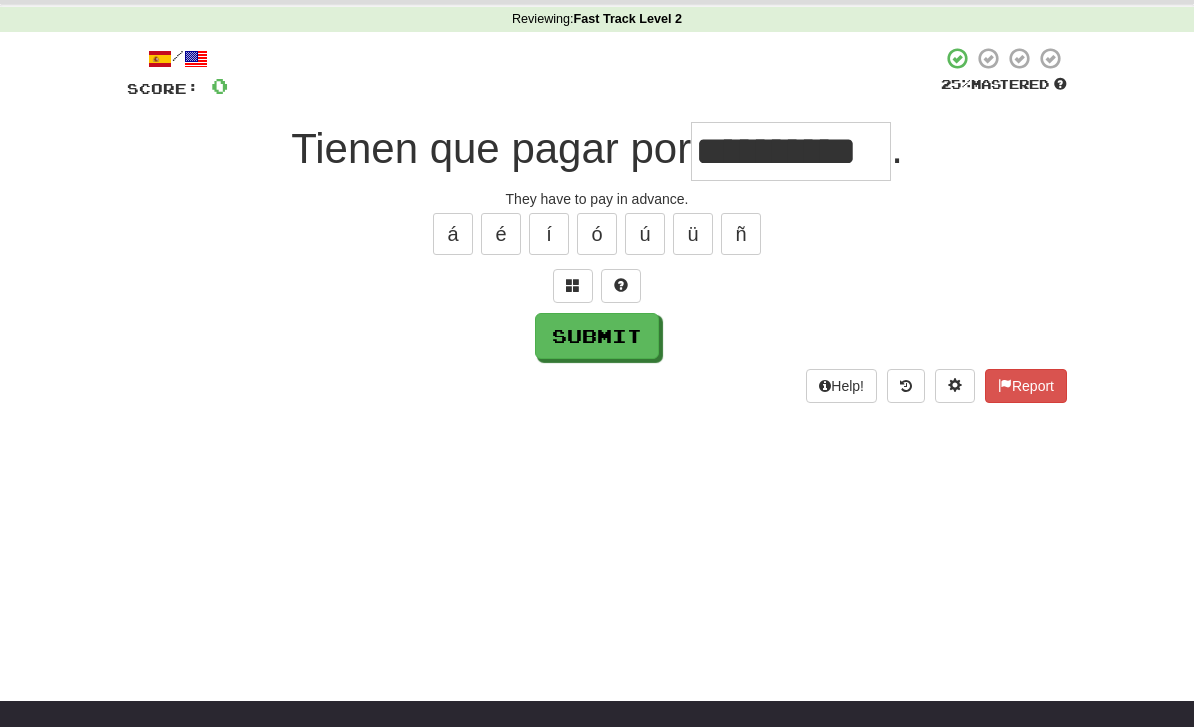 type on "**********" 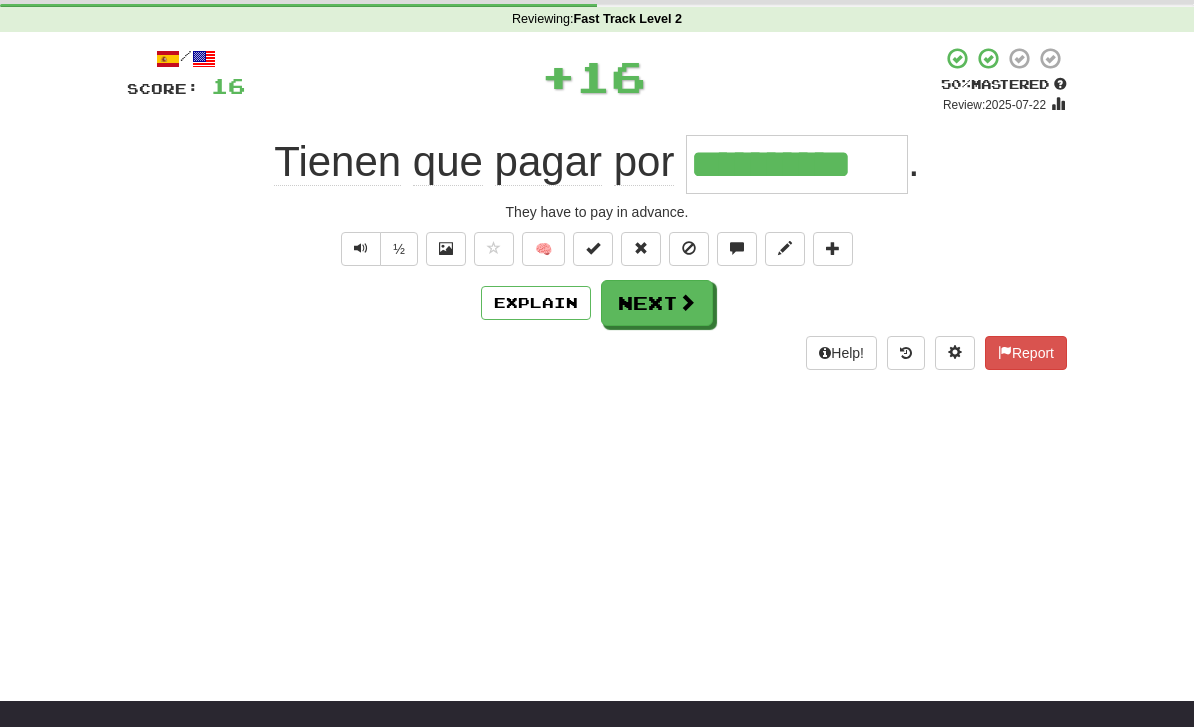 scroll, scrollTop: 0, scrollLeft: 0, axis: both 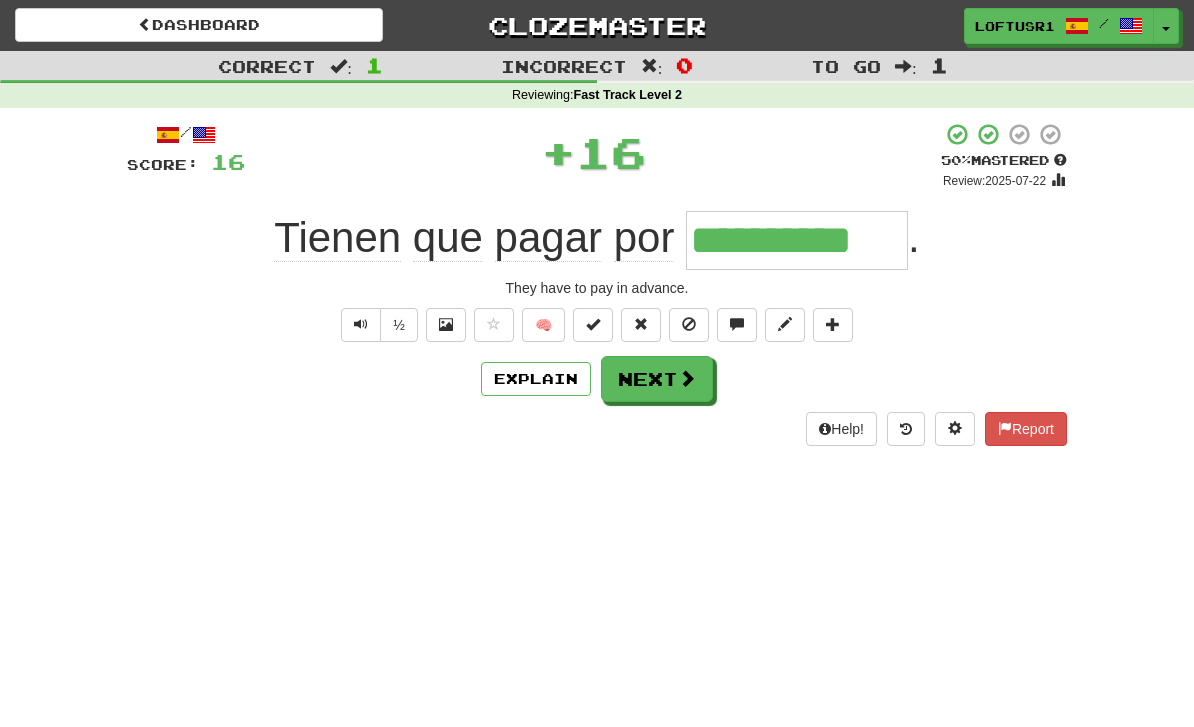click on "Explain" at bounding box center (536, 379) 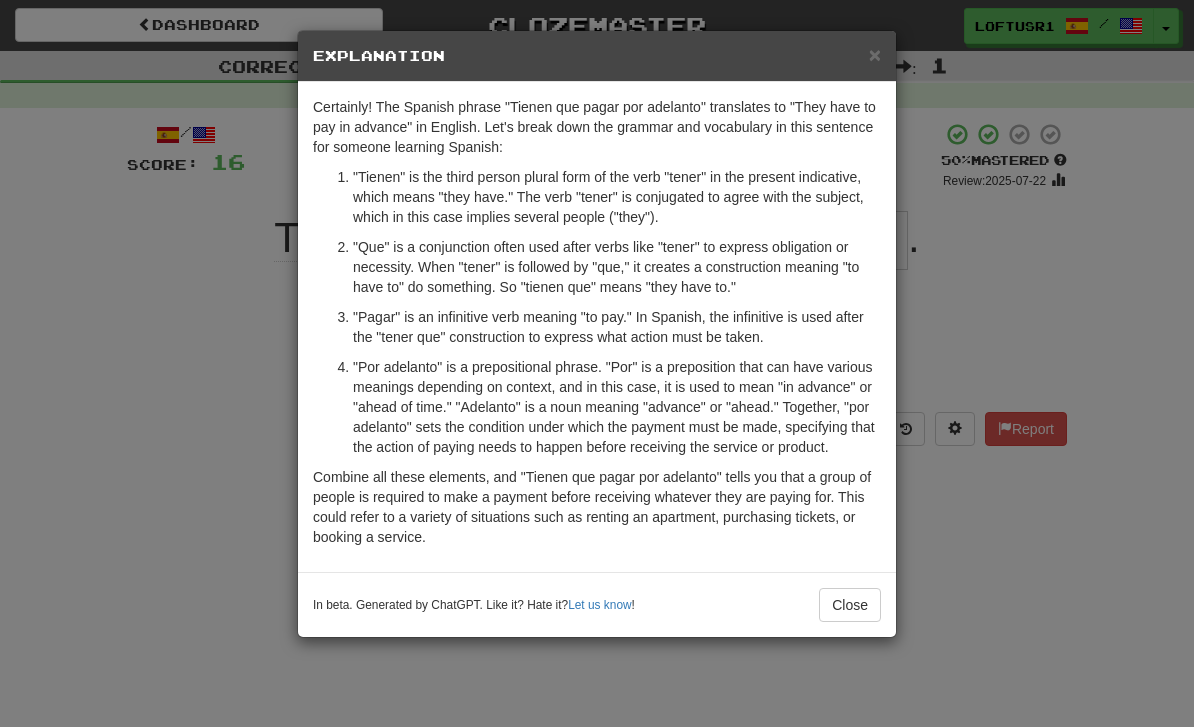 click on "Close" at bounding box center (850, 605) 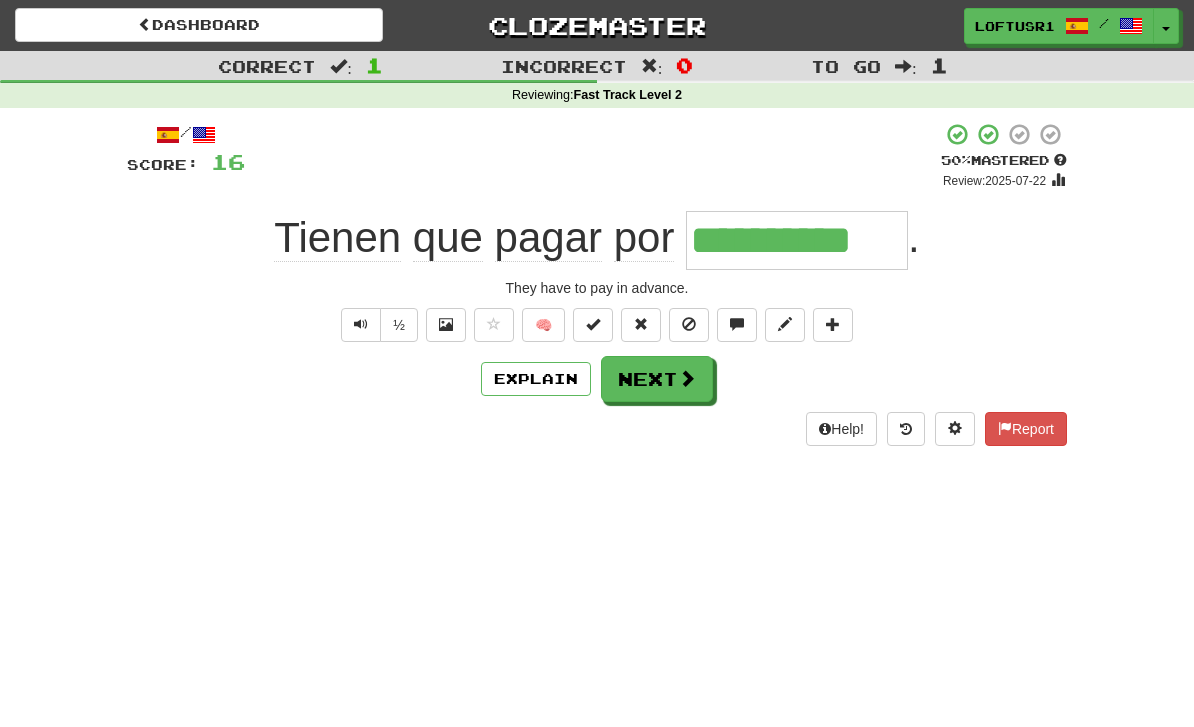 click on "Next" at bounding box center [657, 379] 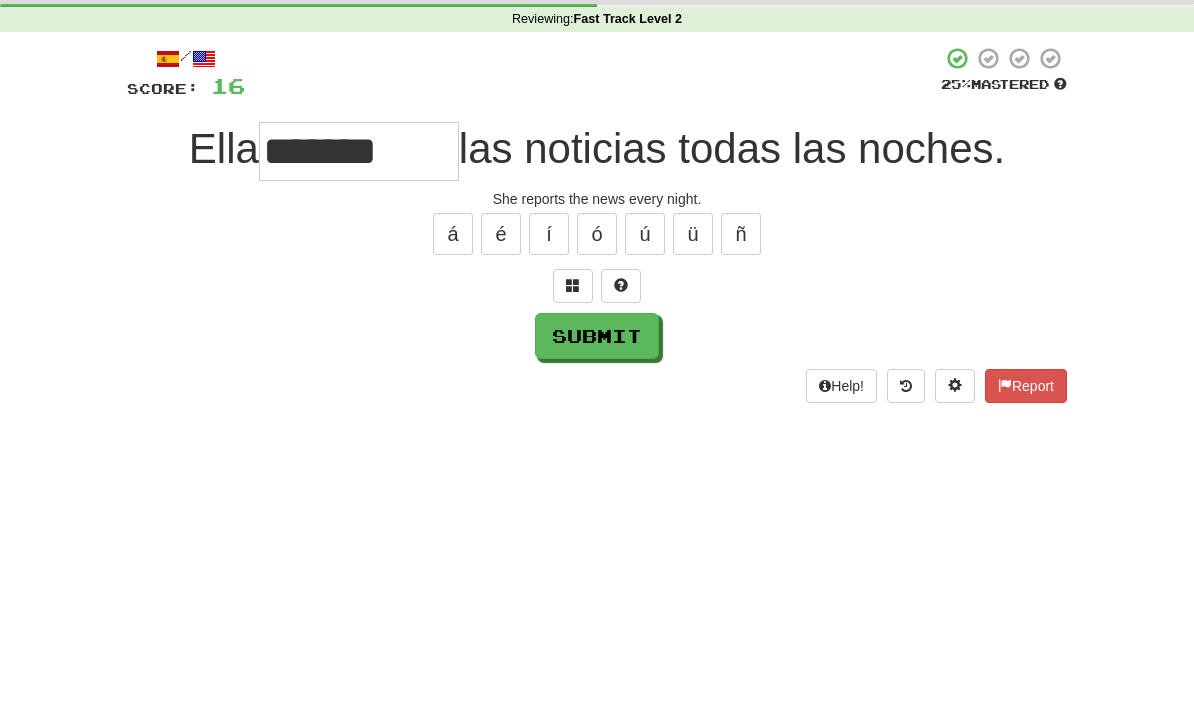 scroll, scrollTop: 76, scrollLeft: 0, axis: vertical 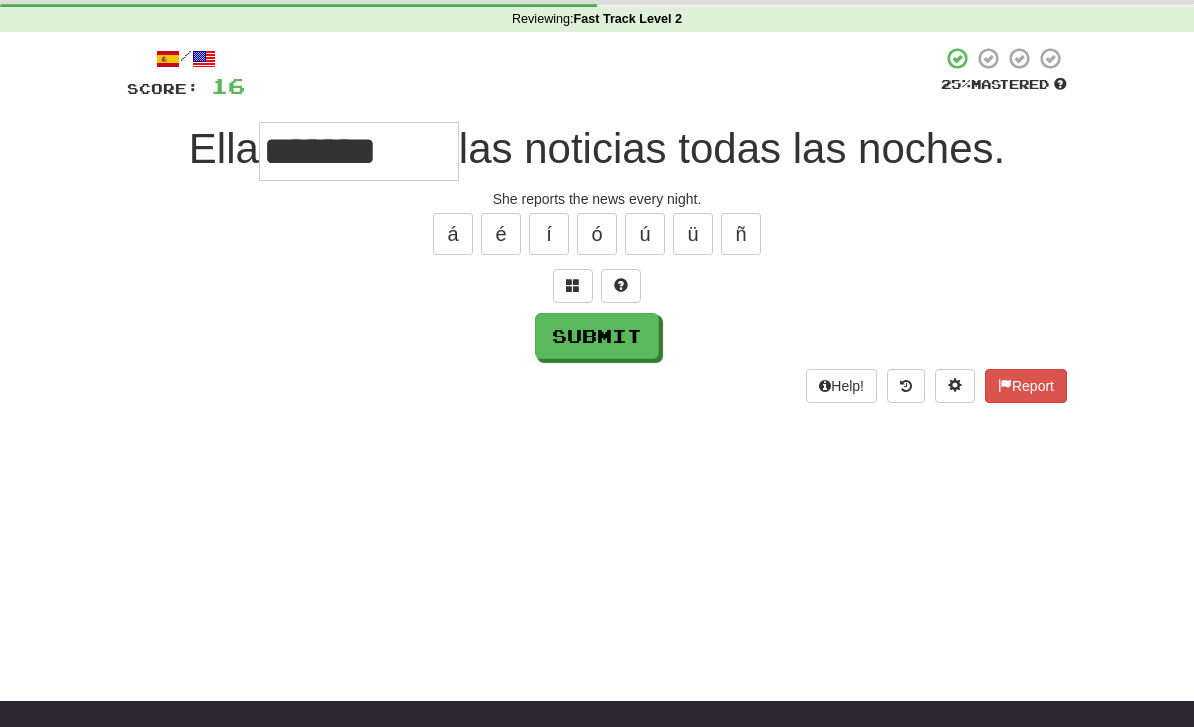 type on "*******" 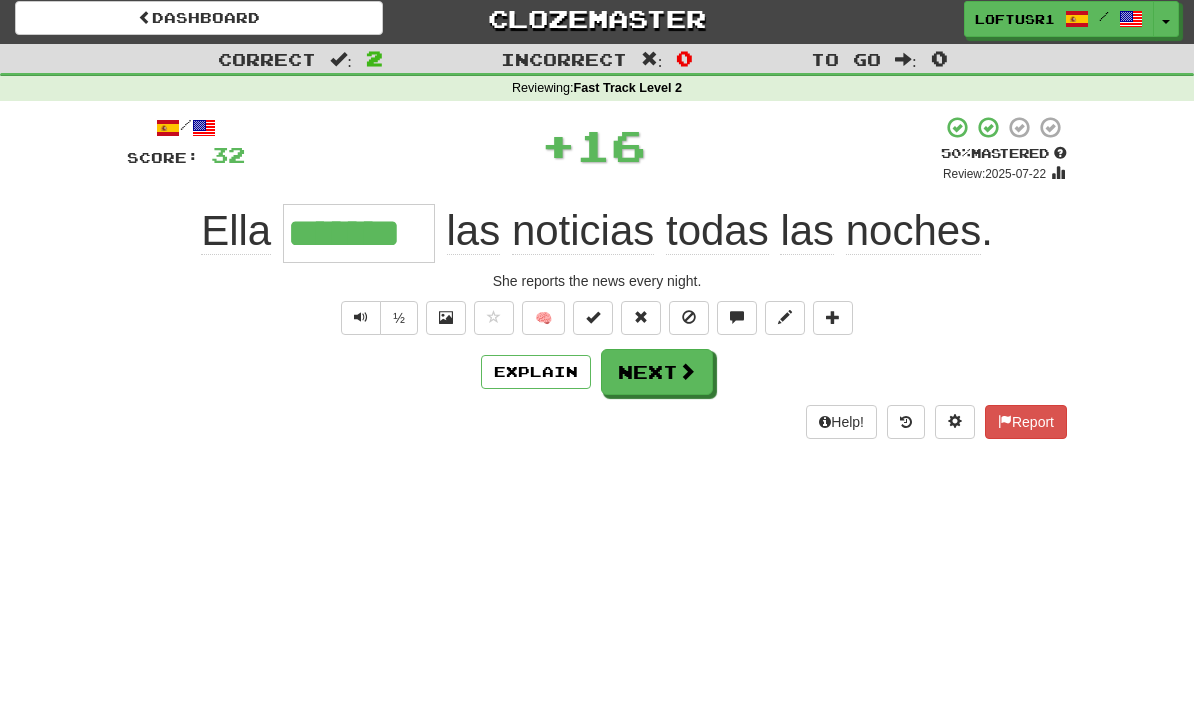 scroll, scrollTop: 6, scrollLeft: 0, axis: vertical 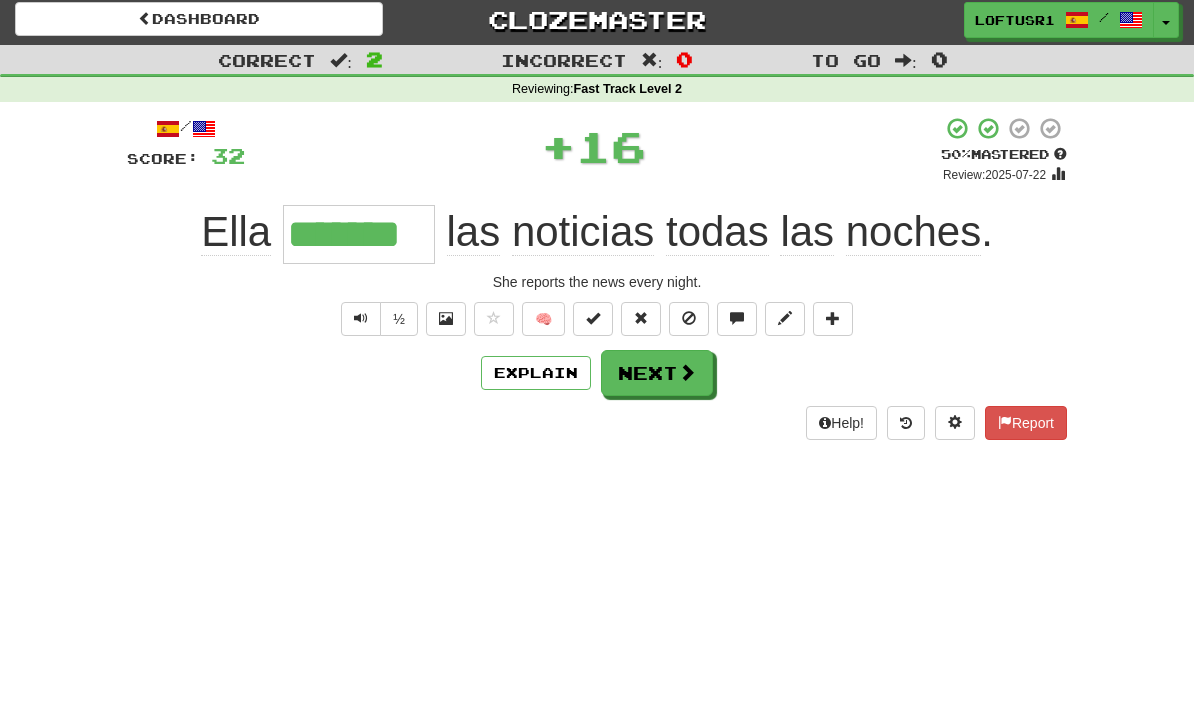 click on "Explain" at bounding box center (536, 373) 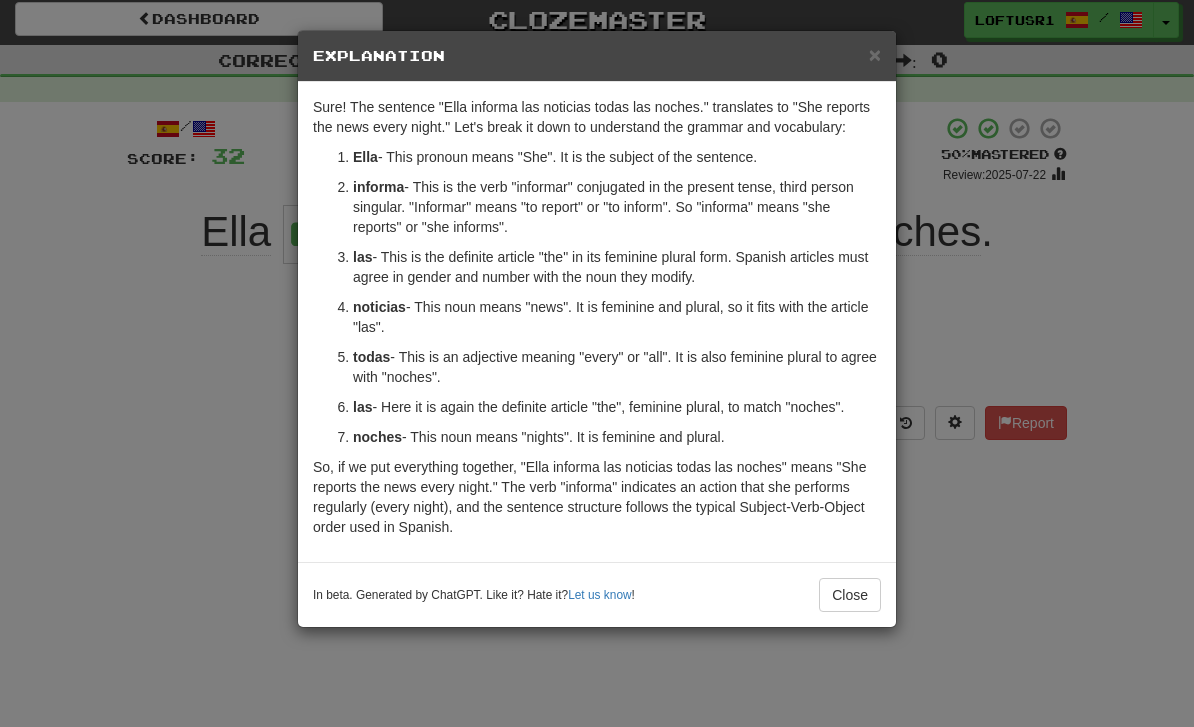 click on "Close" at bounding box center [850, 595] 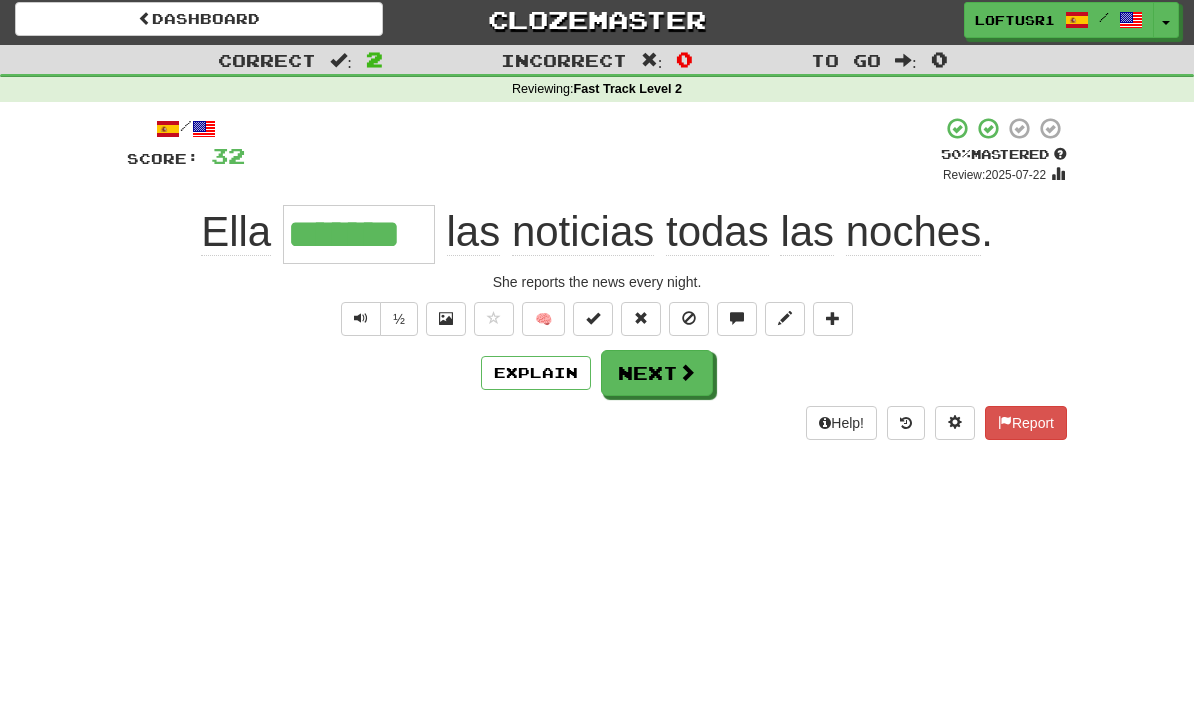 click on "Next" at bounding box center [657, 373] 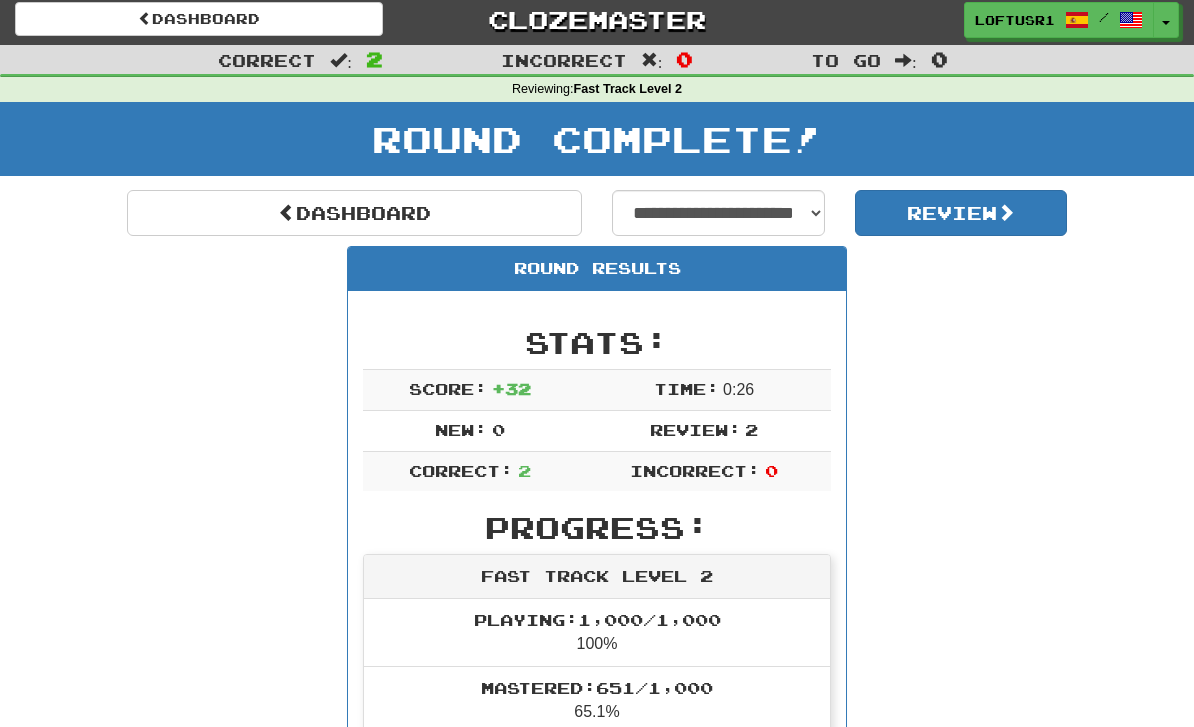 click on "Dashboard" at bounding box center (354, 213) 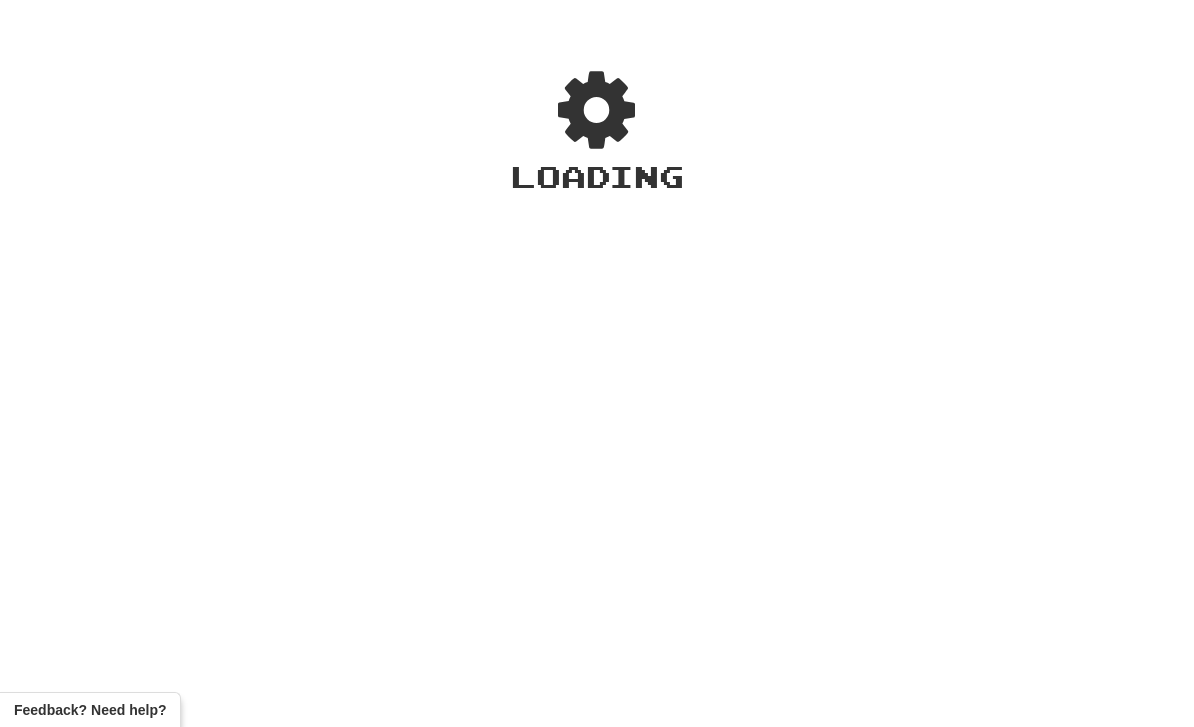 scroll, scrollTop: 0, scrollLeft: 0, axis: both 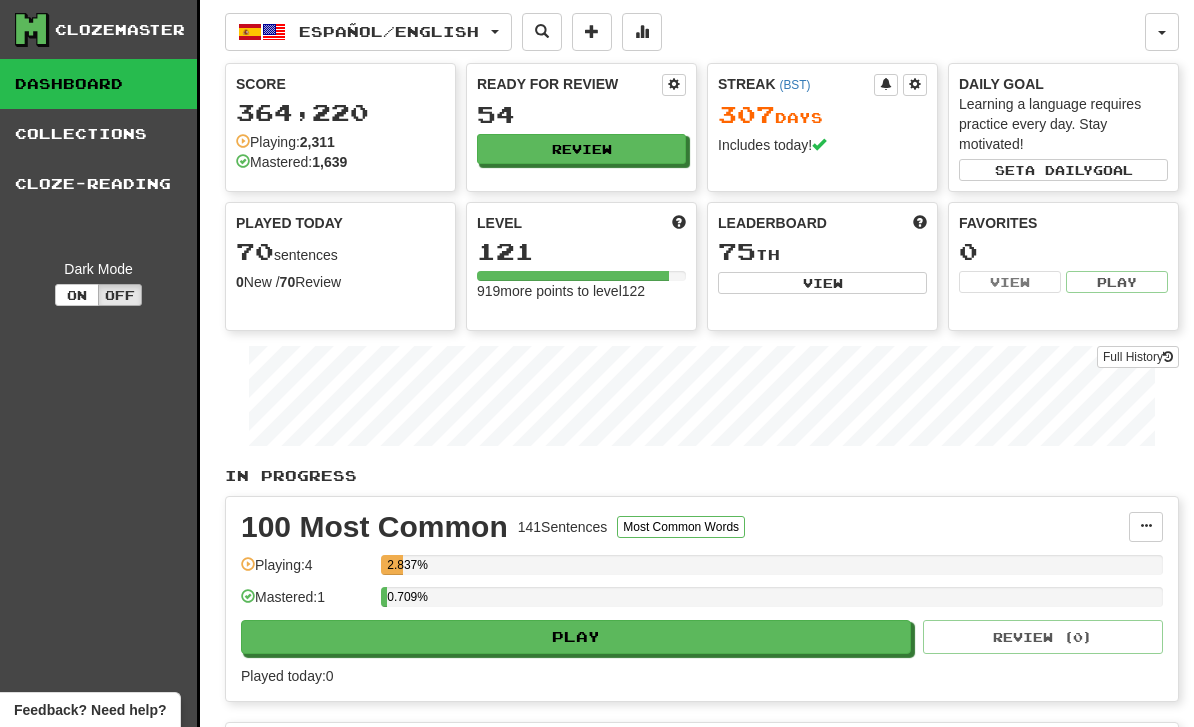 click on "Full History" at bounding box center [1138, 357] 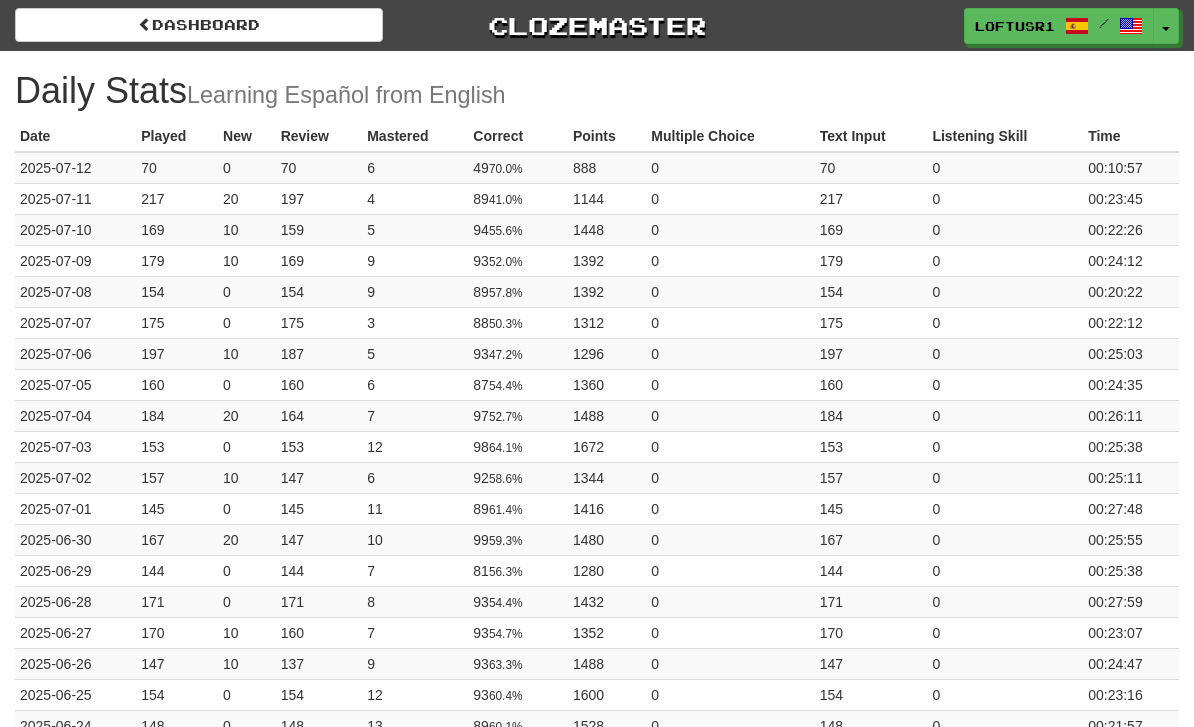 scroll, scrollTop: 0, scrollLeft: 0, axis: both 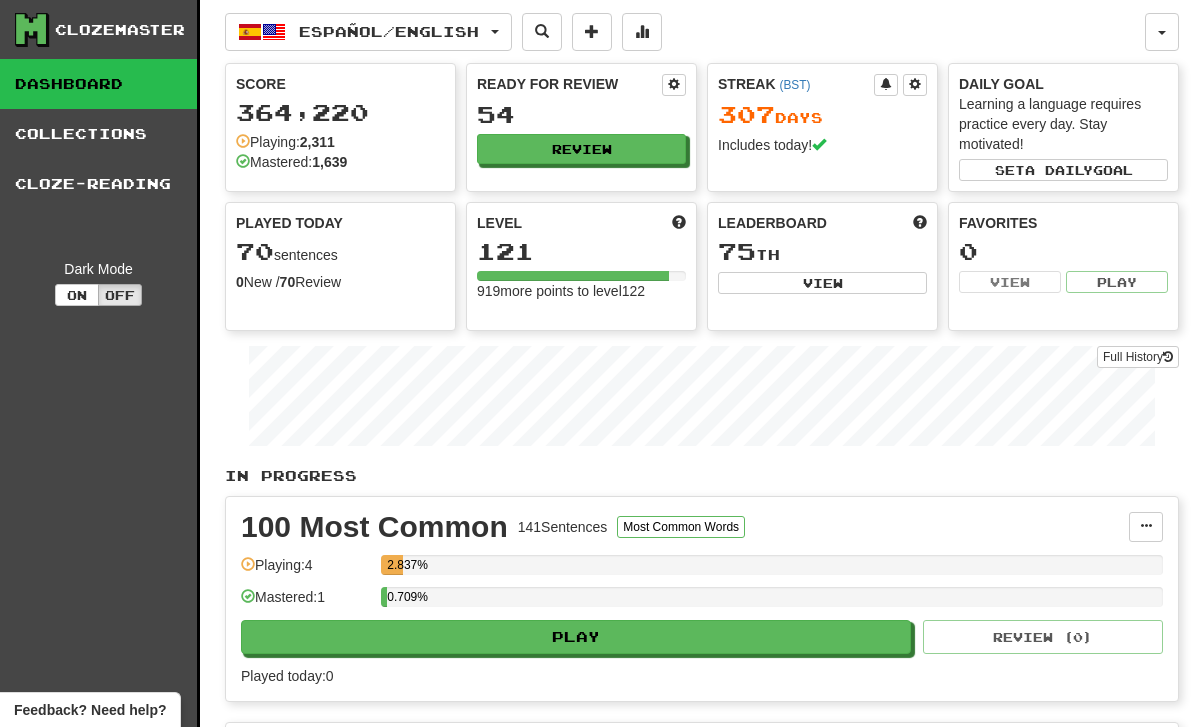 click on "Full History" at bounding box center (1138, 357) 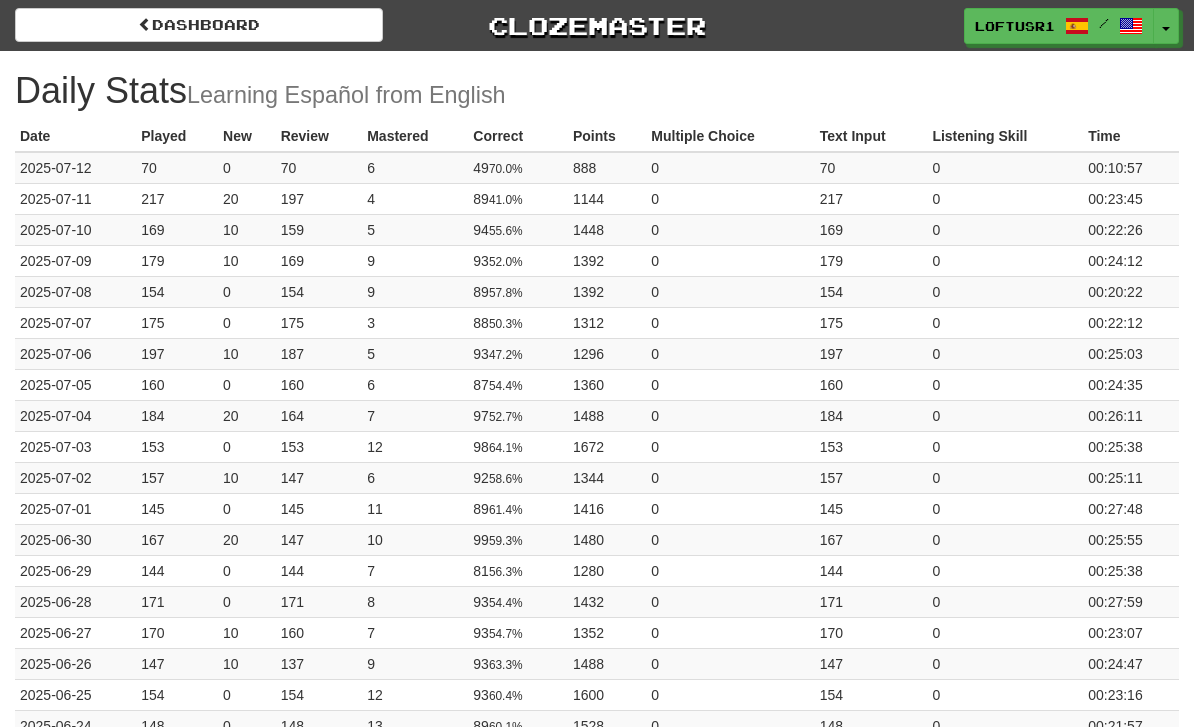 scroll, scrollTop: 0, scrollLeft: 0, axis: both 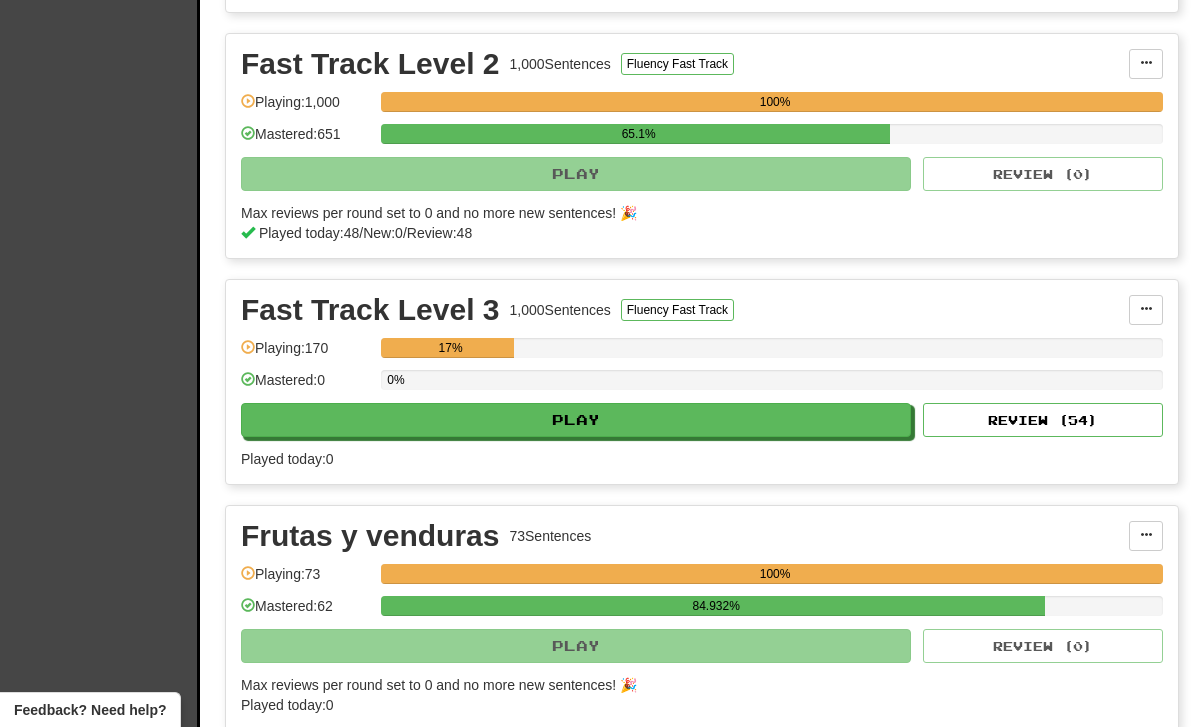 click on "Review ( 54 )" at bounding box center (1043, 420) 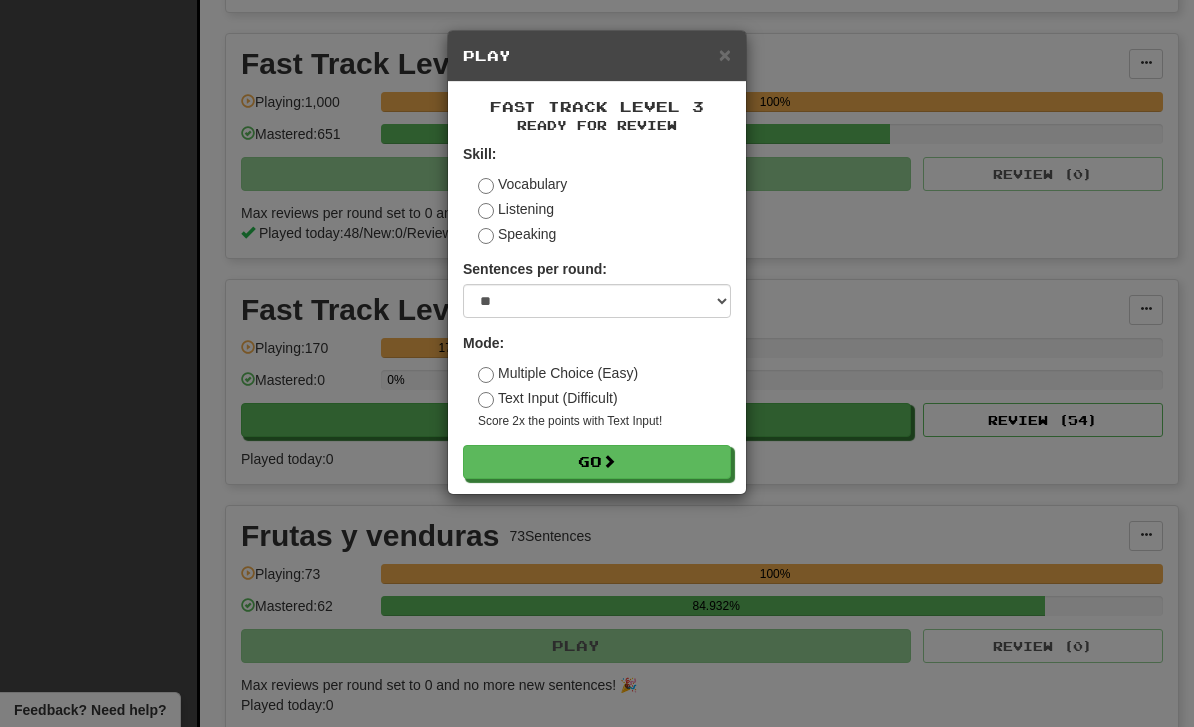 click on "Go" at bounding box center (597, 462) 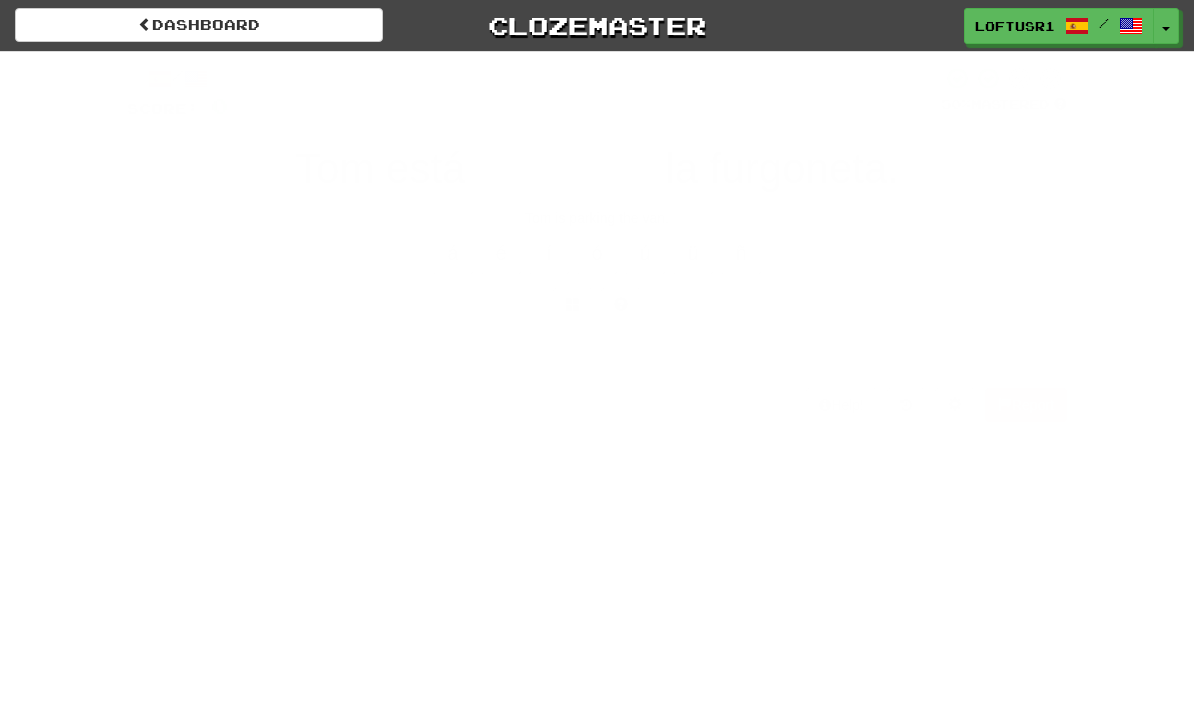 scroll, scrollTop: 0, scrollLeft: 0, axis: both 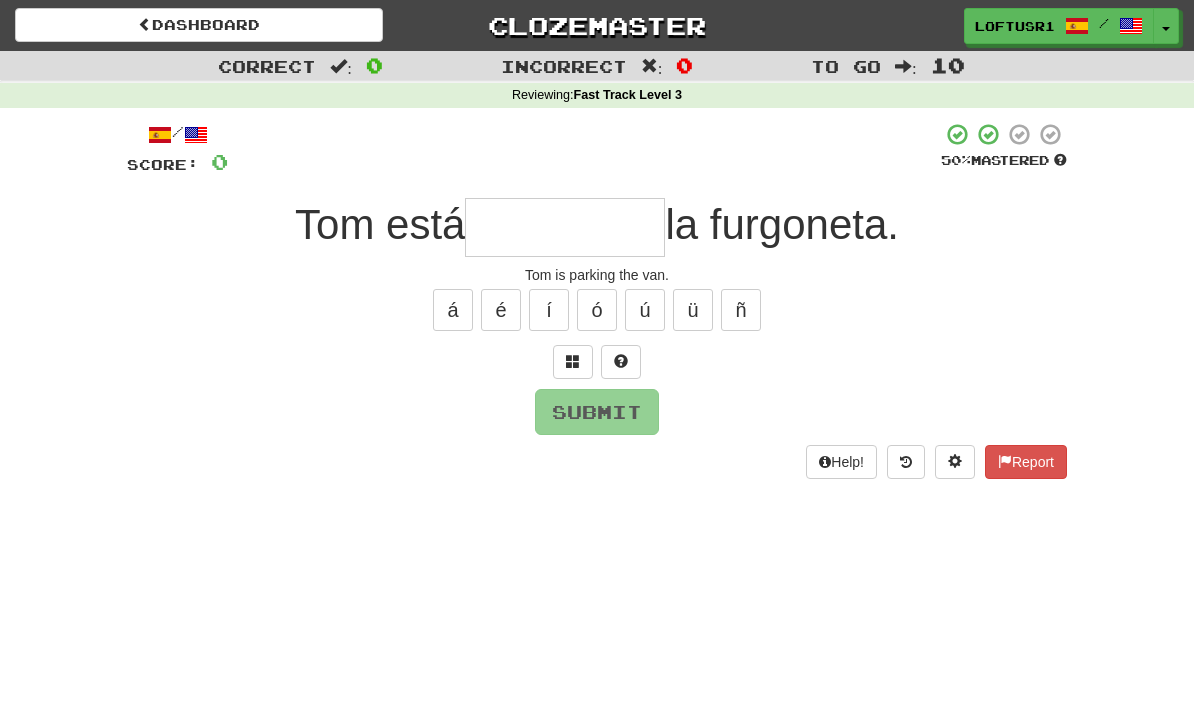 click at bounding box center (565, 227) 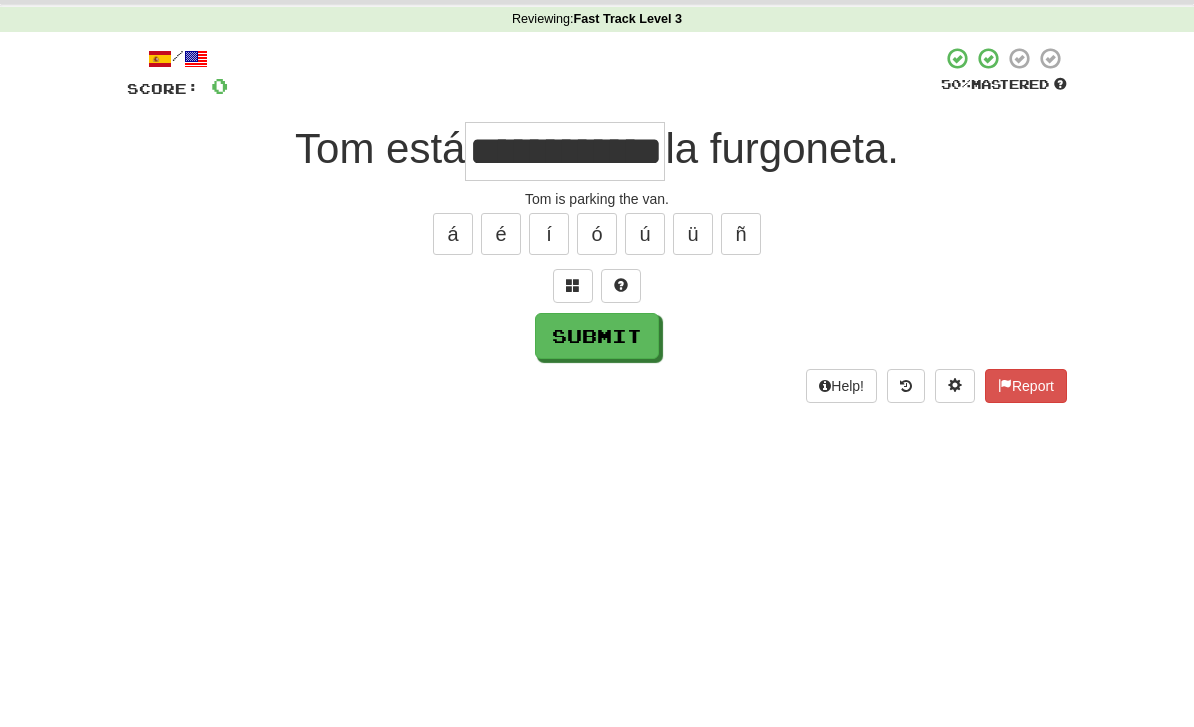scroll, scrollTop: 76, scrollLeft: 0, axis: vertical 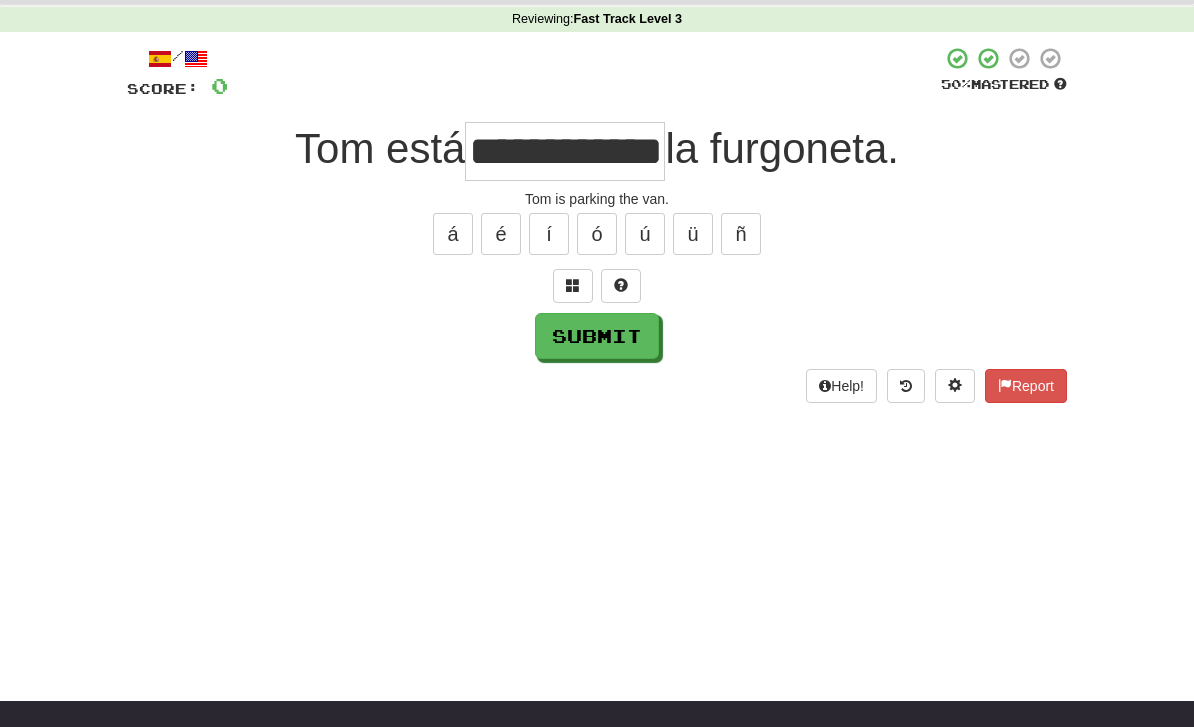 type on "**********" 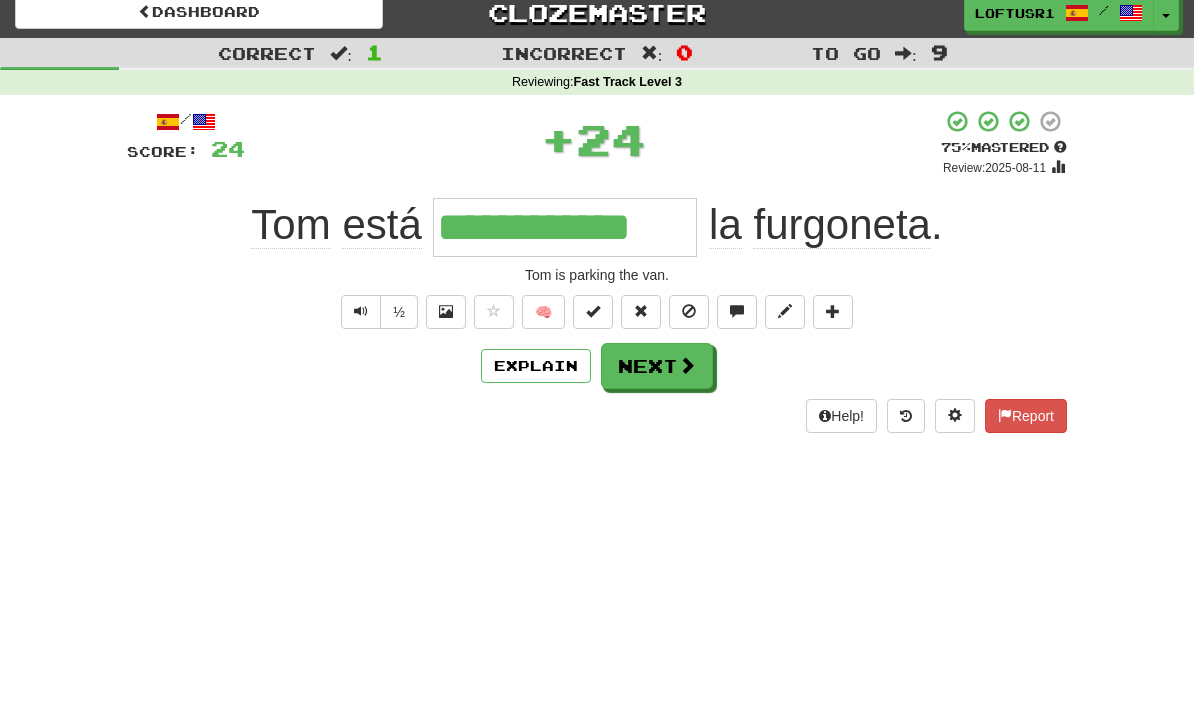 scroll, scrollTop: 0, scrollLeft: 0, axis: both 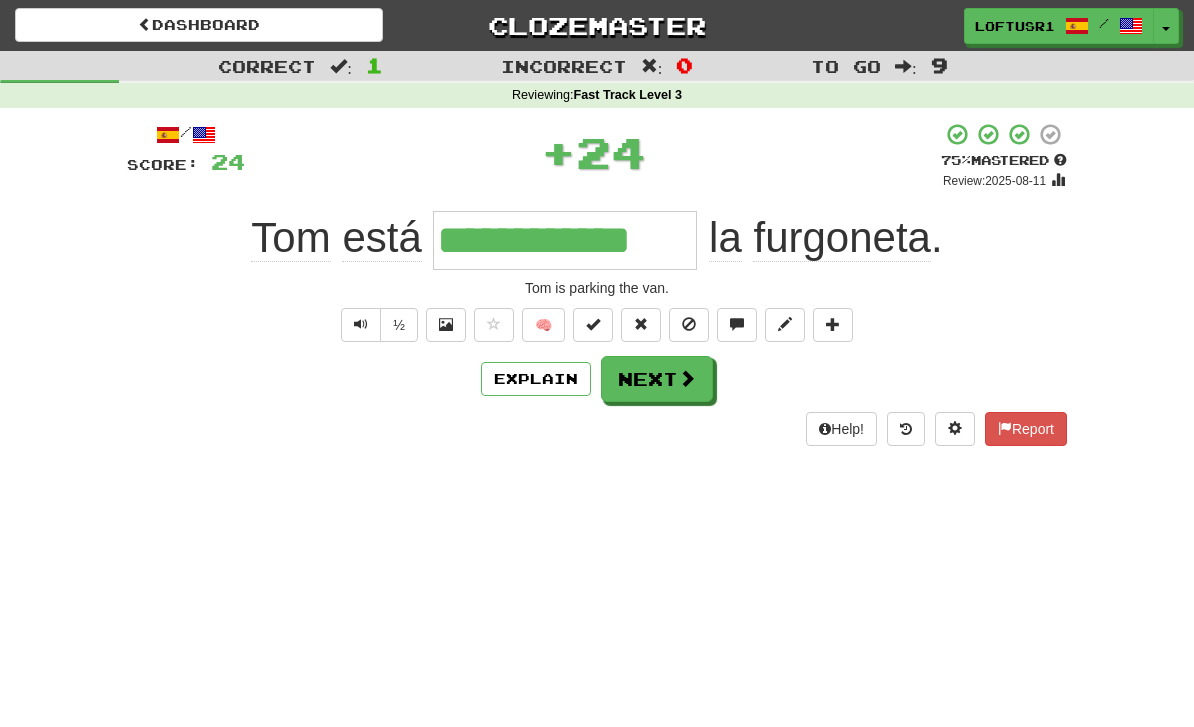 click on "Explain" at bounding box center (536, 379) 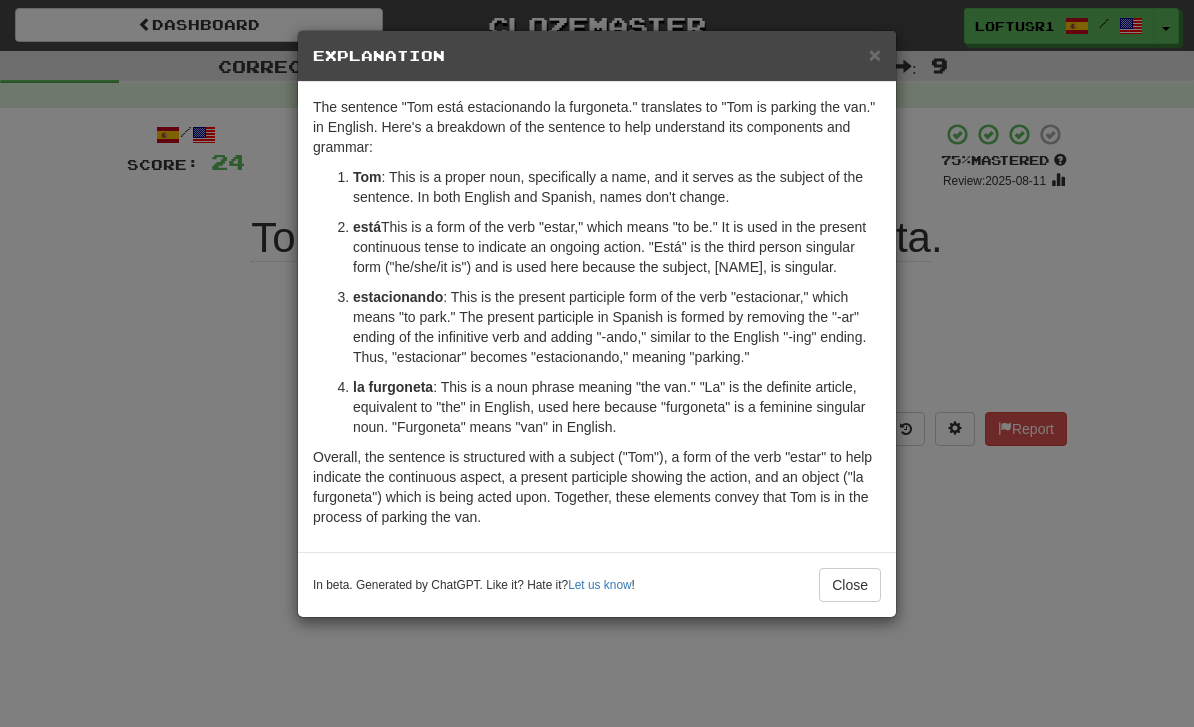 click on "Close" at bounding box center [850, 585] 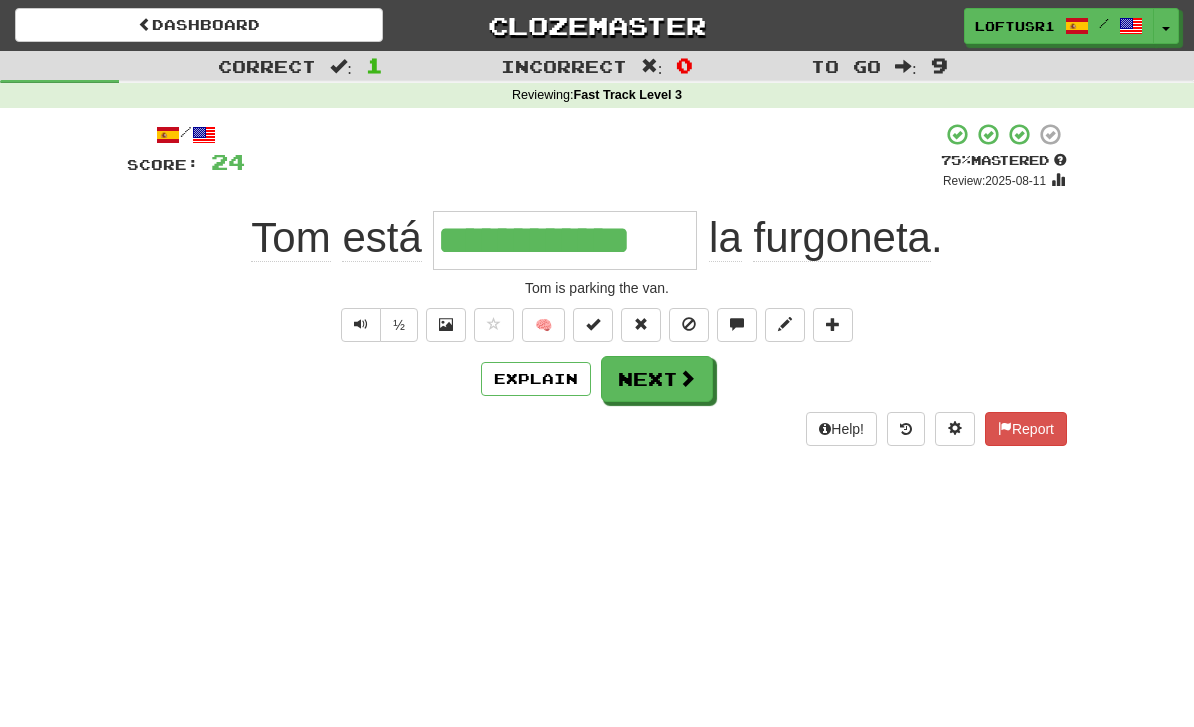 click on "Next" at bounding box center [657, 379] 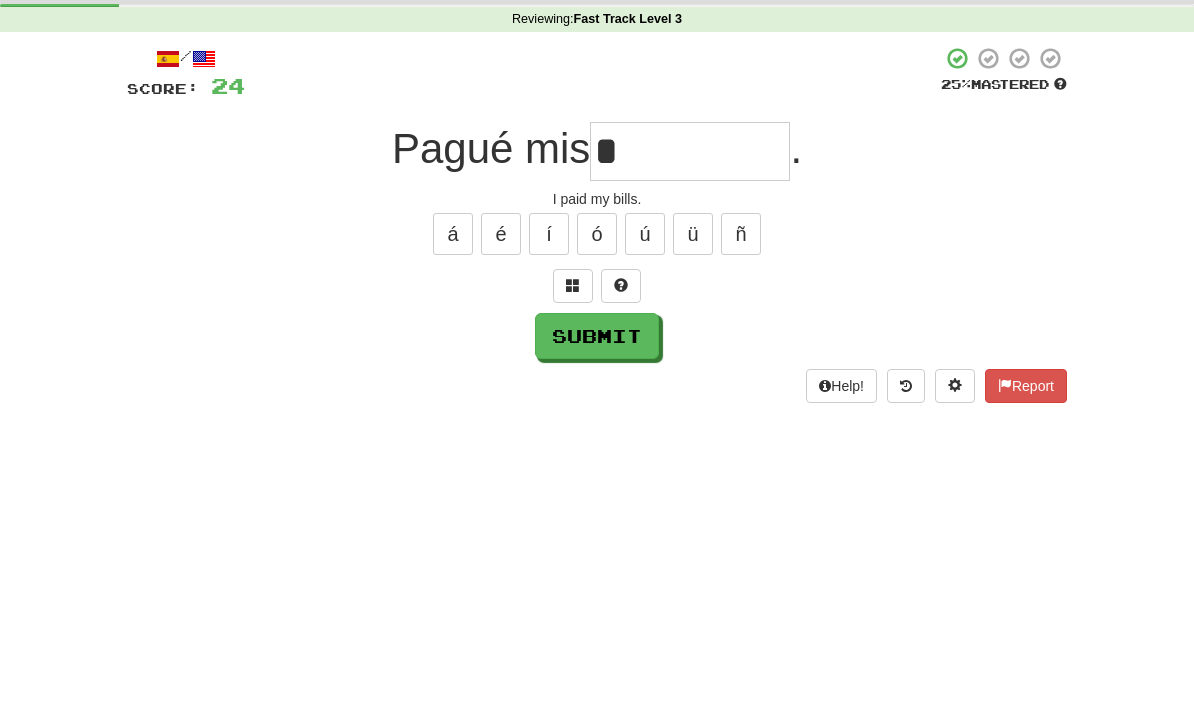 scroll, scrollTop: 76, scrollLeft: 0, axis: vertical 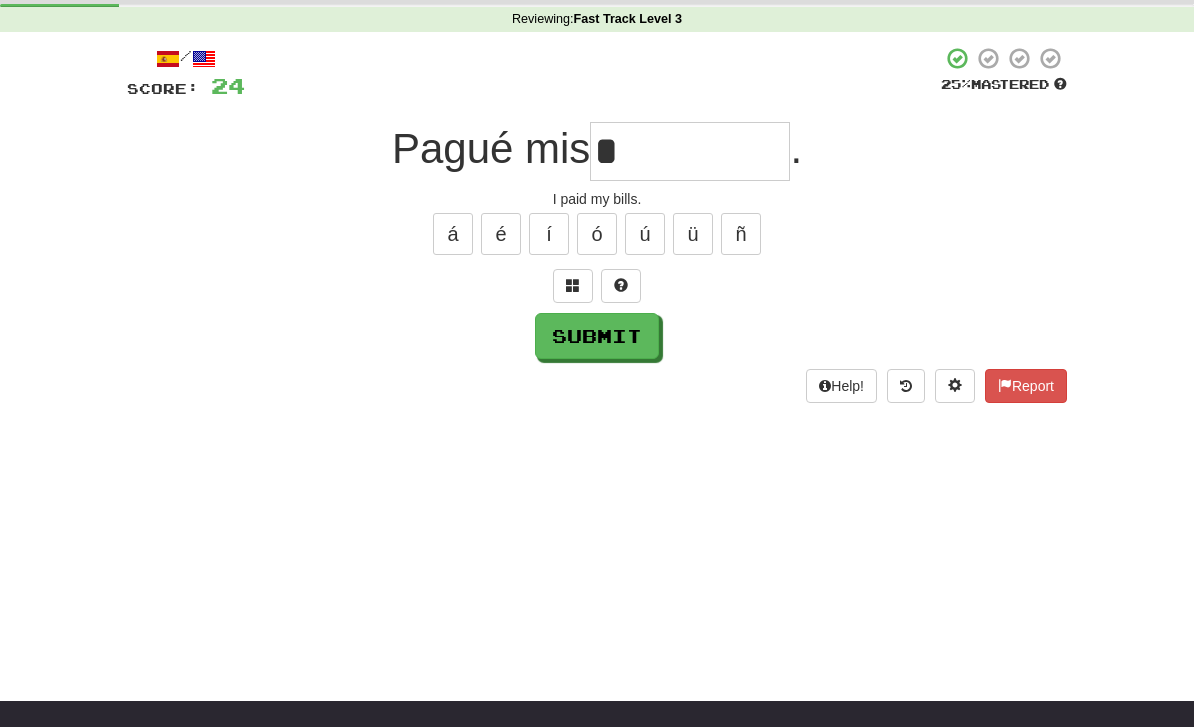 click on "Submit" at bounding box center (597, 336) 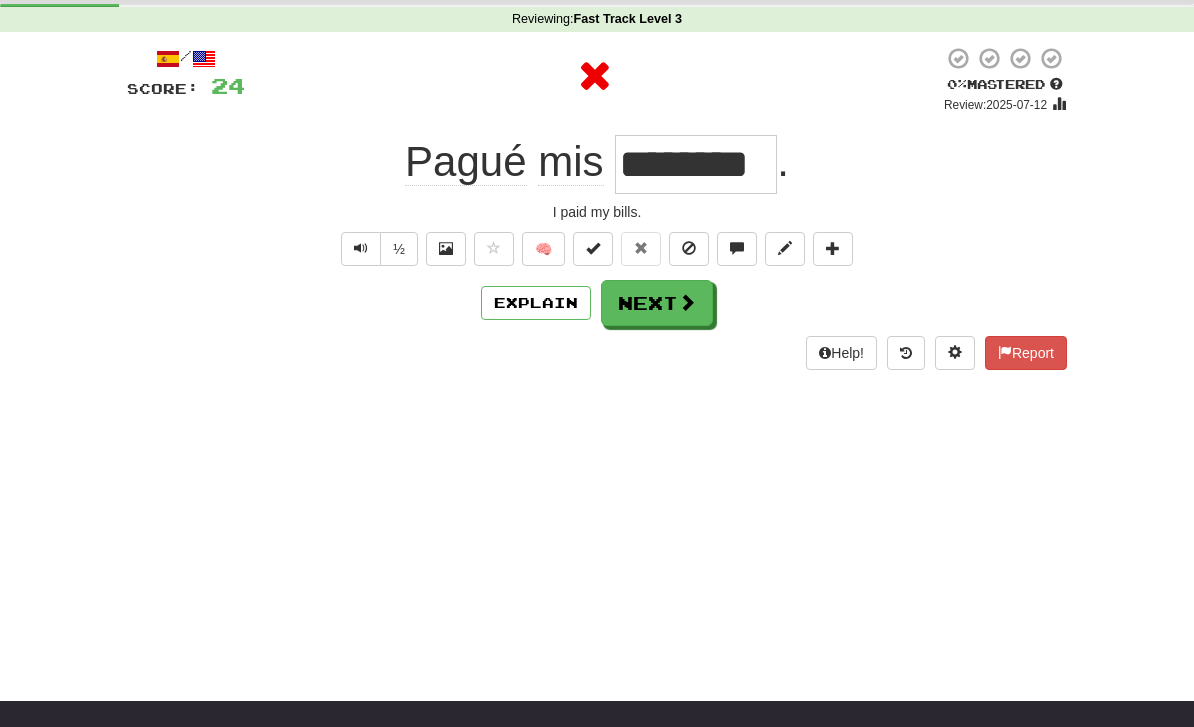 click on "Explain" at bounding box center [536, 303] 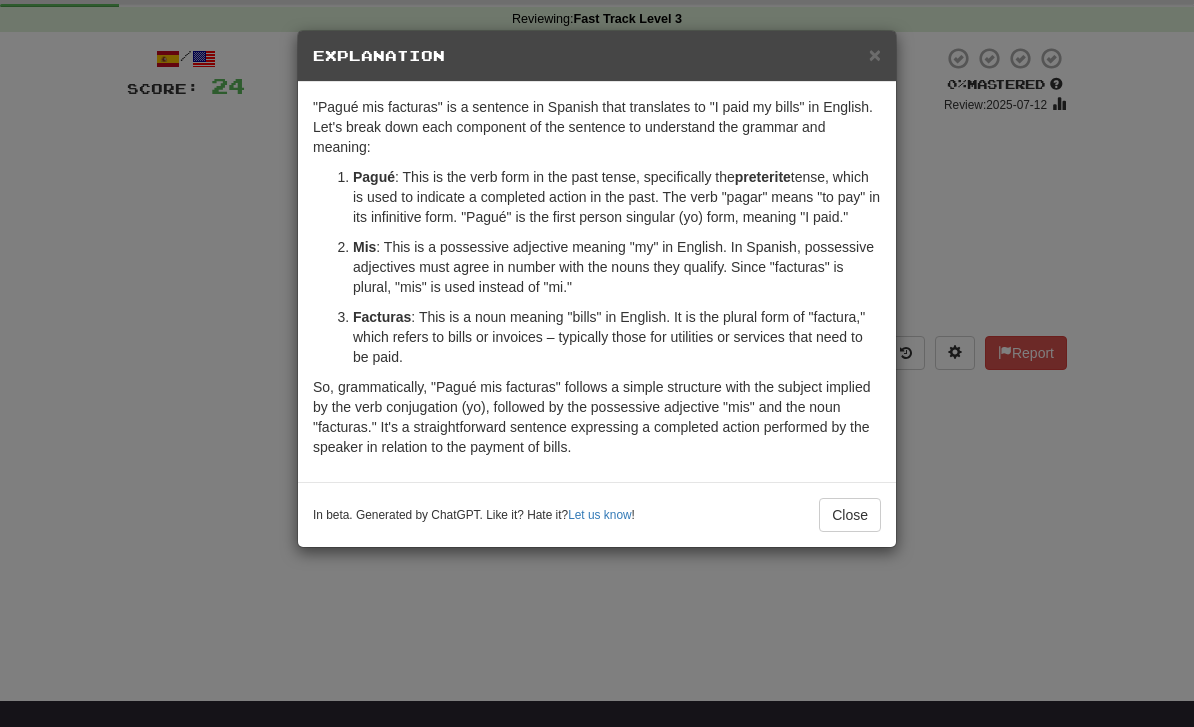 click on "Close" at bounding box center (850, 515) 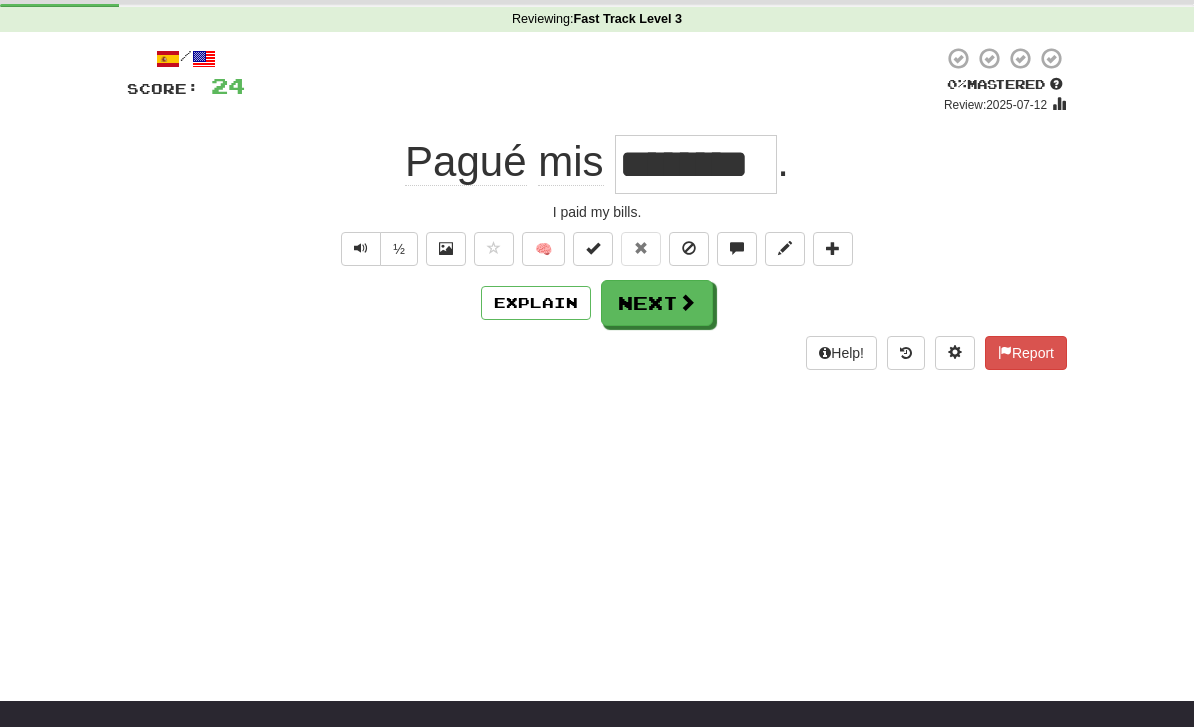 click on "Next" at bounding box center [657, 303] 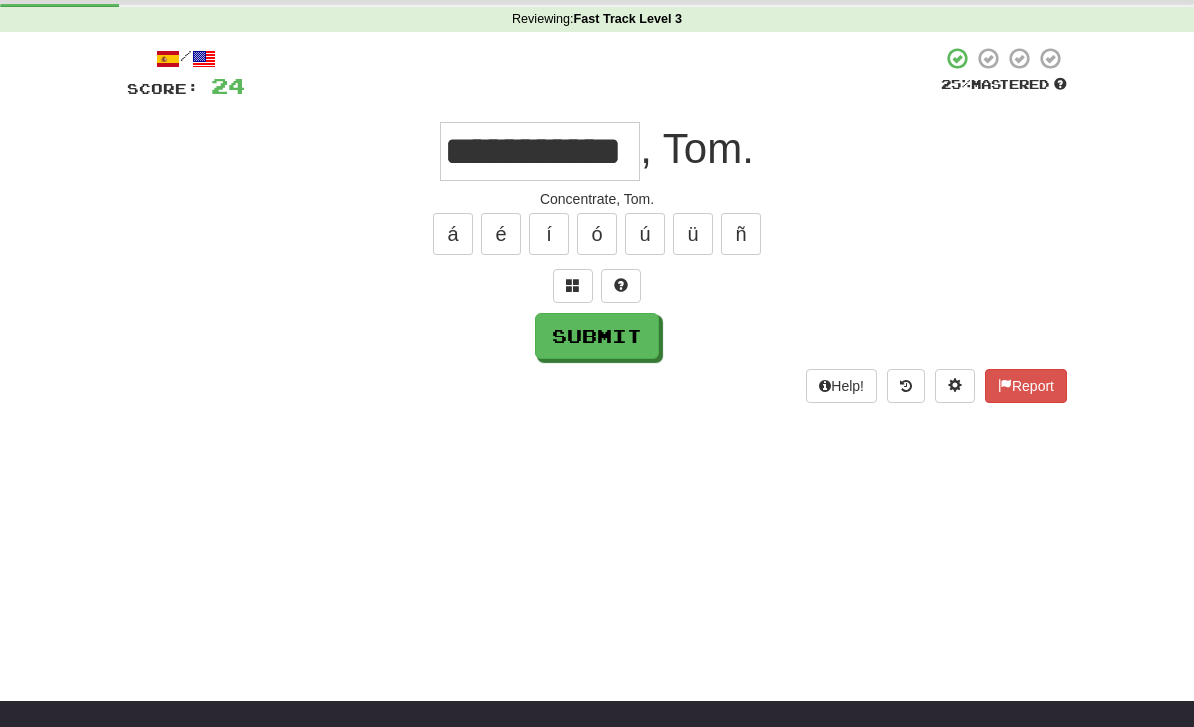 click on "Submit" at bounding box center [597, 336] 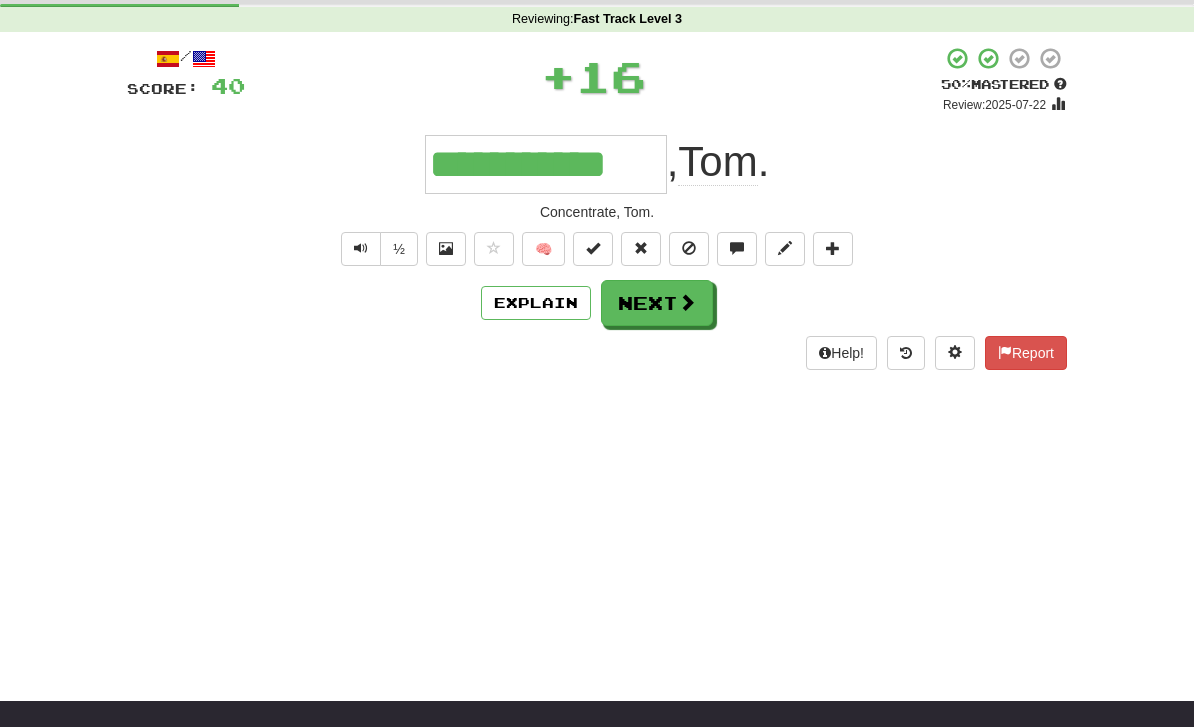 click on "Explain" at bounding box center (536, 303) 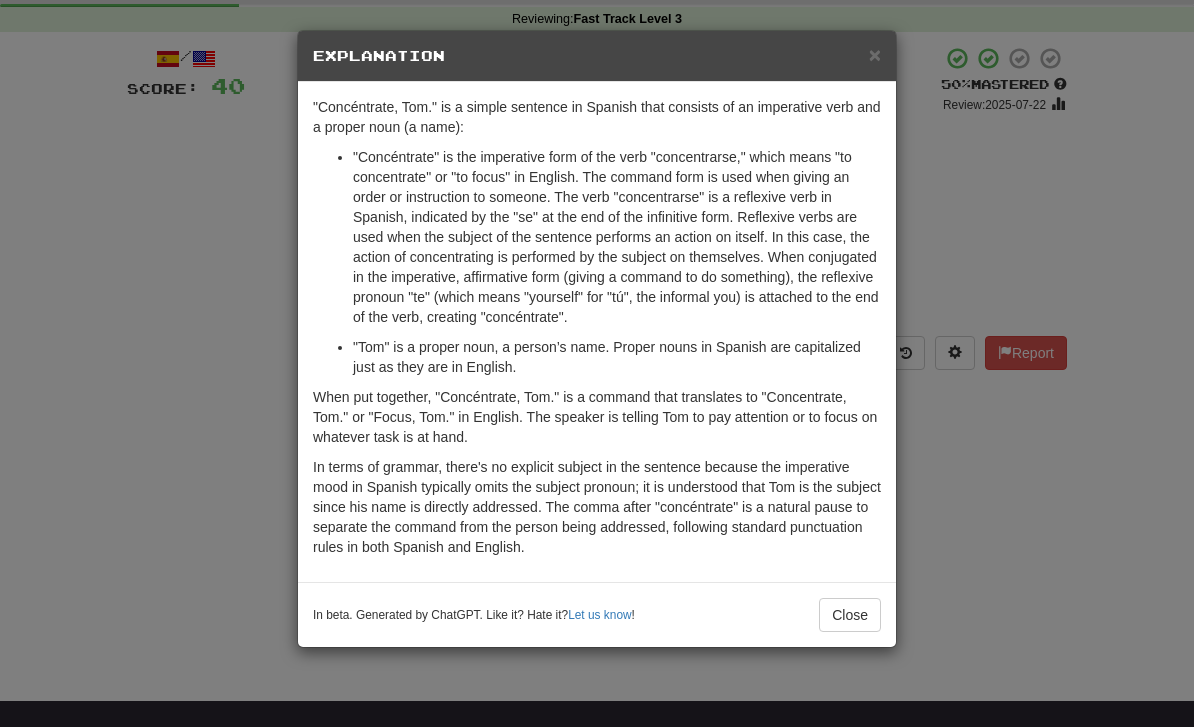 click on "Close" at bounding box center (850, 615) 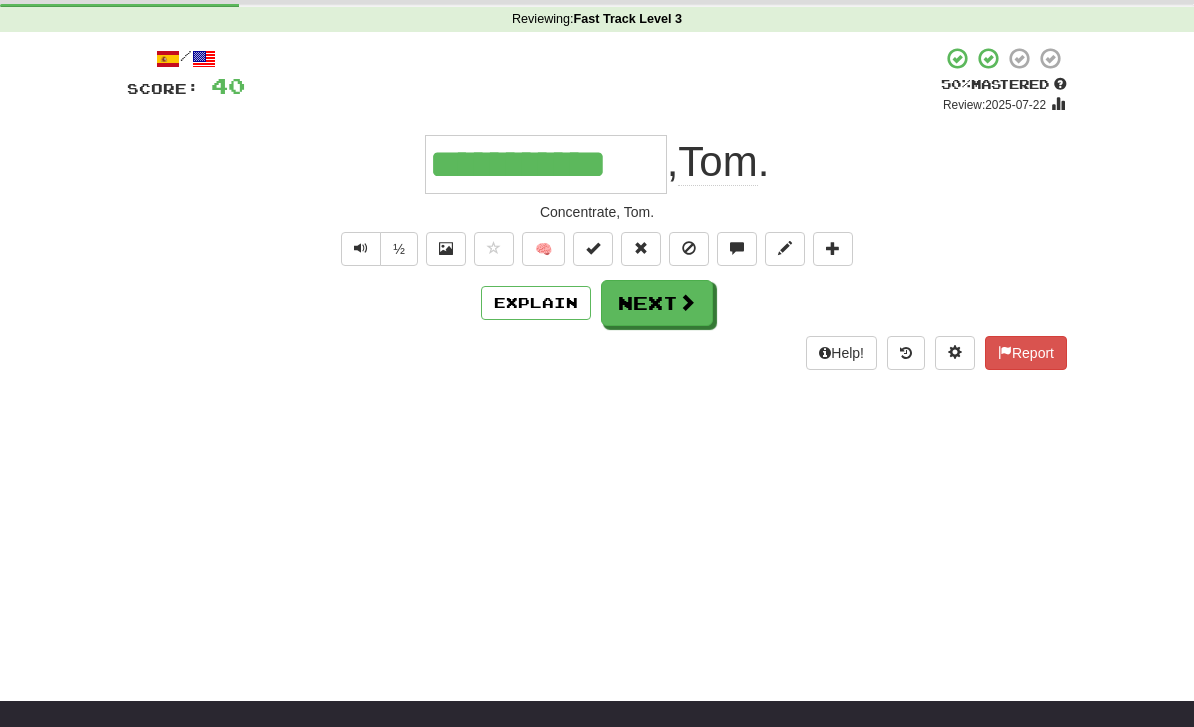 click on "Next" at bounding box center (657, 303) 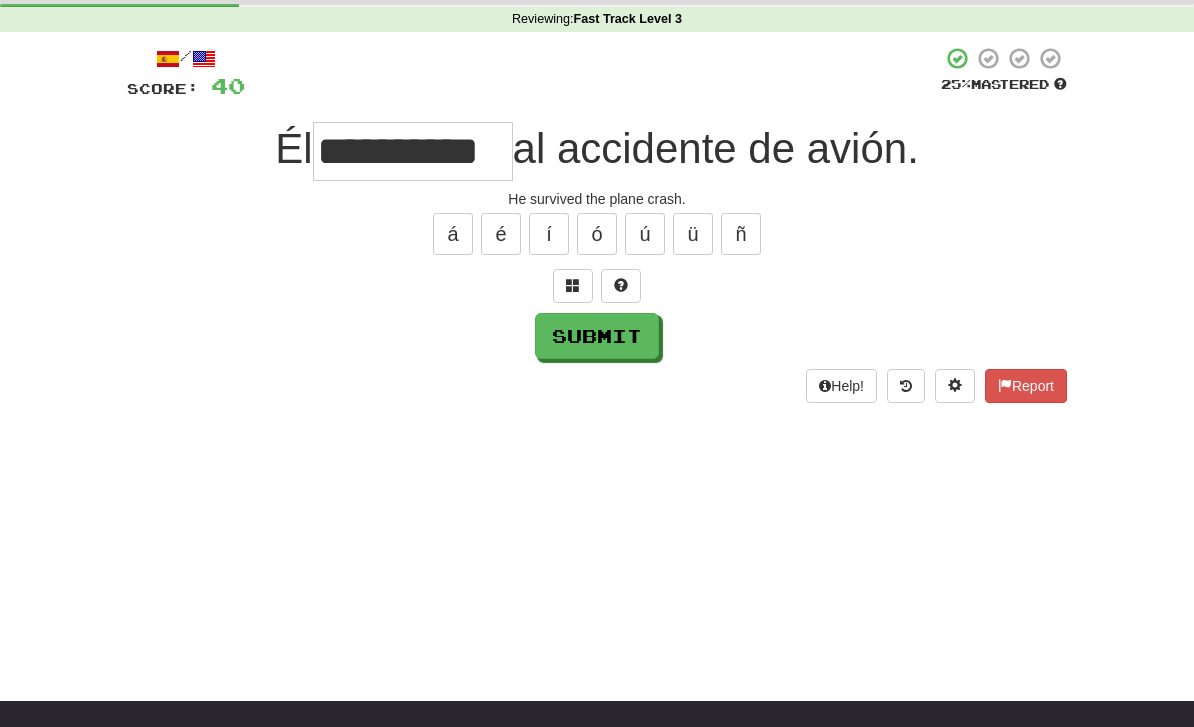 type on "**********" 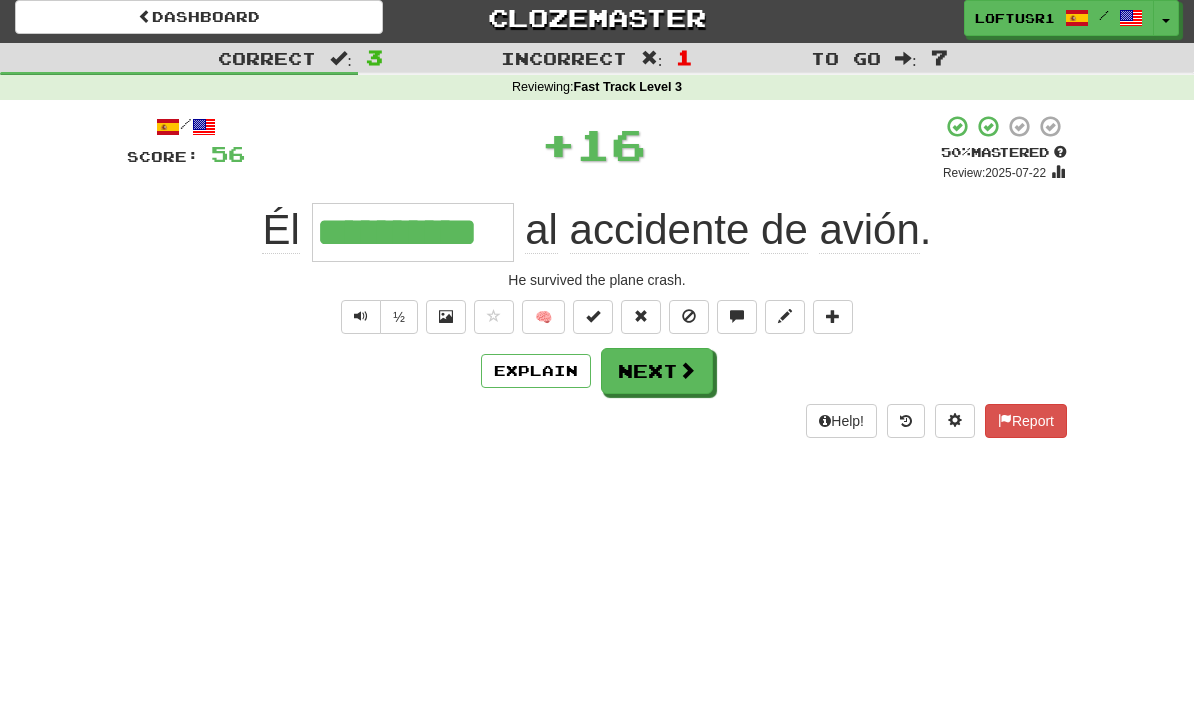 scroll, scrollTop: 0, scrollLeft: 0, axis: both 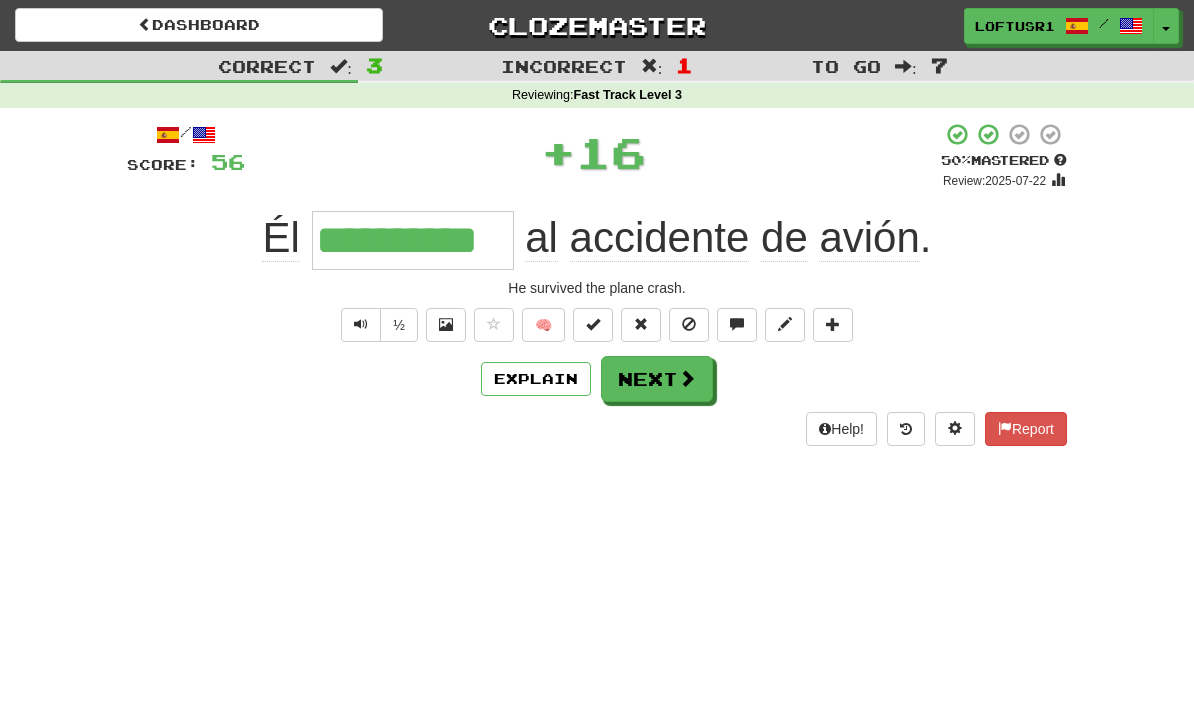 click on "Explain" at bounding box center [536, 379] 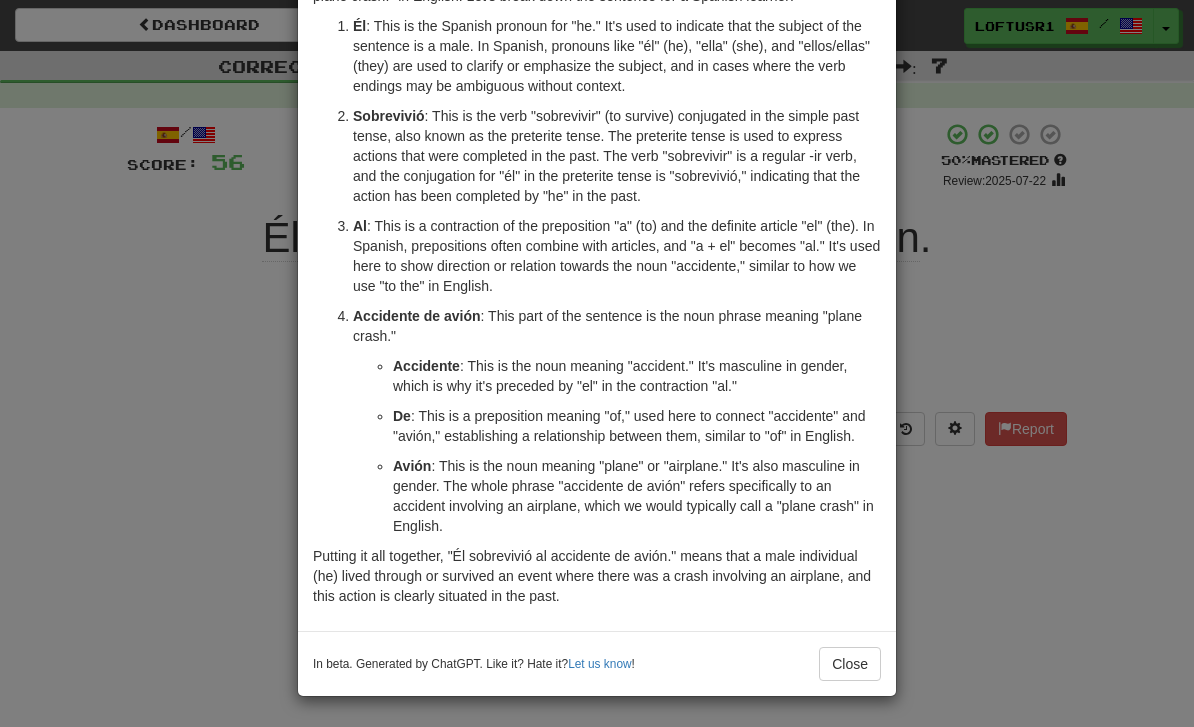 scroll, scrollTop: 131, scrollLeft: 0, axis: vertical 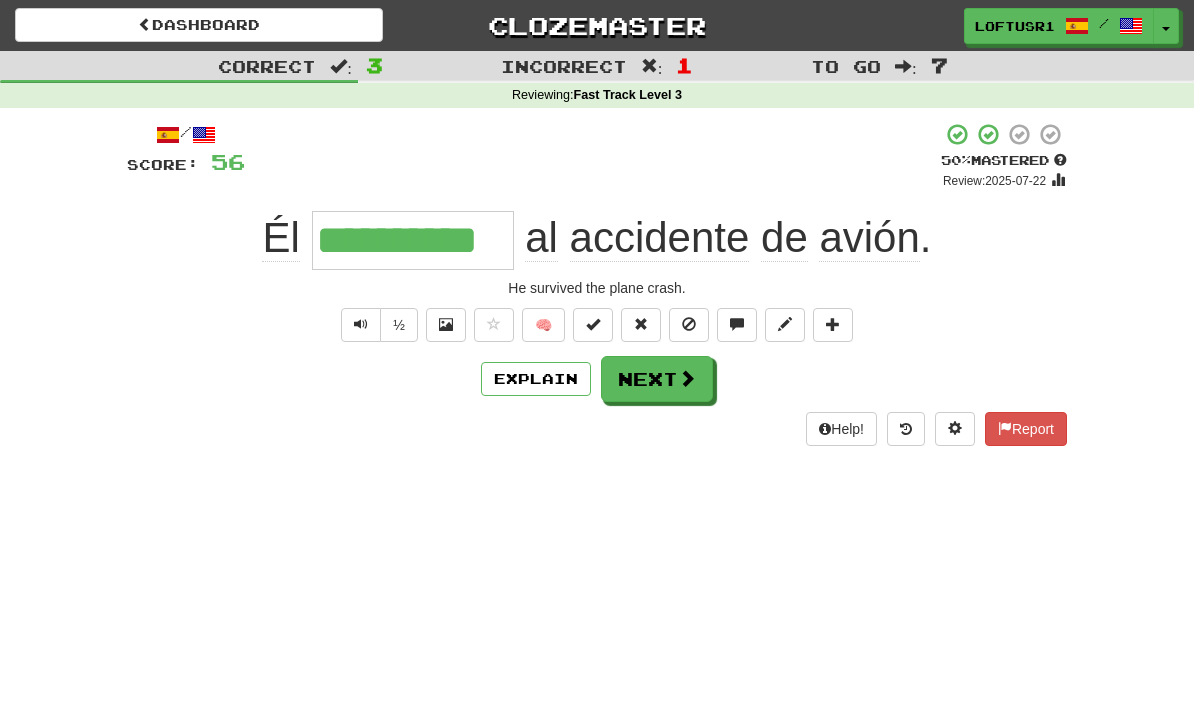 click on "Next" at bounding box center (657, 379) 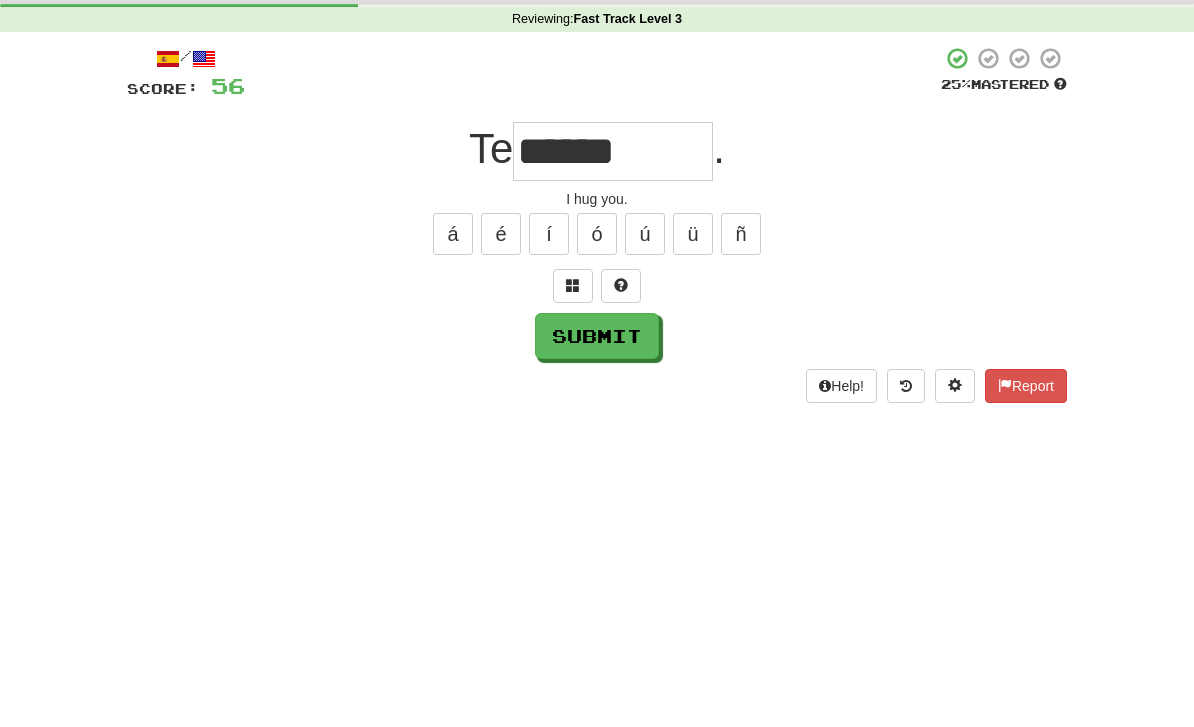 scroll, scrollTop: 76, scrollLeft: 0, axis: vertical 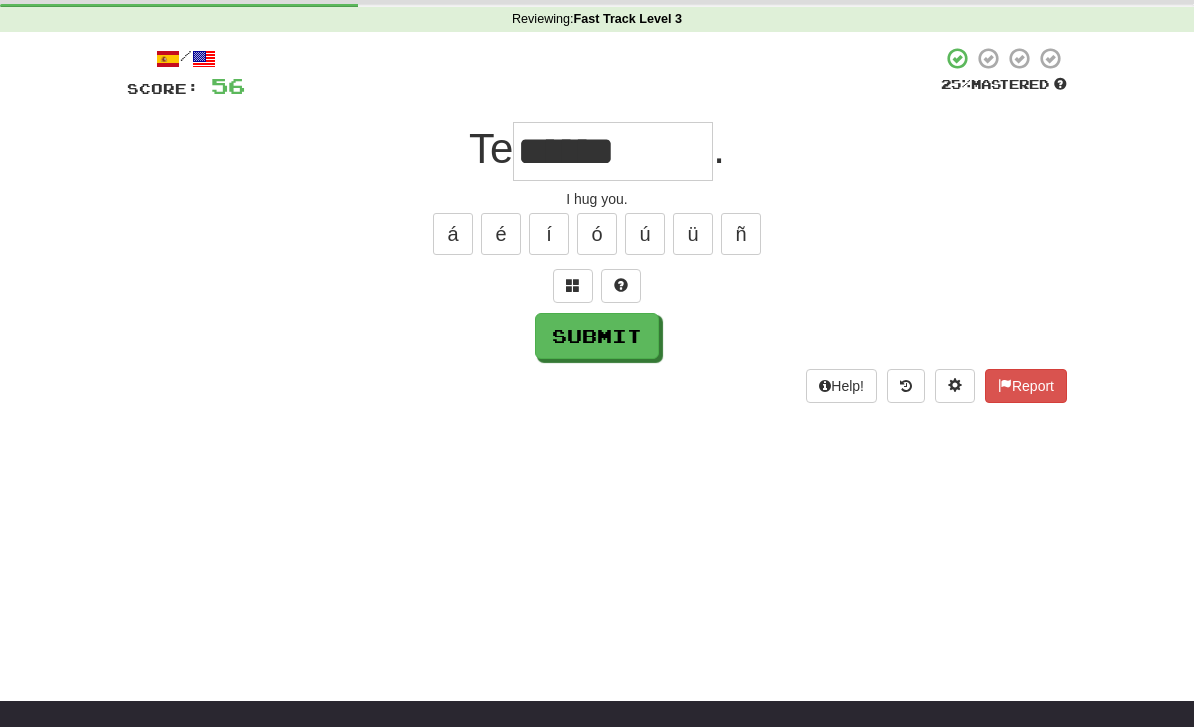 type on "******" 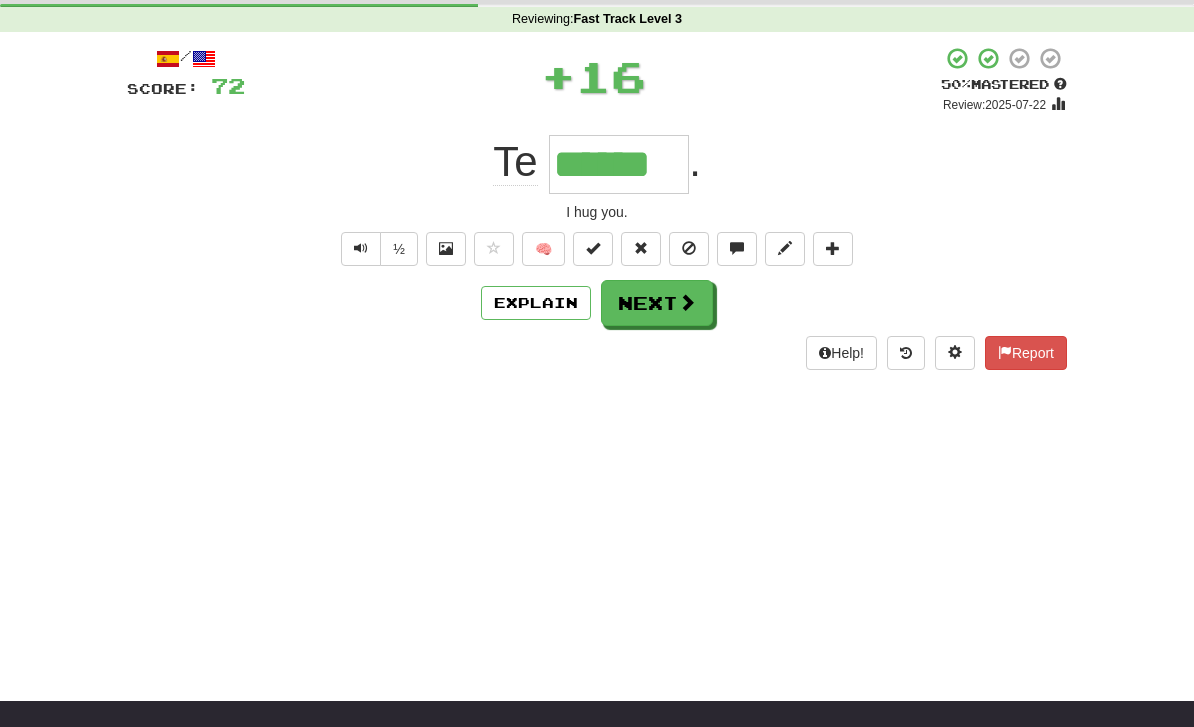 click on "Explain" at bounding box center (536, 303) 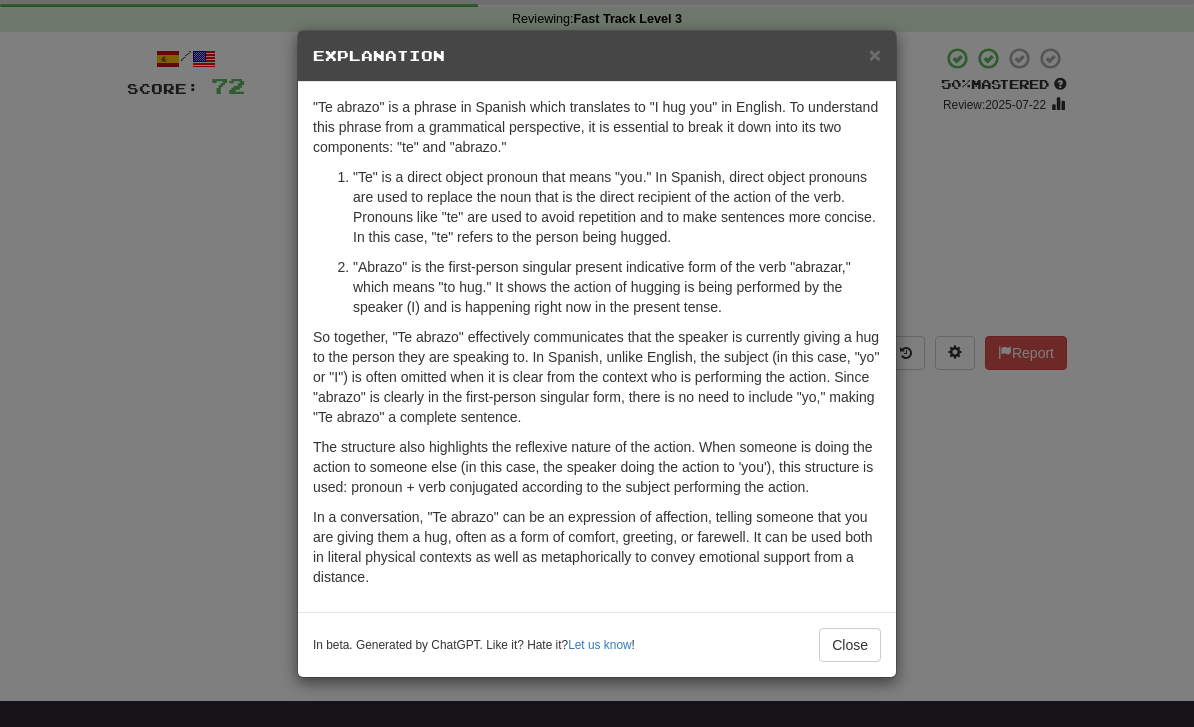 click on "Close" at bounding box center [850, 645] 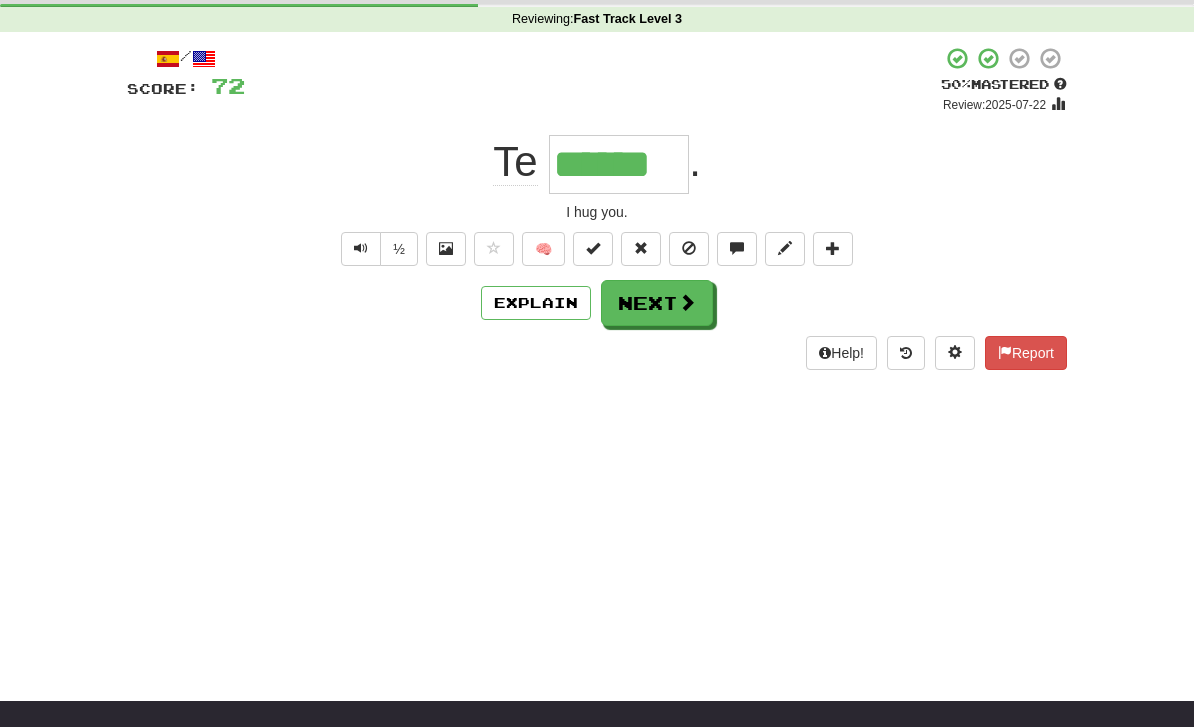 click on "Next" at bounding box center (657, 303) 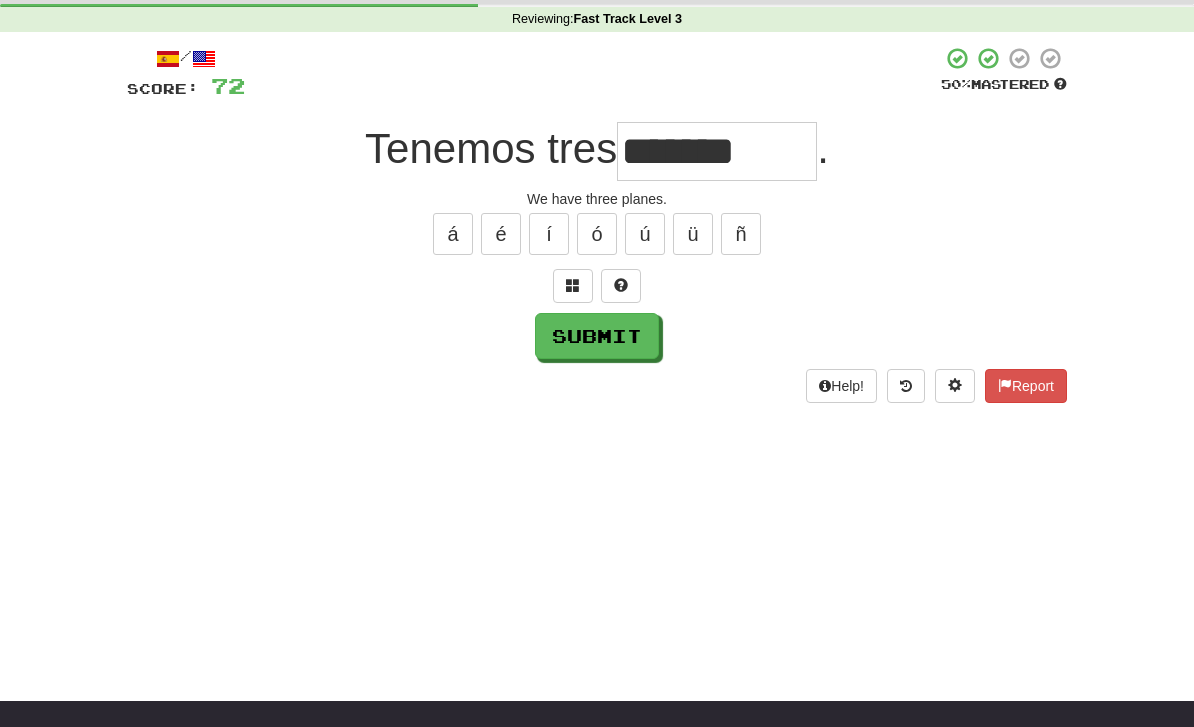 click on "Submit" at bounding box center (597, 336) 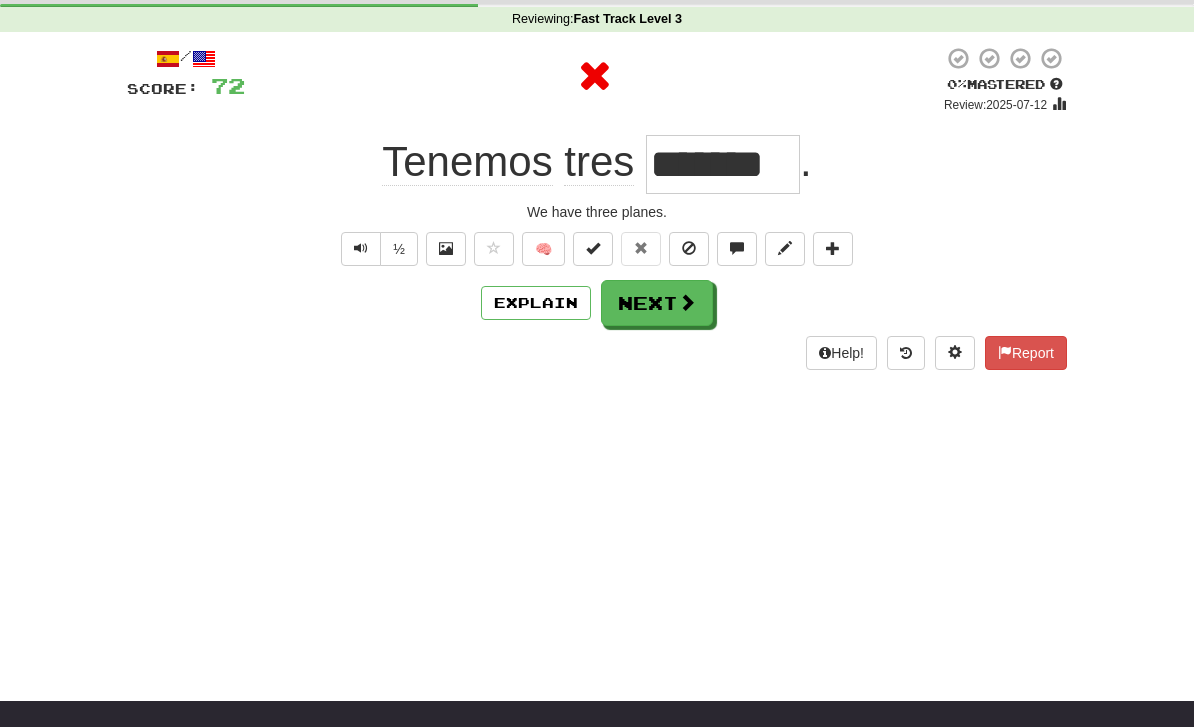 type on "*******" 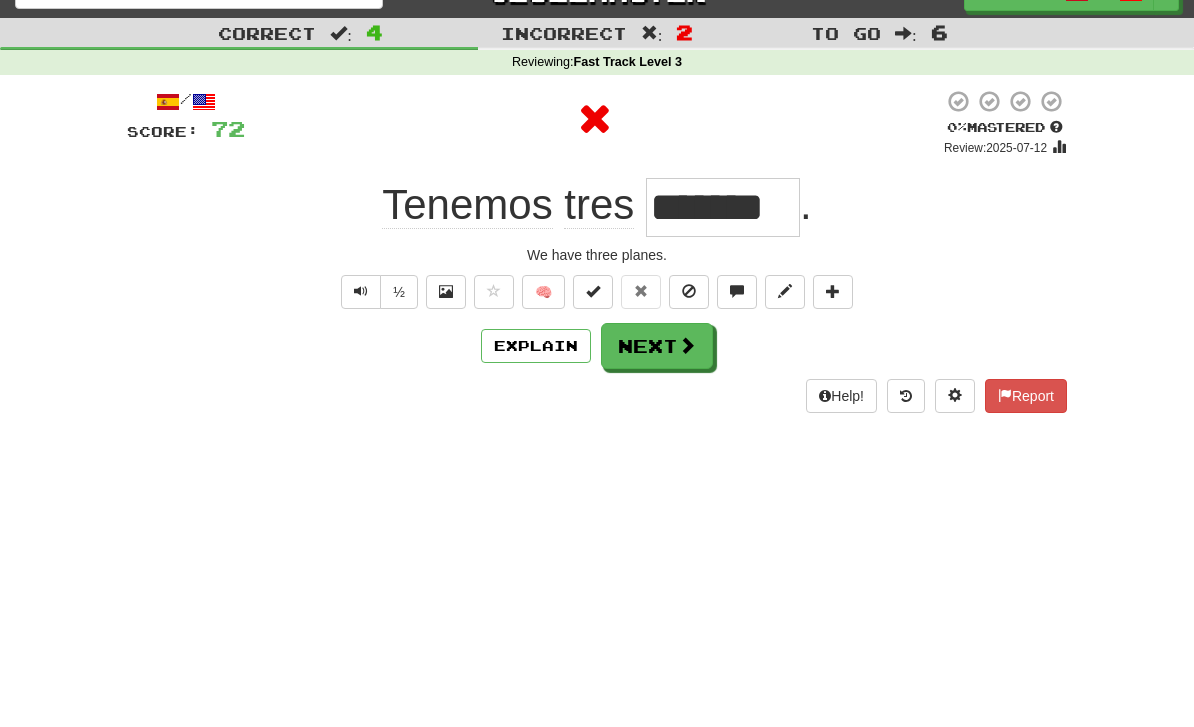 scroll, scrollTop: 0, scrollLeft: 0, axis: both 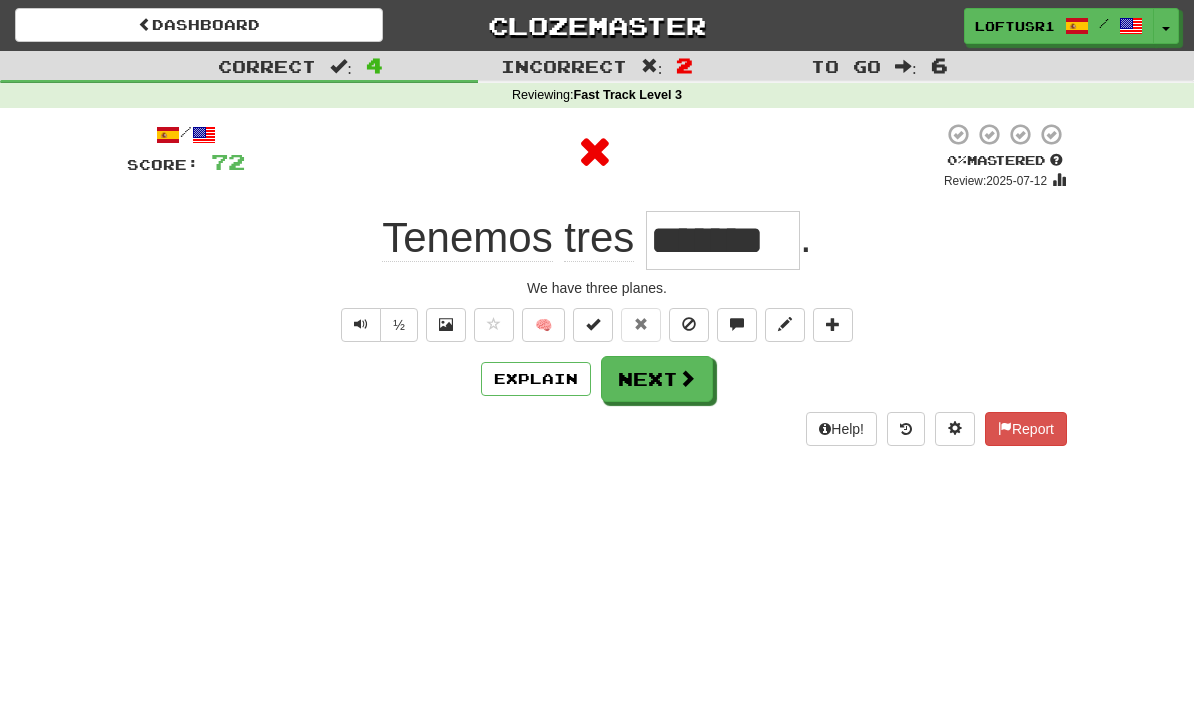 click at bounding box center [687, 378] 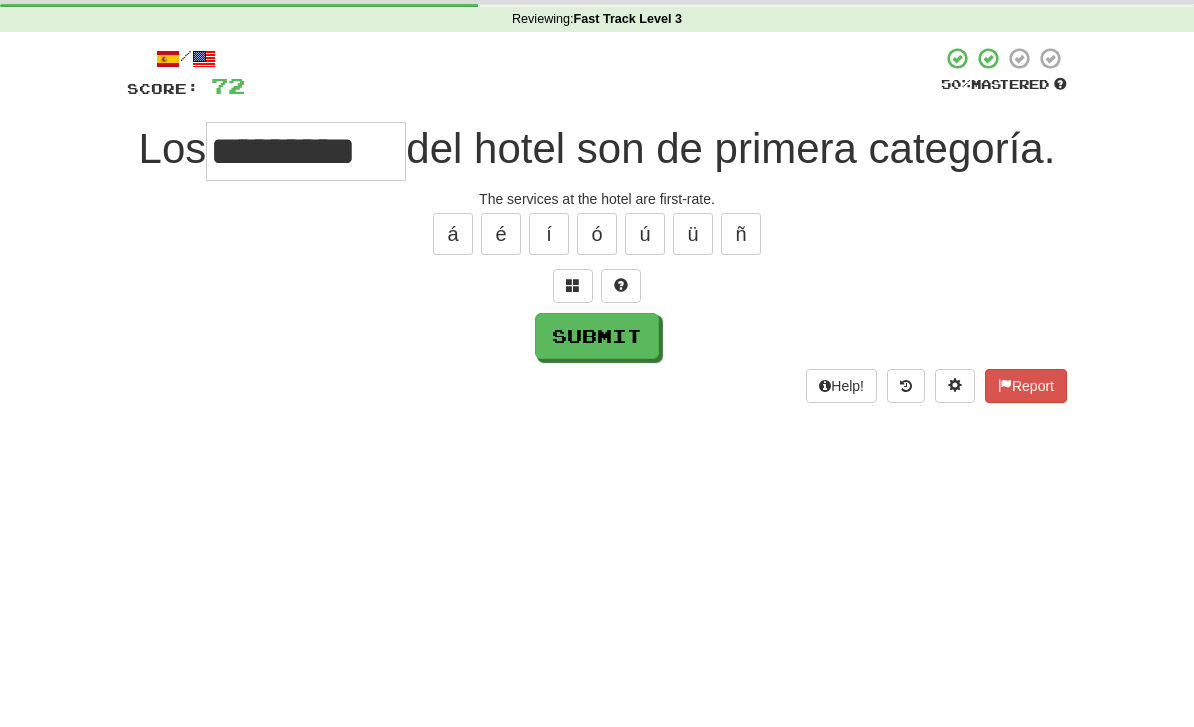 scroll, scrollTop: 76, scrollLeft: 0, axis: vertical 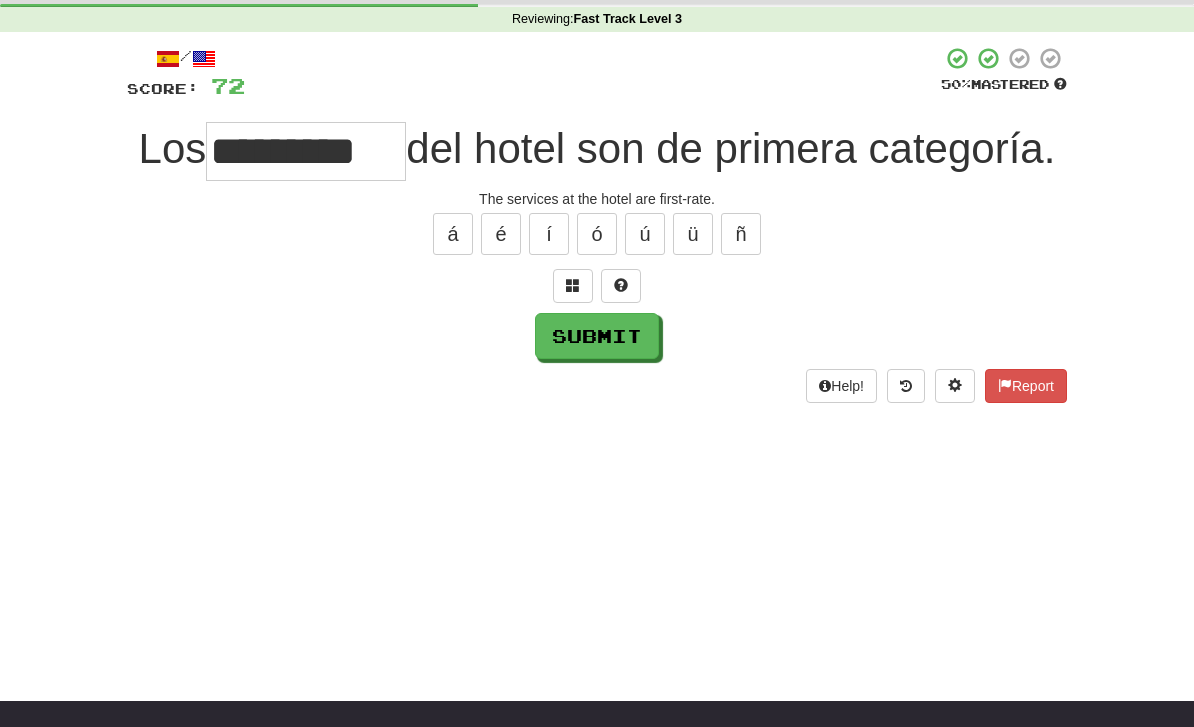 click on "Submit" at bounding box center (597, 336) 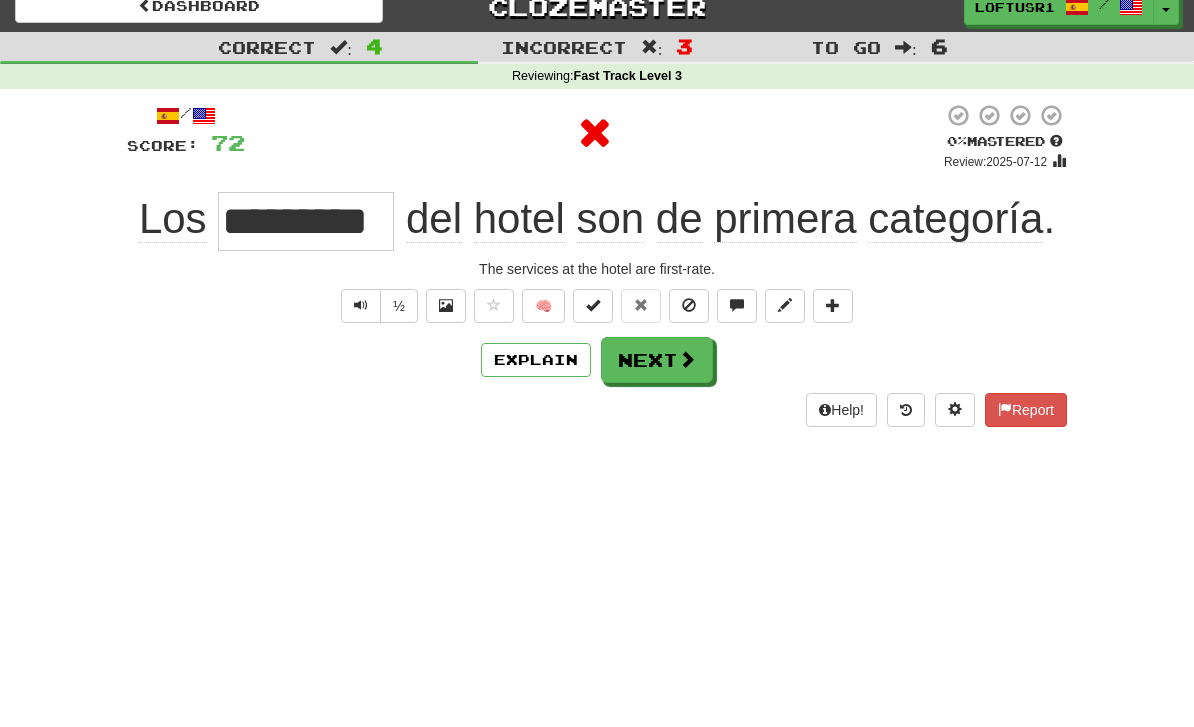 scroll, scrollTop: 0, scrollLeft: 0, axis: both 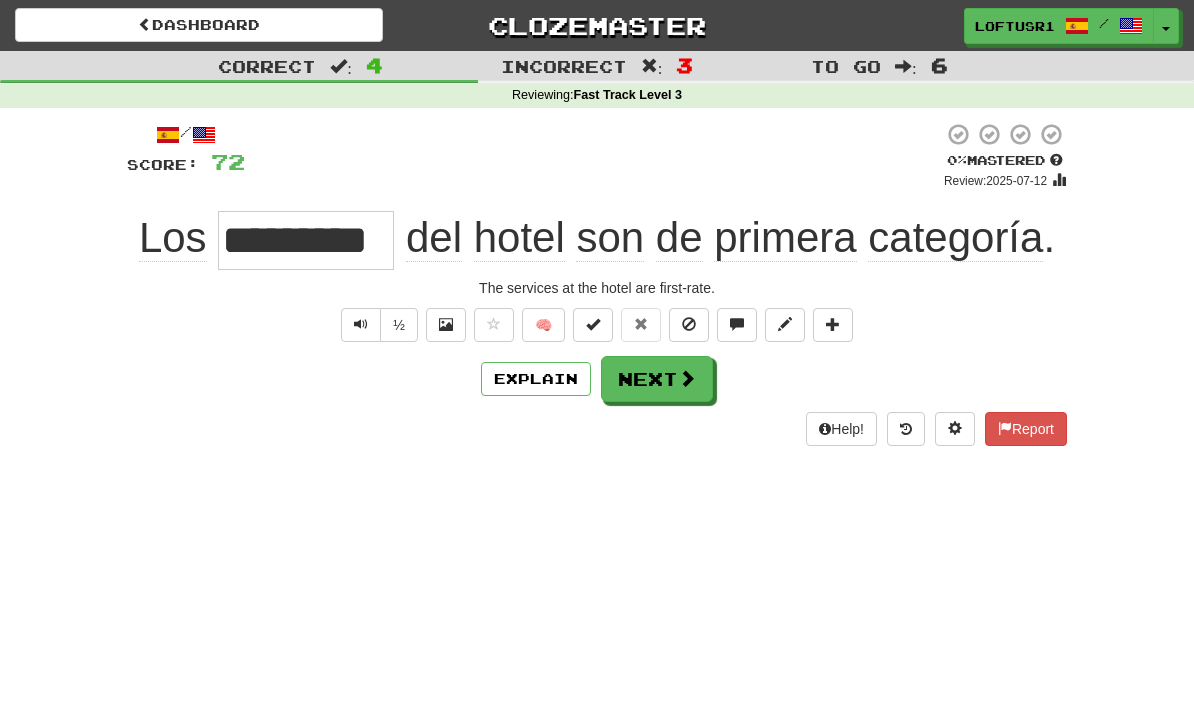 click on "Next" at bounding box center (657, 379) 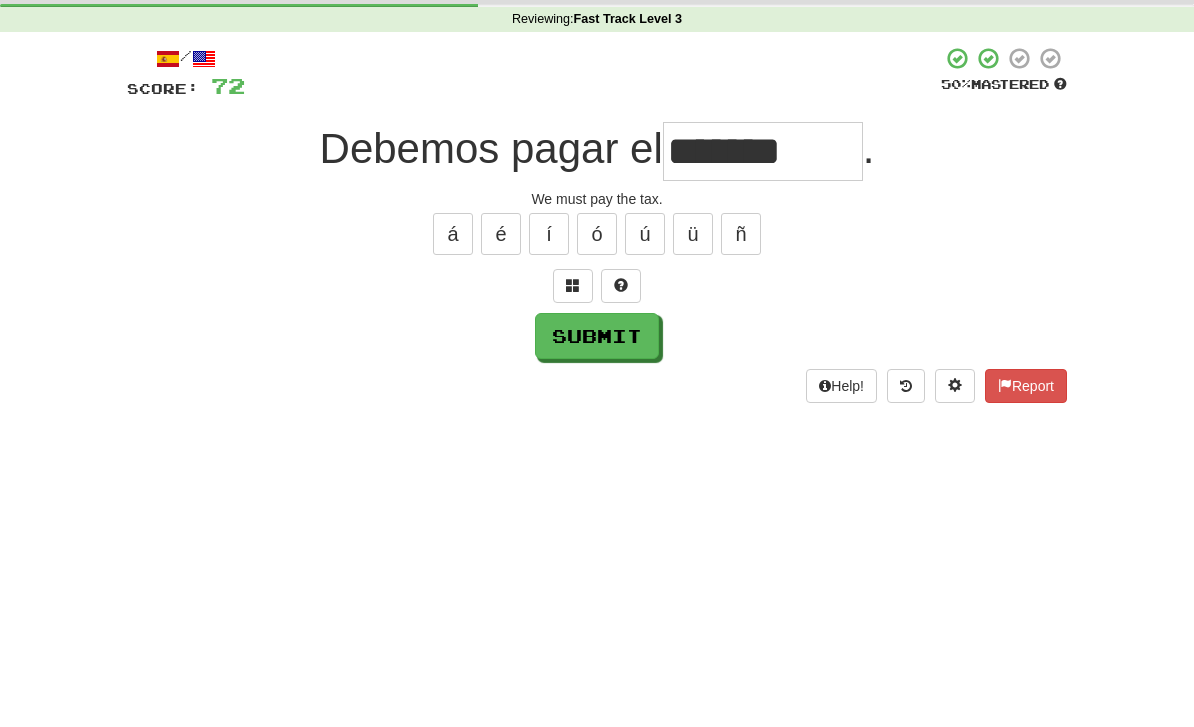 scroll, scrollTop: 76, scrollLeft: 0, axis: vertical 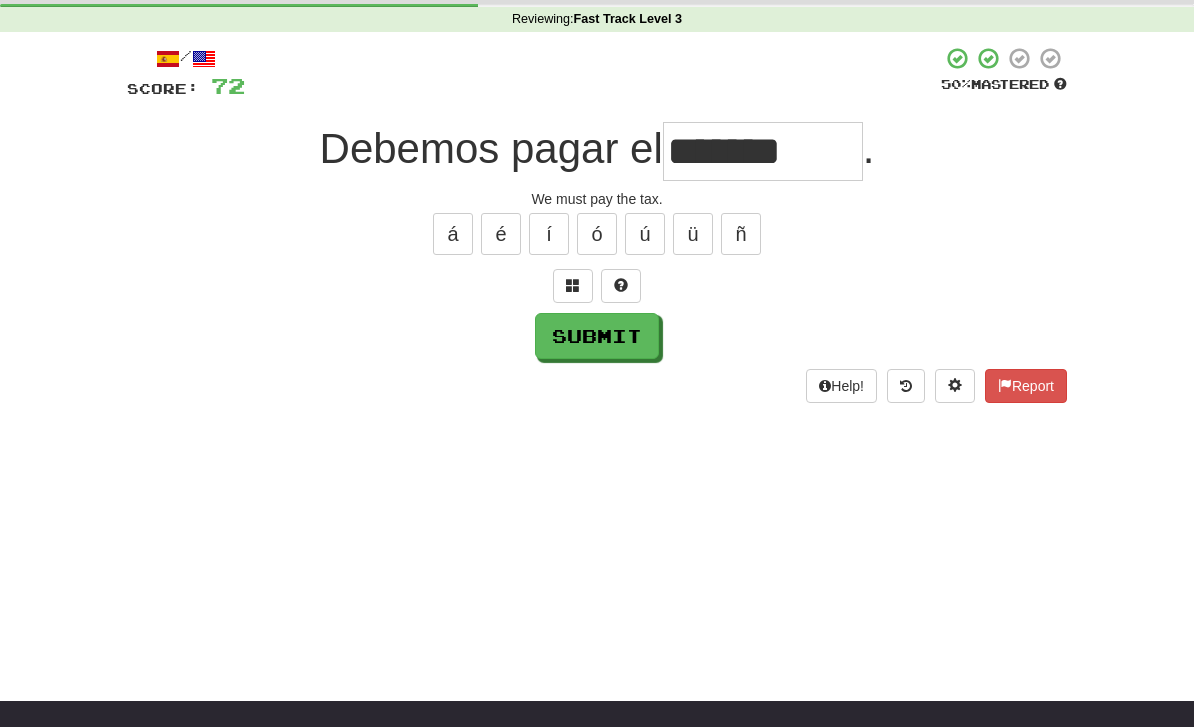 click on "Submit" at bounding box center [597, 336] 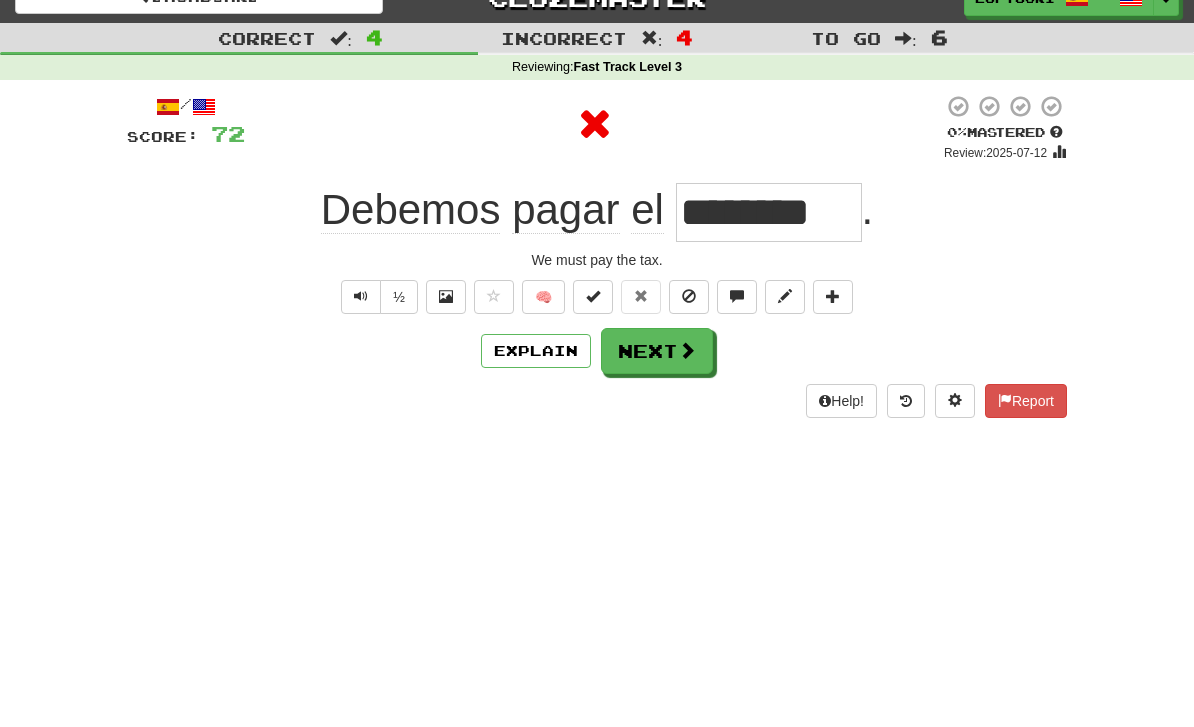 scroll, scrollTop: 0, scrollLeft: 0, axis: both 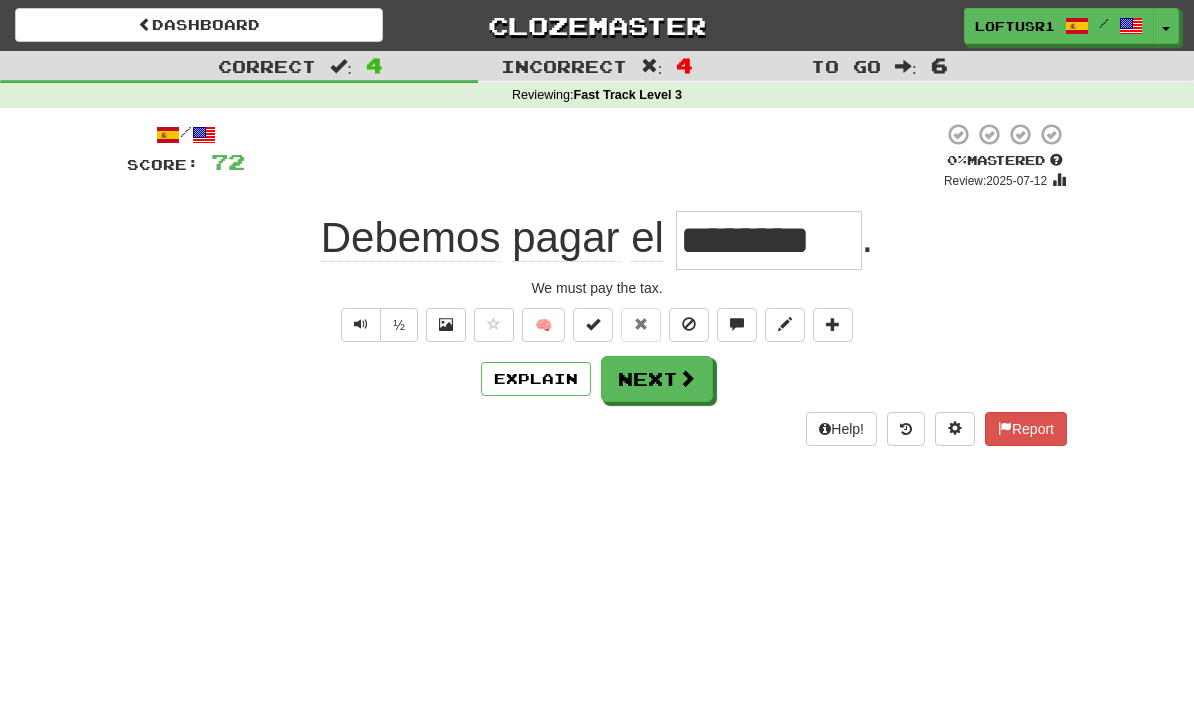 click on "Next" at bounding box center (657, 379) 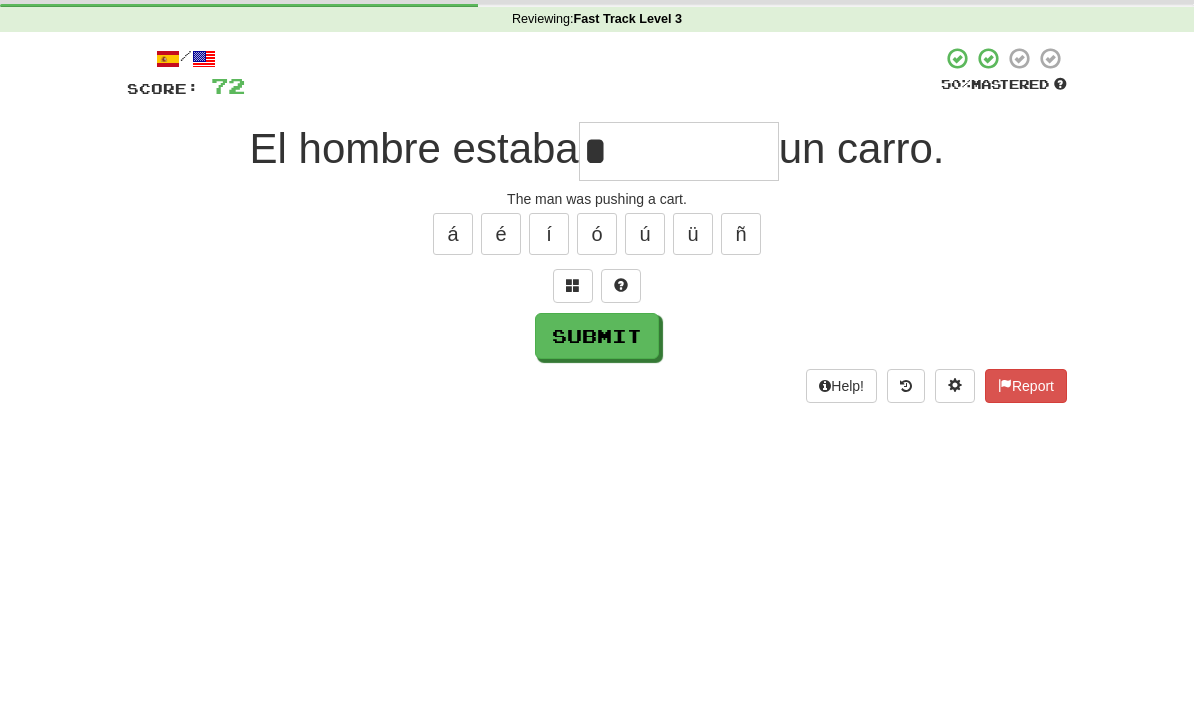 scroll, scrollTop: 76, scrollLeft: 0, axis: vertical 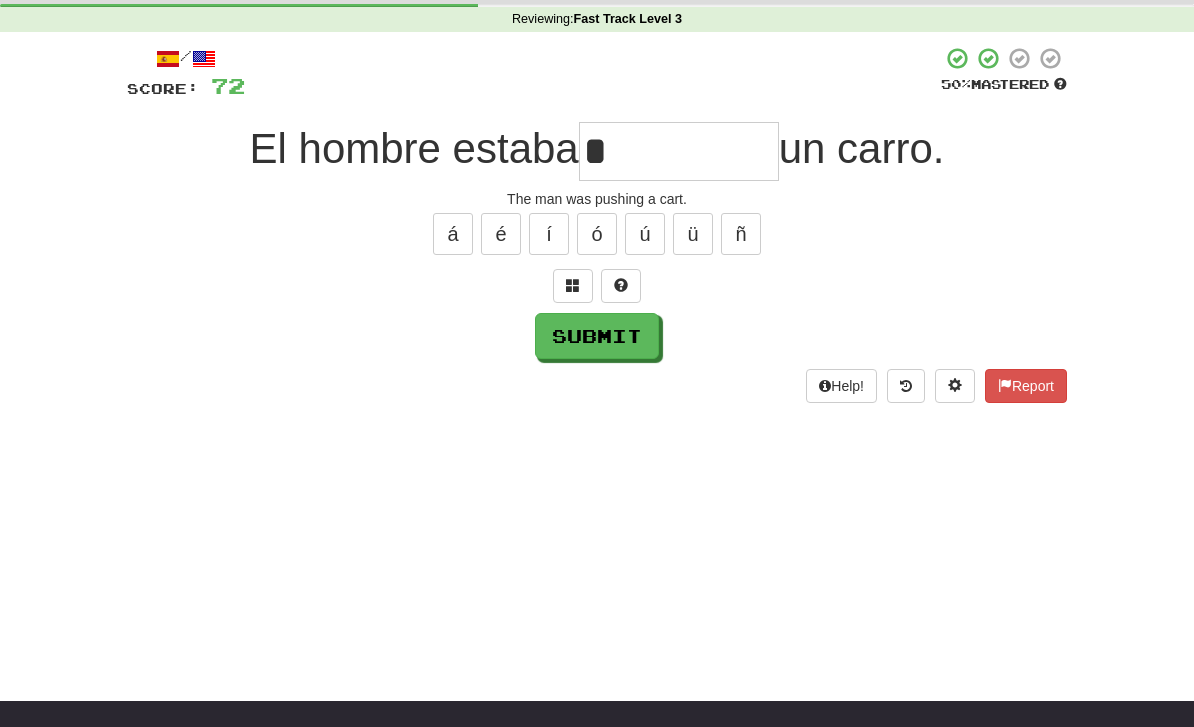 click on "Submit" at bounding box center (597, 336) 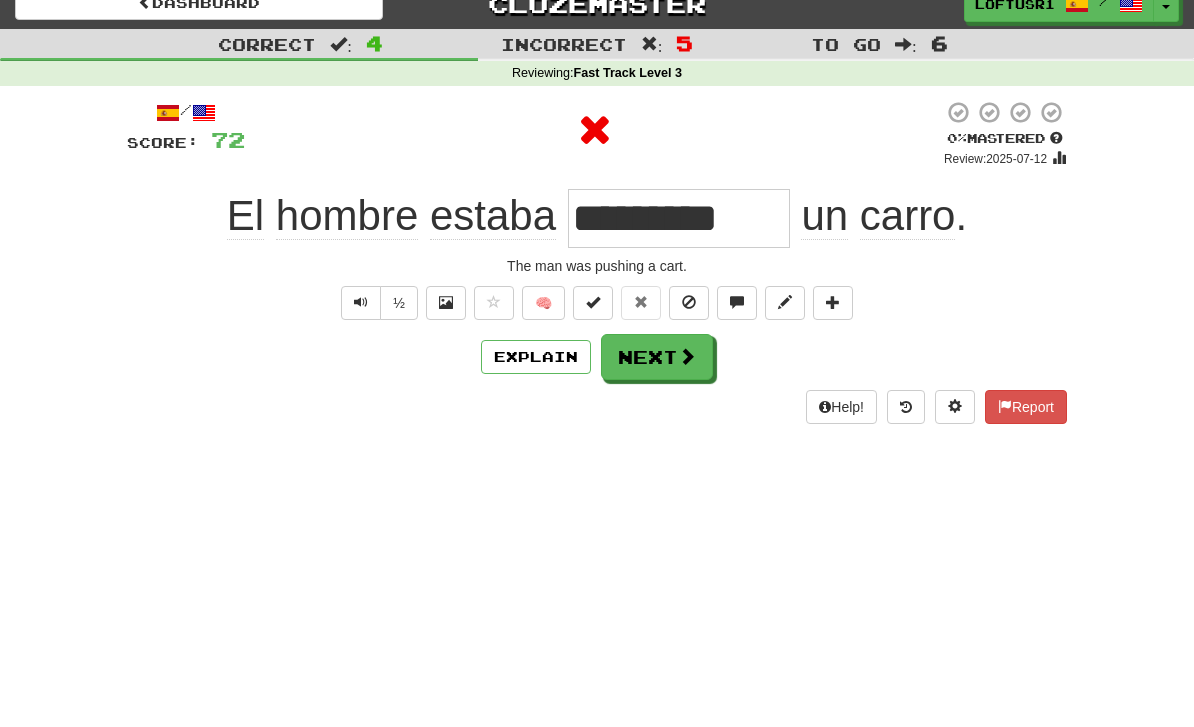 scroll, scrollTop: 0, scrollLeft: 0, axis: both 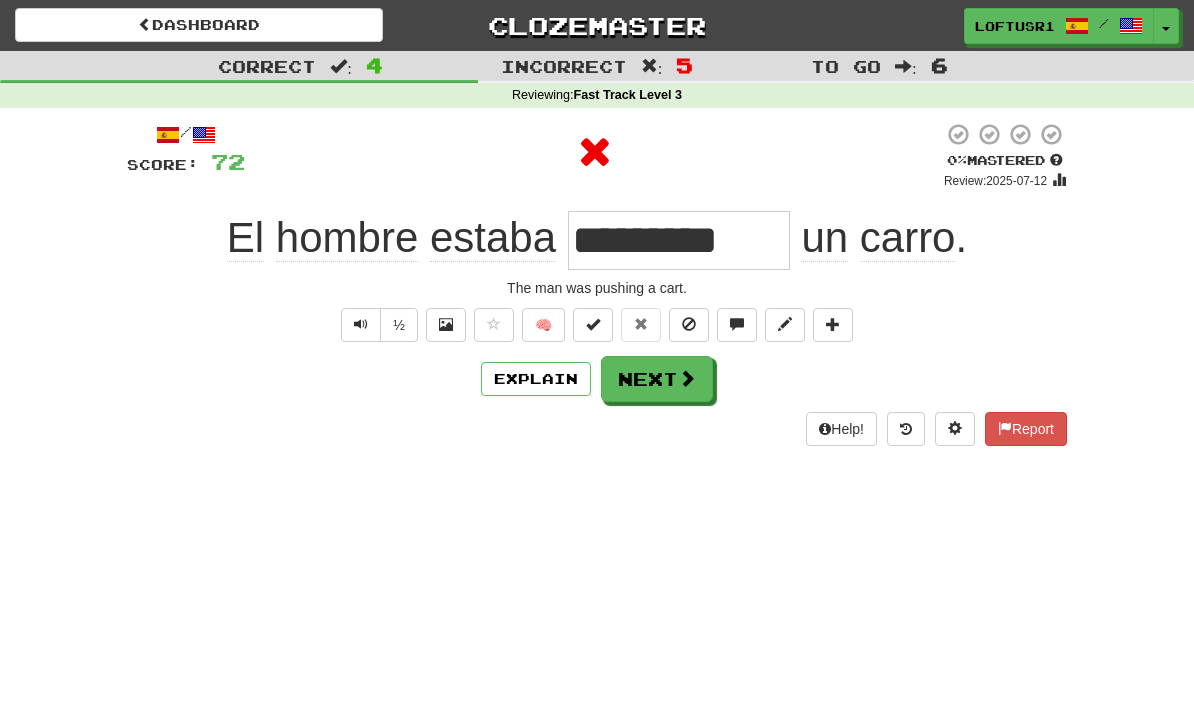 click on "Explain" at bounding box center (536, 379) 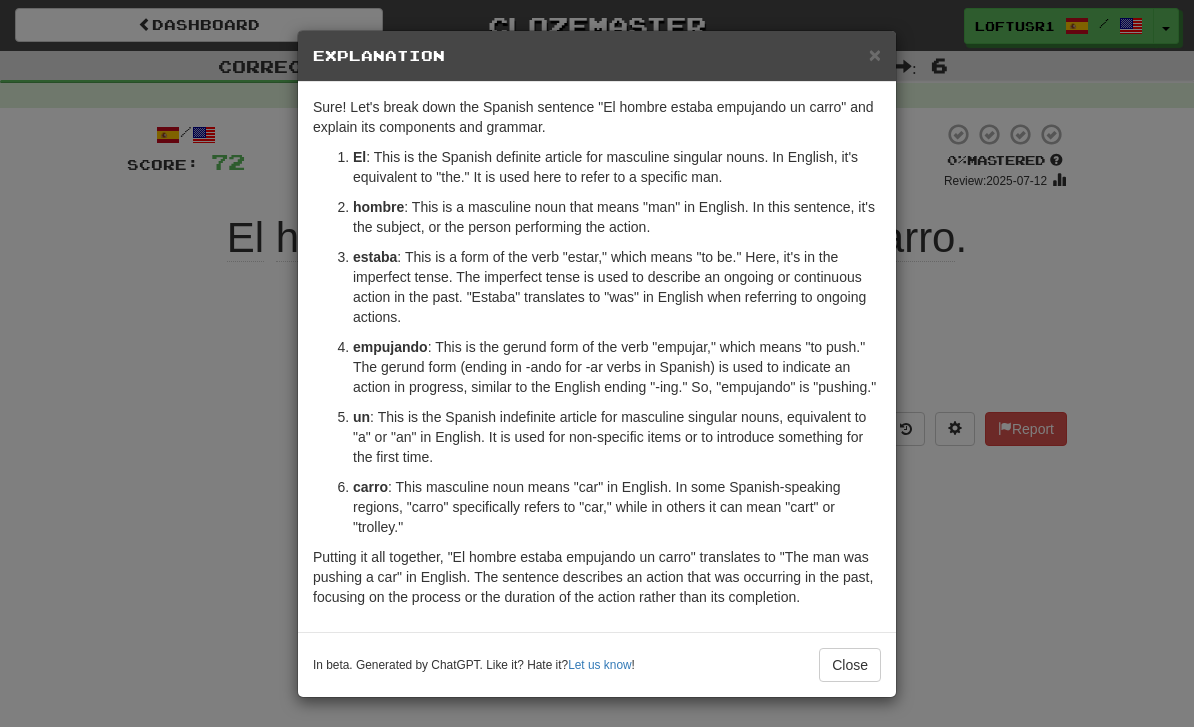 click on "In beta. Generated by ChatGPT. Like it? Hate it?  Let us know ! Close" at bounding box center [597, 665] 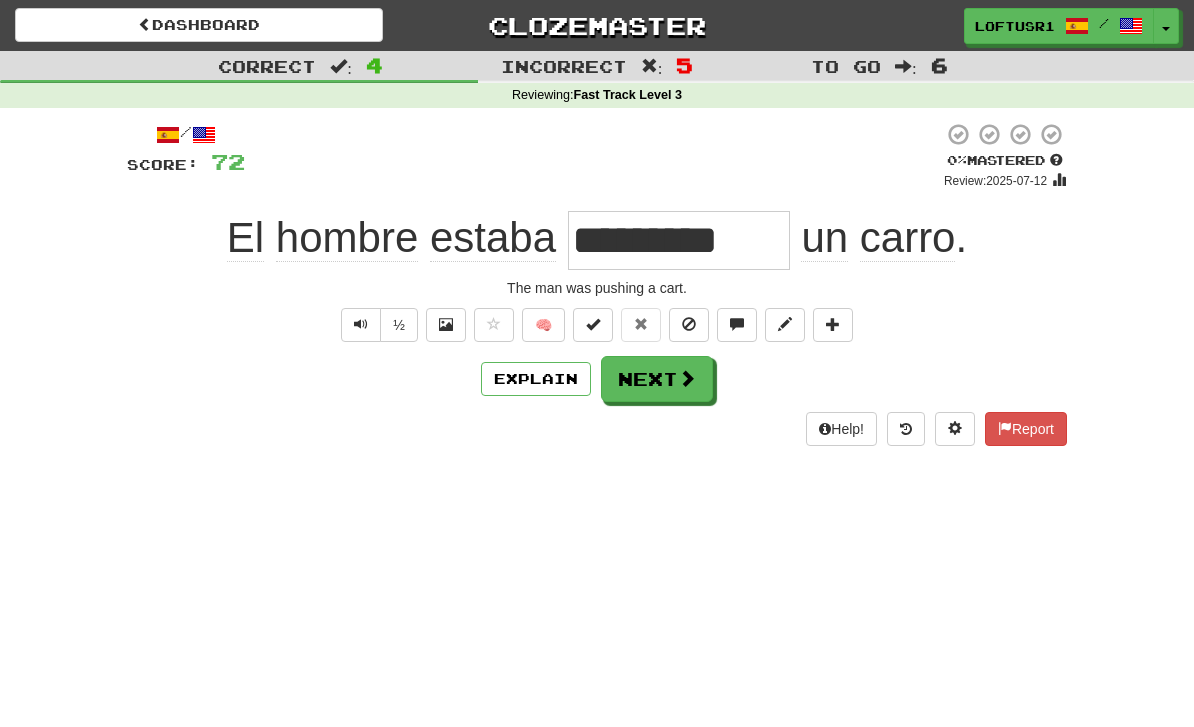 click on "Next" at bounding box center (657, 379) 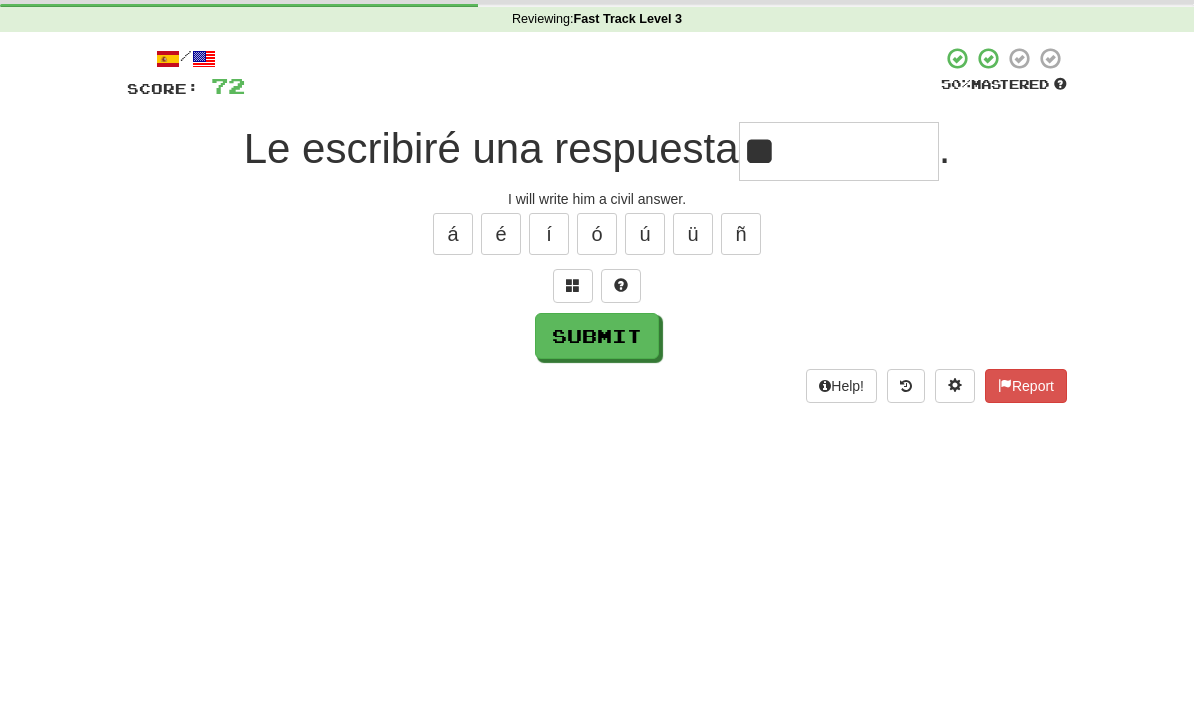 type on "*" 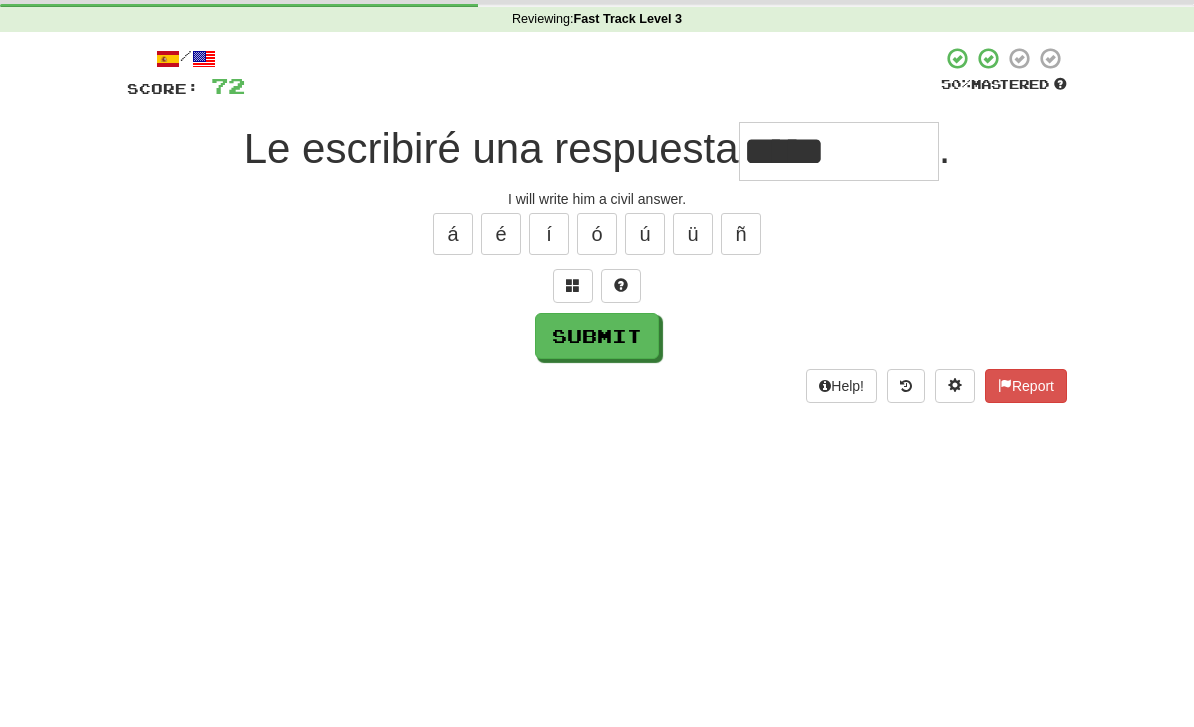 scroll, scrollTop: 76, scrollLeft: 0, axis: vertical 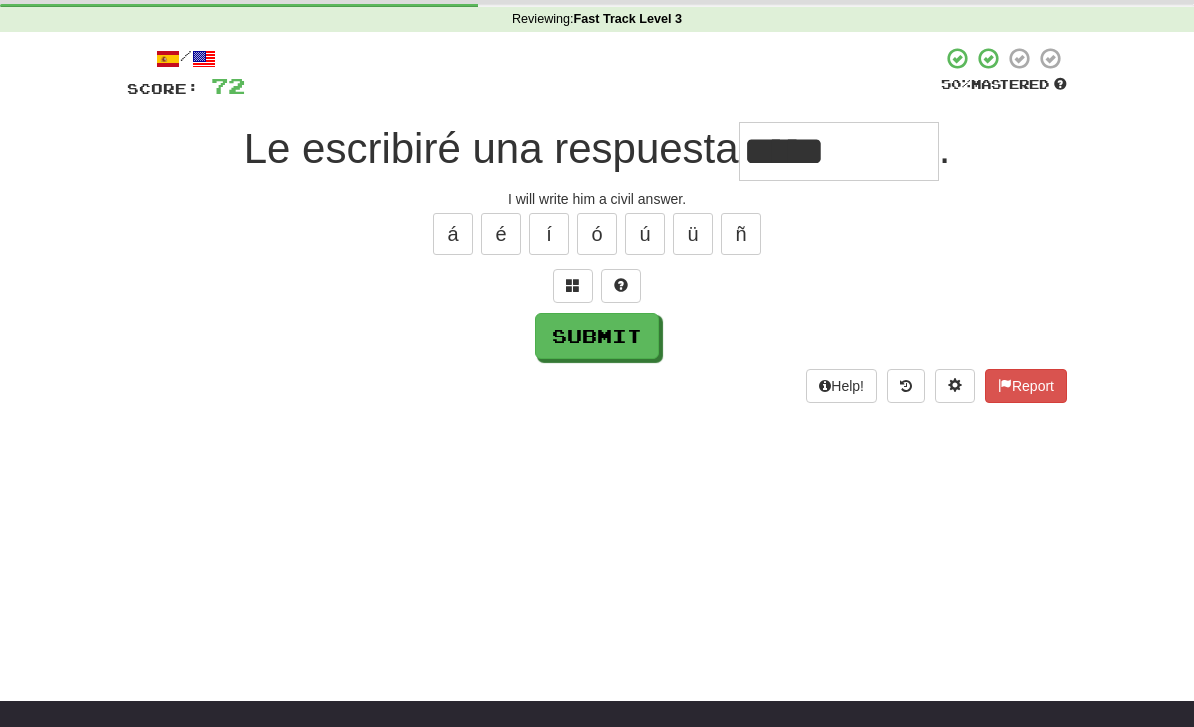 click on "Submit" at bounding box center [597, 336] 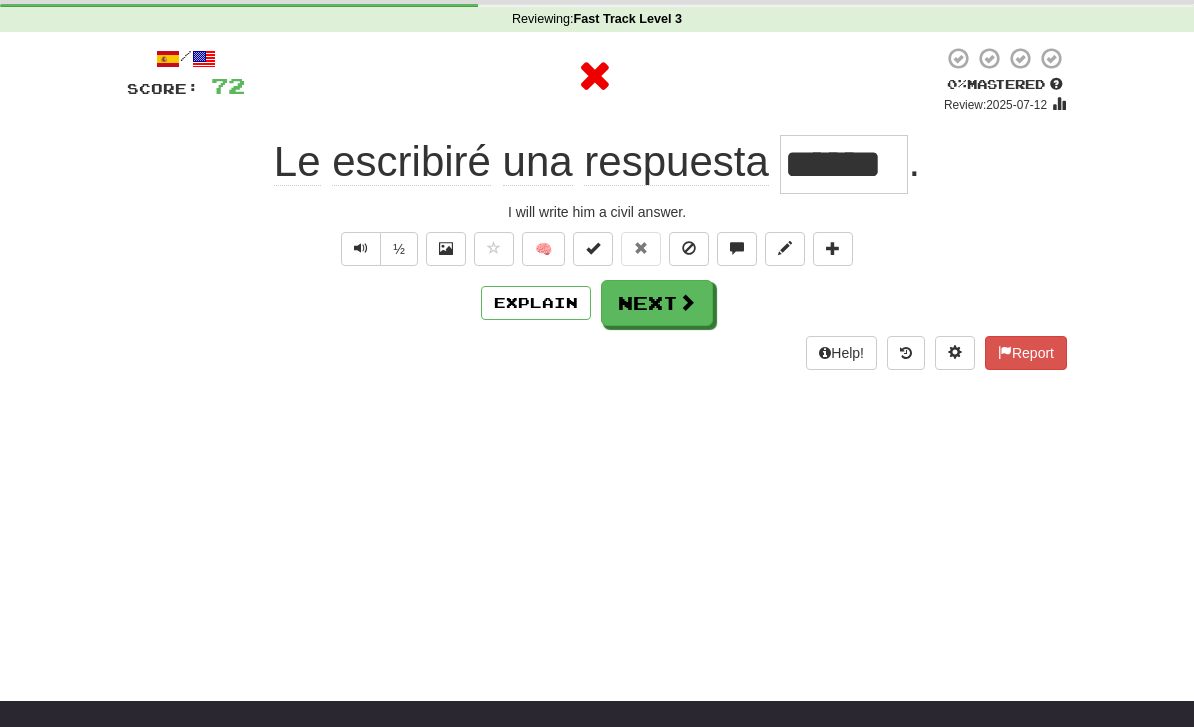 click on "Explain" at bounding box center (536, 303) 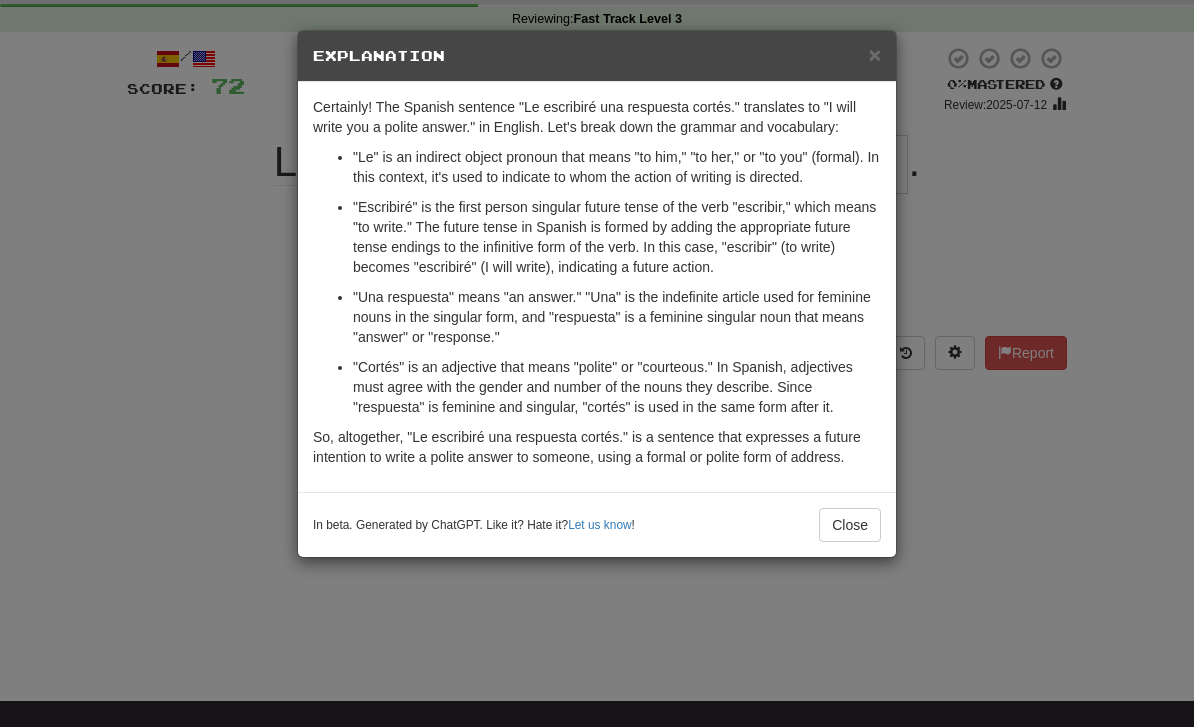 click on "Close" at bounding box center [850, 525] 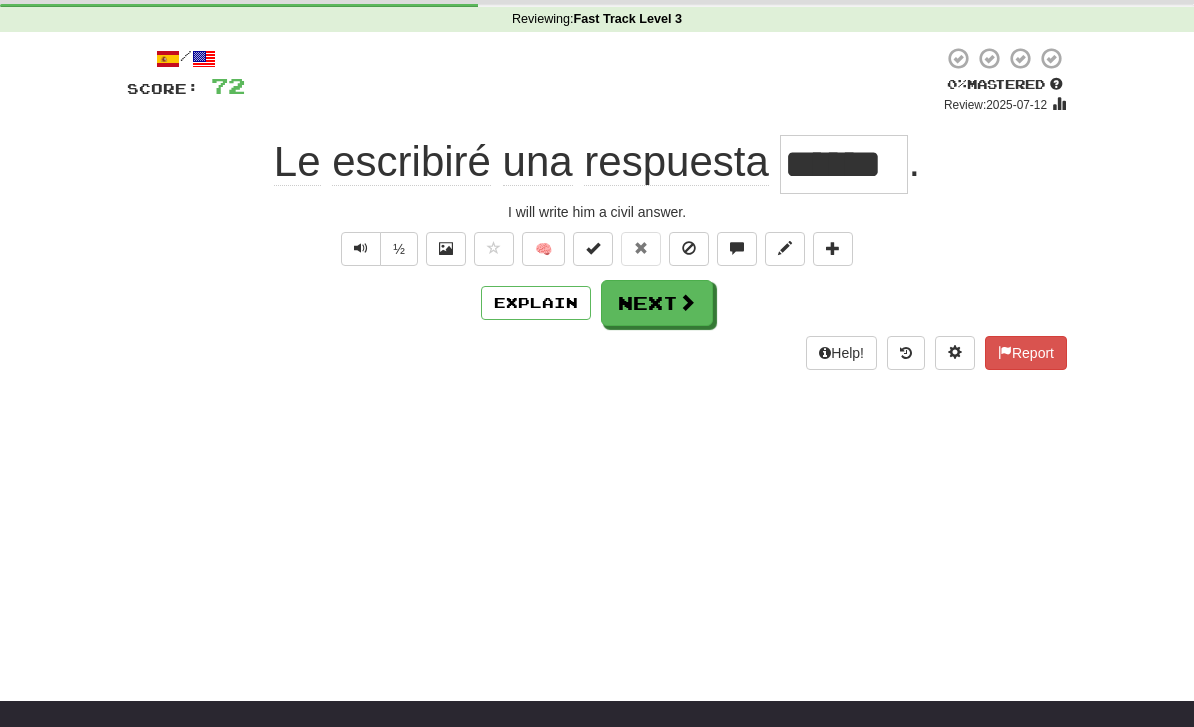click at bounding box center (687, 302) 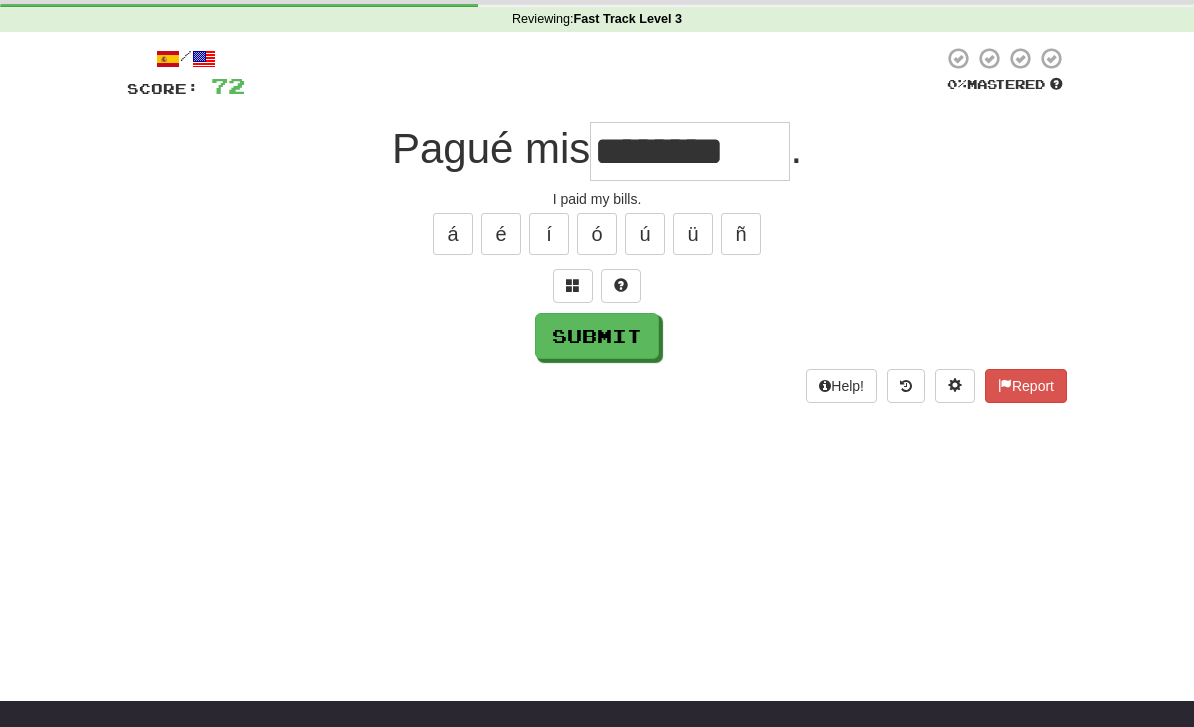 type on "********" 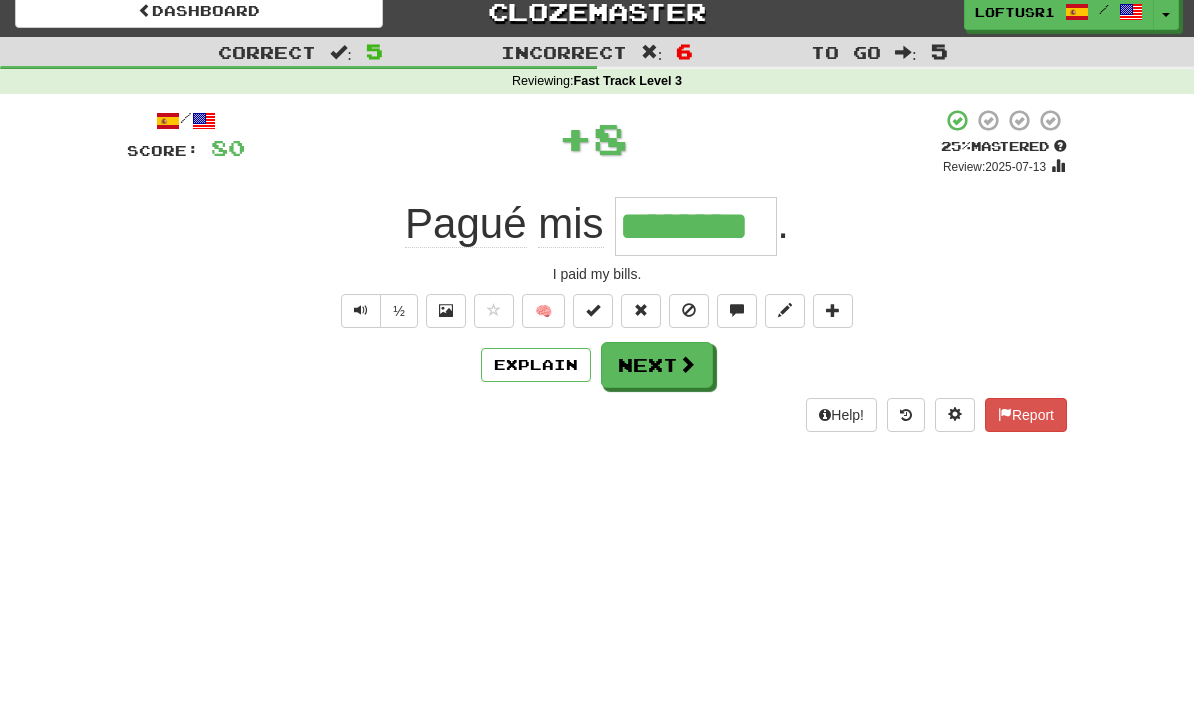 scroll, scrollTop: 0, scrollLeft: 0, axis: both 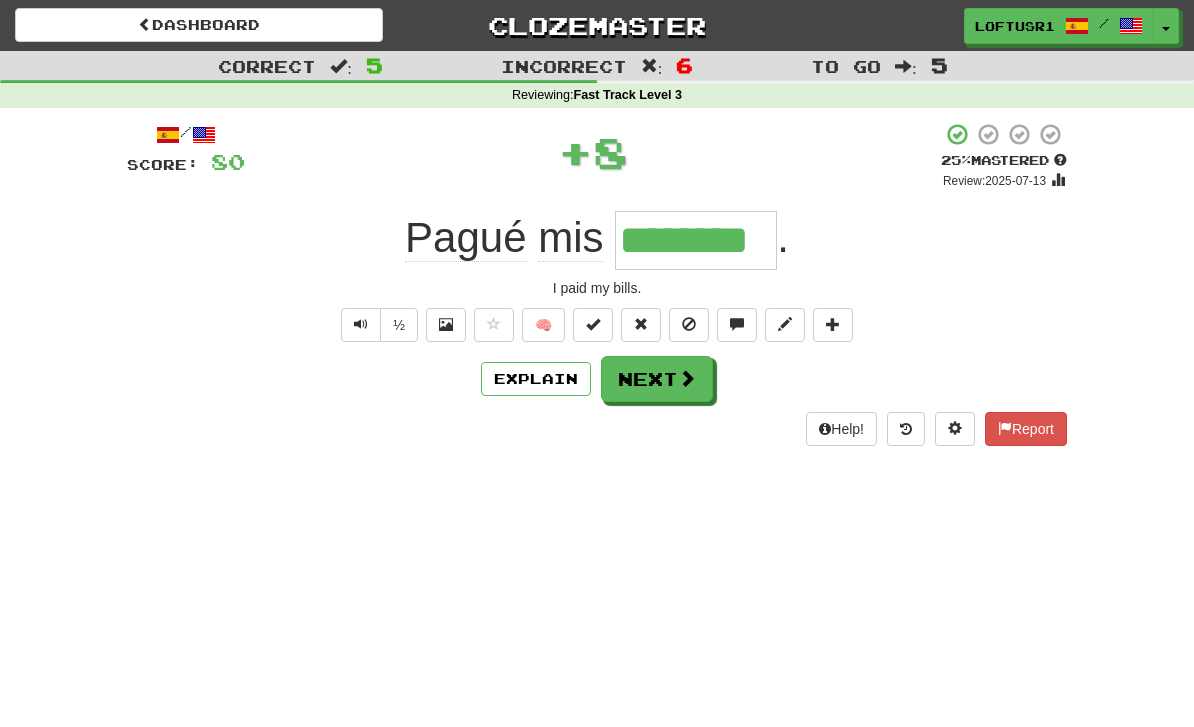 click on "Next" at bounding box center [657, 379] 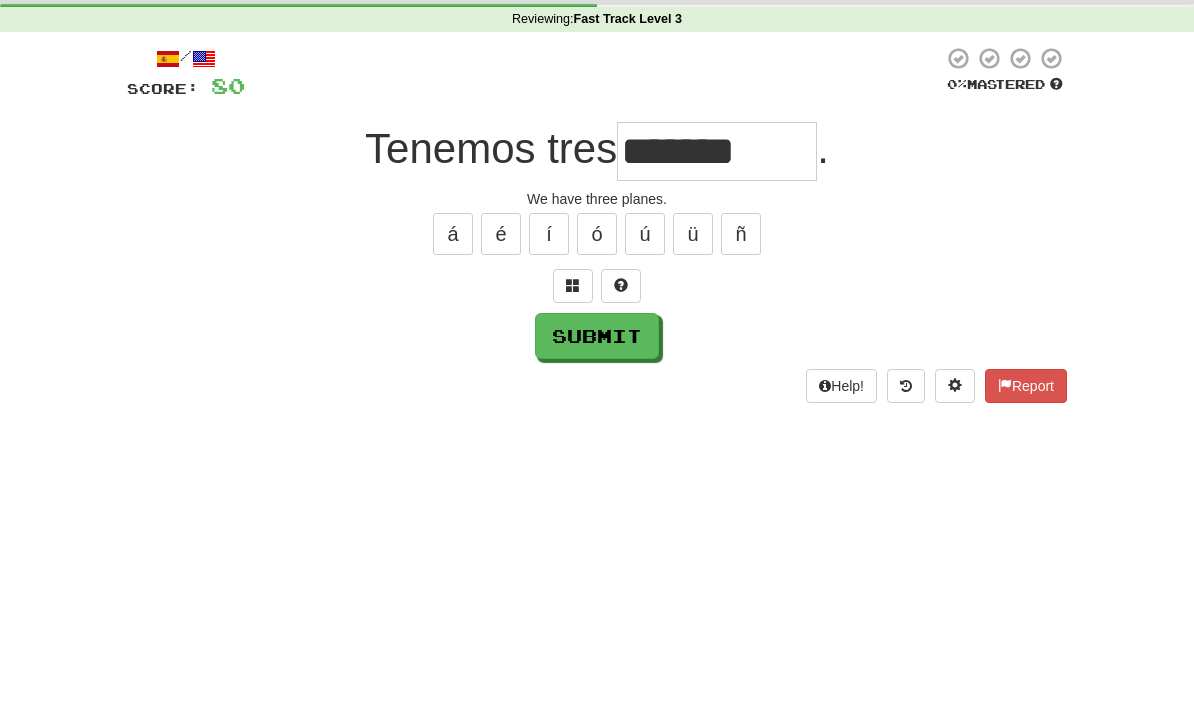 scroll, scrollTop: 76, scrollLeft: 0, axis: vertical 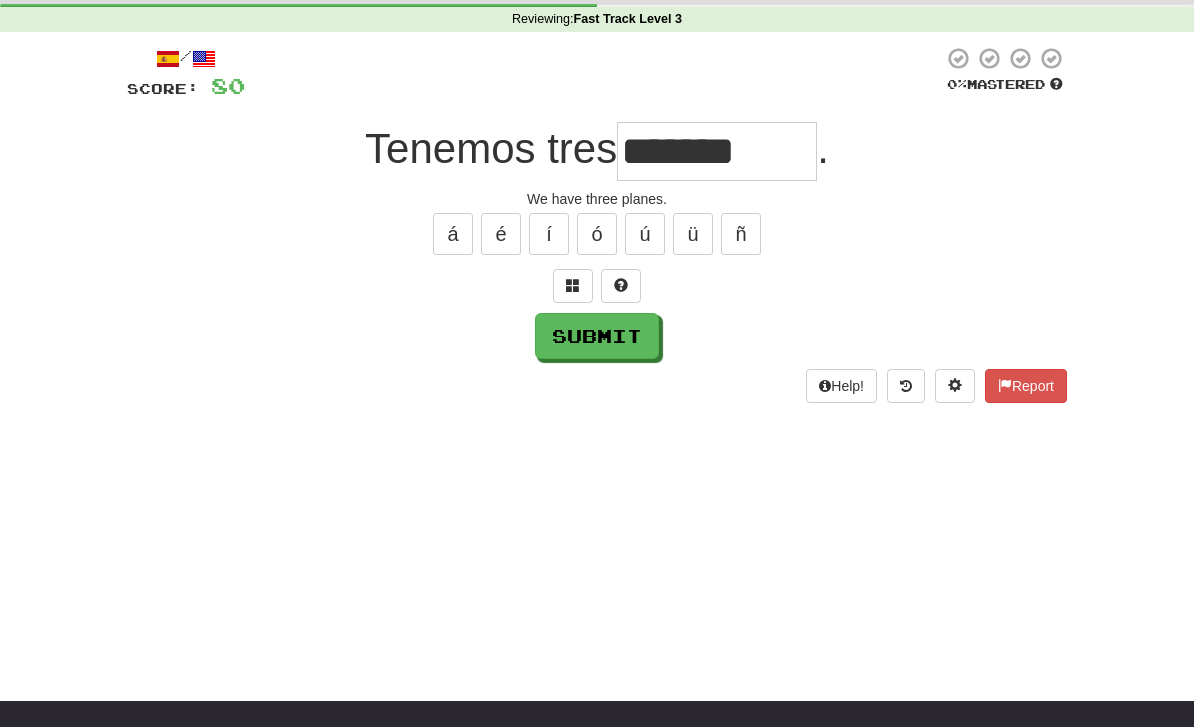 type on "*******" 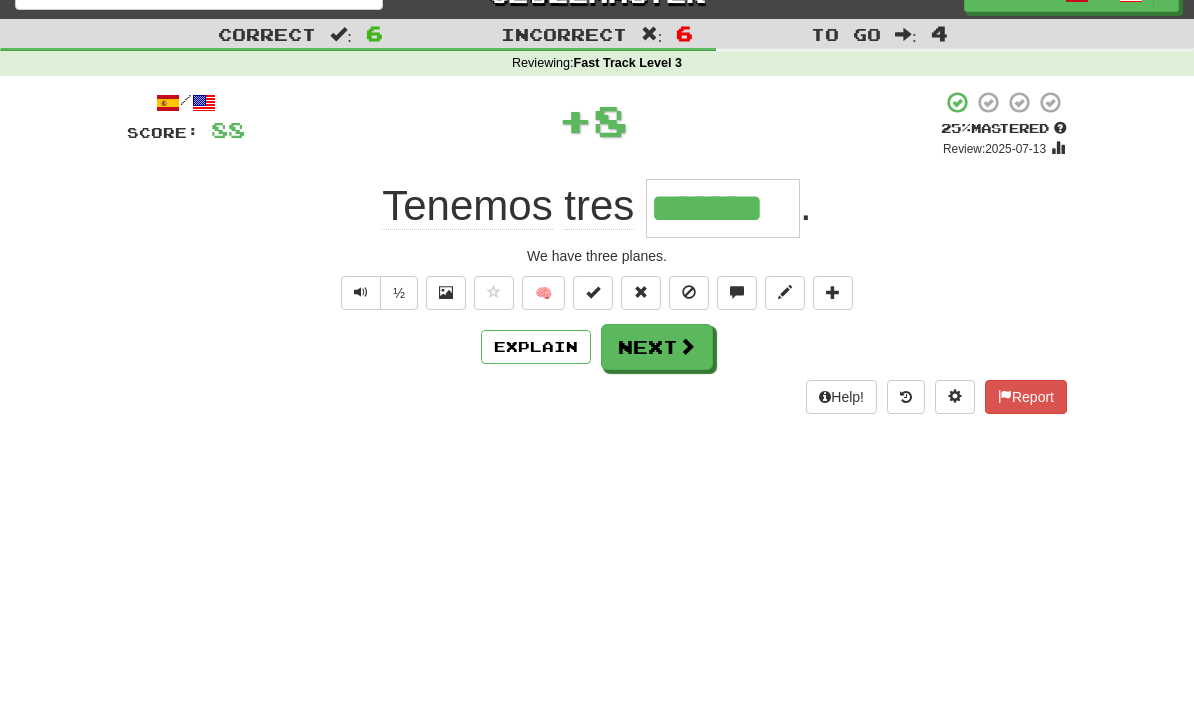 scroll, scrollTop: 0, scrollLeft: 0, axis: both 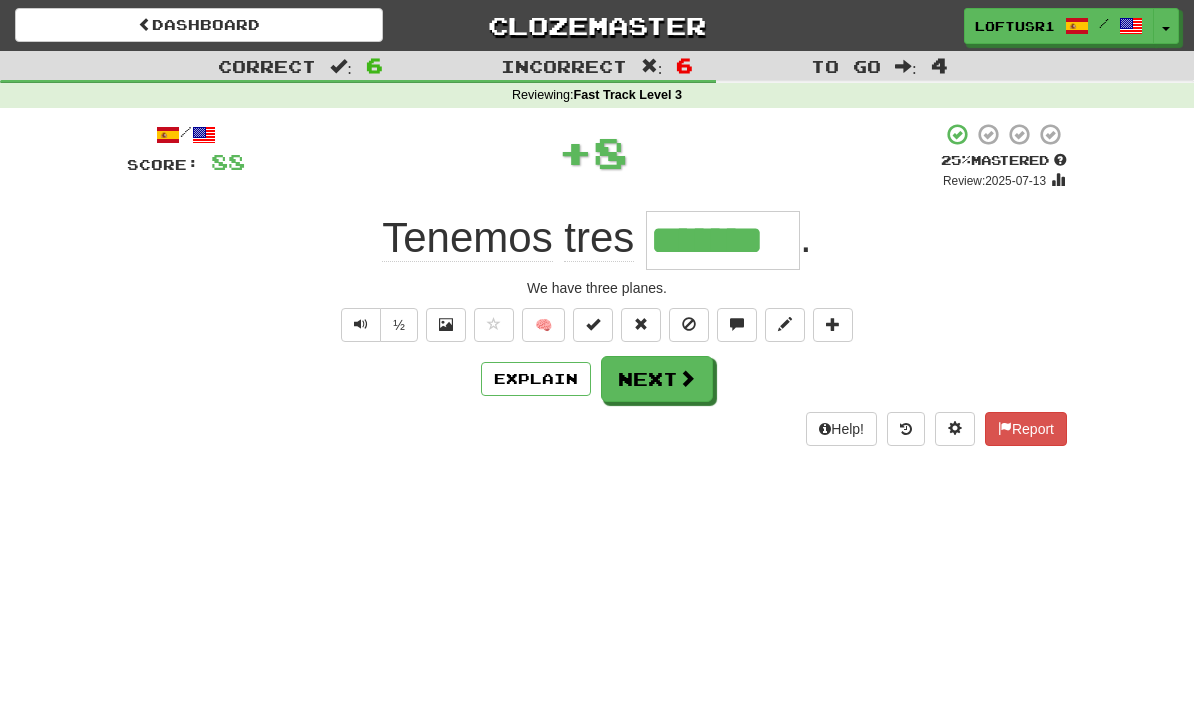 click on "Next" at bounding box center [657, 379] 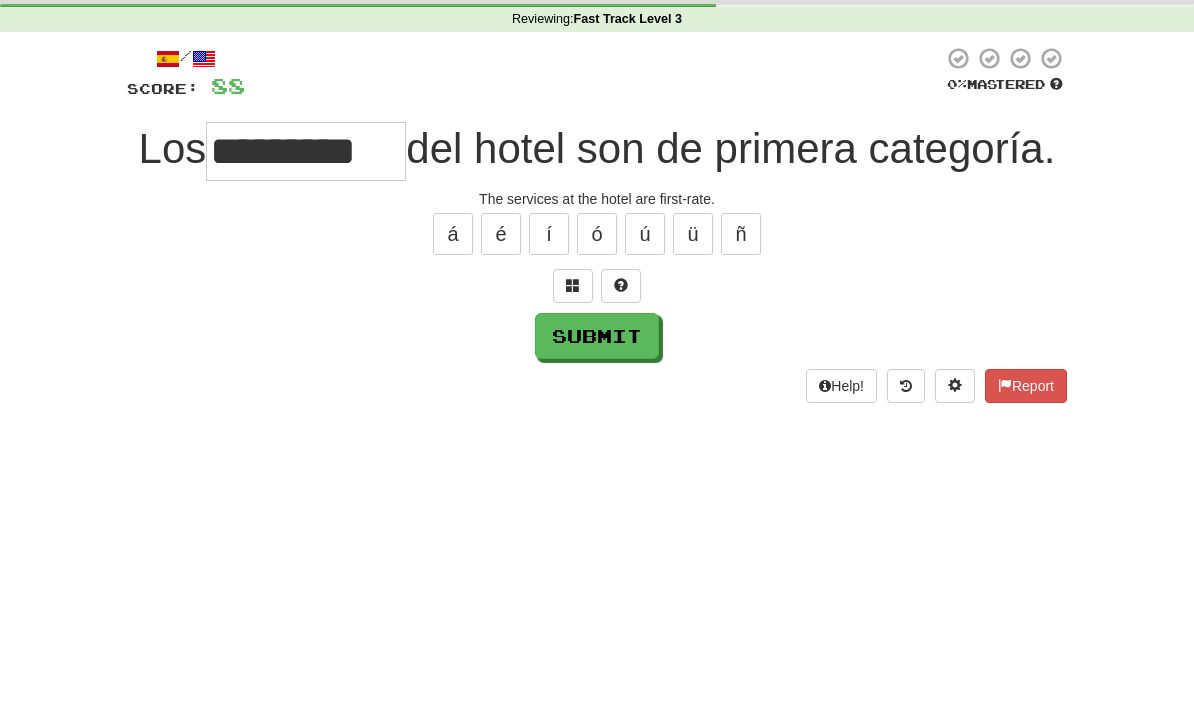 scroll, scrollTop: 76, scrollLeft: 0, axis: vertical 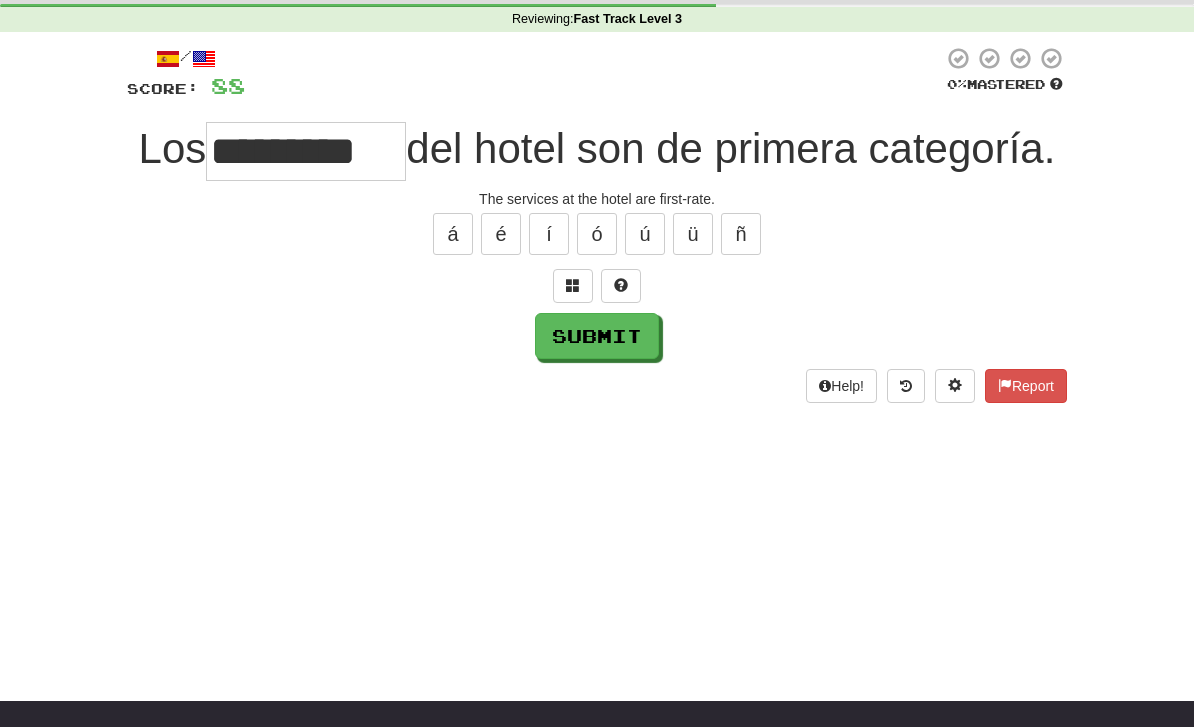 type on "*********" 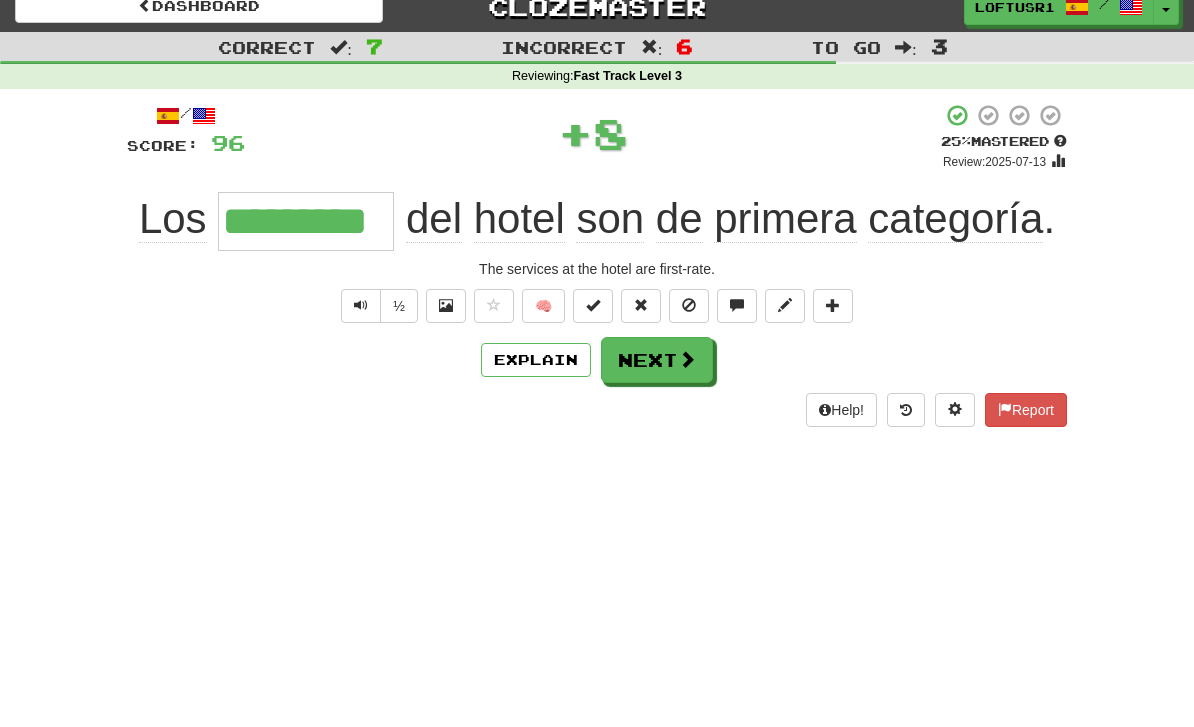 scroll, scrollTop: 0, scrollLeft: 0, axis: both 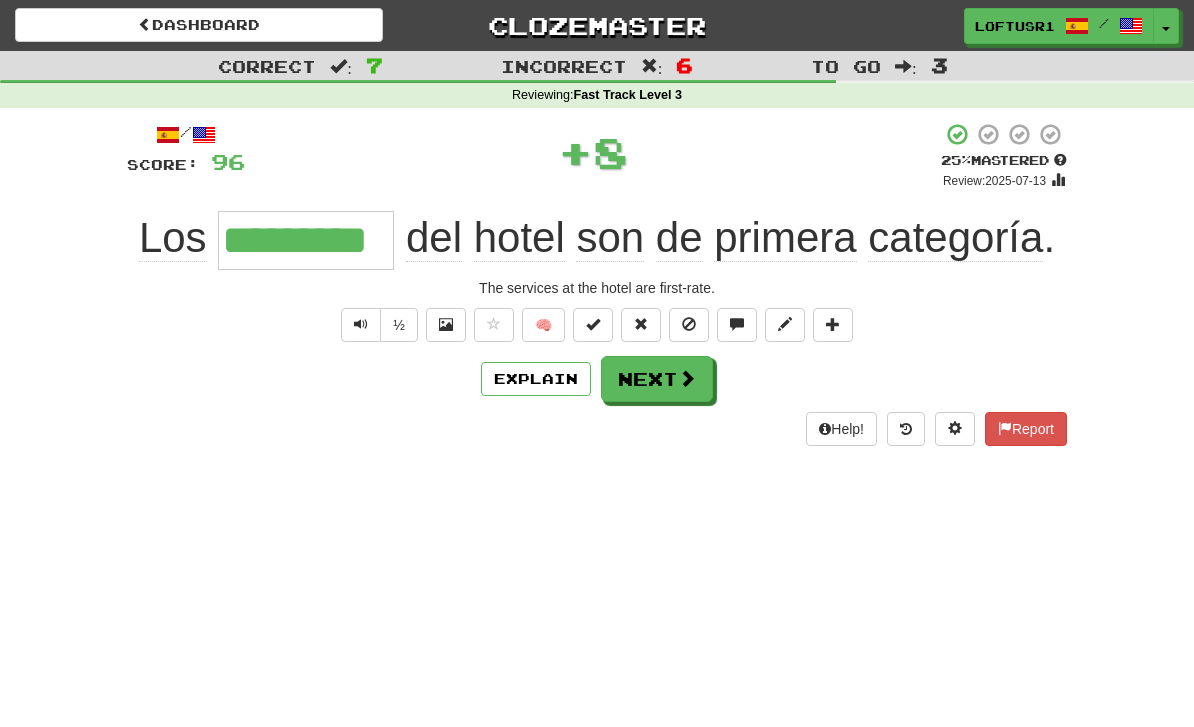click on "Next" at bounding box center (657, 379) 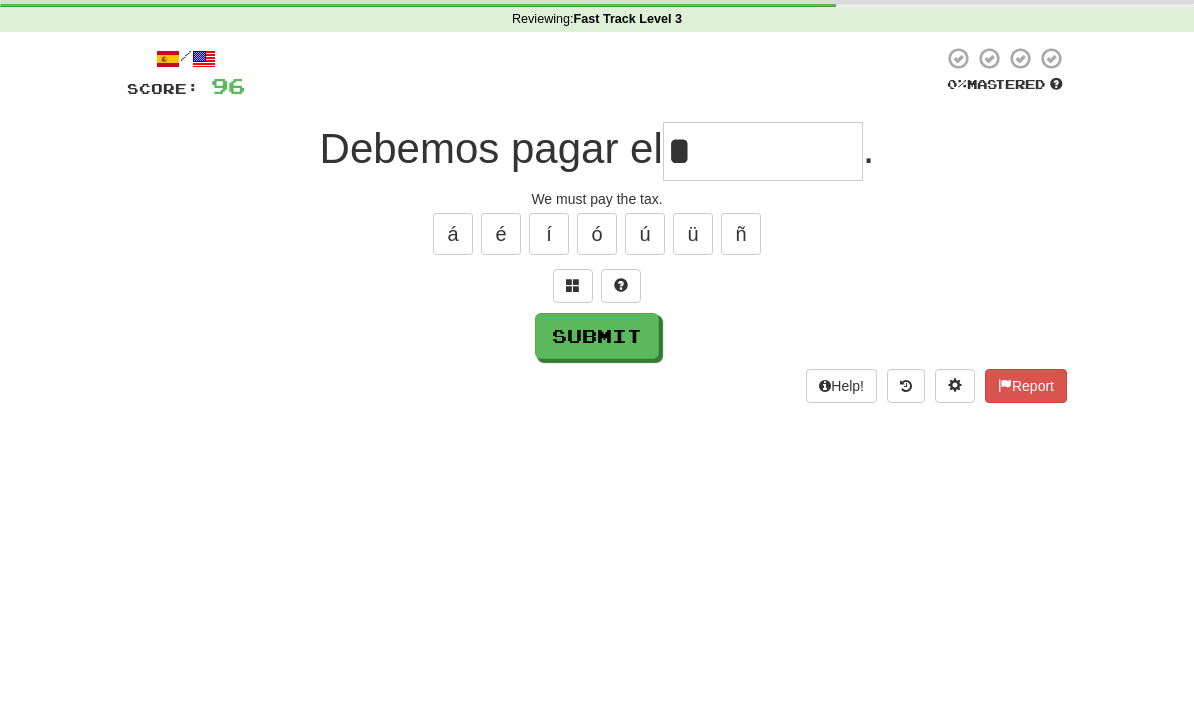 scroll, scrollTop: 76, scrollLeft: 0, axis: vertical 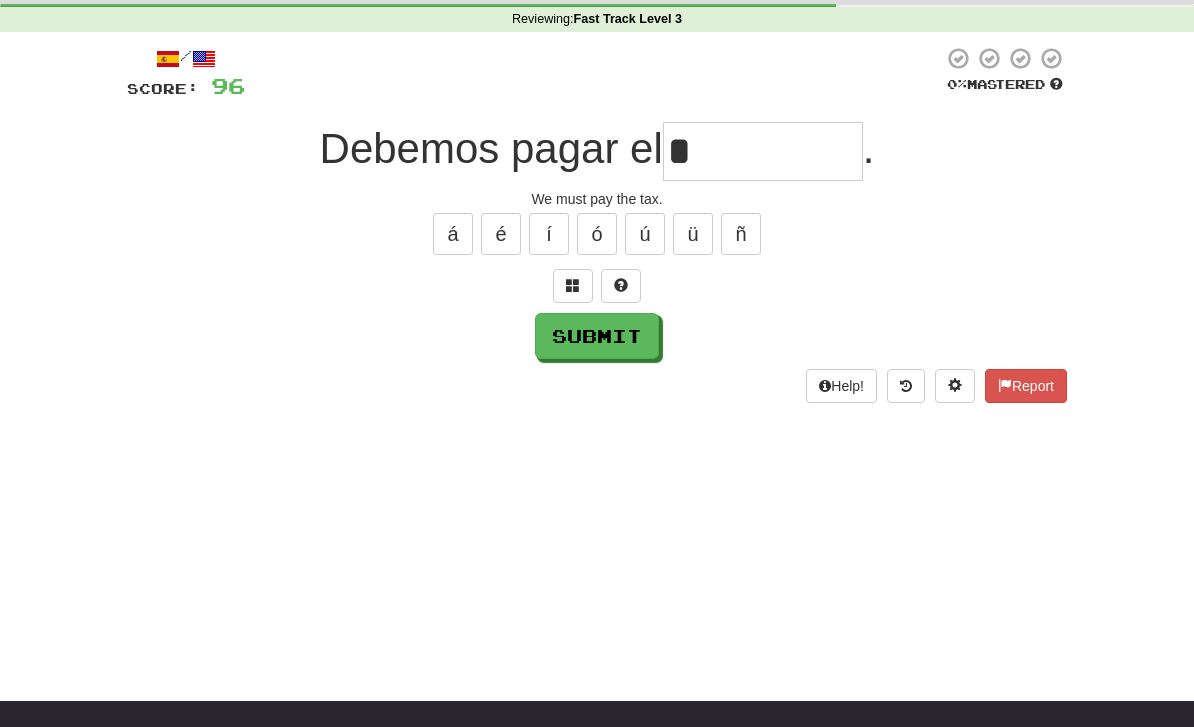 click on "Submit" at bounding box center (597, 336) 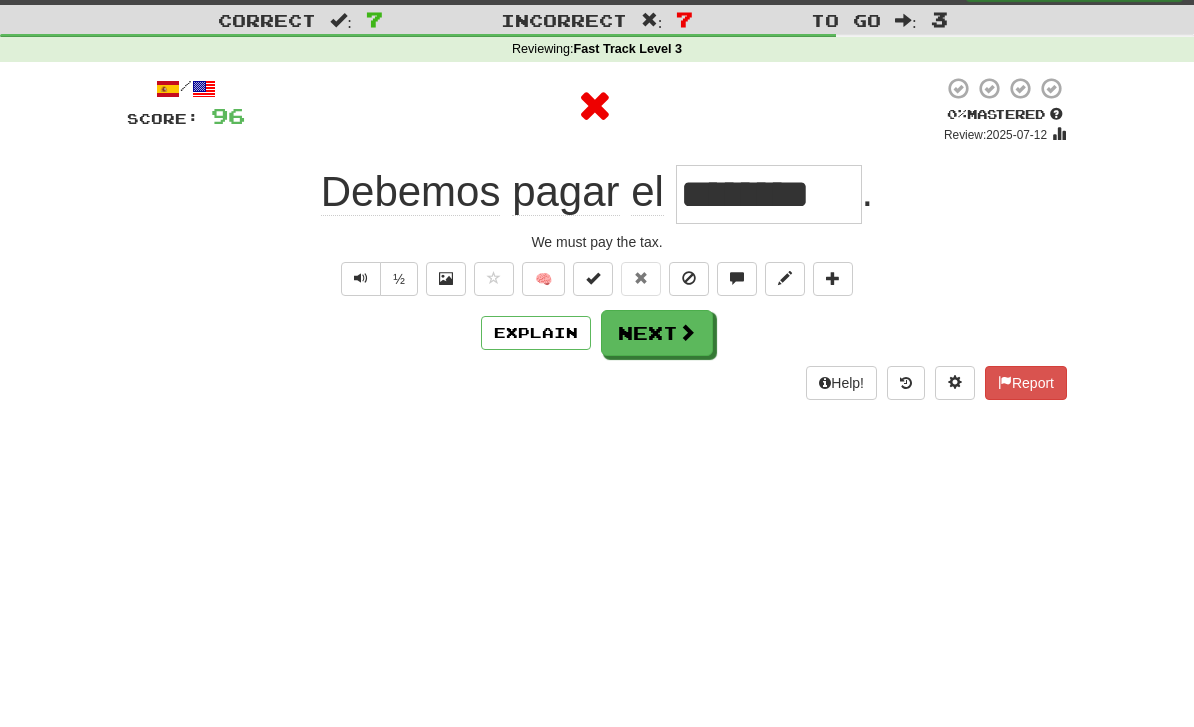 scroll, scrollTop: 0, scrollLeft: 0, axis: both 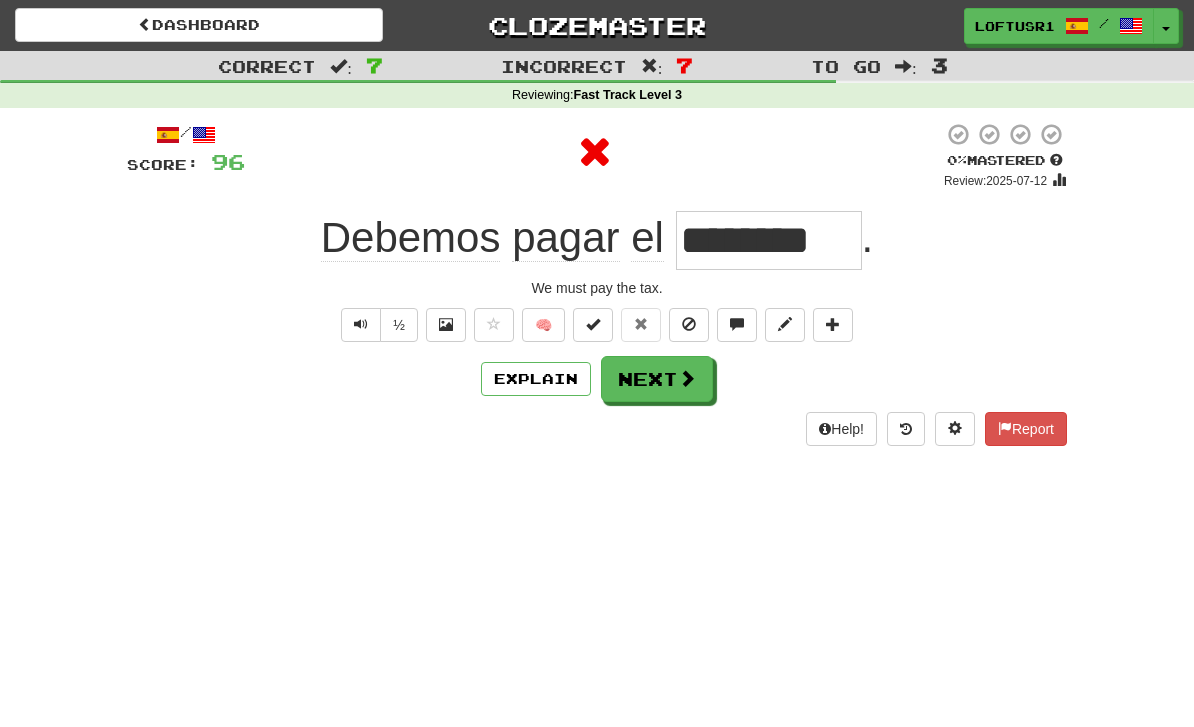 click on "Next" at bounding box center [657, 379] 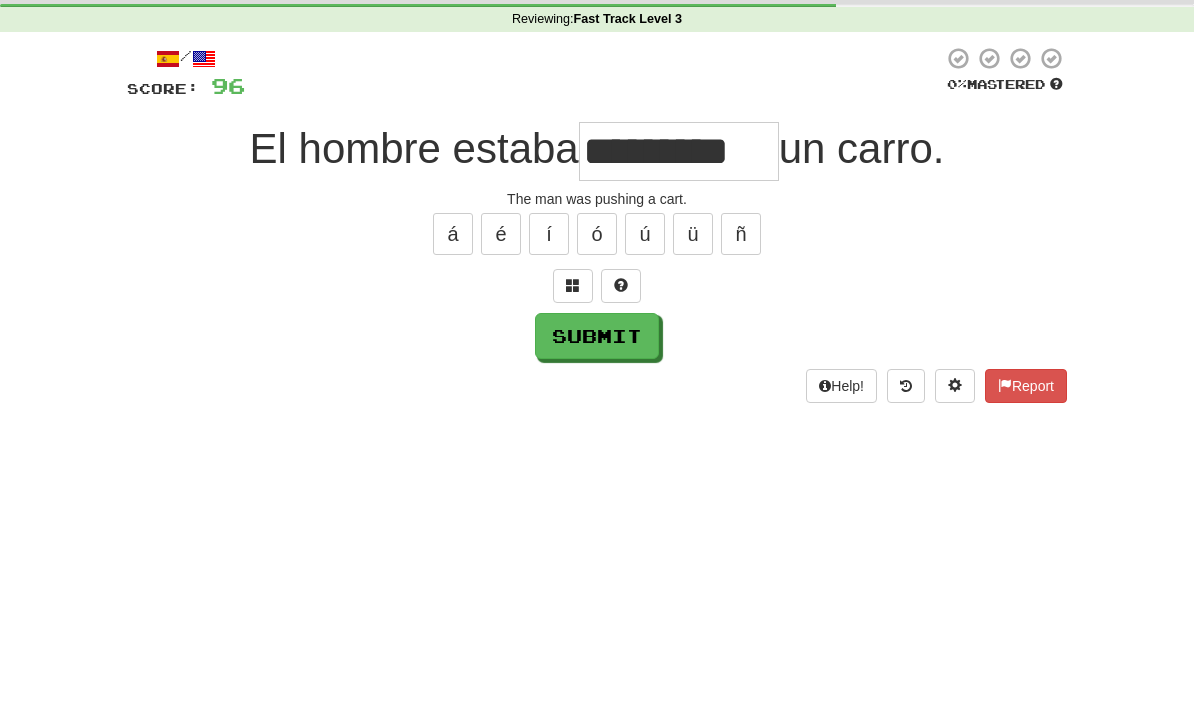 scroll, scrollTop: 76, scrollLeft: 0, axis: vertical 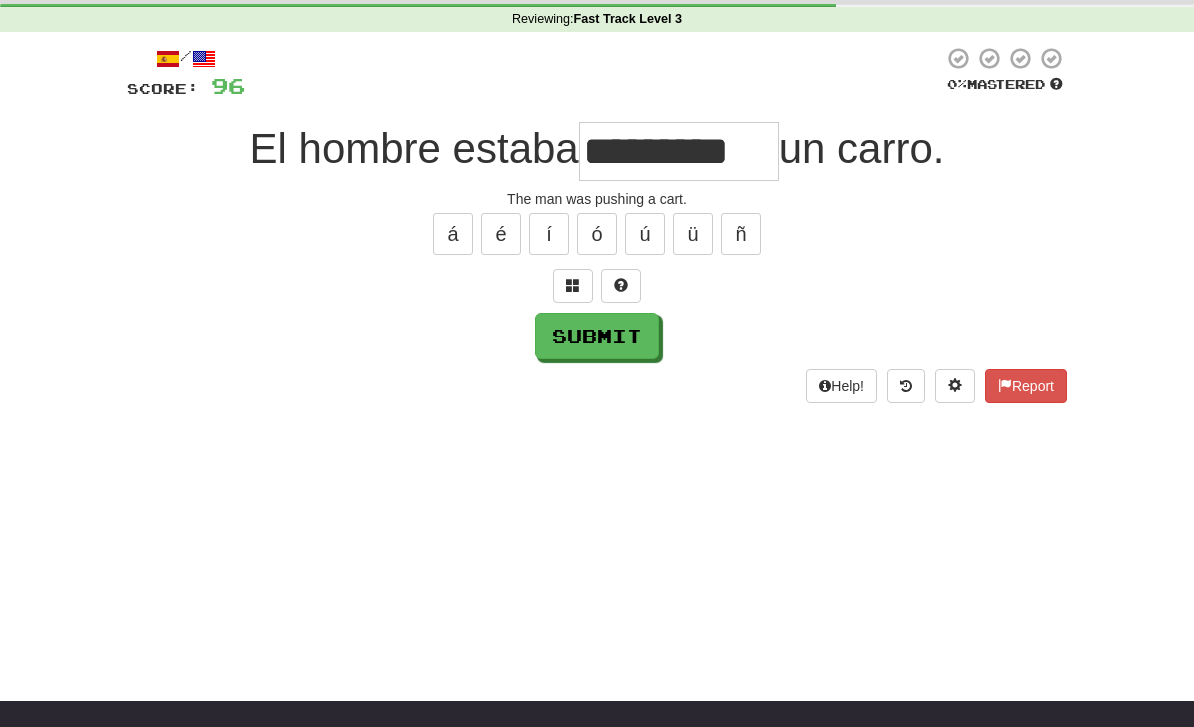 type on "*********" 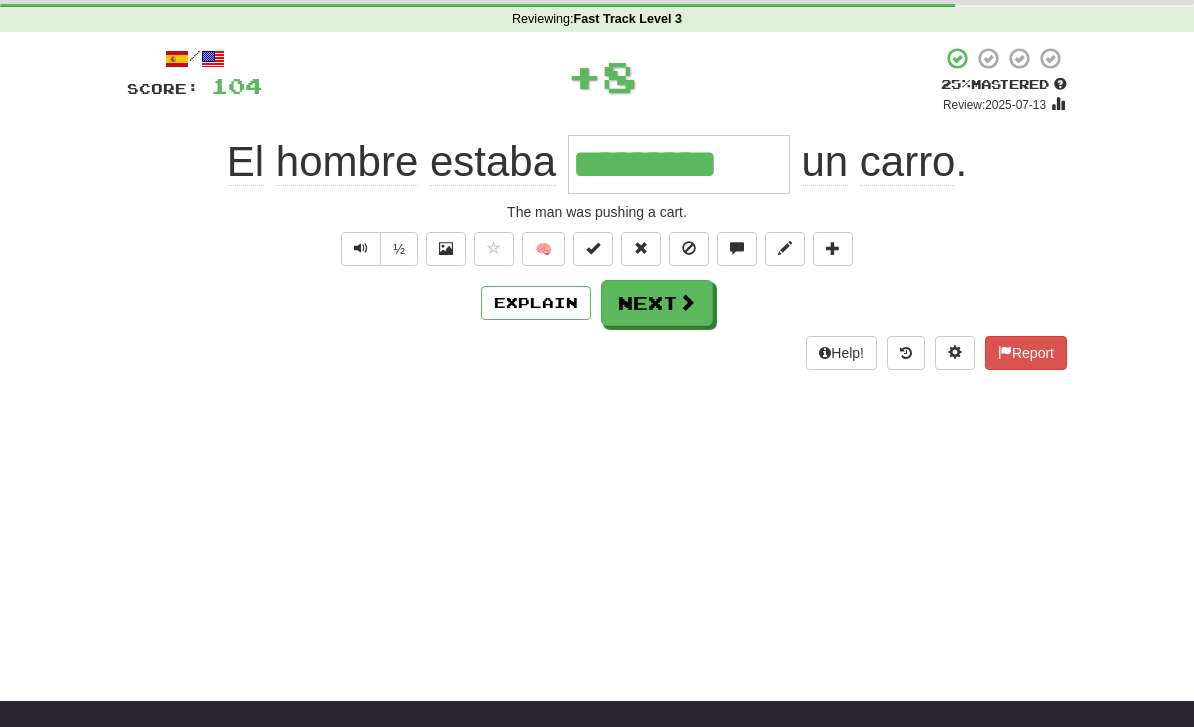 scroll, scrollTop: 0, scrollLeft: 0, axis: both 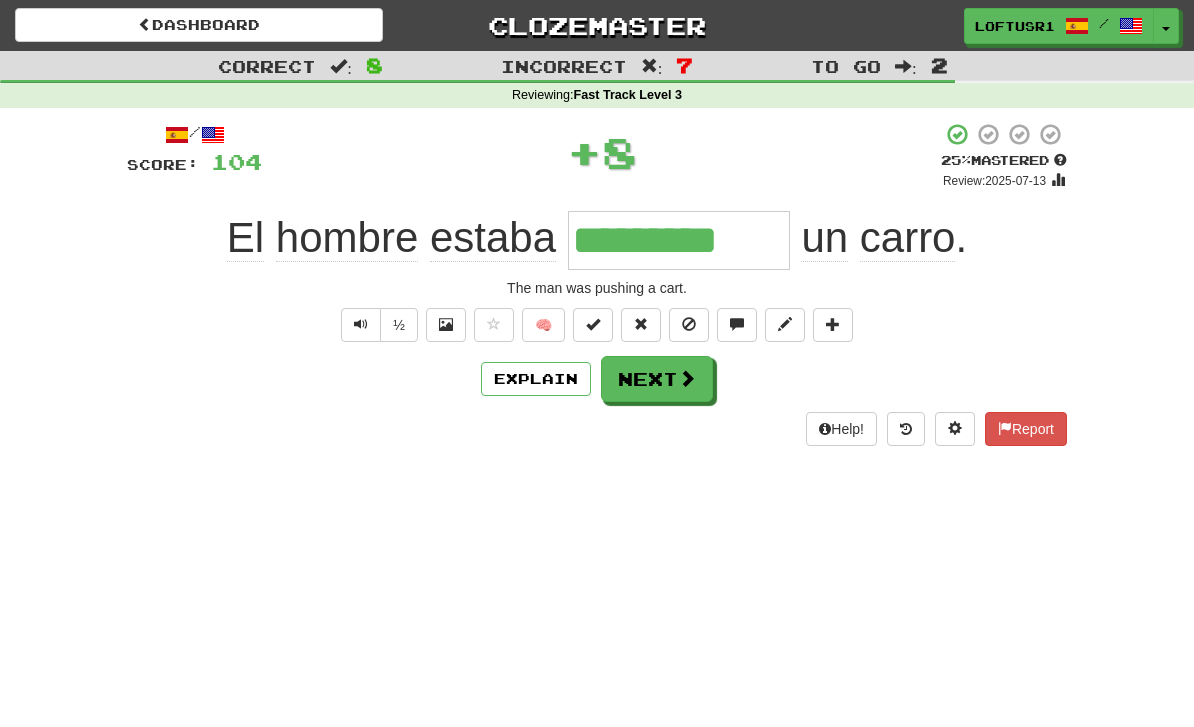 click on "Next" at bounding box center [657, 379] 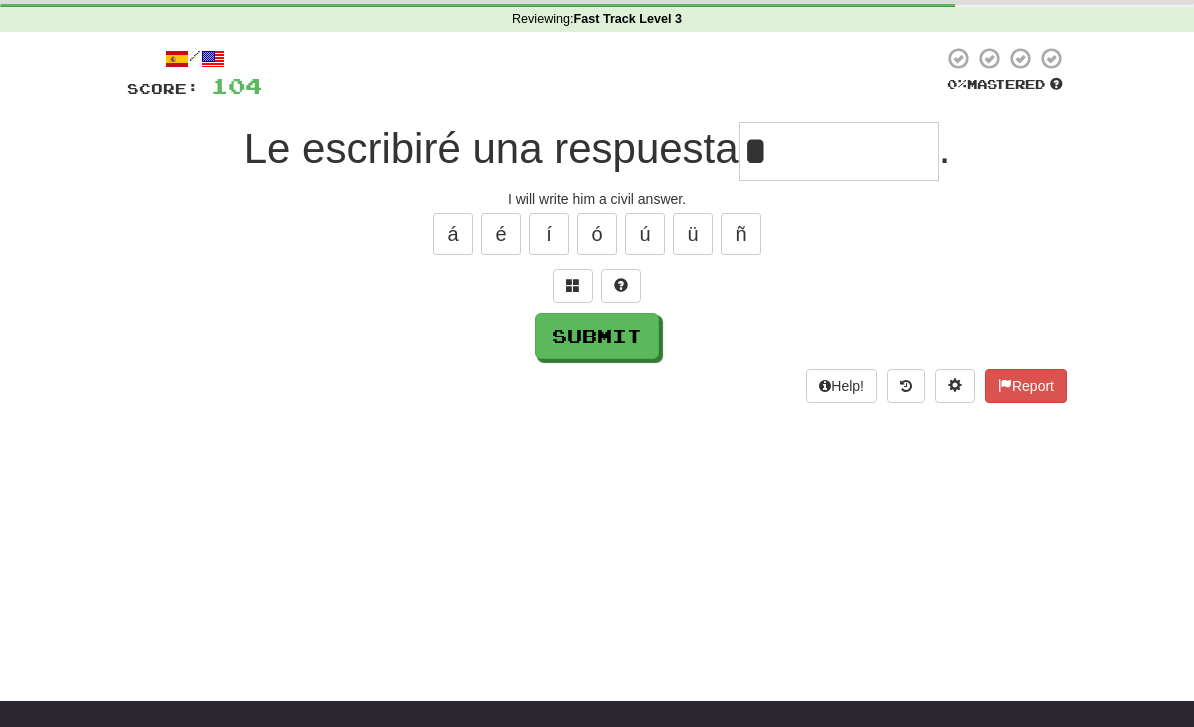 click on "Submit" at bounding box center [597, 336] 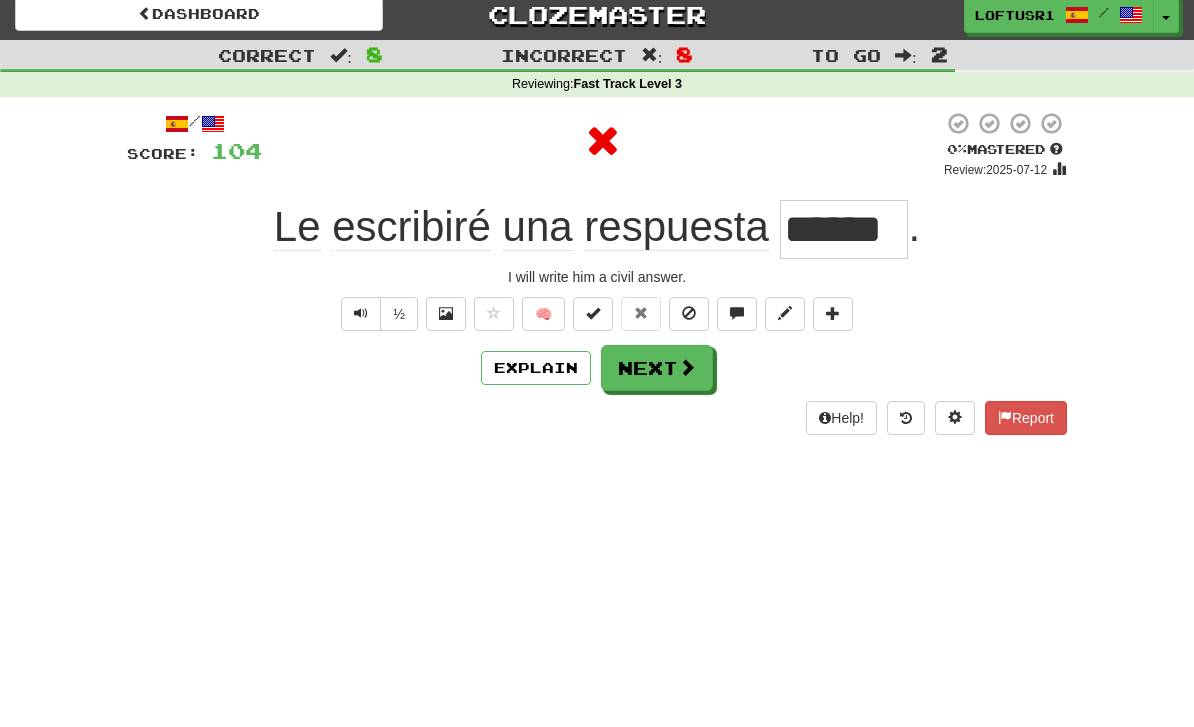 scroll, scrollTop: 0, scrollLeft: 0, axis: both 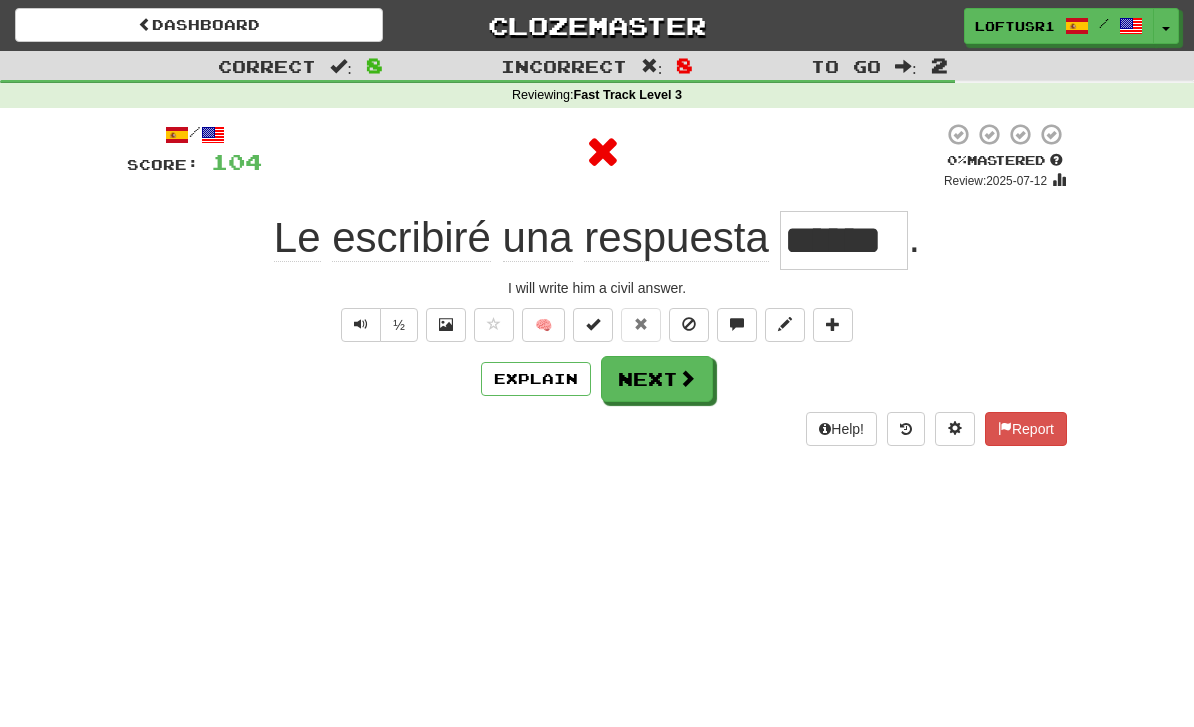 click on "Next" at bounding box center (657, 379) 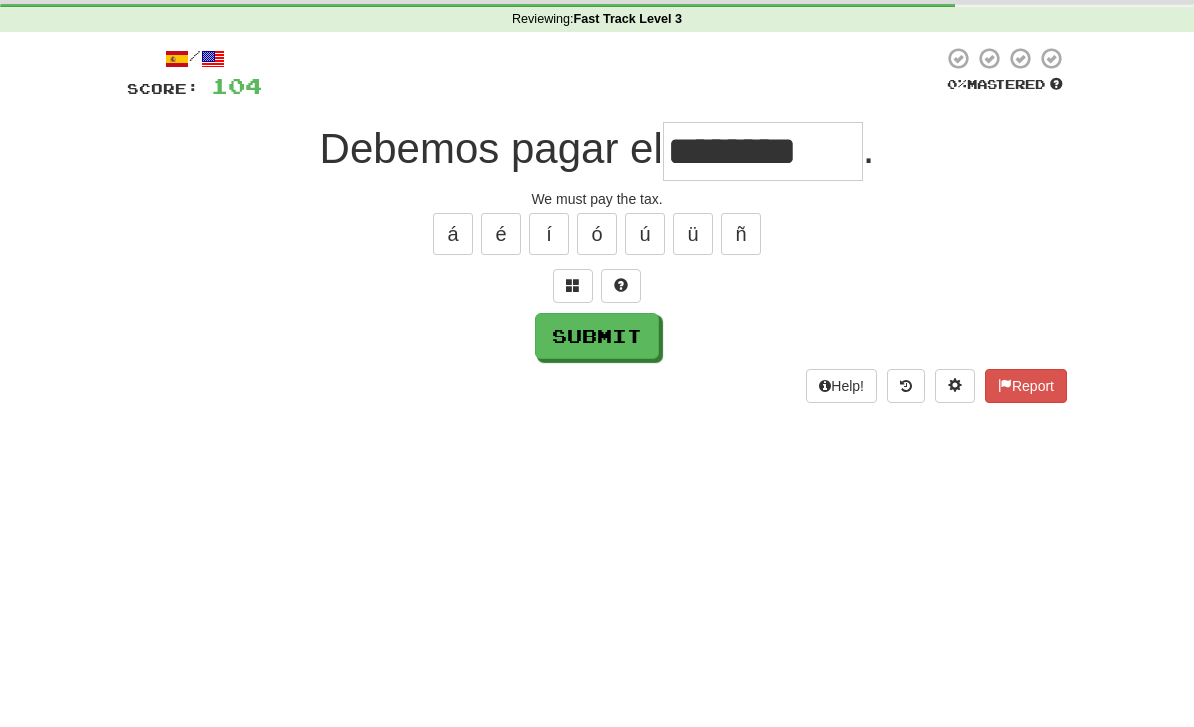 scroll, scrollTop: 76, scrollLeft: 0, axis: vertical 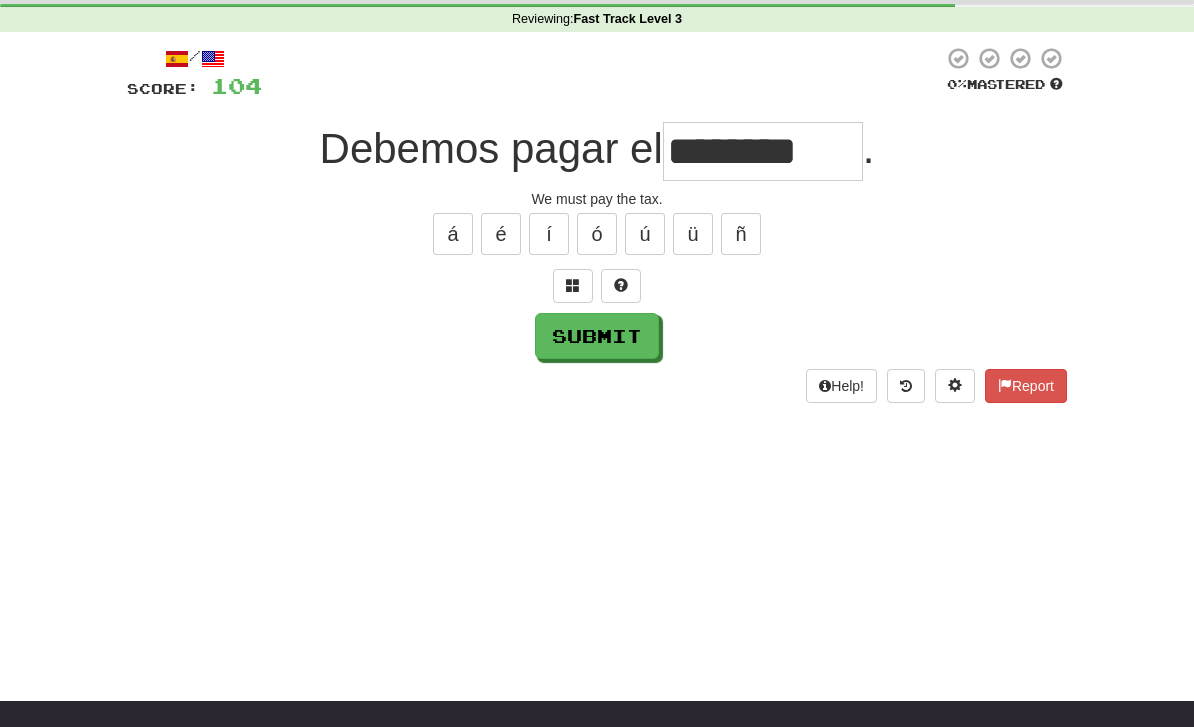 type on "********" 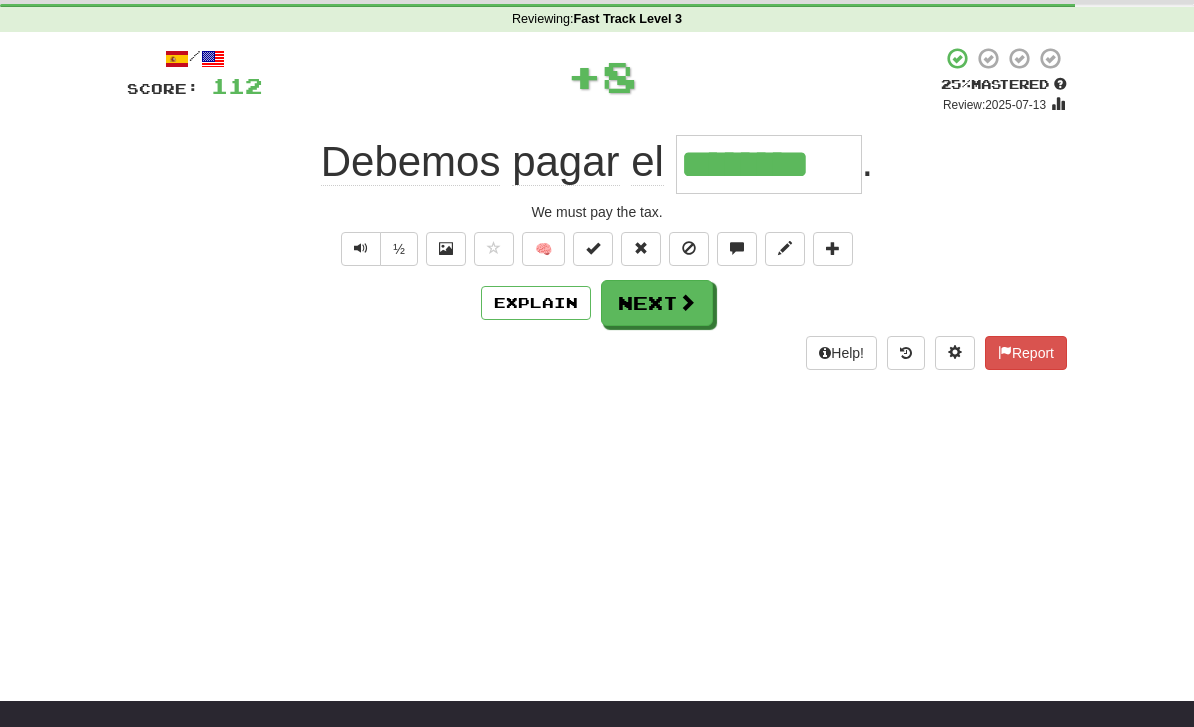 scroll, scrollTop: 0, scrollLeft: 0, axis: both 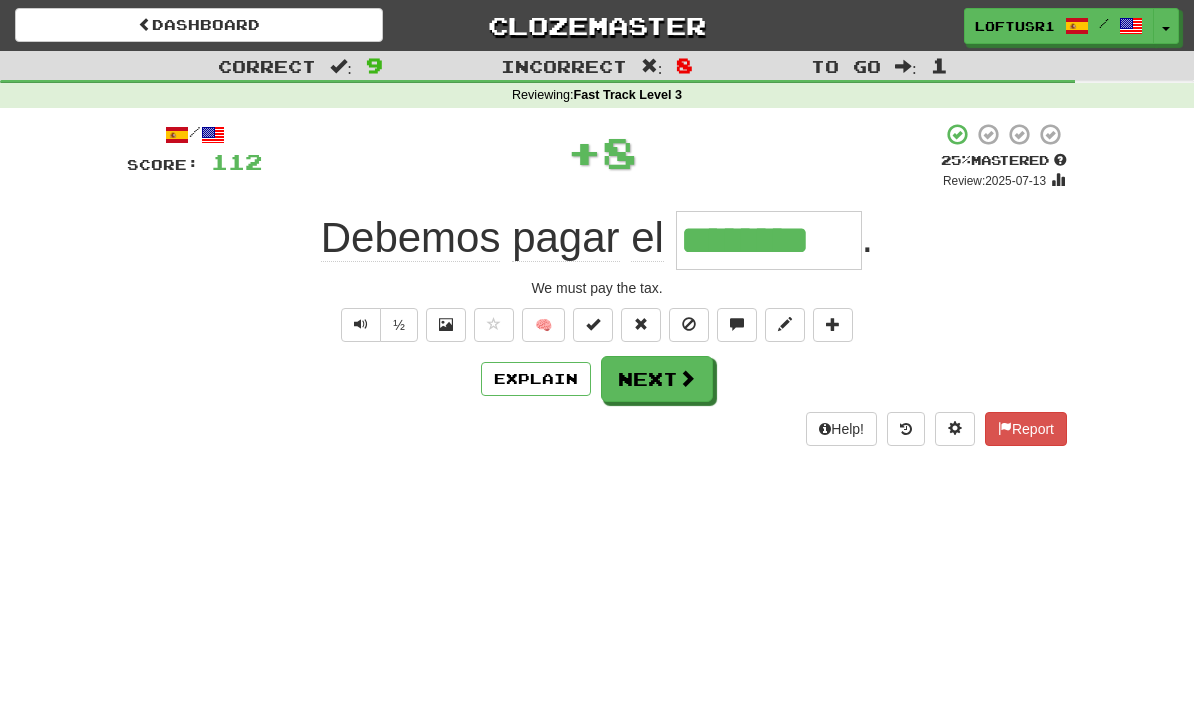 click on "Next" at bounding box center (657, 379) 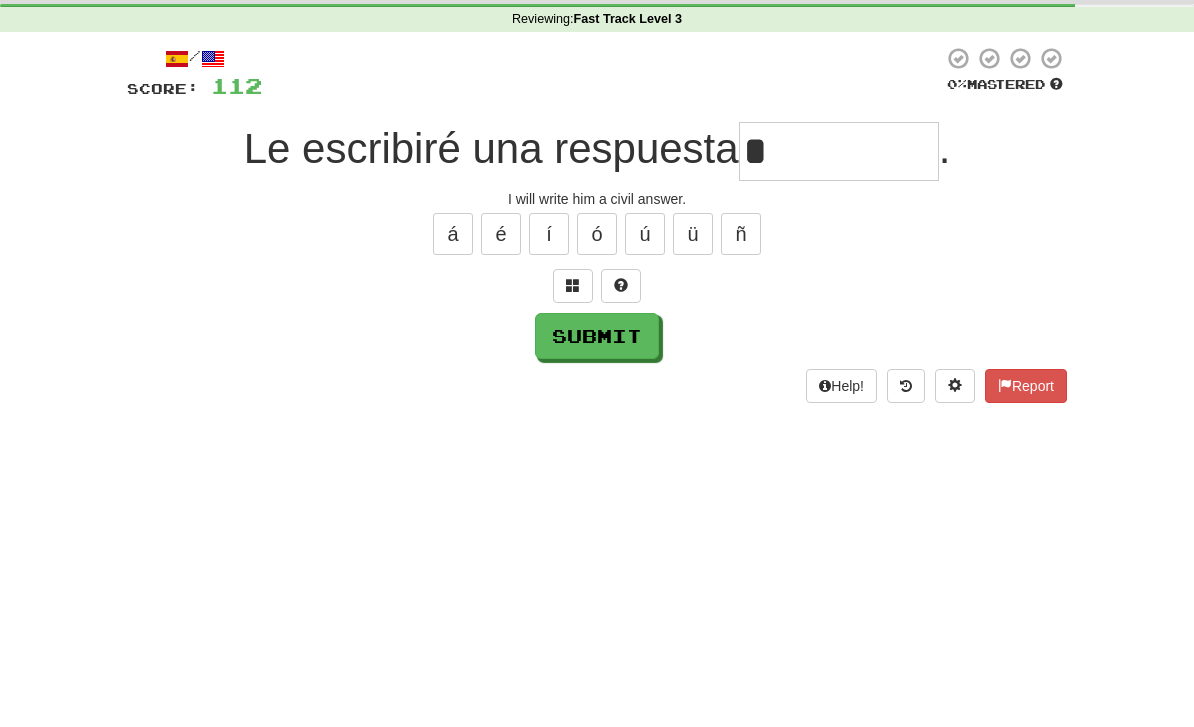 scroll, scrollTop: 76, scrollLeft: 0, axis: vertical 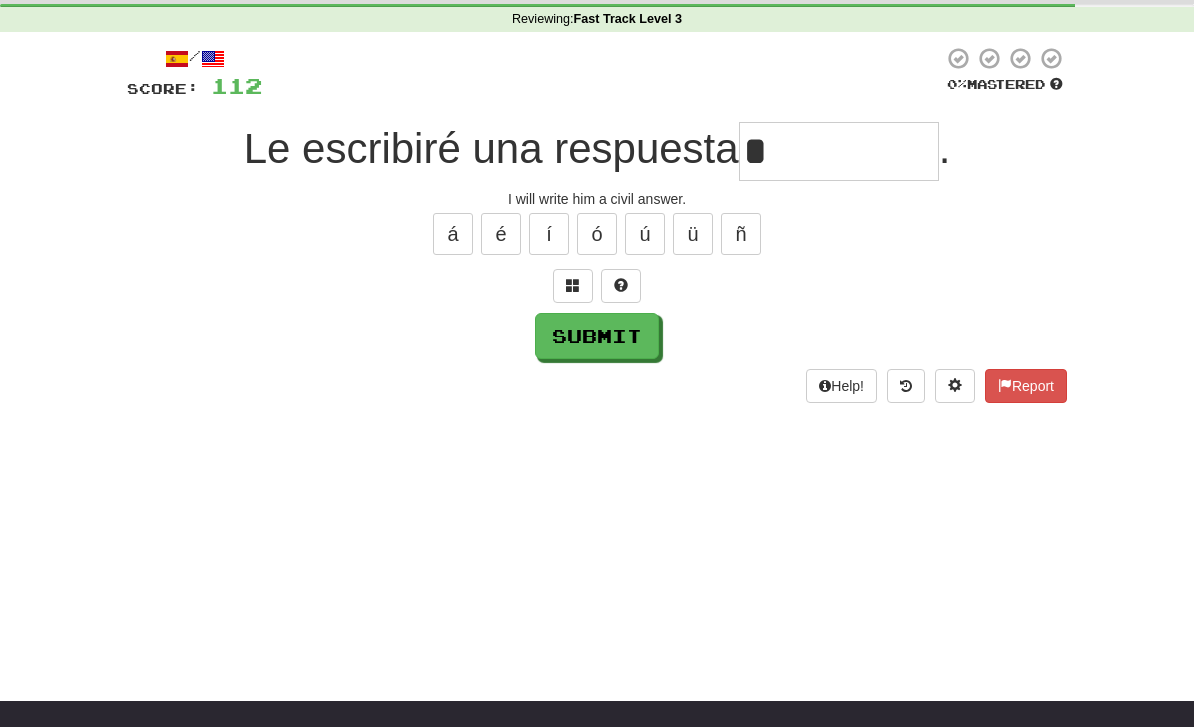 click on "Submit" at bounding box center [597, 336] 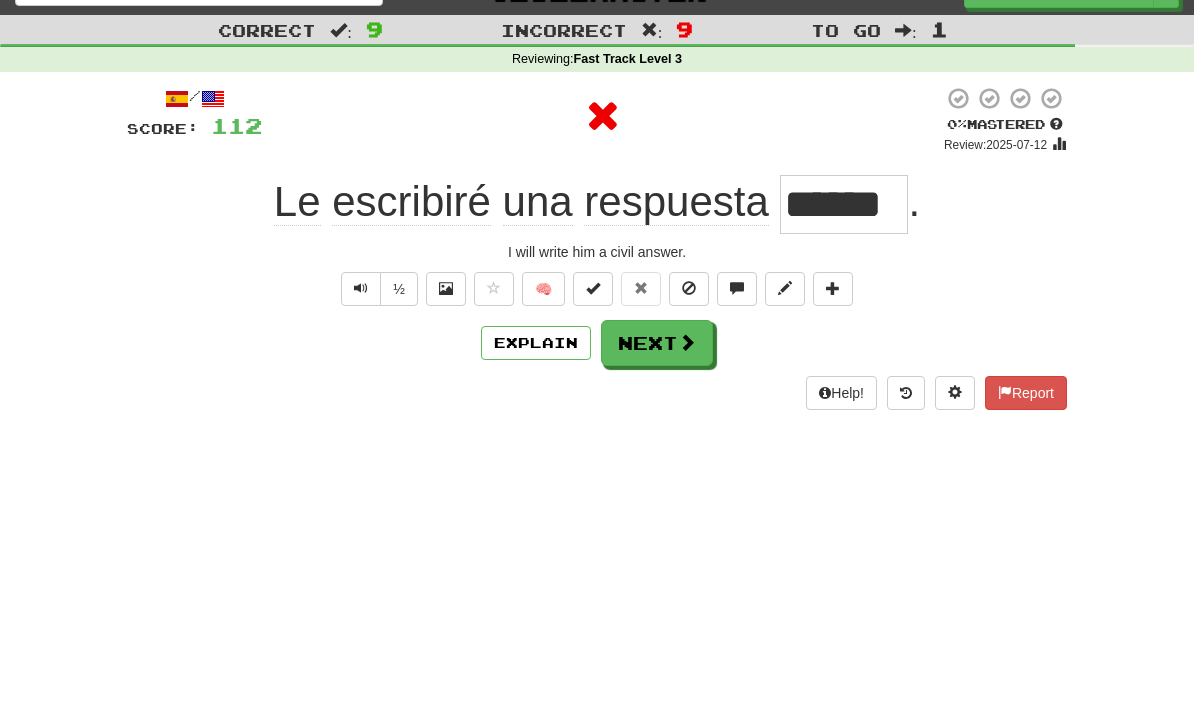 scroll, scrollTop: 0, scrollLeft: 0, axis: both 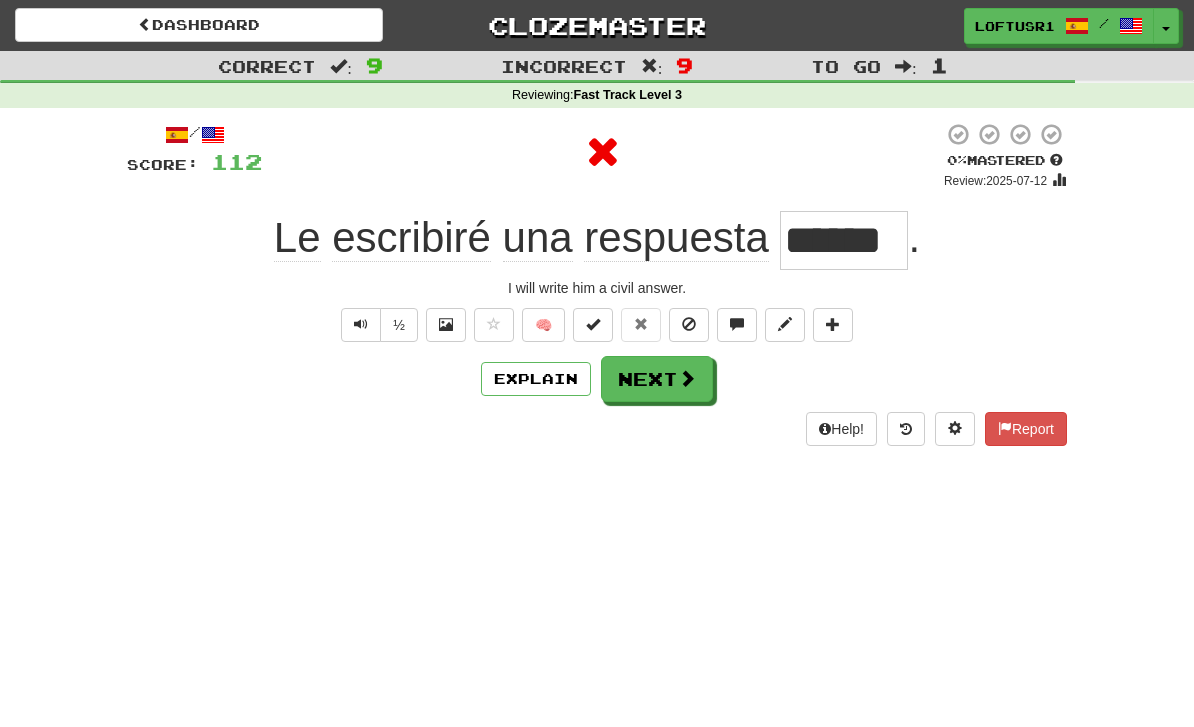 click on "Next" at bounding box center [657, 379] 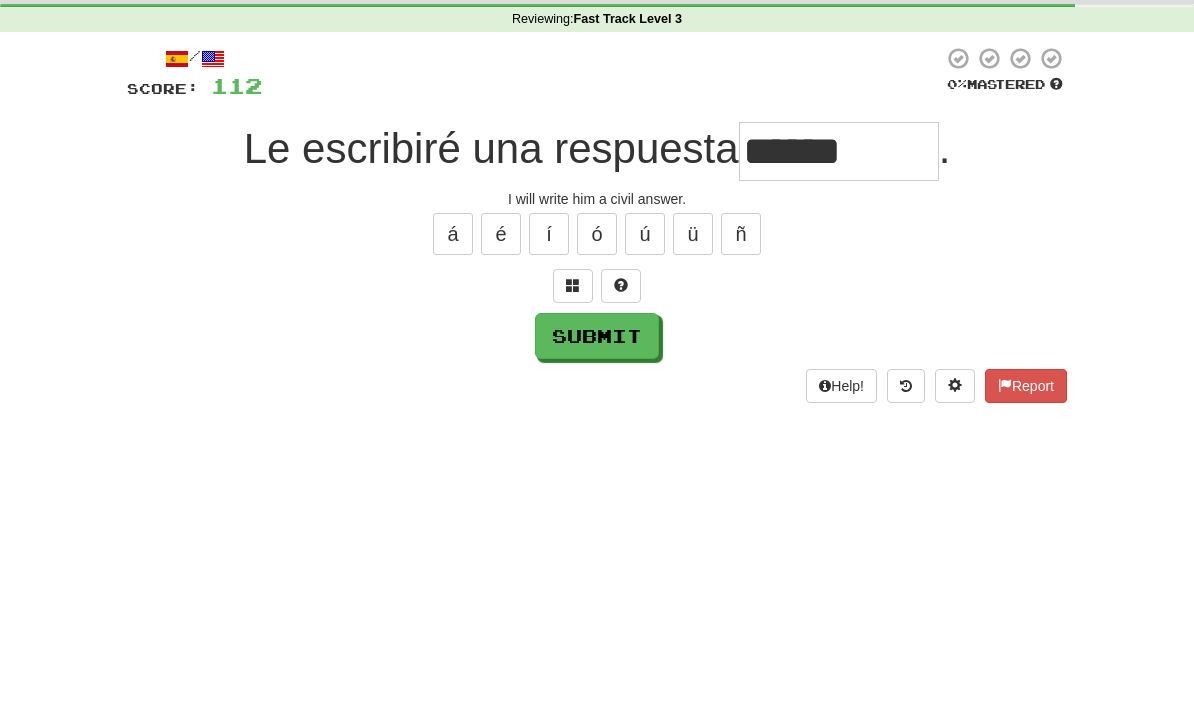 scroll, scrollTop: 76, scrollLeft: 0, axis: vertical 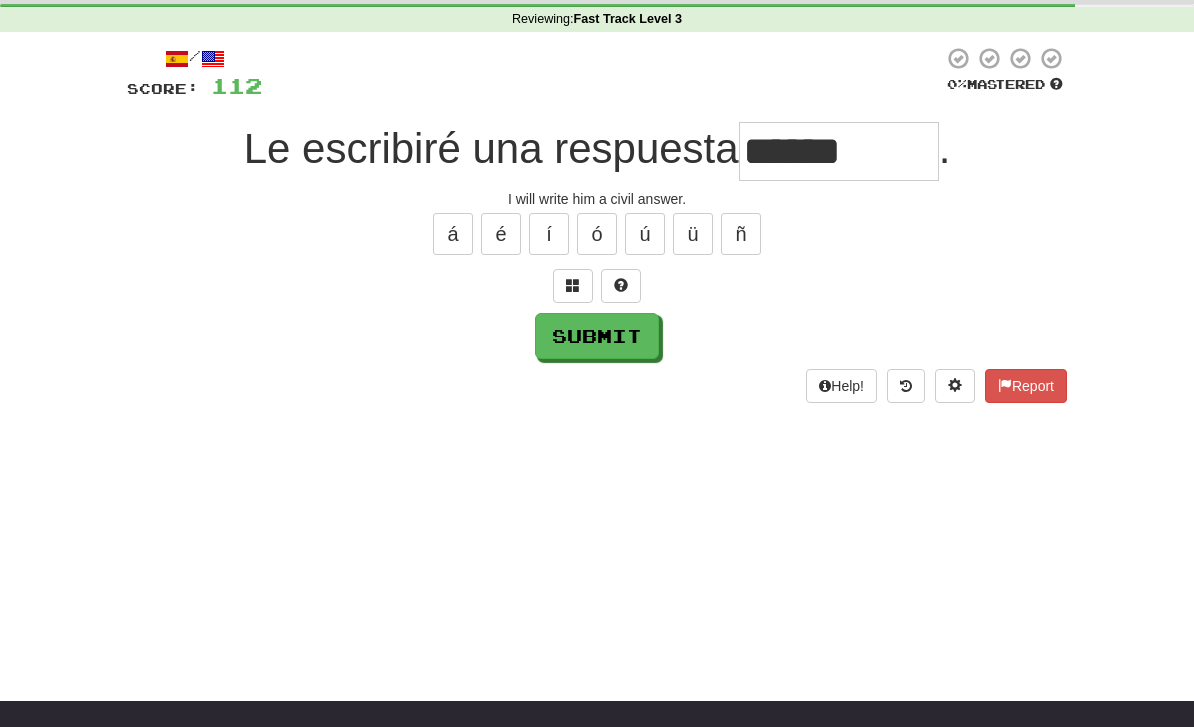 type on "******" 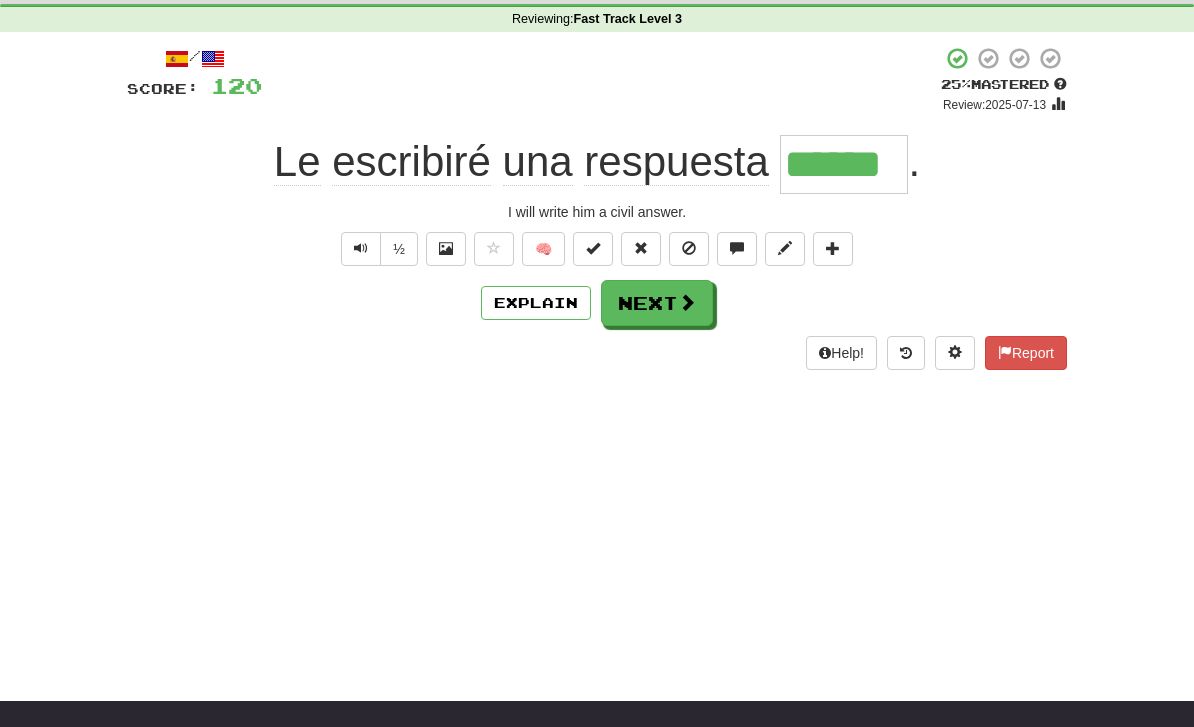 click on "Next" at bounding box center (657, 303) 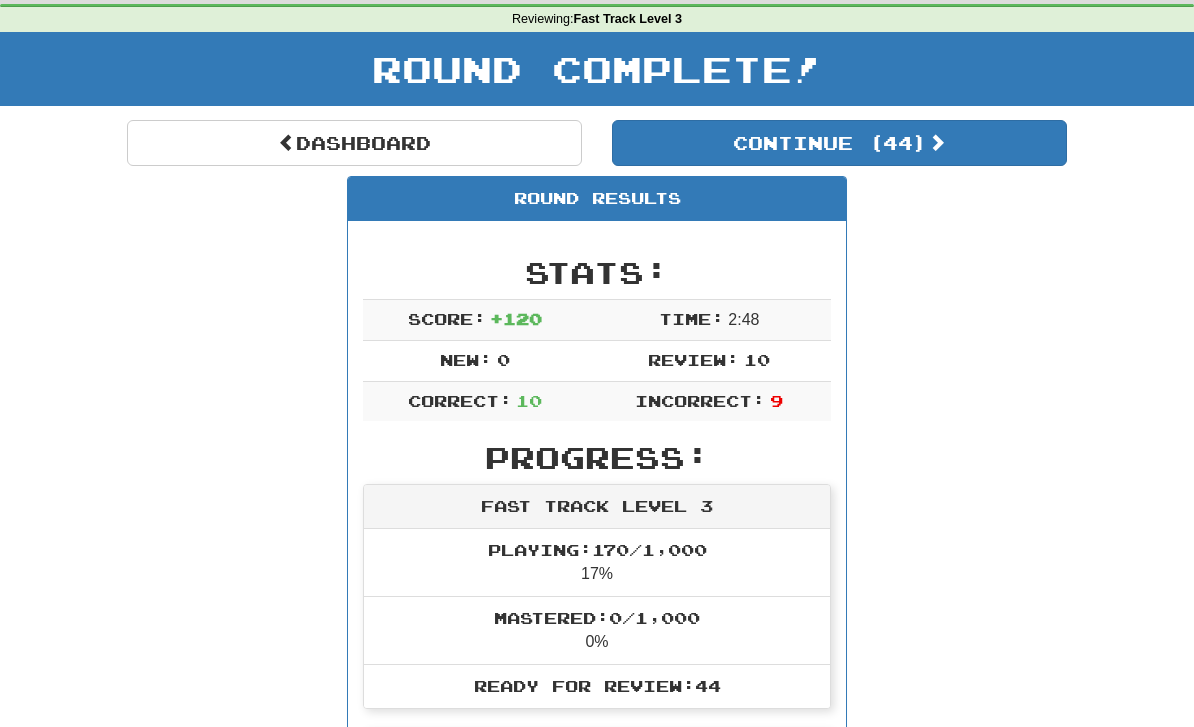 click at bounding box center (287, 142) 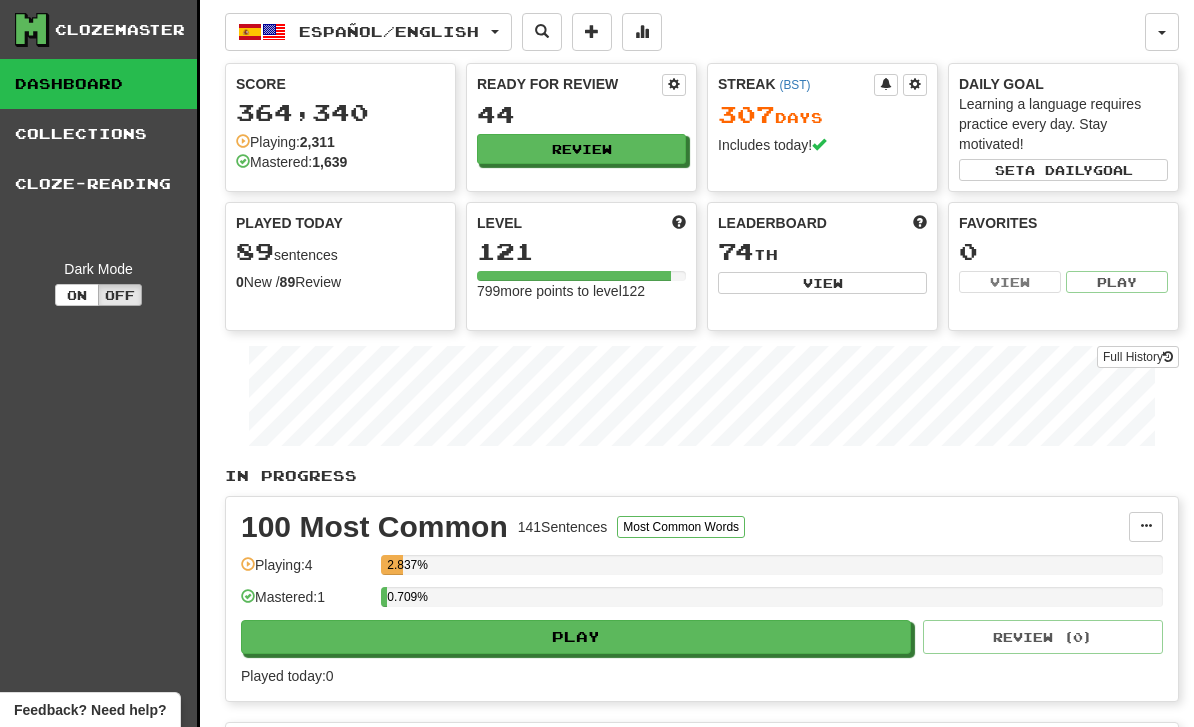 scroll, scrollTop: 0, scrollLeft: 0, axis: both 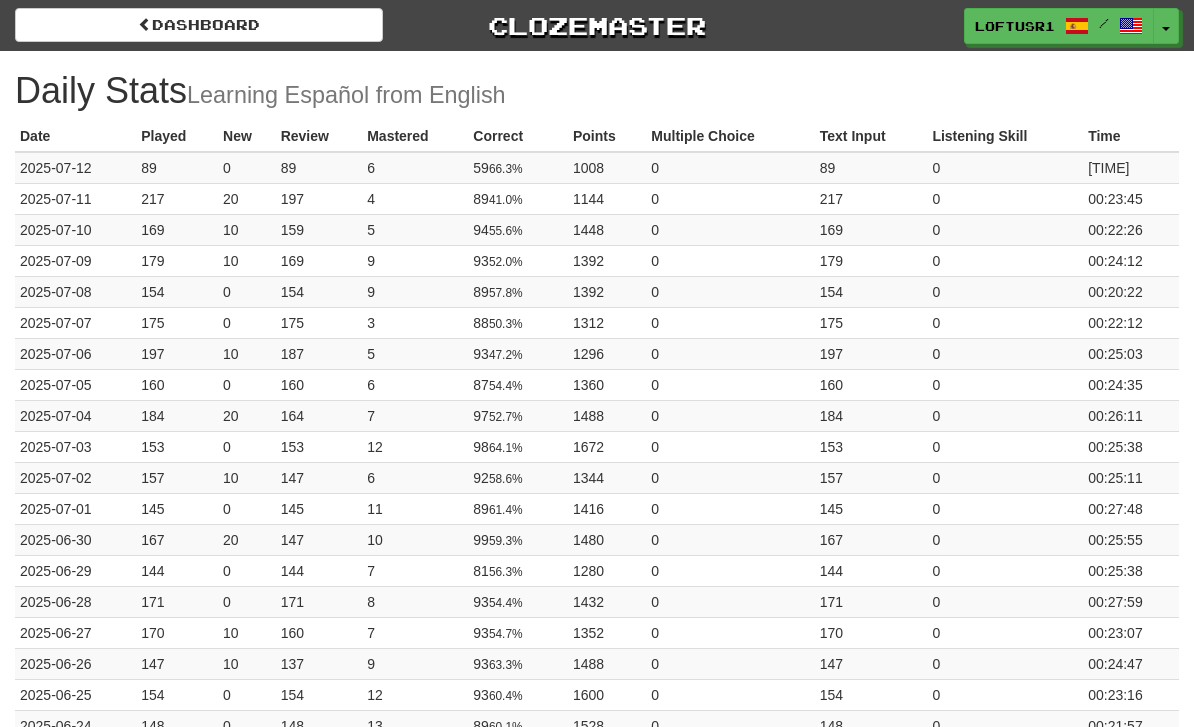 click on "Dashboard" at bounding box center (199, 25) 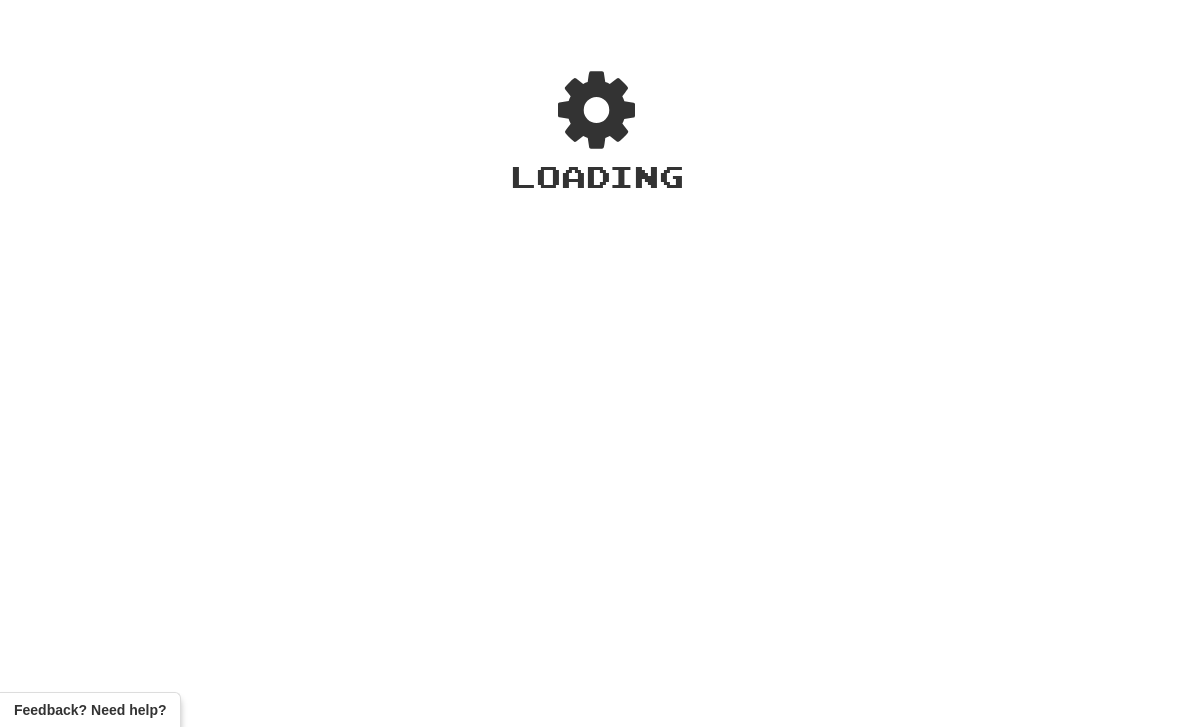 scroll, scrollTop: 0, scrollLeft: 0, axis: both 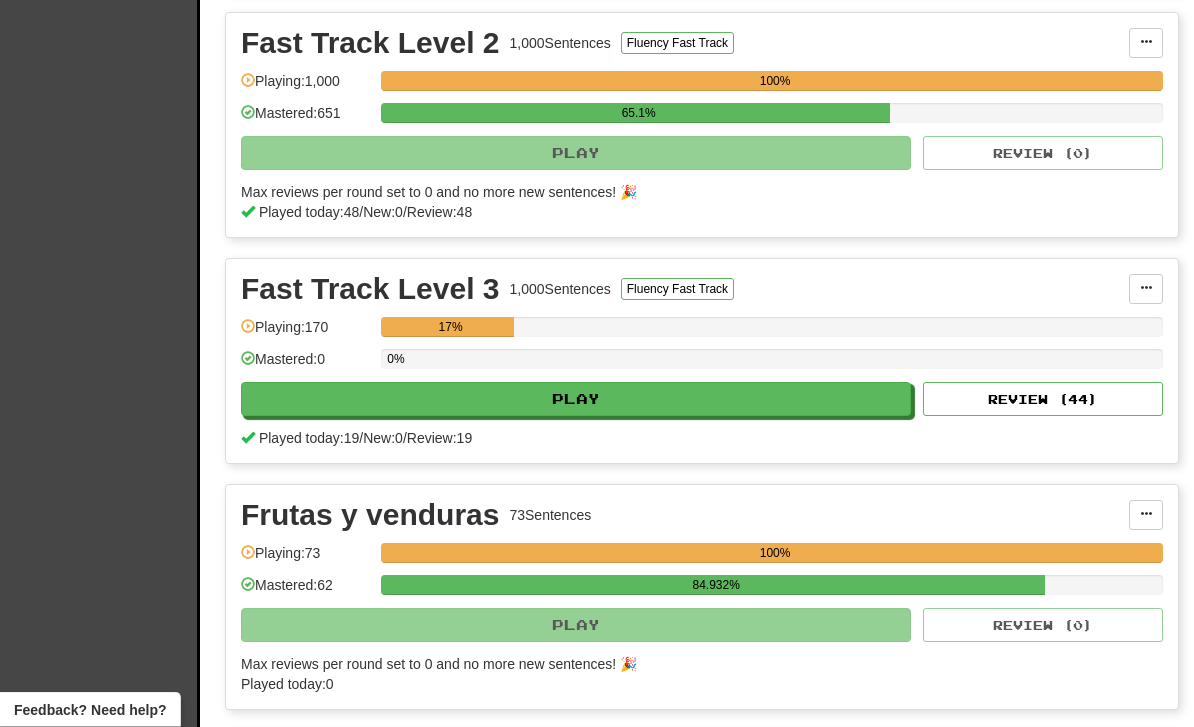 click on "Review ( 44 )" at bounding box center (1043, 400) 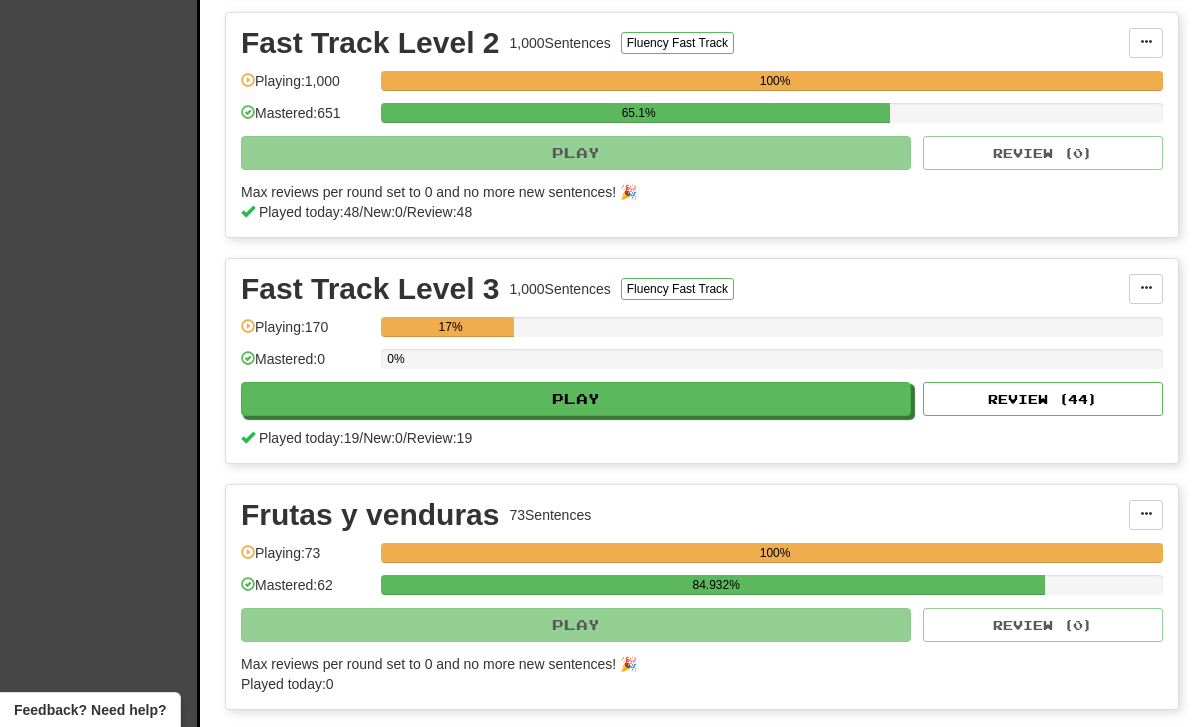 select on "**" 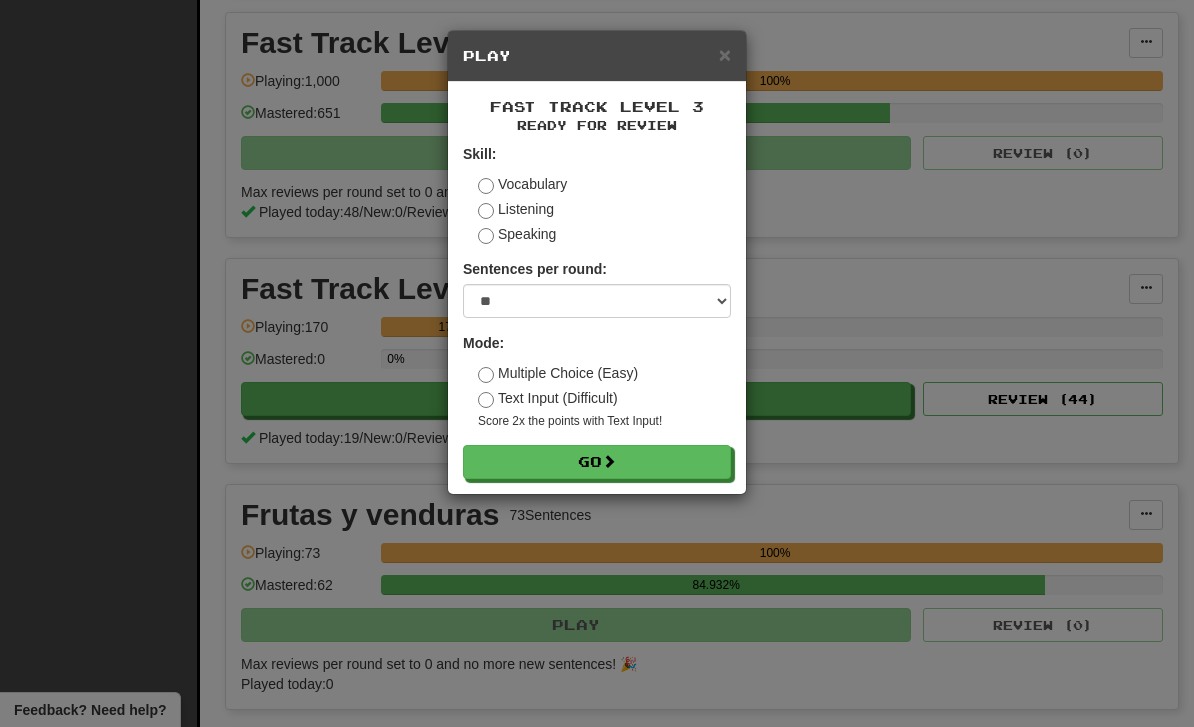 click on "Go" at bounding box center [597, 462] 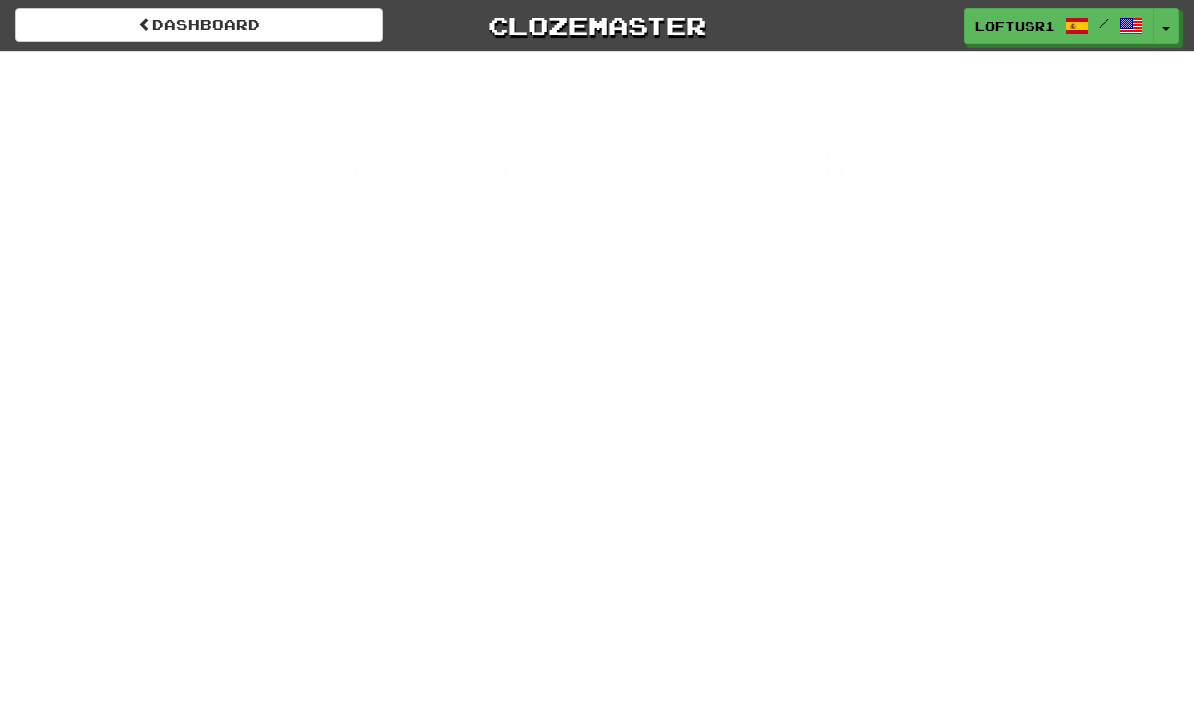 scroll, scrollTop: 0, scrollLeft: 0, axis: both 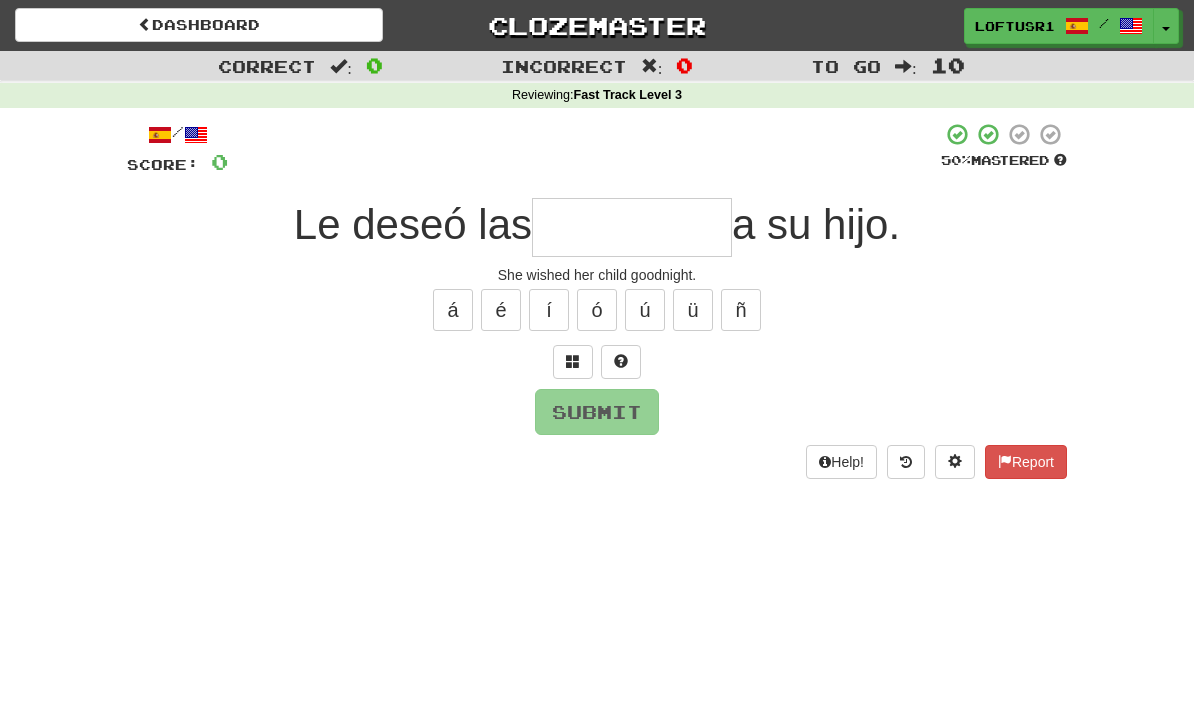click at bounding box center [632, 227] 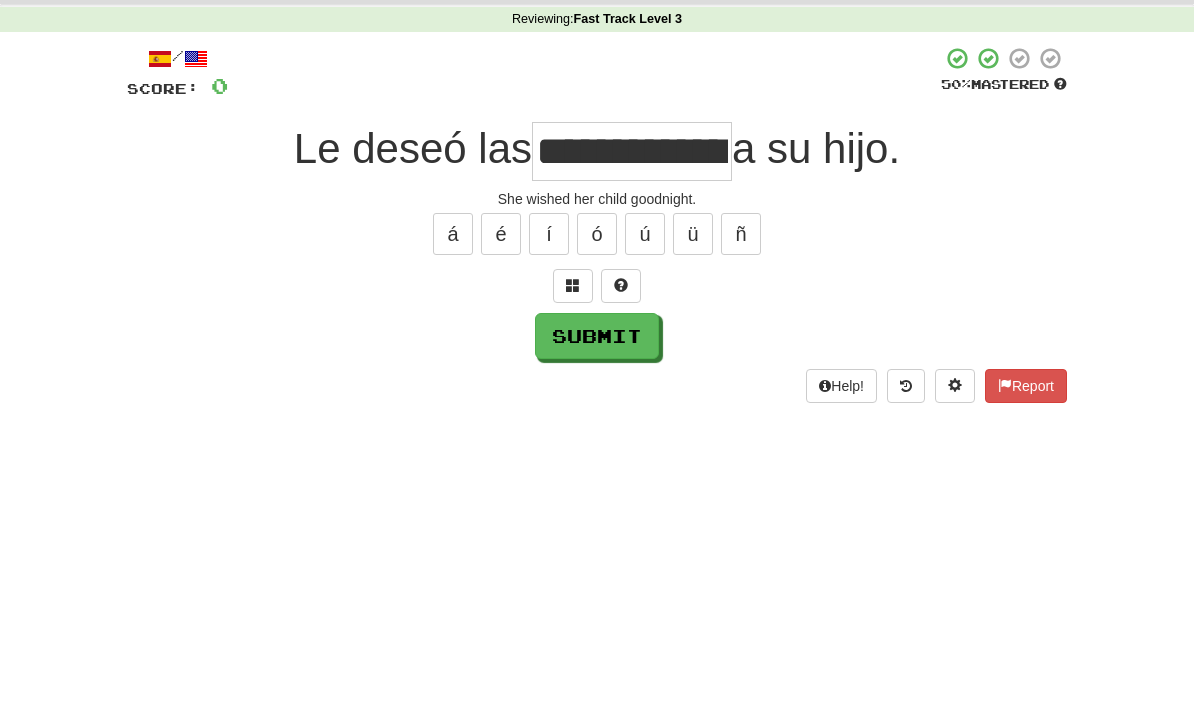 scroll, scrollTop: 76, scrollLeft: 0, axis: vertical 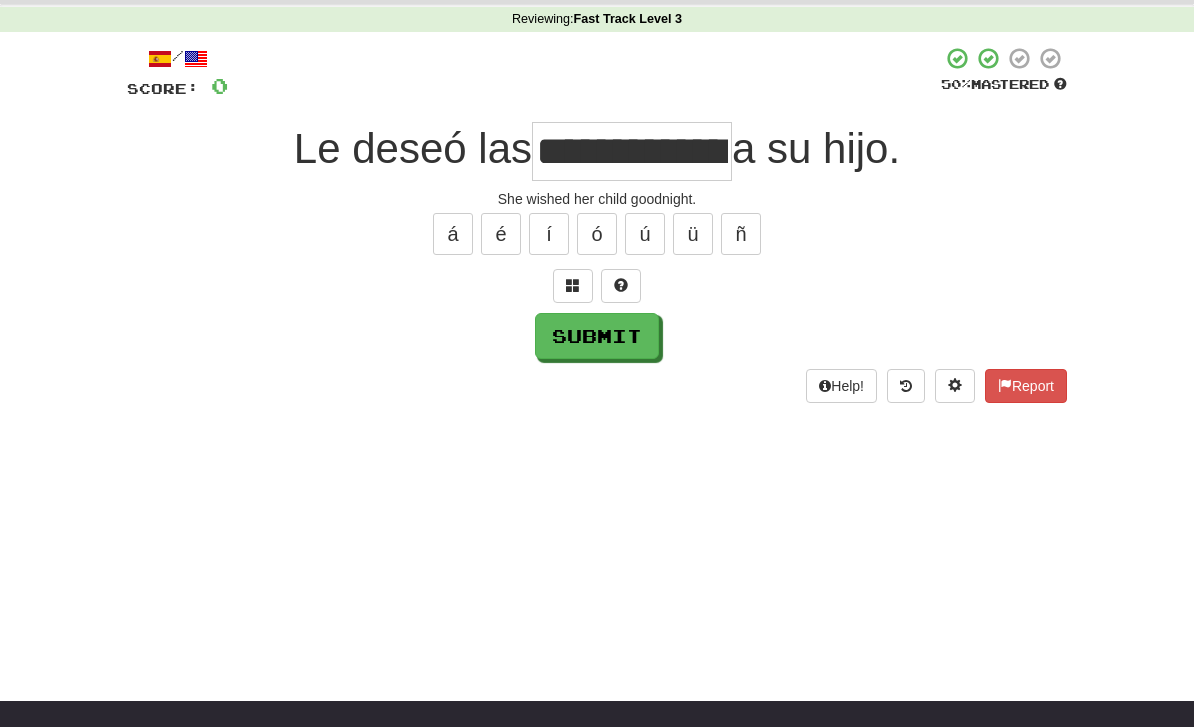 click on "Submit" at bounding box center (597, 336) 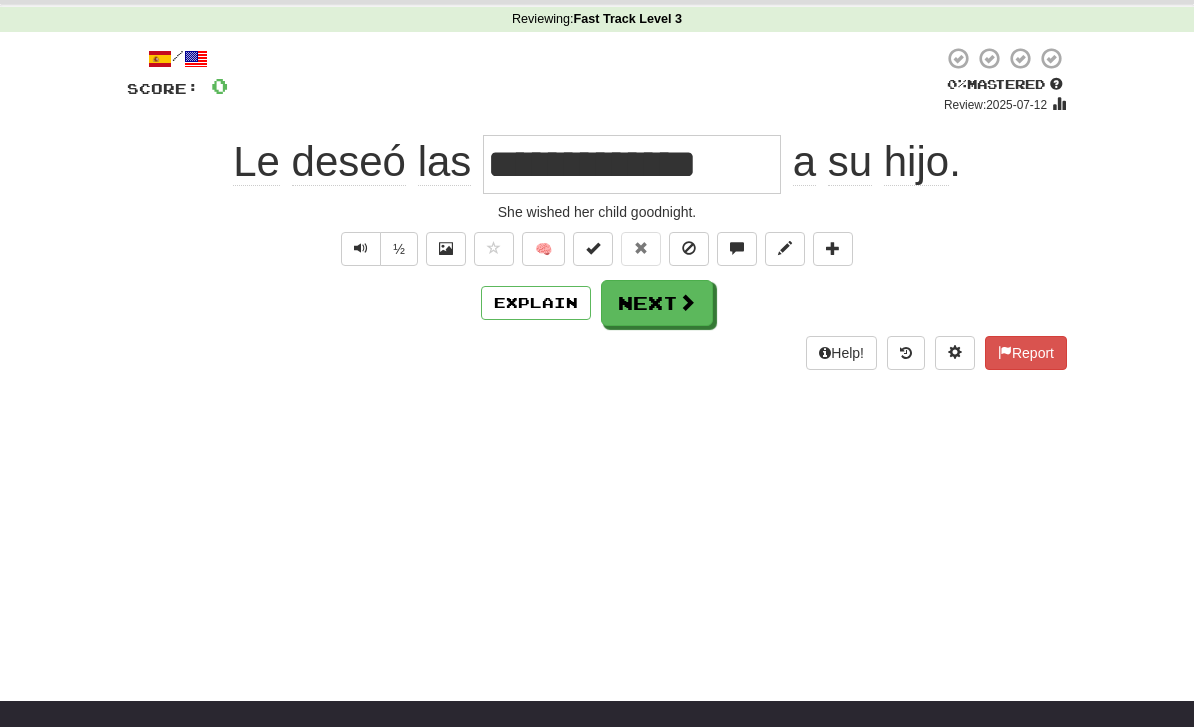 click on "Next" at bounding box center (657, 303) 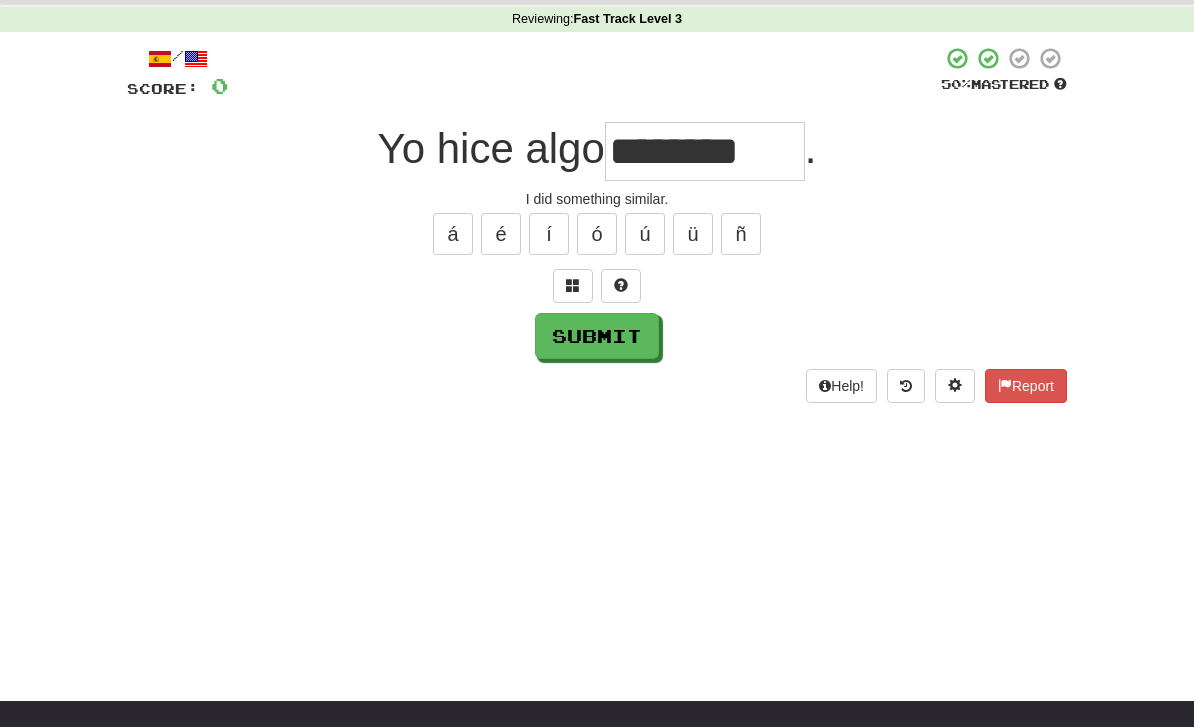type on "********" 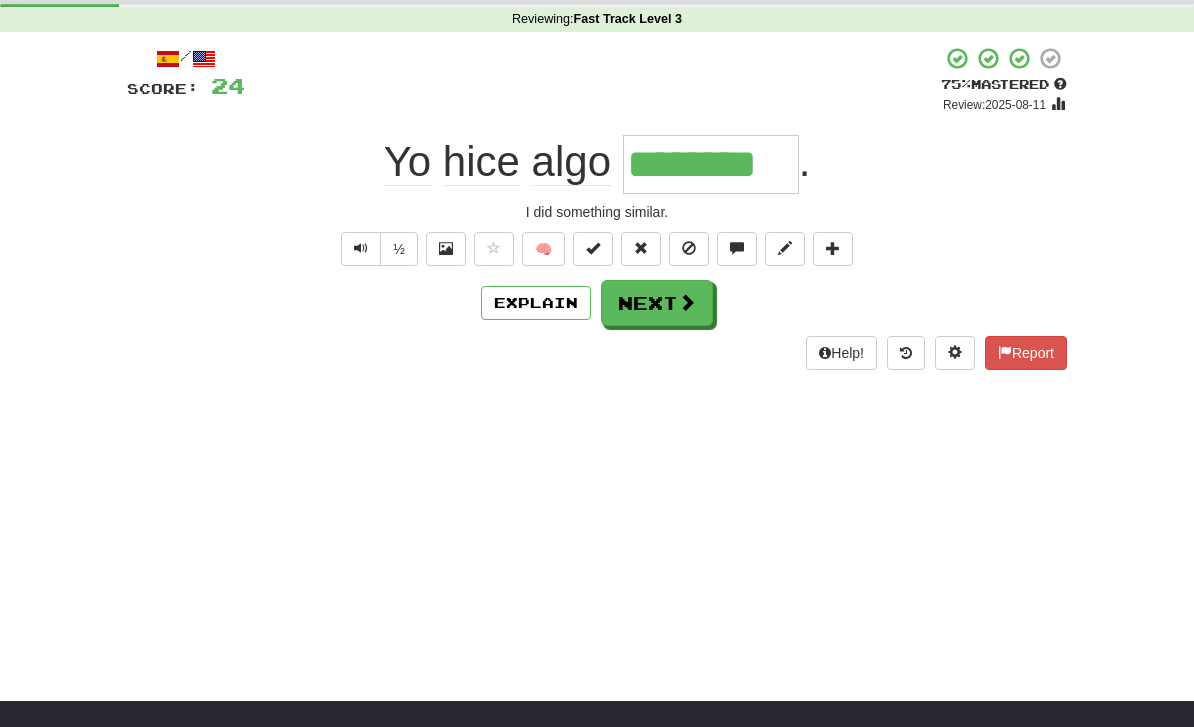 click at bounding box center [687, 302] 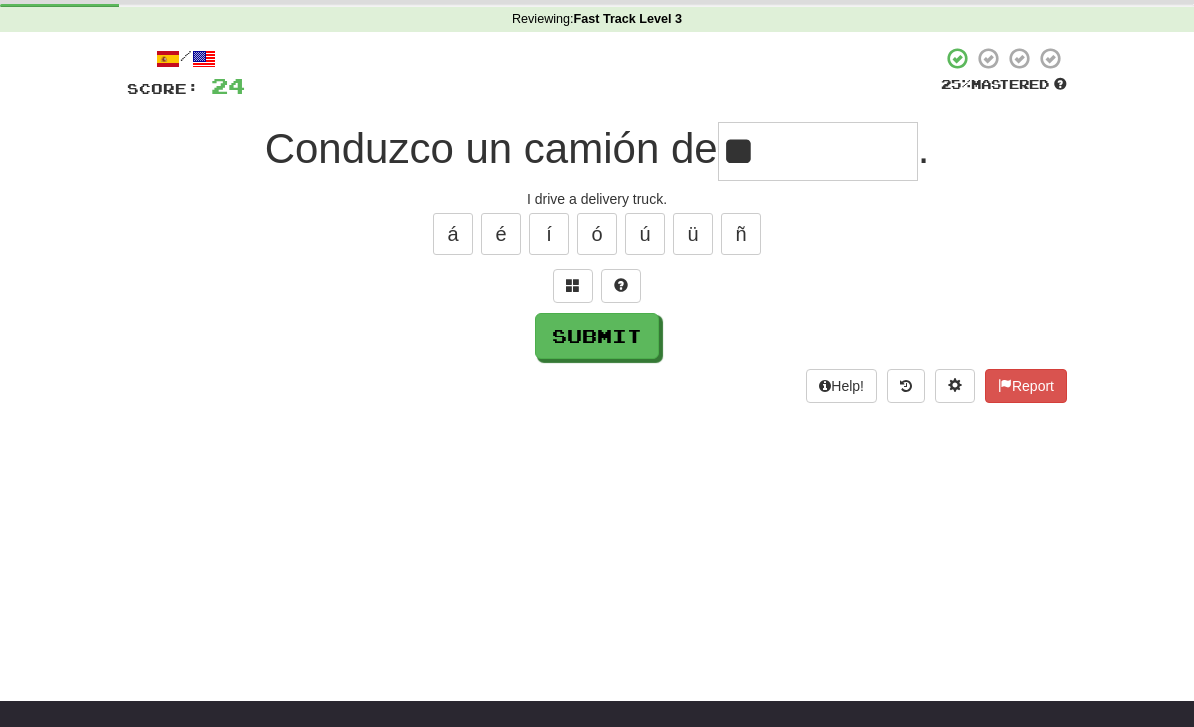 click on "Submit" at bounding box center [597, 336] 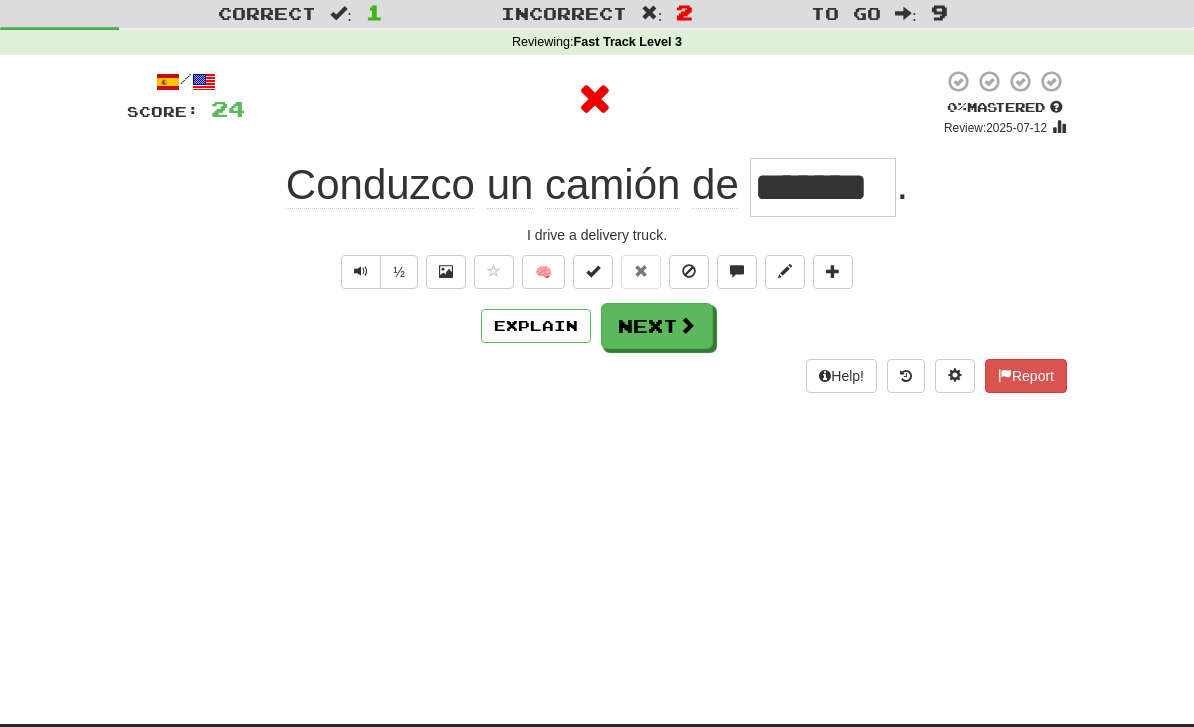 scroll, scrollTop: 0, scrollLeft: 0, axis: both 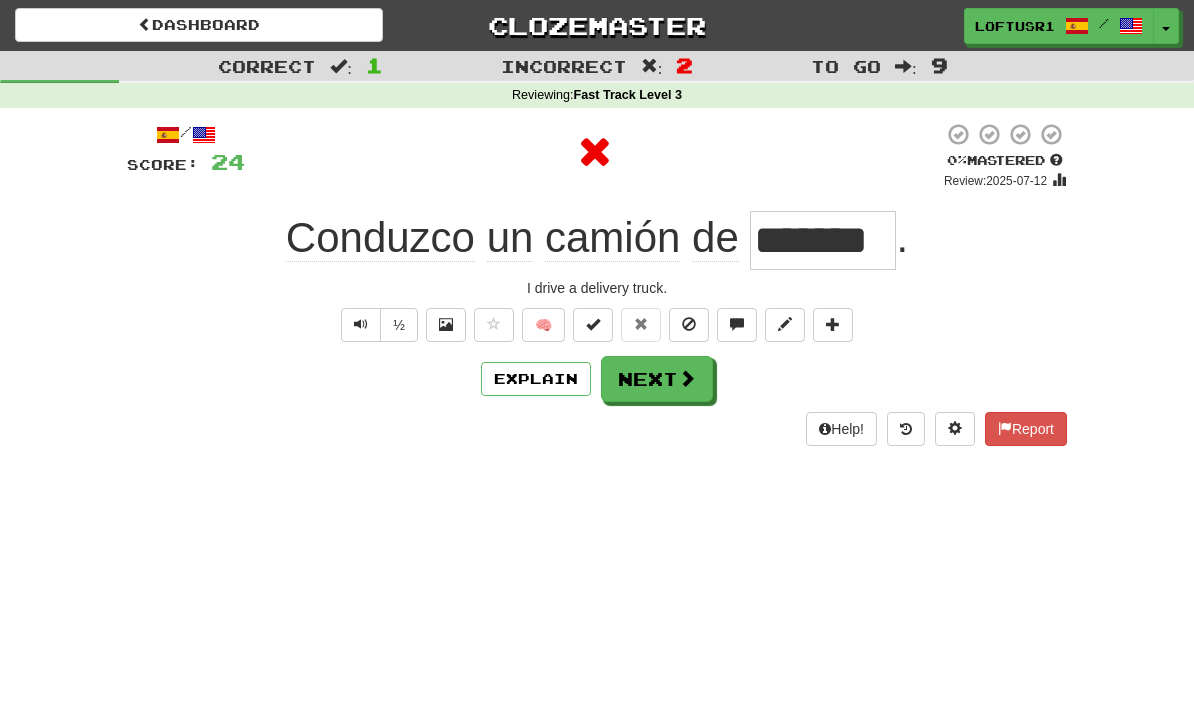 click on "Explain" at bounding box center [536, 379] 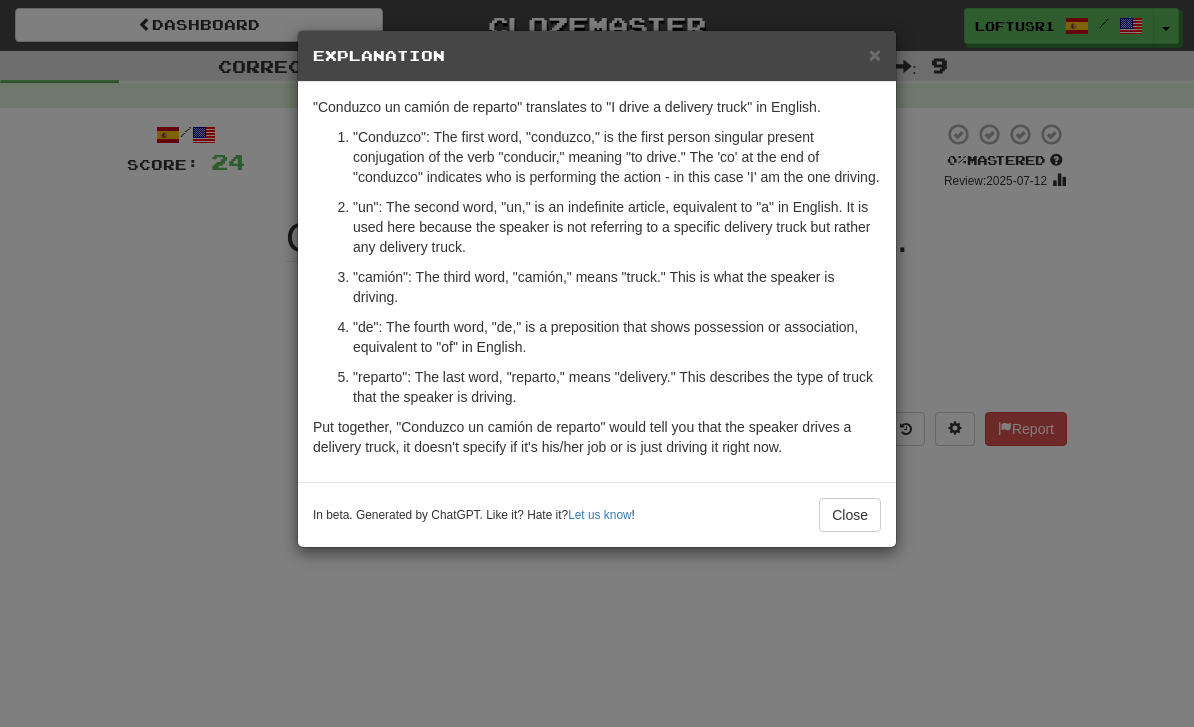 click on "Close" at bounding box center (850, 515) 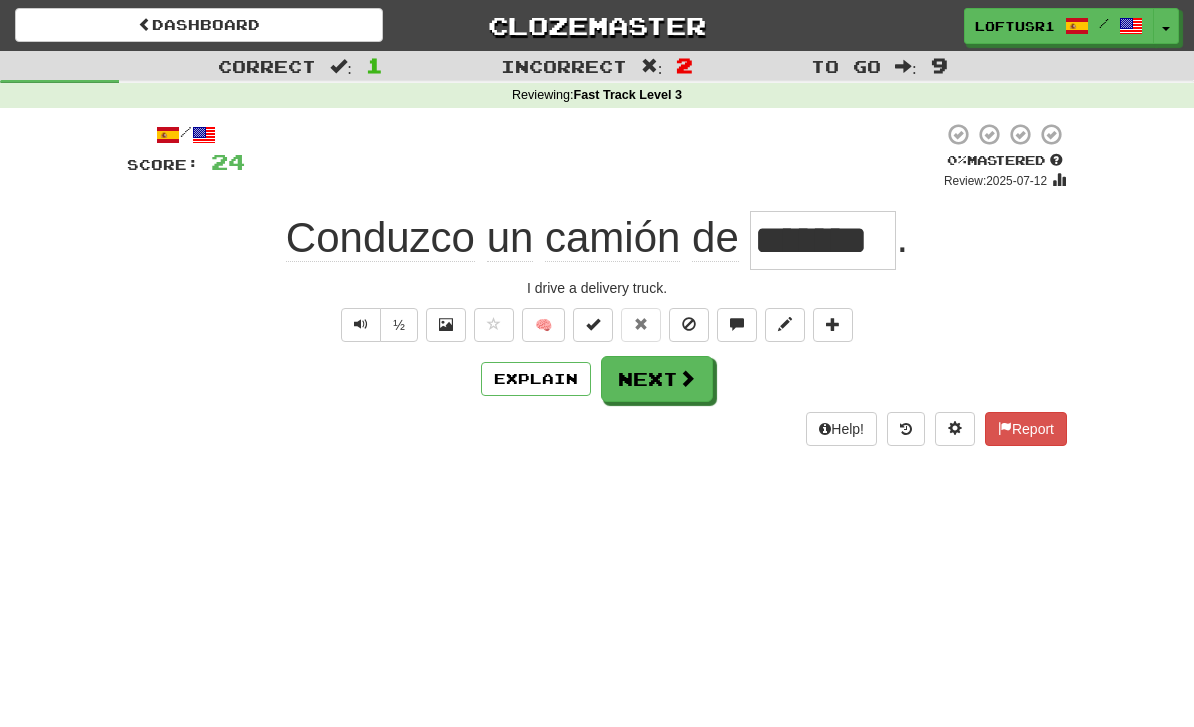 click on "Next" at bounding box center [657, 379] 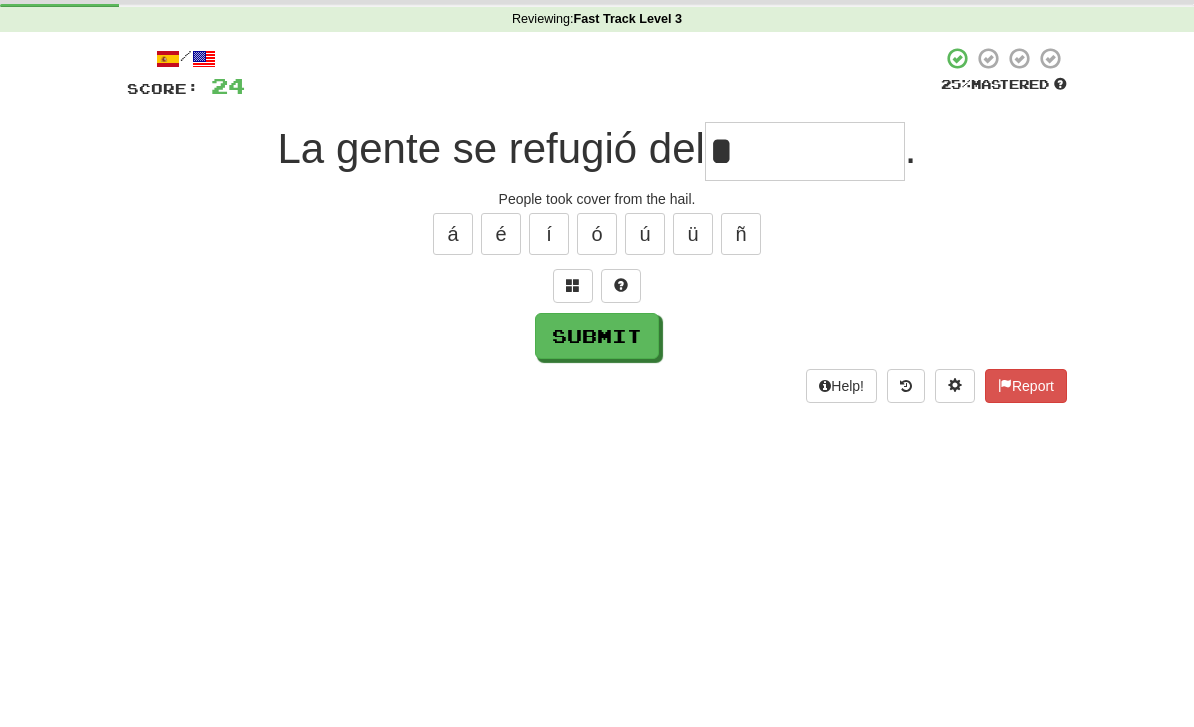 scroll, scrollTop: 76, scrollLeft: 0, axis: vertical 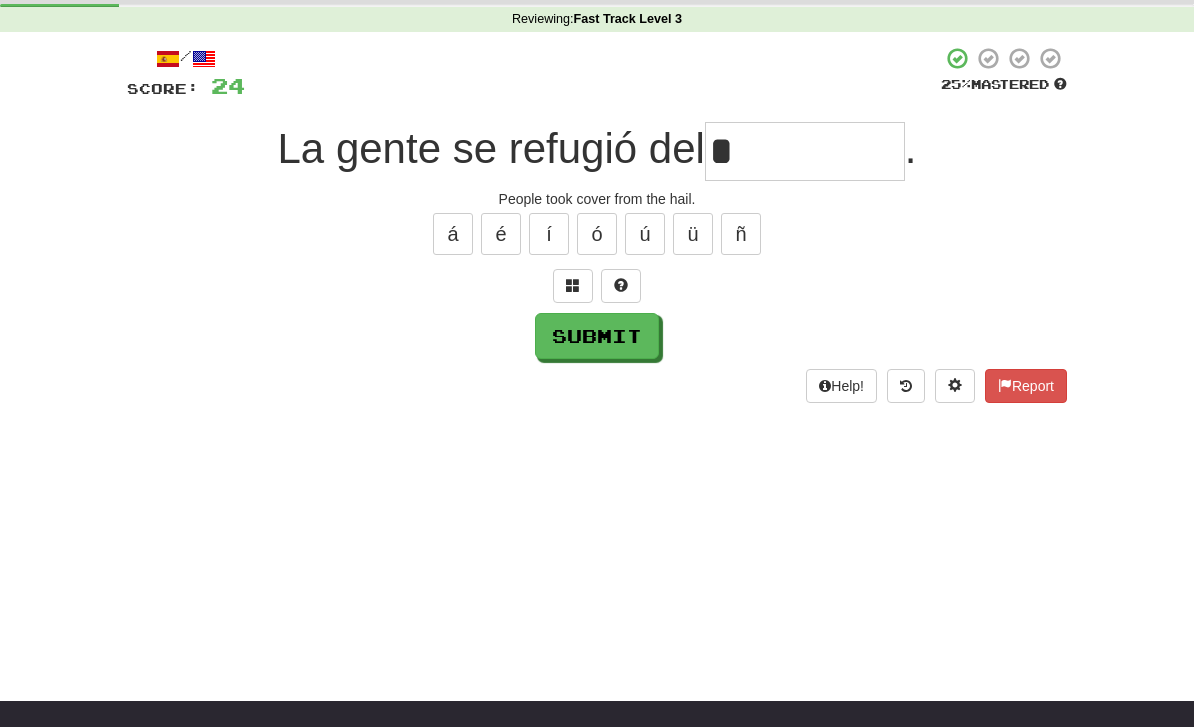 click on "Submit" at bounding box center (597, 336) 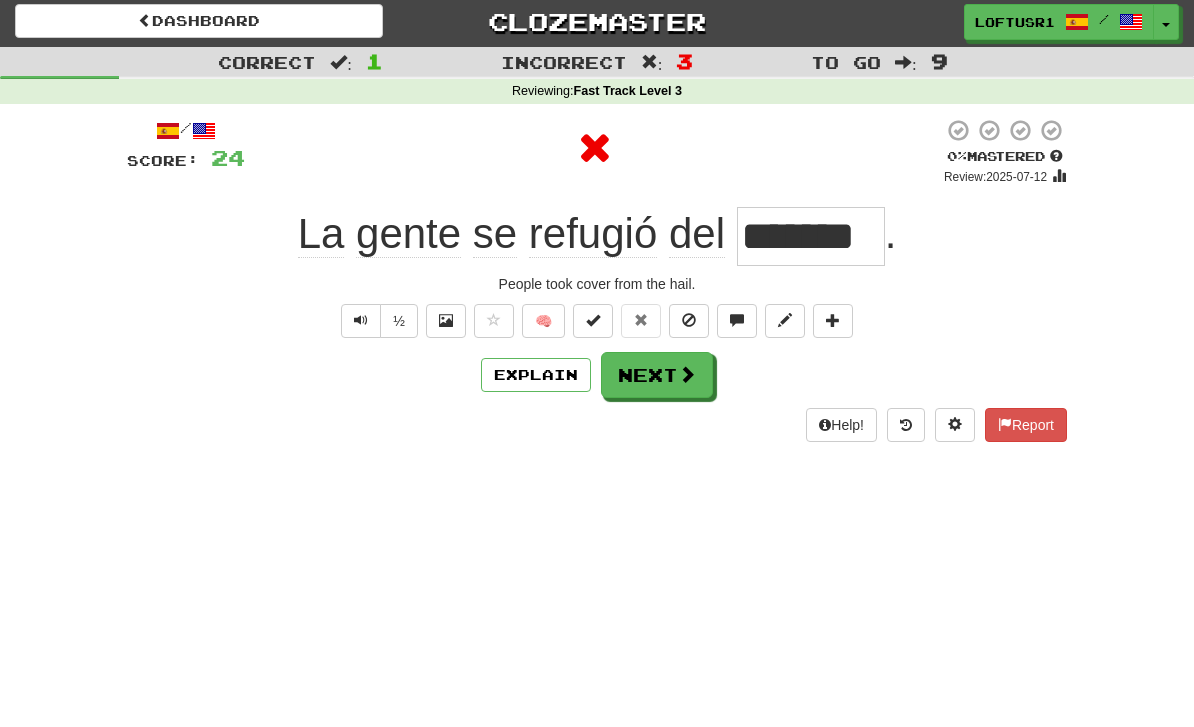 scroll, scrollTop: 0, scrollLeft: 0, axis: both 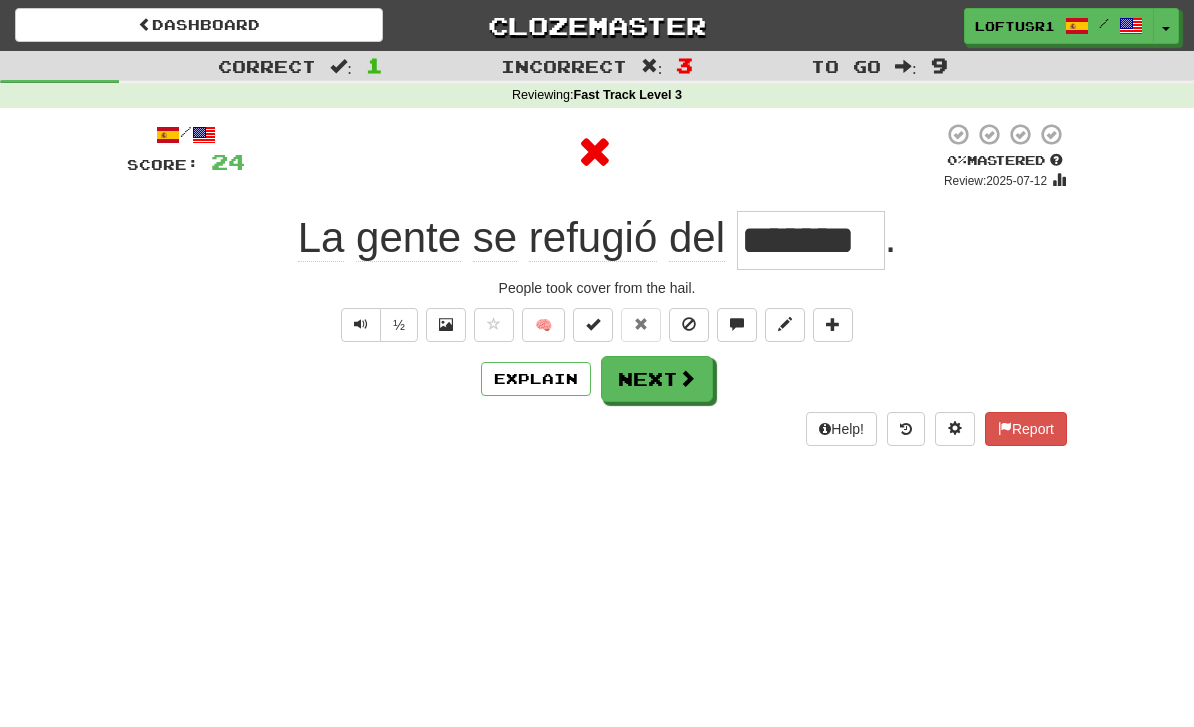 click on "Next" at bounding box center (657, 379) 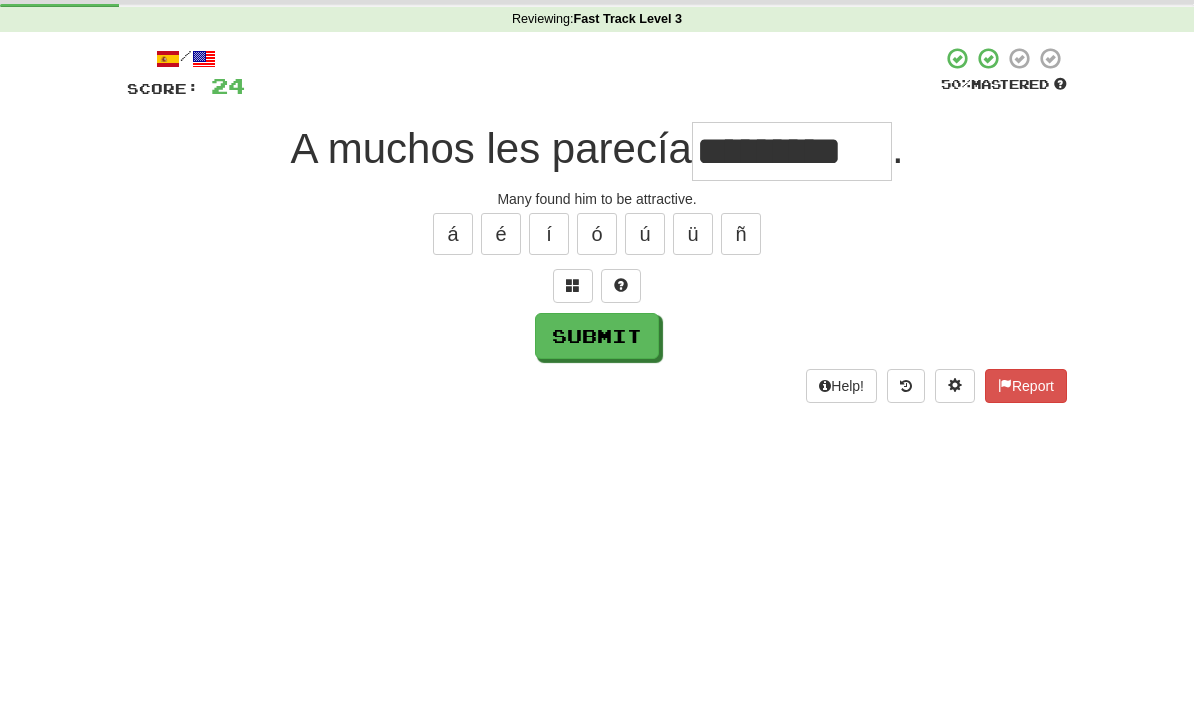 scroll, scrollTop: 76, scrollLeft: 0, axis: vertical 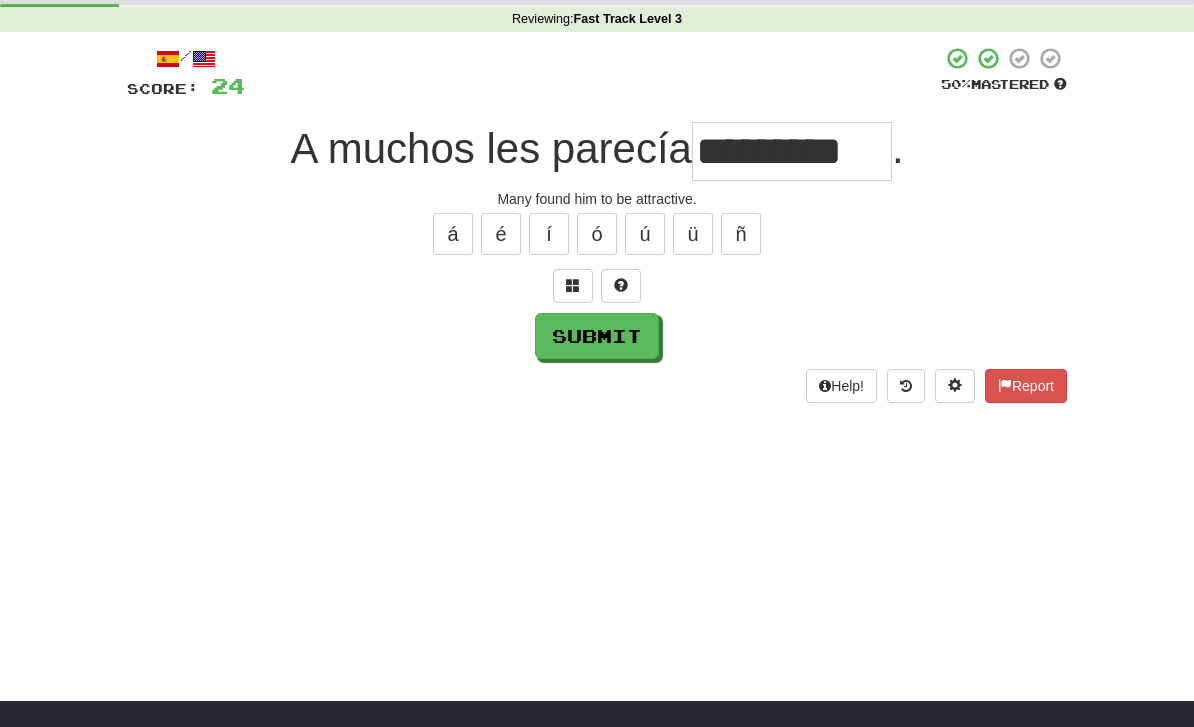 type on "*********" 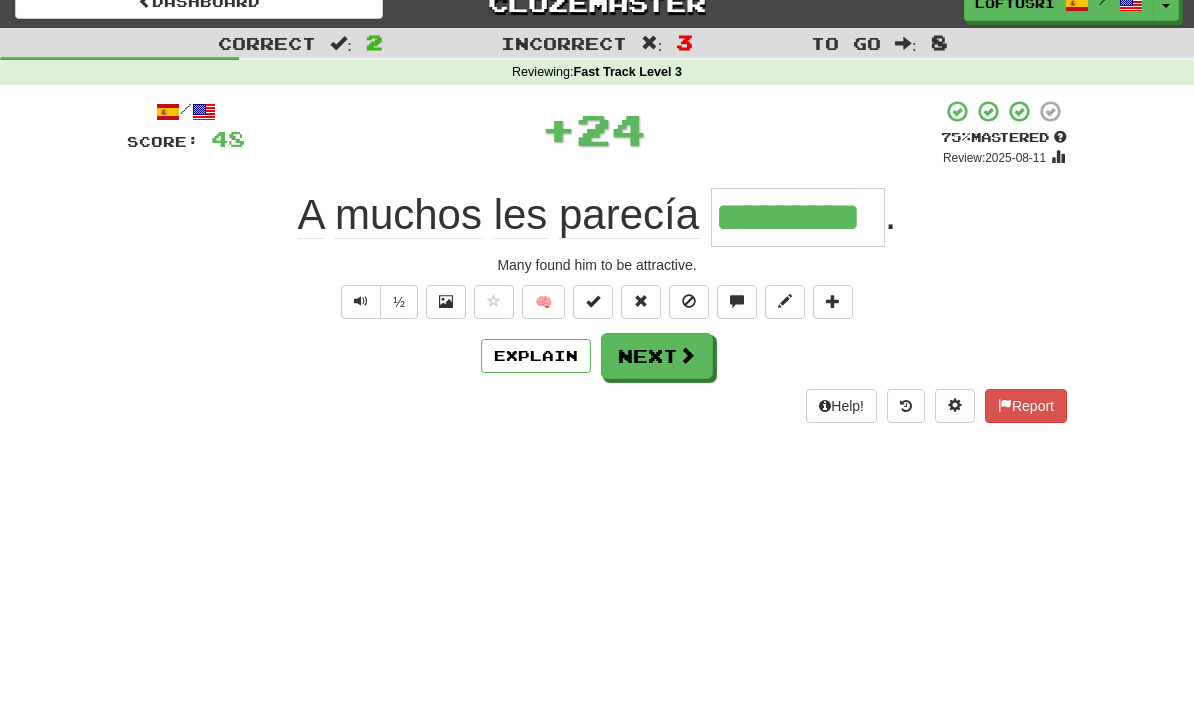 scroll, scrollTop: 0, scrollLeft: 0, axis: both 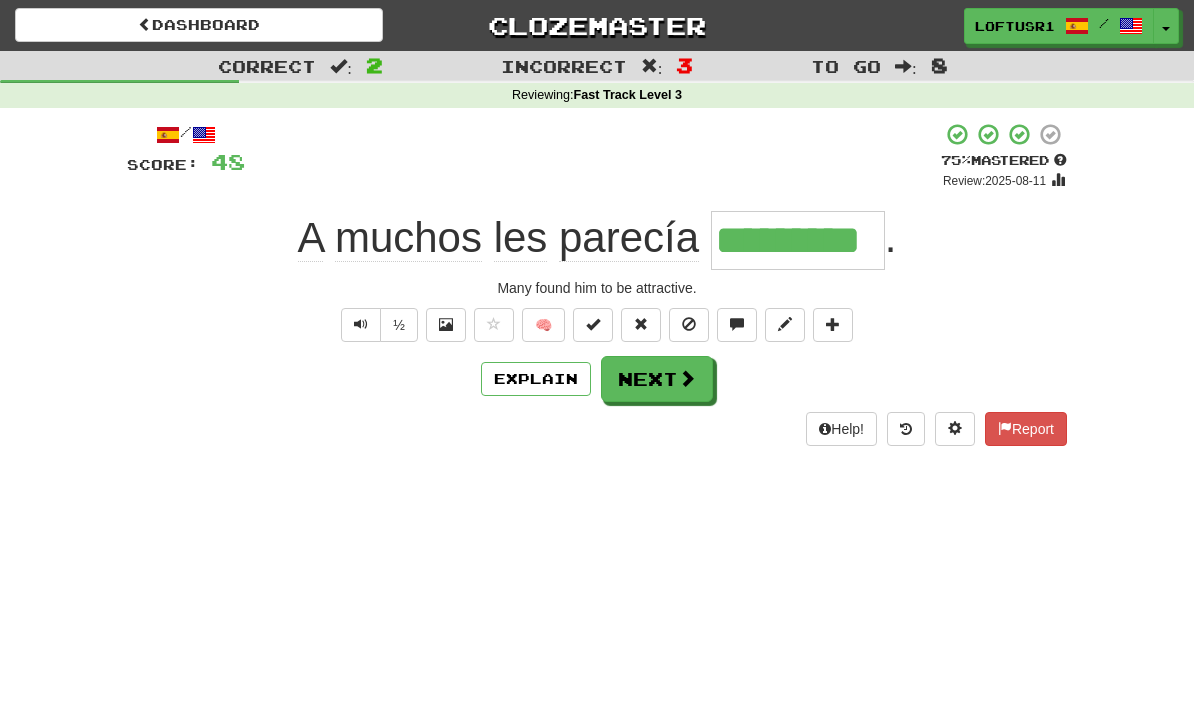 click on "Next" at bounding box center [657, 379] 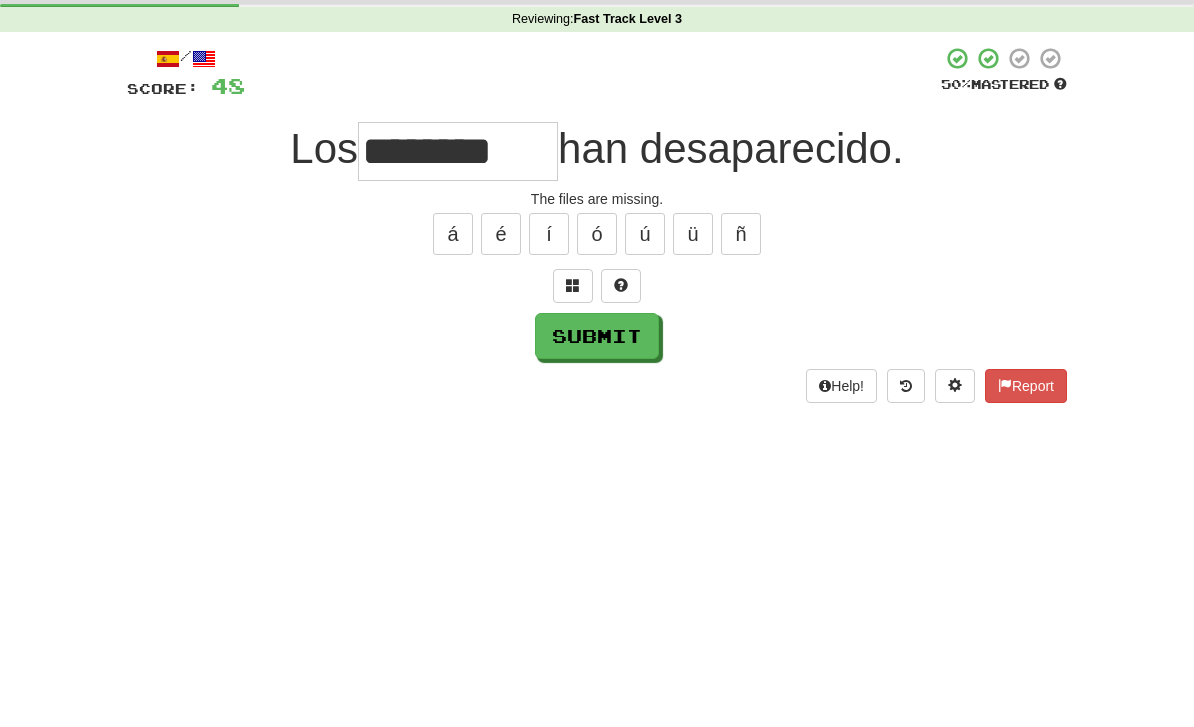 scroll, scrollTop: 76, scrollLeft: 0, axis: vertical 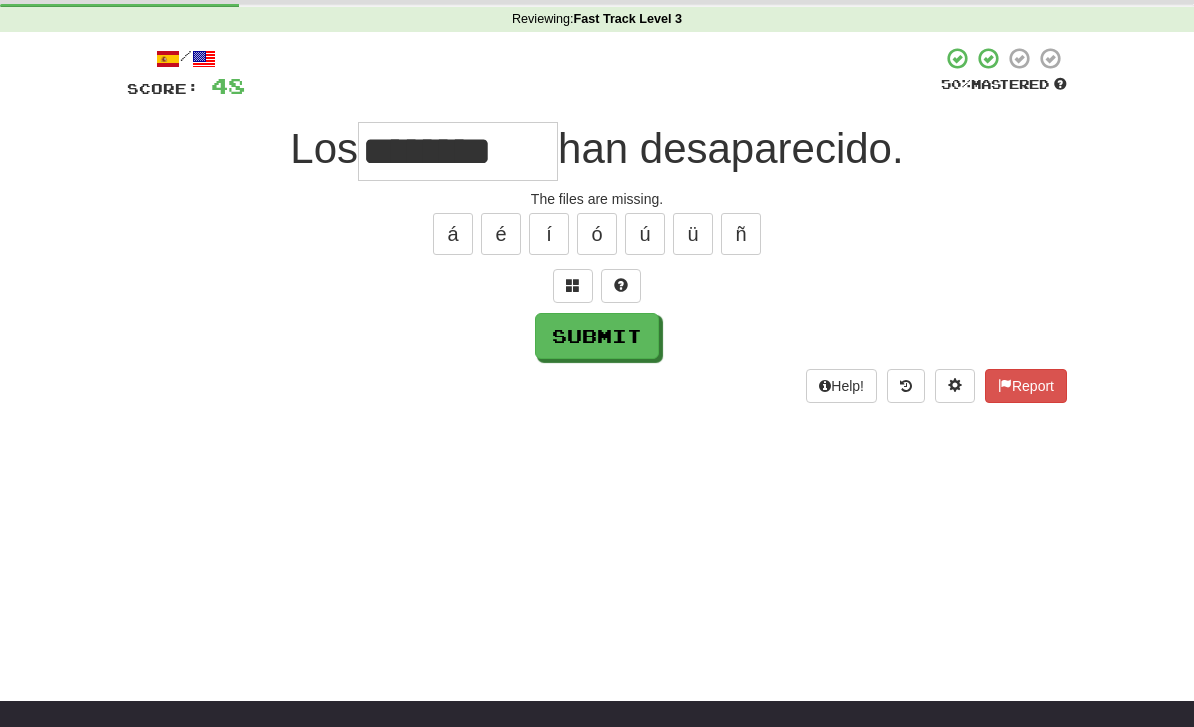 type on "********" 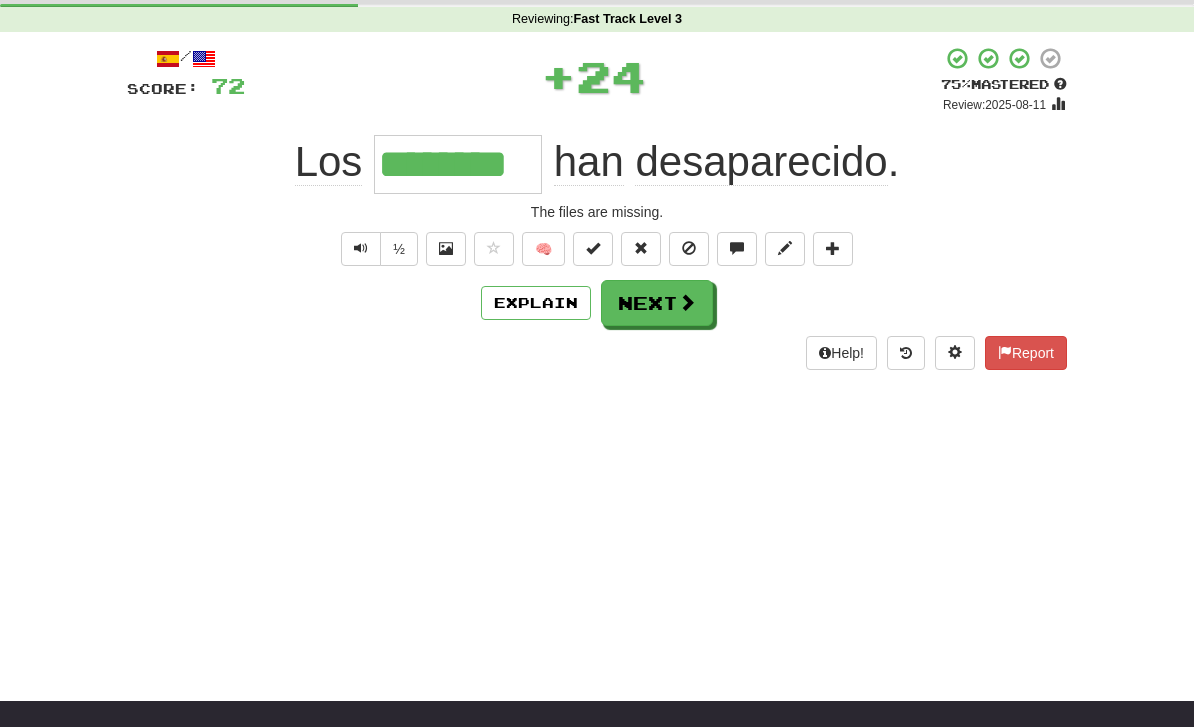 scroll, scrollTop: 0, scrollLeft: 0, axis: both 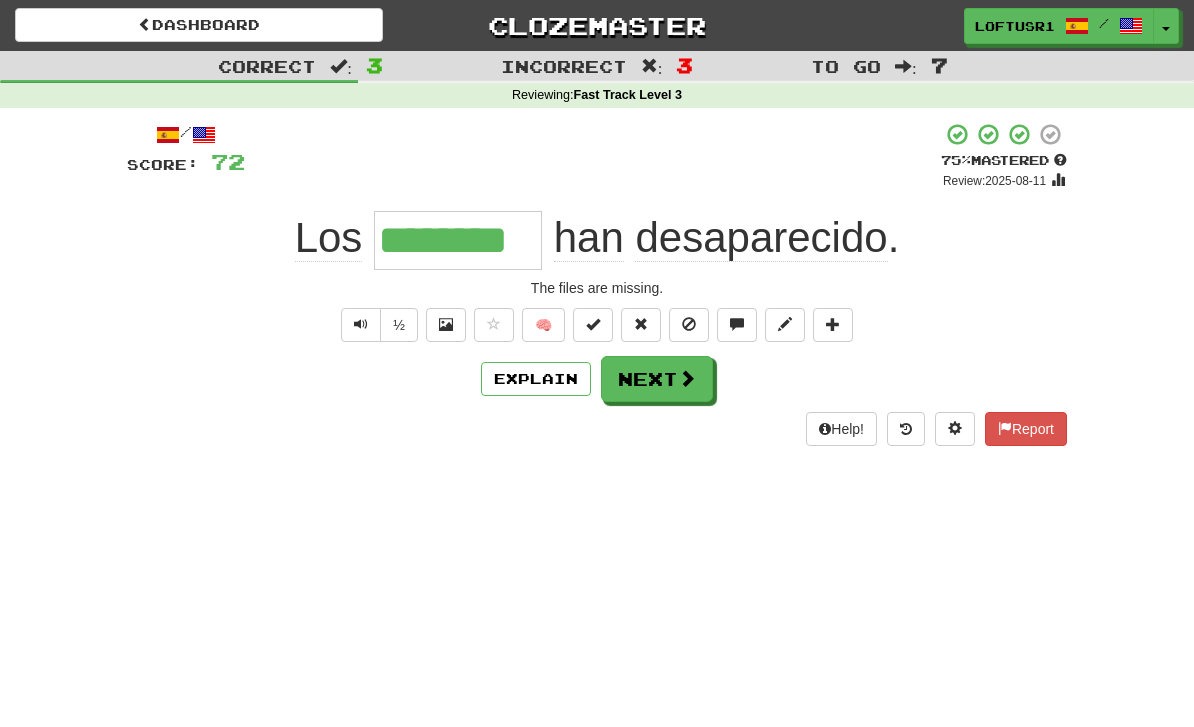 click on "Next" at bounding box center [657, 379] 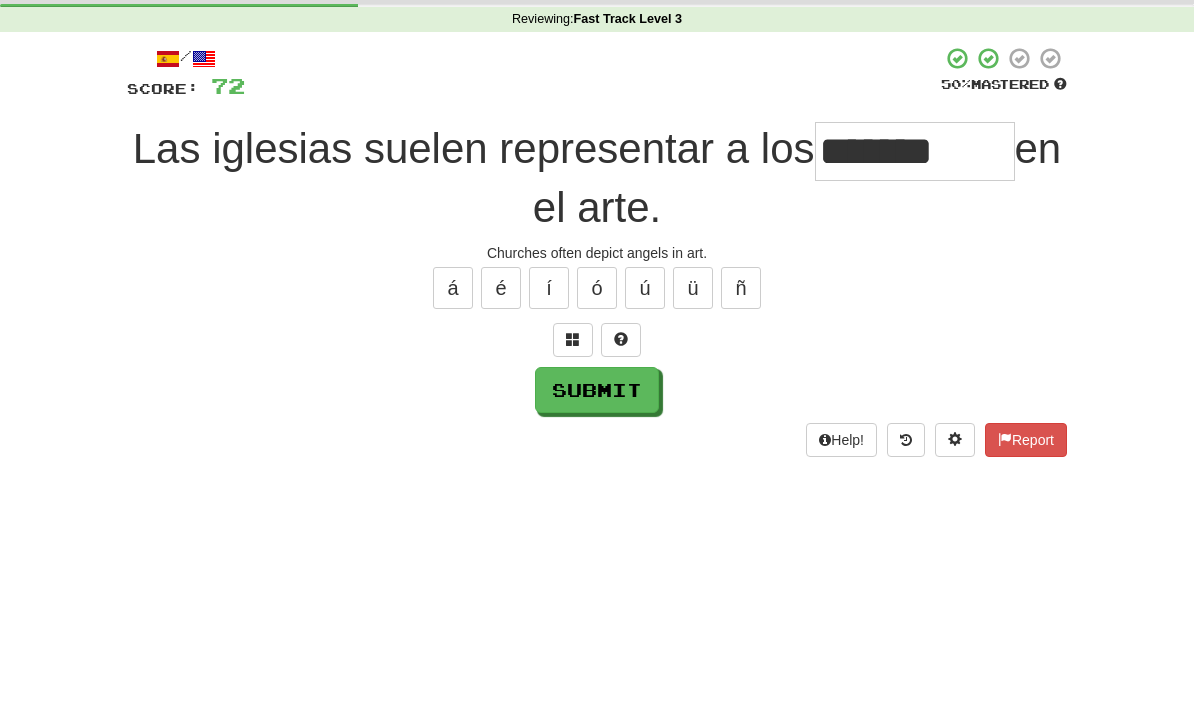 scroll, scrollTop: 76, scrollLeft: 0, axis: vertical 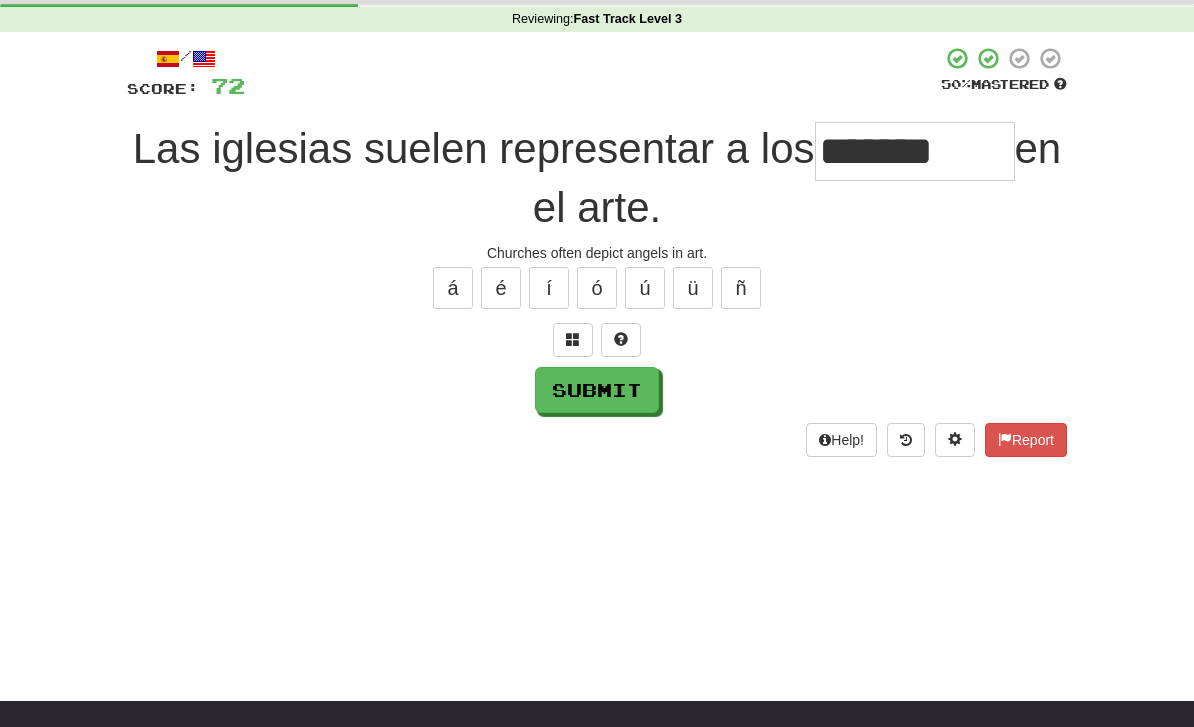 click on "Submit" at bounding box center (597, 390) 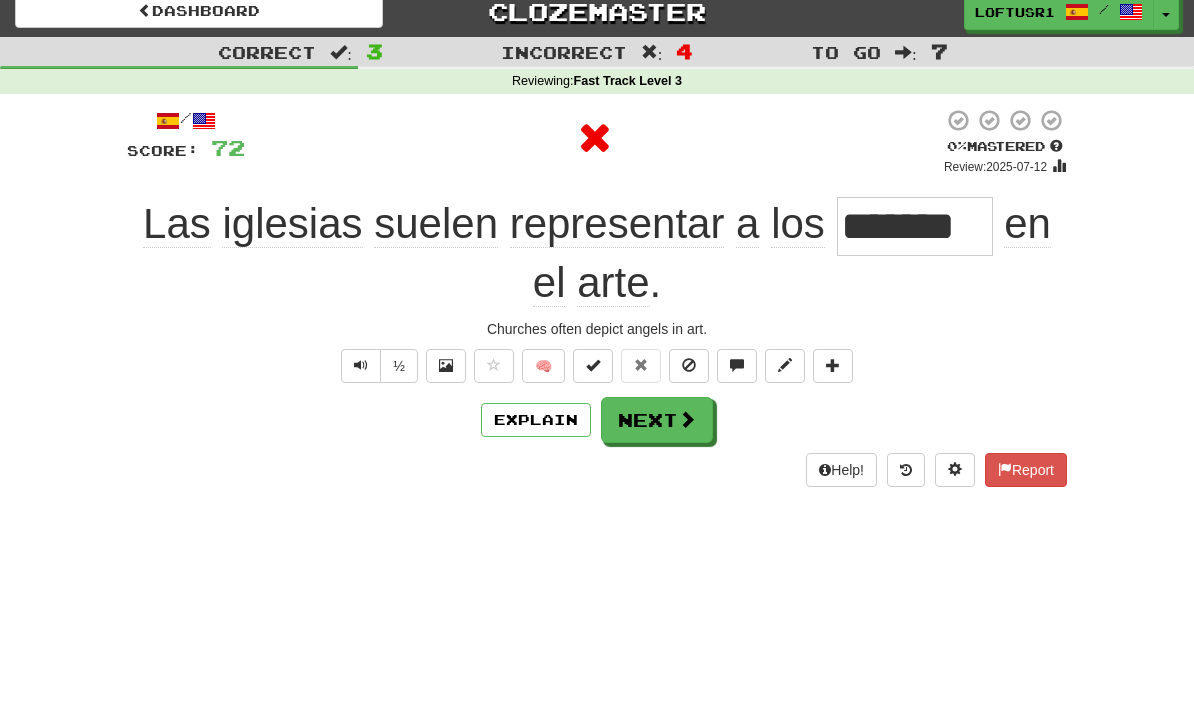 scroll, scrollTop: 0, scrollLeft: 0, axis: both 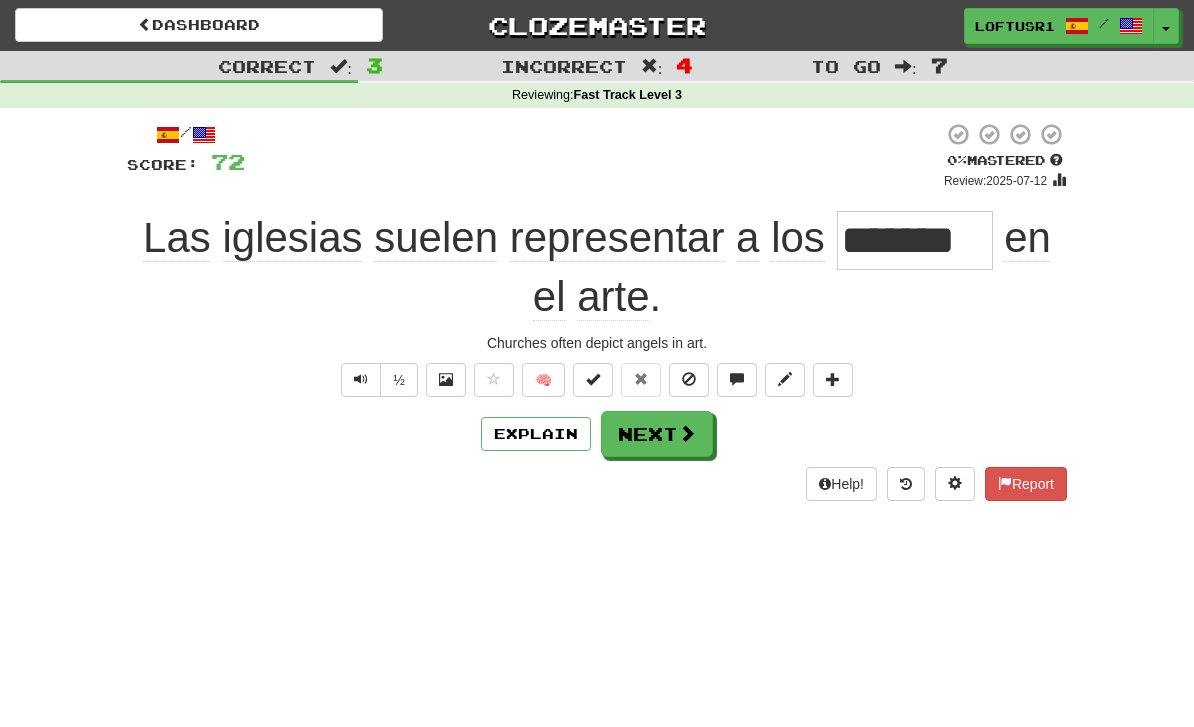 click on "Next" at bounding box center [657, 434] 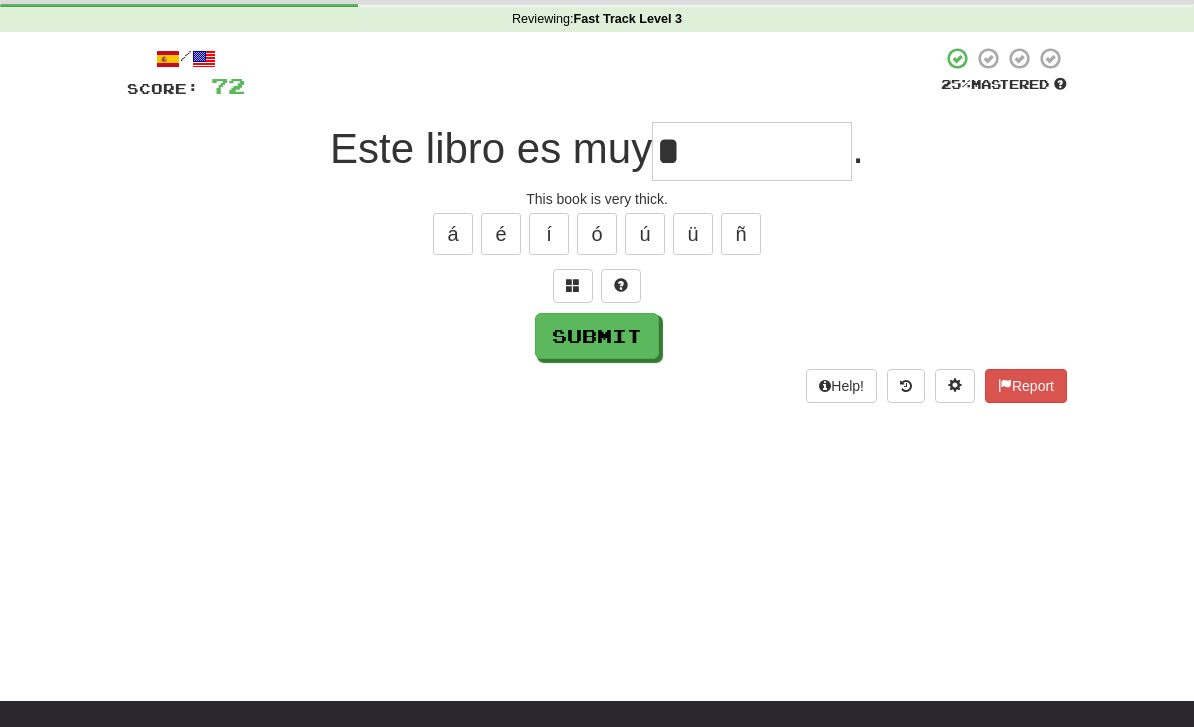 click on "Submit" at bounding box center [597, 336] 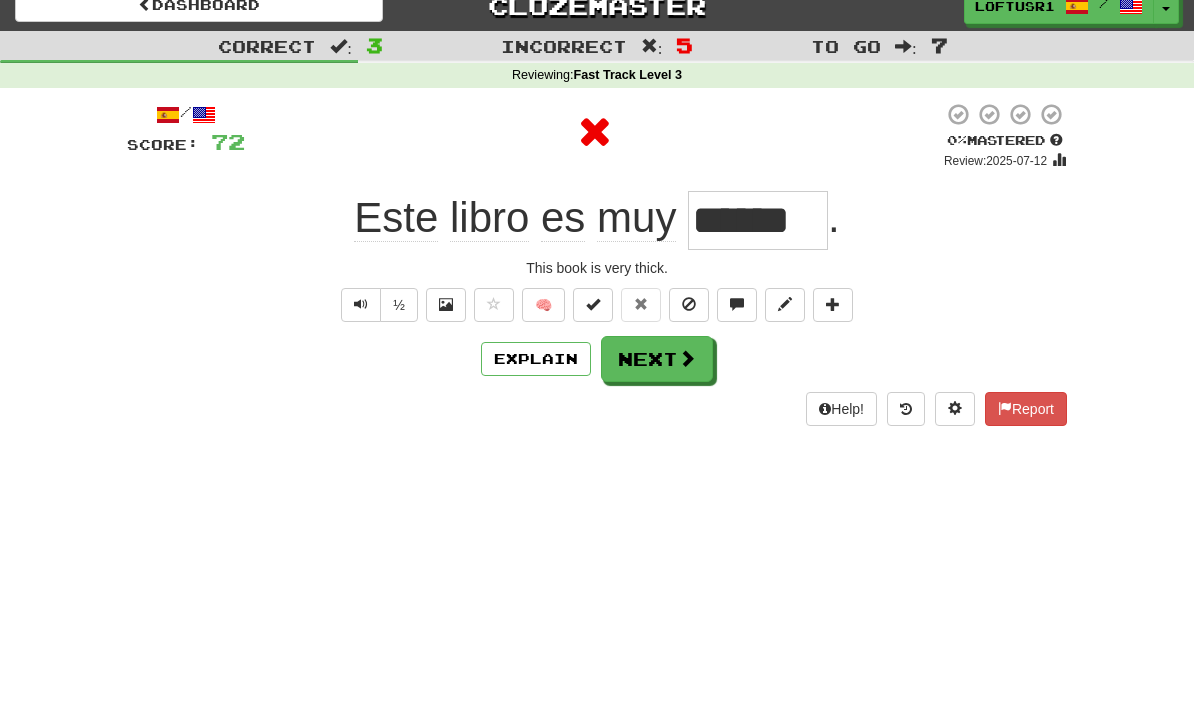scroll, scrollTop: 0, scrollLeft: 0, axis: both 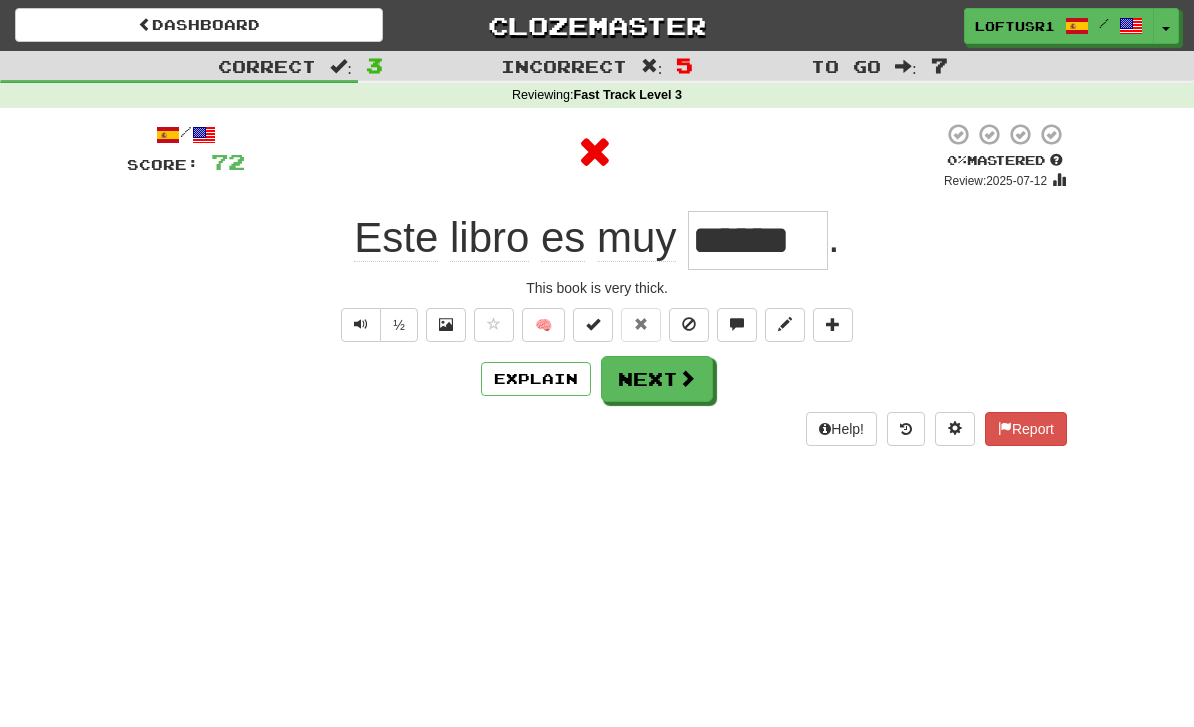 click at bounding box center (687, 378) 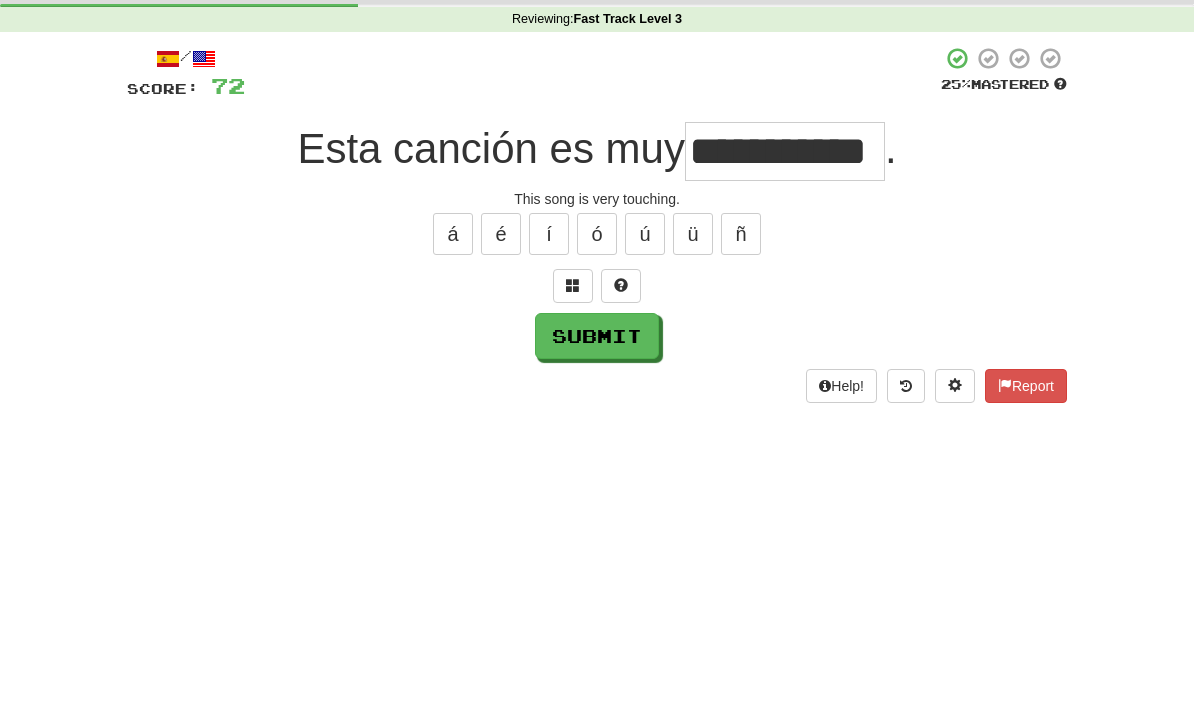 scroll, scrollTop: 76, scrollLeft: 0, axis: vertical 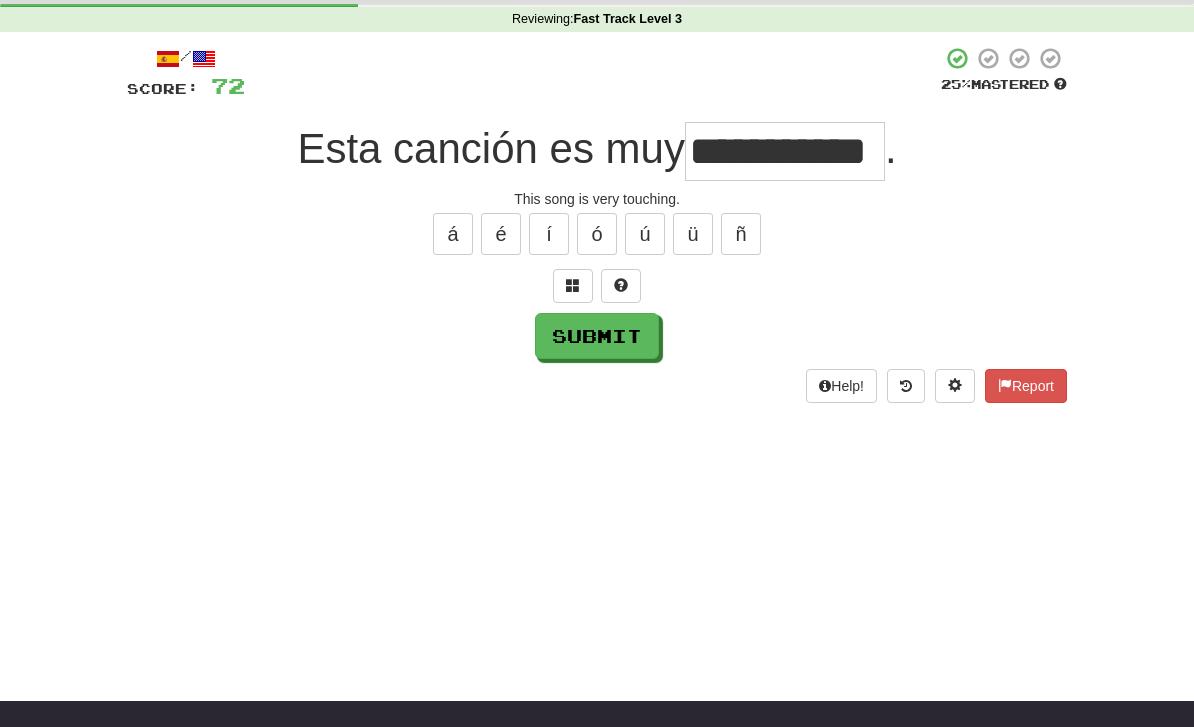 type on "**********" 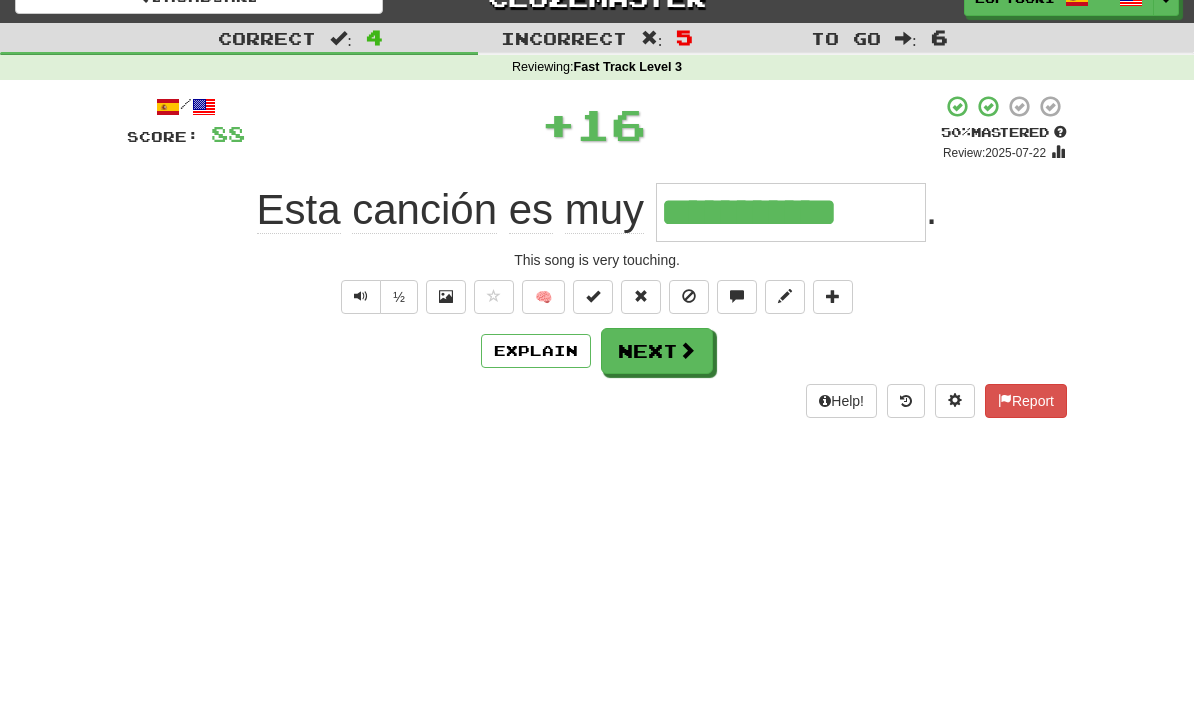 scroll, scrollTop: 0, scrollLeft: 0, axis: both 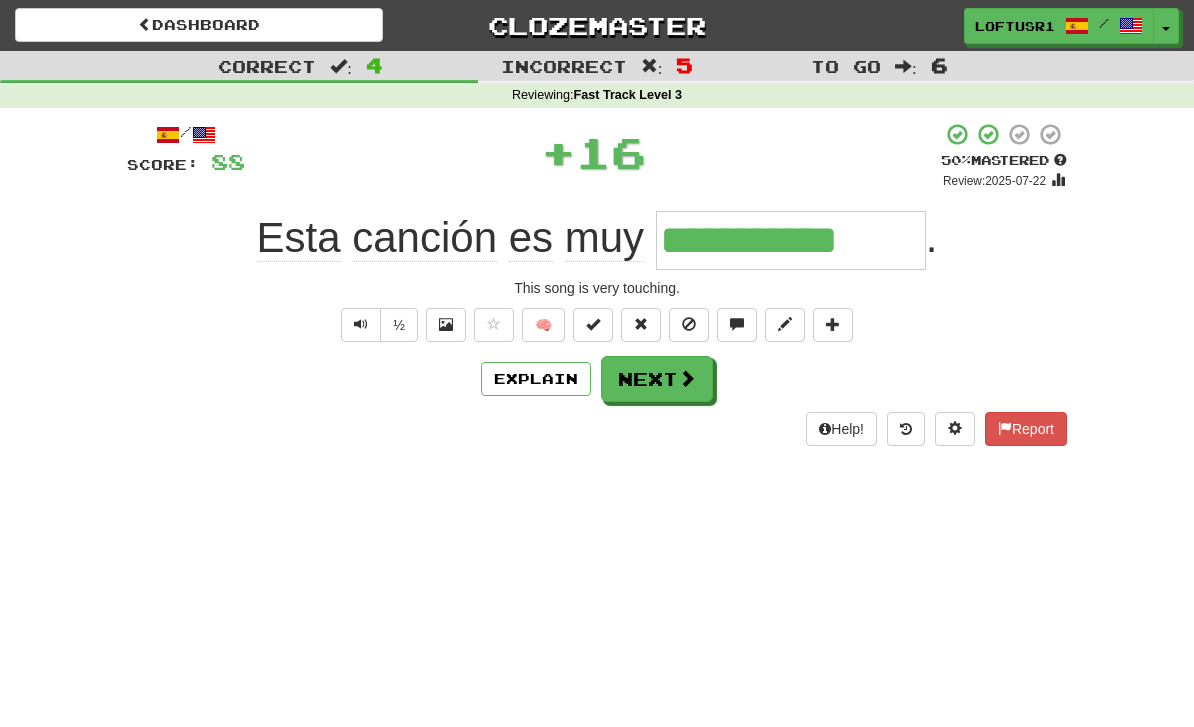 click on "Explain" at bounding box center (536, 379) 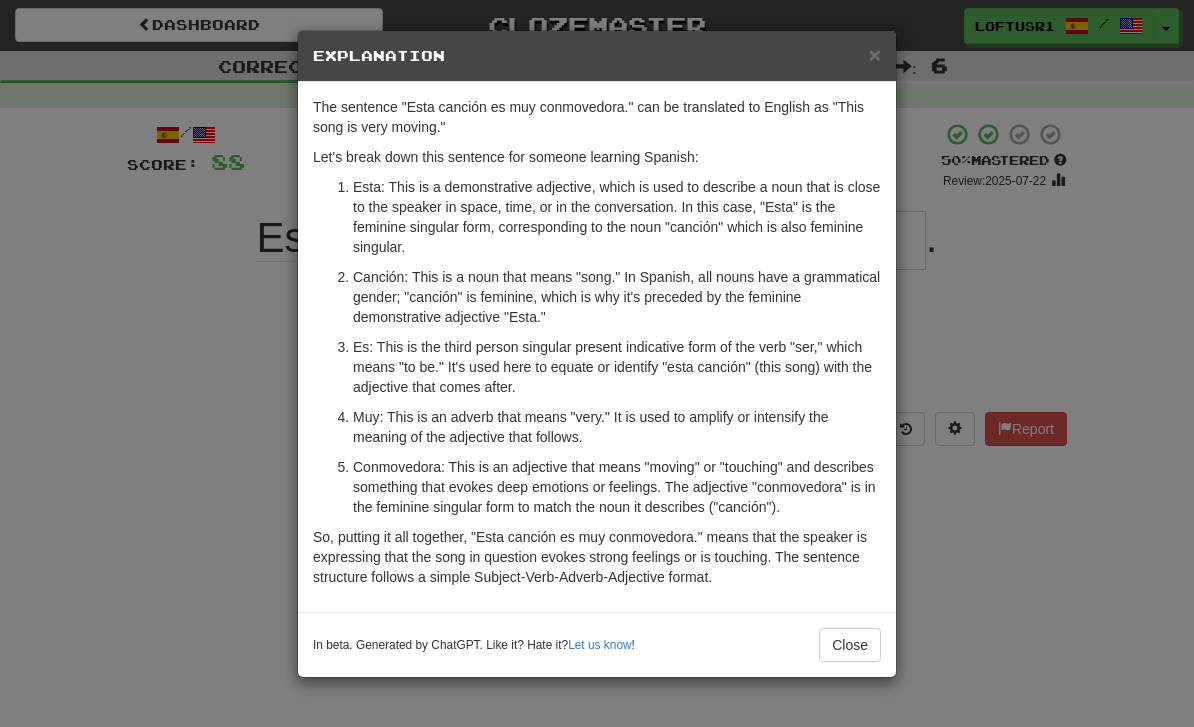 click on "Close" at bounding box center [850, 645] 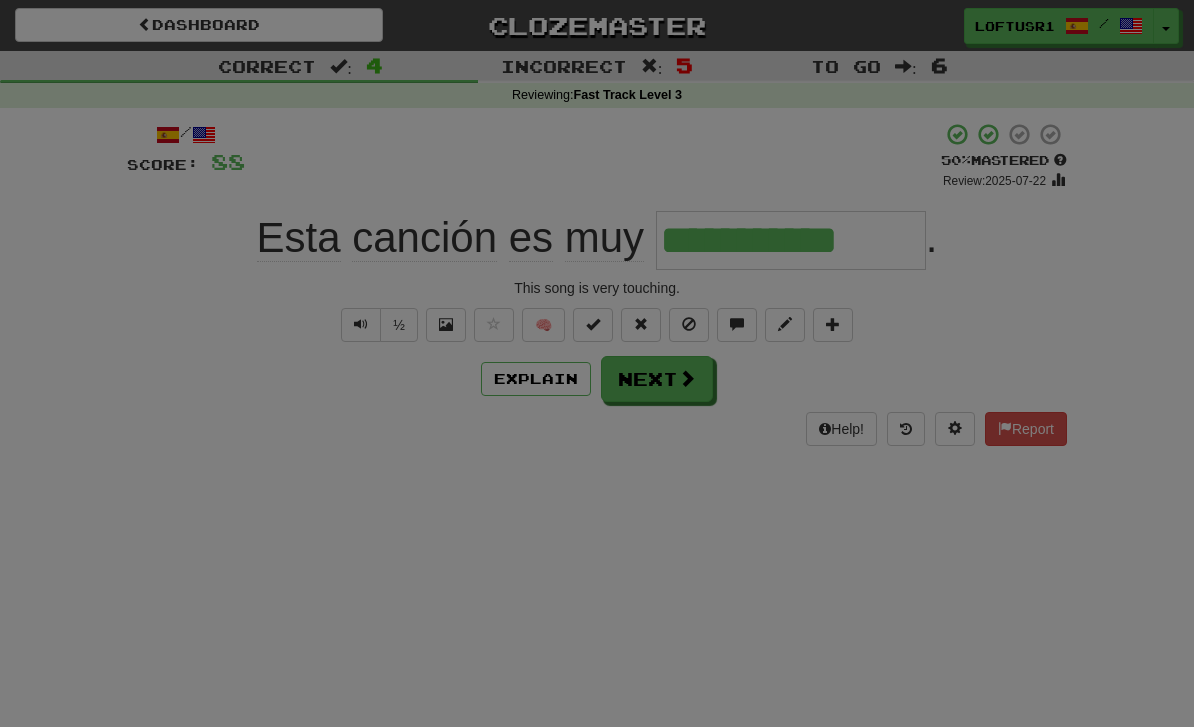click at bounding box center (597, 363) 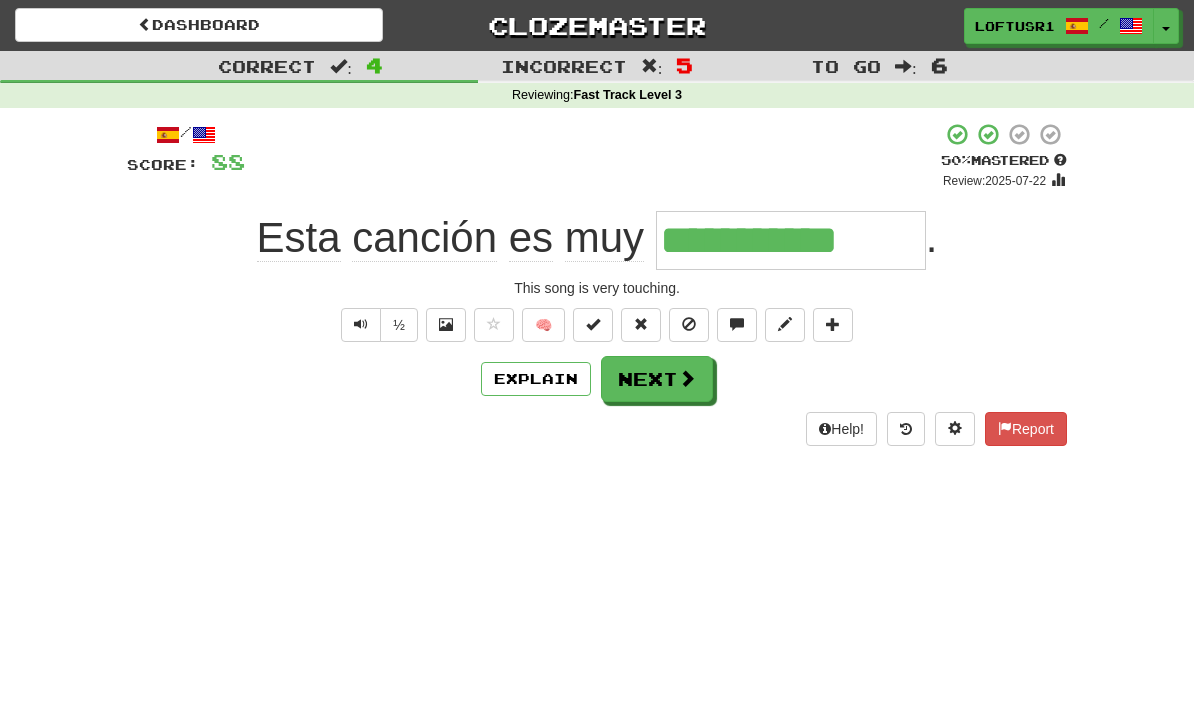click on "Next" at bounding box center [657, 379] 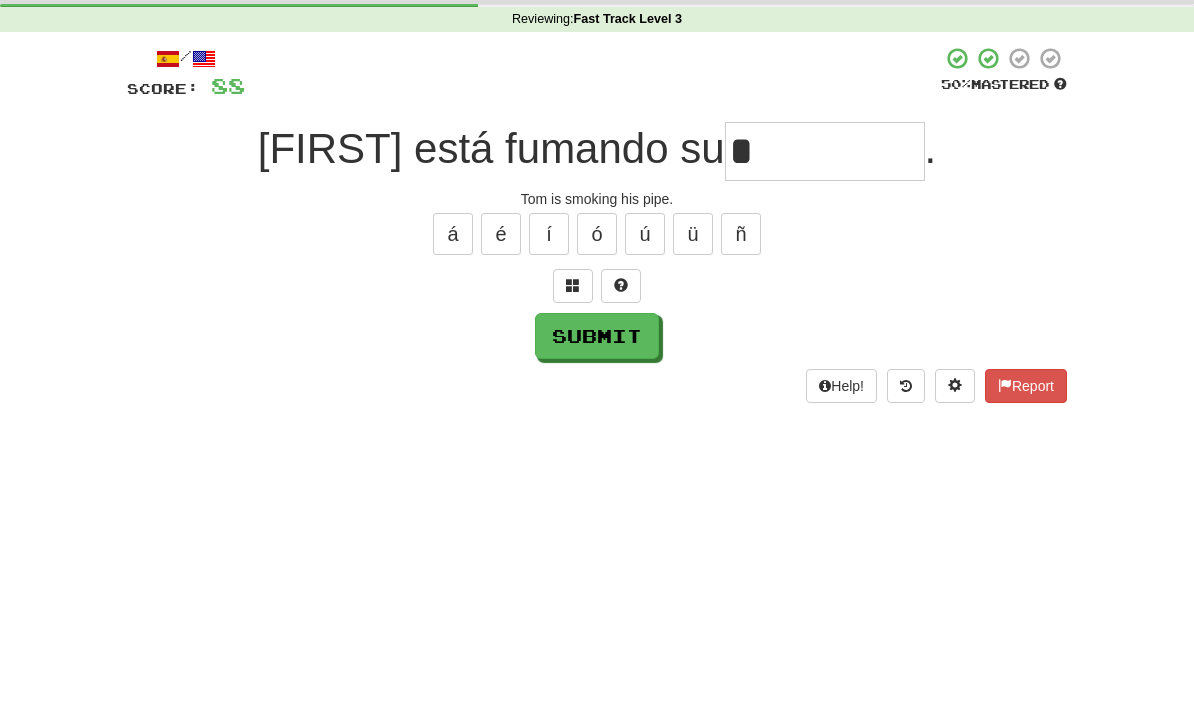 scroll, scrollTop: 76, scrollLeft: 0, axis: vertical 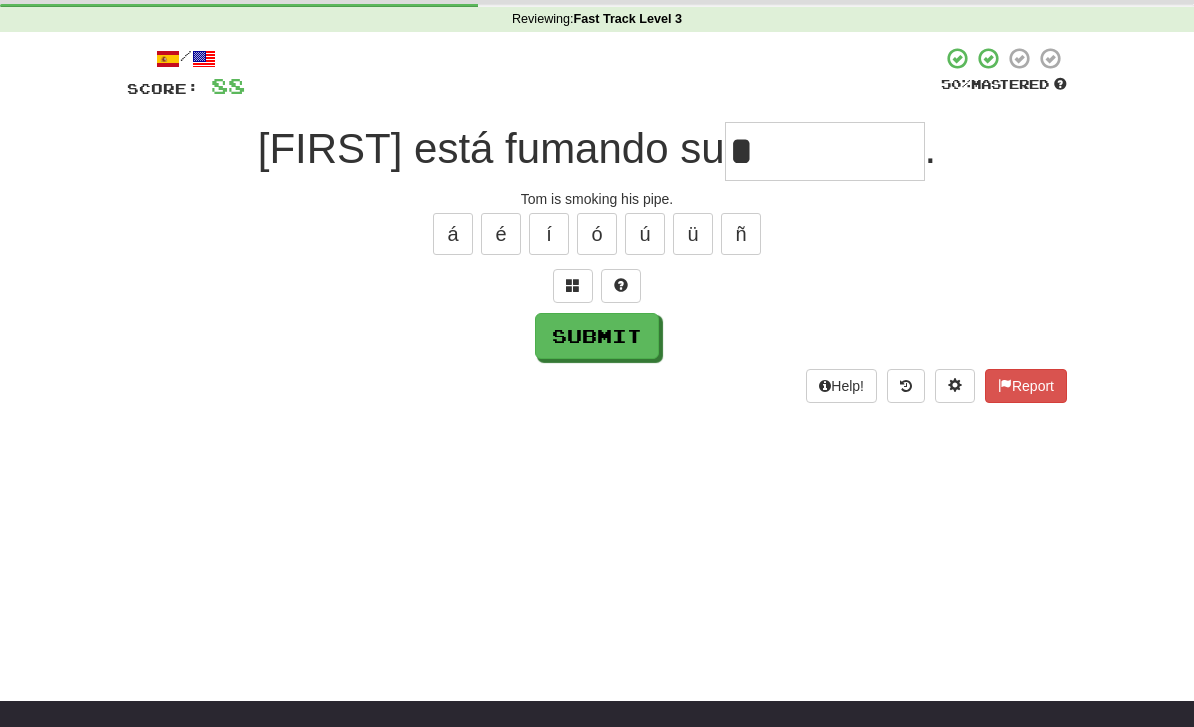 click on "Submit" at bounding box center (597, 336) 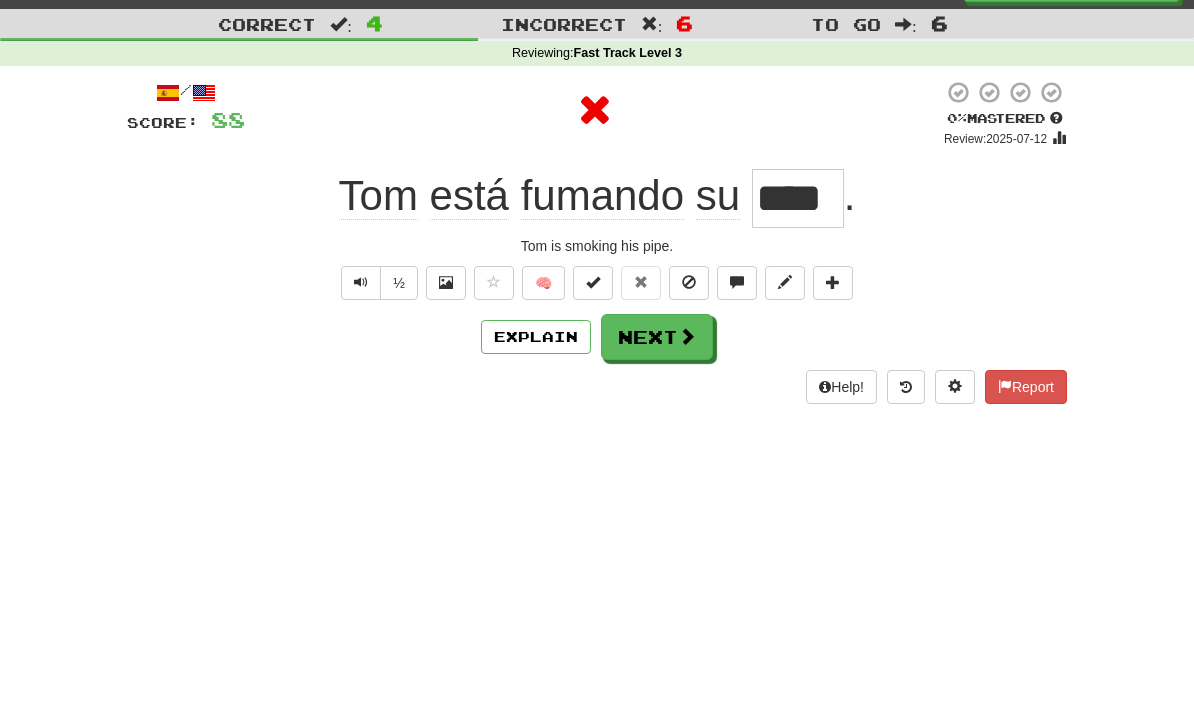 scroll, scrollTop: 0, scrollLeft: 0, axis: both 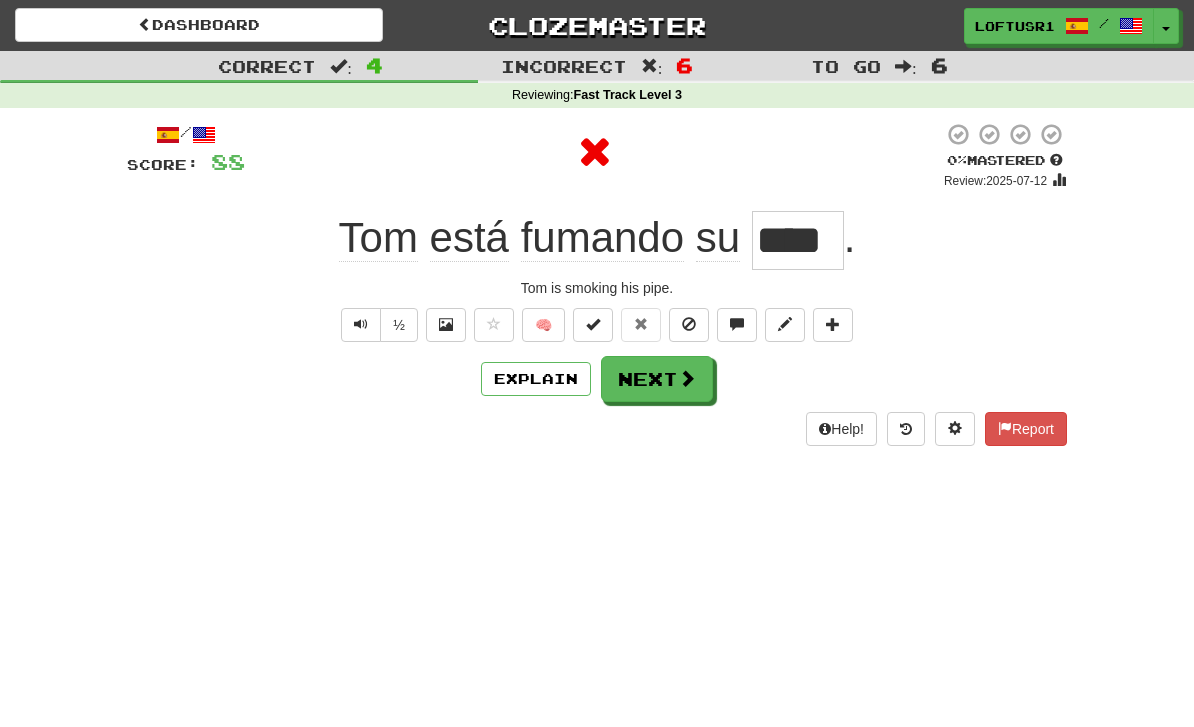 click at bounding box center (687, 378) 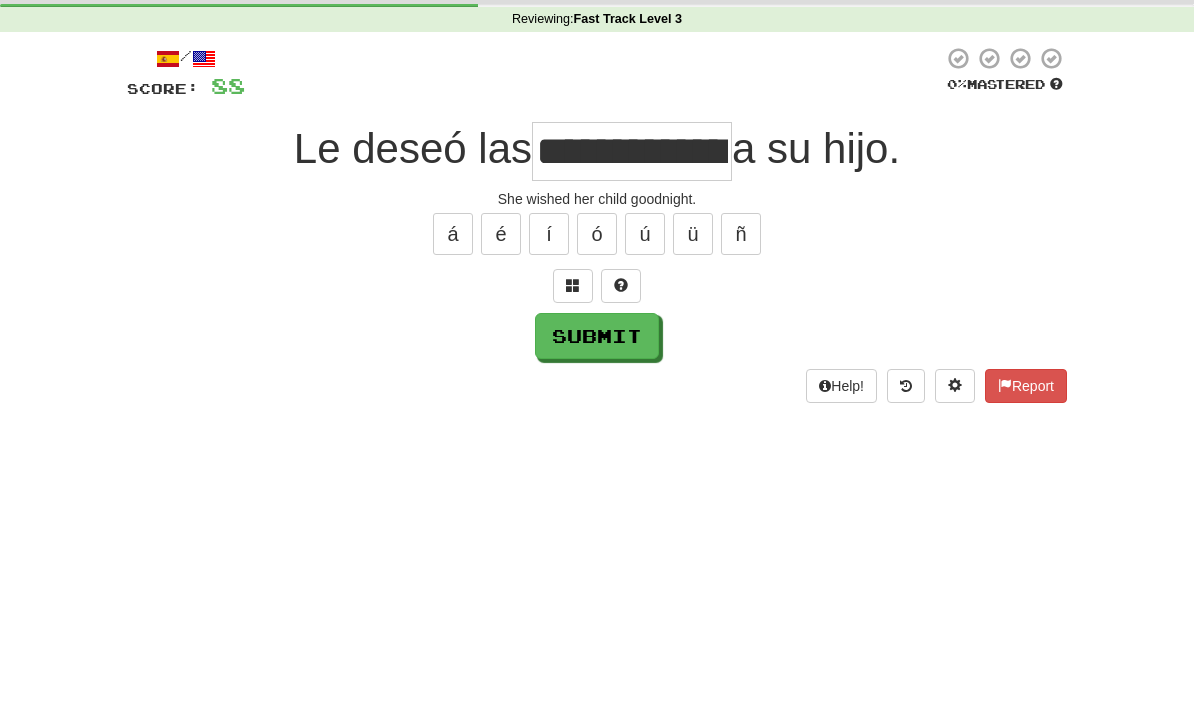 scroll, scrollTop: 76, scrollLeft: 0, axis: vertical 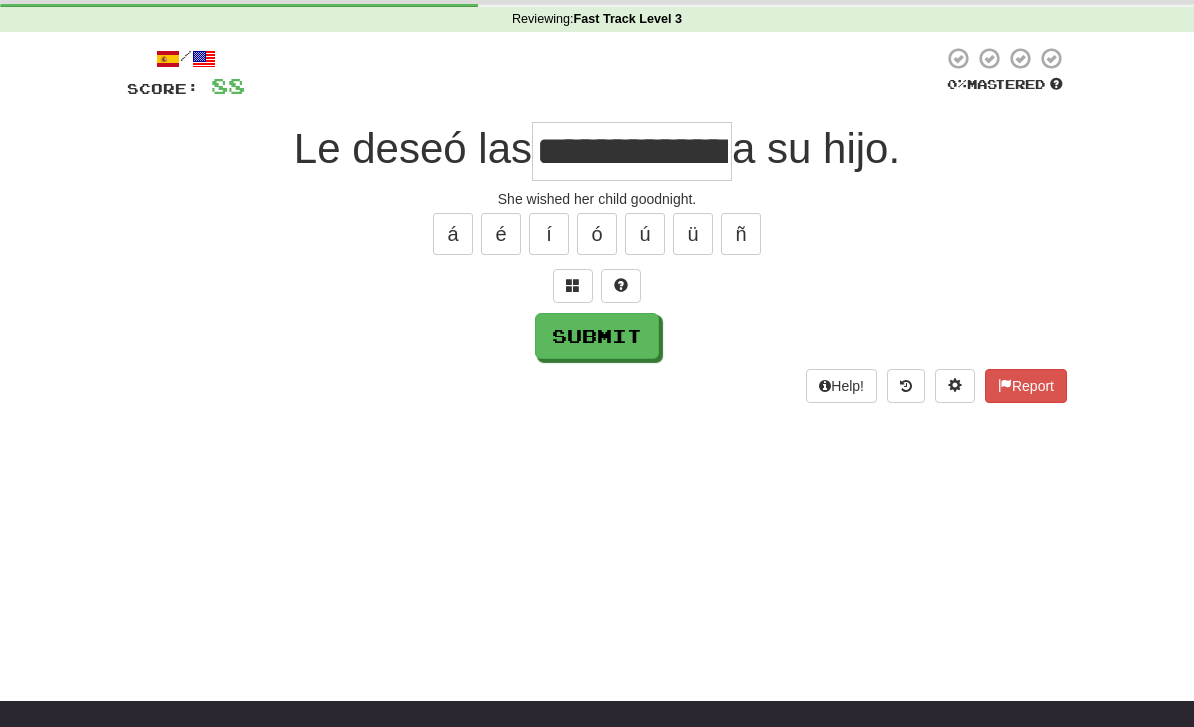 type on "**********" 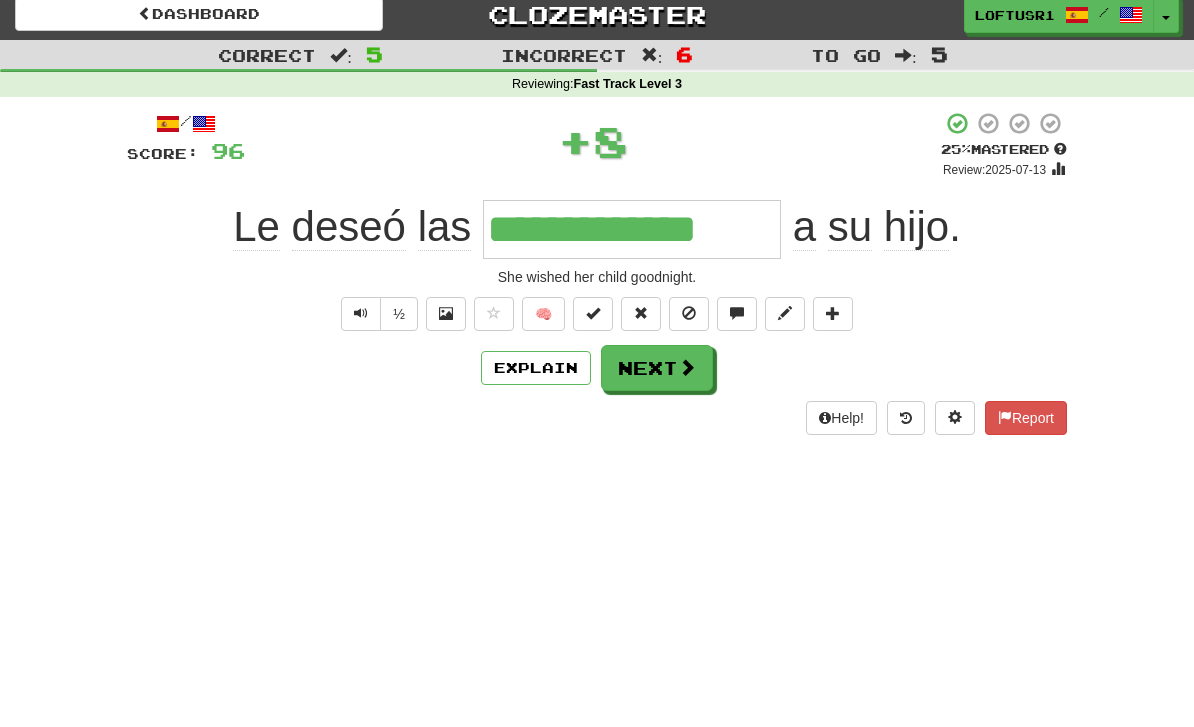 scroll, scrollTop: 0, scrollLeft: 0, axis: both 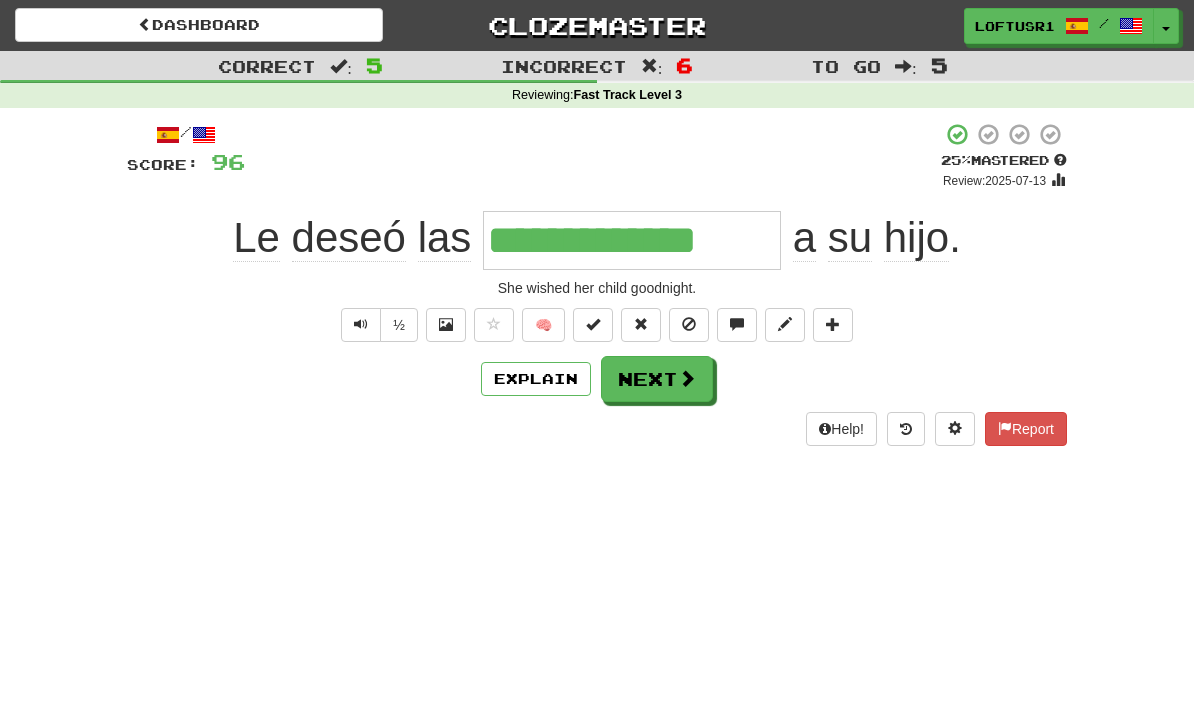 click on "Next" at bounding box center [657, 379] 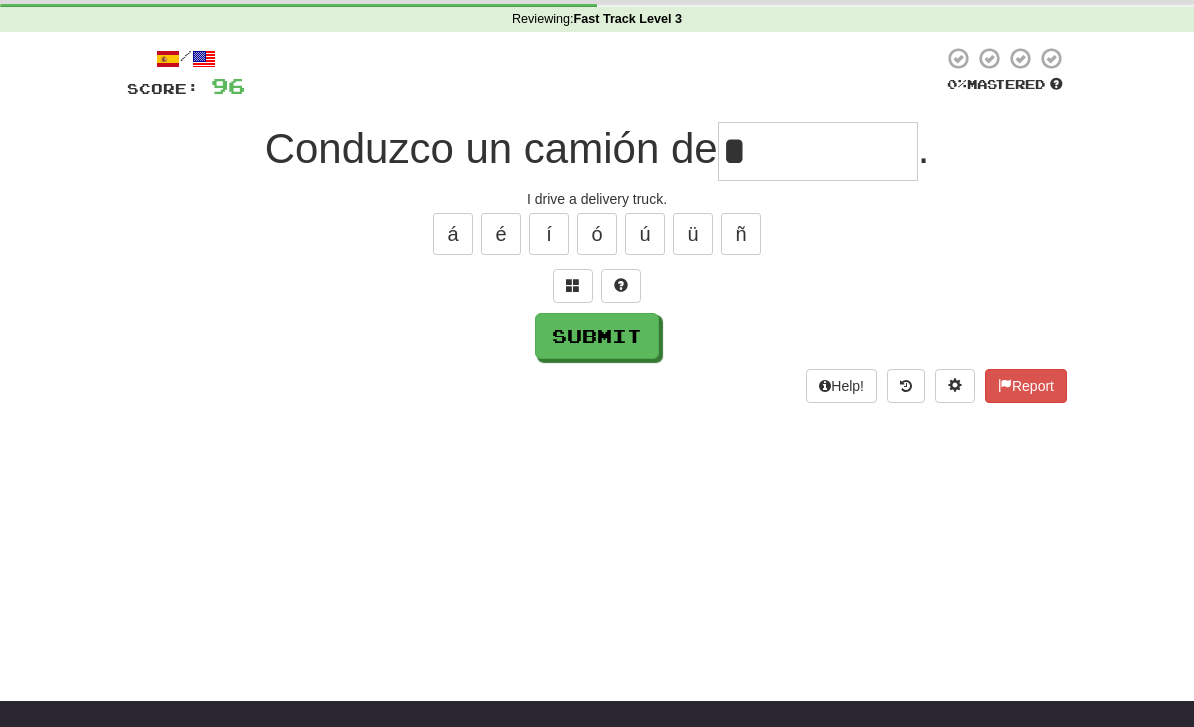 click on "Submit" at bounding box center (597, 336) 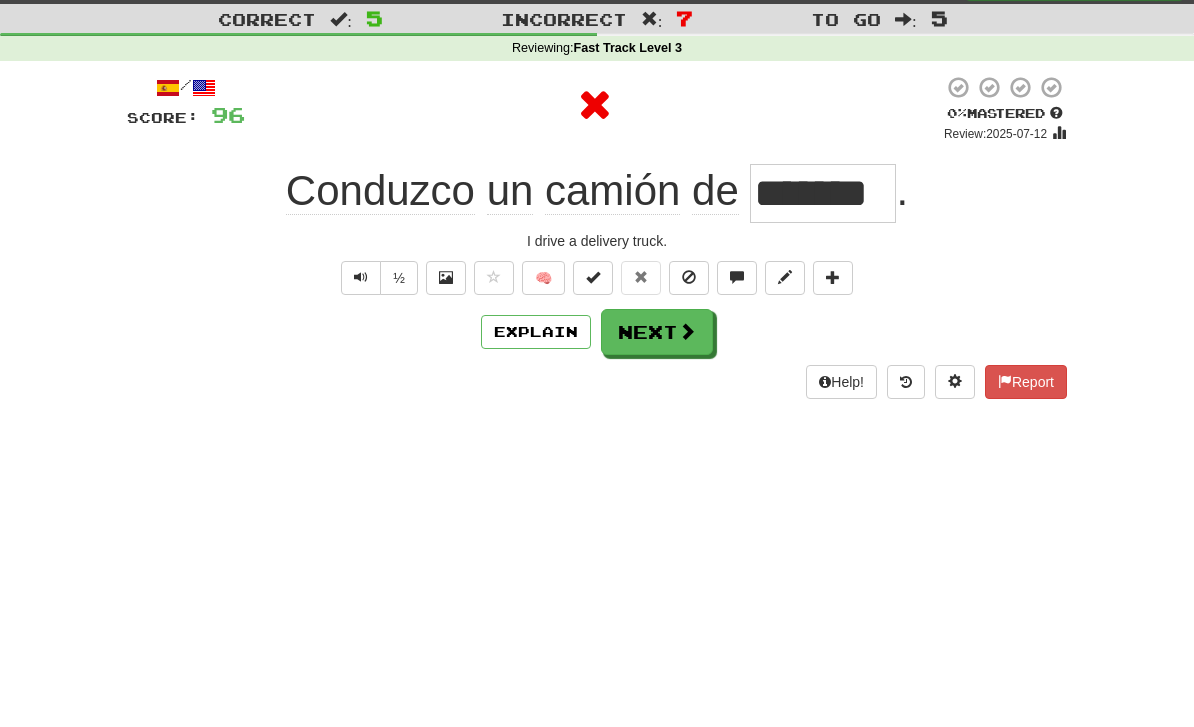 scroll, scrollTop: 0, scrollLeft: 0, axis: both 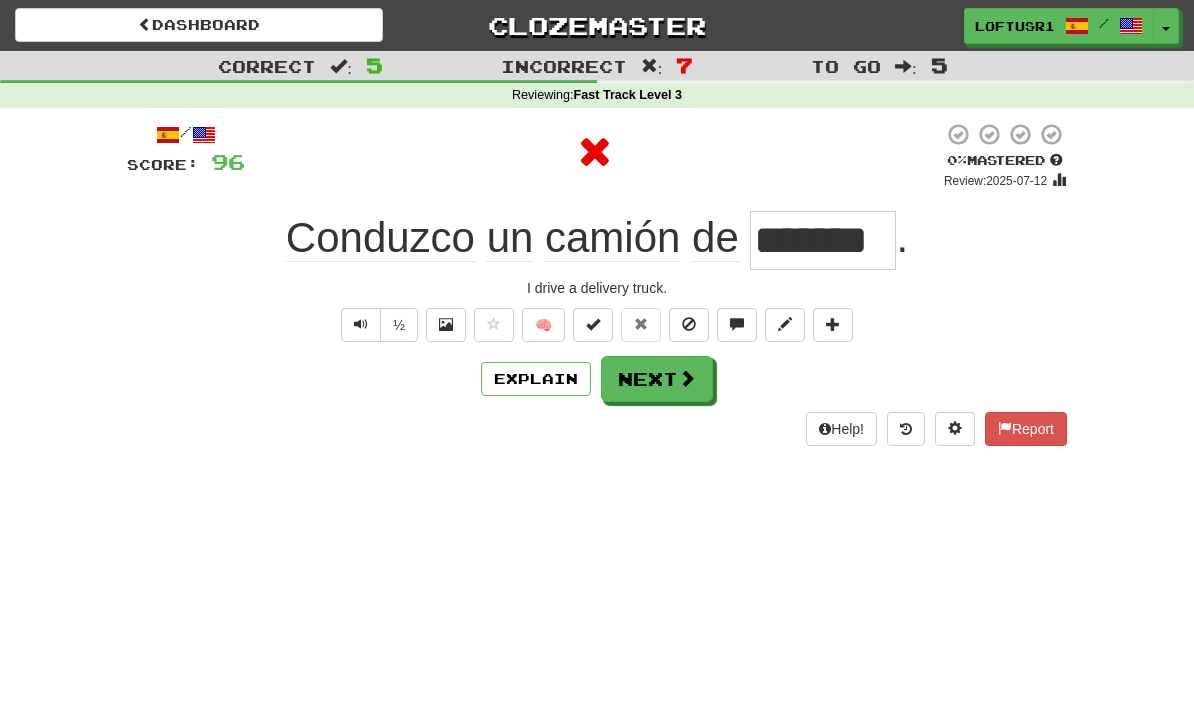 click on "Next" at bounding box center [657, 379] 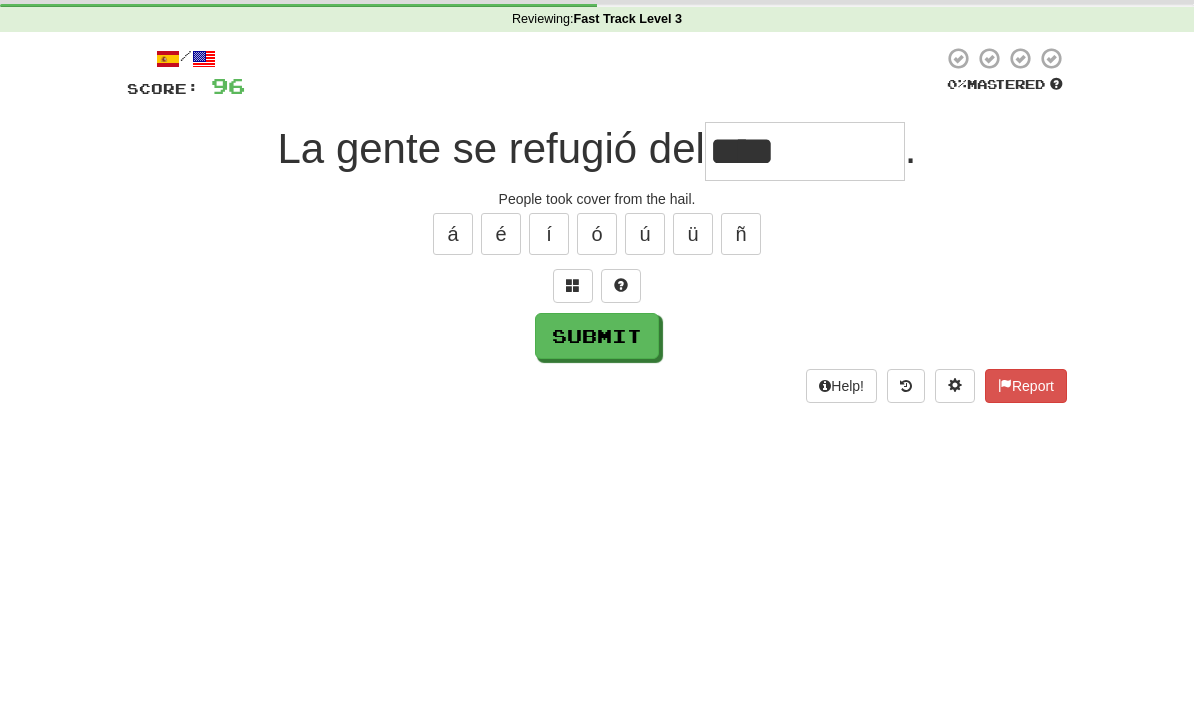 scroll, scrollTop: 76, scrollLeft: 0, axis: vertical 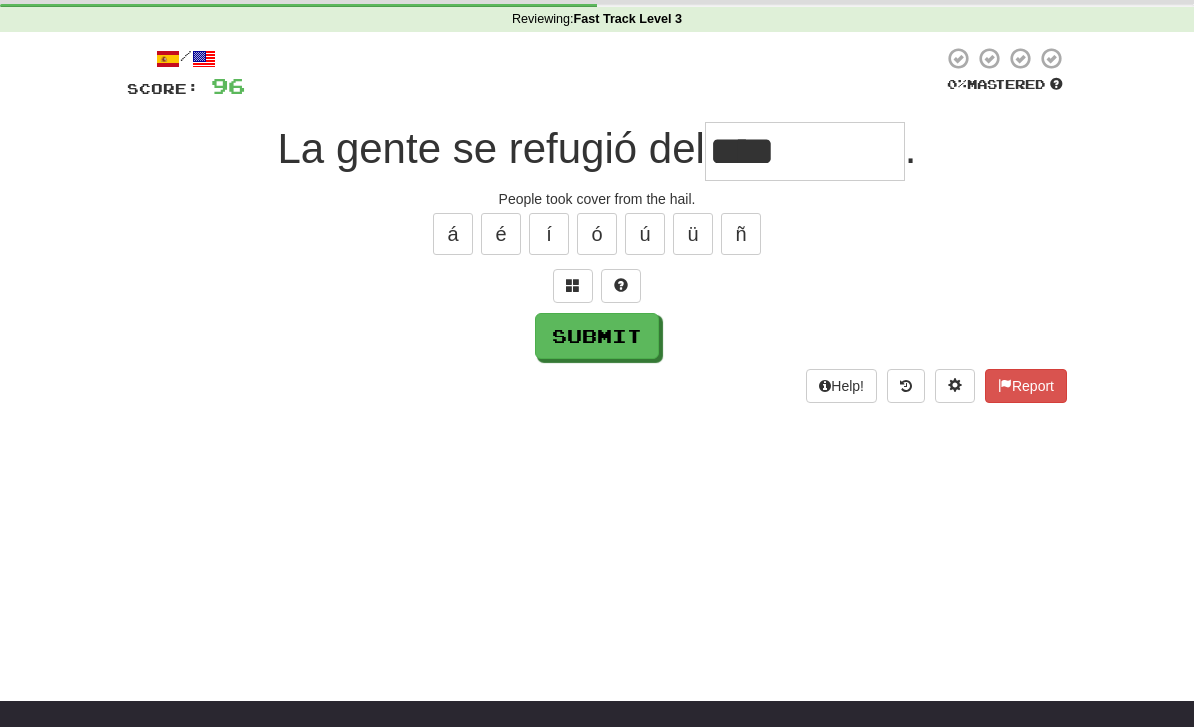 click on "Submit" at bounding box center (597, 336) 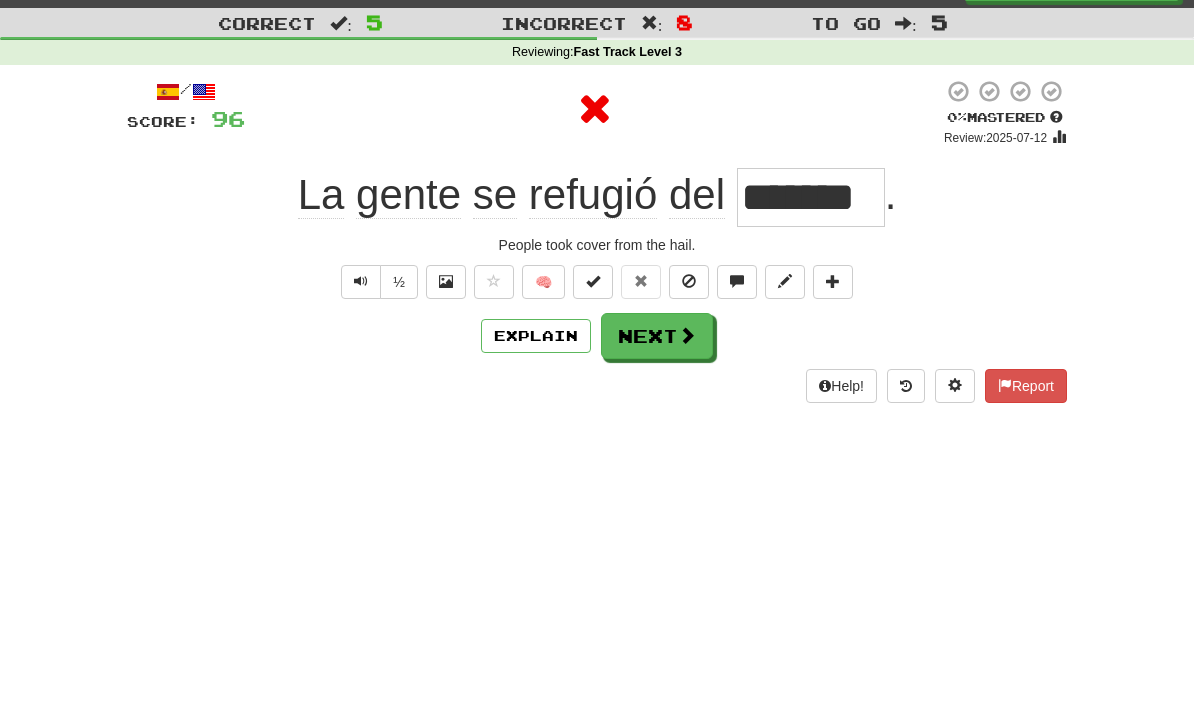scroll, scrollTop: 0, scrollLeft: 0, axis: both 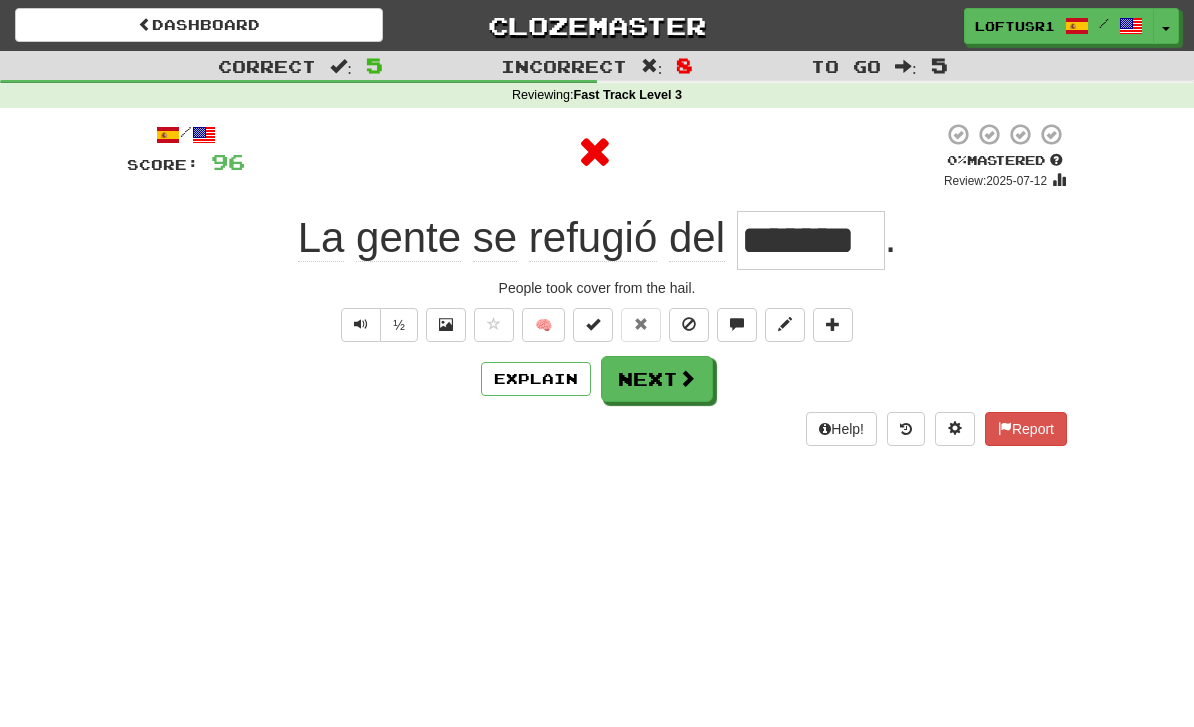 click on "Next" at bounding box center (657, 379) 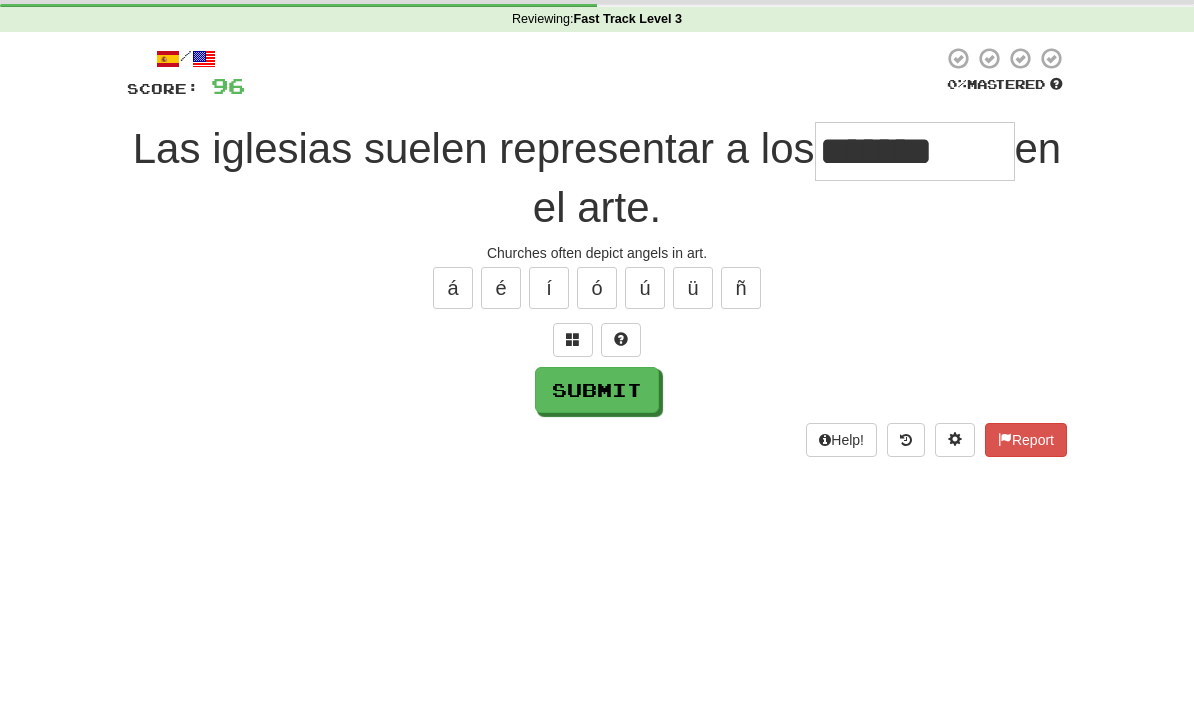 scroll, scrollTop: 76, scrollLeft: 0, axis: vertical 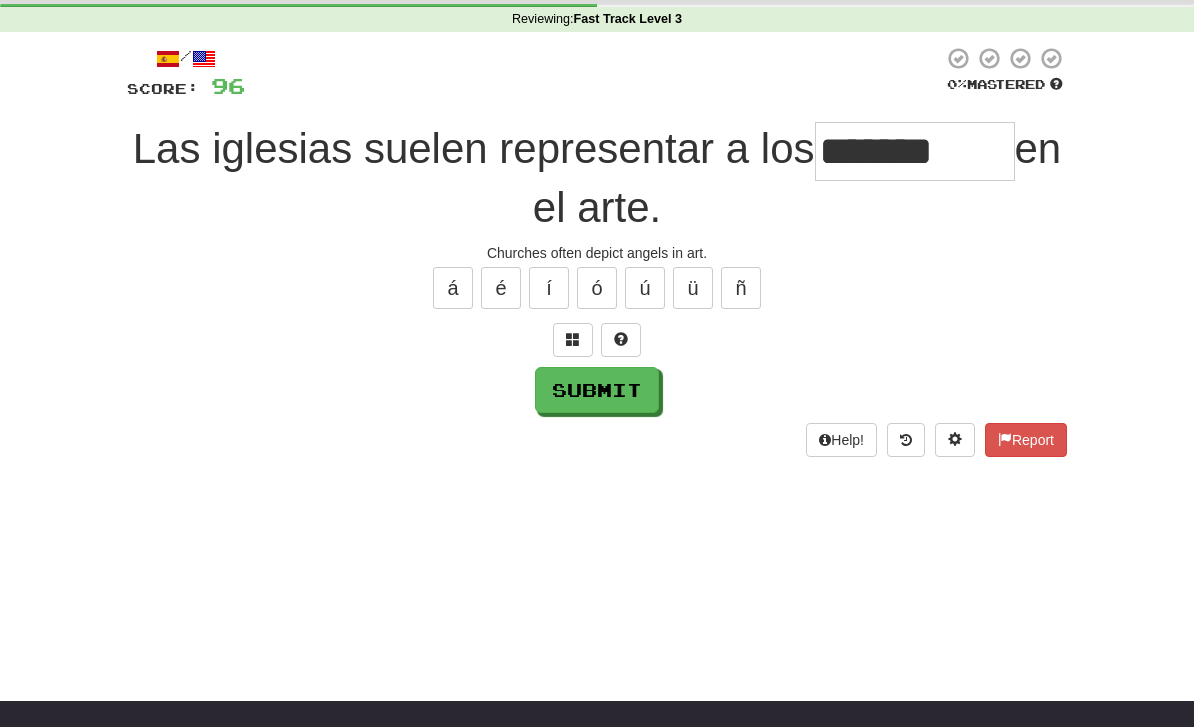 type on "*******" 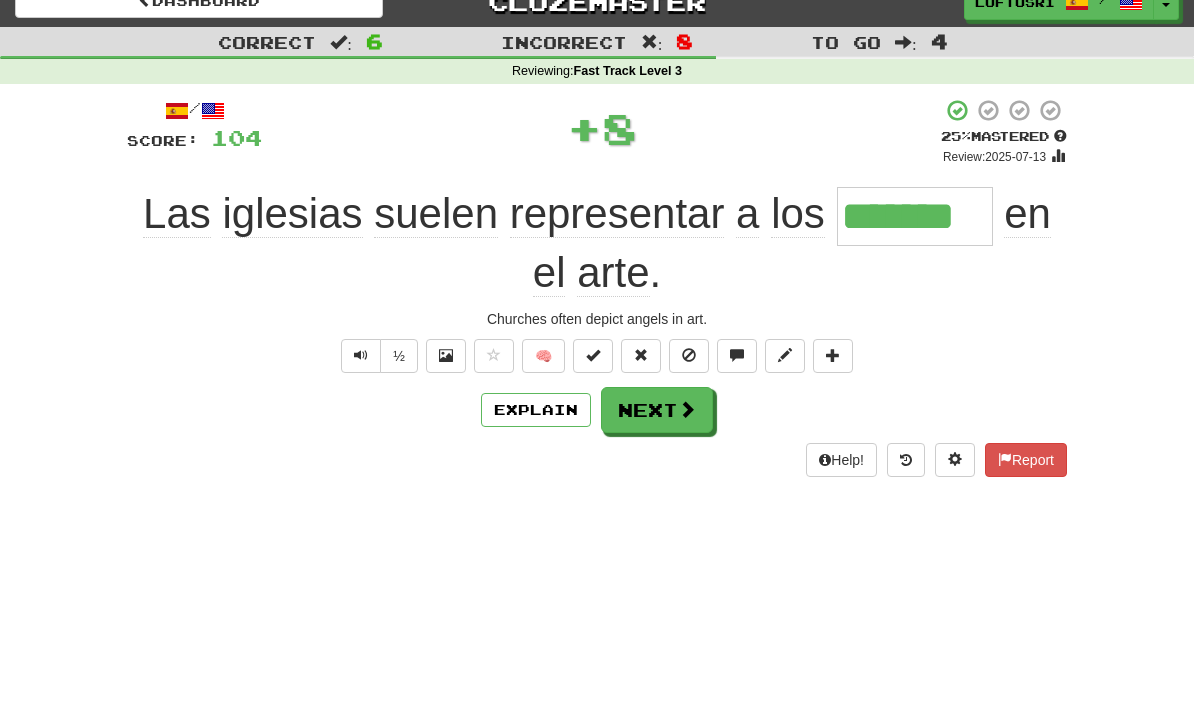 scroll, scrollTop: 0, scrollLeft: 0, axis: both 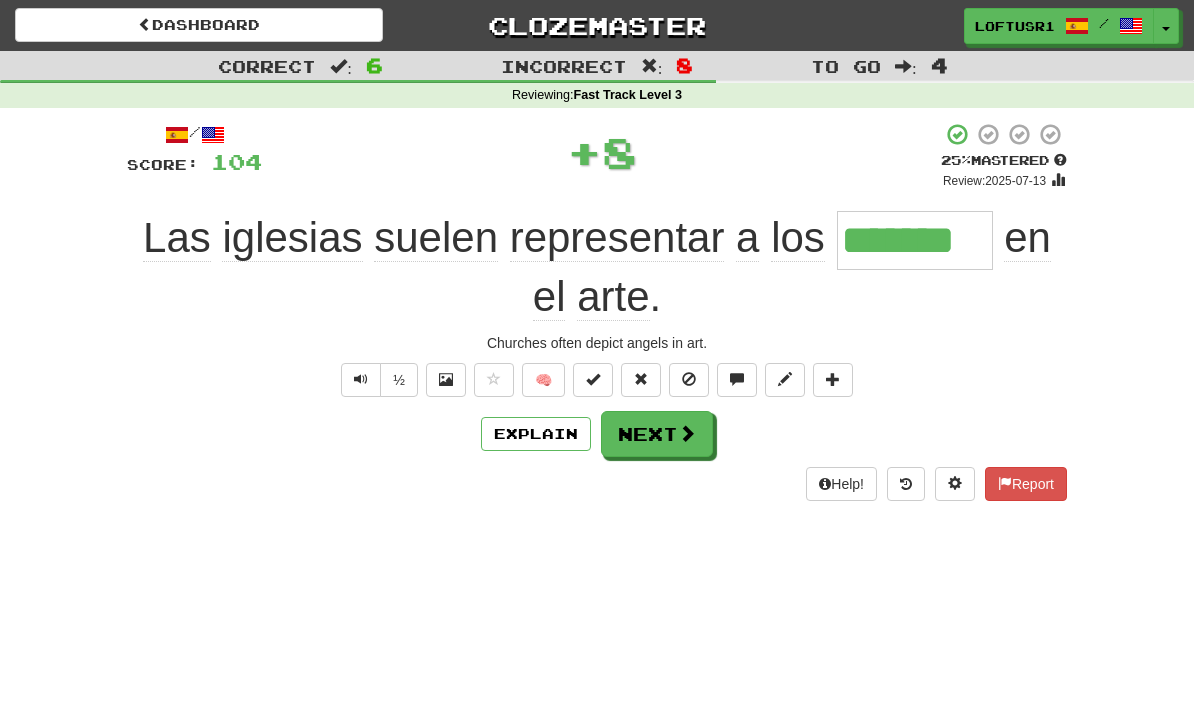 click on "Explain" at bounding box center [536, 434] 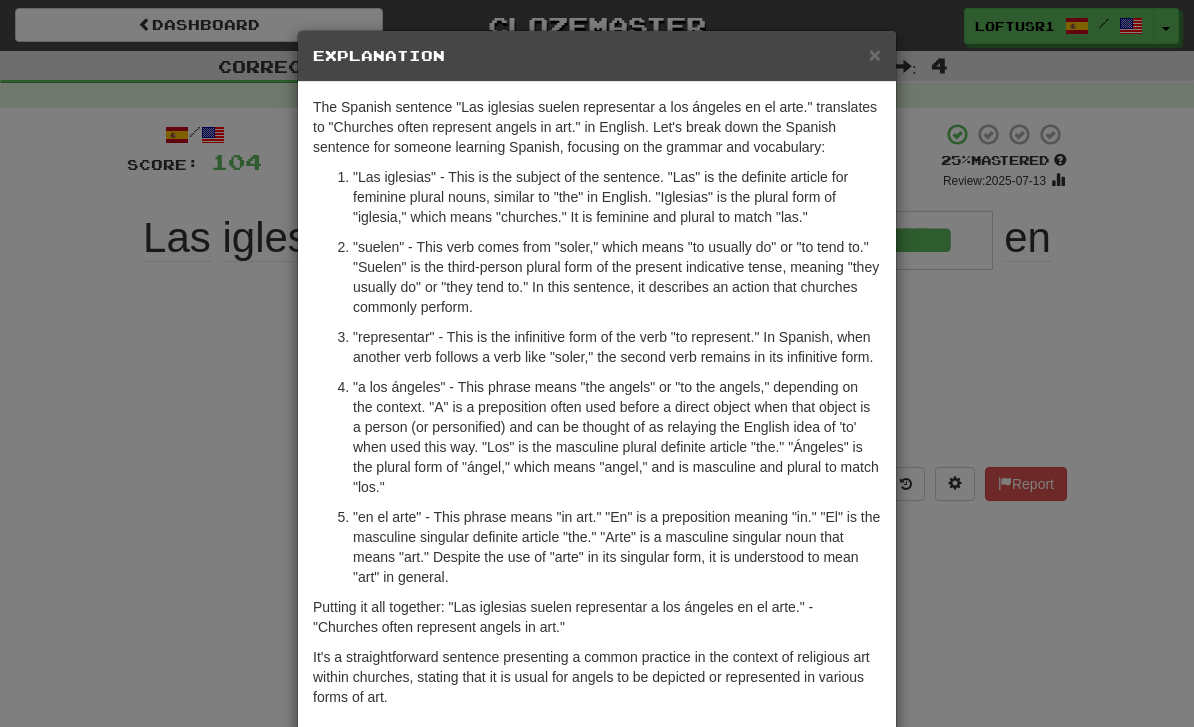 click on "× Explanation The Spanish sentence "Las iglesias suelen representar a los ángeles en el arte." translates to "Churches often represent angels in art." in English. Let's break down the Spanish sentence for someone learning Spanish, focusing on the grammar and vocabulary:
"Las iglesias" - This is the subject of the sentence. "Las" is the definite article for feminine plural nouns, similar to "the" in English. "Iglesias" is the plural form of "iglesia," which means "churches." It is feminine and plural to match "las."
"suelen" - This verb comes from "soler," which means "to usually do" or "to tend to." "Suelen" is the third-person plural form of the present indicative tense, meaning "they usually do" or "they tend to." In this sentence, it describes an action that churches commonly perform.
"representar" - This is the infinitive form of the verb "to represent." In Spanish, when another verb follows a verb like "soler," the second verb remains in its infinitive form.
!" at bounding box center (597, 363) 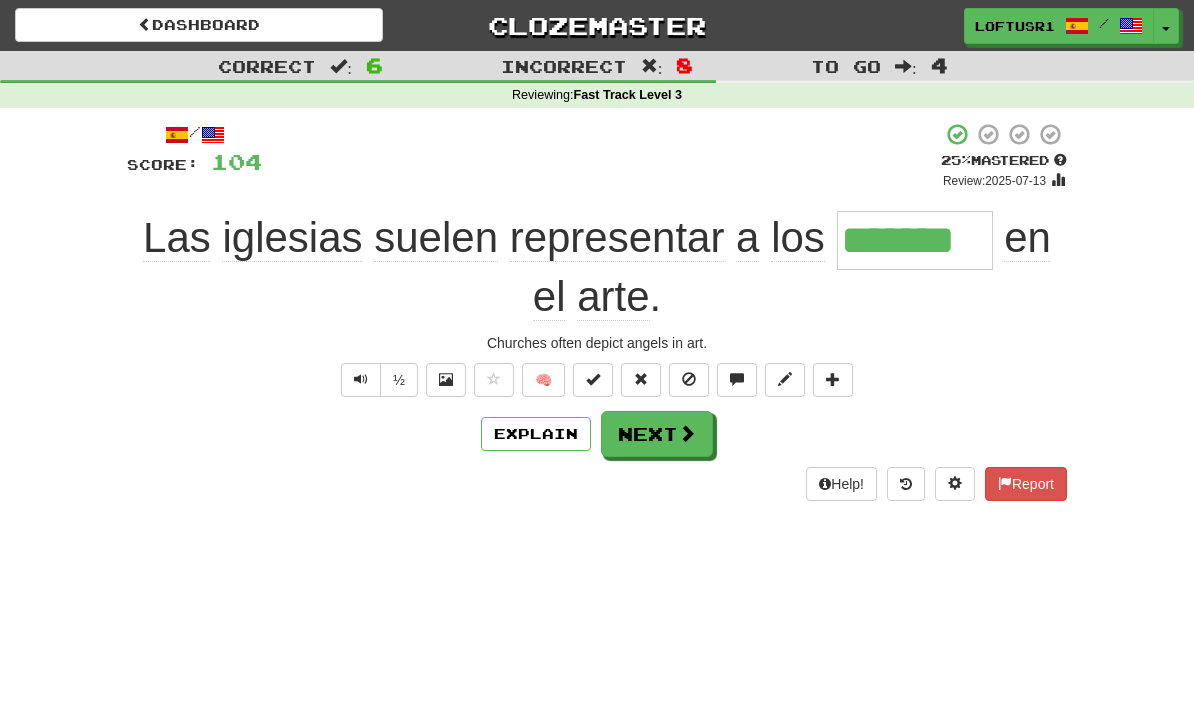 click at bounding box center (687, 433) 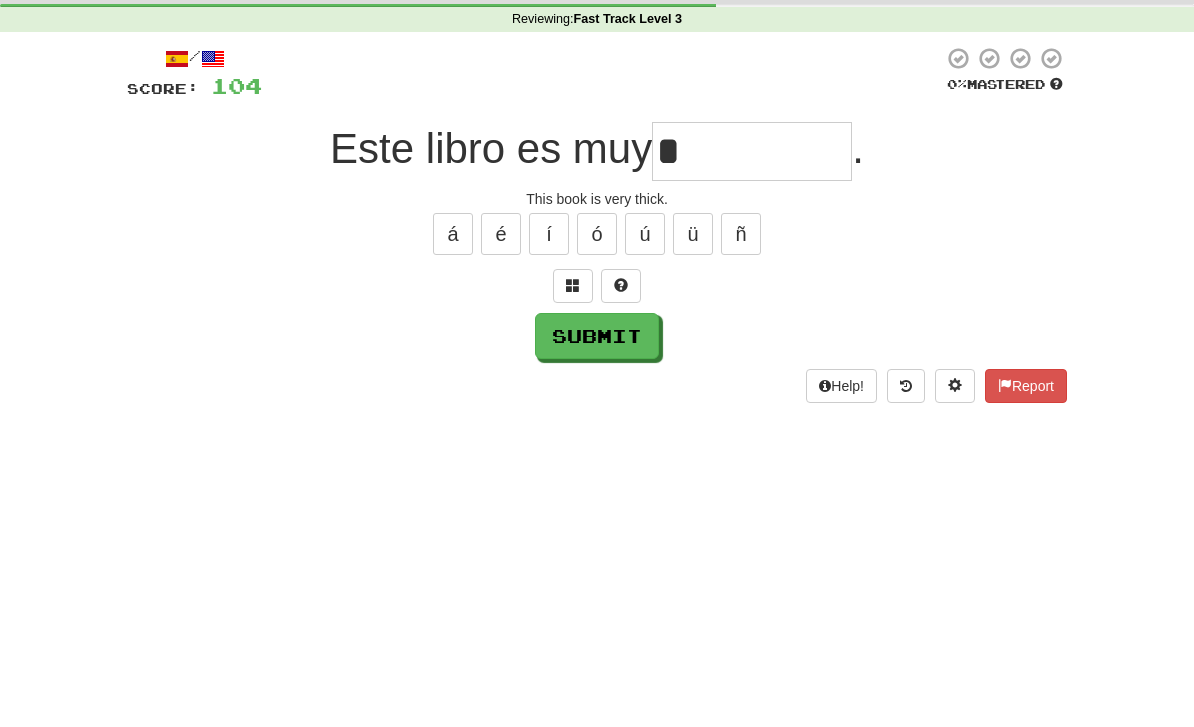 scroll, scrollTop: 76, scrollLeft: 0, axis: vertical 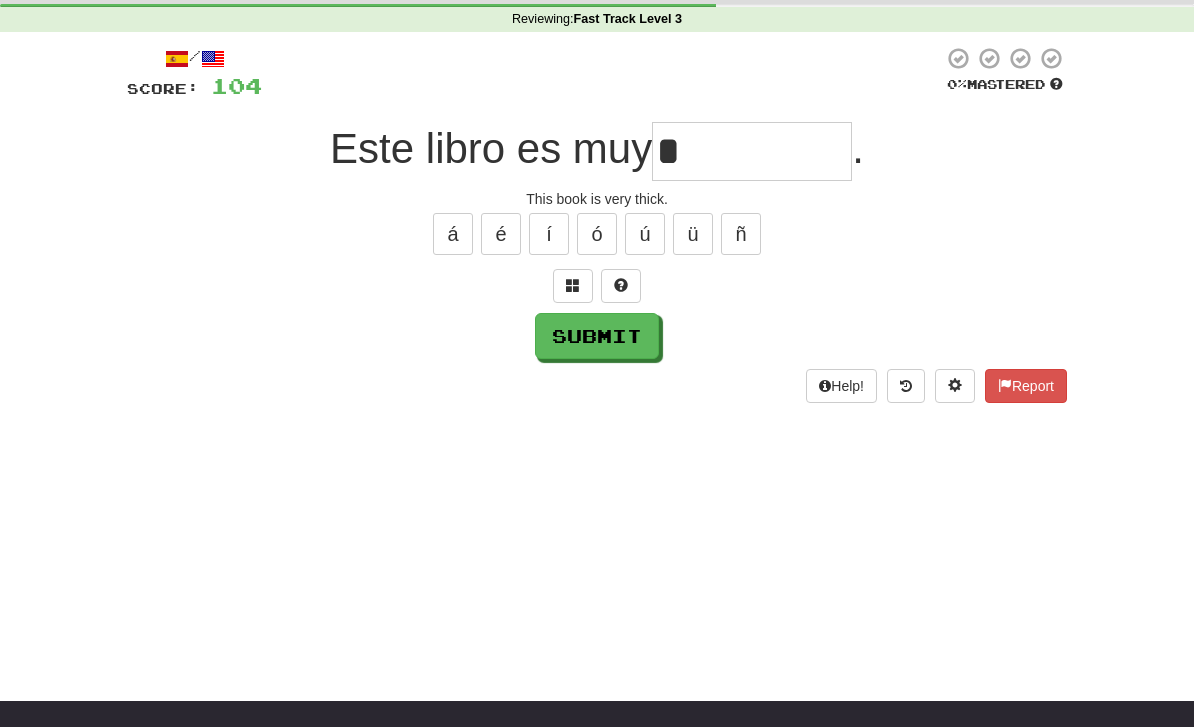 click on "Submit" at bounding box center [597, 336] 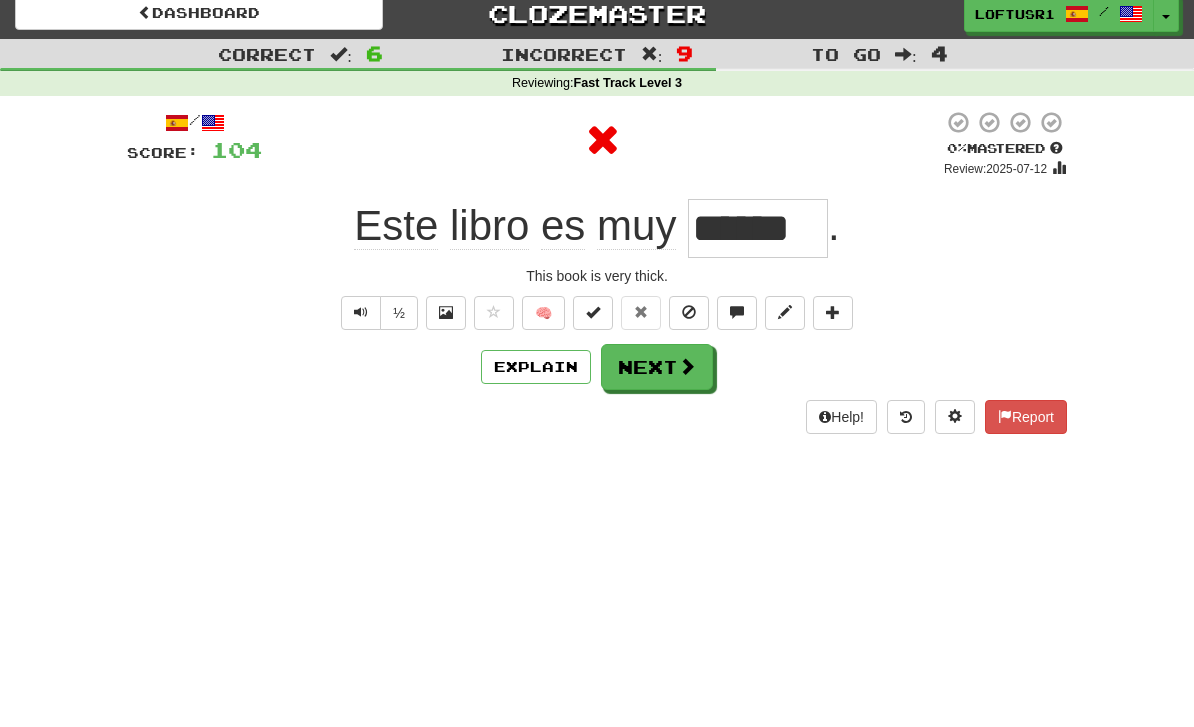 scroll, scrollTop: 0, scrollLeft: 0, axis: both 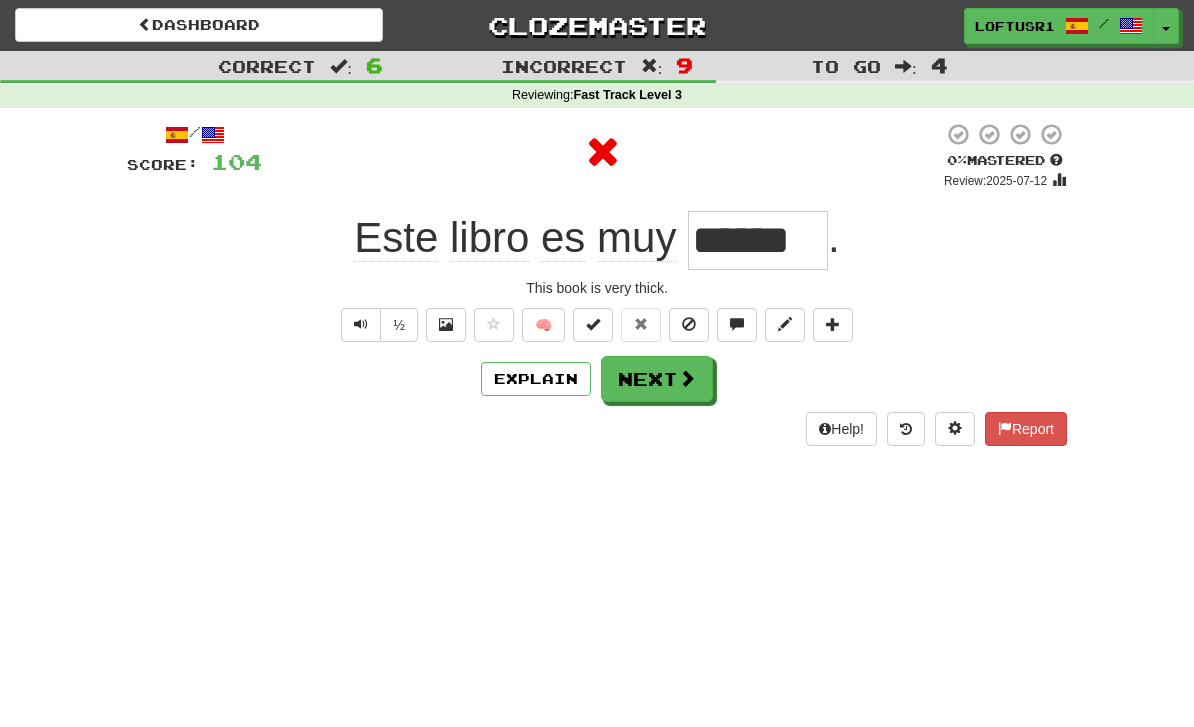 click on "Next" at bounding box center (657, 379) 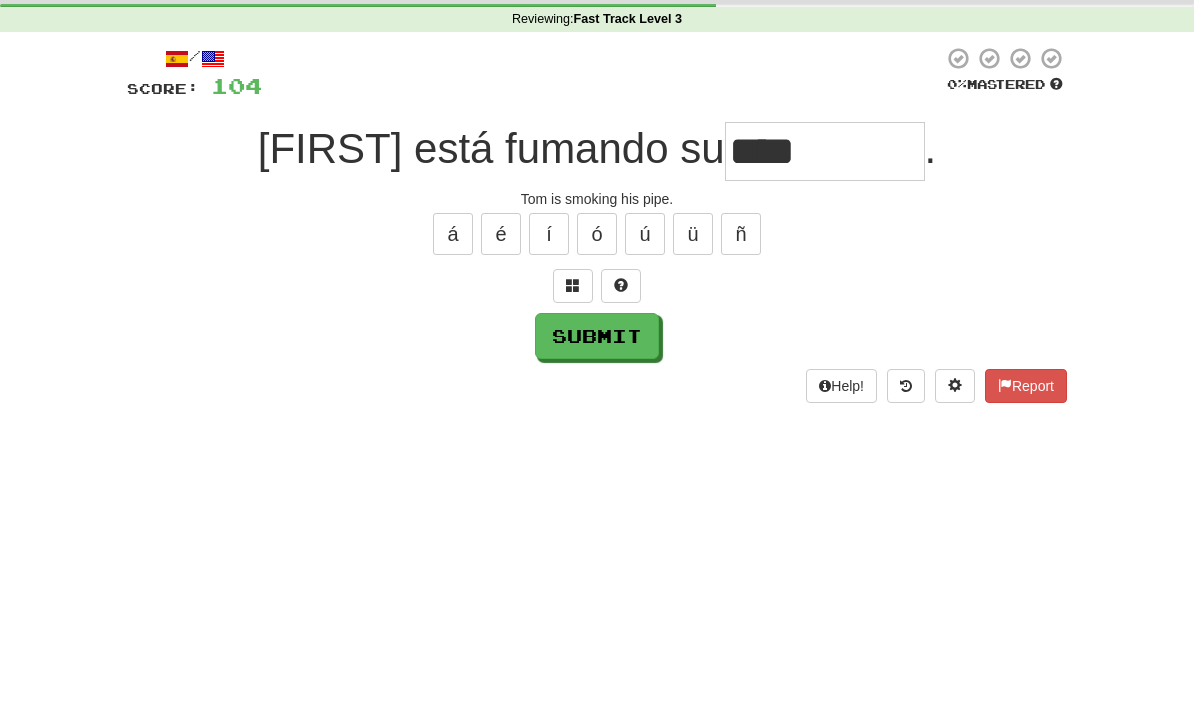 scroll, scrollTop: 76, scrollLeft: 0, axis: vertical 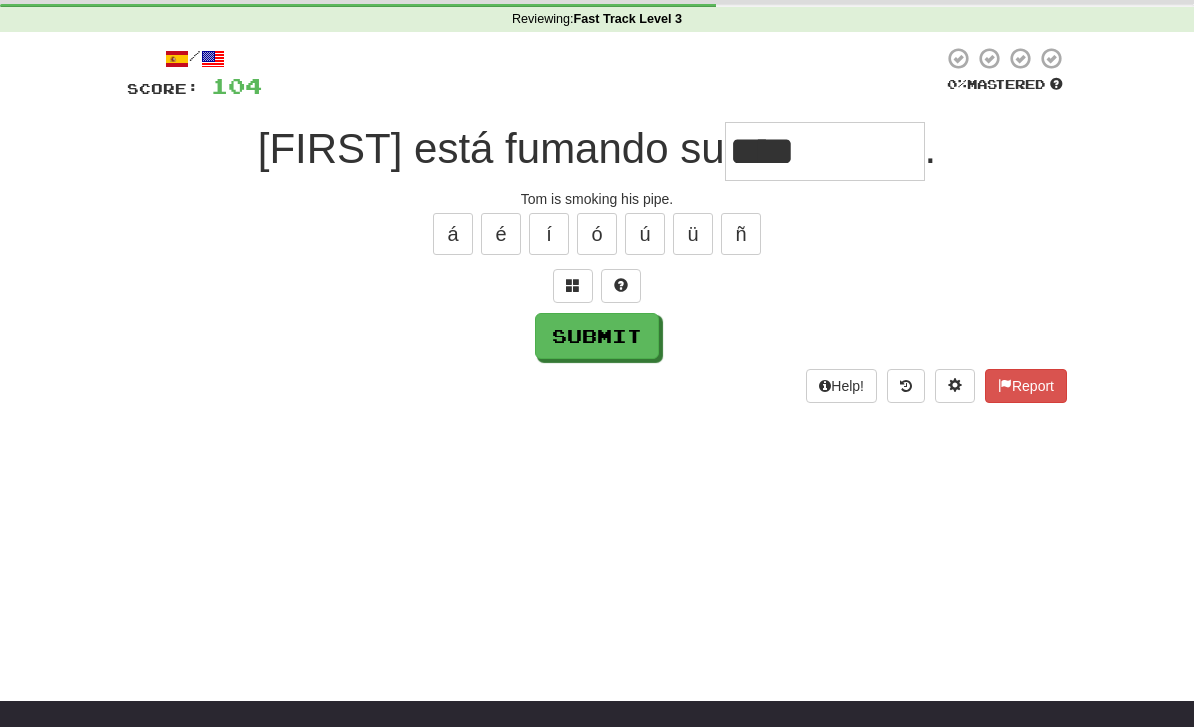 type on "****" 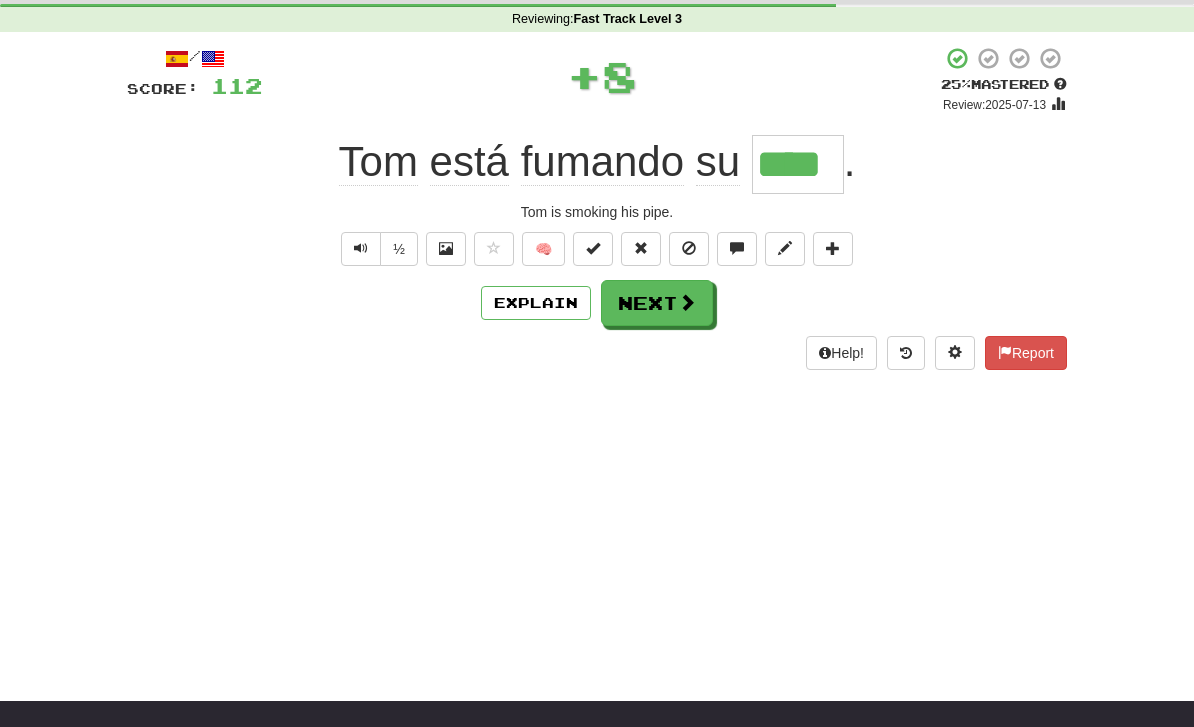 click on "Explain" at bounding box center [536, 303] 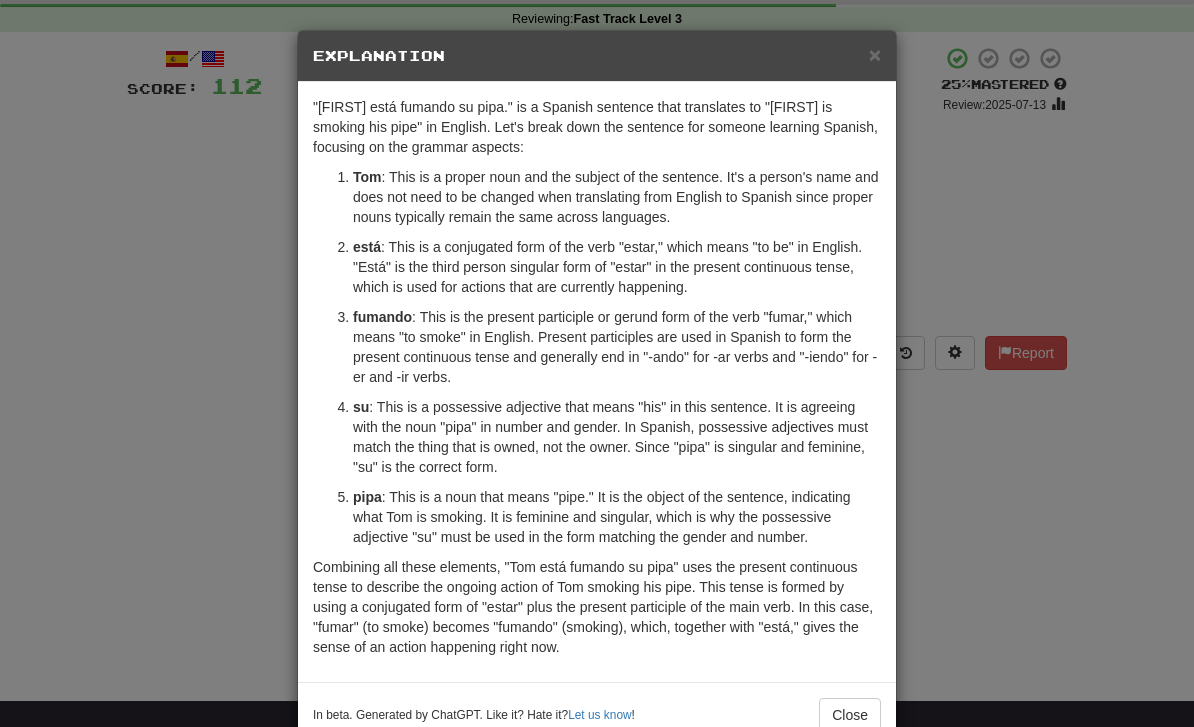click on "× Explanation "Tom está fumando su pipa." is a Spanish sentence that translates to "Tom is smoking his pipe" in English. Let's break down the sentence for someone learning Spanish, focusing on the grammar aspects:
Tom : This is a proper noun and the subject of the sentence. It's a person's name and does not need to be changed when translating from English to Spanish since proper nouns typically remain the same across languages.
está : This is a conjugated form of the verb "estar," which means "to be" in English. "Está" is the third person singular form of "estar" in the present continuous tense, which is used for actions that are currently happening.
fumando : This is the present participle or gerund form of the verb "fumar," which means "to smoke" in English. Present participles are used in Spanish to form the present continuous tense and generally end in "-ando" for -ar verbs and "-iendo" for -er and -ir verbs.
su
pipa
In beta. Generated by ChatGPT. Like it? Hate it?" at bounding box center (597, 363) 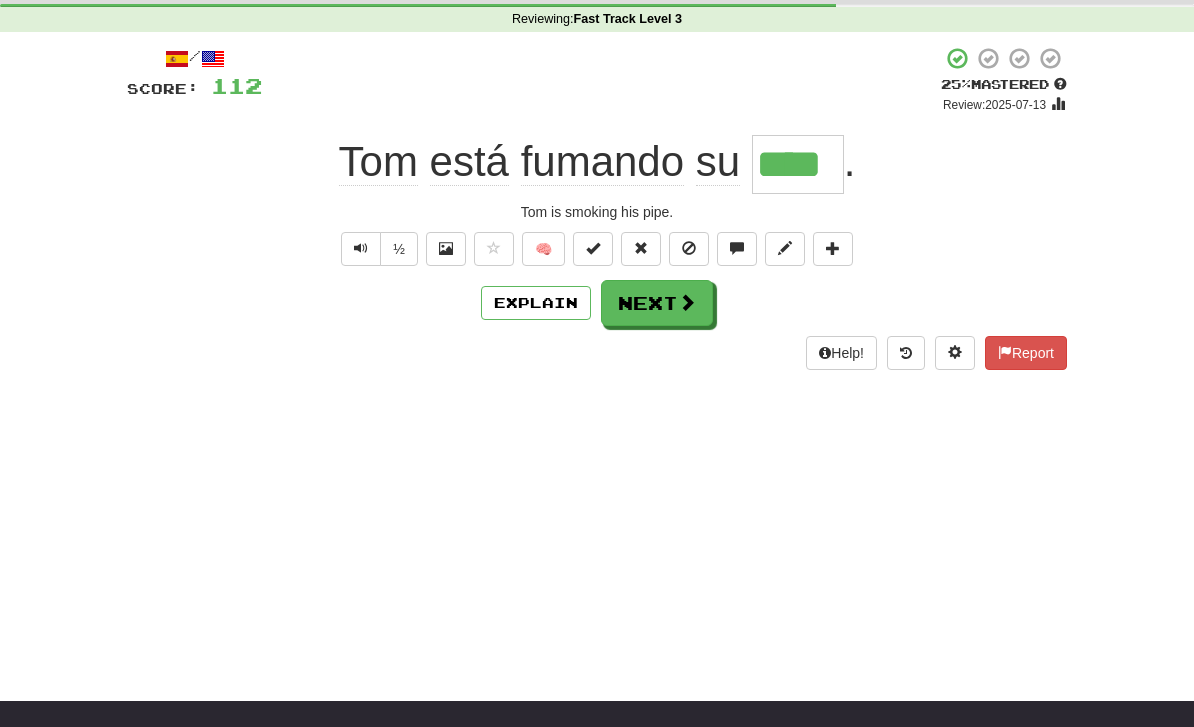 click at bounding box center (687, 302) 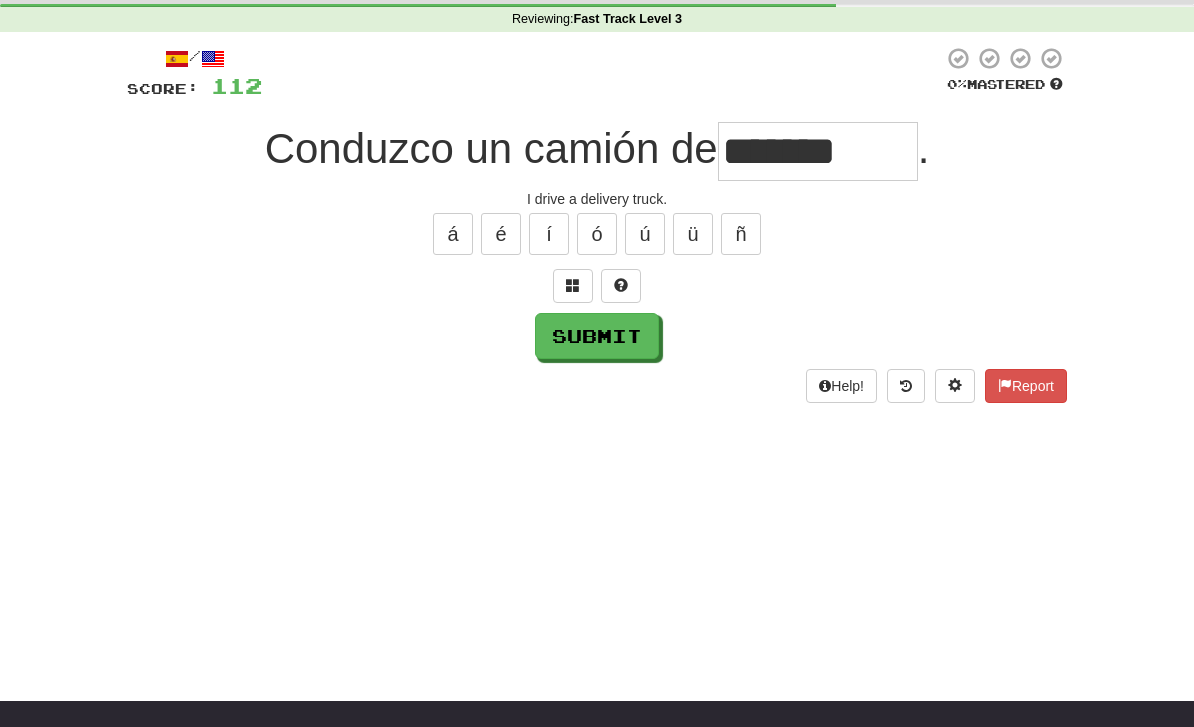 type on "*******" 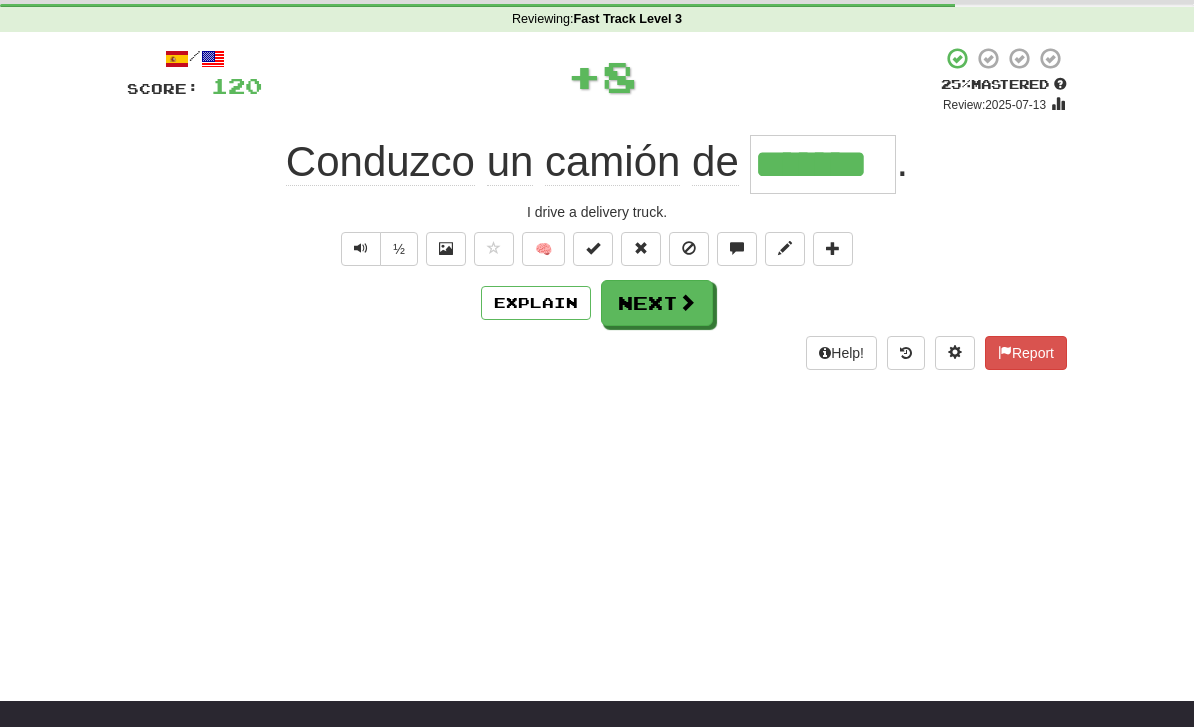 scroll, scrollTop: 0, scrollLeft: 0, axis: both 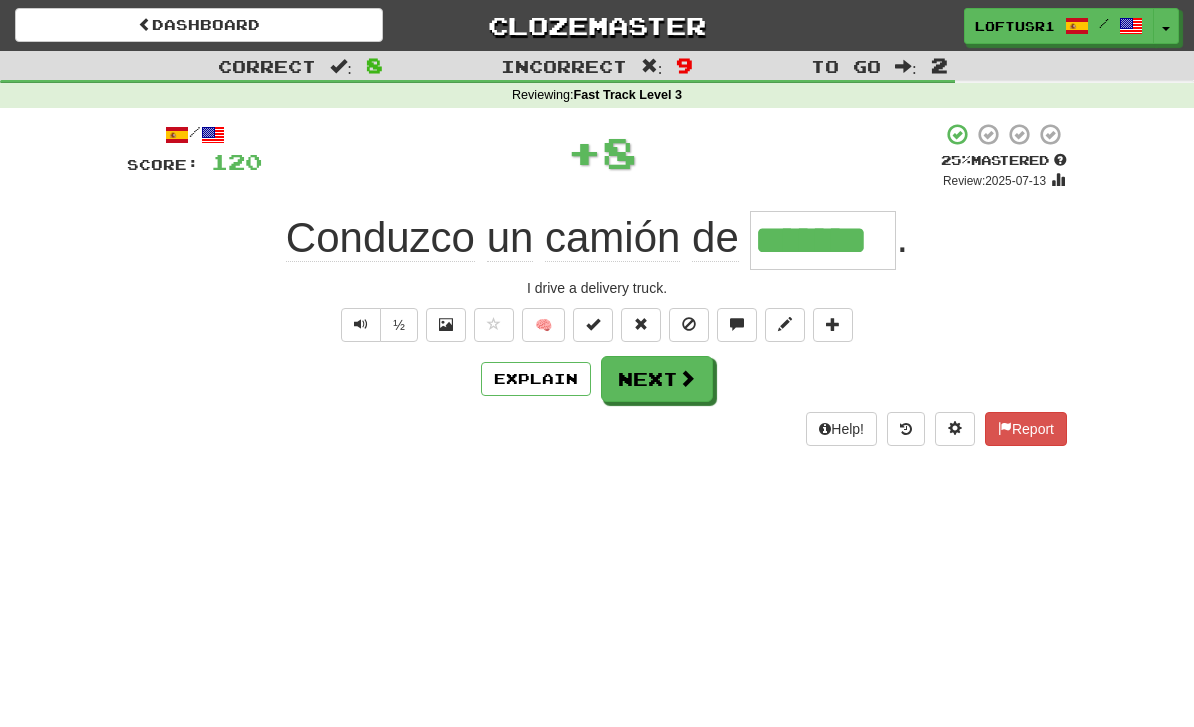 click on "Explain" at bounding box center [536, 379] 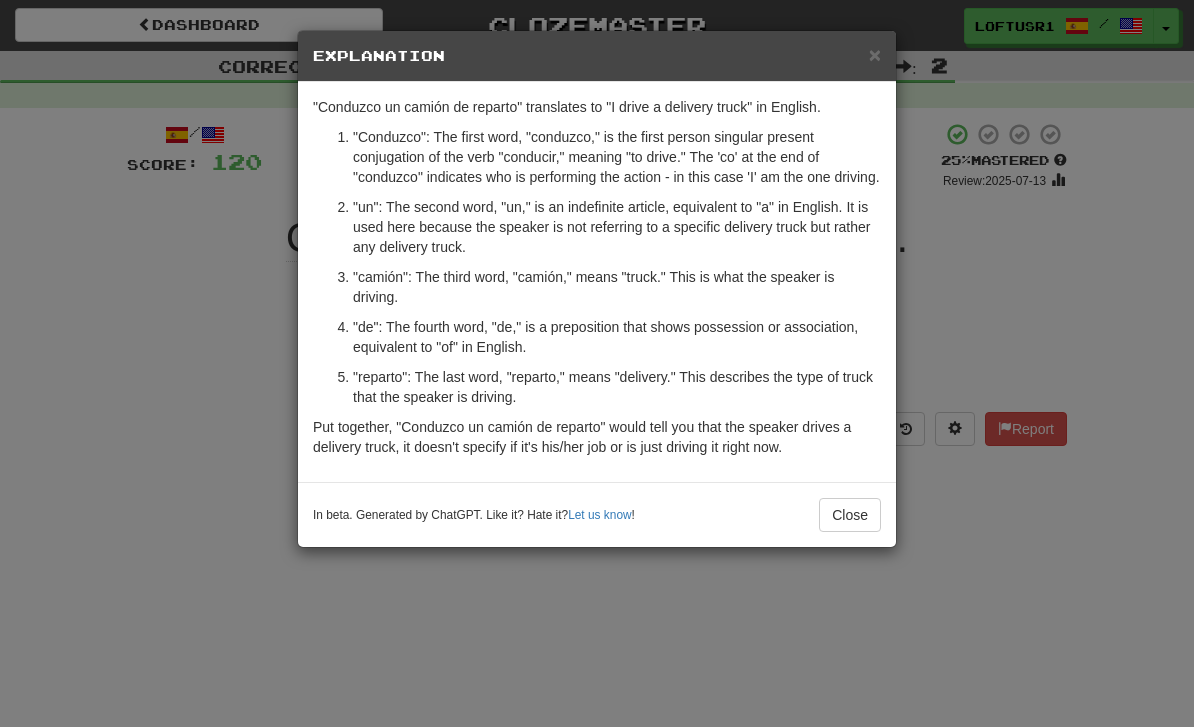 click on "Close" at bounding box center [850, 515] 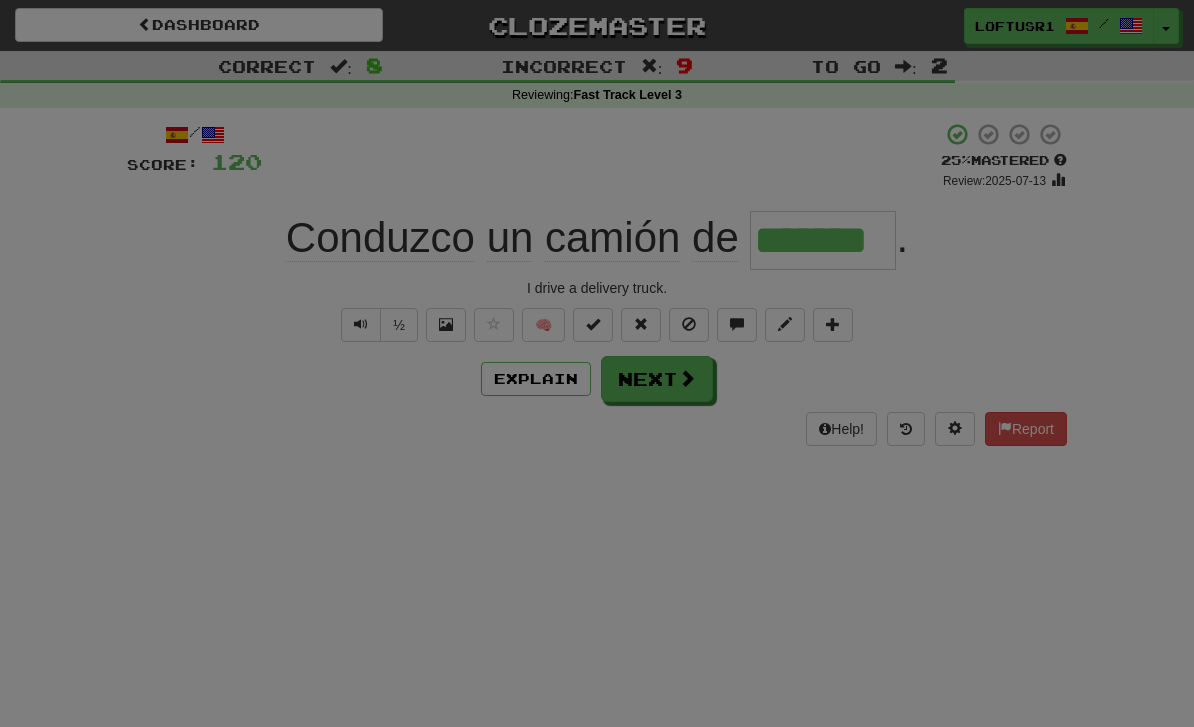 click at bounding box center [597, 363] 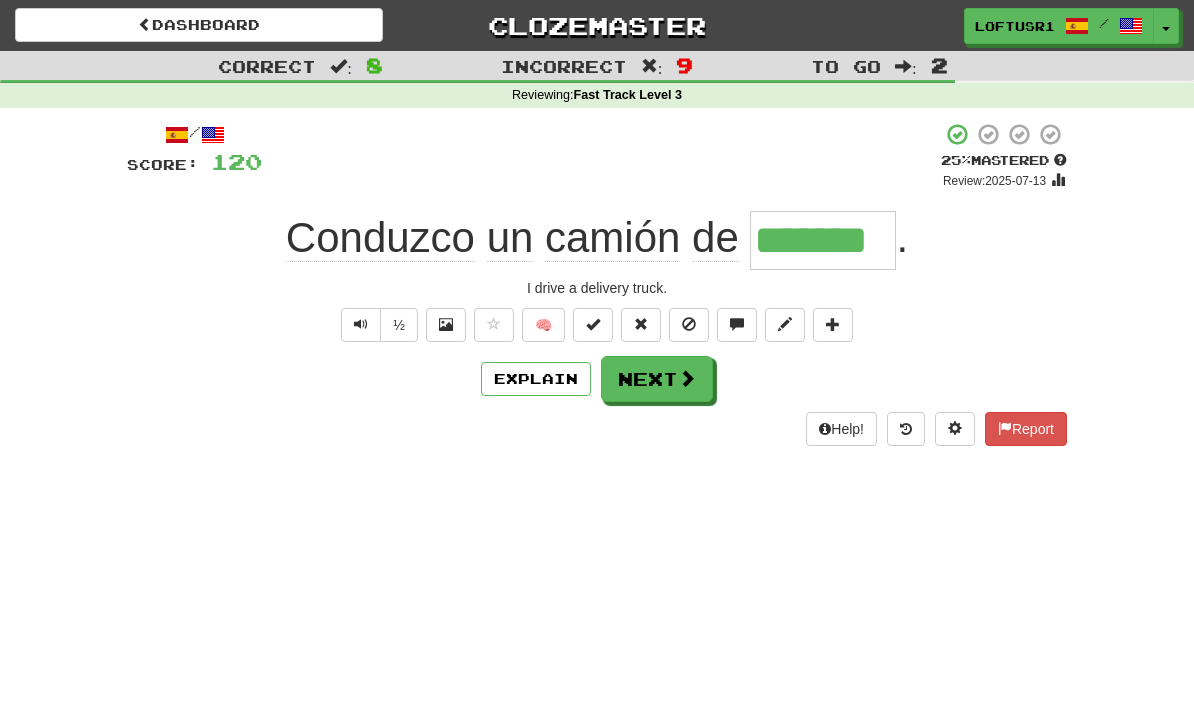 click on "Next" at bounding box center (657, 379) 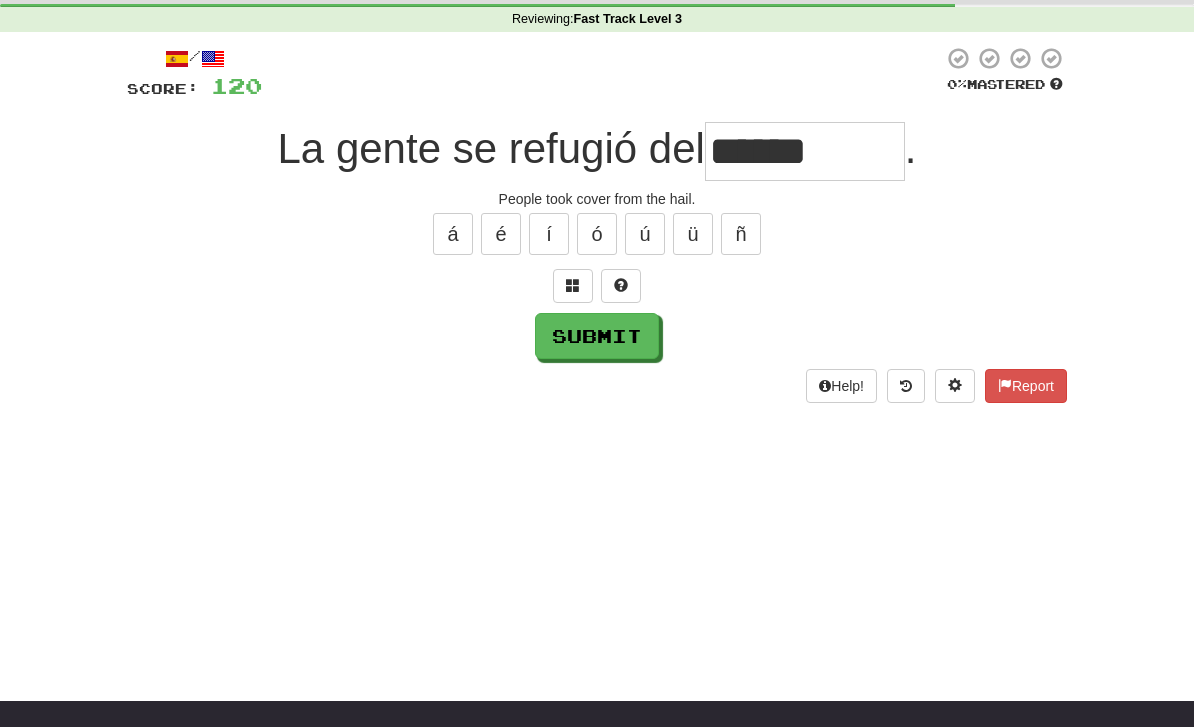 click on "Submit" at bounding box center [597, 336] 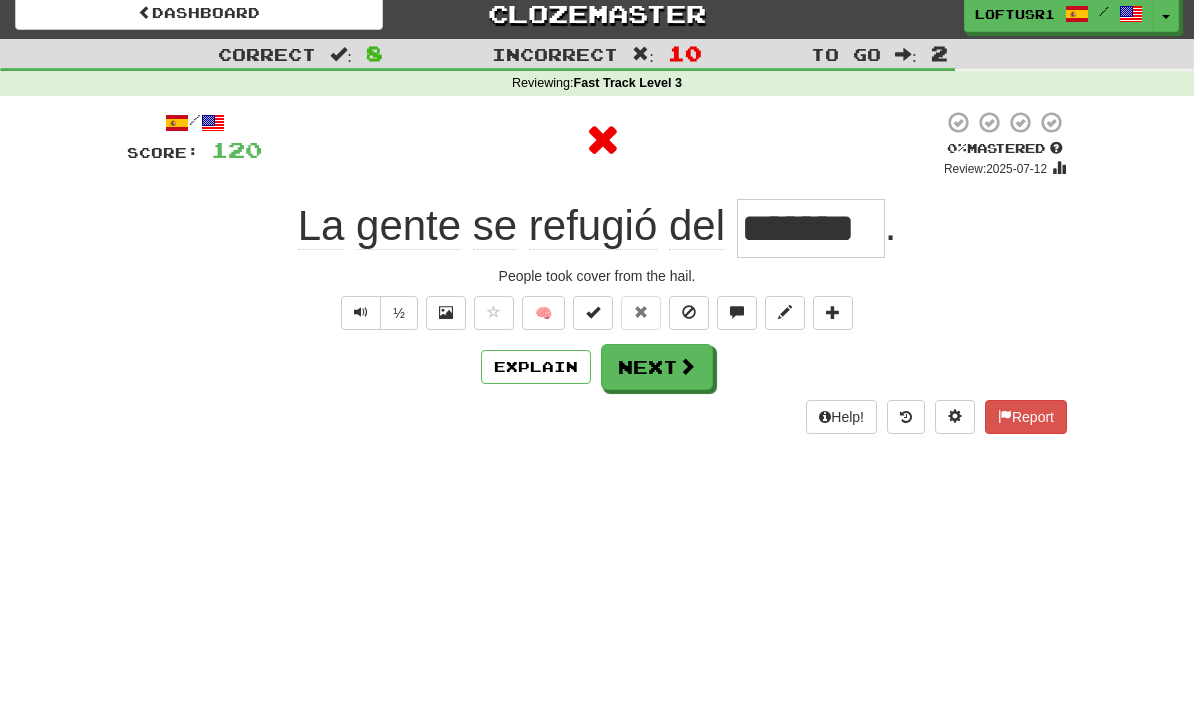 scroll, scrollTop: 0, scrollLeft: 0, axis: both 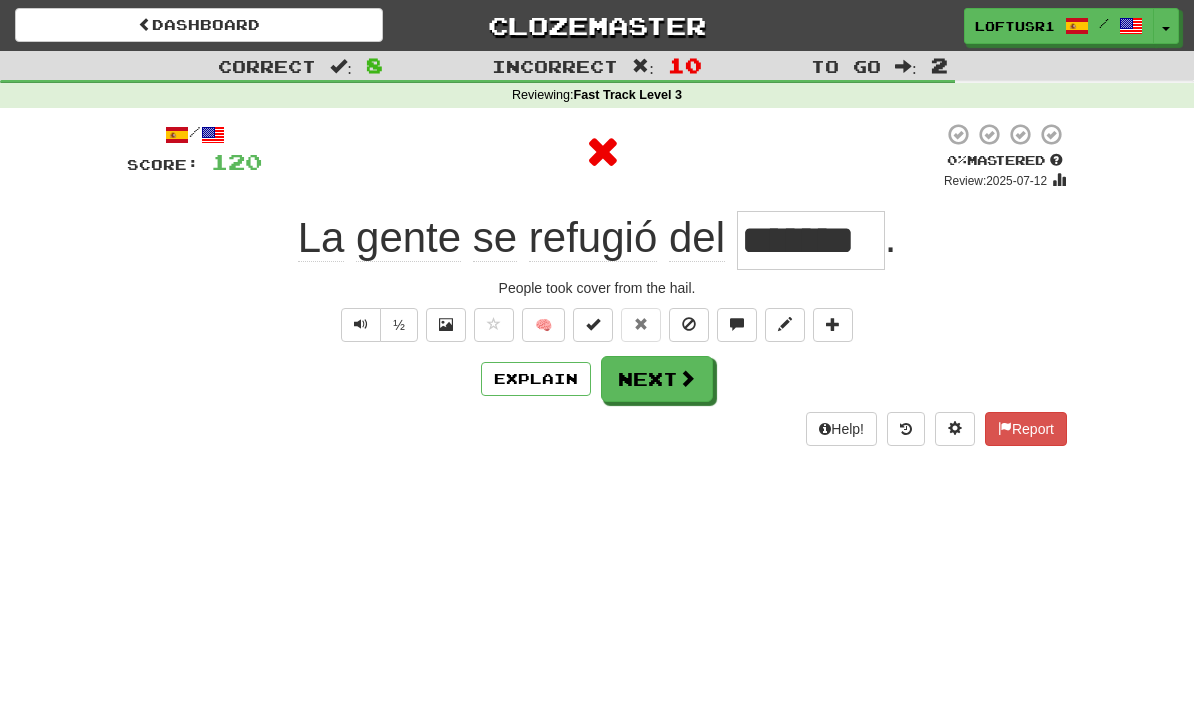 click on "Next" at bounding box center (657, 379) 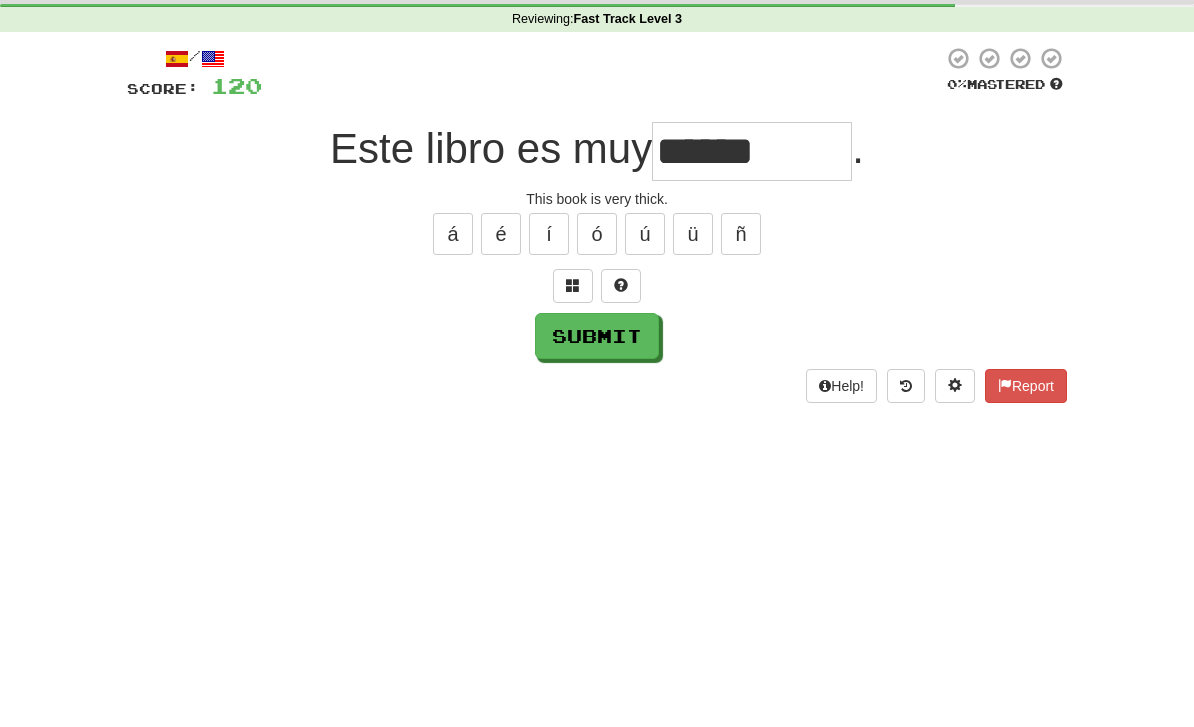 scroll, scrollTop: 76, scrollLeft: 0, axis: vertical 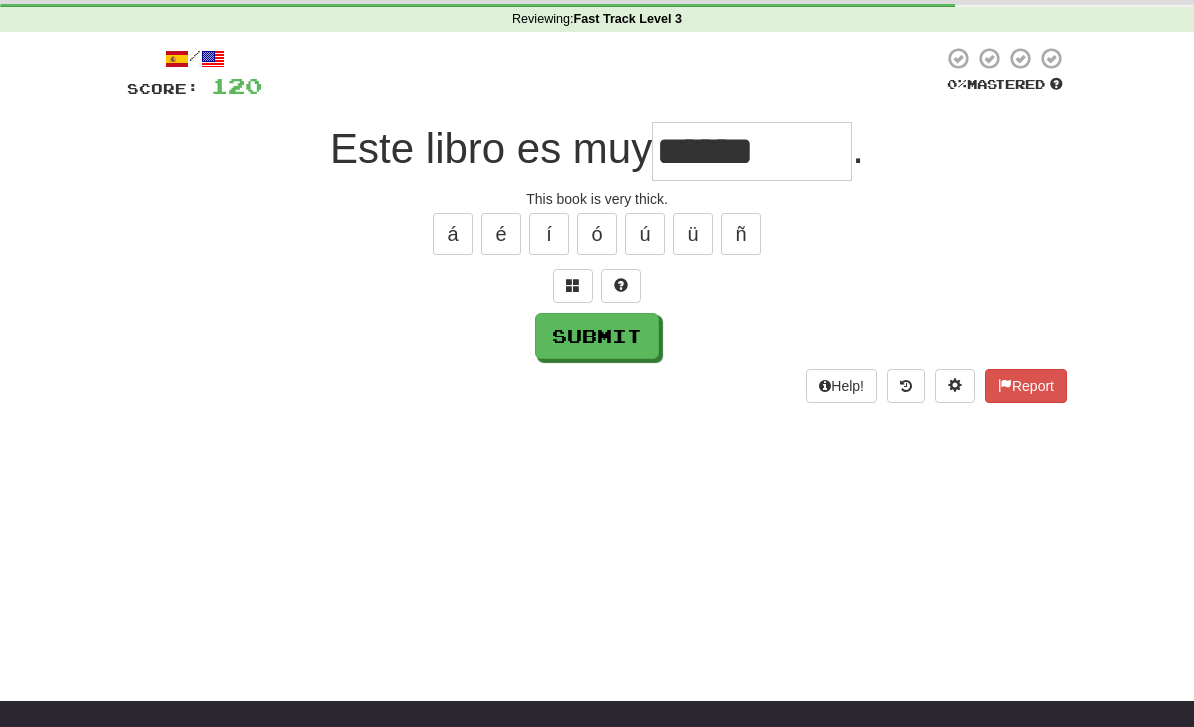type on "******" 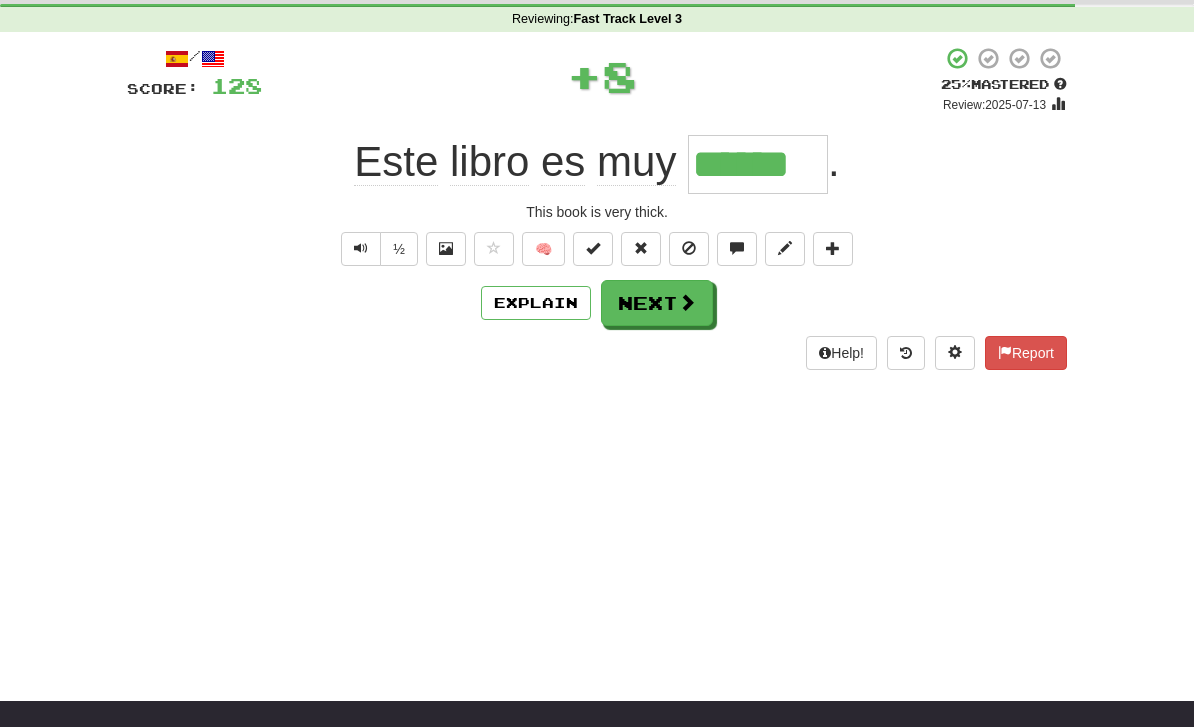click on "Explain" at bounding box center [536, 303] 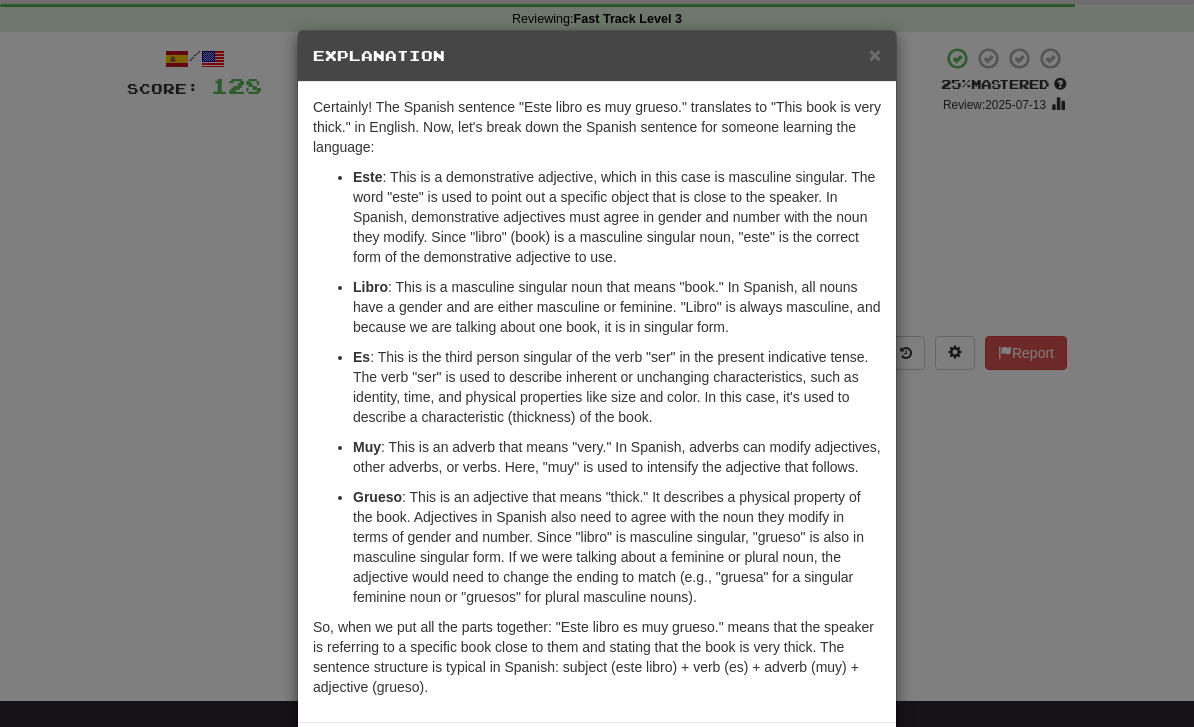 click on "× Explanation Certainly! The Spanish sentence "Este libro es muy grueso." translates to "This book is very thick." in English. Now, let's break down the Spanish sentence for someone learning the language:
Este : This is a demonstrative adjective, which in this case is masculine singular. The word "este" is used to point out a specific object that is close to the speaker. In Spanish, demonstrative adjectives must agree in gender and number with the noun they modify. Since "libro" (book) is a masculine singular noun, "este" is the correct form of the demonstrative adjective to use.
Libro : This is a masculine singular noun that means "book." In Spanish, all nouns have a gender and are either masculine or feminine. "Libro" is always masculine, and because we are talking about one book, it is in singular form.
Es
Muy : This is an adverb that means "very." In Spanish, adverbs can modify adjectives, other adverbs, or verbs. Here, "muy" is used to intensify the adjective that follows." at bounding box center (597, 363) 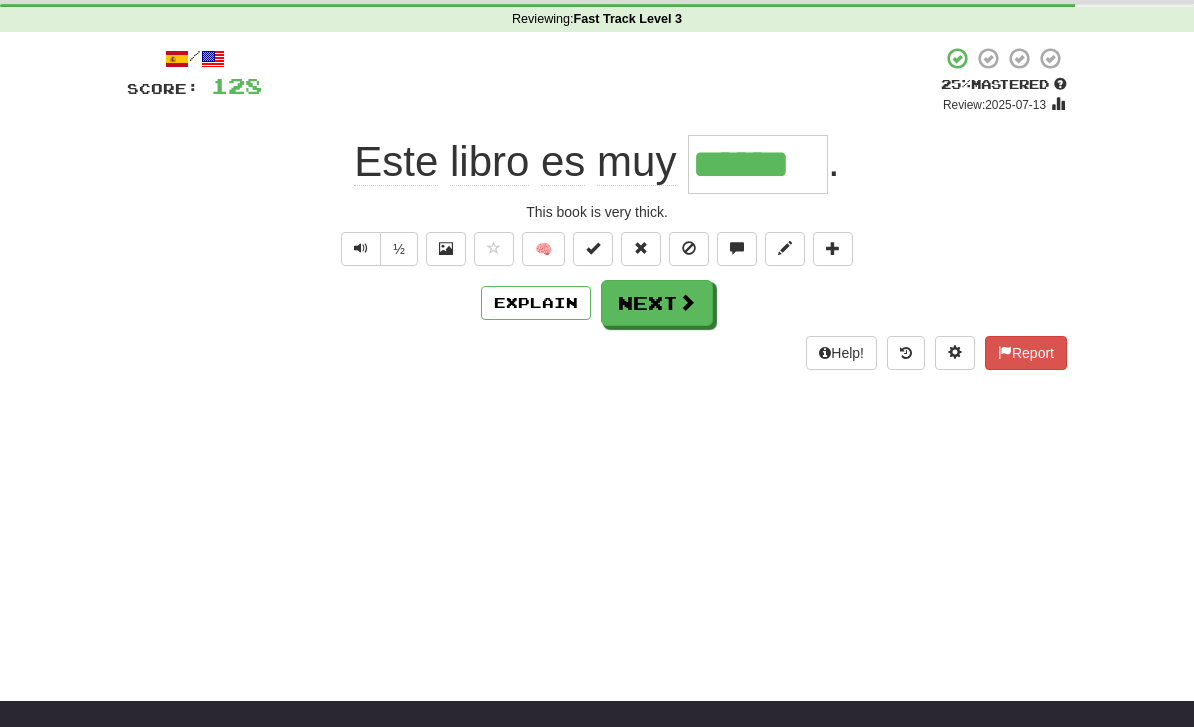 click on "Next" at bounding box center [657, 303] 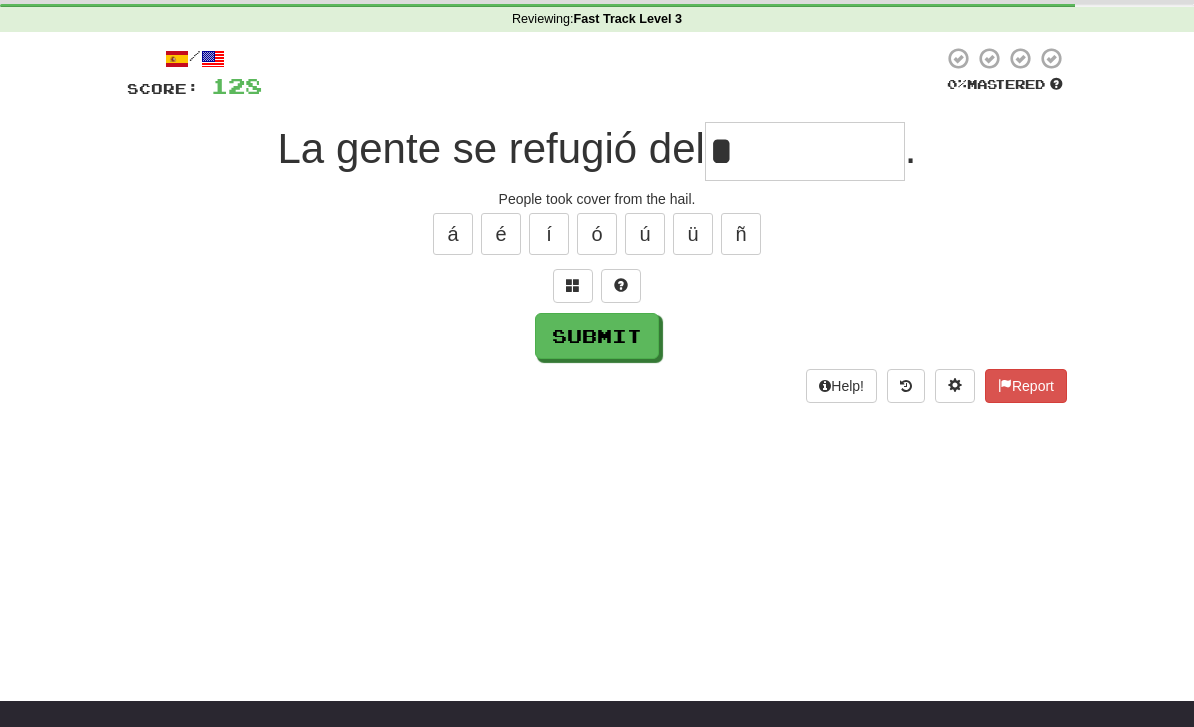 click on "Submit" at bounding box center [597, 336] 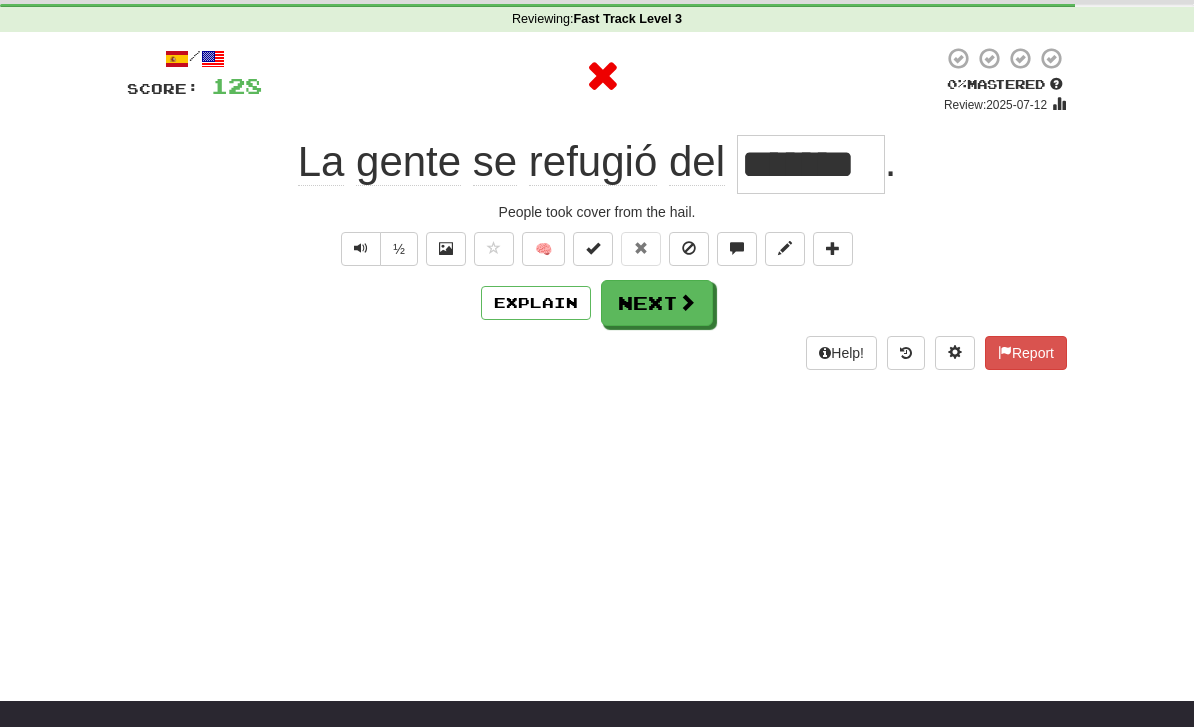 click on "Next" at bounding box center [657, 303] 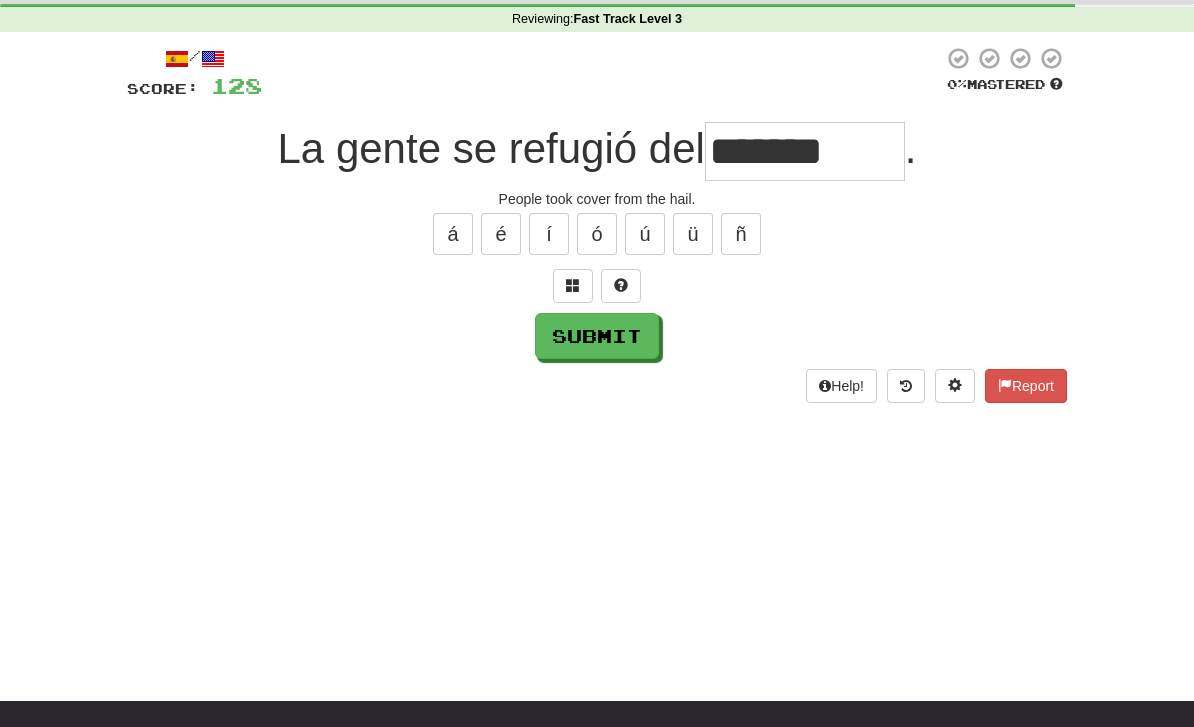 type on "*******" 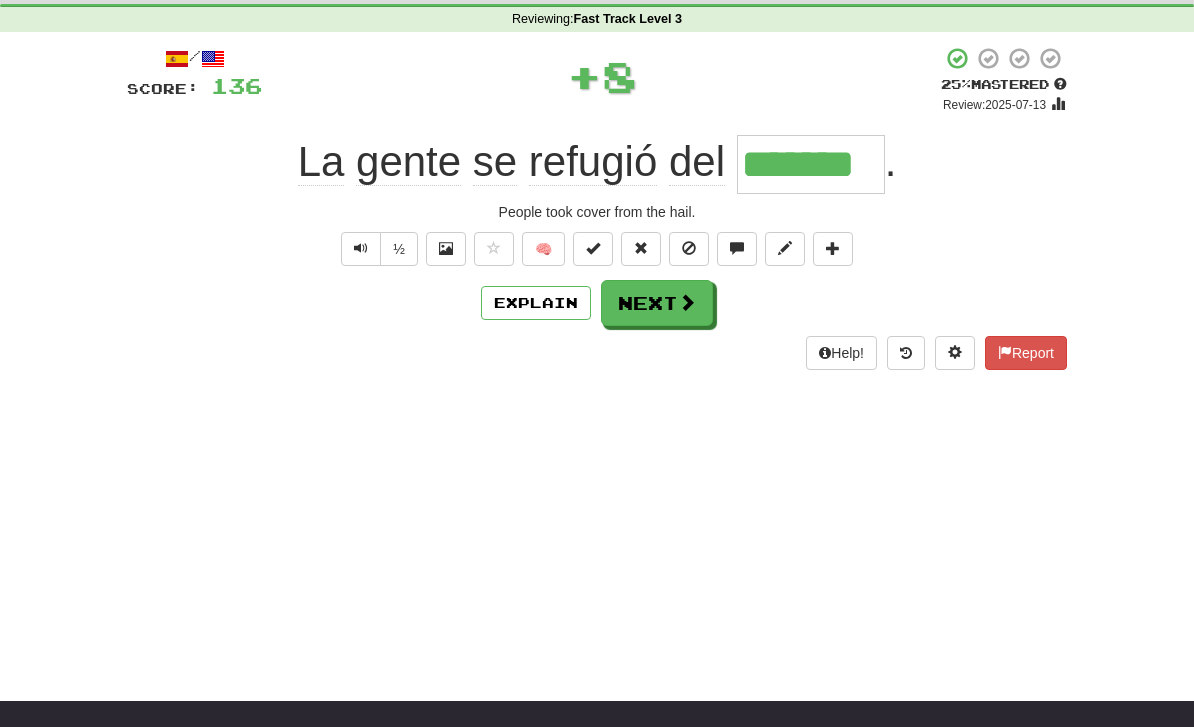 click on "Explain" at bounding box center (536, 303) 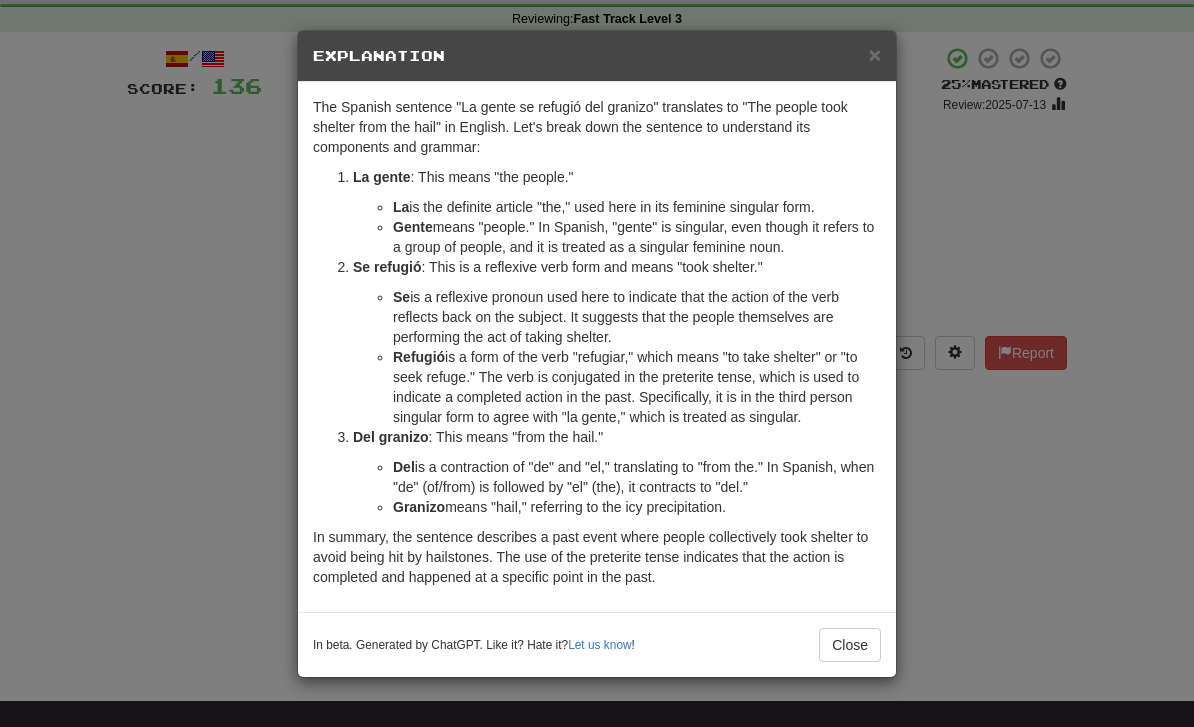 click on "Close" at bounding box center [850, 645] 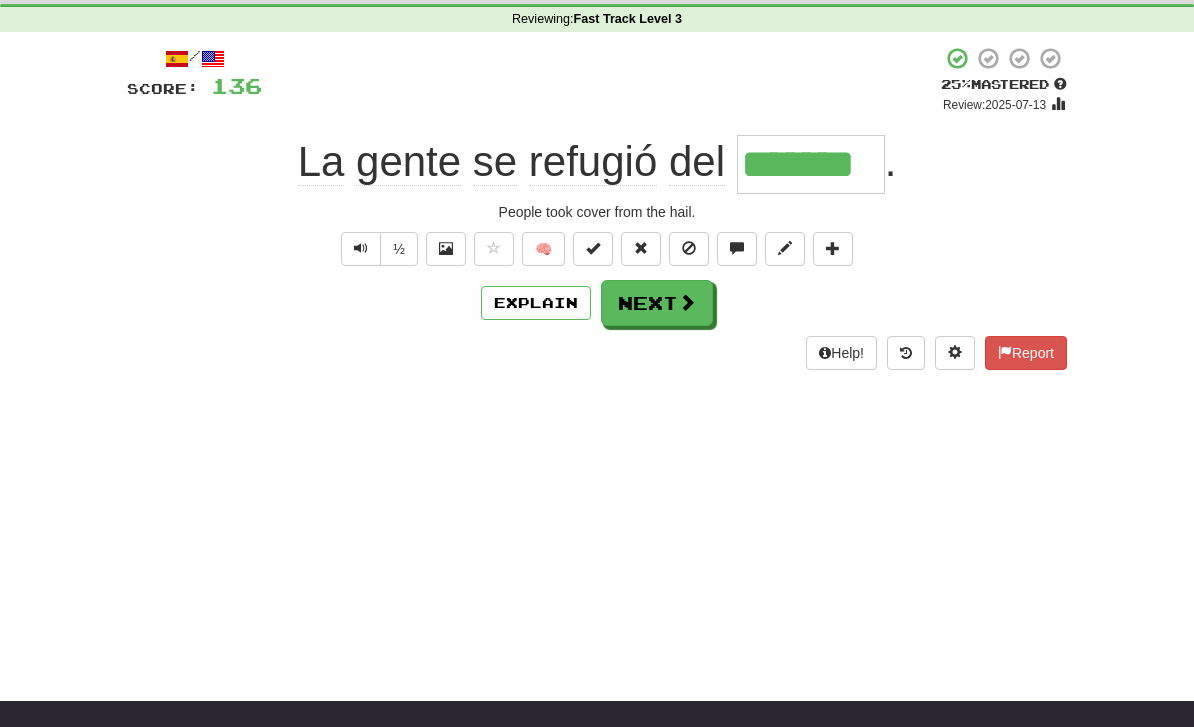 click on "Next" at bounding box center [657, 303] 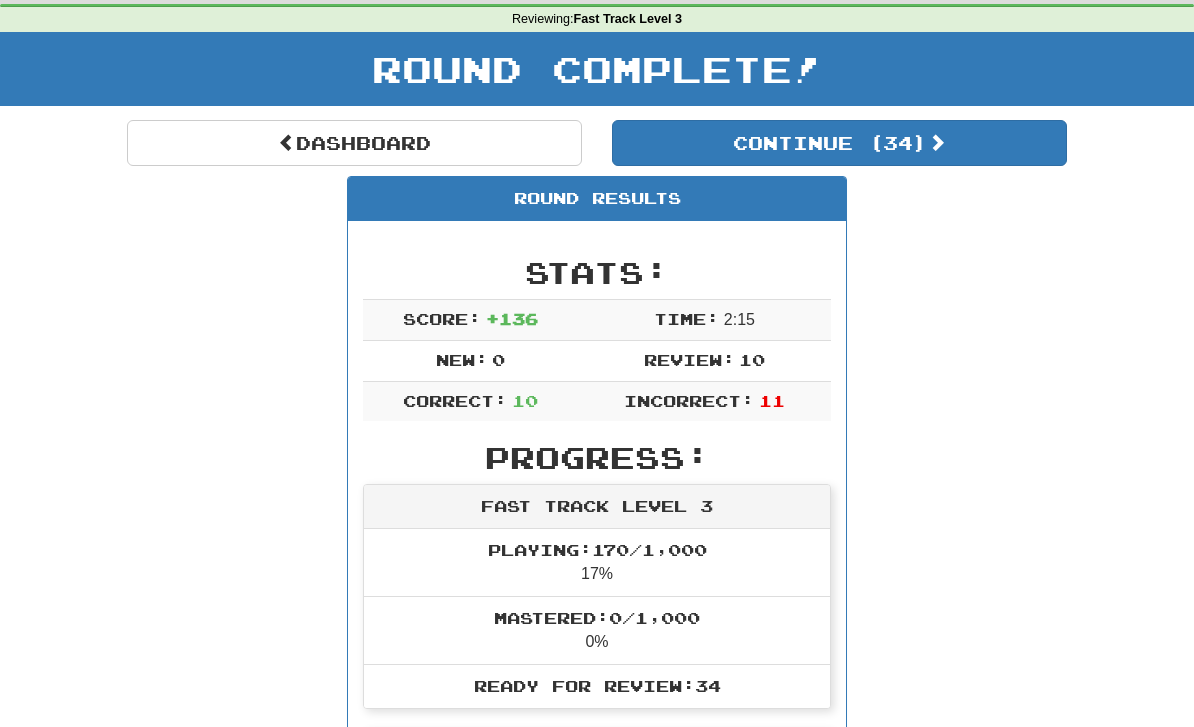 click on "Dashboard" at bounding box center [354, 143] 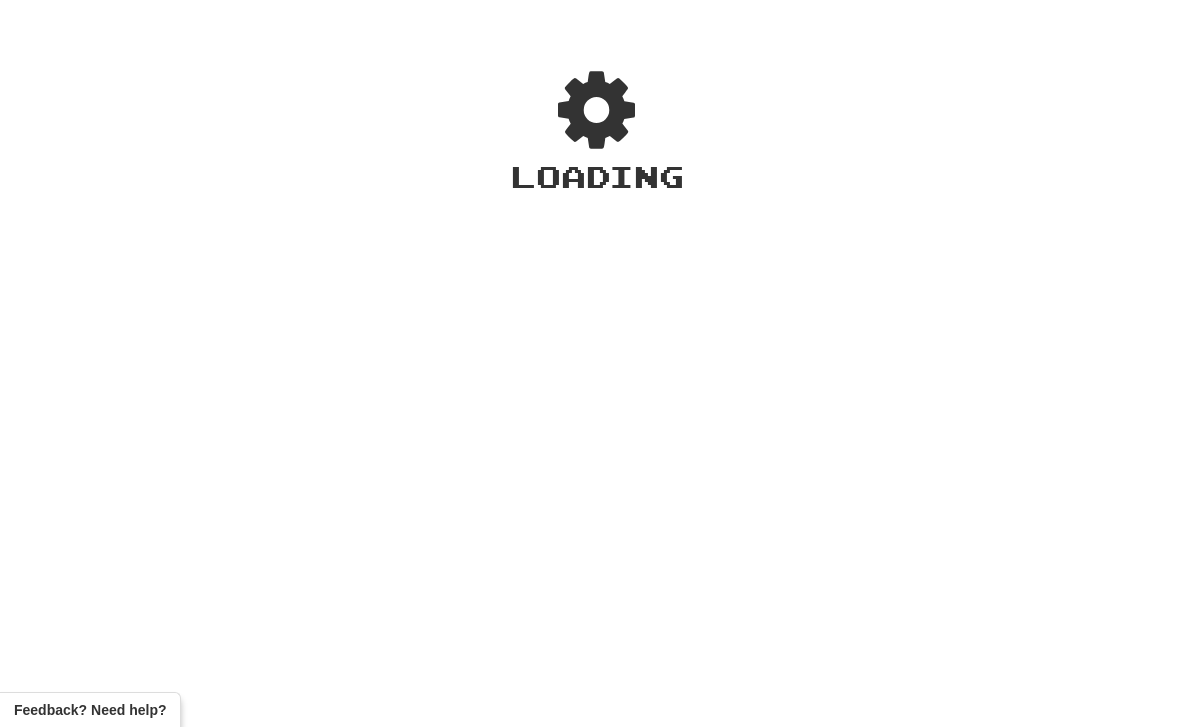 scroll, scrollTop: 0, scrollLeft: 0, axis: both 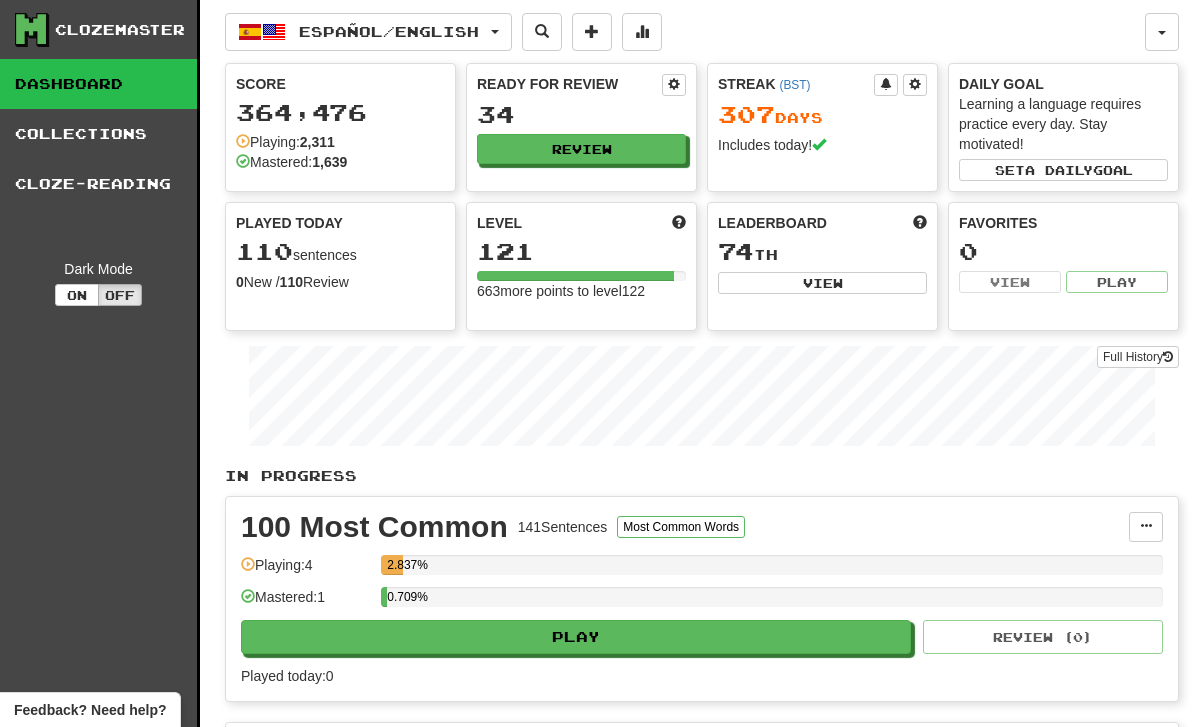 click on "Full History" at bounding box center (1138, 357) 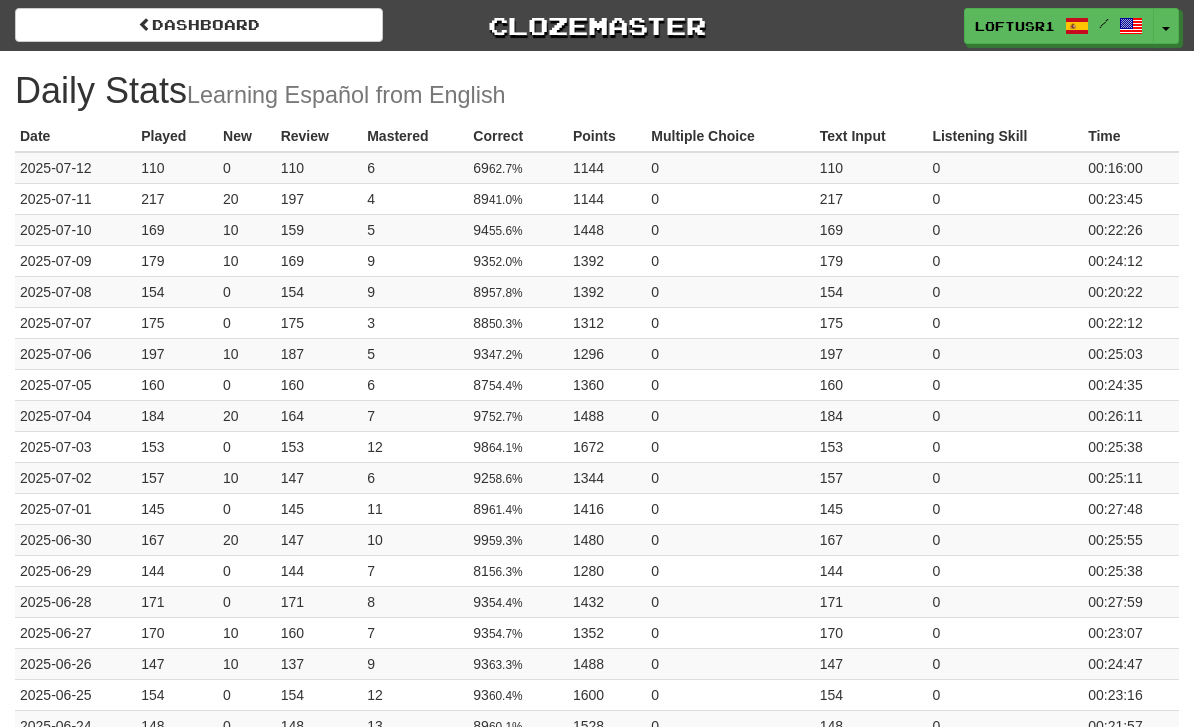 scroll, scrollTop: 0, scrollLeft: 0, axis: both 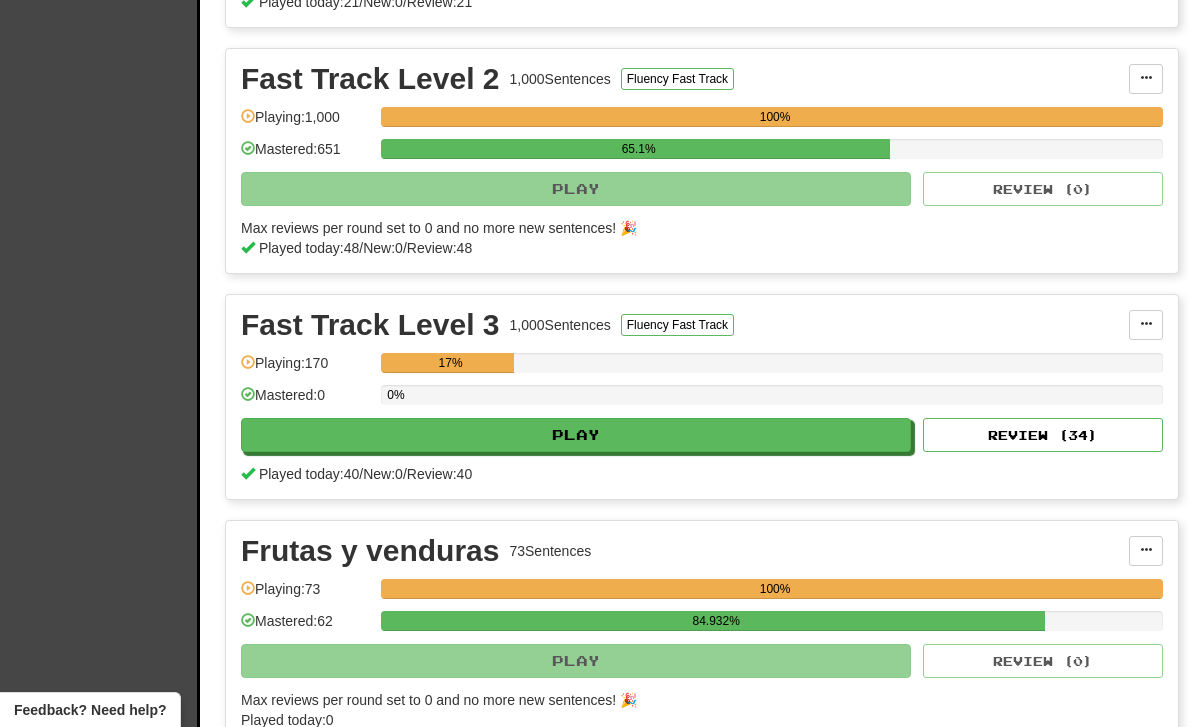 click on "Review ( 34 )" at bounding box center (1043, 435) 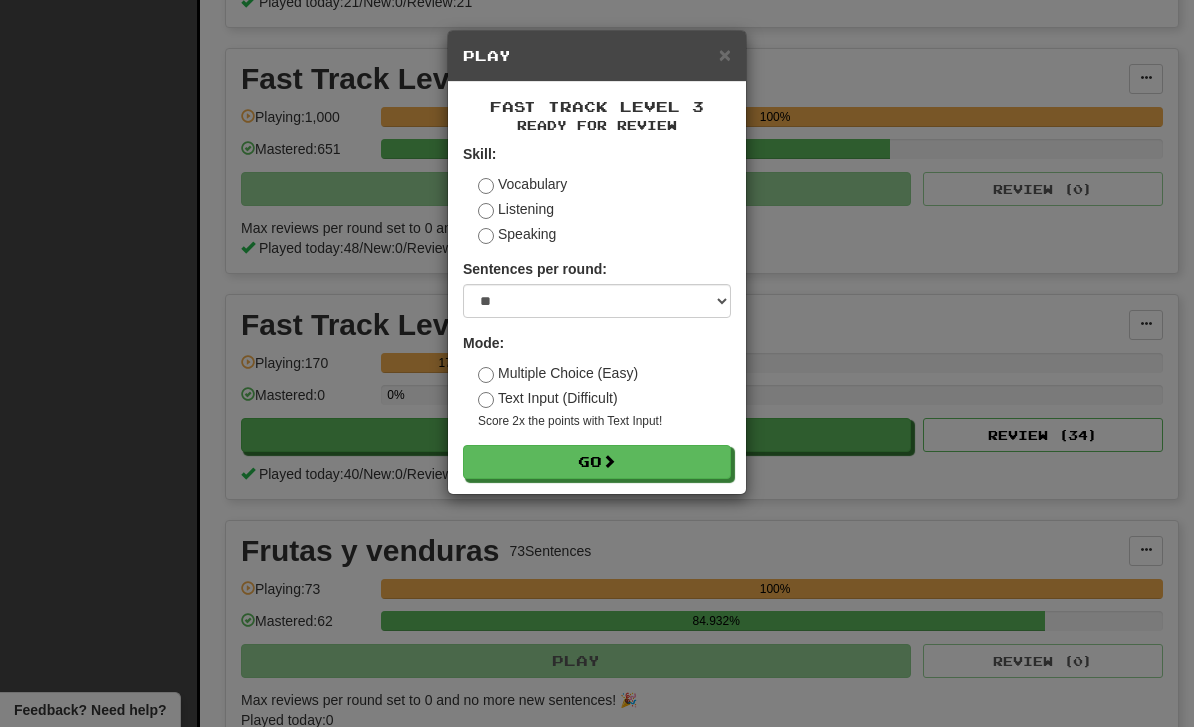 click on "Go" at bounding box center [597, 462] 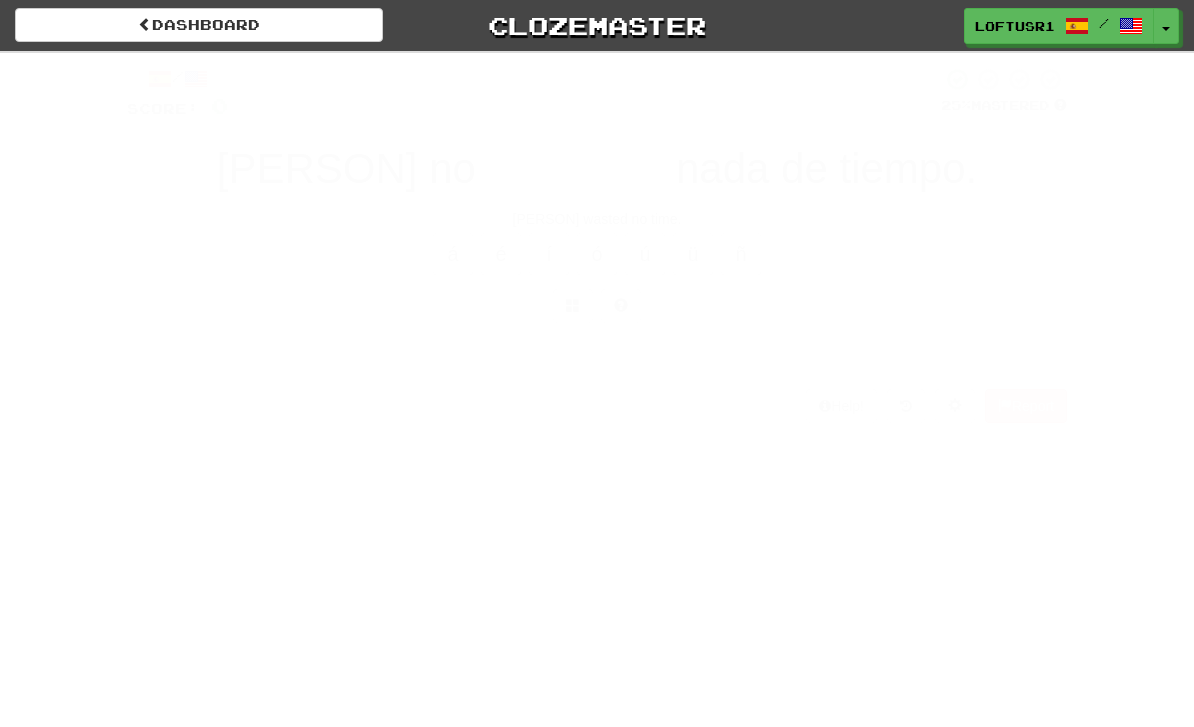 scroll, scrollTop: 0, scrollLeft: 0, axis: both 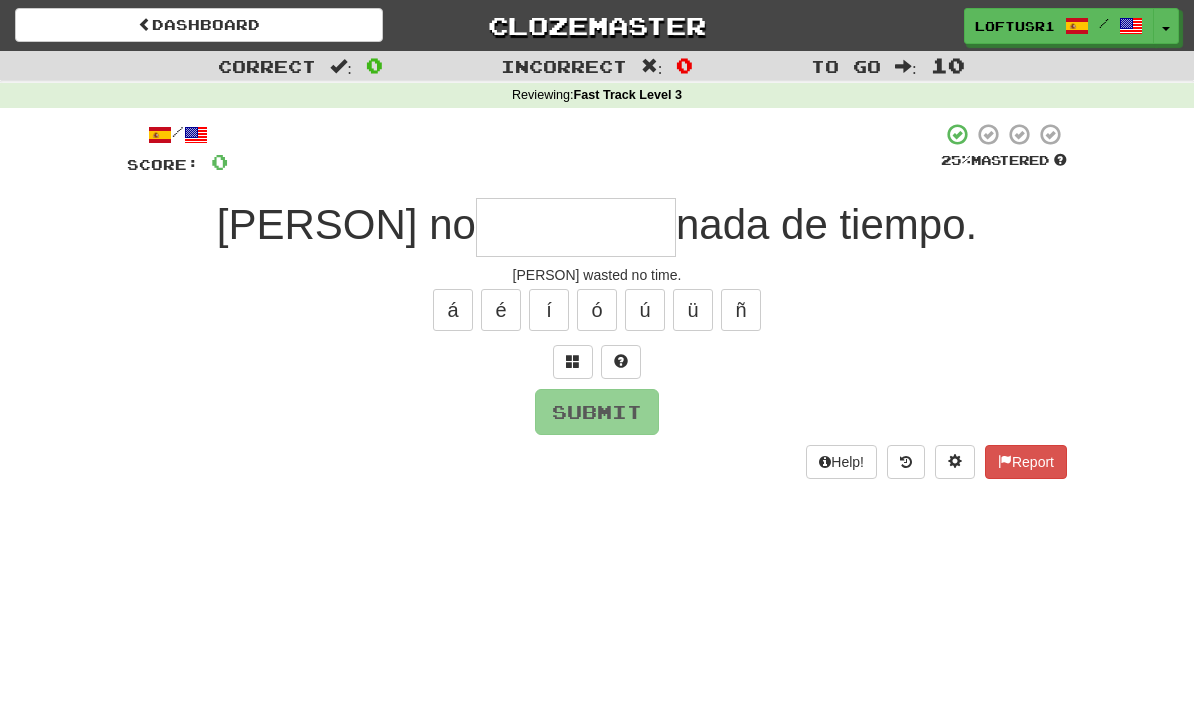 click at bounding box center [576, 227] 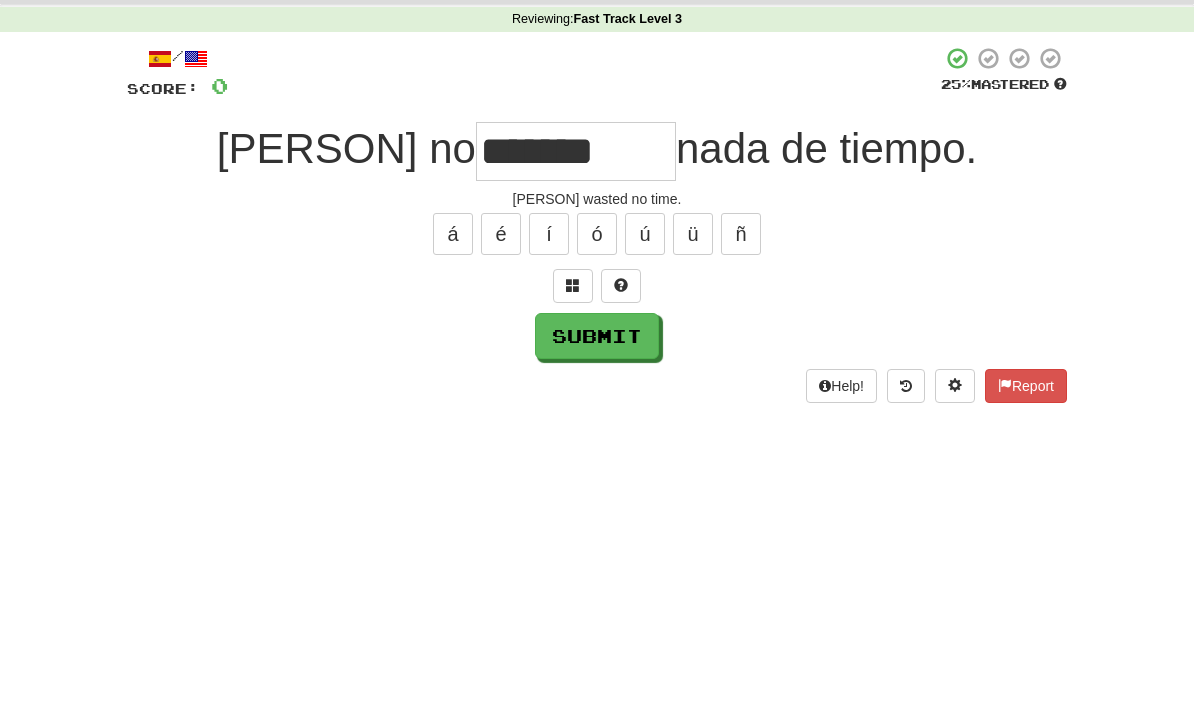 scroll, scrollTop: 76, scrollLeft: 0, axis: vertical 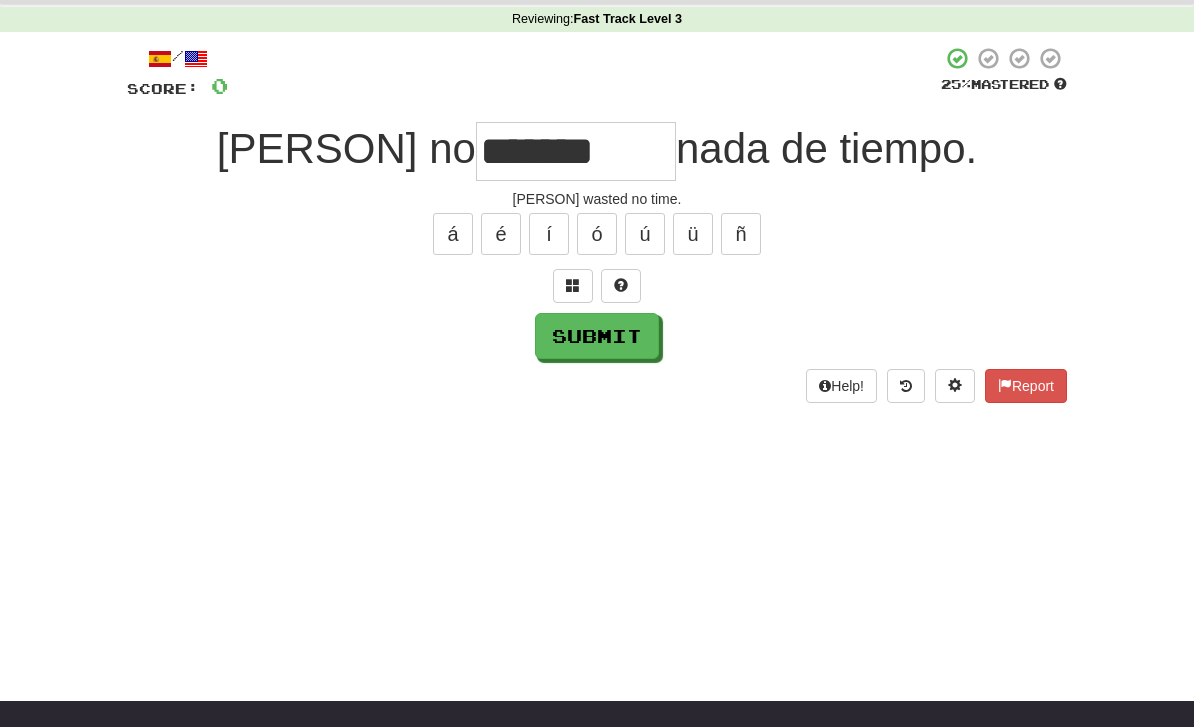 click on "Submit" at bounding box center [597, 336] 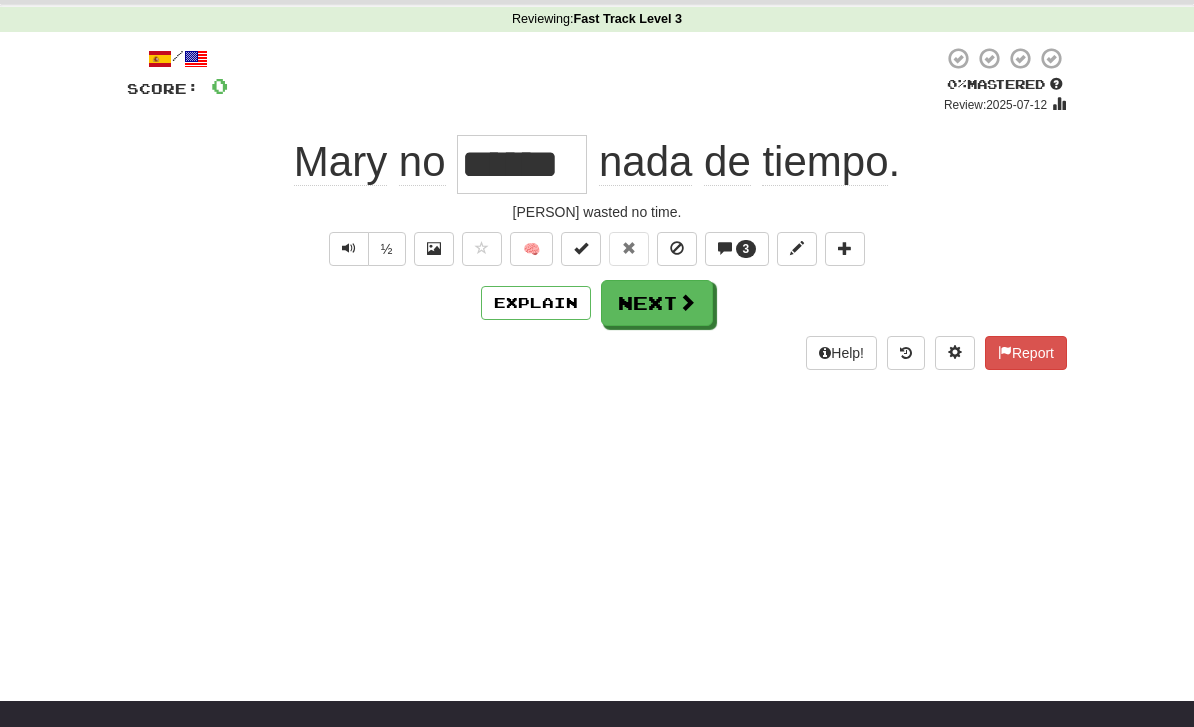 click on "3" at bounding box center (737, 249) 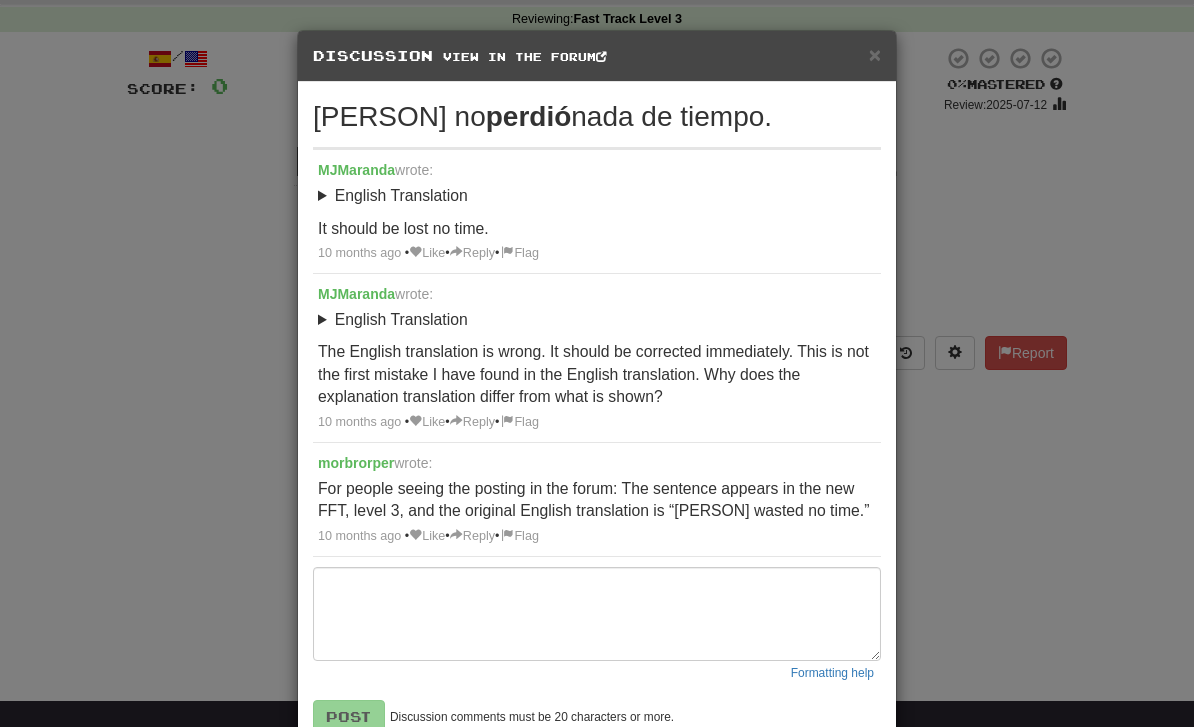 click on "× Discussion View in the forum  [PERSON] no  perdió  nada de tiempo.
MJMaranda
wrote:
English Translation
[PERSON] lost no time.
It should be lost no time.
10 months ago
•
Like
•
Reply
•
Flag
MJMaranda
wrote:
English Translation
[PERSON] lost no time.
The English translation is wrong. It should be corrected immediately. This is not the first mistake I have found in the English translation. Why does the explanation translation differ from what is shown?
10 months ago
•
Like
•
Reply
•
Flag
morbrorper
wrote:
For people seeing the posting in the forum: The sentence appears in the new FFT, level 3, and the original English translation is “[PERSON] wasted no time.”
10 months ago
•
Like
•
Reply
•
Flag
Formatting help Post Discussion comments must be 20 characters or more. All sentence comments also appear in the forum -  check it out ! Close Loading" at bounding box center [597, 363] 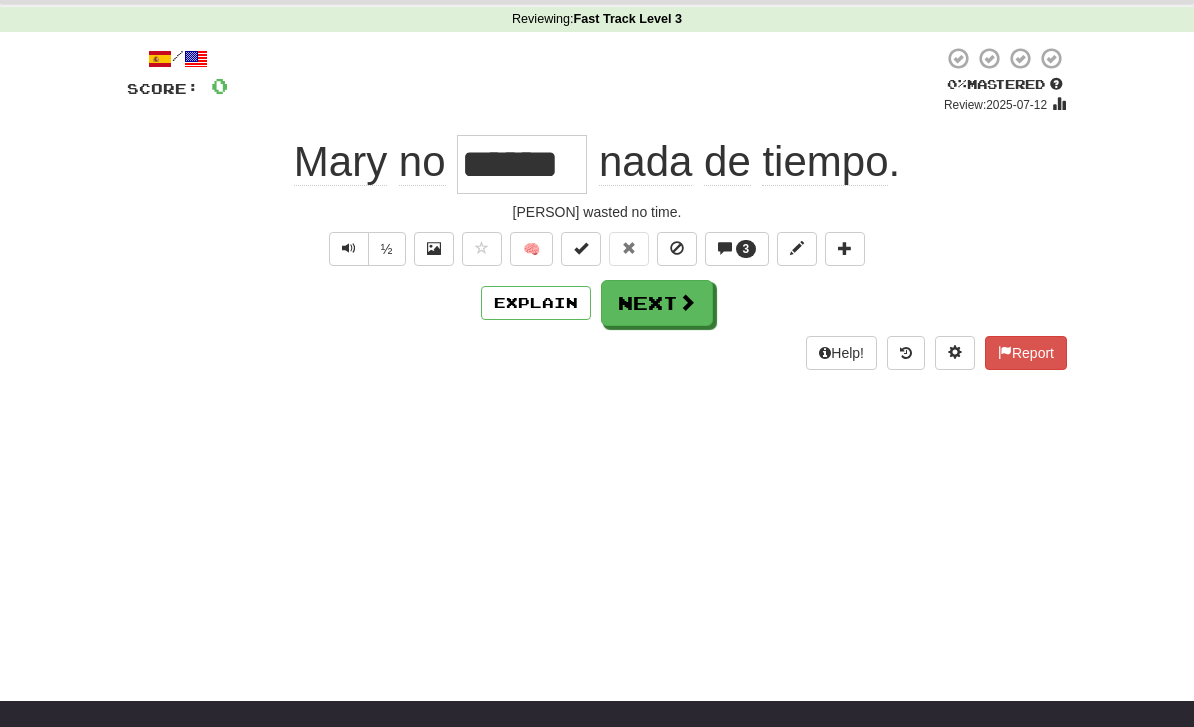 click at bounding box center (797, 248) 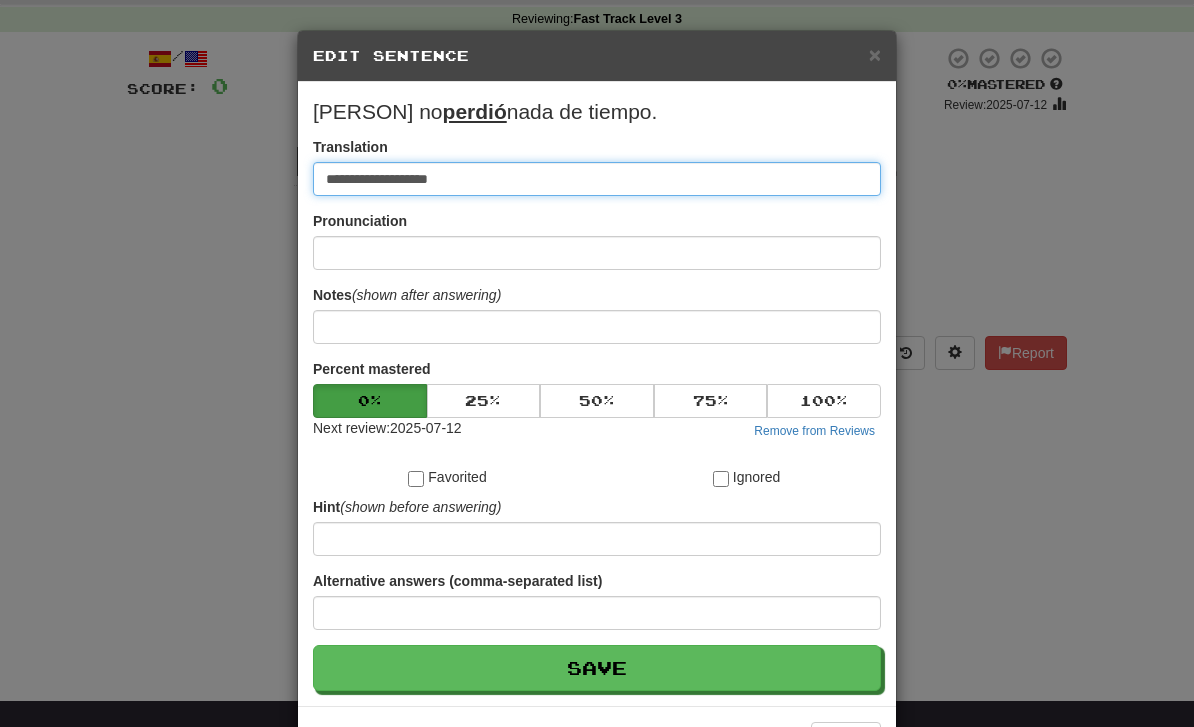 click on "**********" at bounding box center [597, 179] 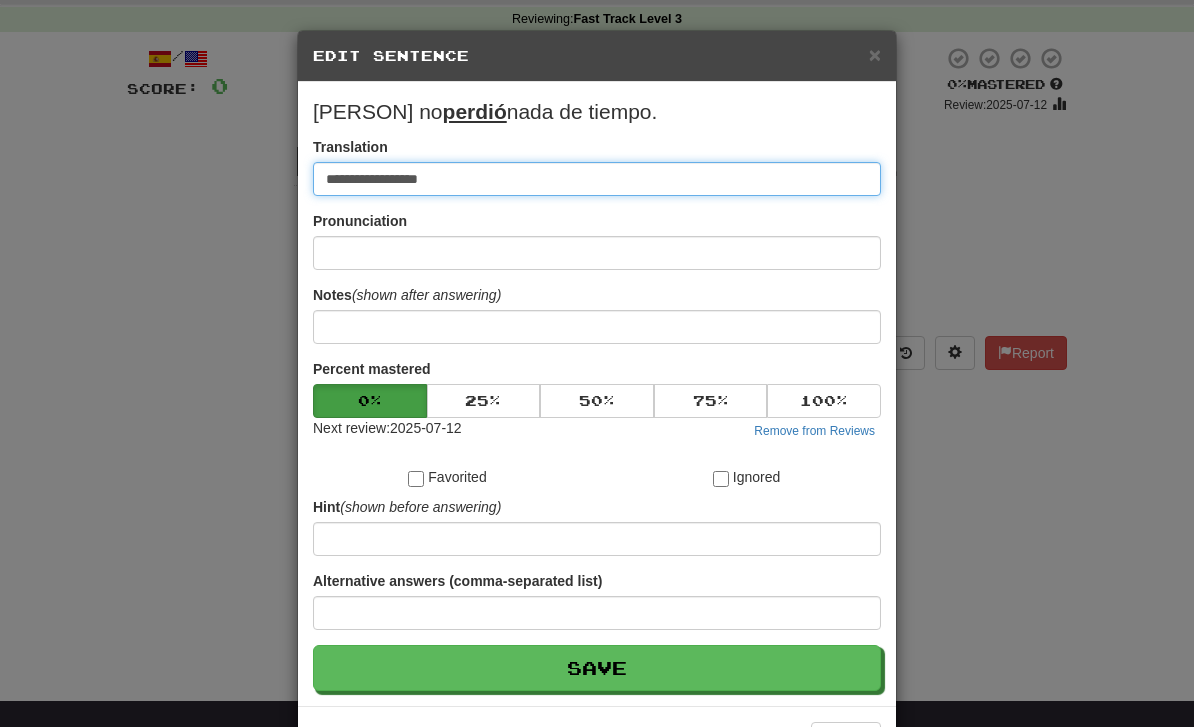 type on "**********" 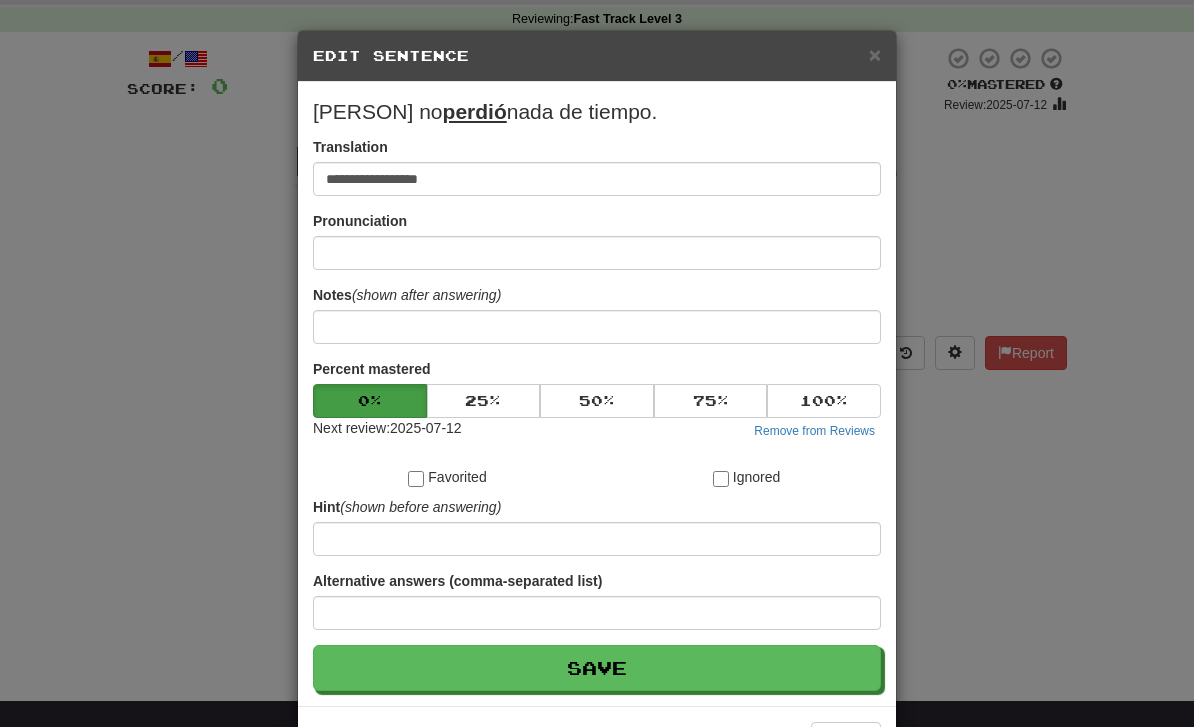 click on "Save" at bounding box center [597, 668] 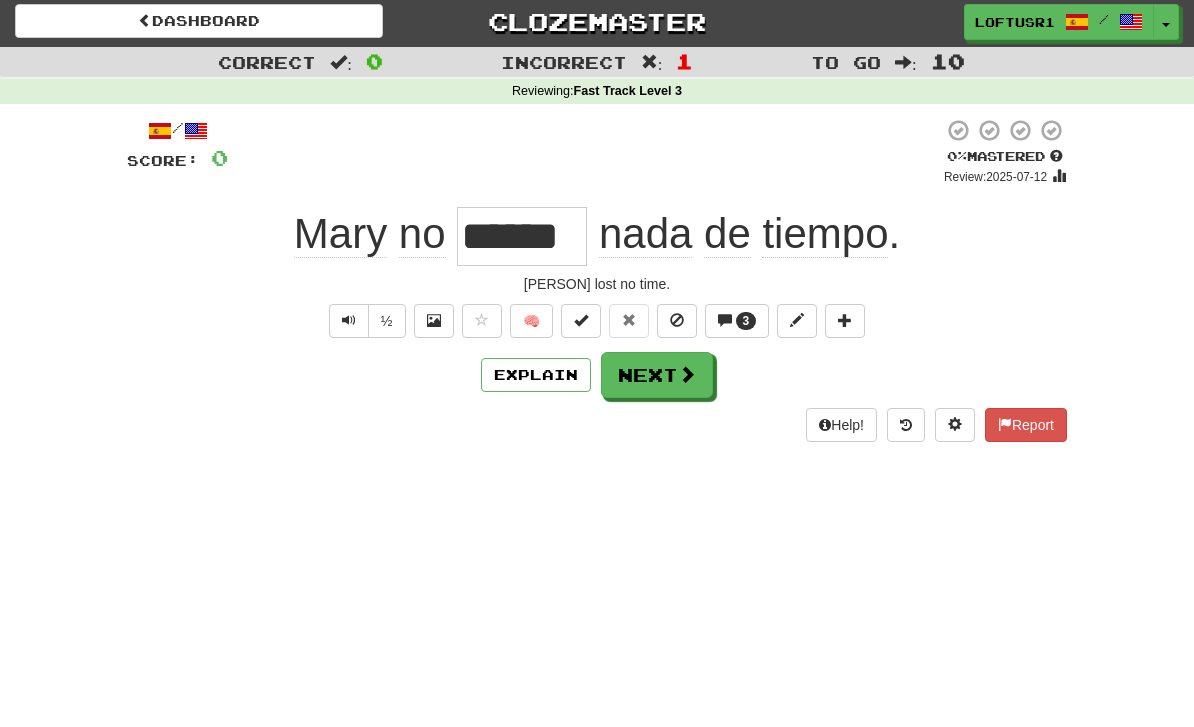scroll, scrollTop: 0, scrollLeft: 0, axis: both 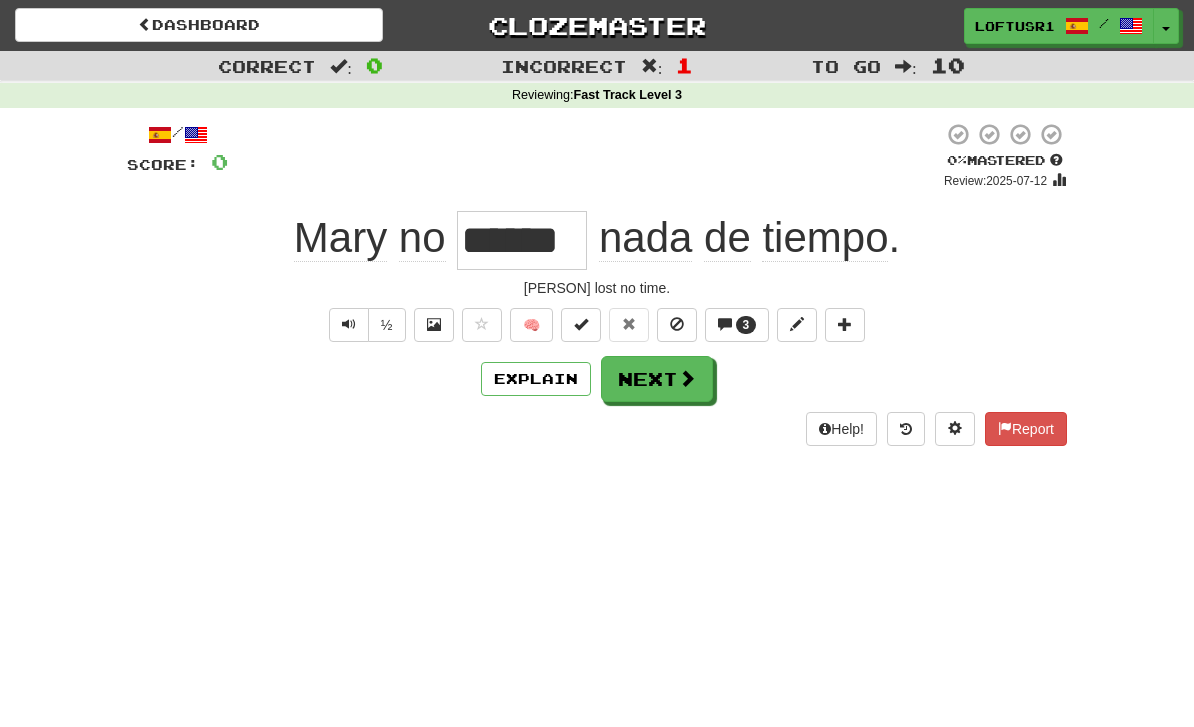 click on "Next" at bounding box center [657, 379] 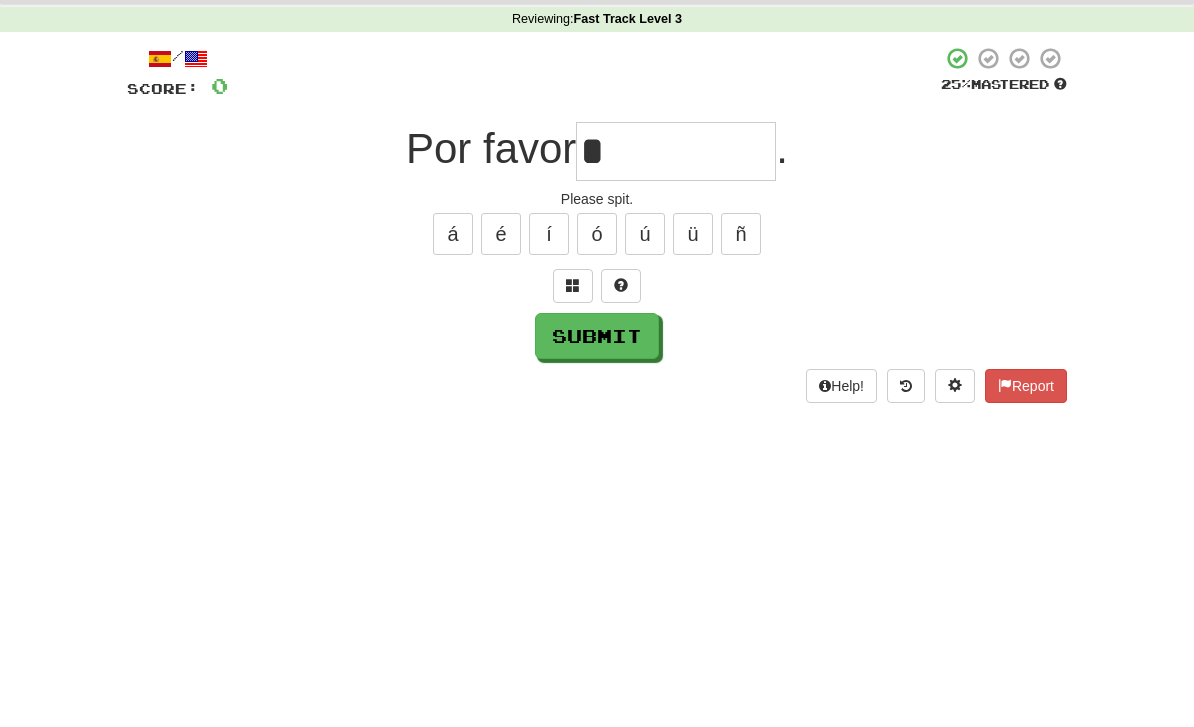 scroll, scrollTop: 76, scrollLeft: 0, axis: vertical 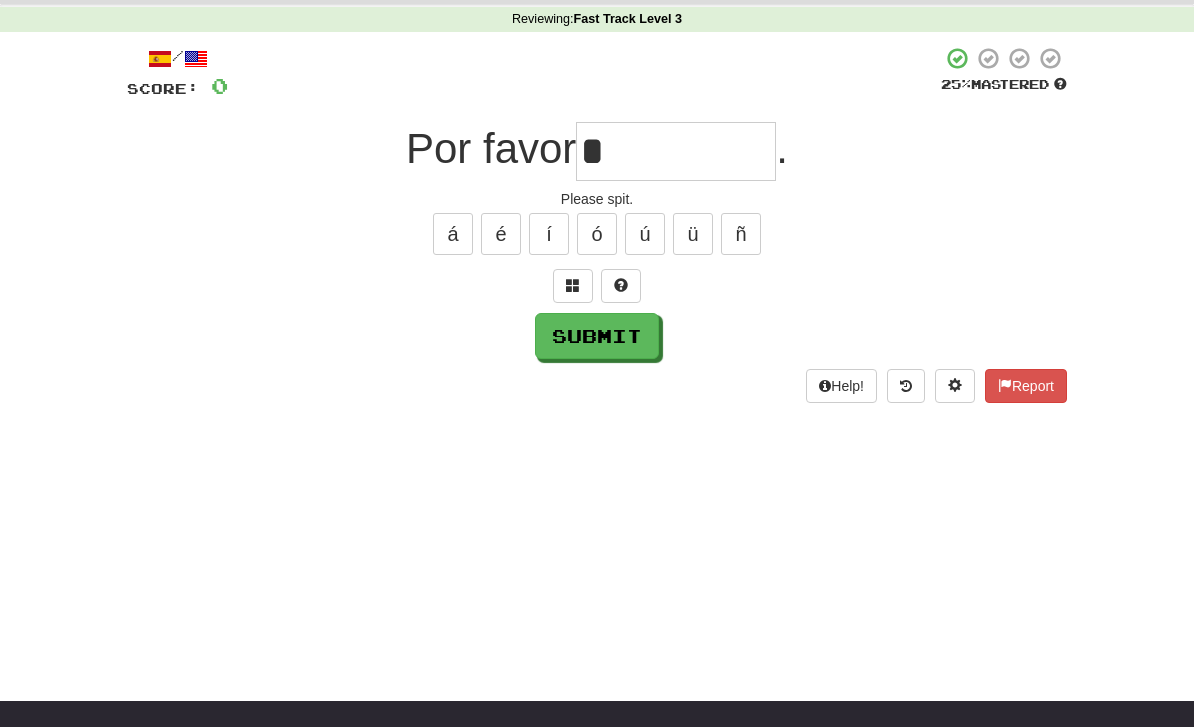 click on "Submit" at bounding box center [597, 336] 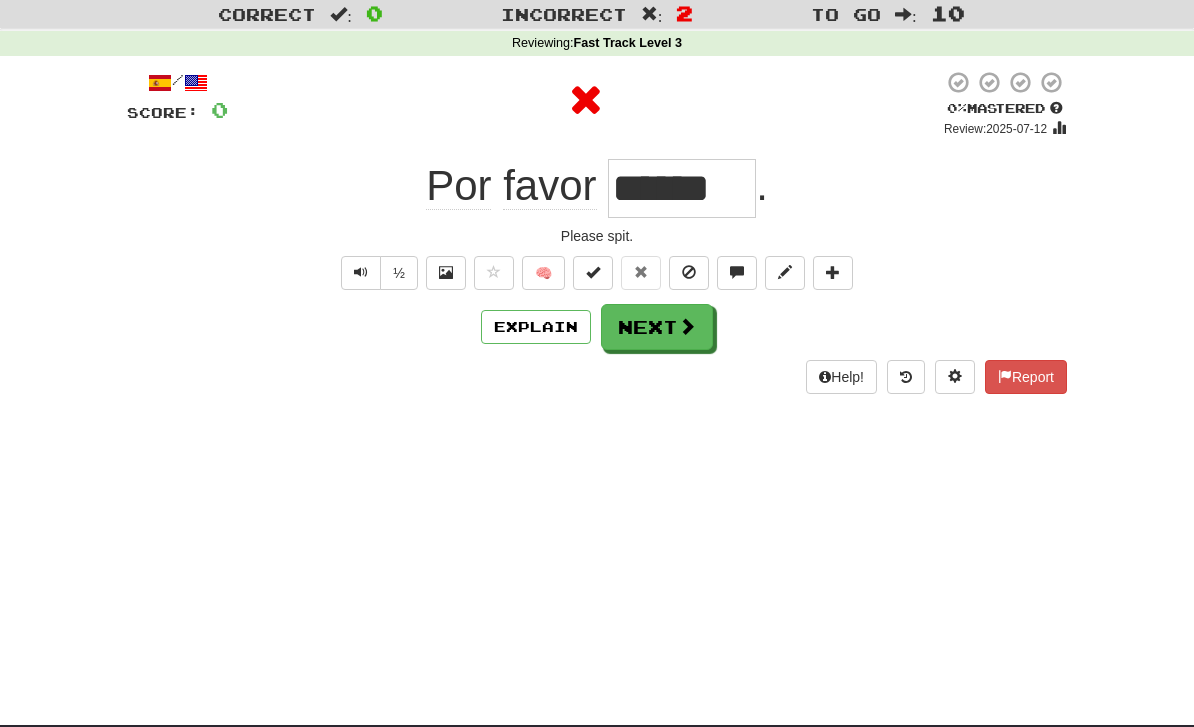 scroll, scrollTop: 0, scrollLeft: 0, axis: both 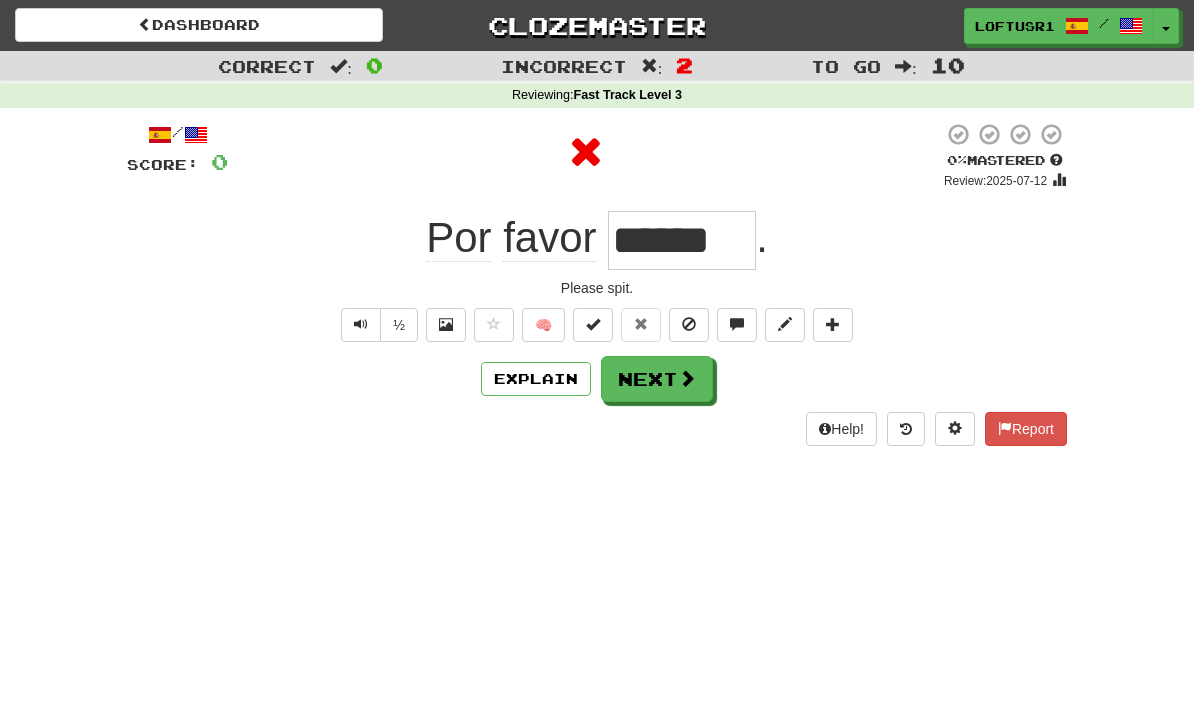click on "Next" at bounding box center [657, 379] 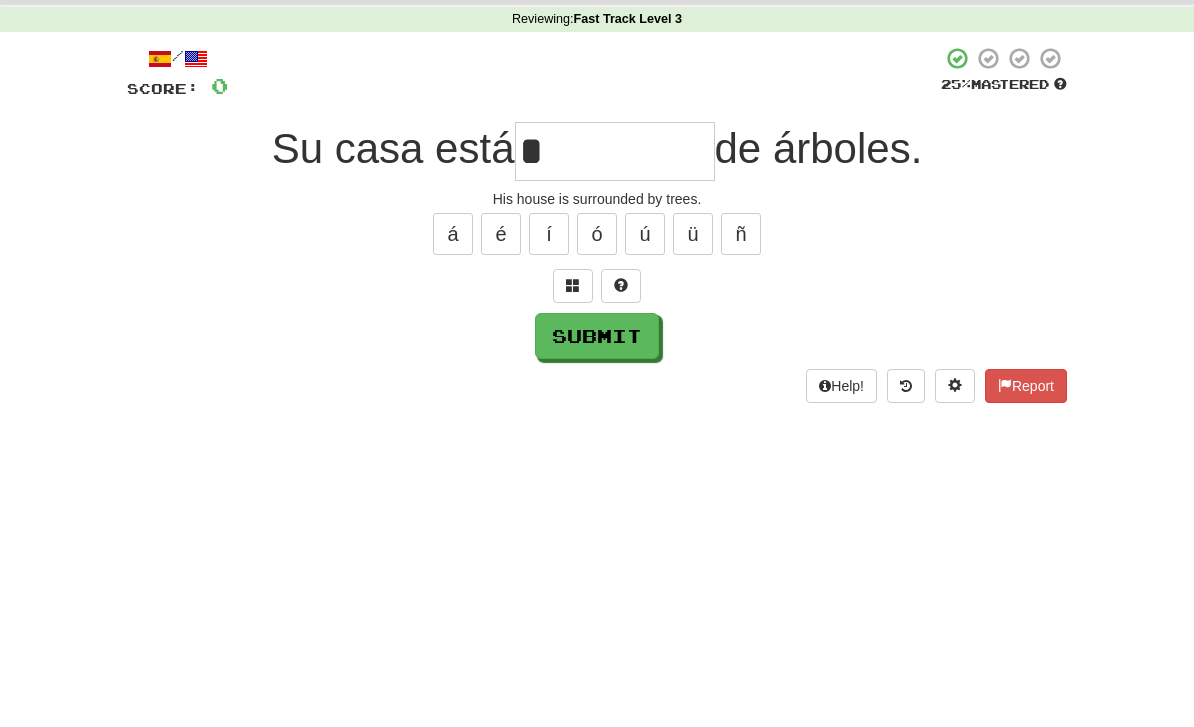 scroll, scrollTop: 76, scrollLeft: 0, axis: vertical 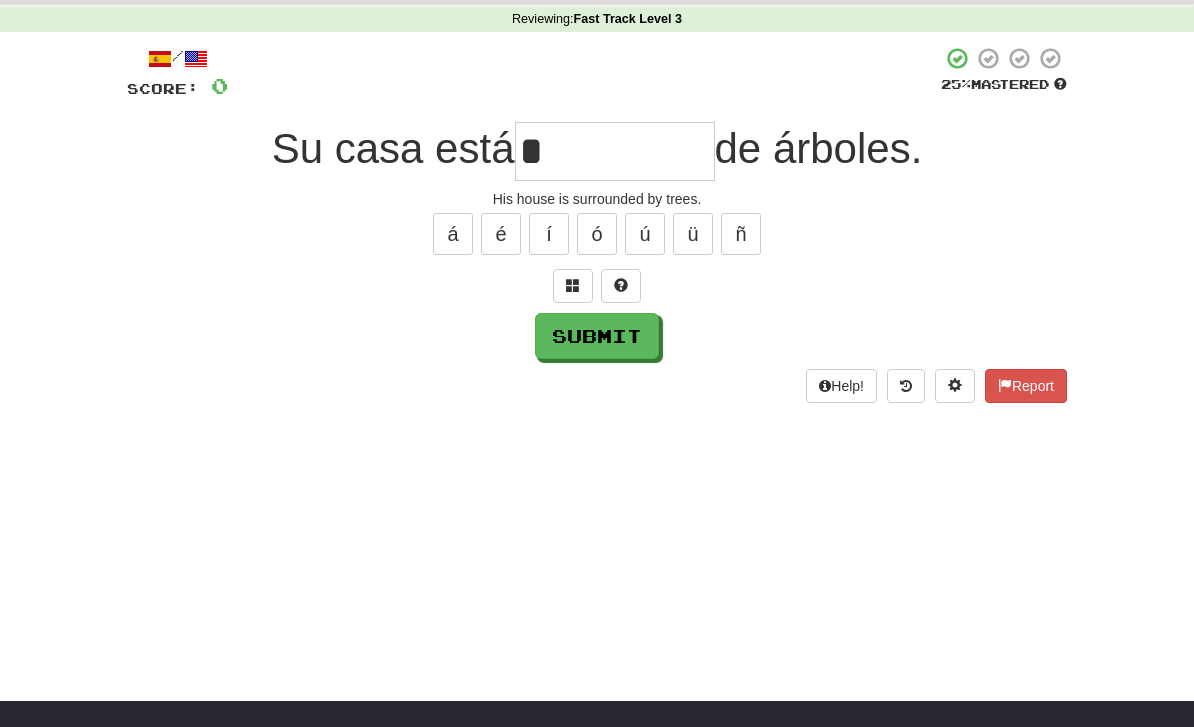 click on "Submit" at bounding box center [597, 336] 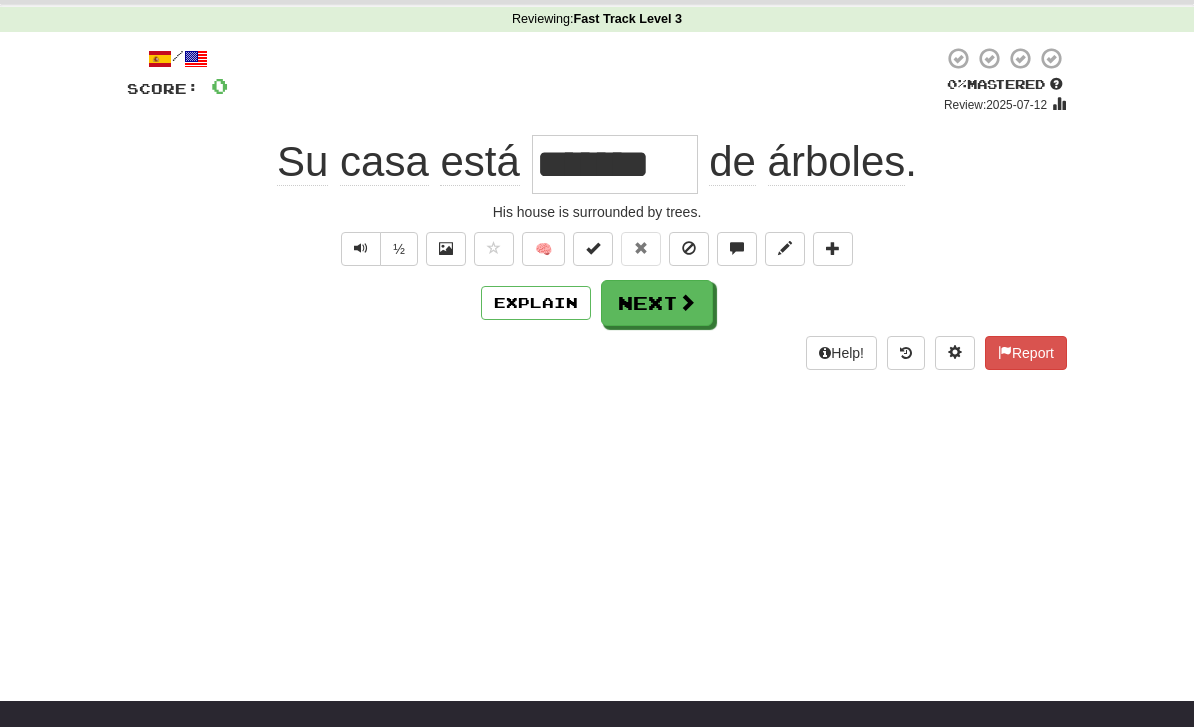 click on "Explain" at bounding box center (536, 303) 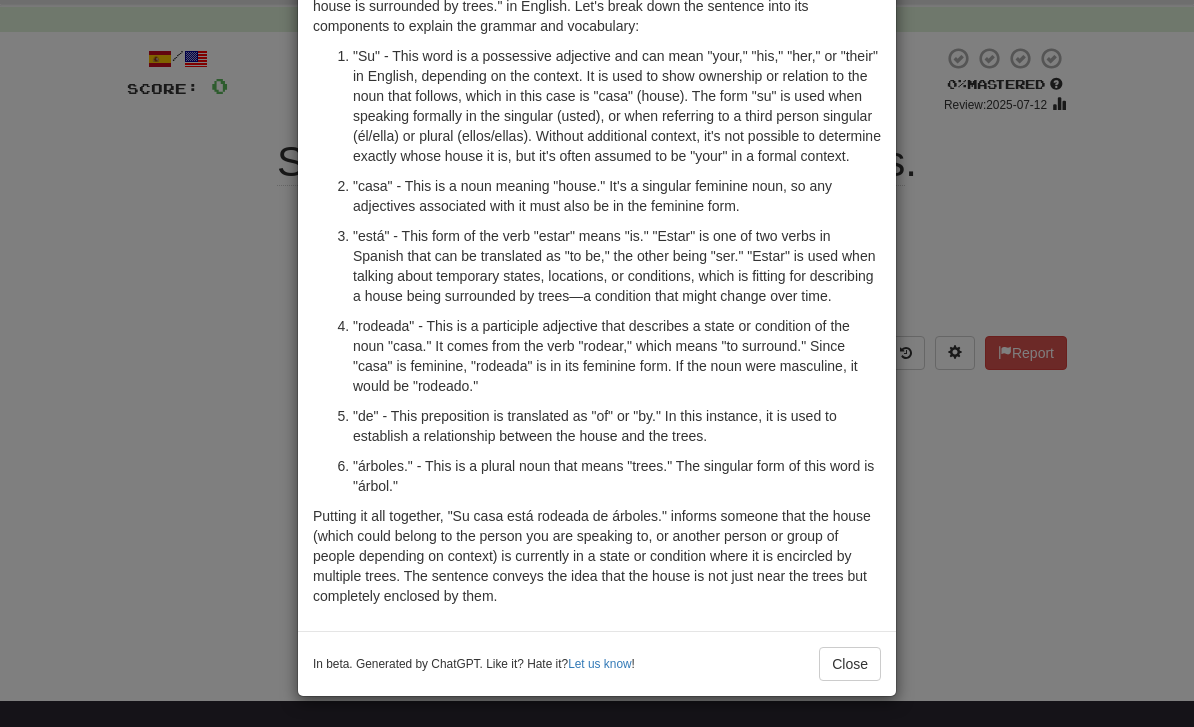 scroll, scrollTop: 161, scrollLeft: 0, axis: vertical 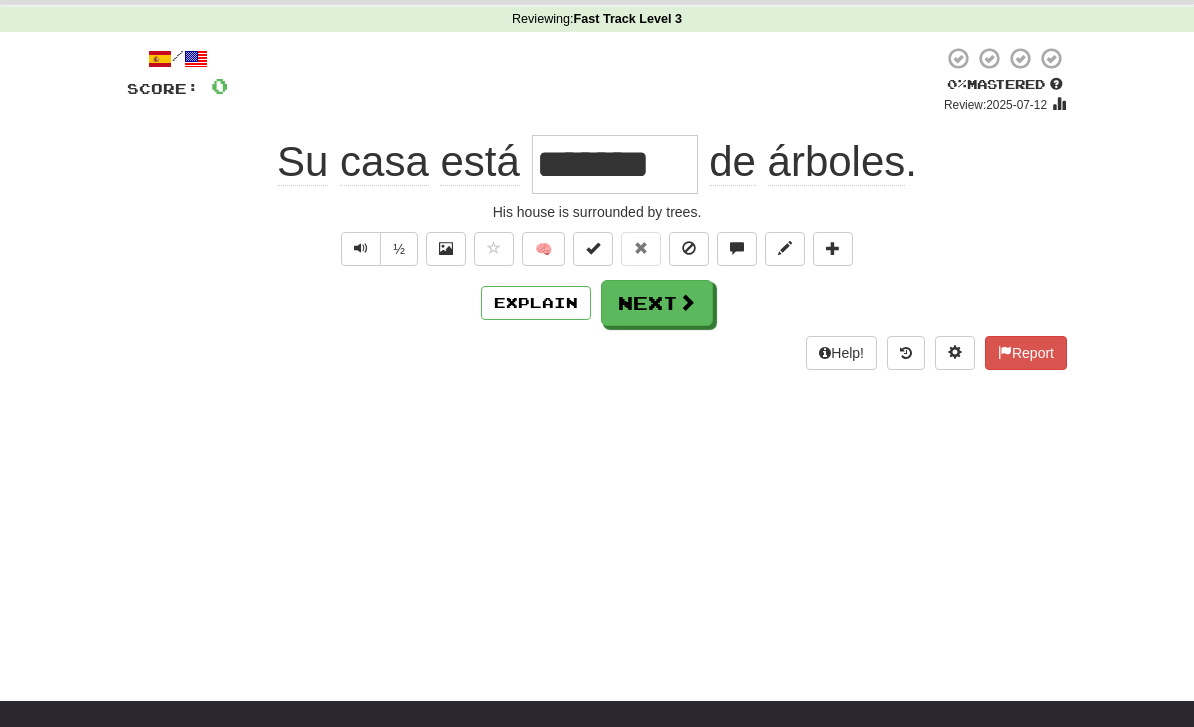 click on "Next" at bounding box center [657, 303] 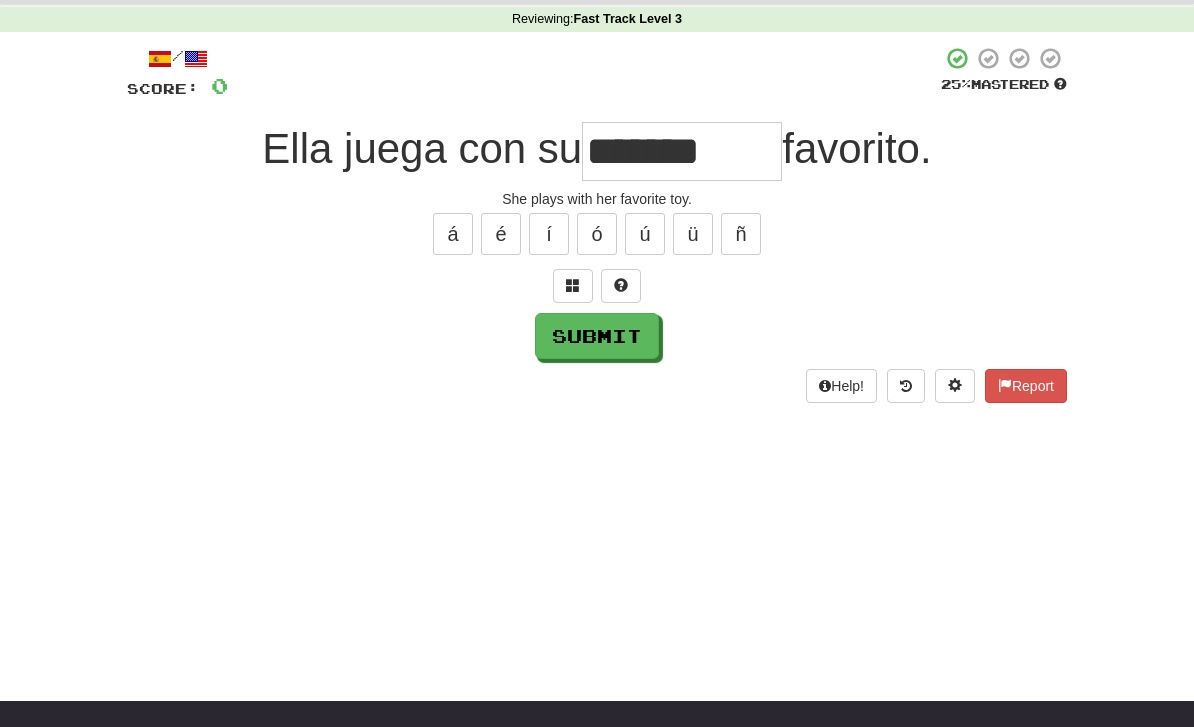 click on "Submit" at bounding box center (597, 336) 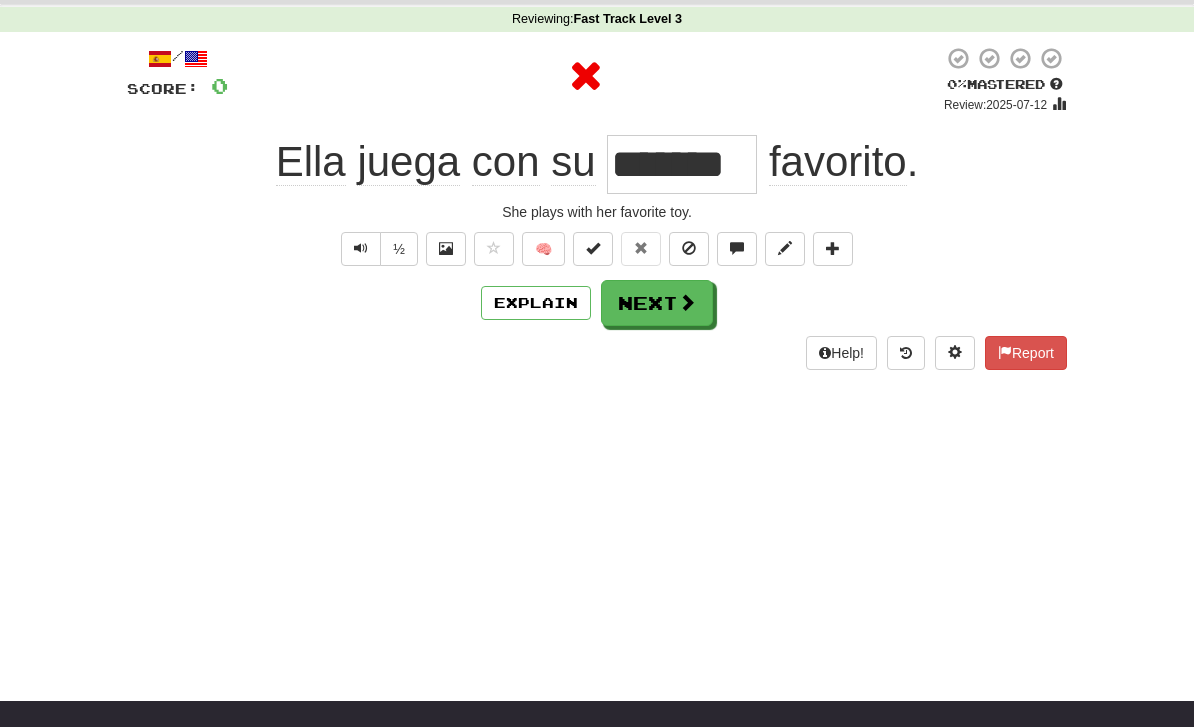 click on "Explain" at bounding box center [536, 303] 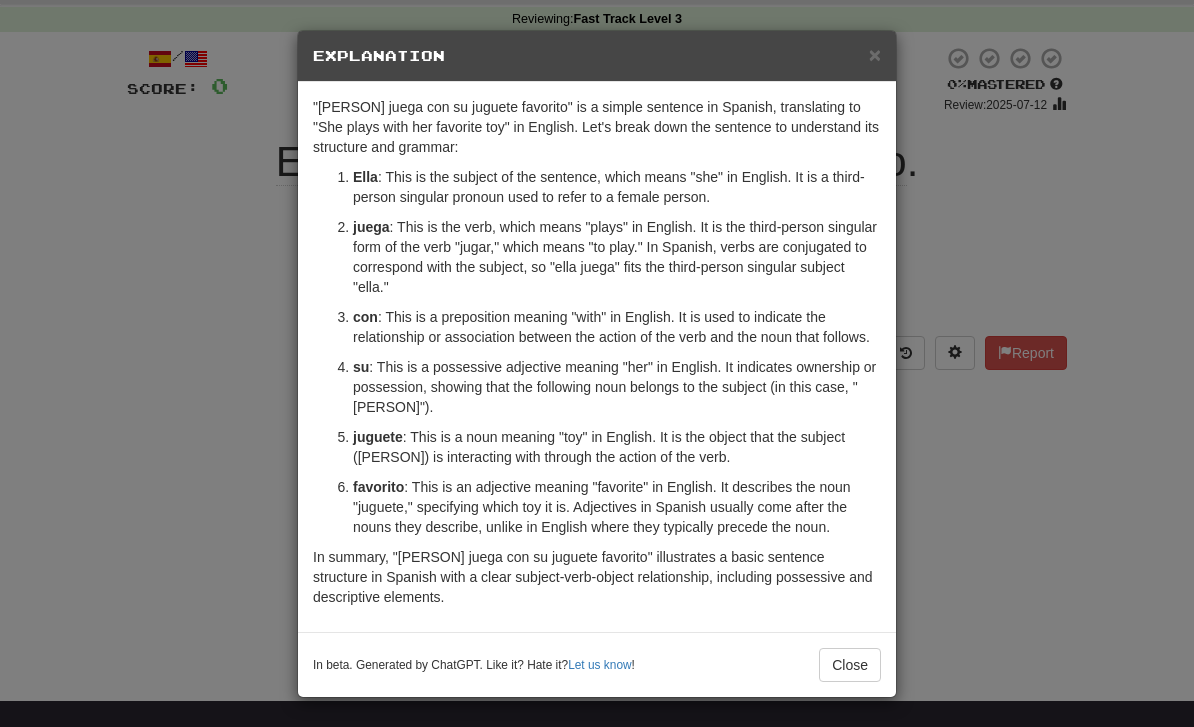 click on "Close" at bounding box center [850, 665] 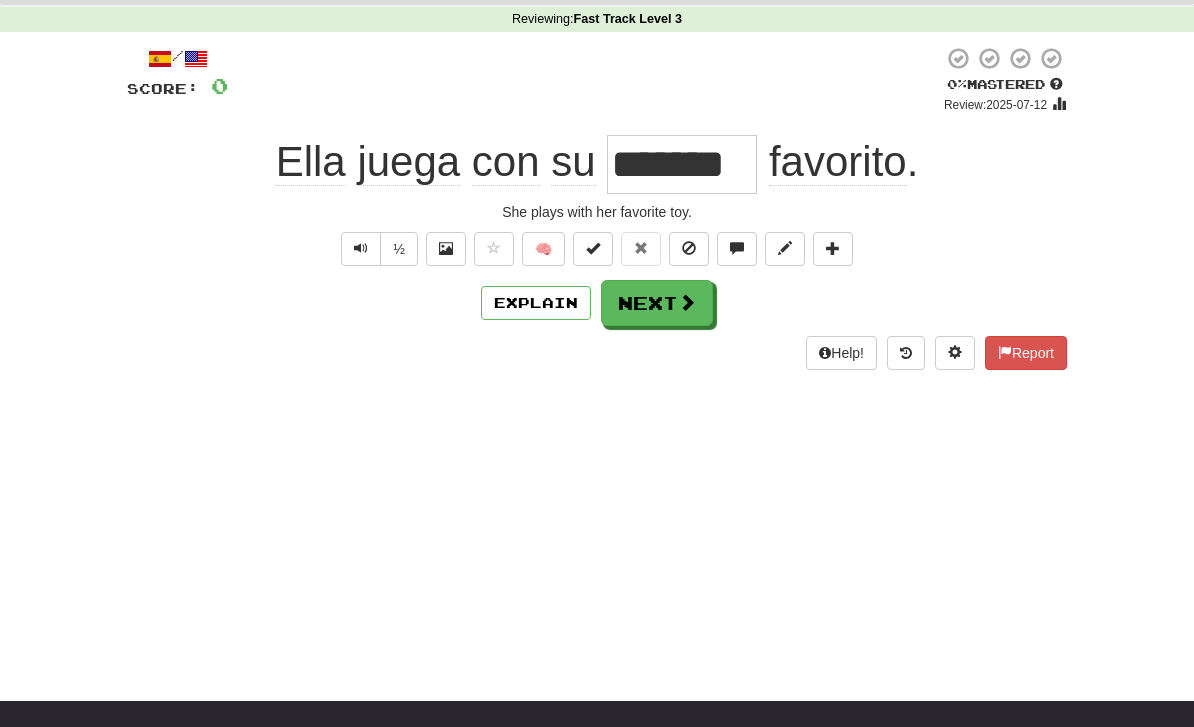 click on "Next" at bounding box center [657, 303] 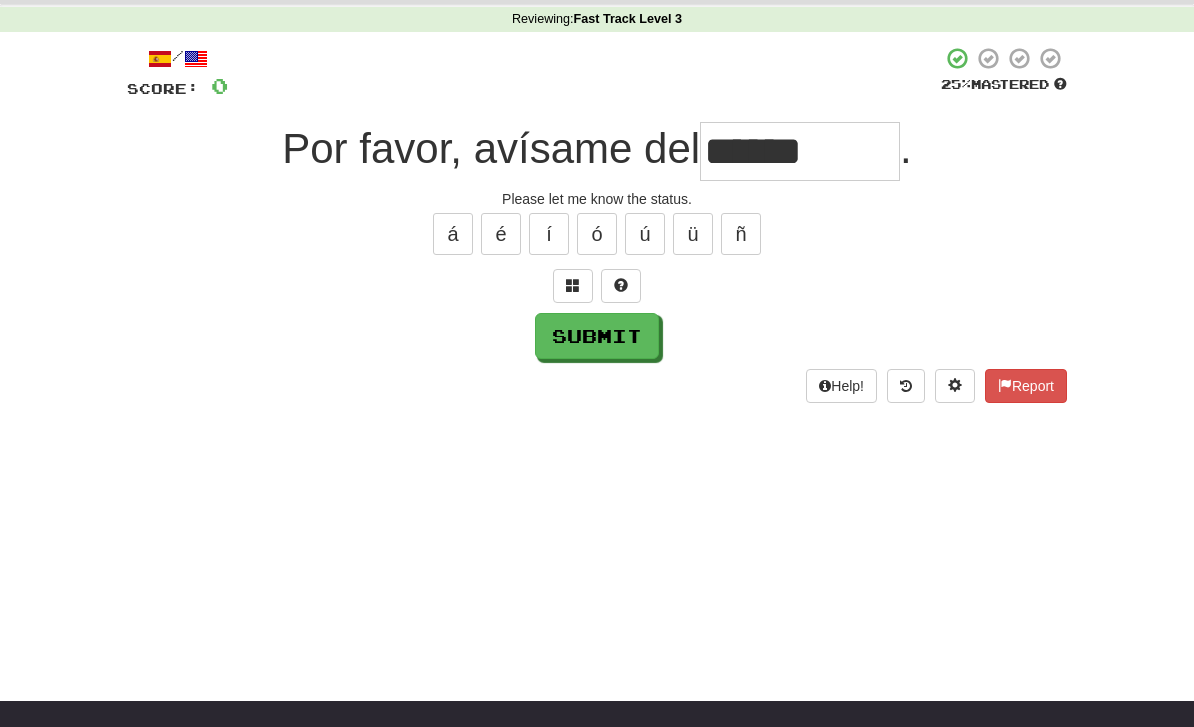 click on "Submit" at bounding box center [597, 336] 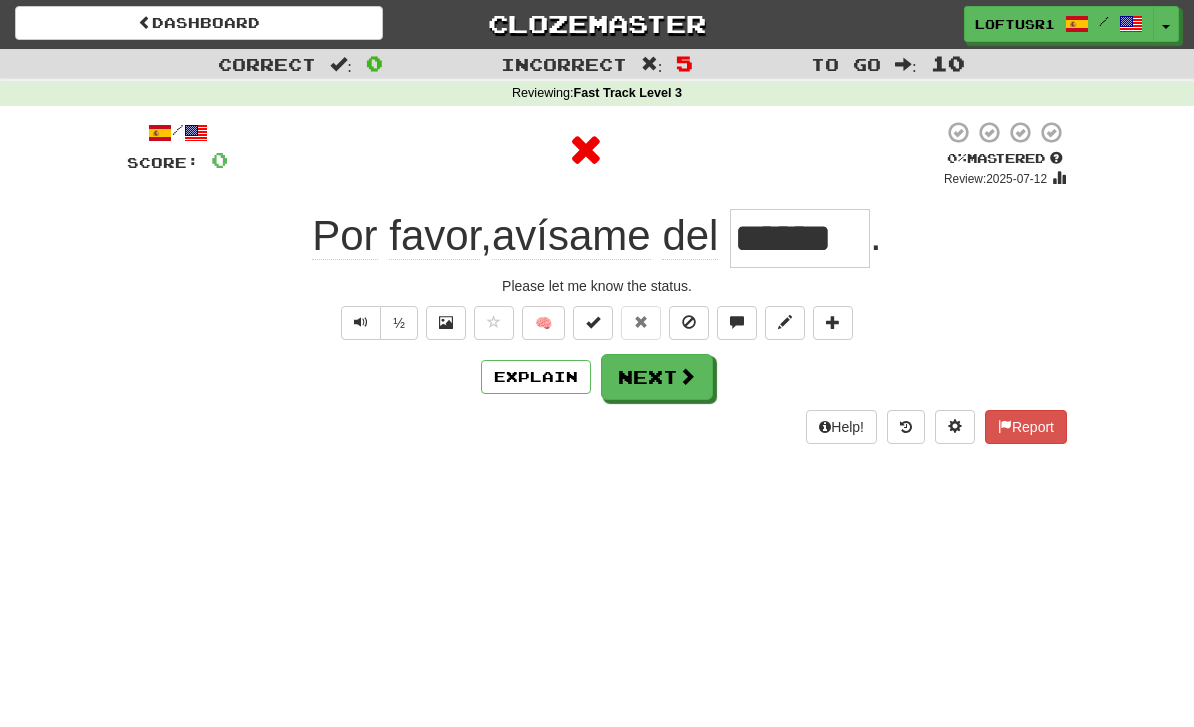 scroll, scrollTop: 0, scrollLeft: 0, axis: both 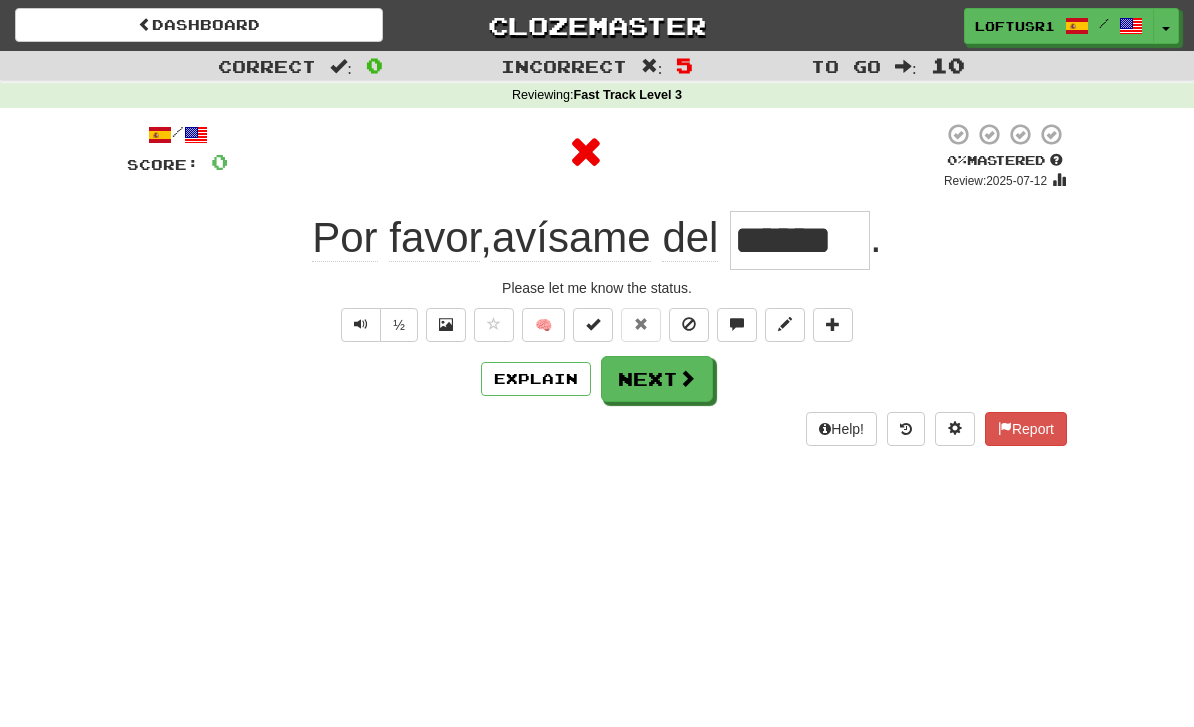 click on "Explain" at bounding box center [536, 379] 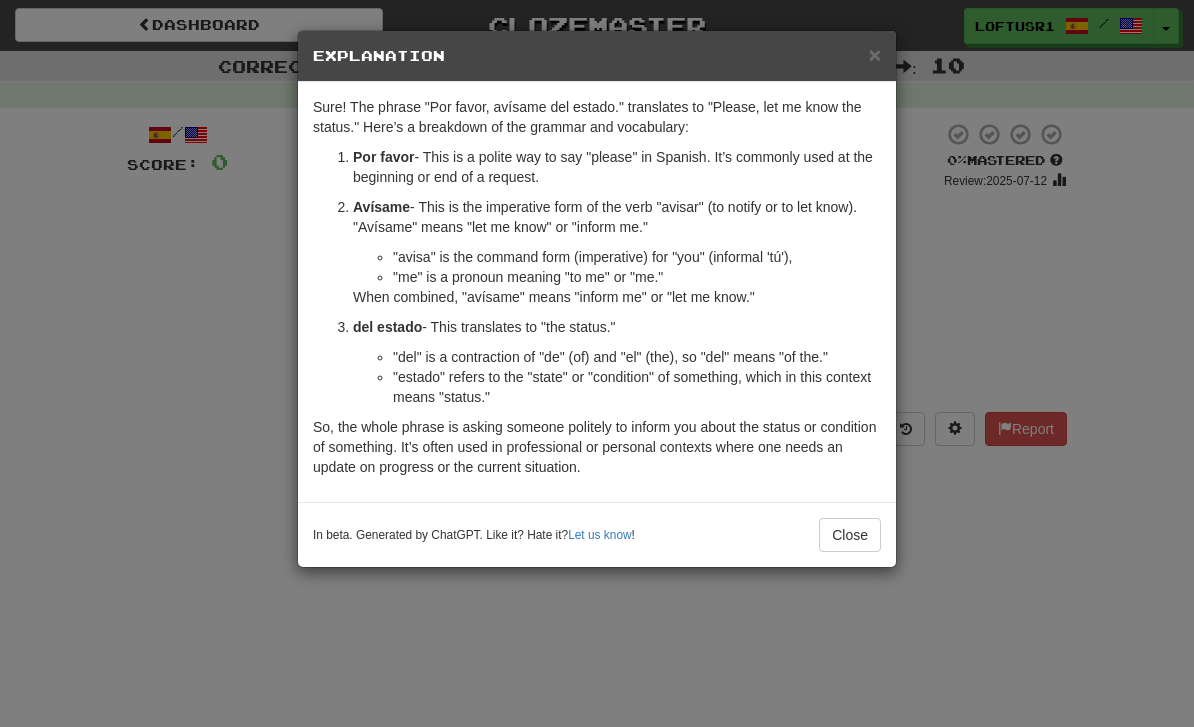 click on "Close" at bounding box center [850, 535] 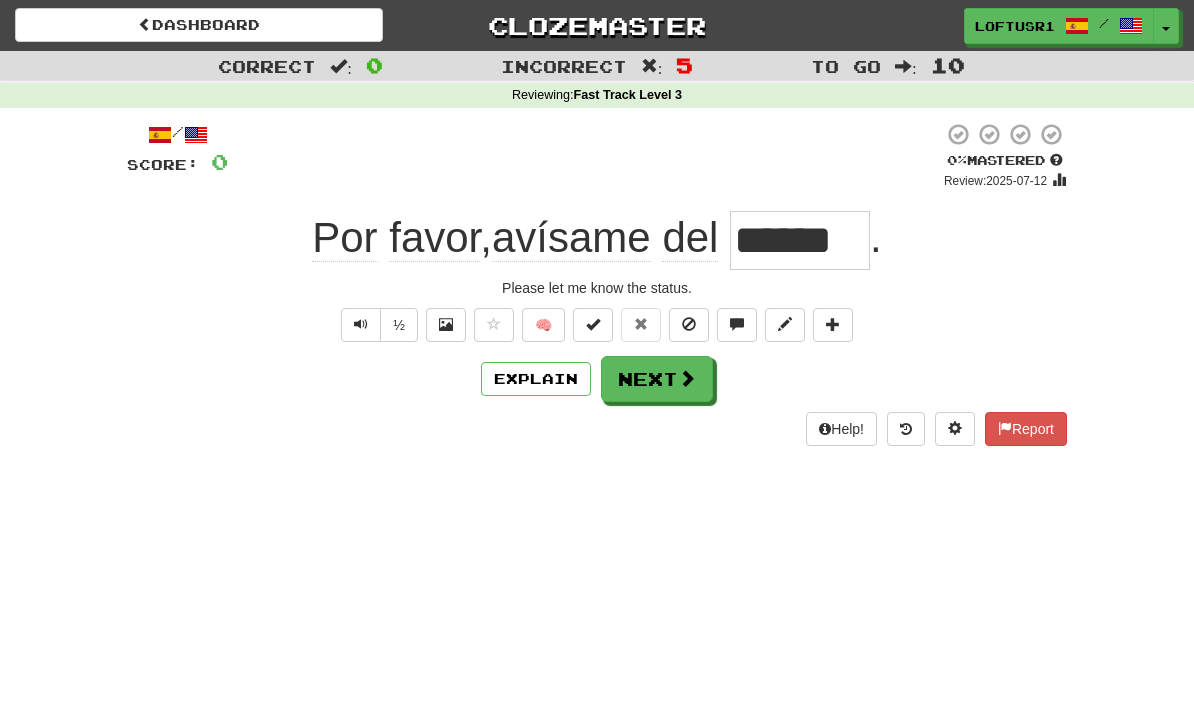 click at bounding box center [687, 378] 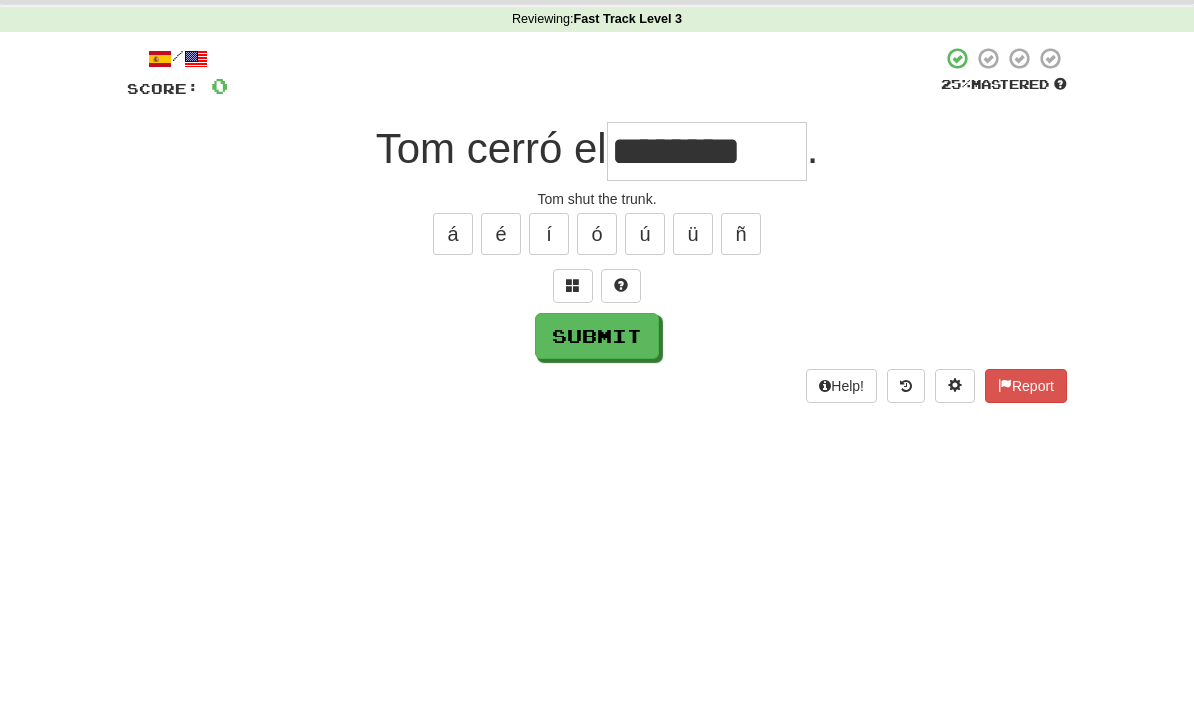 scroll, scrollTop: 76, scrollLeft: 0, axis: vertical 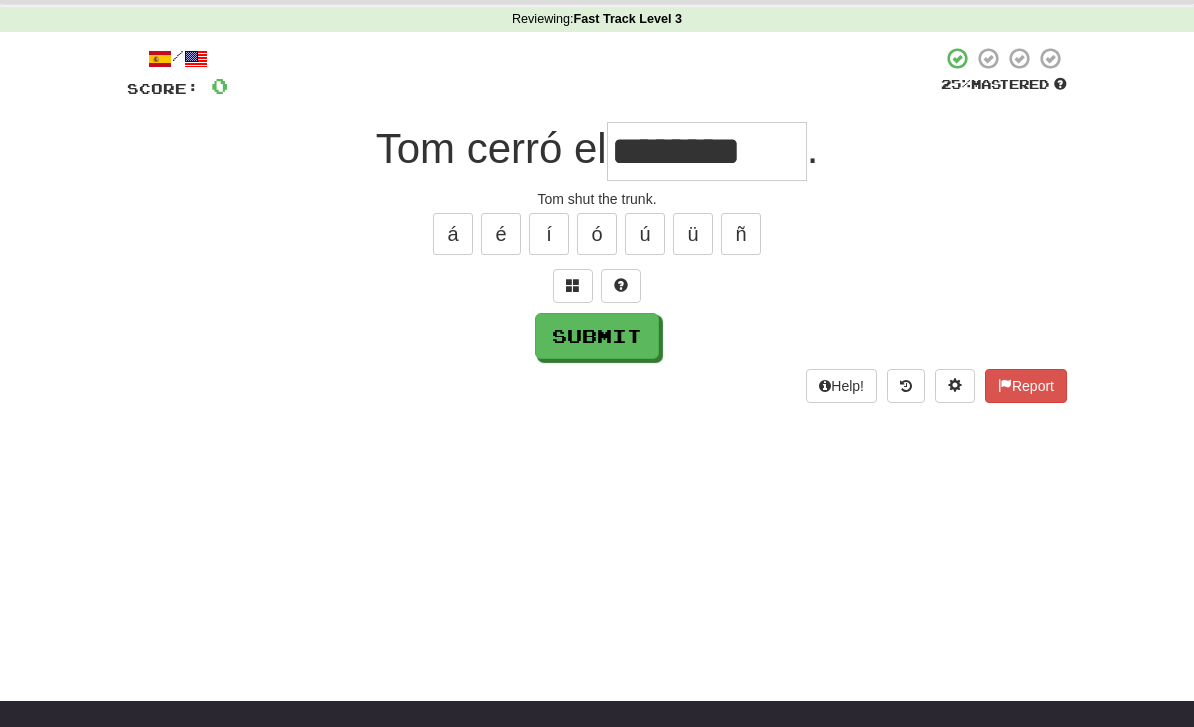 click on "Submit" at bounding box center [597, 336] 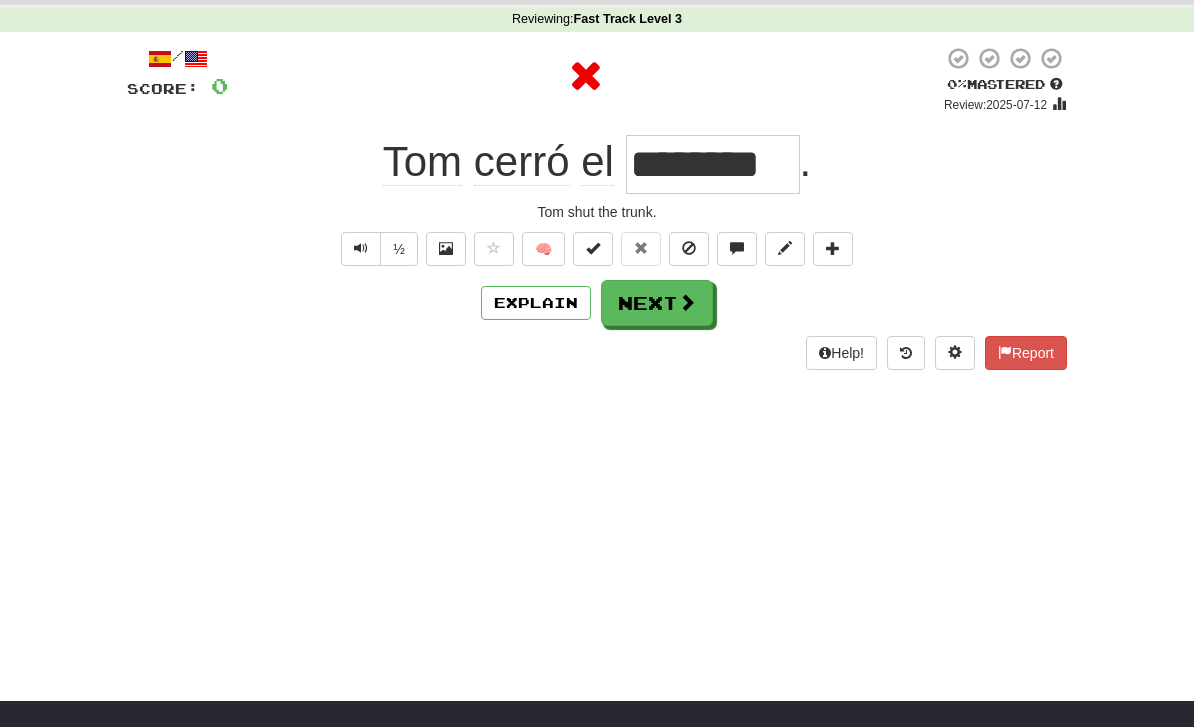 scroll, scrollTop: 0, scrollLeft: 0, axis: both 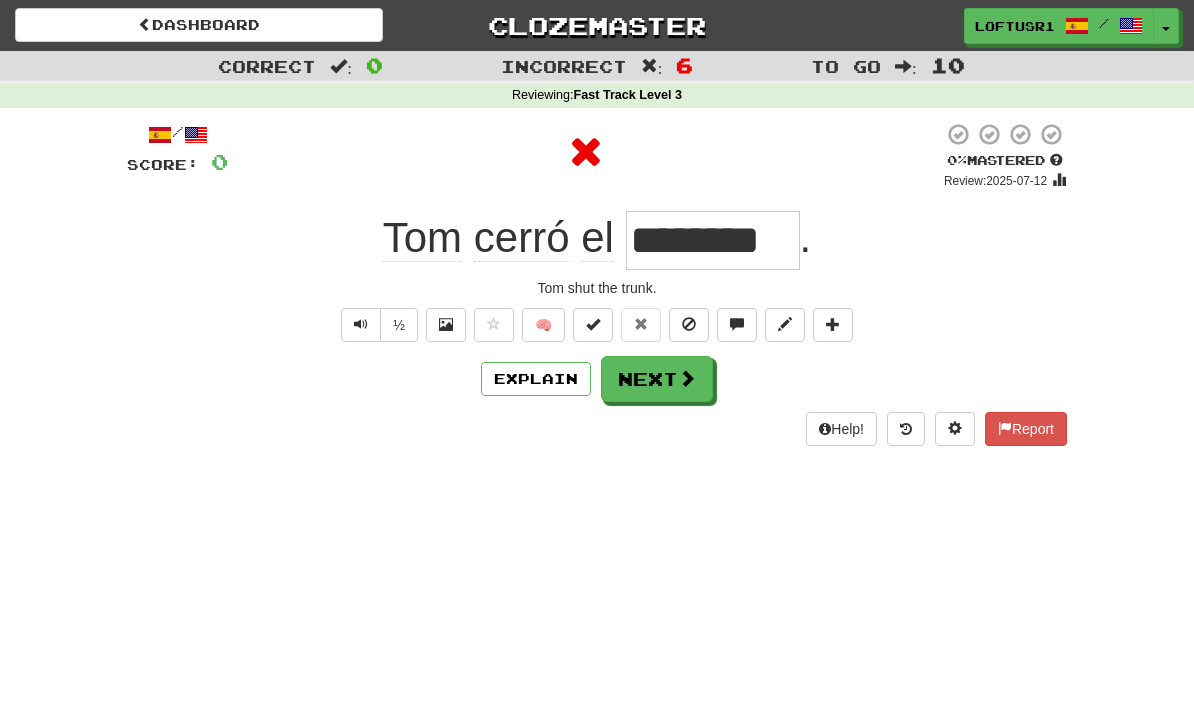 click on "Next" at bounding box center (657, 379) 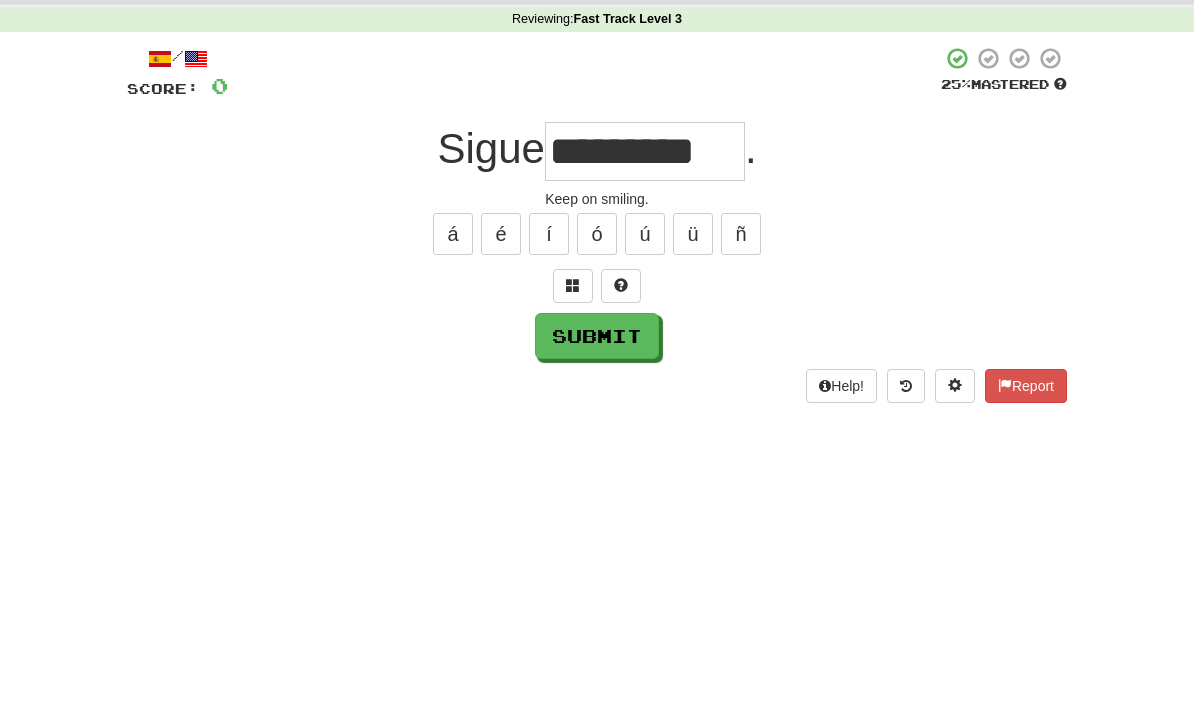 scroll, scrollTop: 76, scrollLeft: 0, axis: vertical 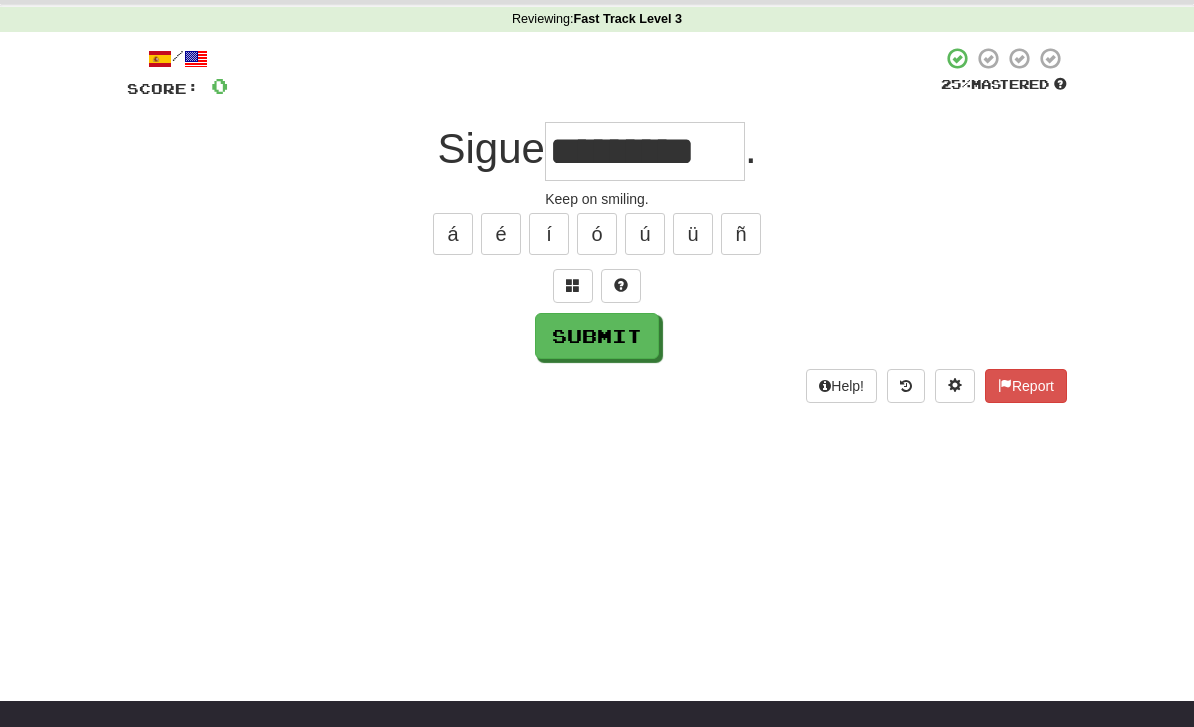 type on "*********" 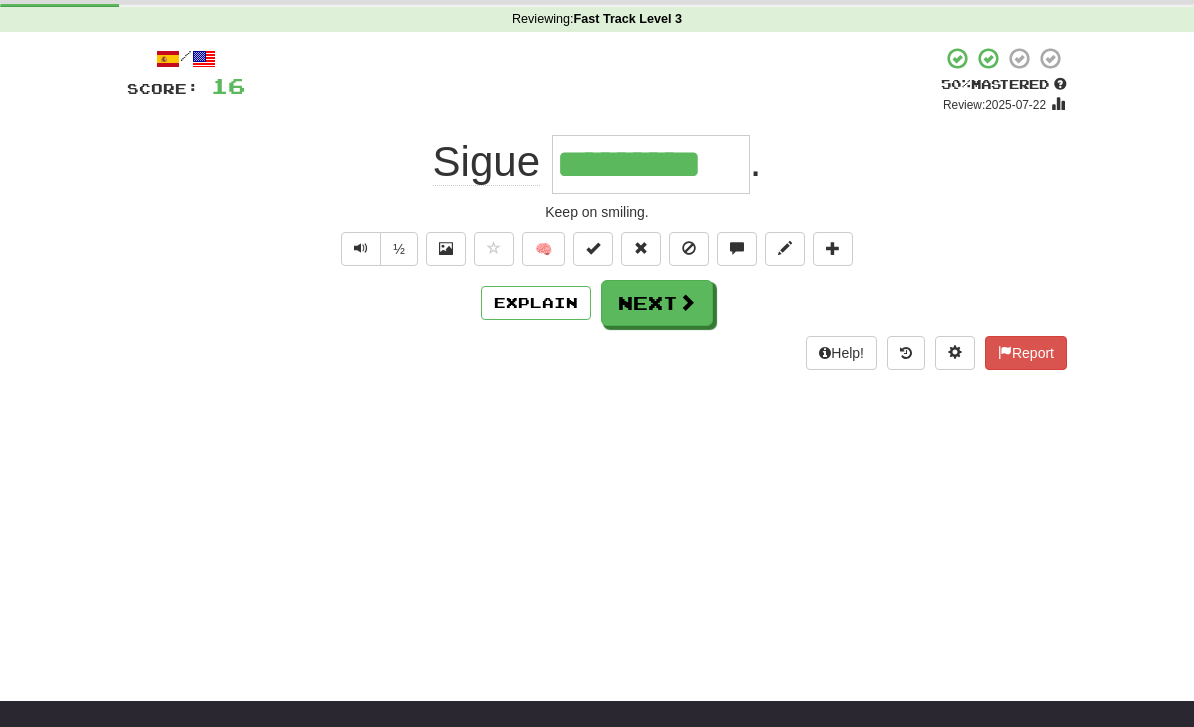 click on "Next" at bounding box center [657, 303] 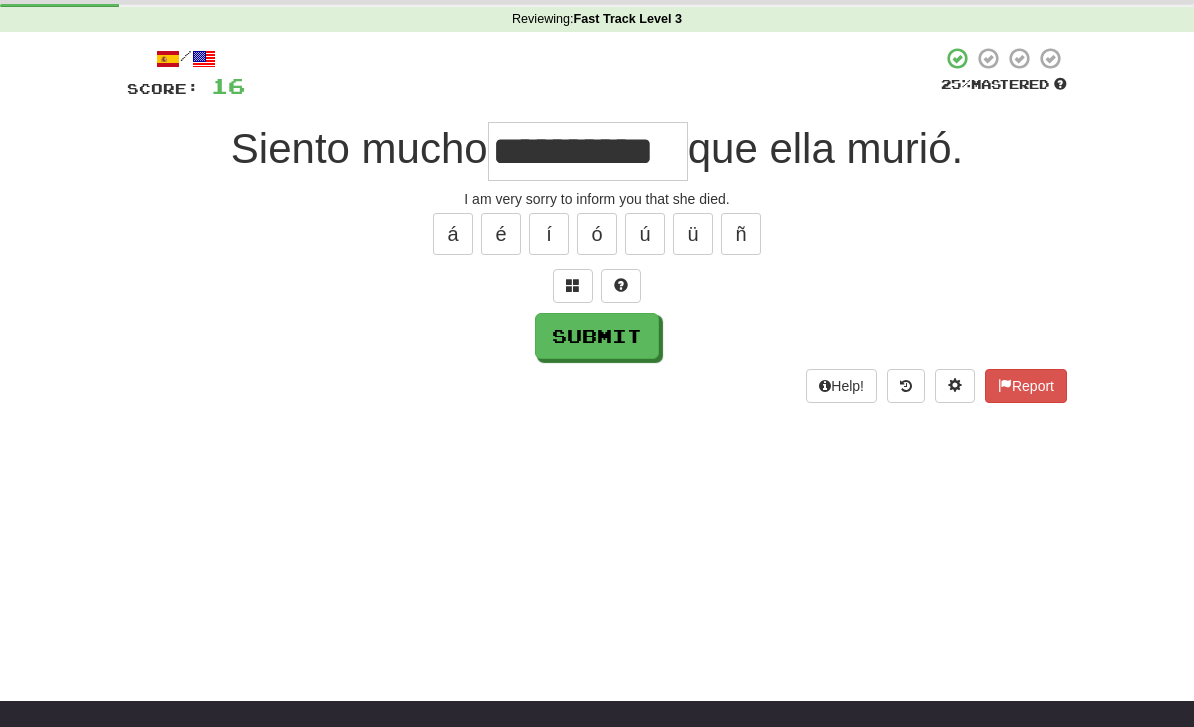 type on "**********" 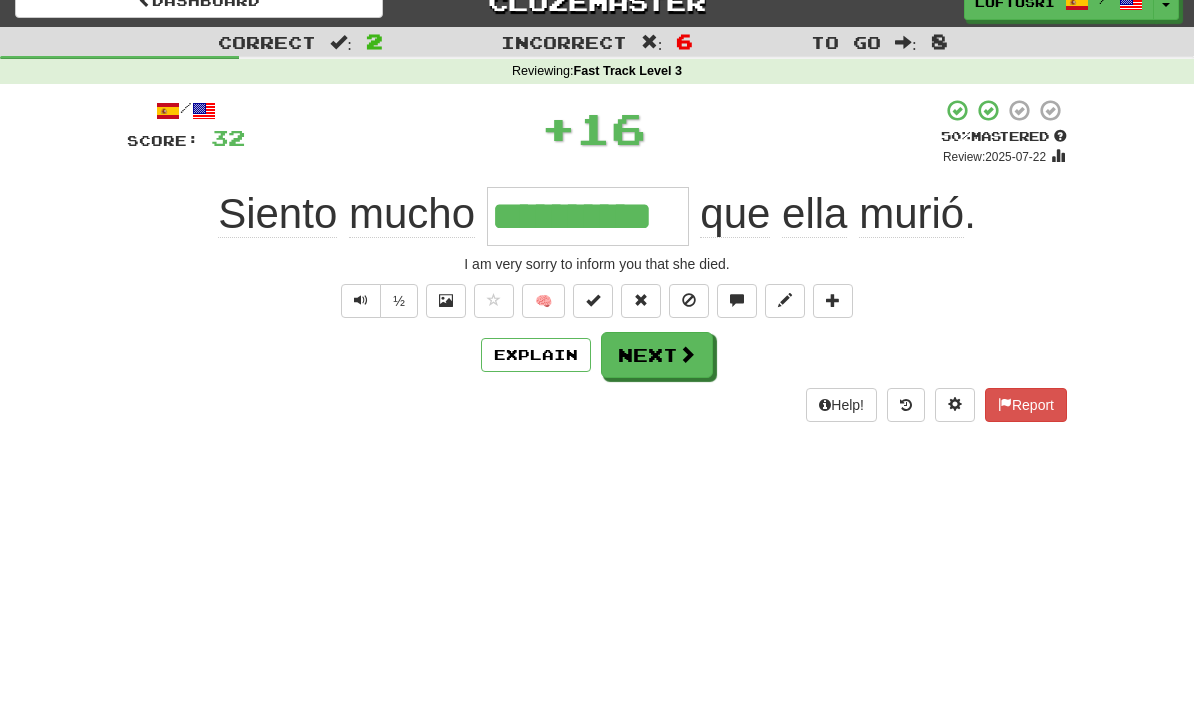 scroll, scrollTop: 0, scrollLeft: 0, axis: both 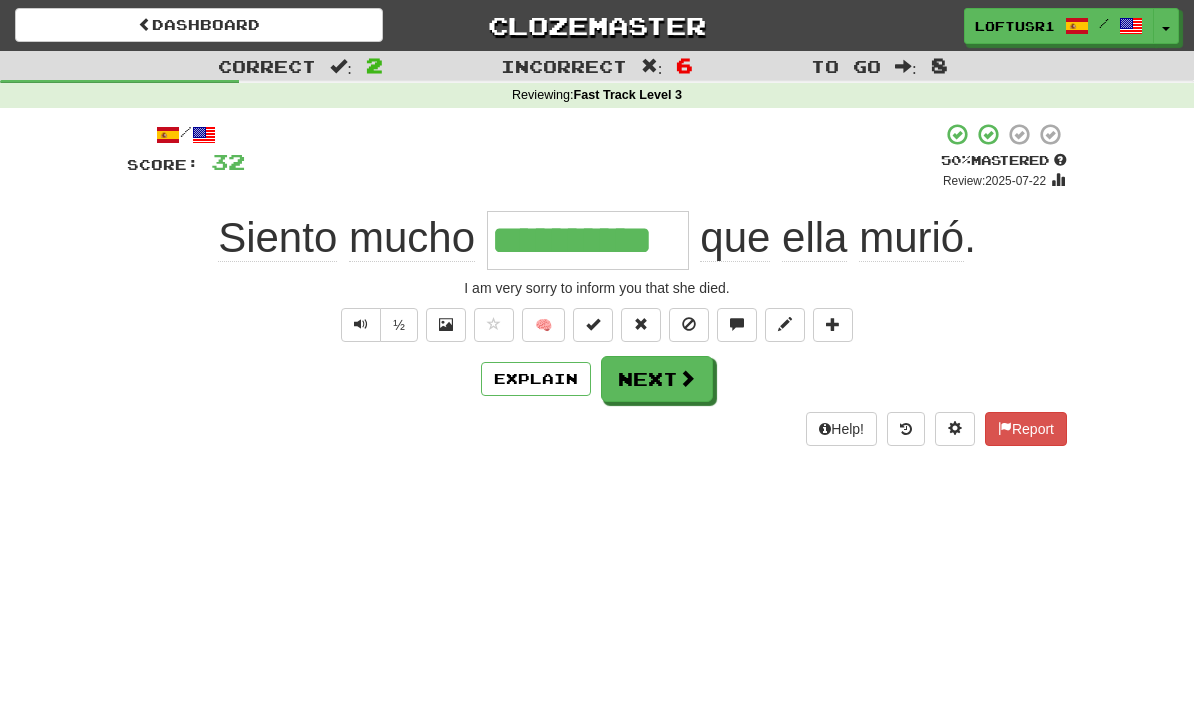 click on "Next" at bounding box center [657, 379] 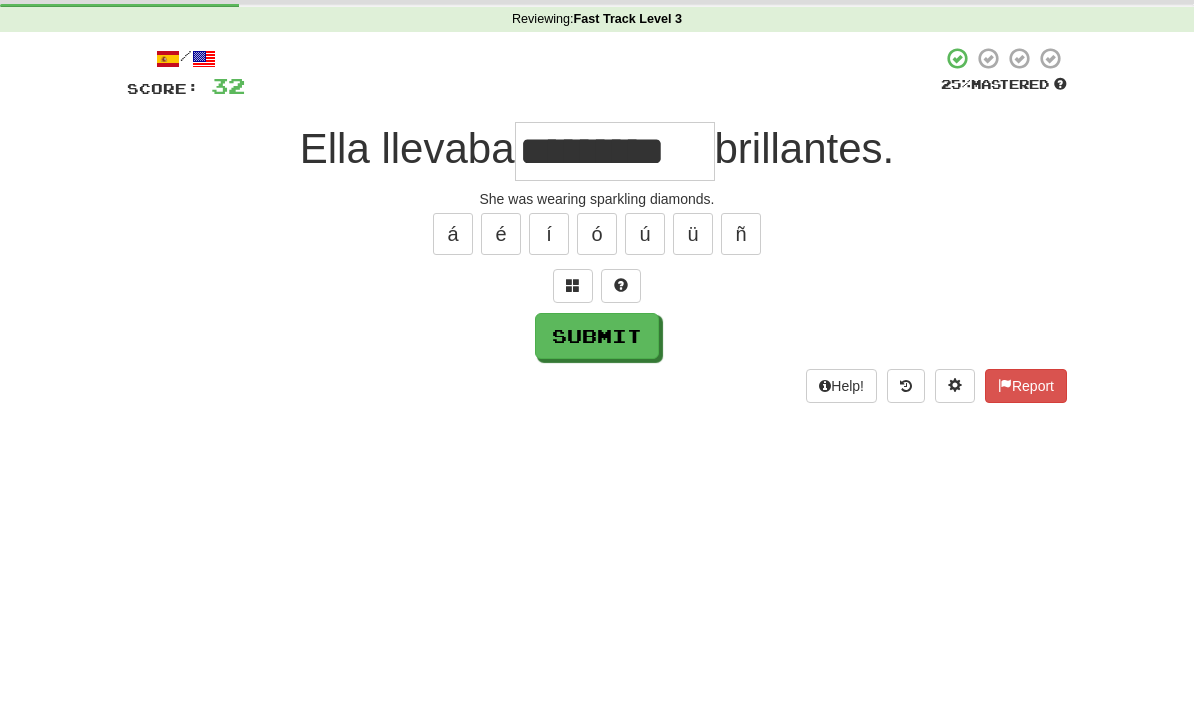 scroll, scrollTop: 76, scrollLeft: 0, axis: vertical 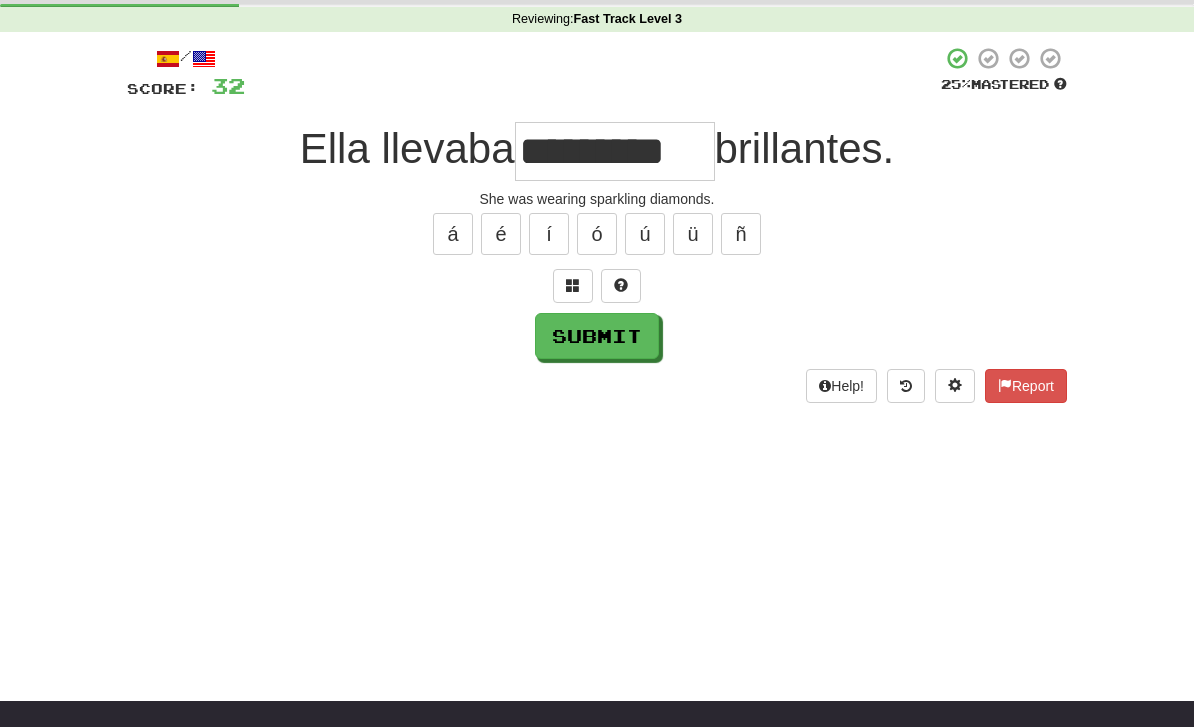 type on "*********" 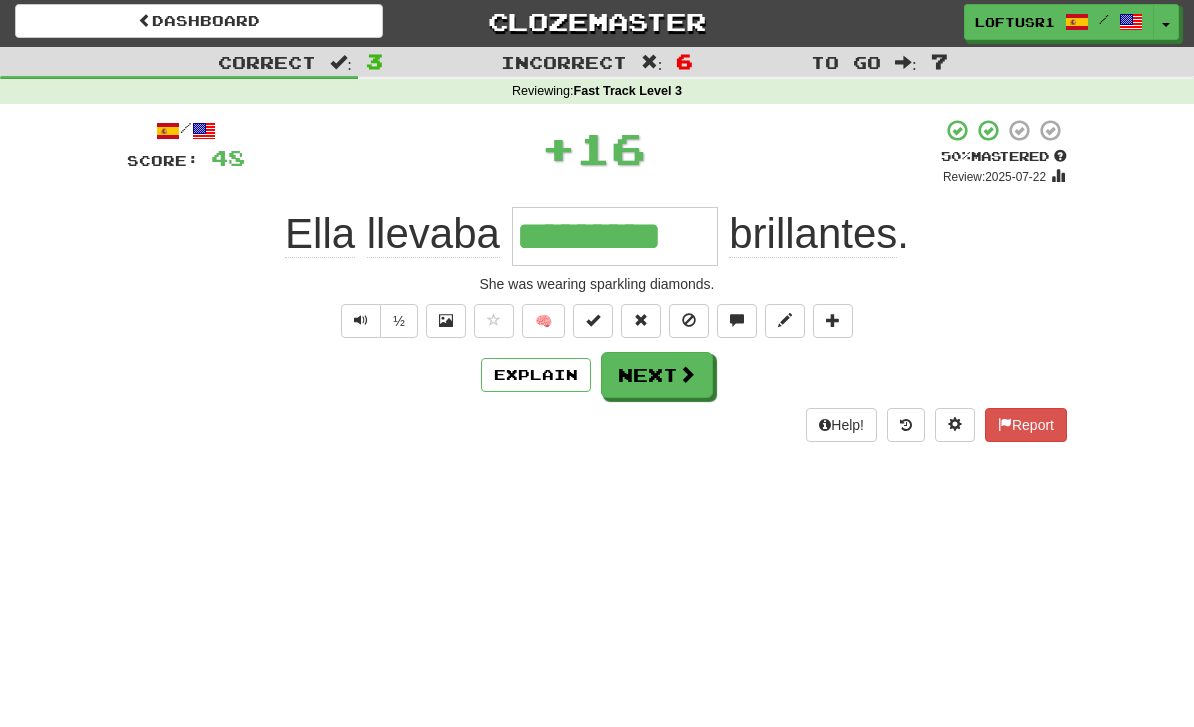 scroll, scrollTop: 0, scrollLeft: 0, axis: both 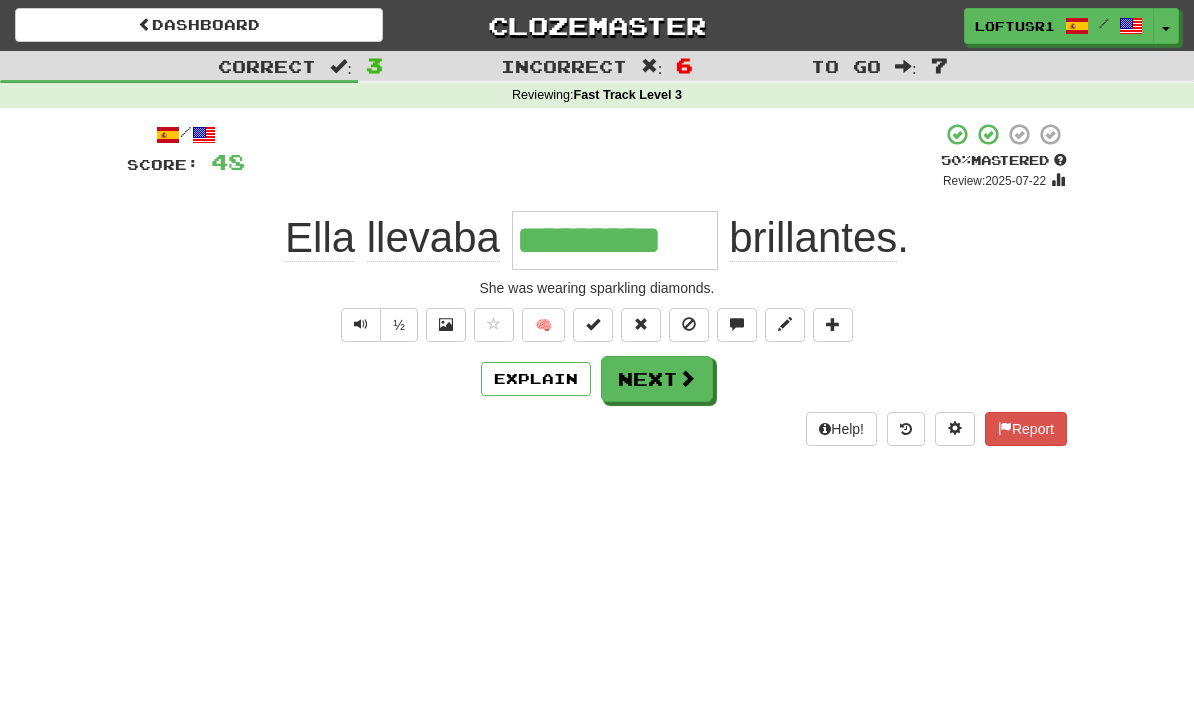 click on "Next" at bounding box center [657, 379] 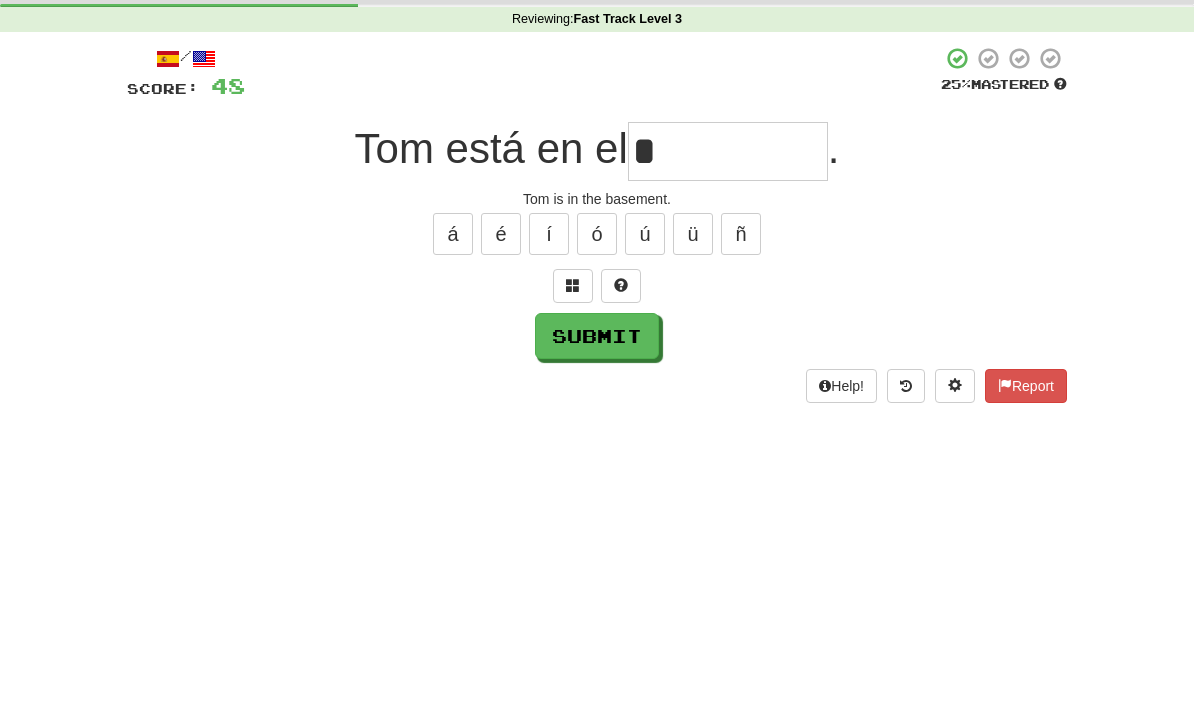 scroll, scrollTop: 76, scrollLeft: 0, axis: vertical 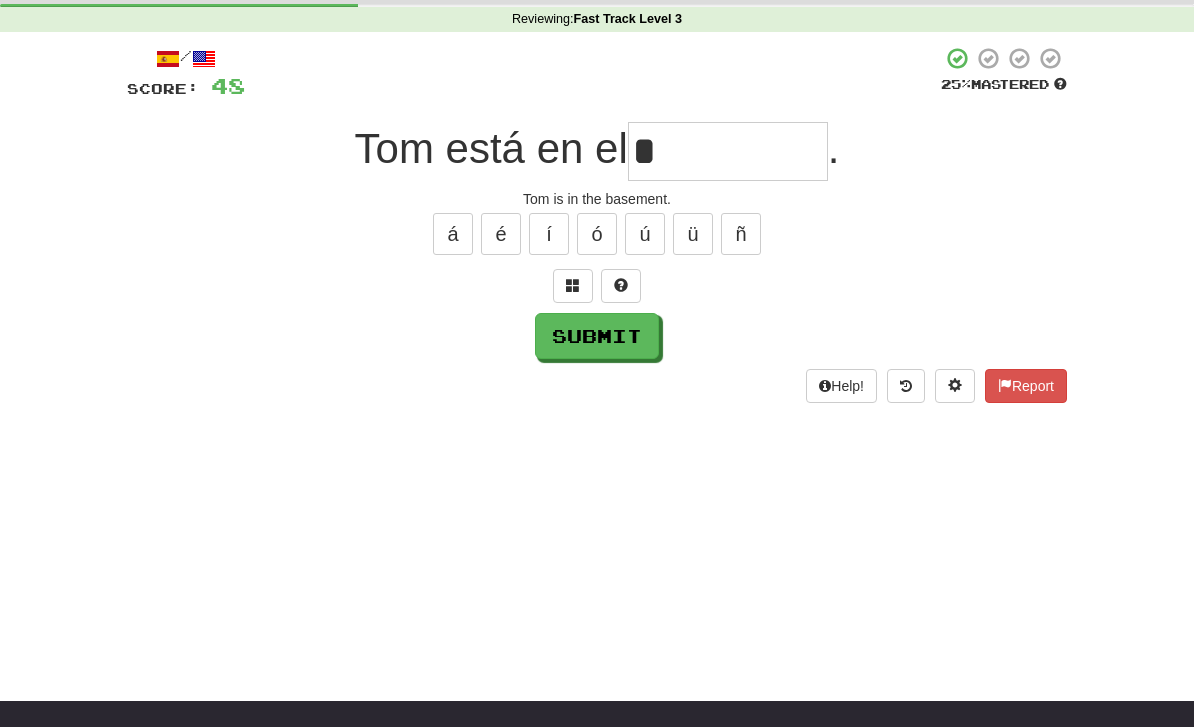 click on "Submit" at bounding box center [597, 336] 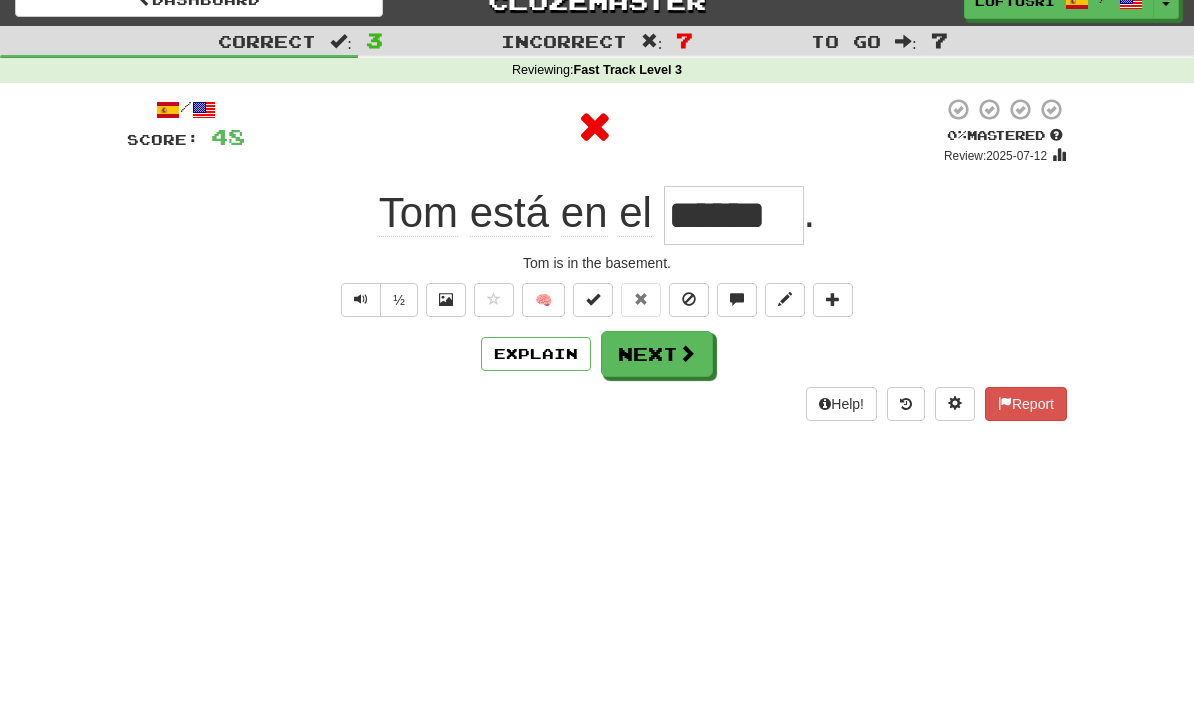 scroll, scrollTop: 0, scrollLeft: 0, axis: both 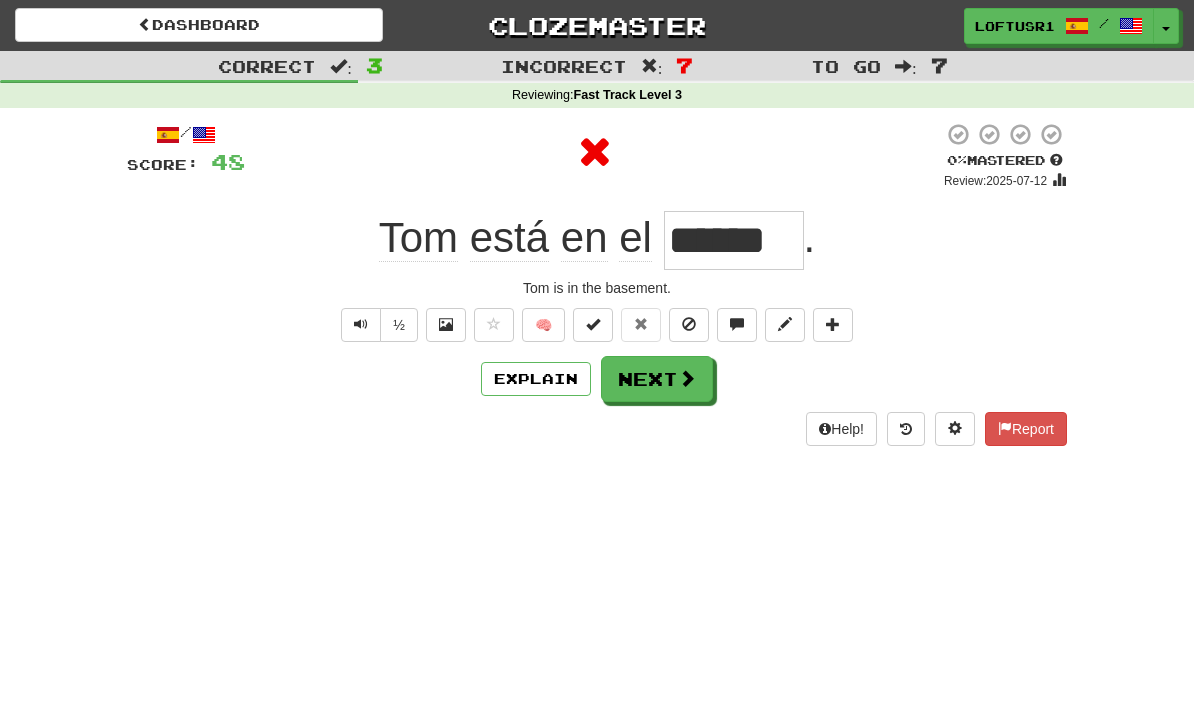 click on "Next" at bounding box center (657, 379) 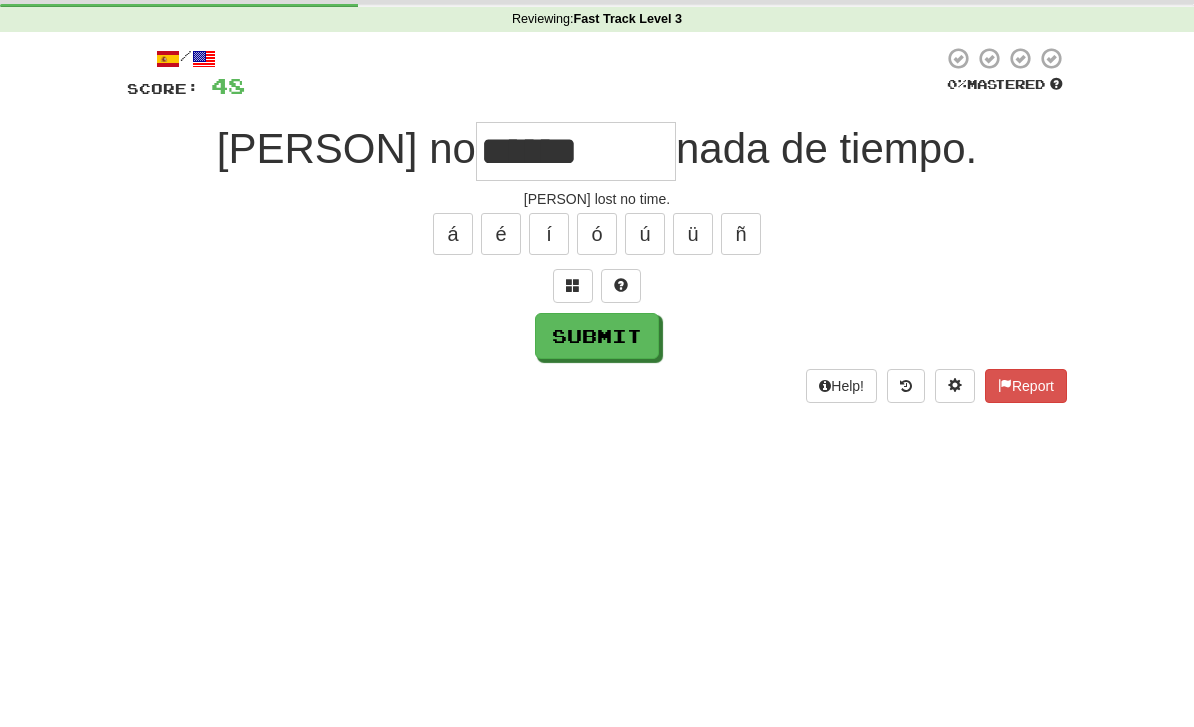 scroll, scrollTop: 76, scrollLeft: 0, axis: vertical 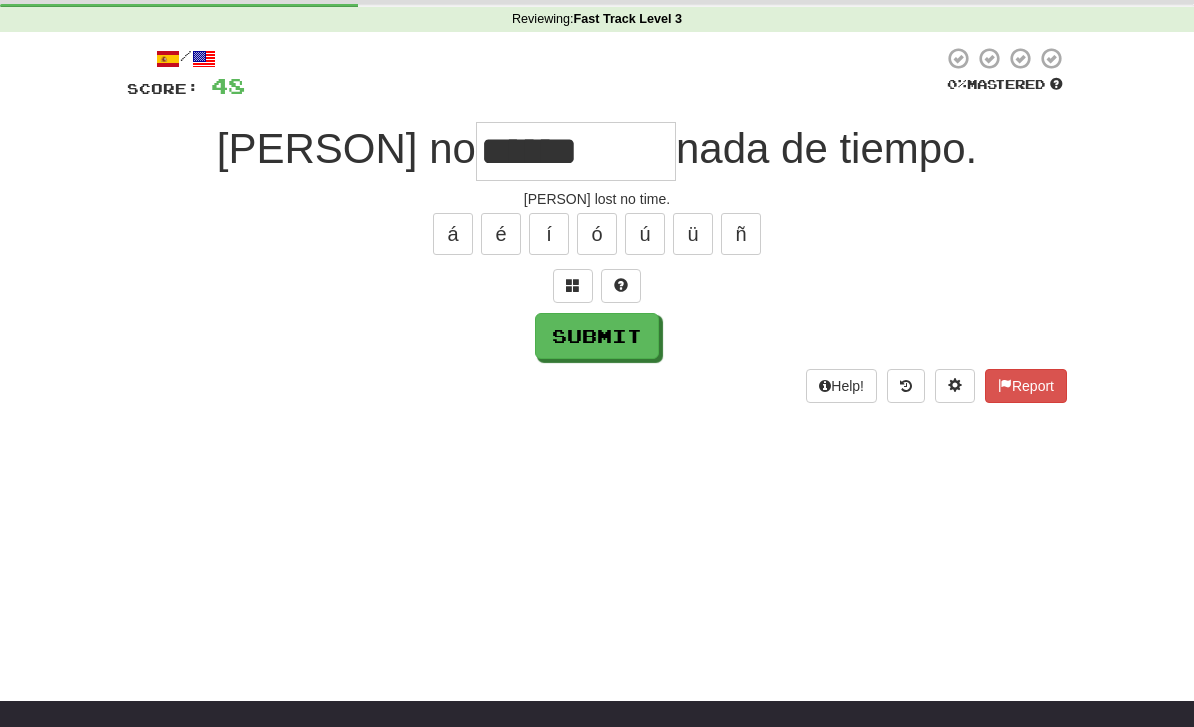 type on "******" 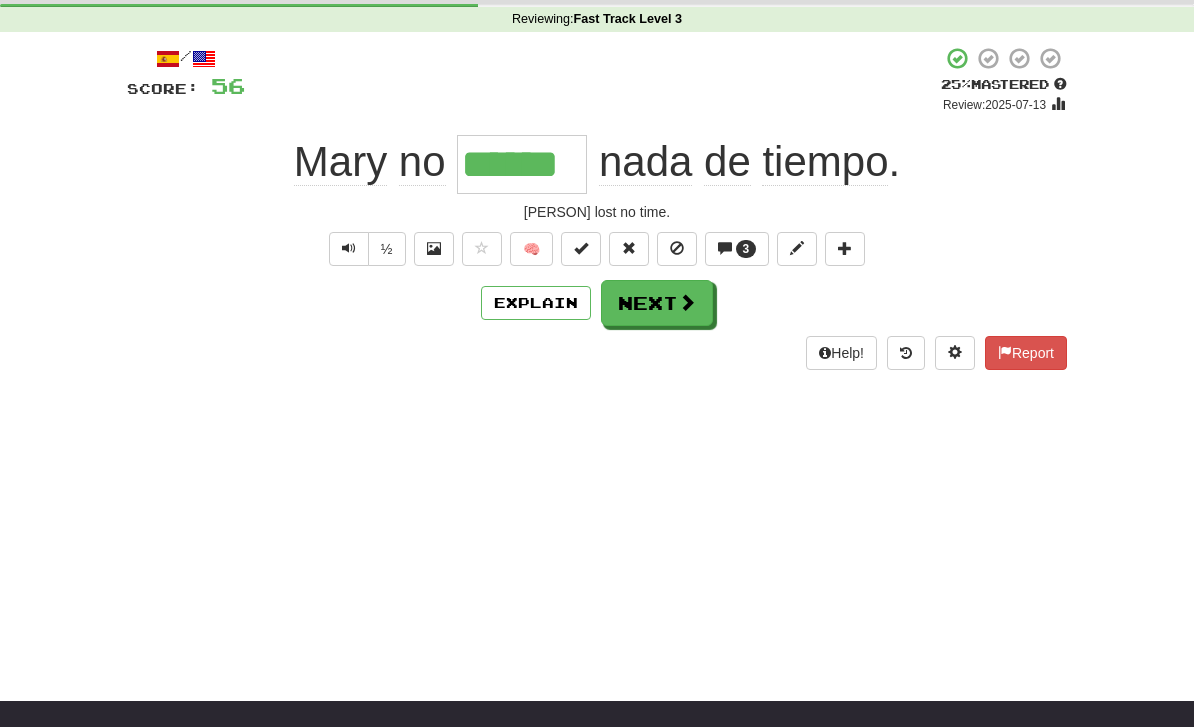 click on "3" at bounding box center [746, 249] 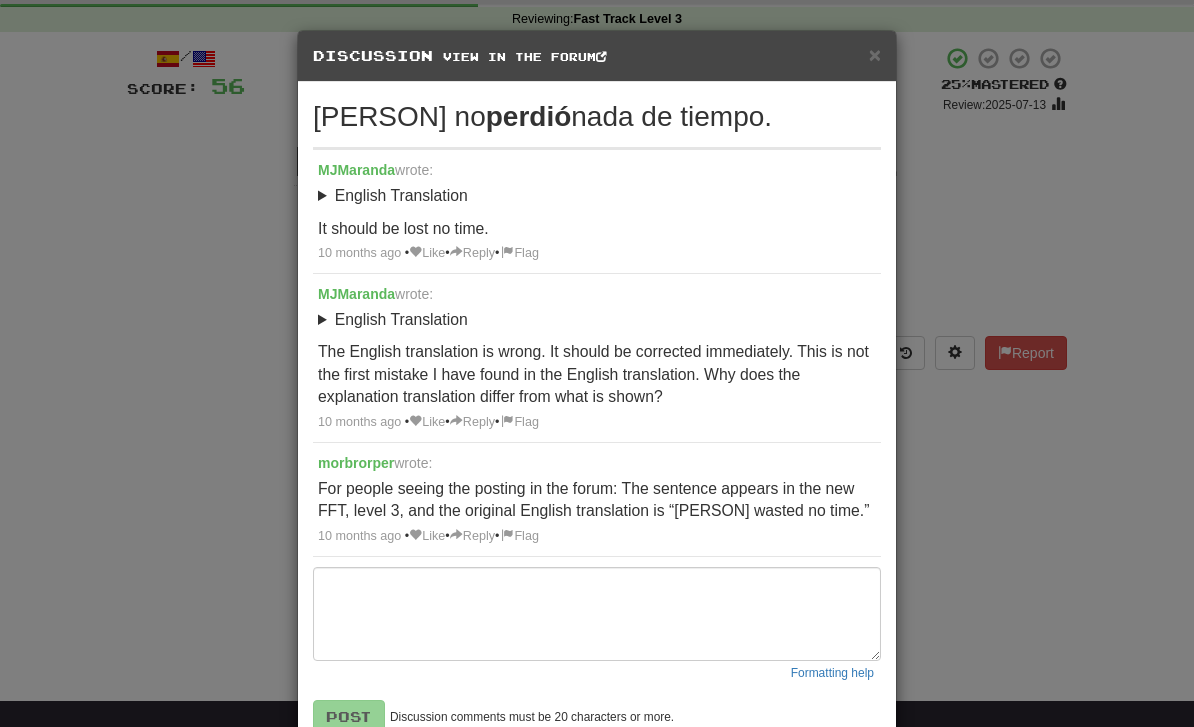 scroll, scrollTop: 0, scrollLeft: 0, axis: both 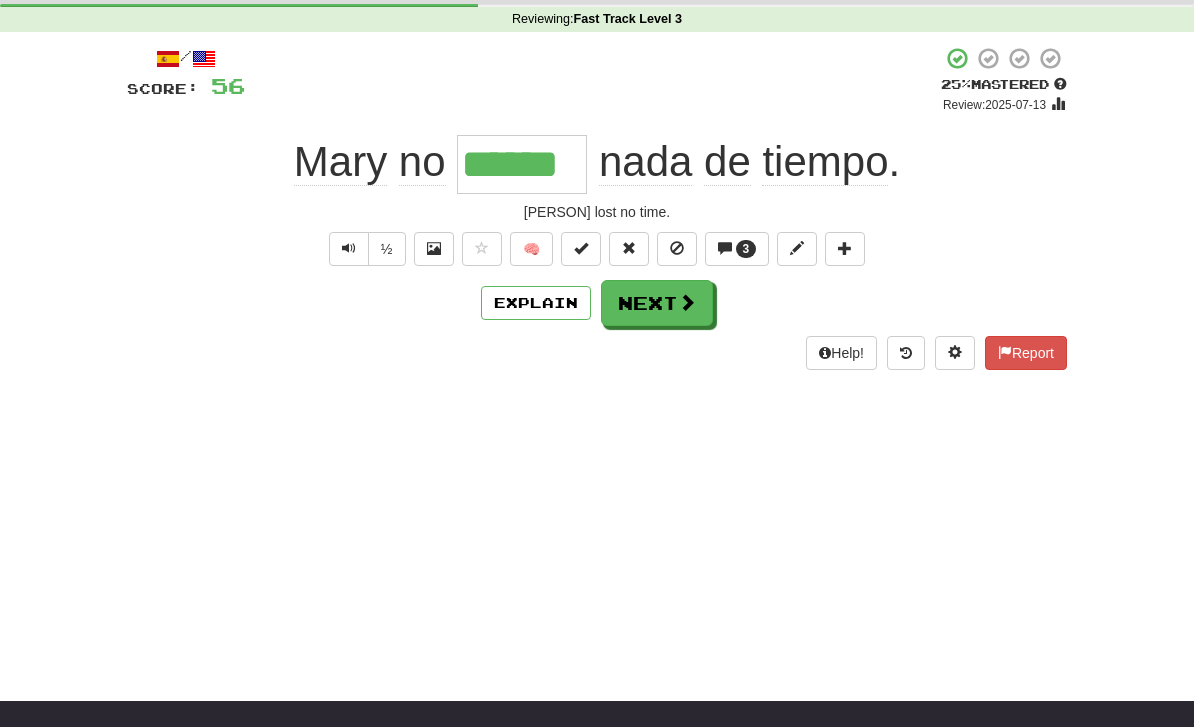 click on "Next" at bounding box center [657, 303] 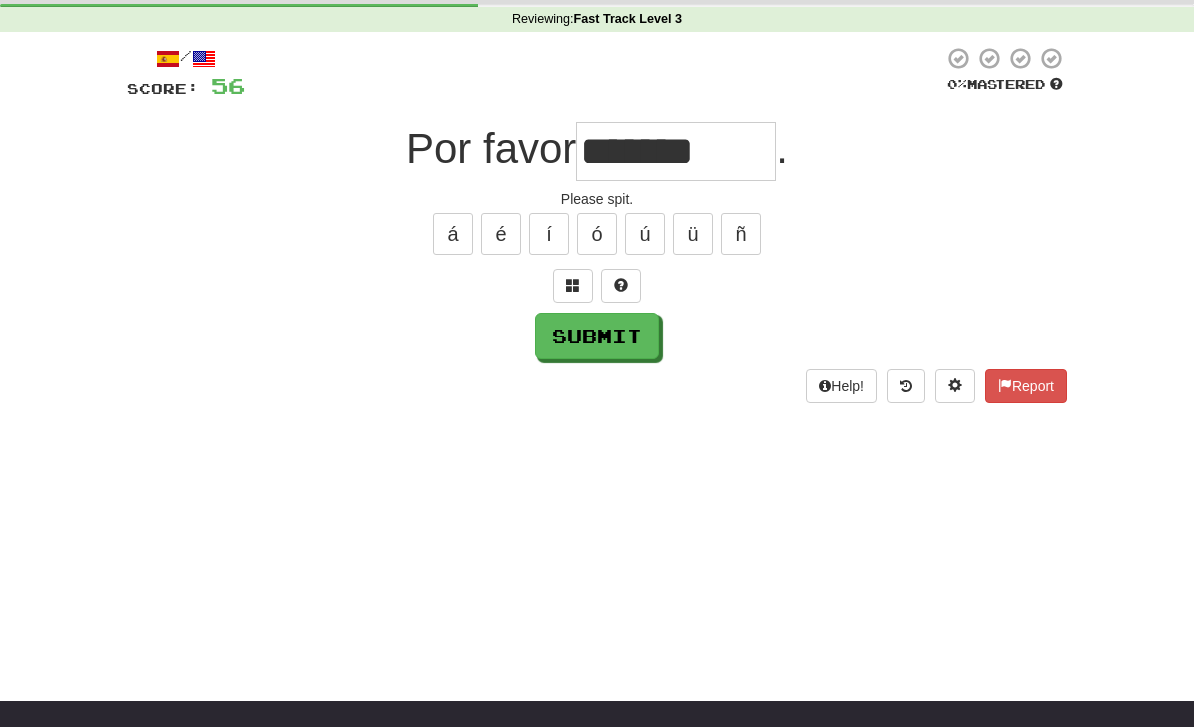 click on "Submit" at bounding box center (597, 336) 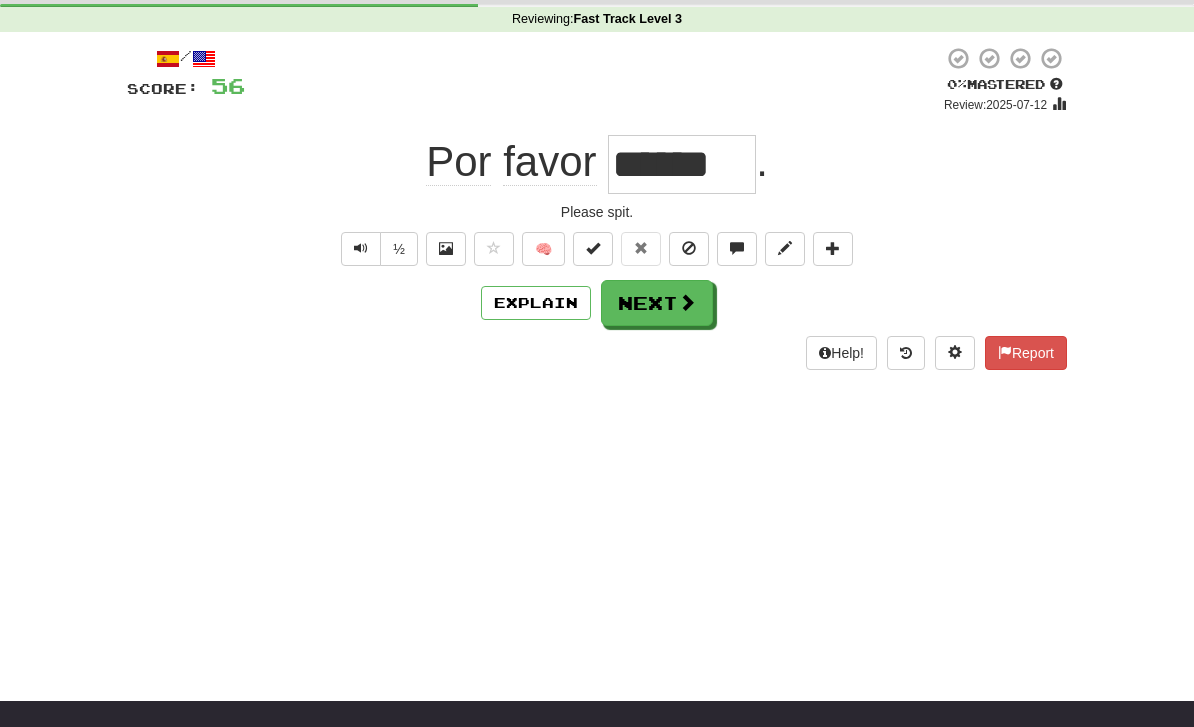 click on "Explain" at bounding box center [536, 303] 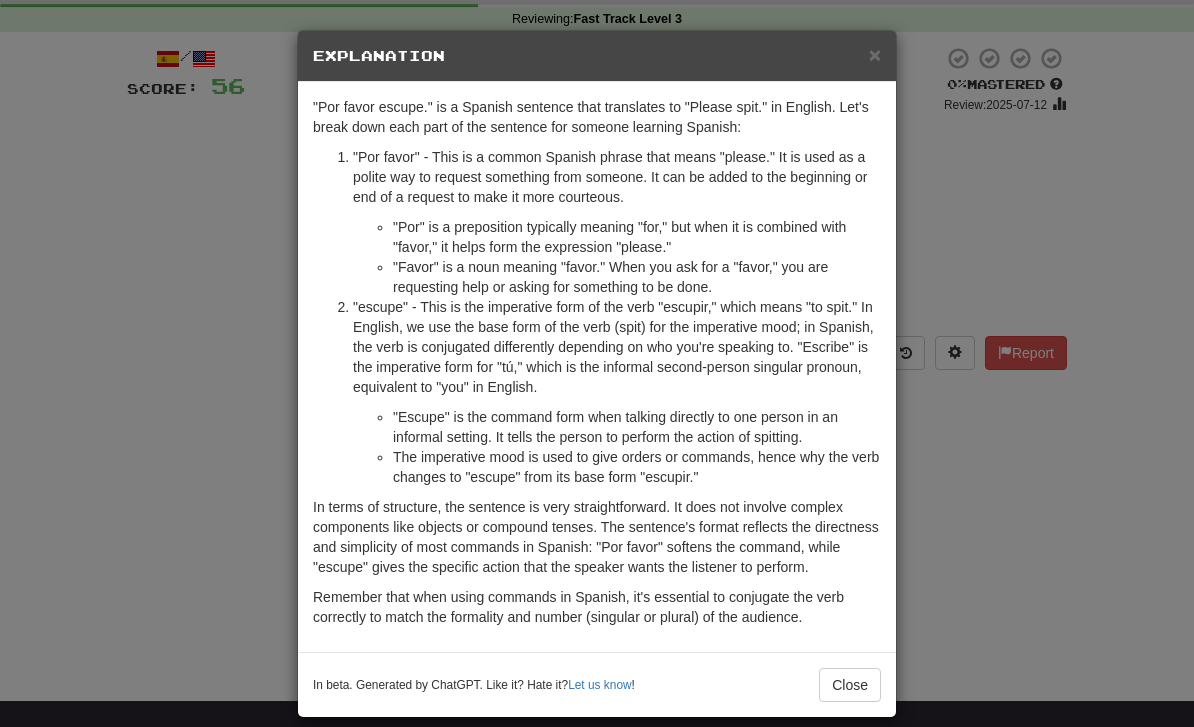click on "Close" at bounding box center [850, 685] 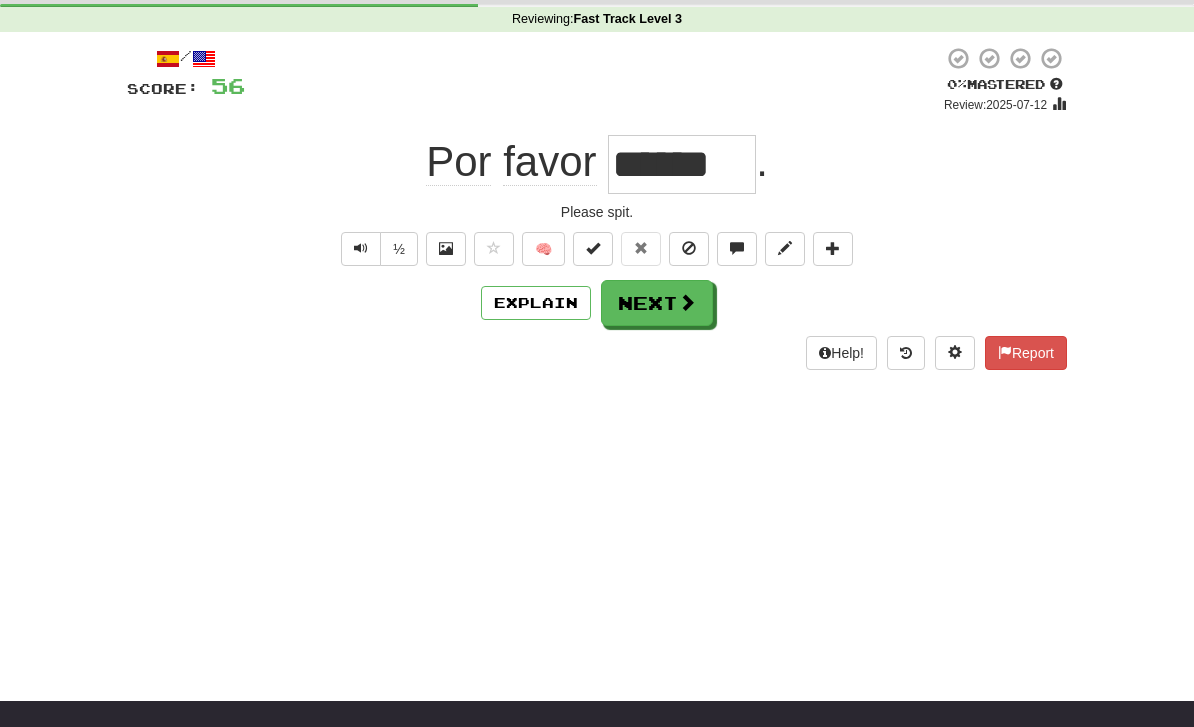 click on "Next" at bounding box center [657, 303] 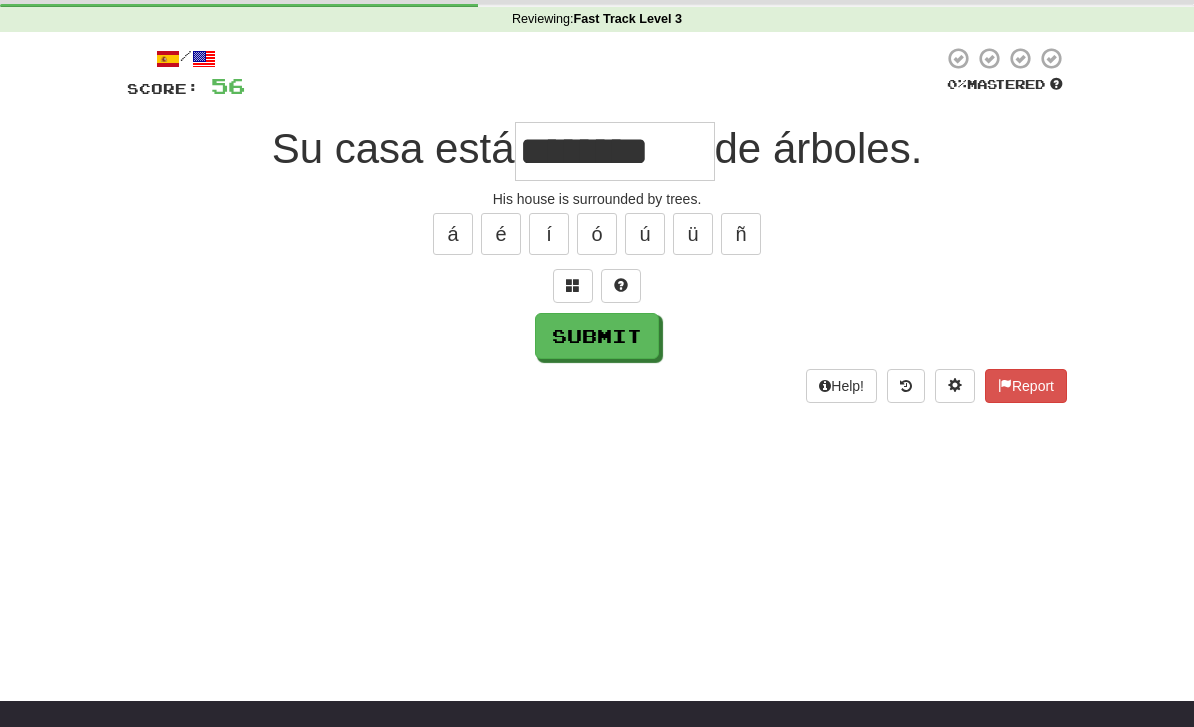 click on "Submit" at bounding box center [597, 336] 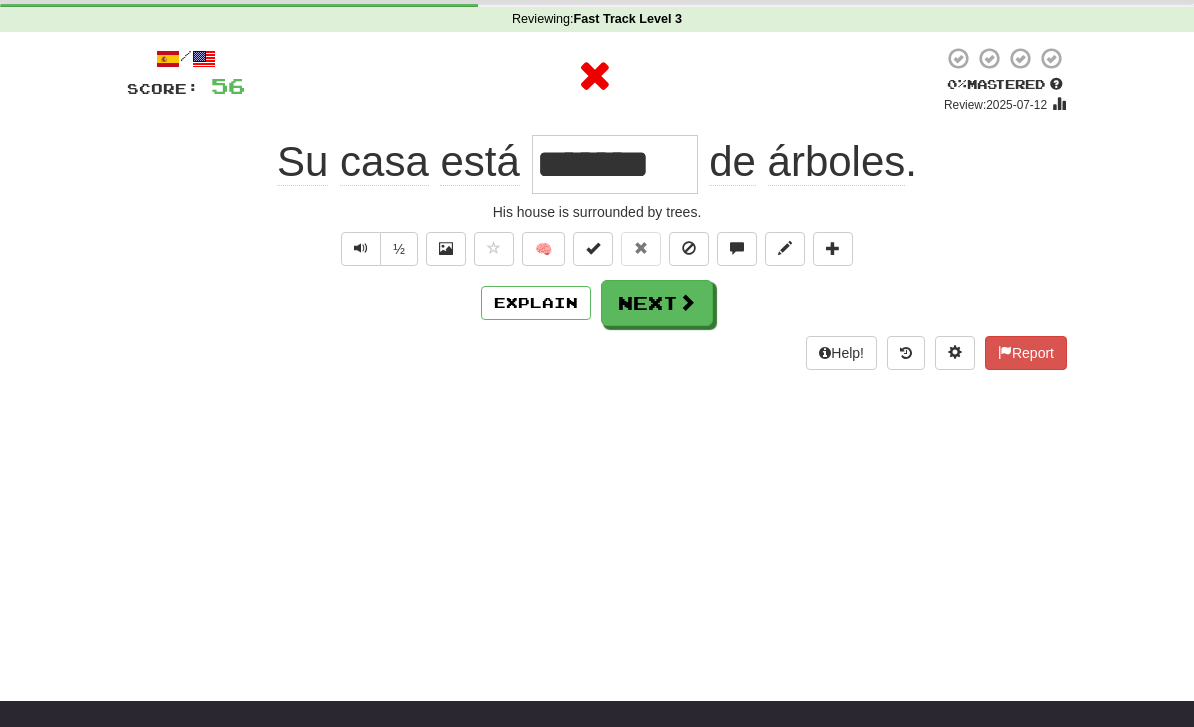 click on "Explain" at bounding box center (536, 303) 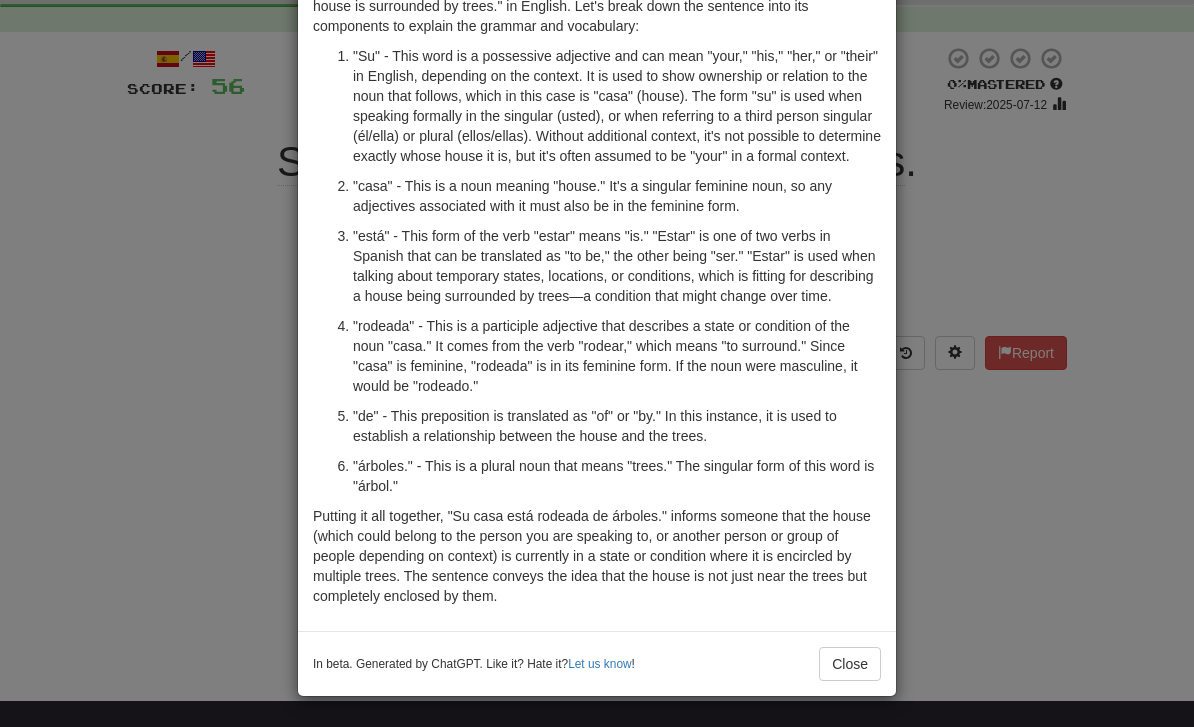 scroll, scrollTop: 161, scrollLeft: 0, axis: vertical 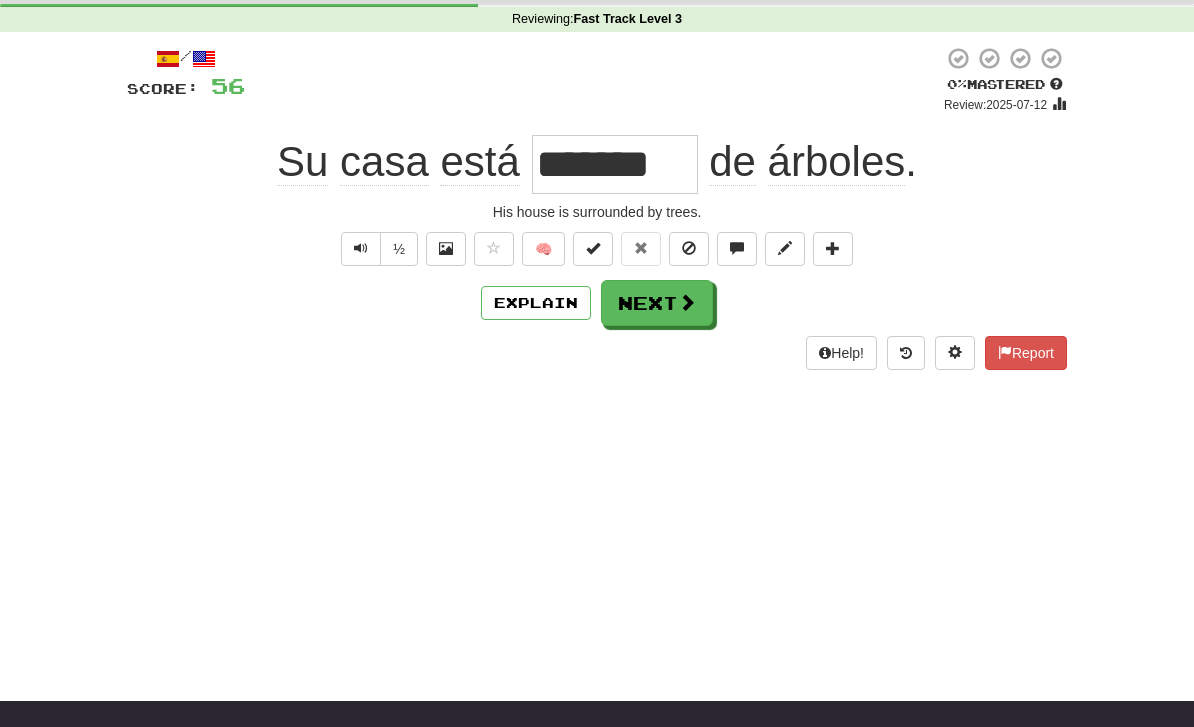 click on "Next" at bounding box center [657, 303] 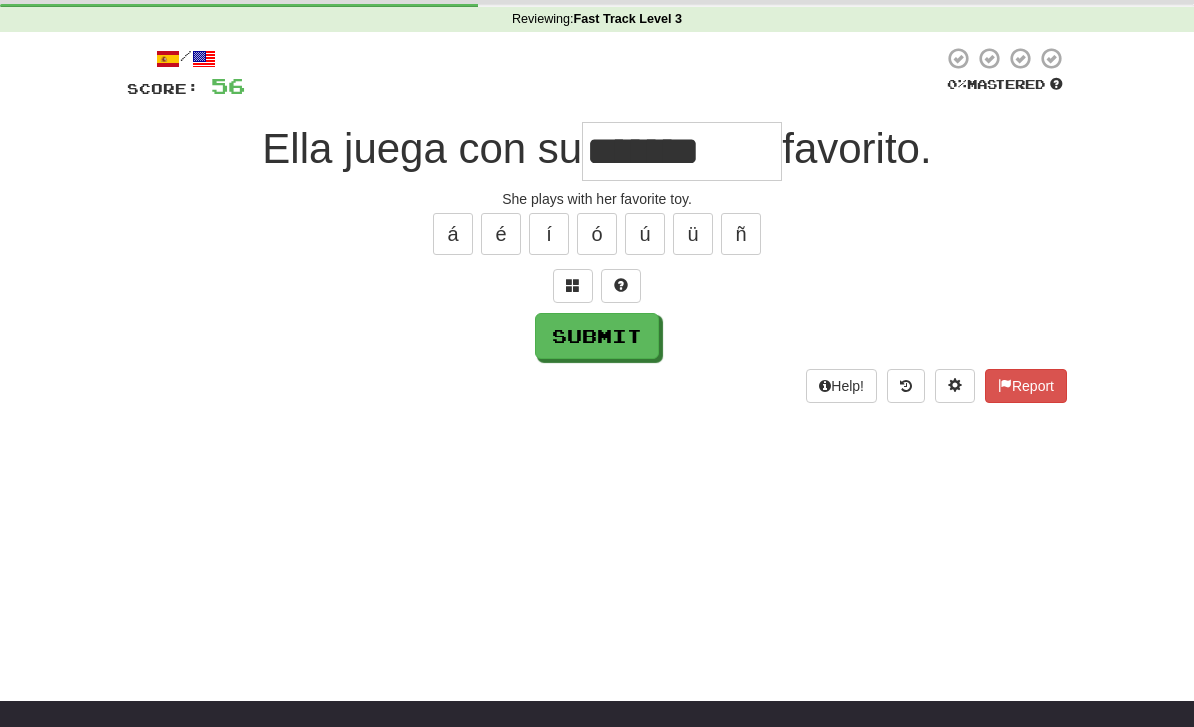 type on "*******" 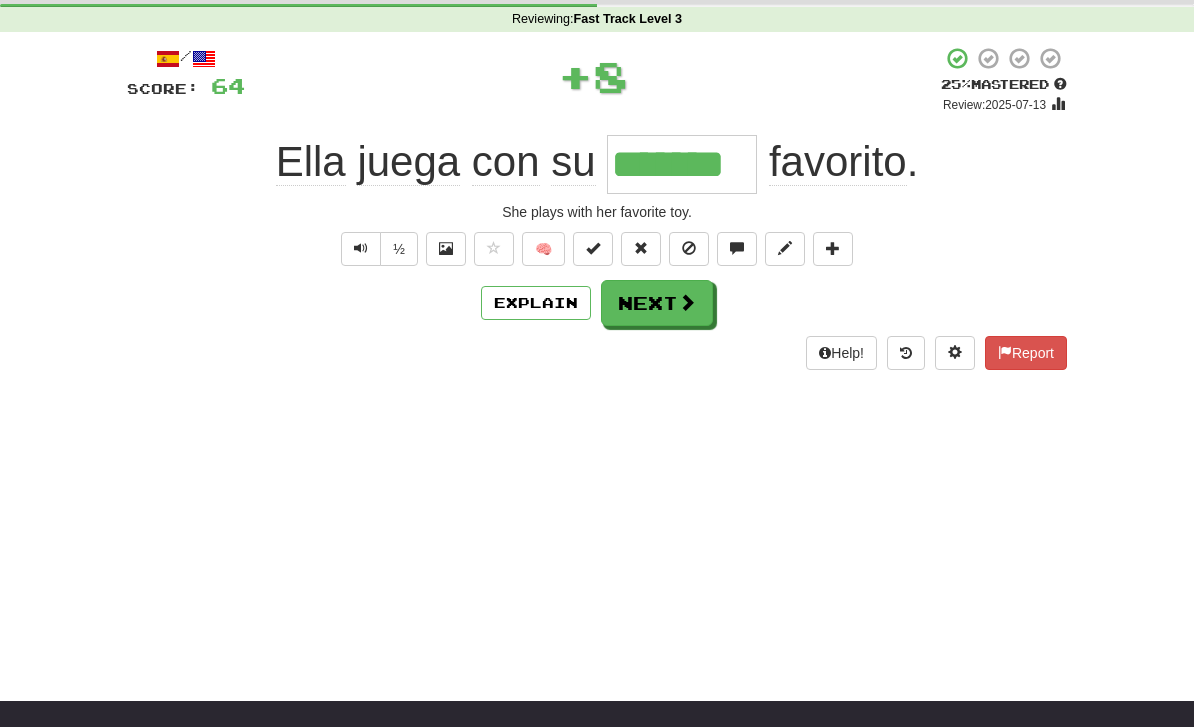 scroll, scrollTop: 0, scrollLeft: 0, axis: both 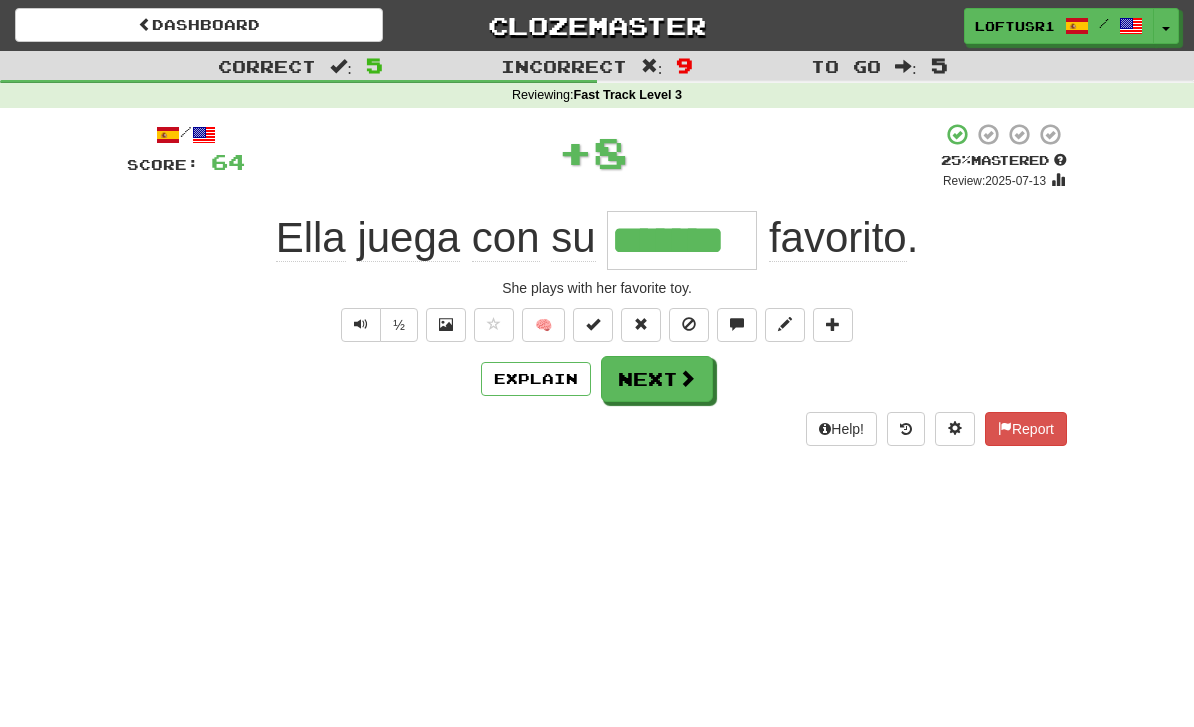 click on "Explain" at bounding box center [536, 379] 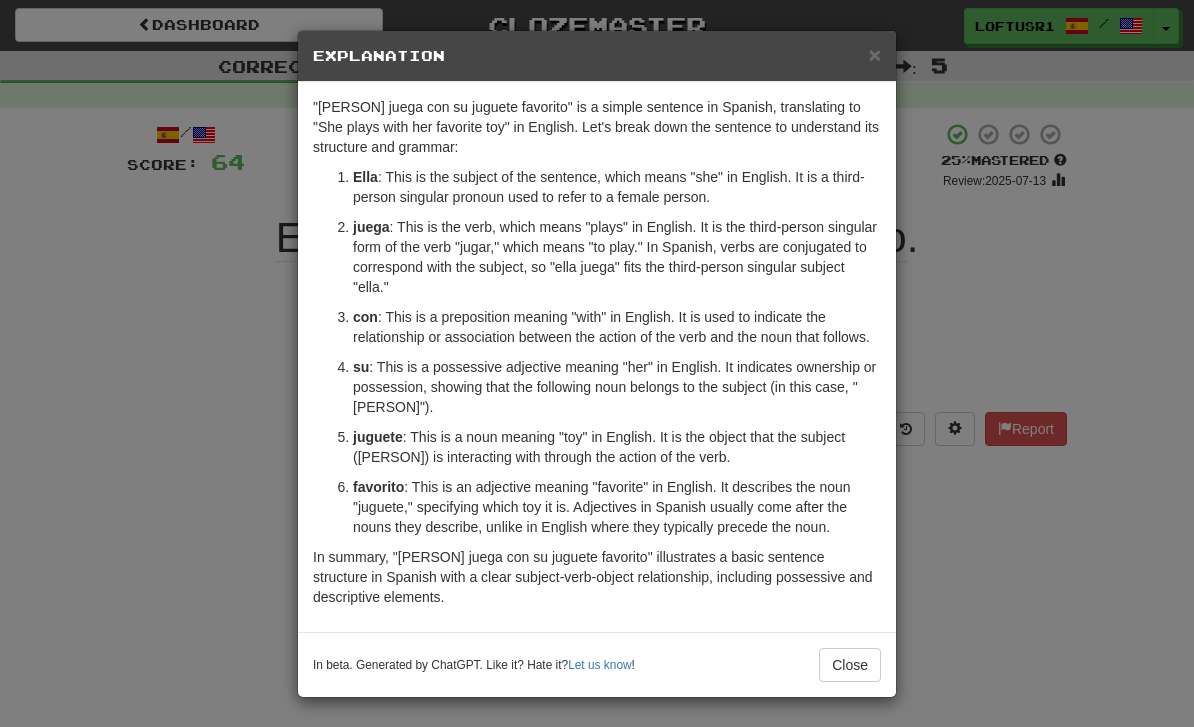 click on "Close" at bounding box center (850, 665) 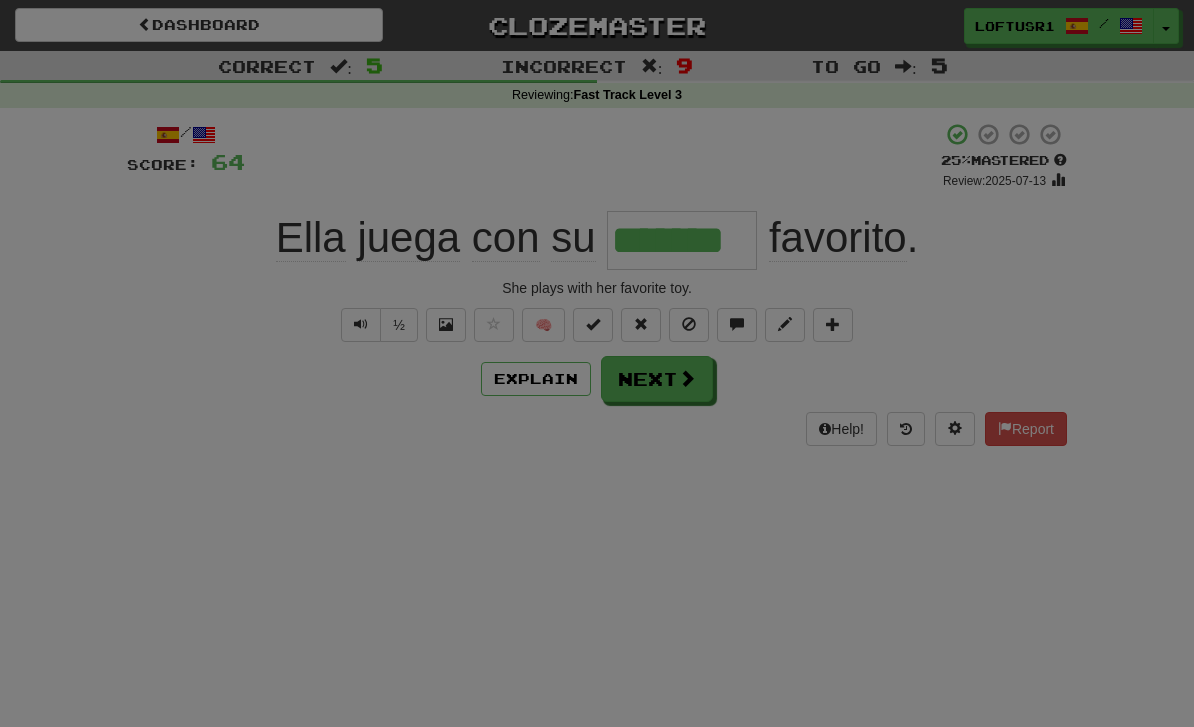 click on "× Explanation "Ella juega con su juguete favorito" is a simple sentence in Spanish, translating to "She plays with her favorite toy" in English. Let's break down the sentence to understand its structure and grammar:
Ella : This is the subject of the sentence, which means "she" in English. It is a third-person singular pronoun used to refer to a female person.
juega : This is the verb, which means "plays" in English. It is the third-person singular form of the verb "jugar," which means "to play." In Spanish, verbs are conjugated to correspond with the subject, so "ella juega" fits the third-person singular subject "ella."
con : This is a preposition meaning "with" in English. It is used to indicate the relationship or association between the action of the verb and the noun that follows.
su : This is a possessive adjective meaning "her" in English. It indicates ownership or possession, showing that the following noun belongs to the subject (in this case, "Ella").
juguete" at bounding box center [597, 363] 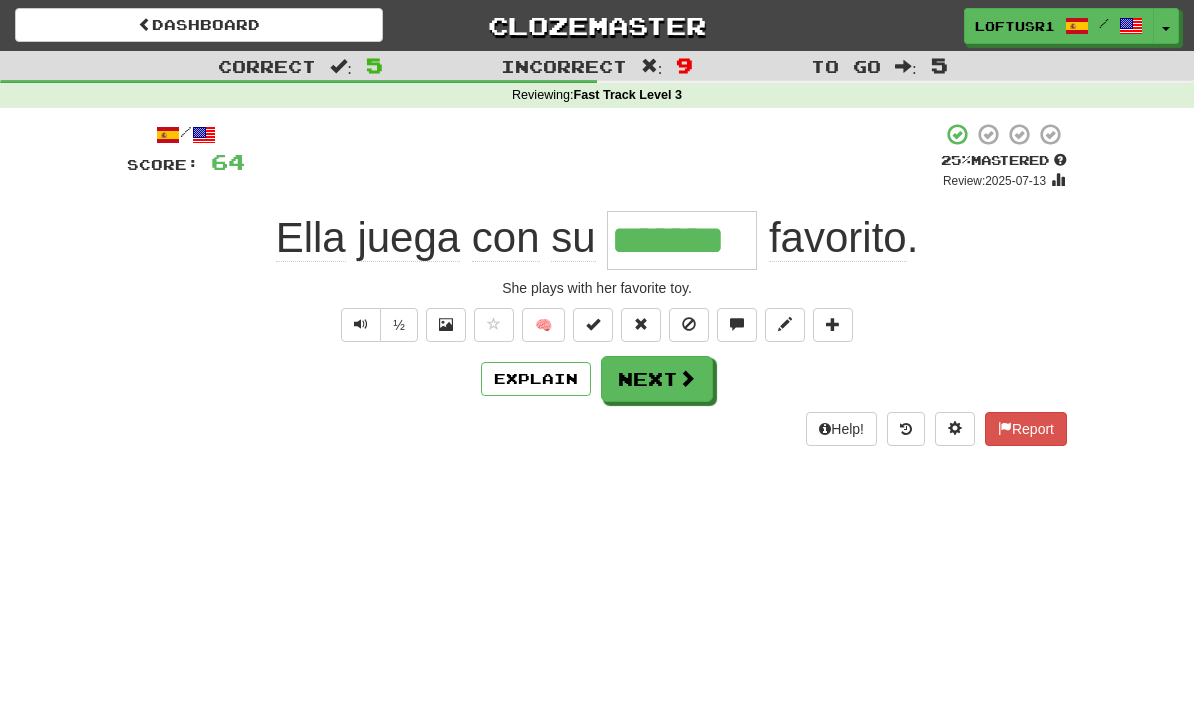 click on "Next" at bounding box center (657, 379) 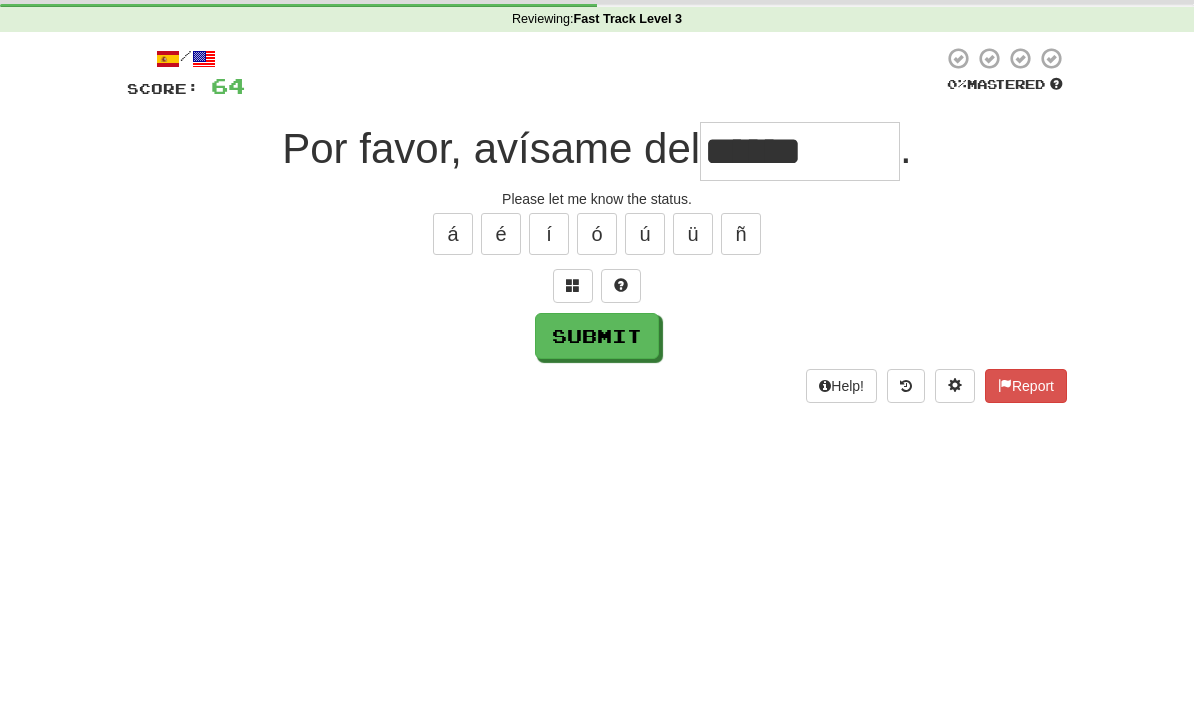 scroll, scrollTop: 76, scrollLeft: 0, axis: vertical 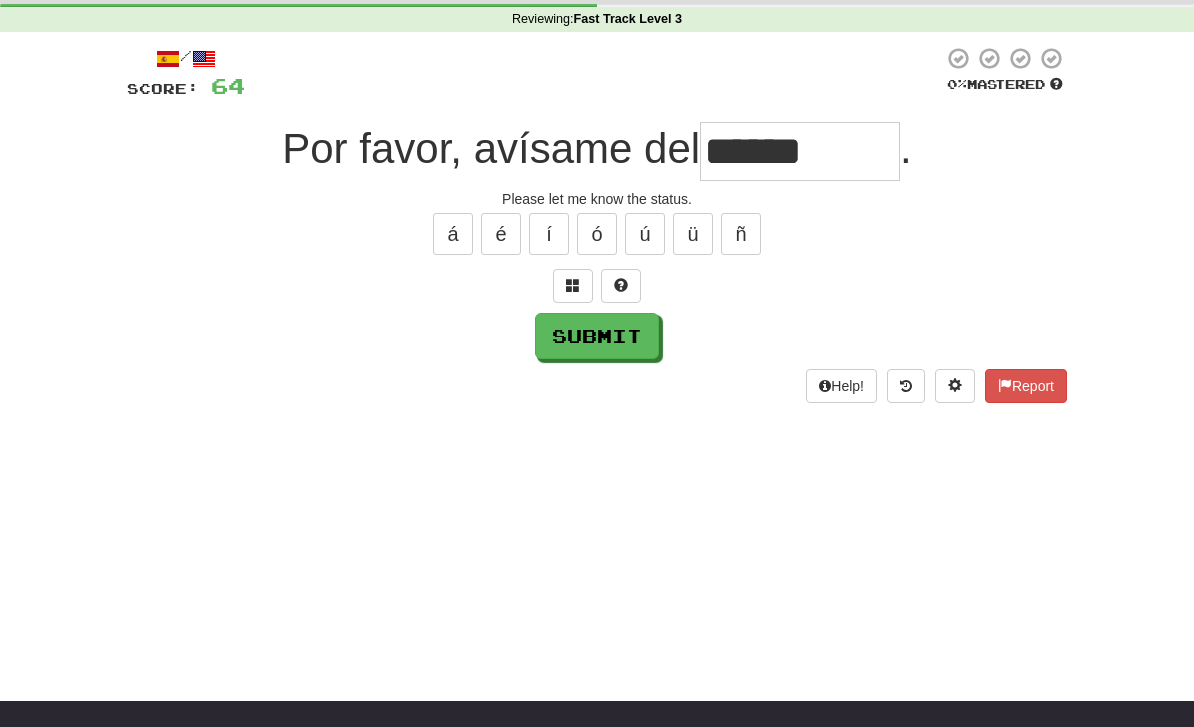 click on "Submit" at bounding box center [597, 336] 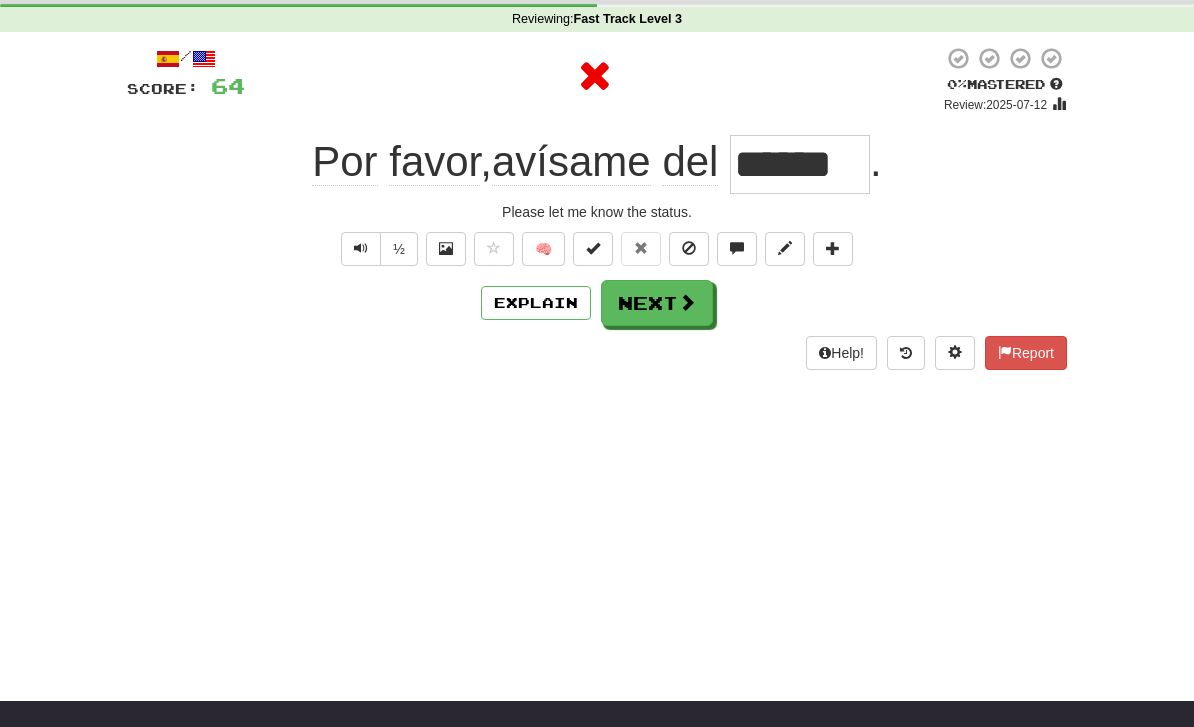 scroll, scrollTop: 0, scrollLeft: 0, axis: both 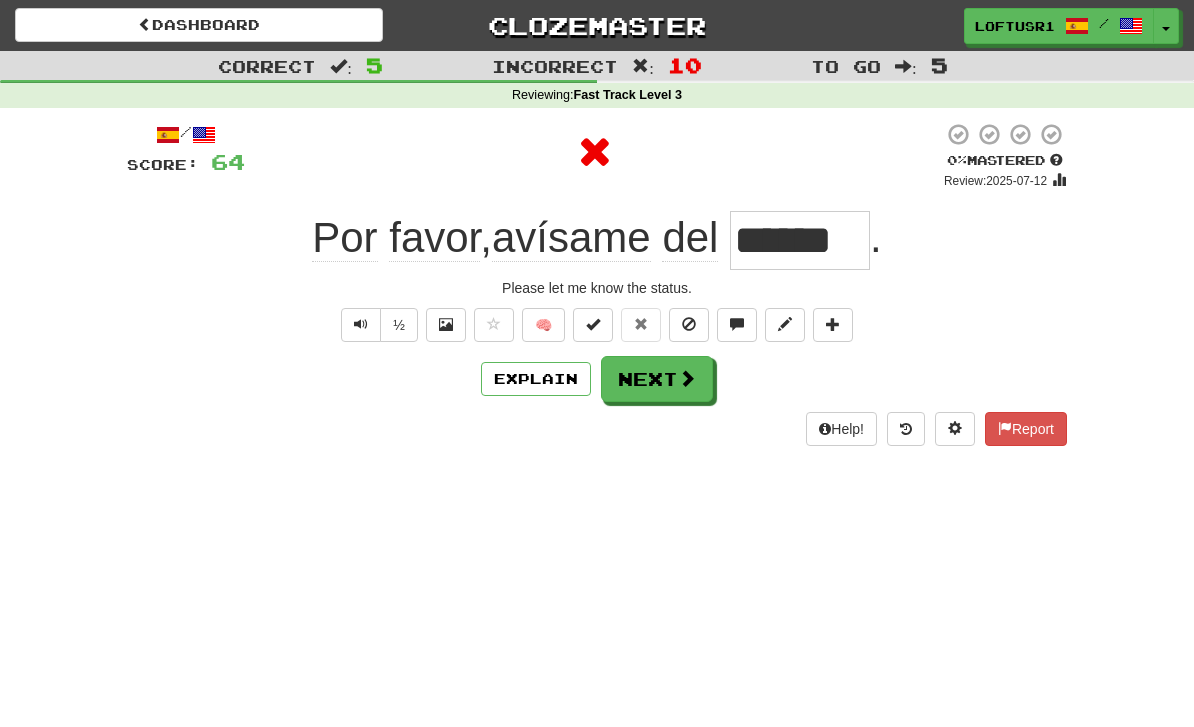 click on "Explain" at bounding box center (536, 379) 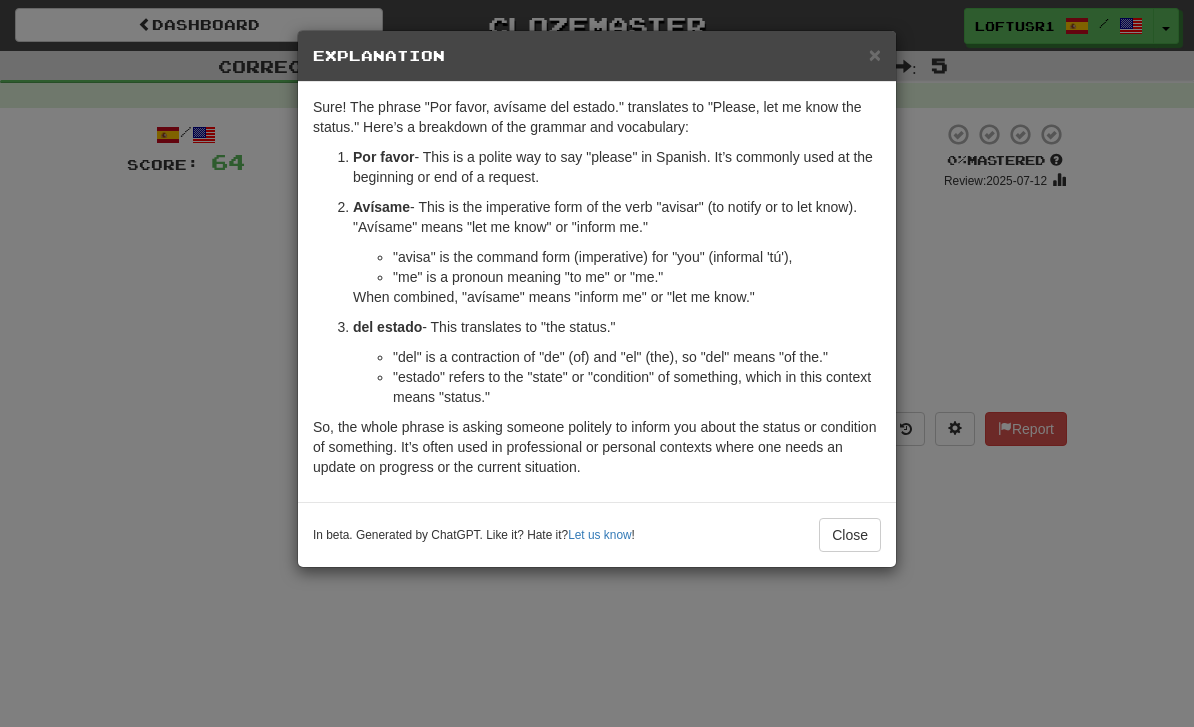 click on "Close" at bounding box center [850, 535] 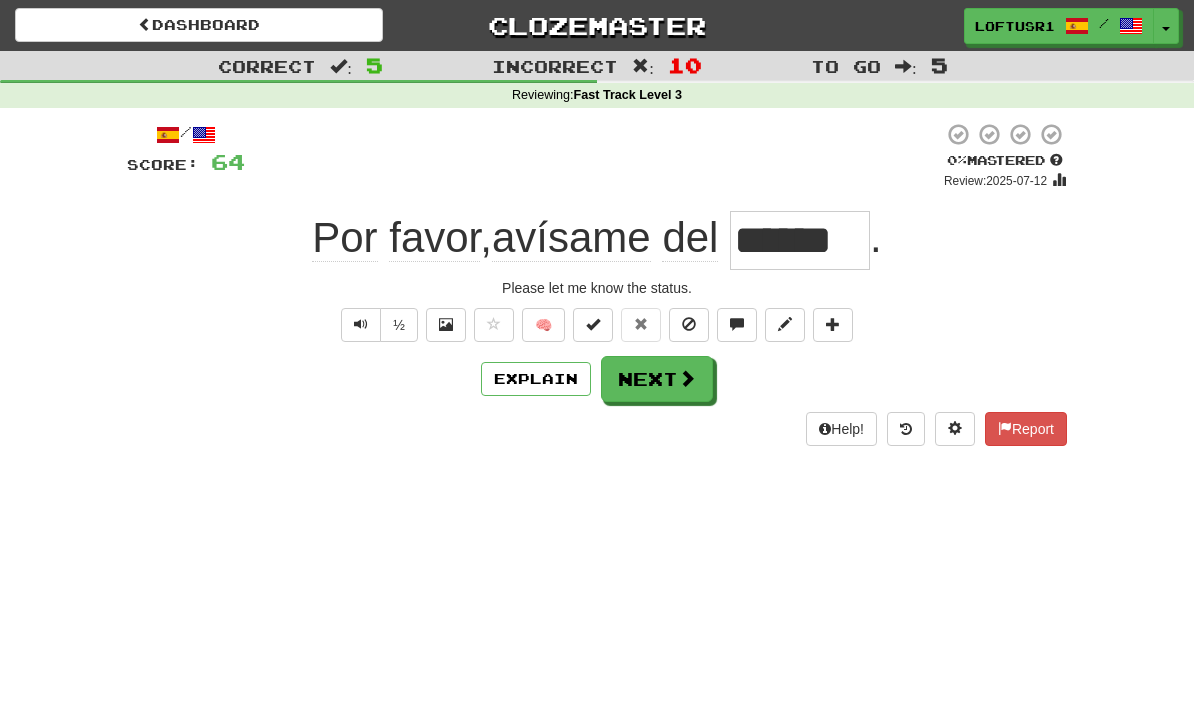 click on "Next" at bounding box center (657, 379) 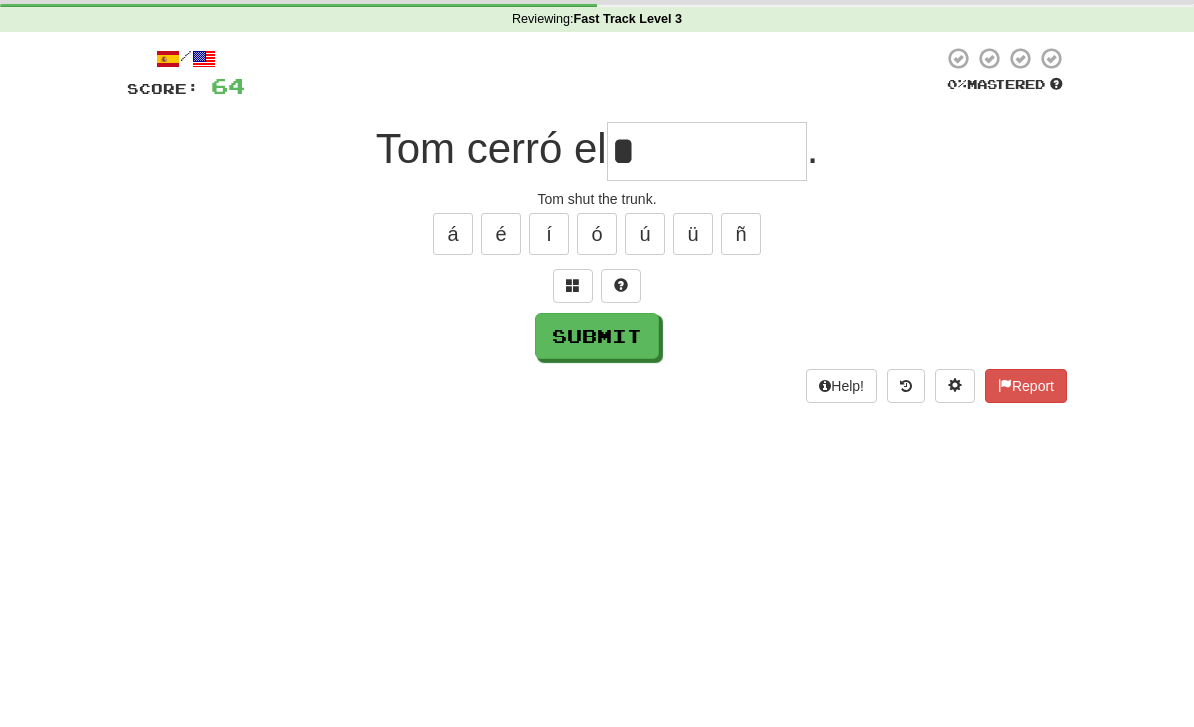 scroll, scrollTop: 76, scrollLeft: 0, axis: vertical 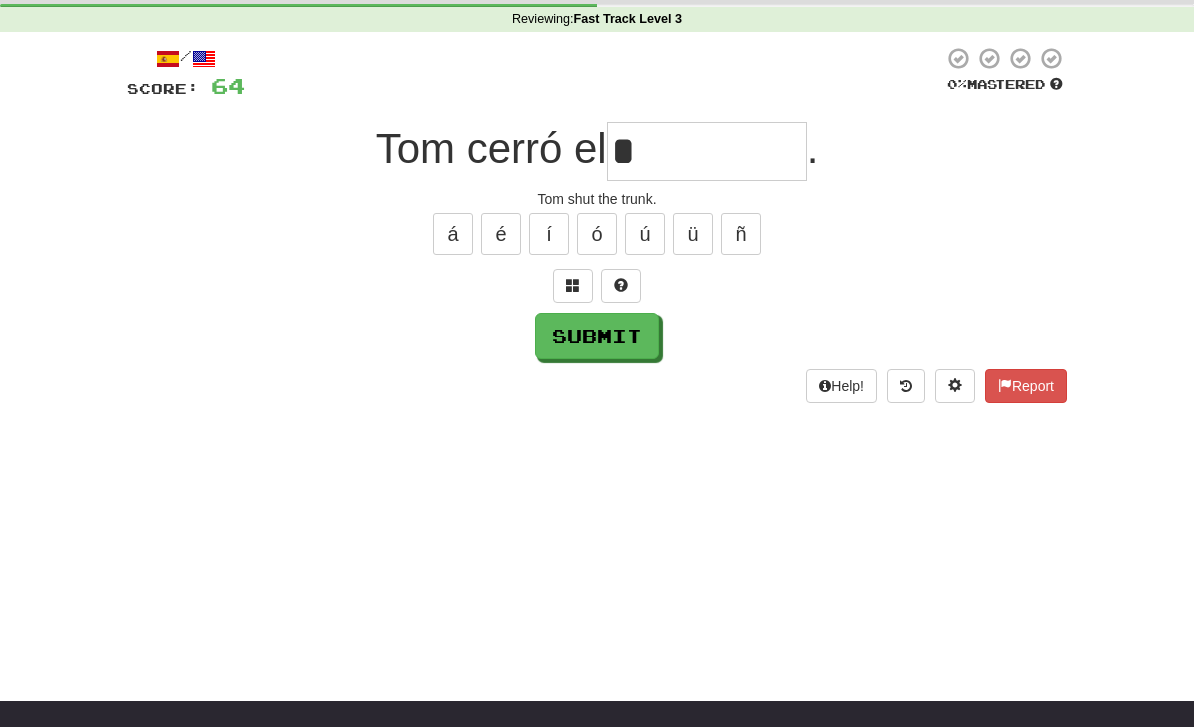 click on "Submit" at bounding box center (597, 336) 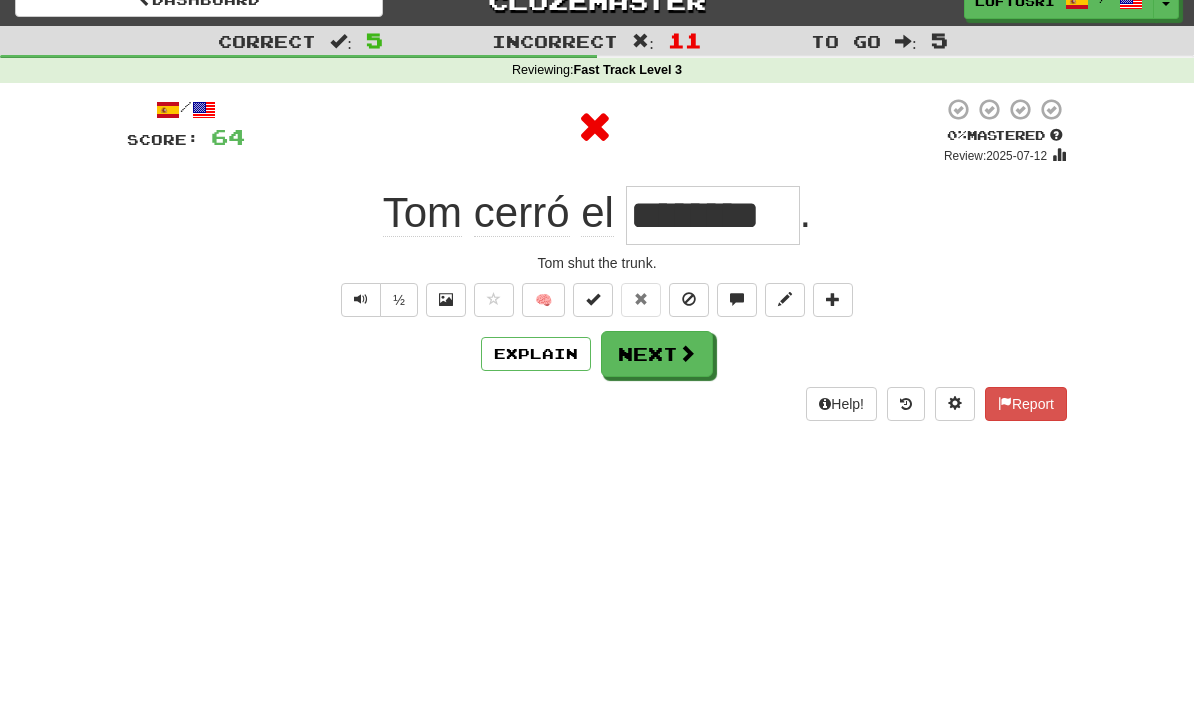 scroll, scrollTop: 0, scrollLeft: 0, axis: both 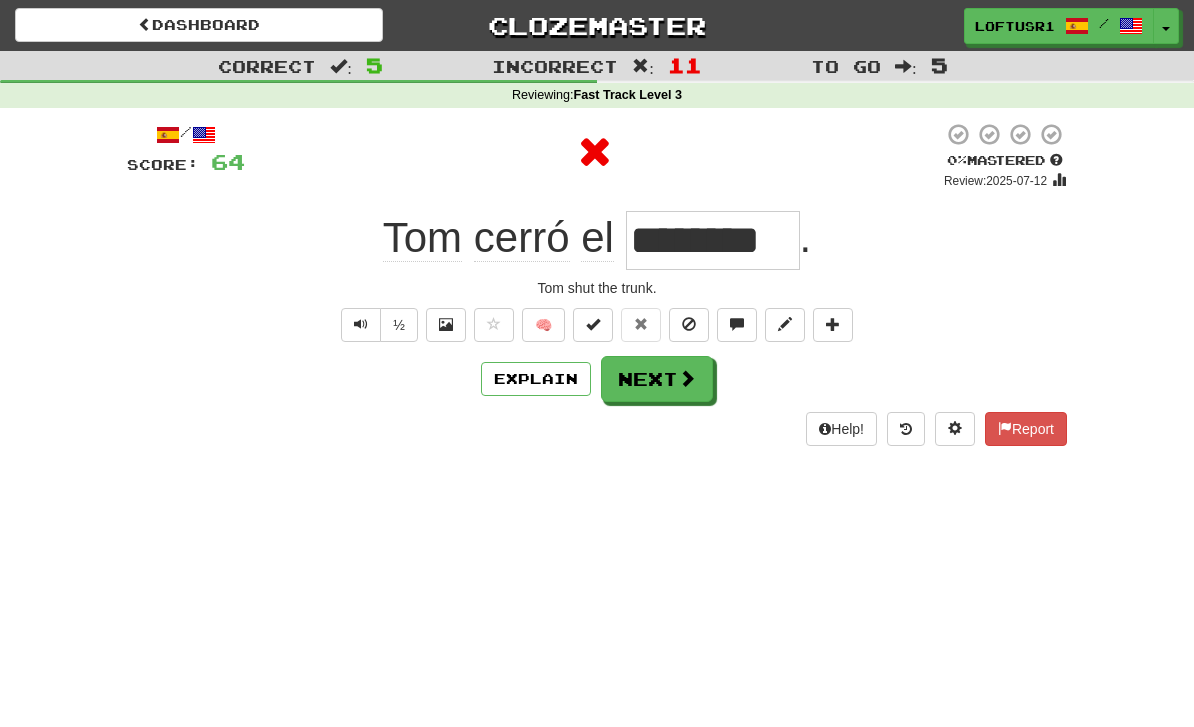click on "Next" at bounding box center (657, 379) 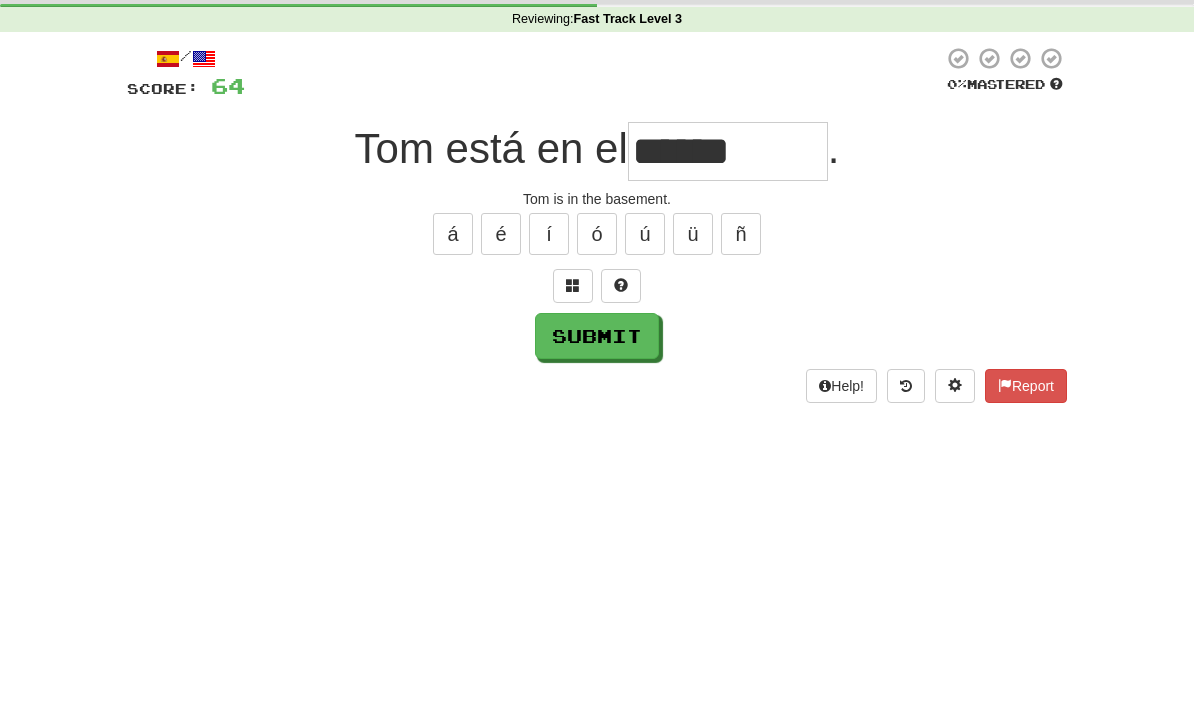 scroll, scrollTop: 76, scrollLeft: 0, axis: vertical 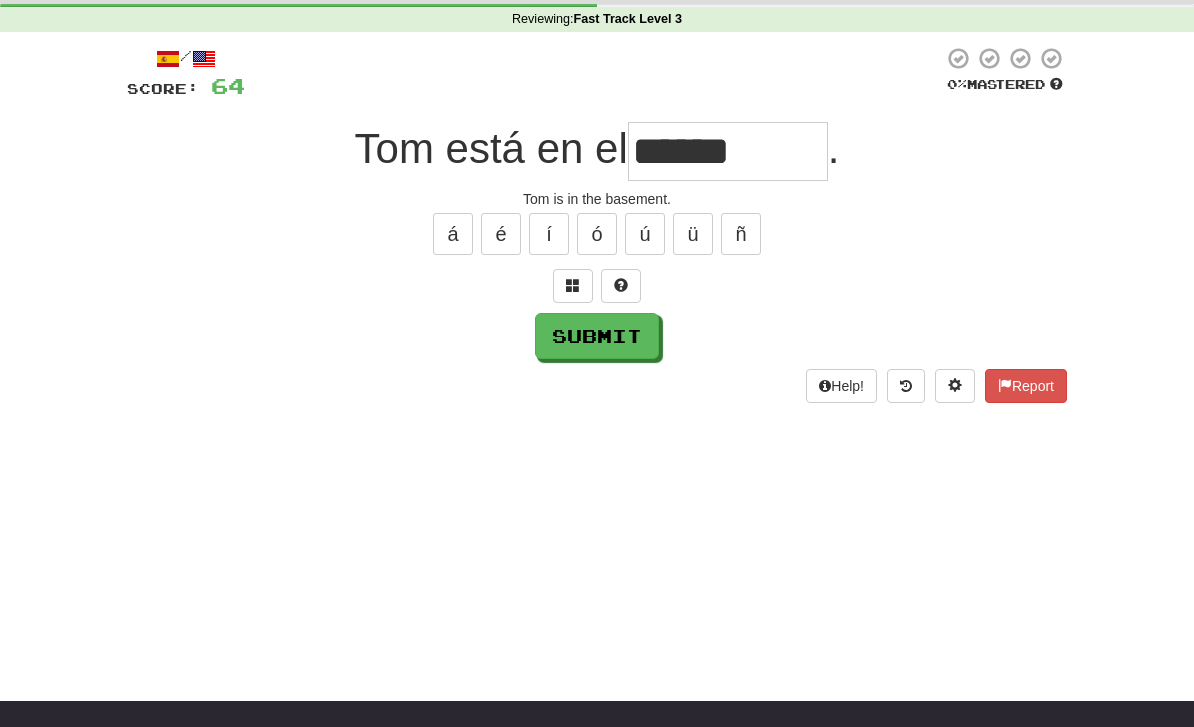 type on "******" 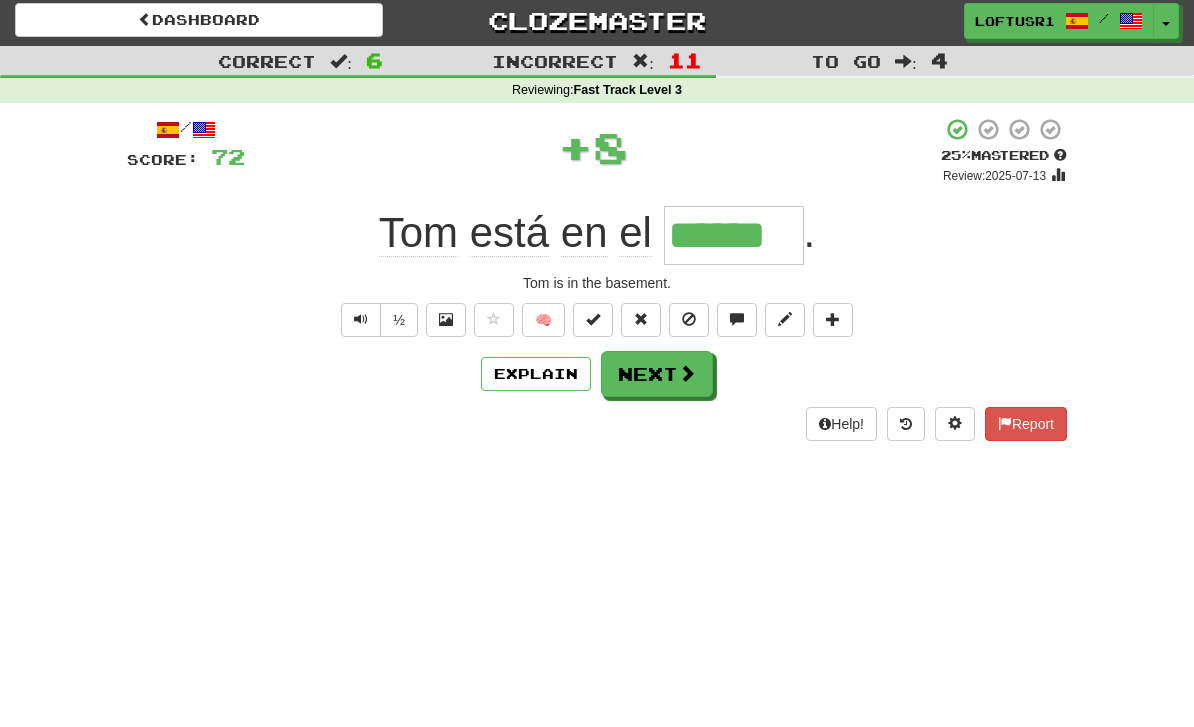 scroll, scrollTop: 0, scrollLeft: 0, axis: both 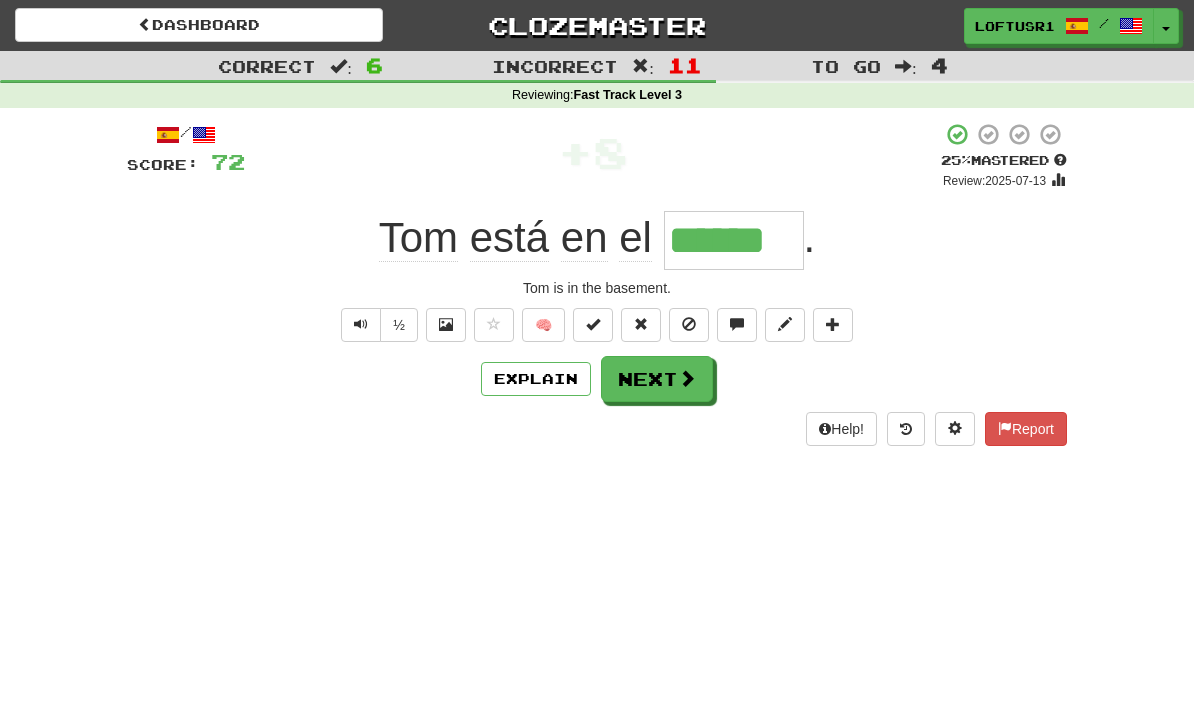 click at bounding box center [687, 378] 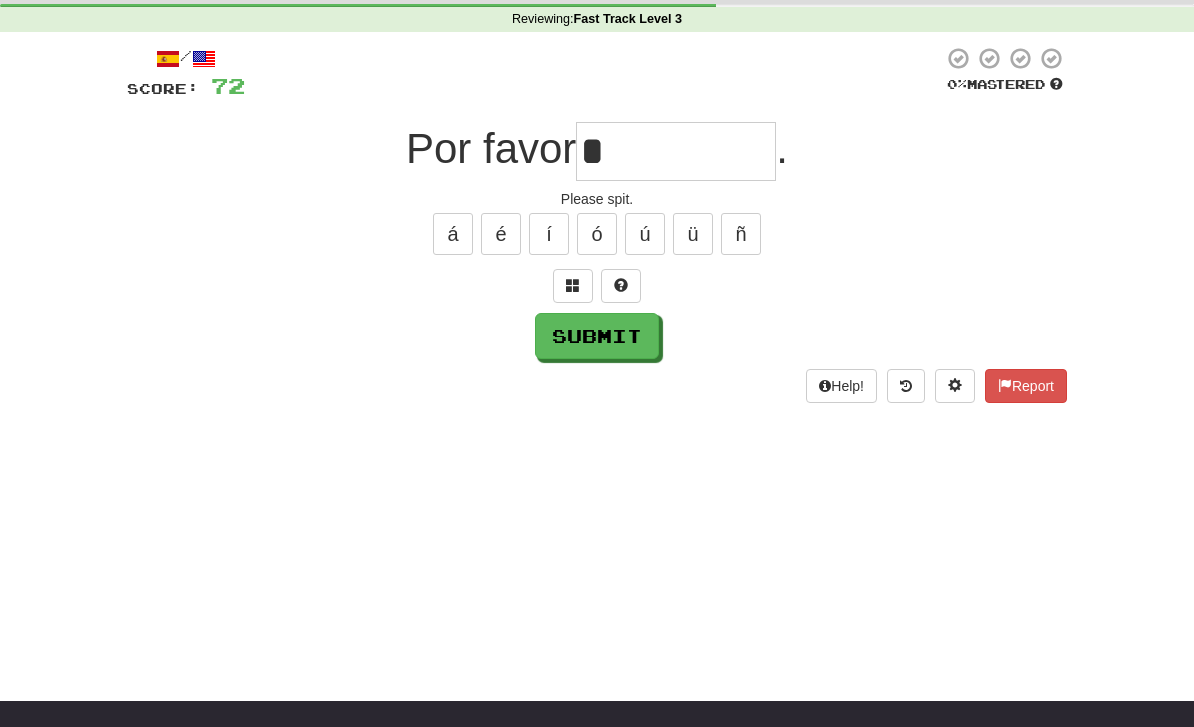 click on "Submit" at bounding box center (597, 336) 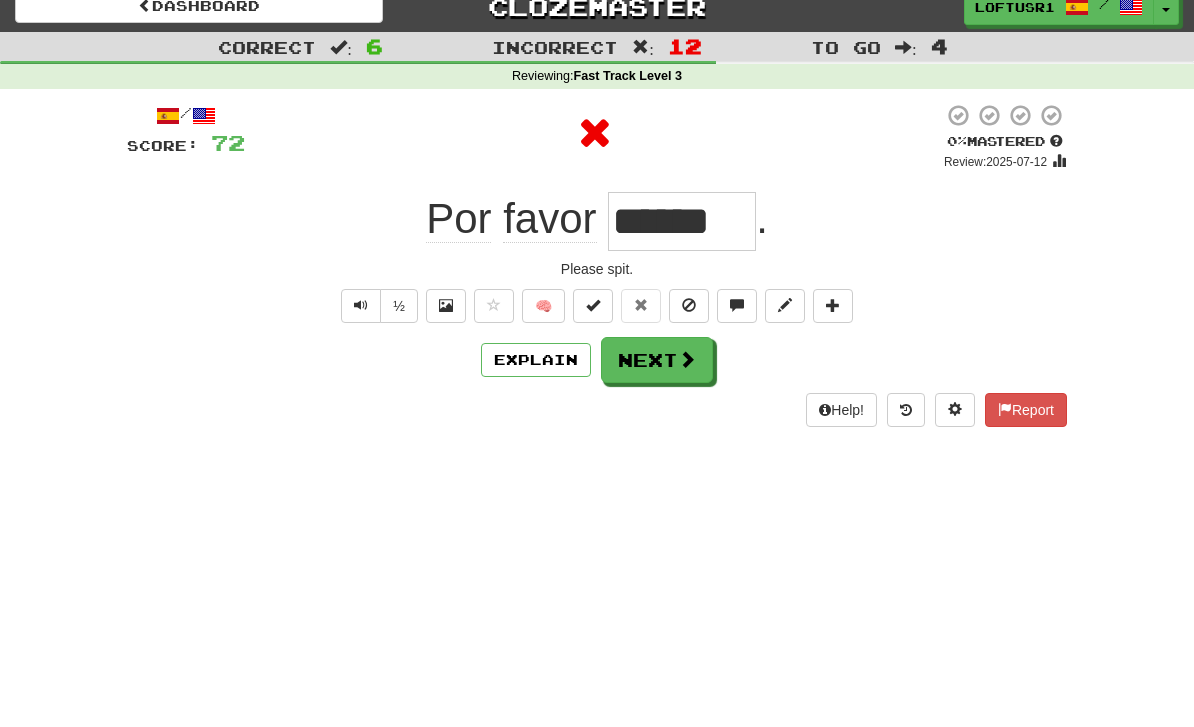 scroll, scrollTop: 0, scrollLeft: 0, axis: both 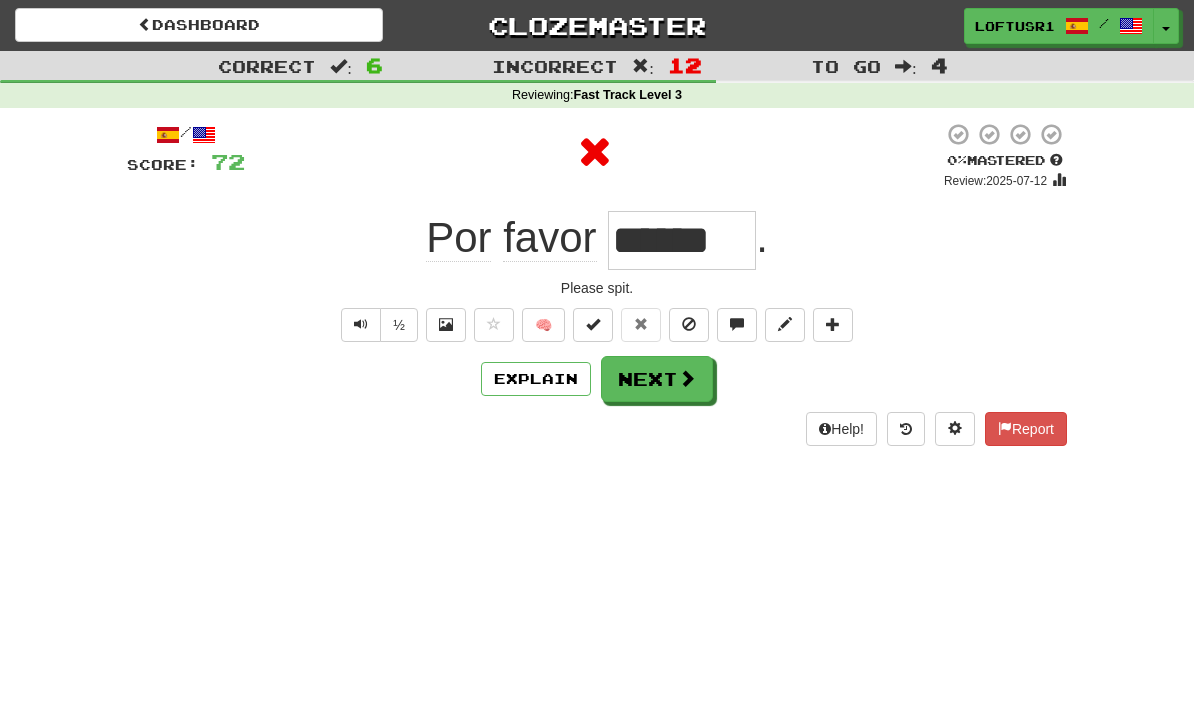 click on "Next" at bounding box center (657, 379) 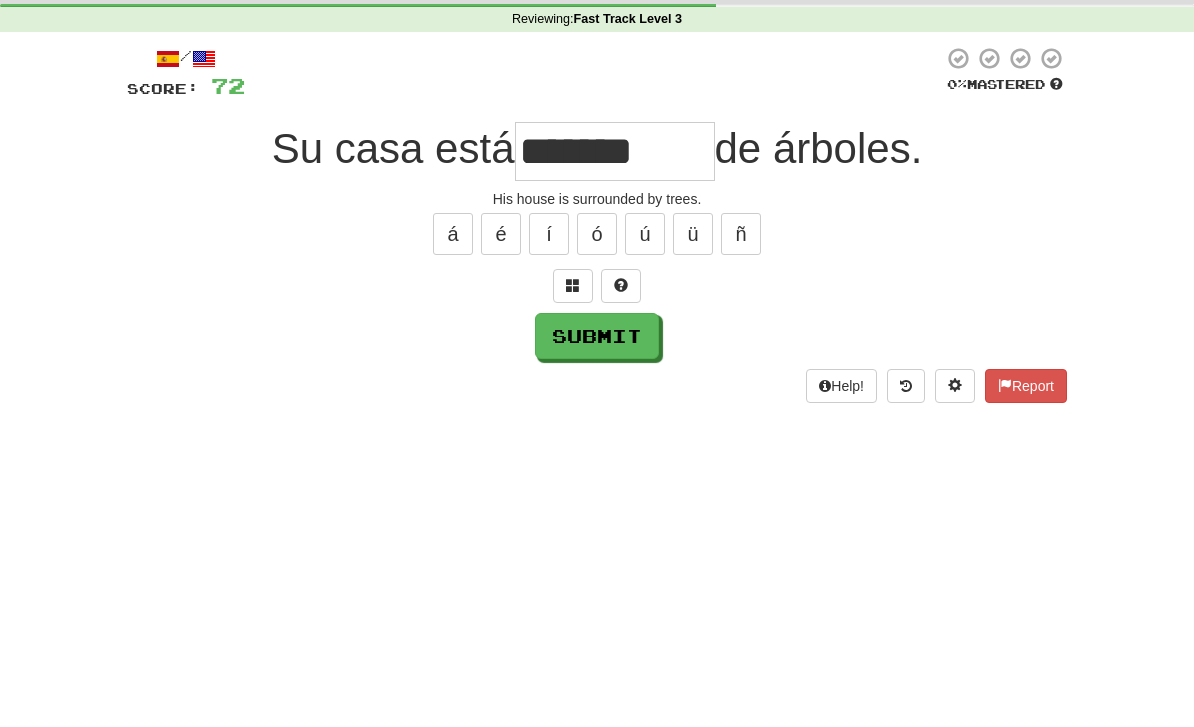 scroll, scrollTop: 76, scrollLeft: 0, axis: vertical 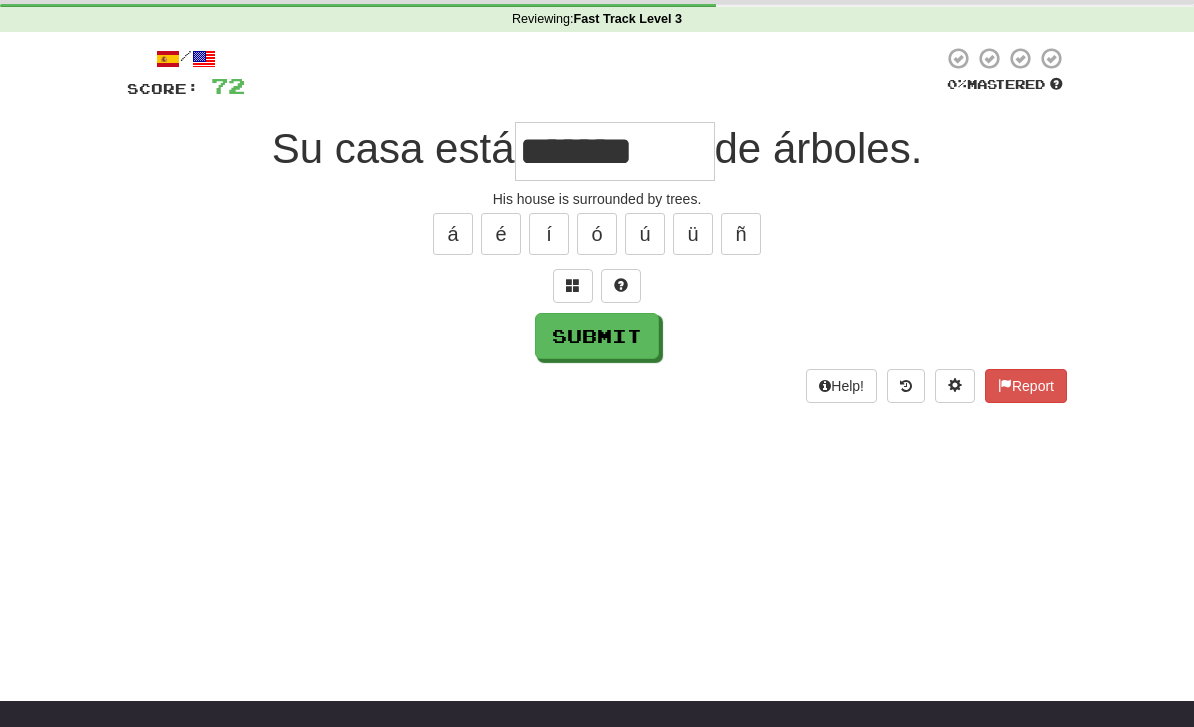 click on "Submit" at bounding box center (597, 336) 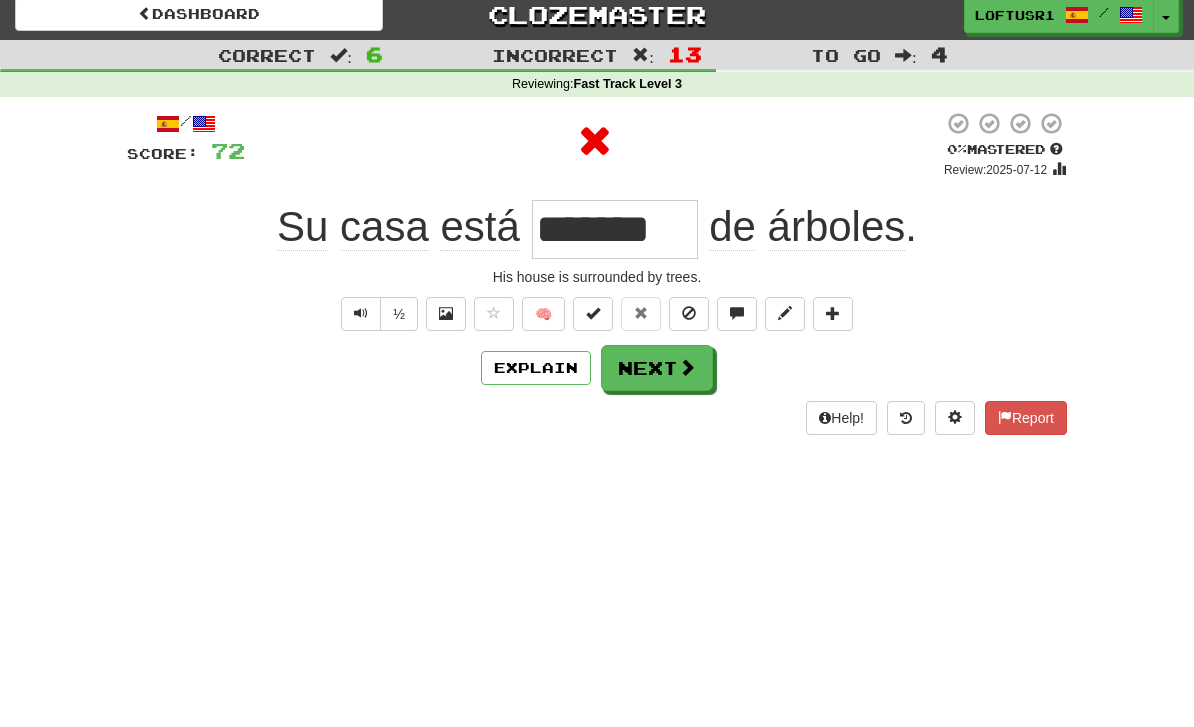 scroll, scrollTop: 0, scrollLeft: 0, axis: both 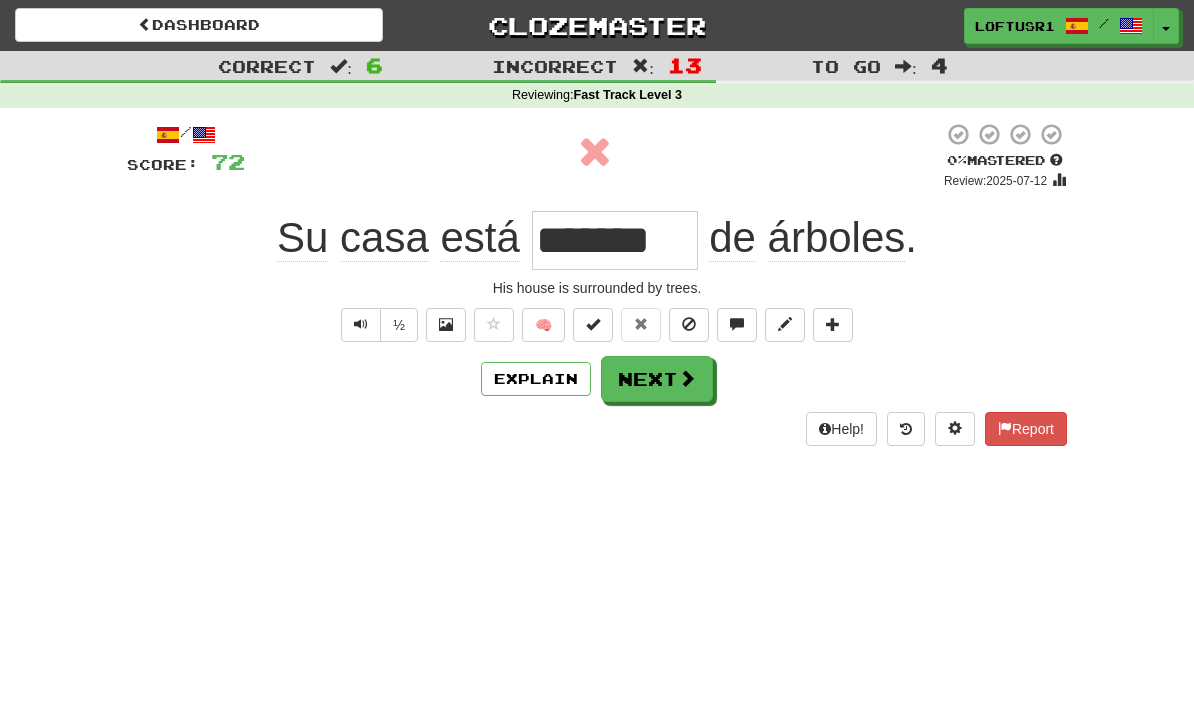 click on "Next" at bounding box center [657, 379] 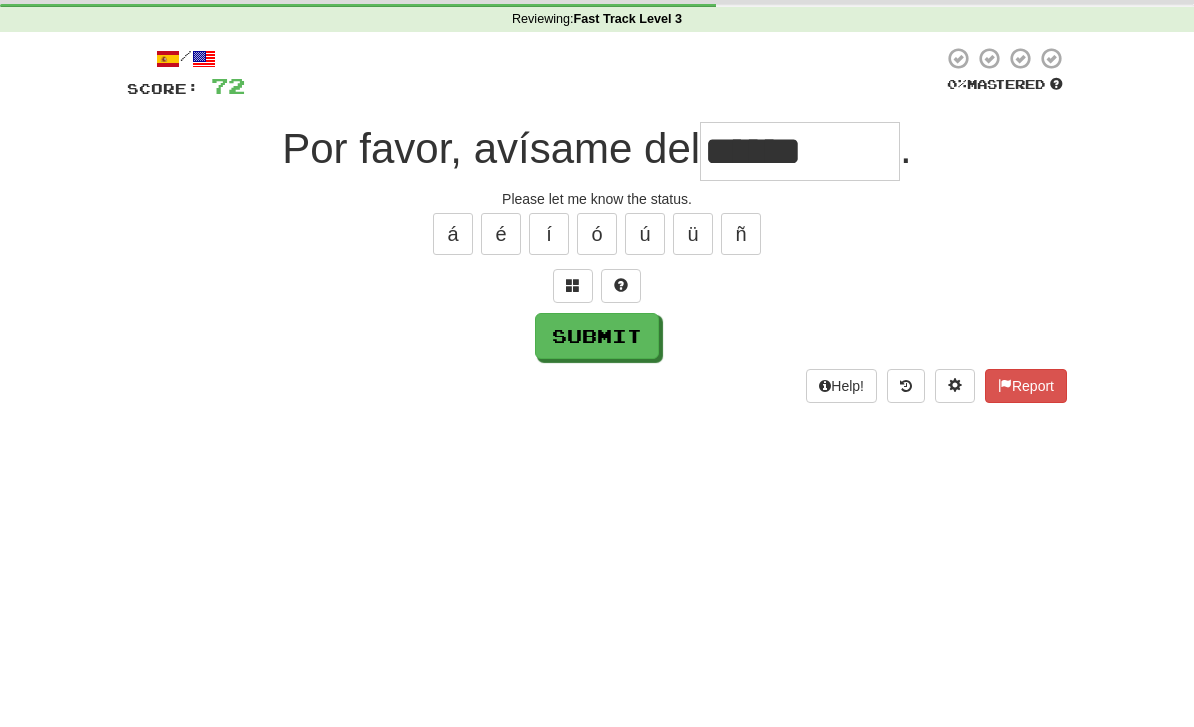 scroll, scrollTop: 76, scrollLeft: 0, axis: vertical 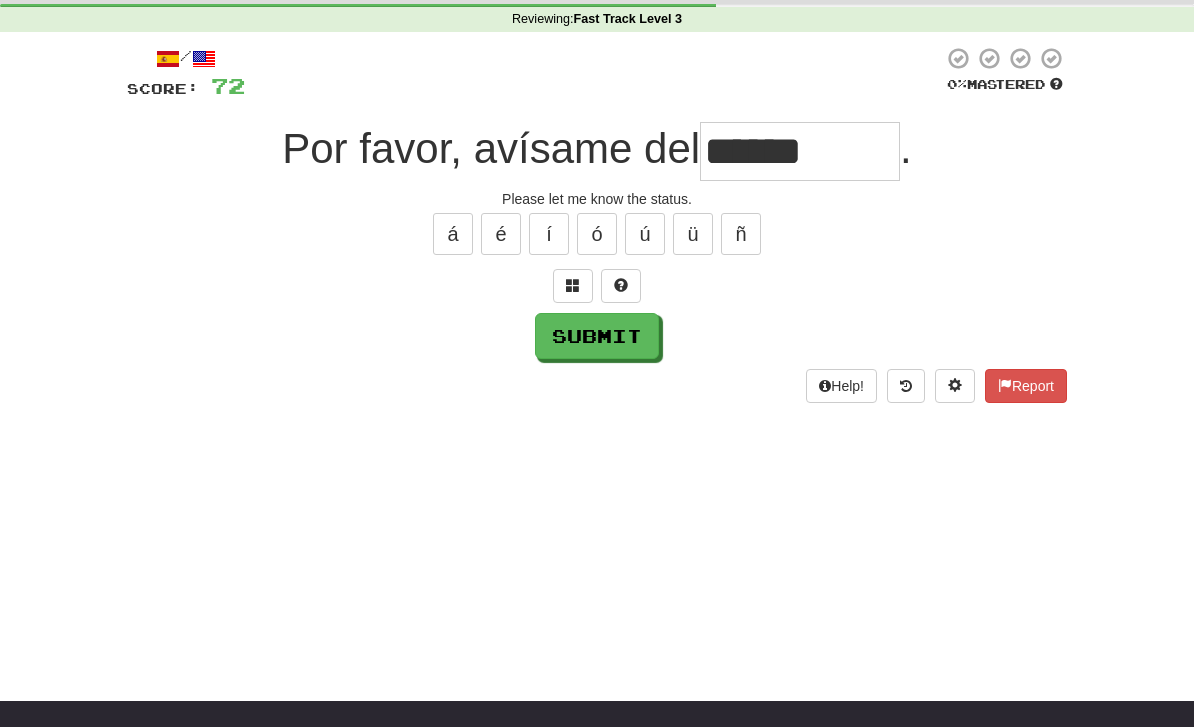 type on "******" 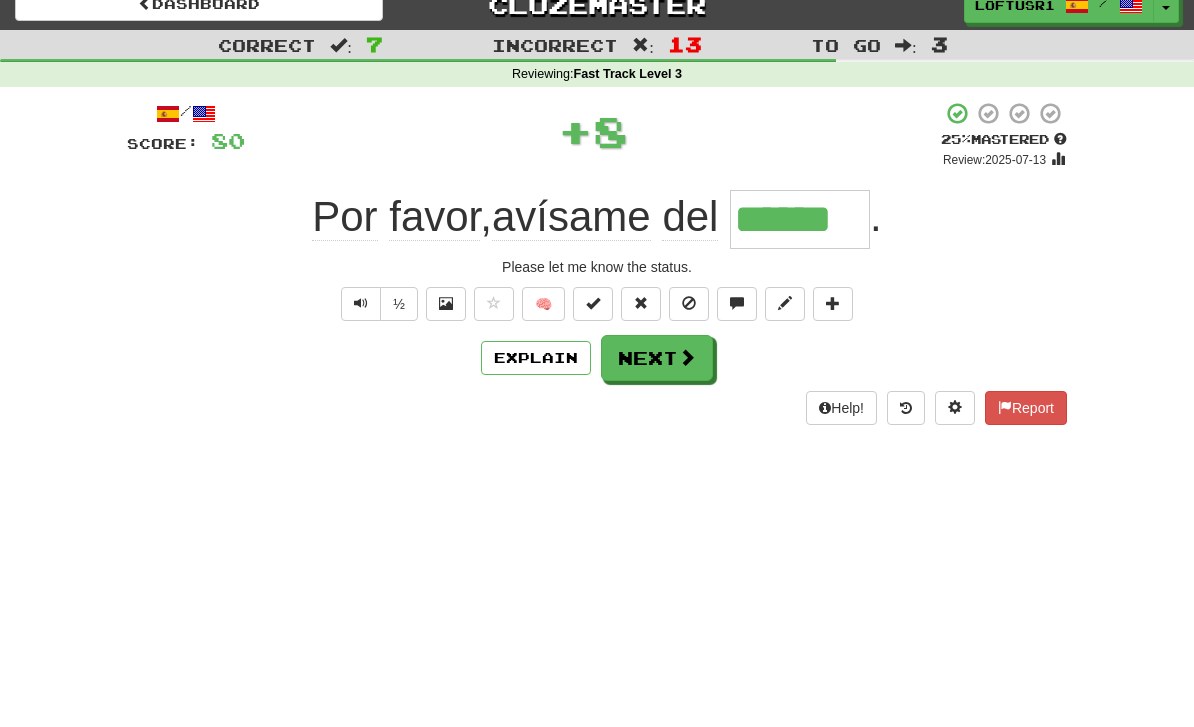 scroll, scrollTop: 0, scrollLeft: 0, axis: both 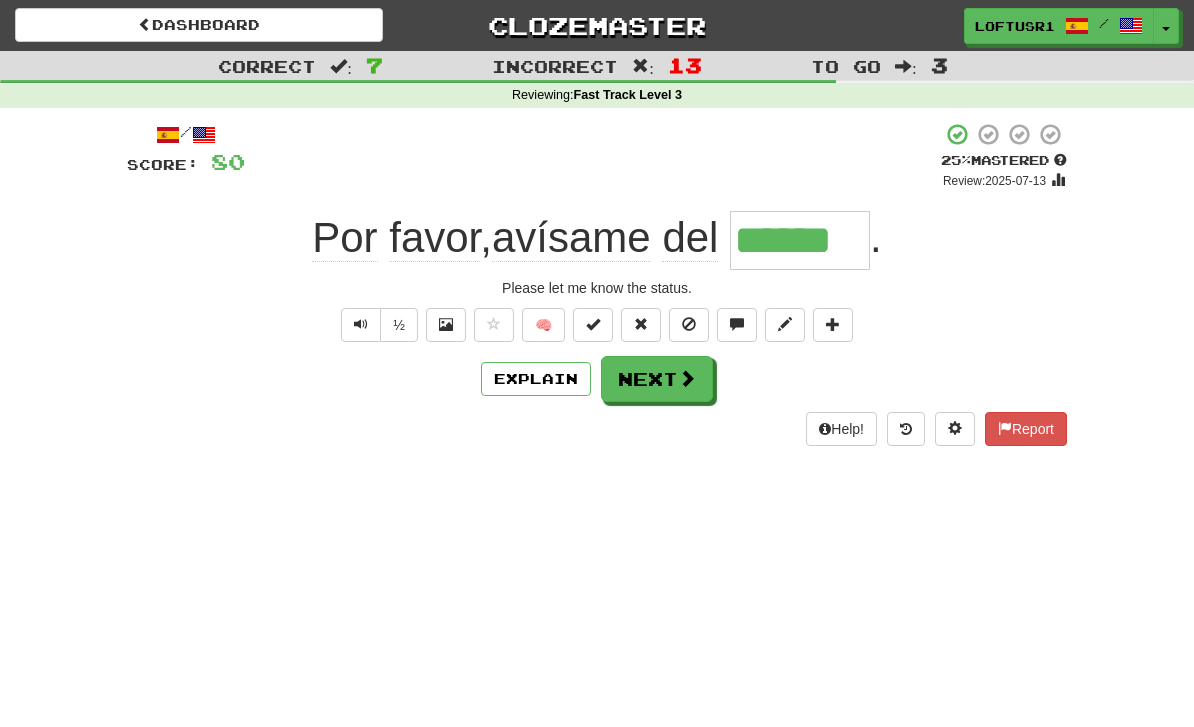 click on "Next" at bounding box center [657, 379] 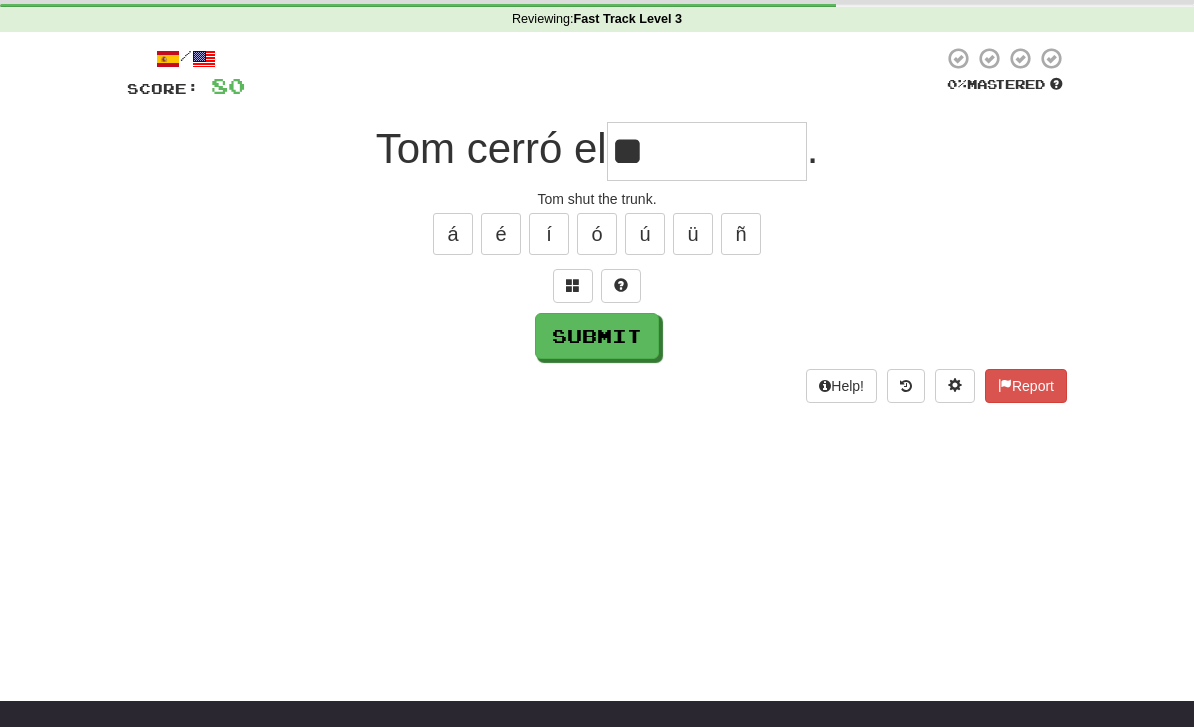 click on "Submit" at bounding box center (597, 336) 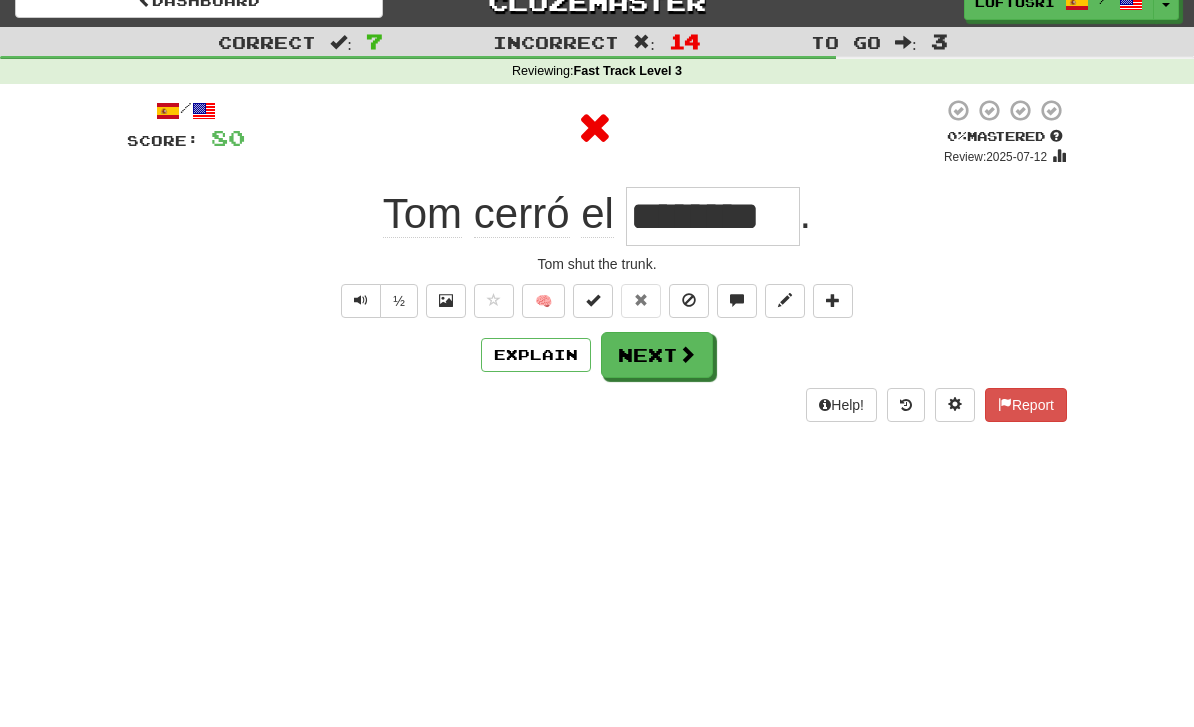 scroll, scrollTop: 0, scrollLeft: 0, axis: both 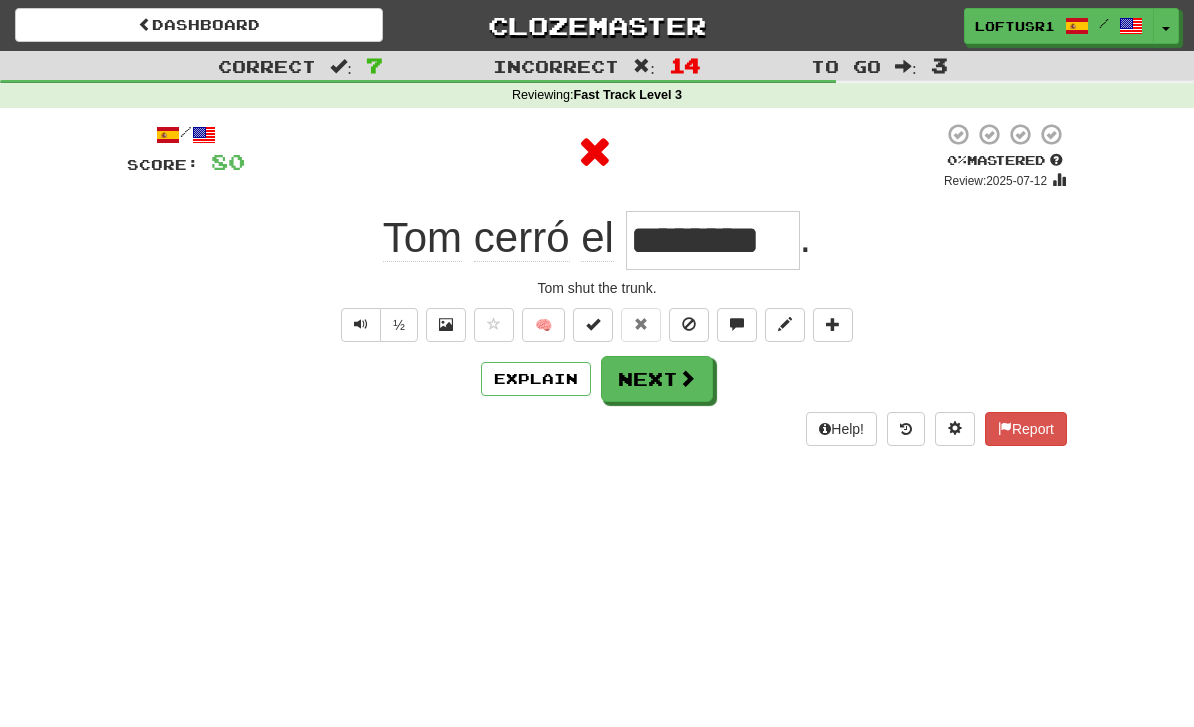 click on "Next" at bounding box center [657, 379] 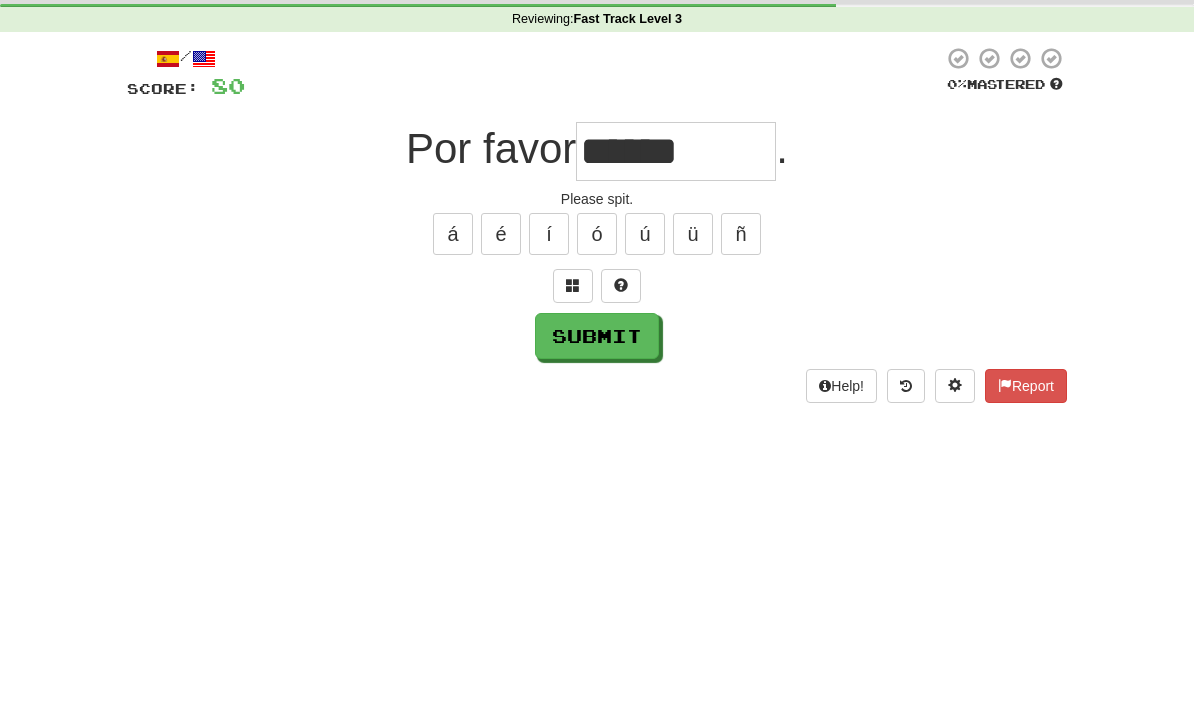 scroll, scrollTop: 76, scrollLeft: 0, axis: vertical 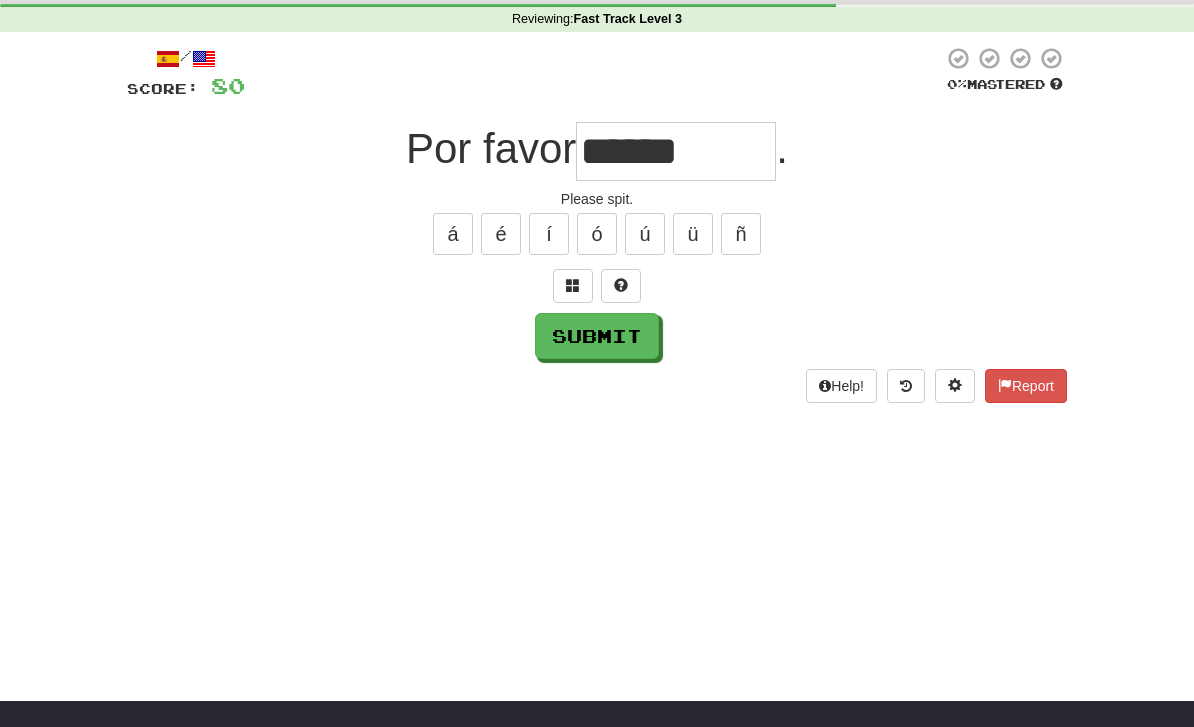 type on "******" 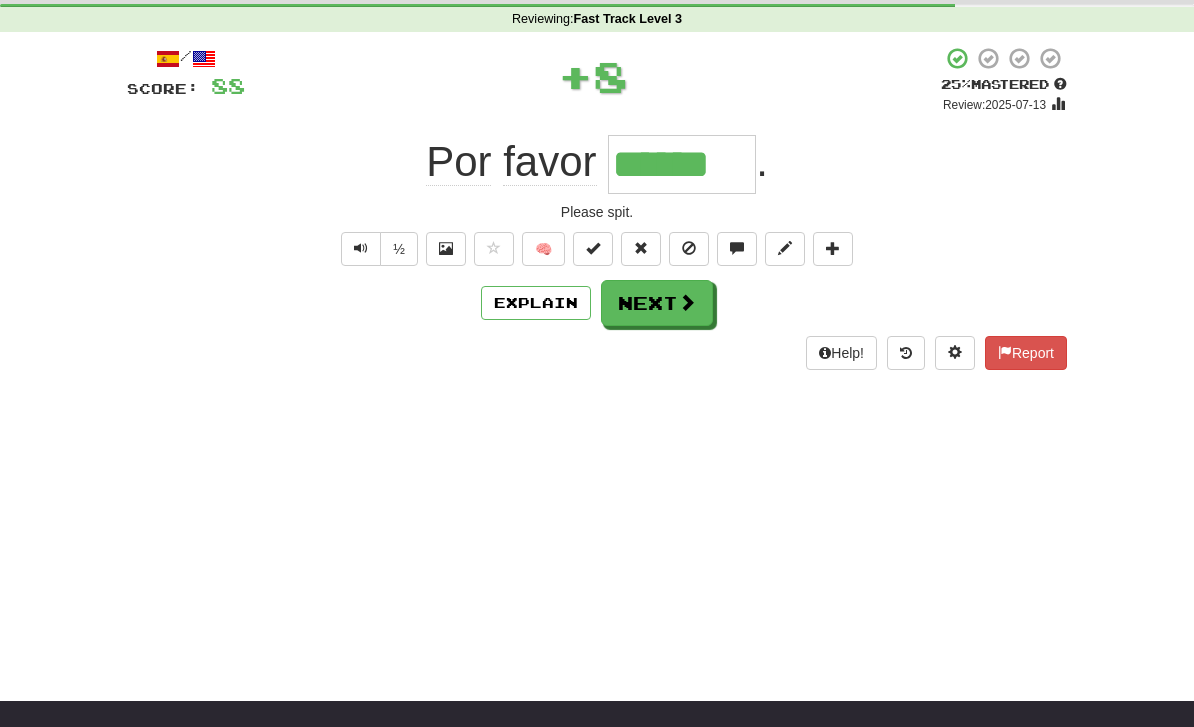 scroll, scrollTop: 0, scrollLeft: 0, axis: both 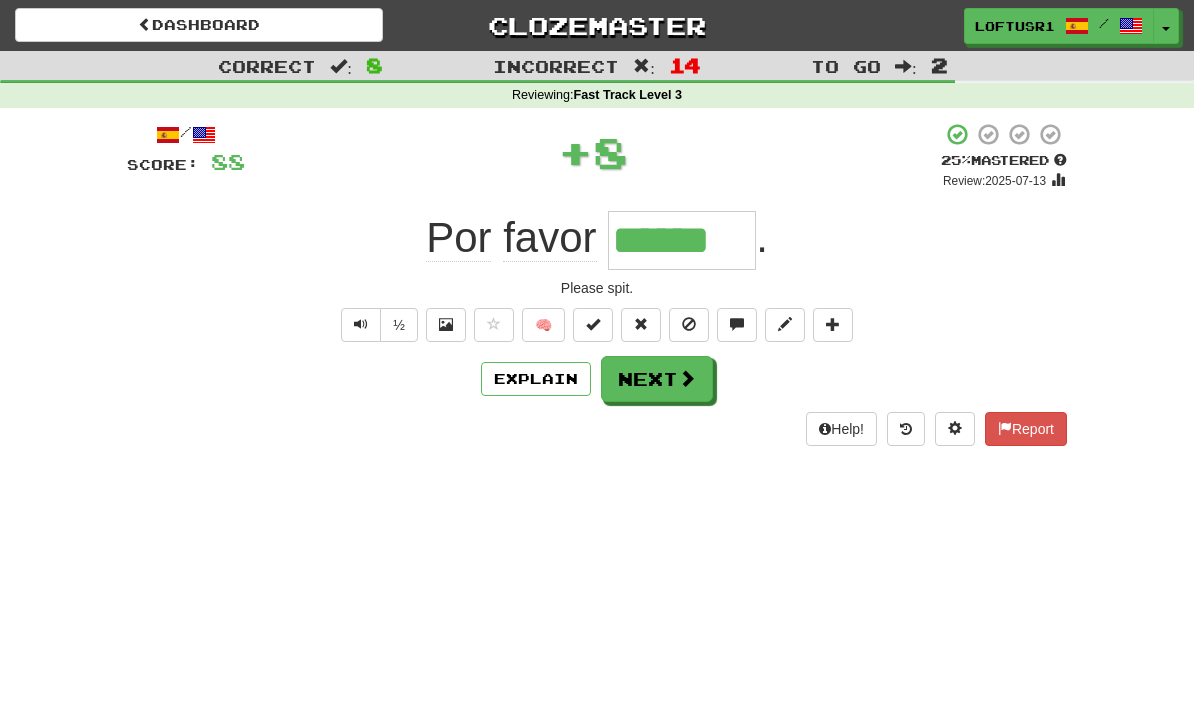 click on "Explain" at bounding box center [536, 379] 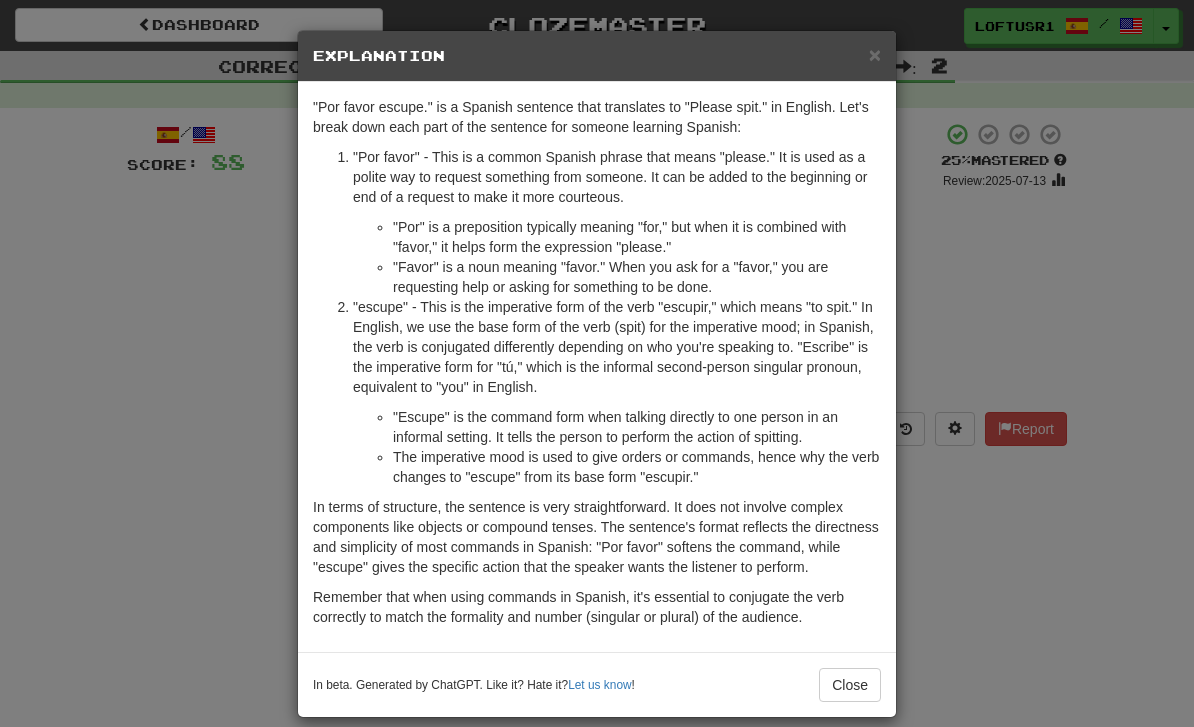 click on "Close" at bounding box center (850, 685) 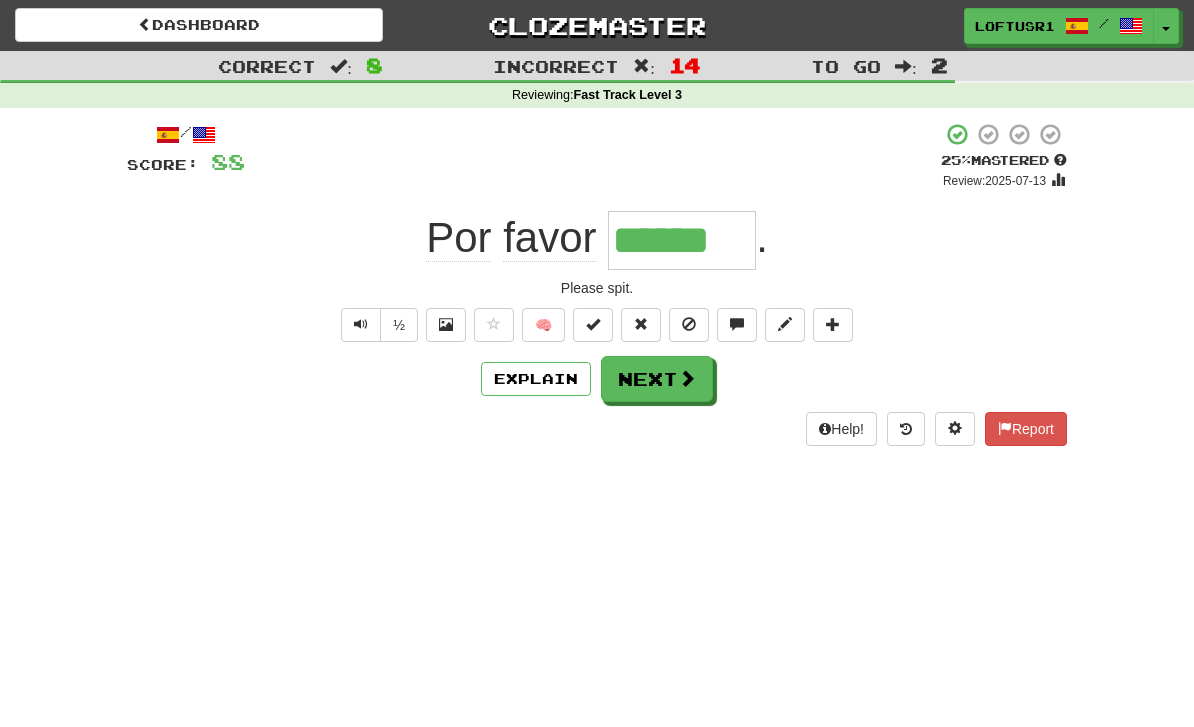 click on "Next" at bounding box center [657, 379] 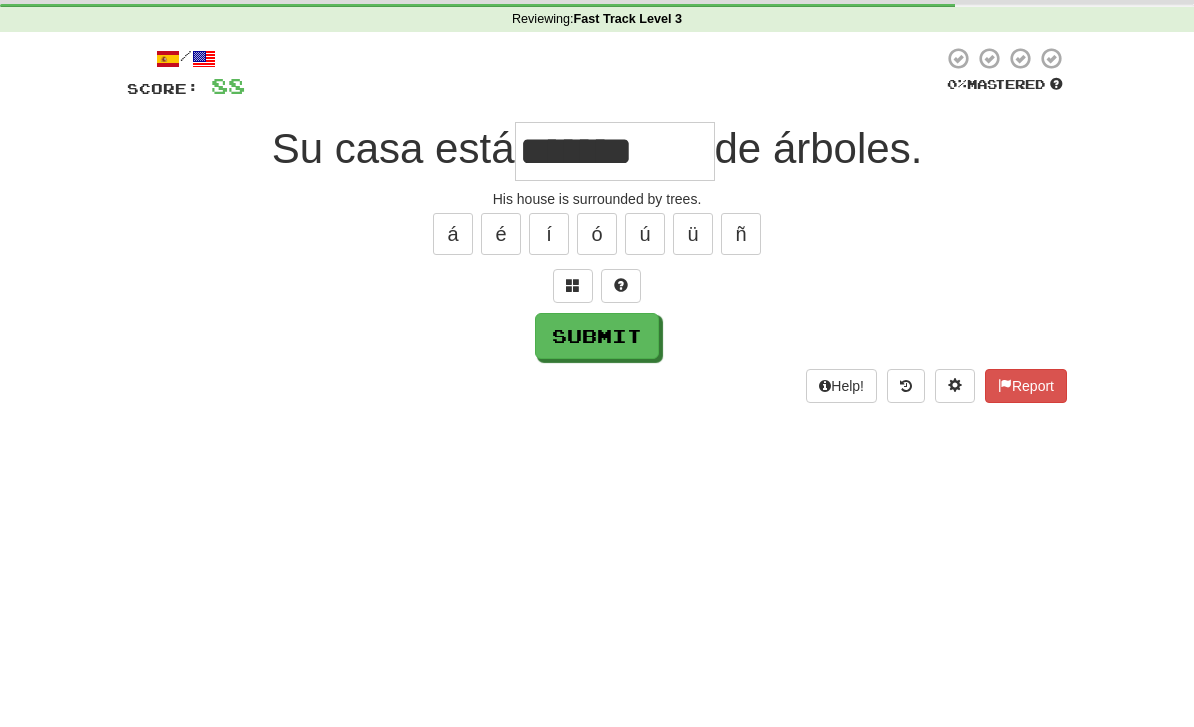 scroll, scrollTop: 76, scrollLeft: 0, axis: vertical 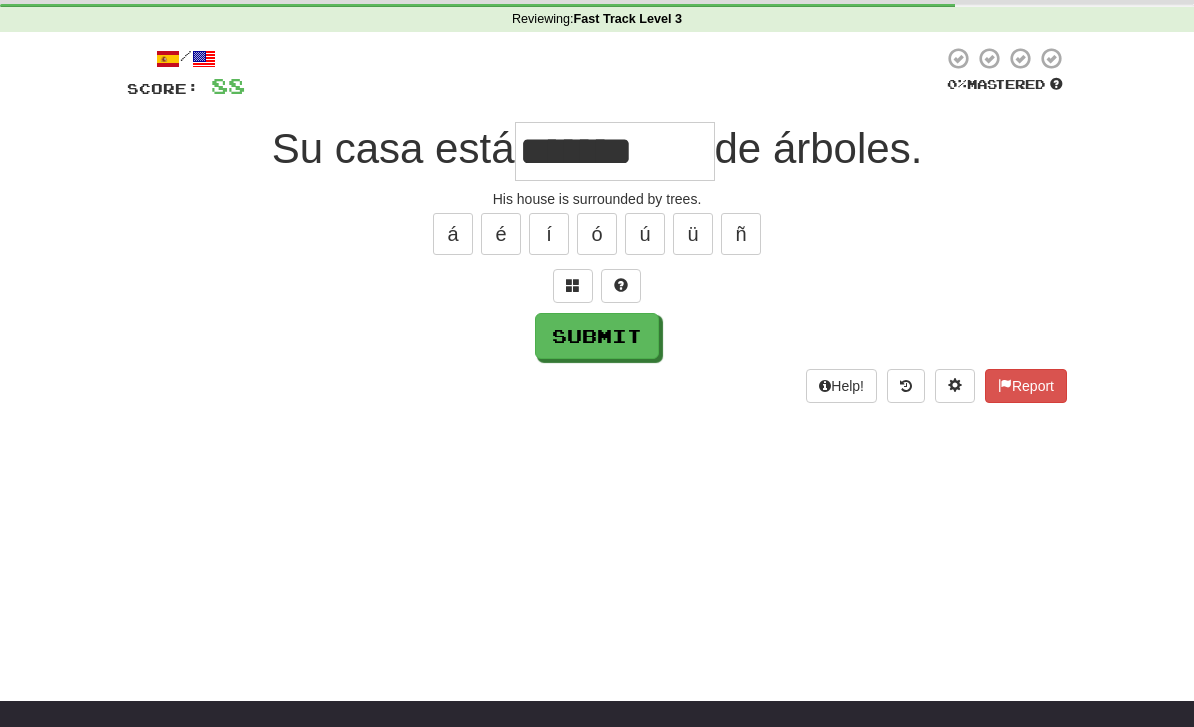 type on "*******" 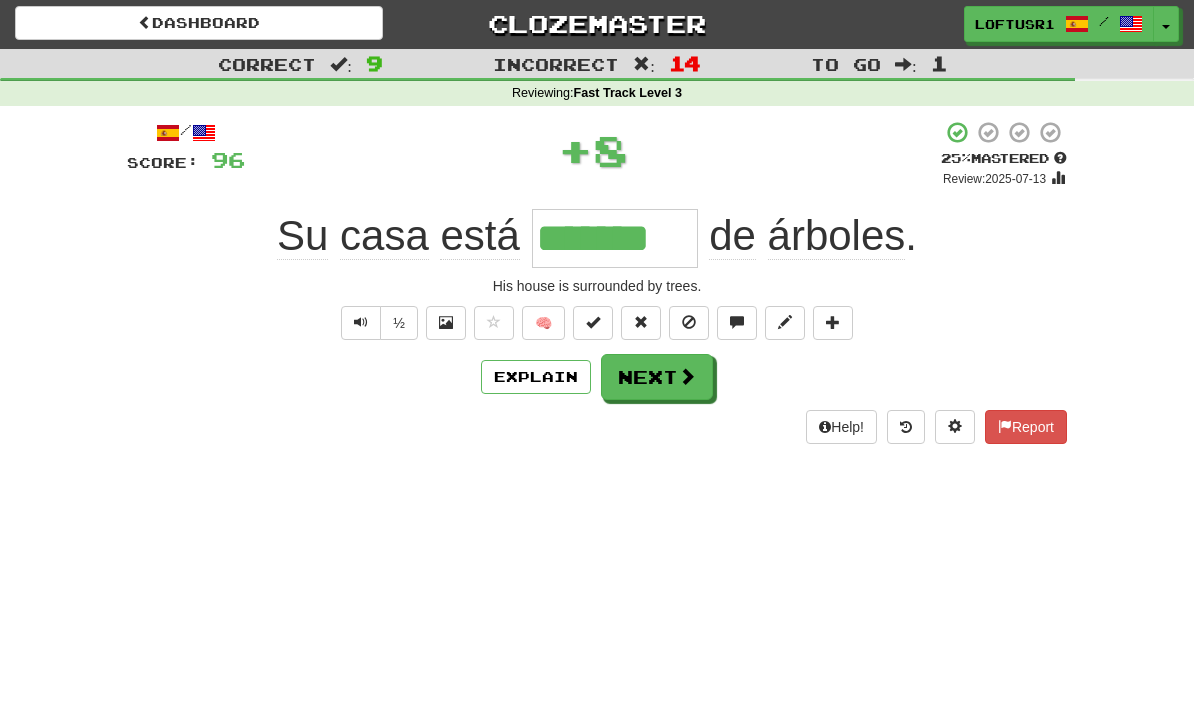 scroll, scrollTop: 0, scrollLeft: 0, axis: both 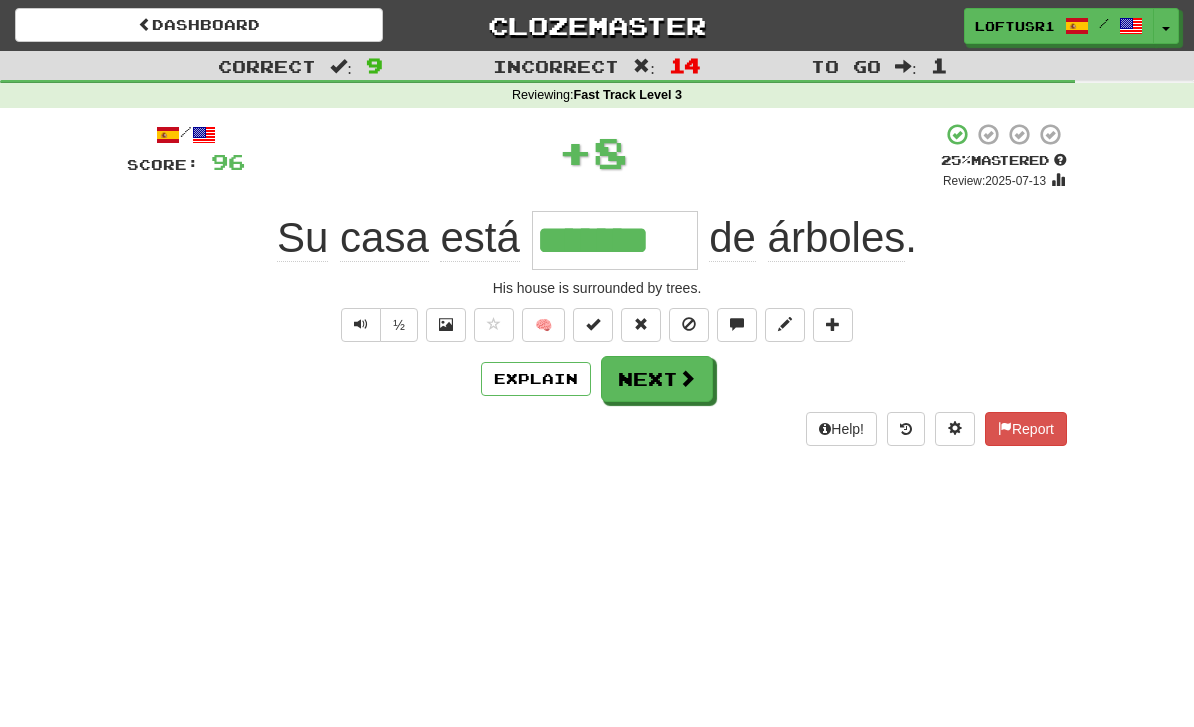 click on "Explain" at bounding box center [536, 379] 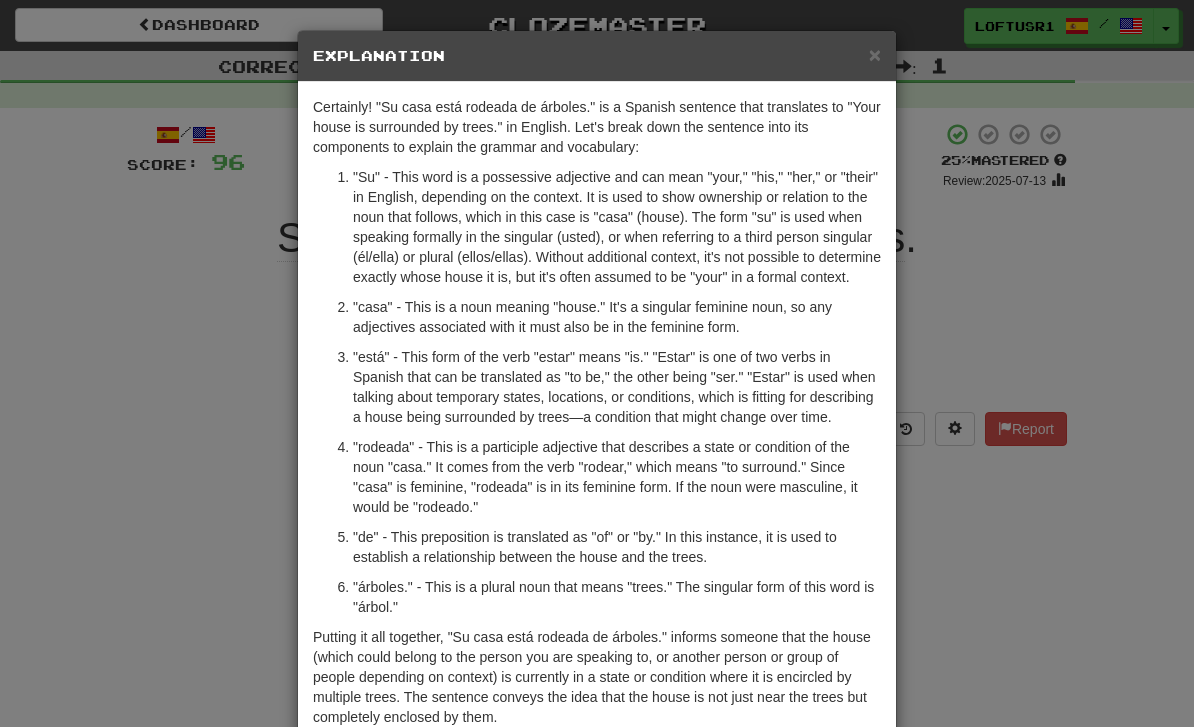 click on "× Explanation Certainly! "Su casa está rodeada de árboles." is a Spanish sentence that translates to "Your house is surrounded by trees." in English. Let's break down the sentence into its components to explain the grammar and vocabulary:
"Su" - This word is a possessive adjective and can mean "your," "his," "her," or "their" in English, depending on the context. It is used to show ownership or relation to the noun that follows, which in this case is "casa" (house). The form "su" is used when speaking formally in the singular (usted), or when referring to a third person singular (él/ella) or plural (ellos/ellas). Without additional context, it's not possible to determine exactly whose house it is, but it's often assumed to be "your" in a formal context.
"casa" - This is a noun meaning "house." It's a singular feminine noun, so any adjectives associated with it must also be in the feminine form.
In beta. Generated by ChatGPT. Like it? Hate it?  Let us know ! Close" at bounding box center (597, 363) 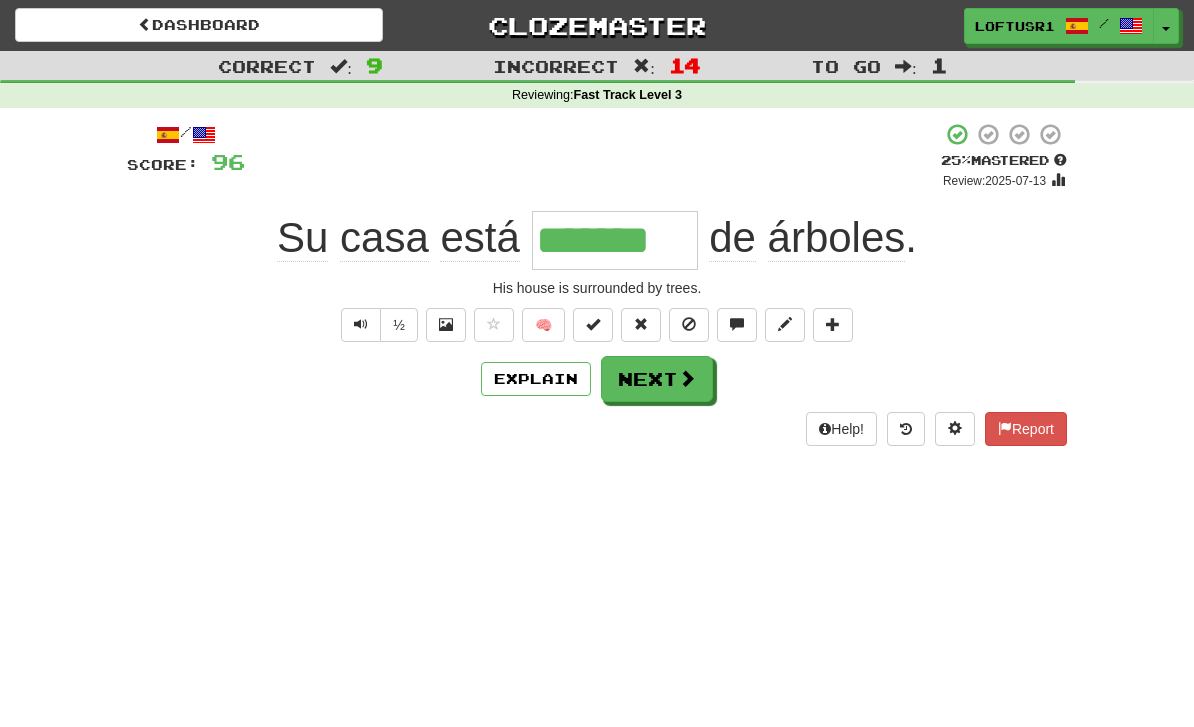 click at bounding box center (687, 378) 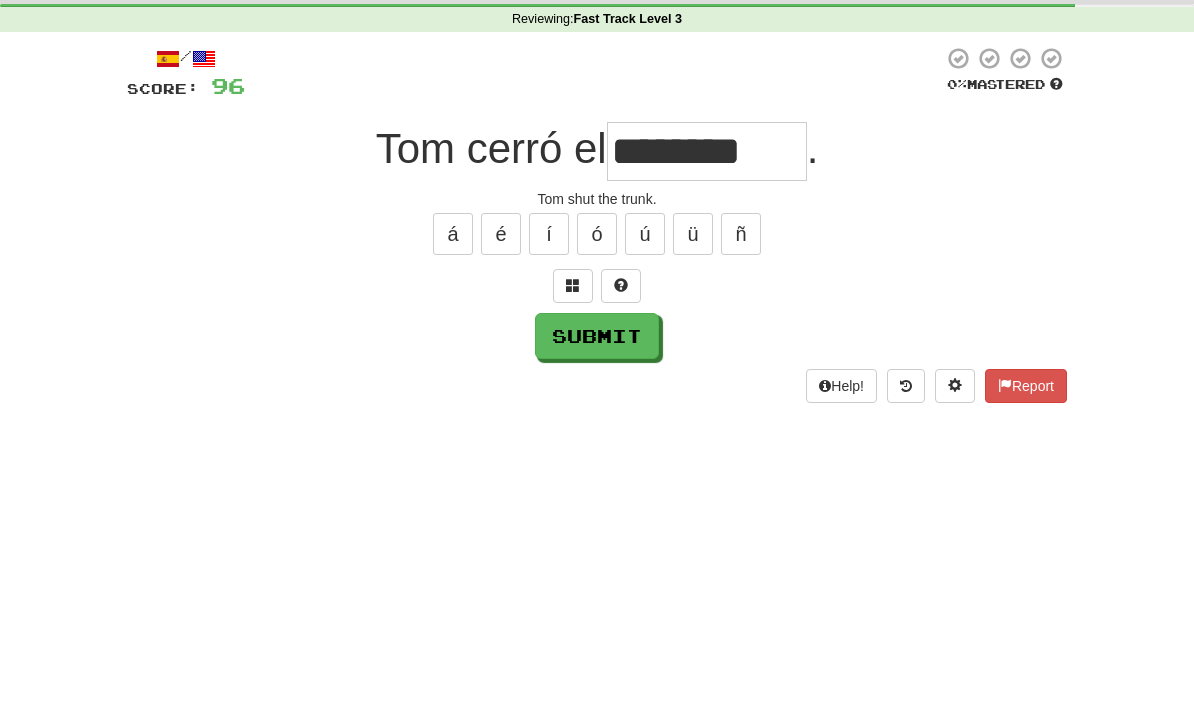 scroll, scrollTop: 76, scrollLeft: 0, axis: vertical 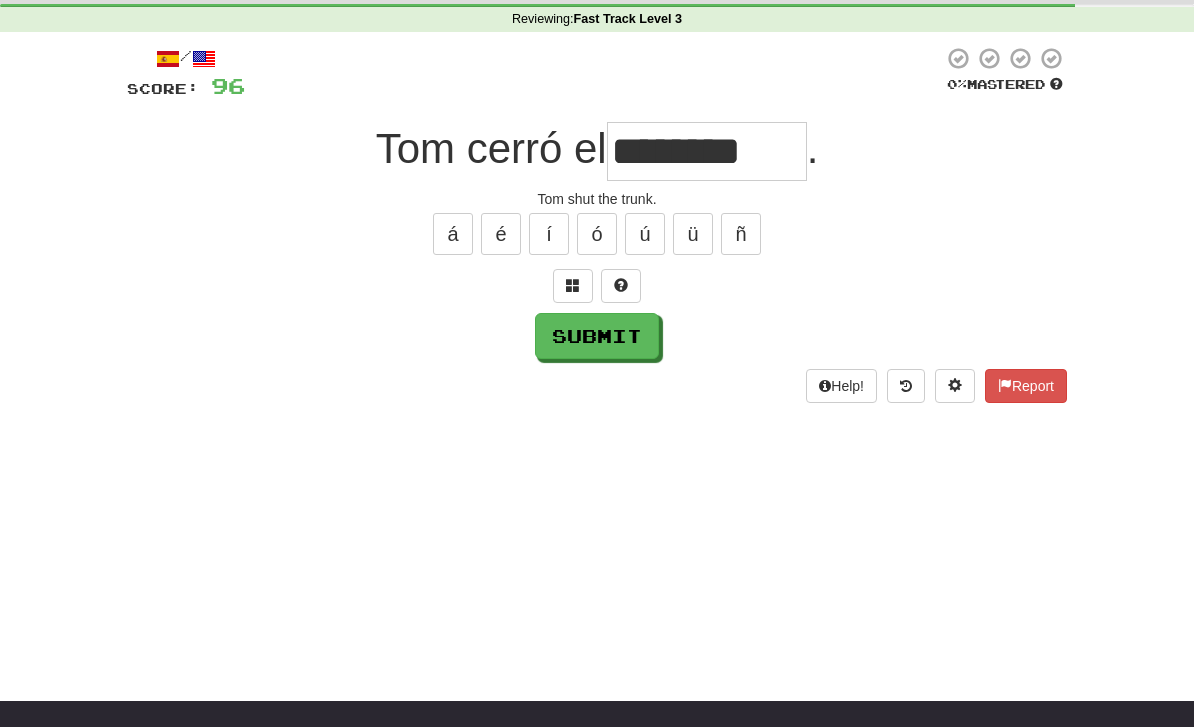 click on "Submit" at bounding box center (597, 336) 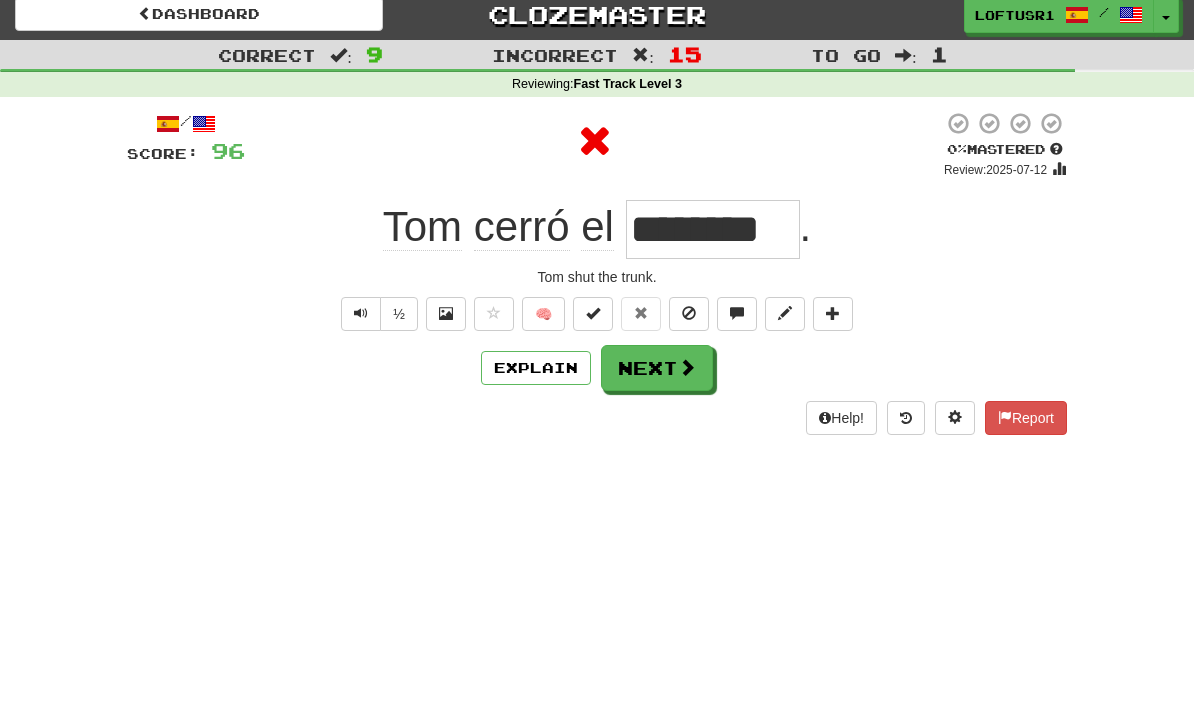 scroll, scrollTop: 0, scrollLeft: 0, axis: both 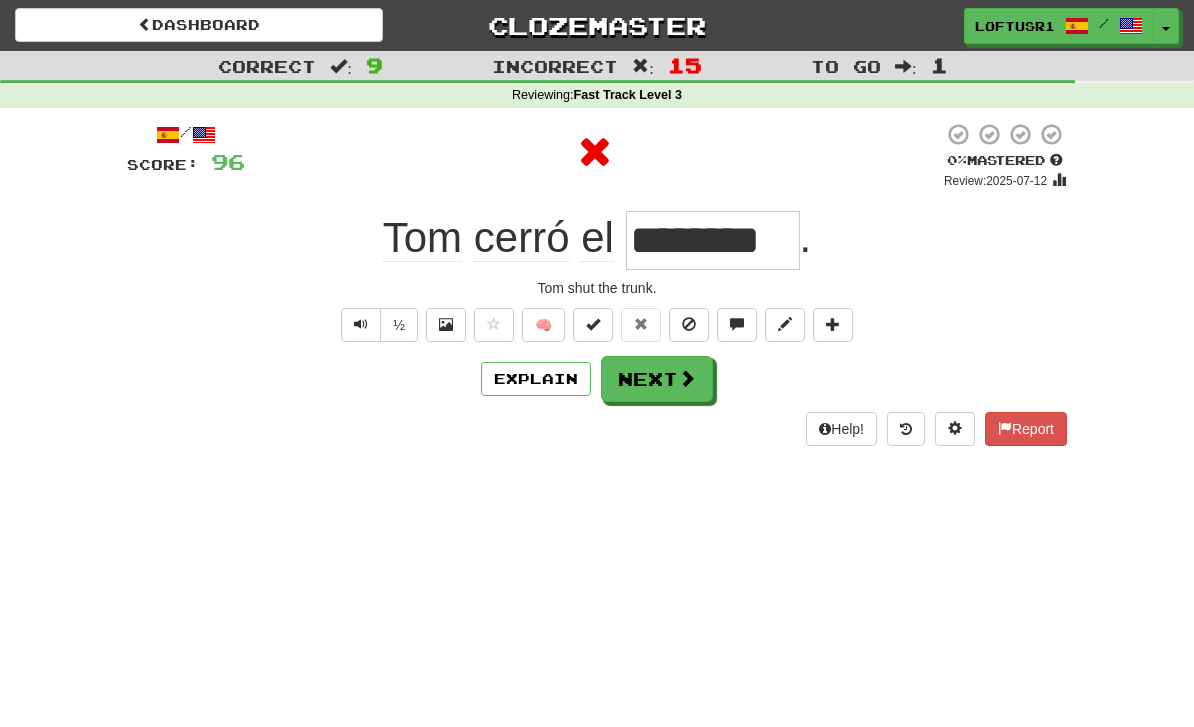 click on "Next" at bounding box center (657, 379) 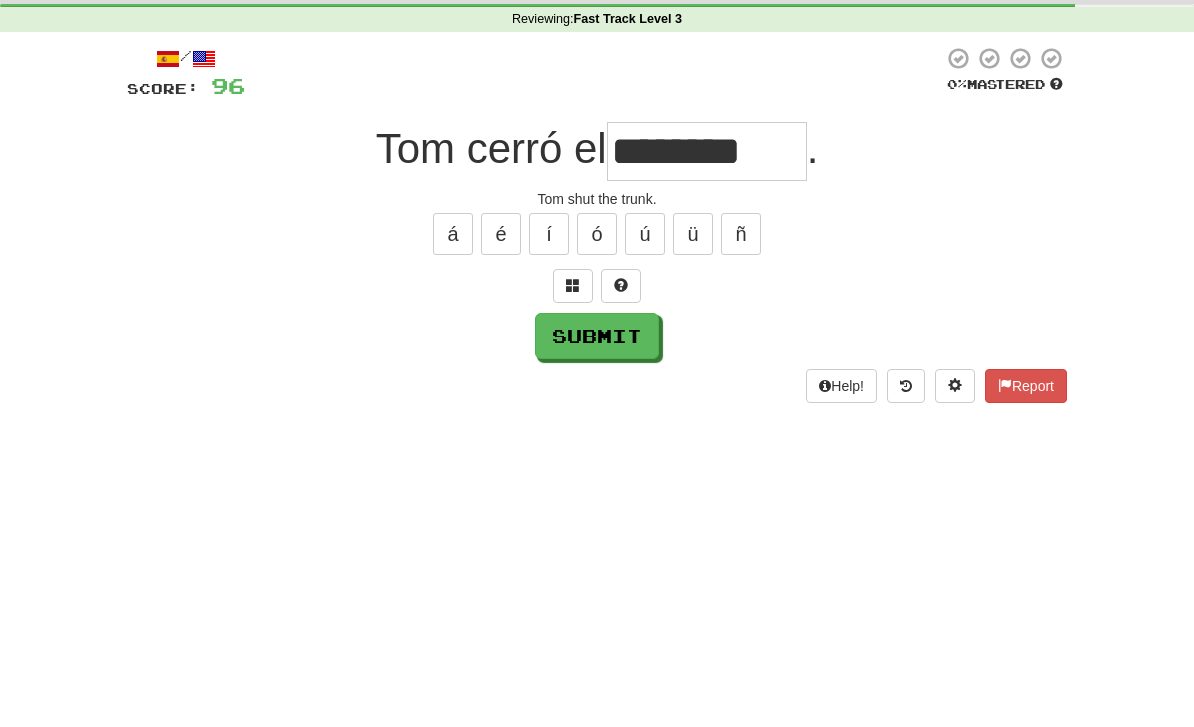 scroll, scrollTop: 76, scrollLeft: 0, axis: vertical 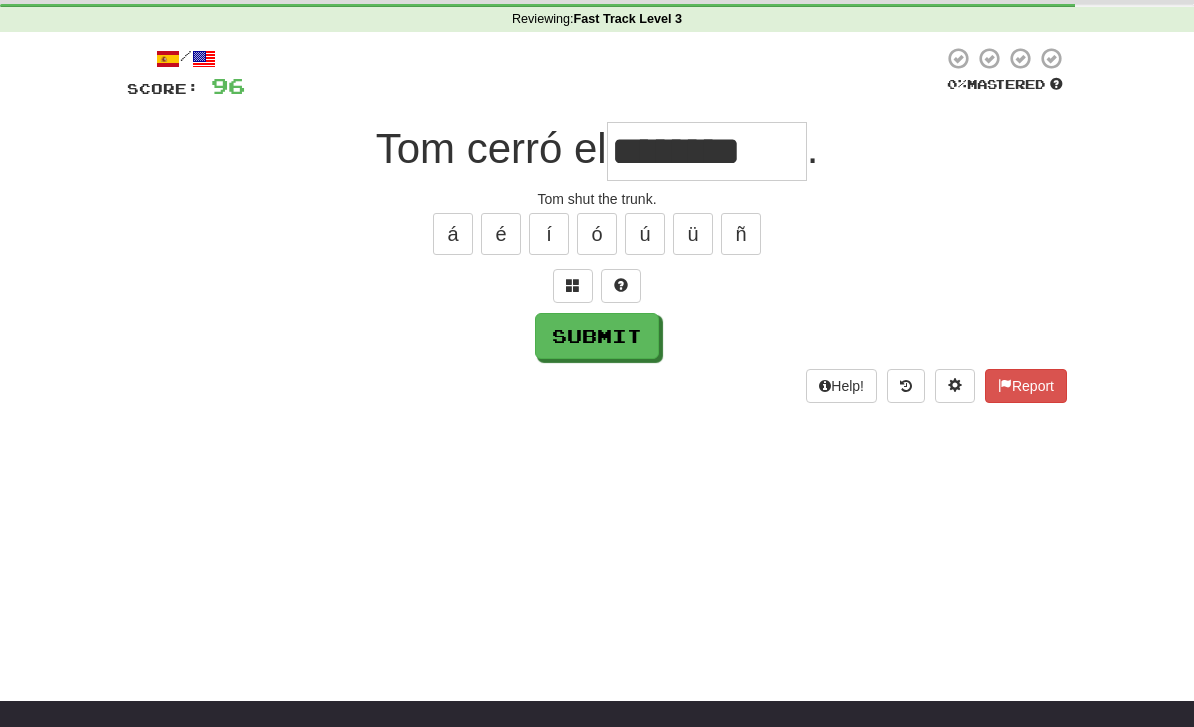 type on "********" 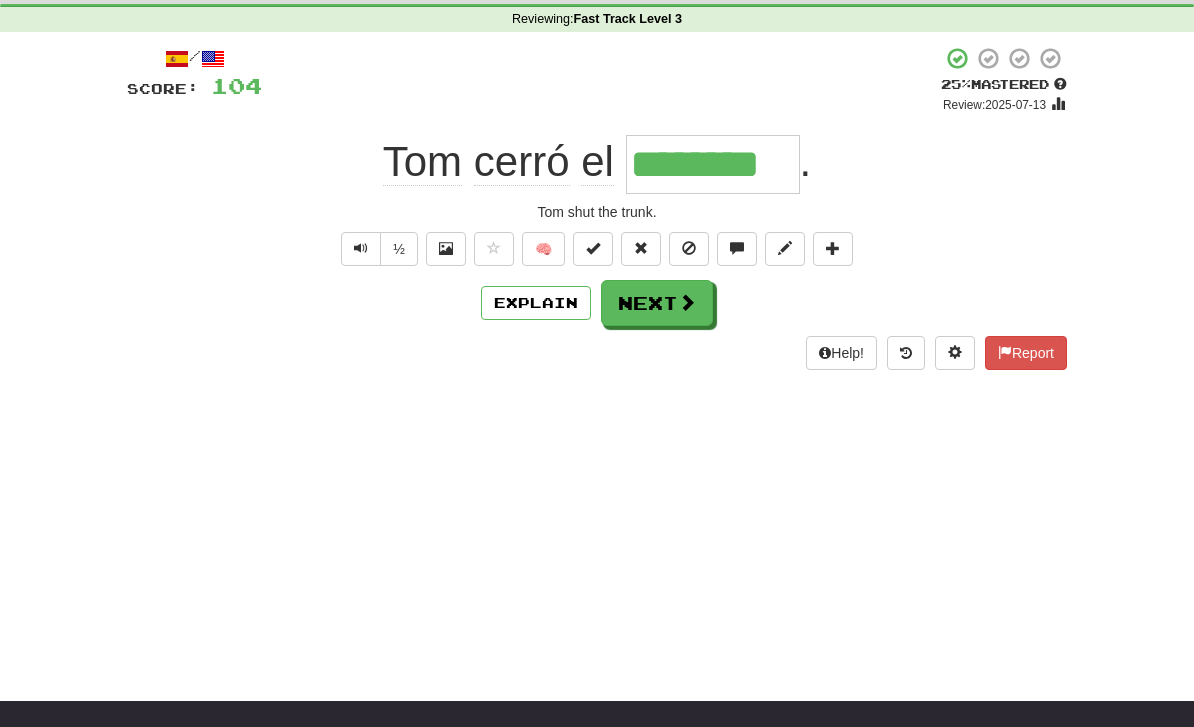click on "Next" at bounding box center [657, 303] 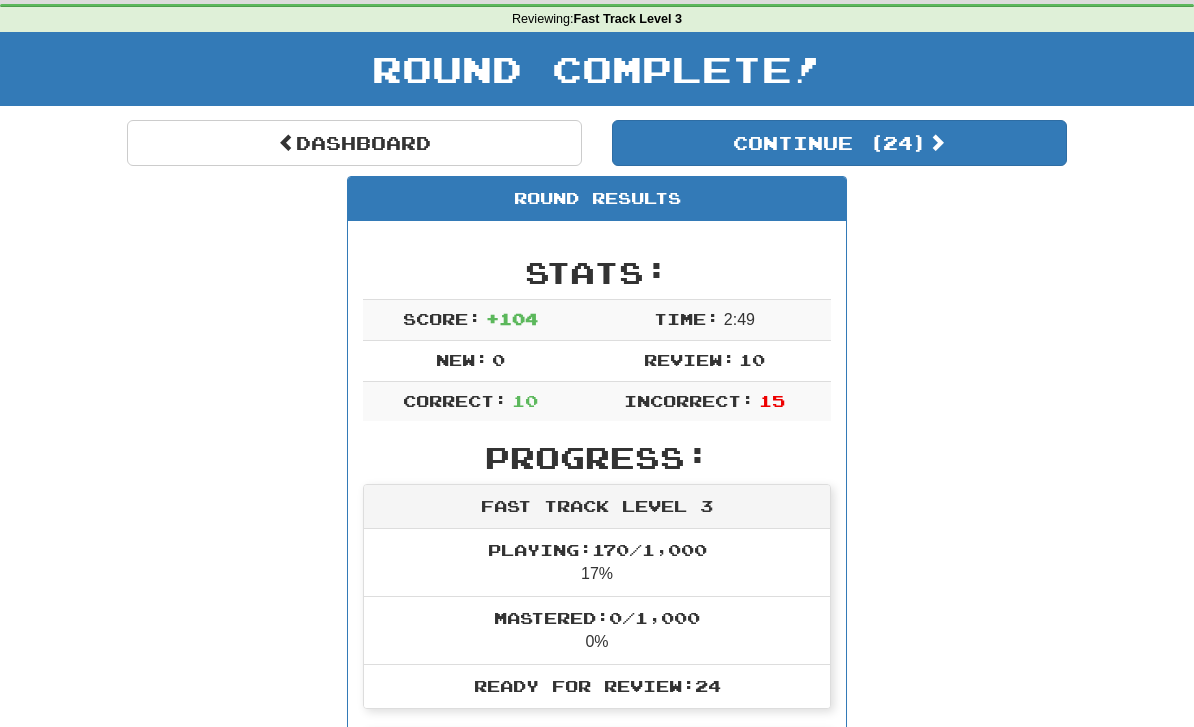 click on "Dashboard" at bounding box center (354, 143) 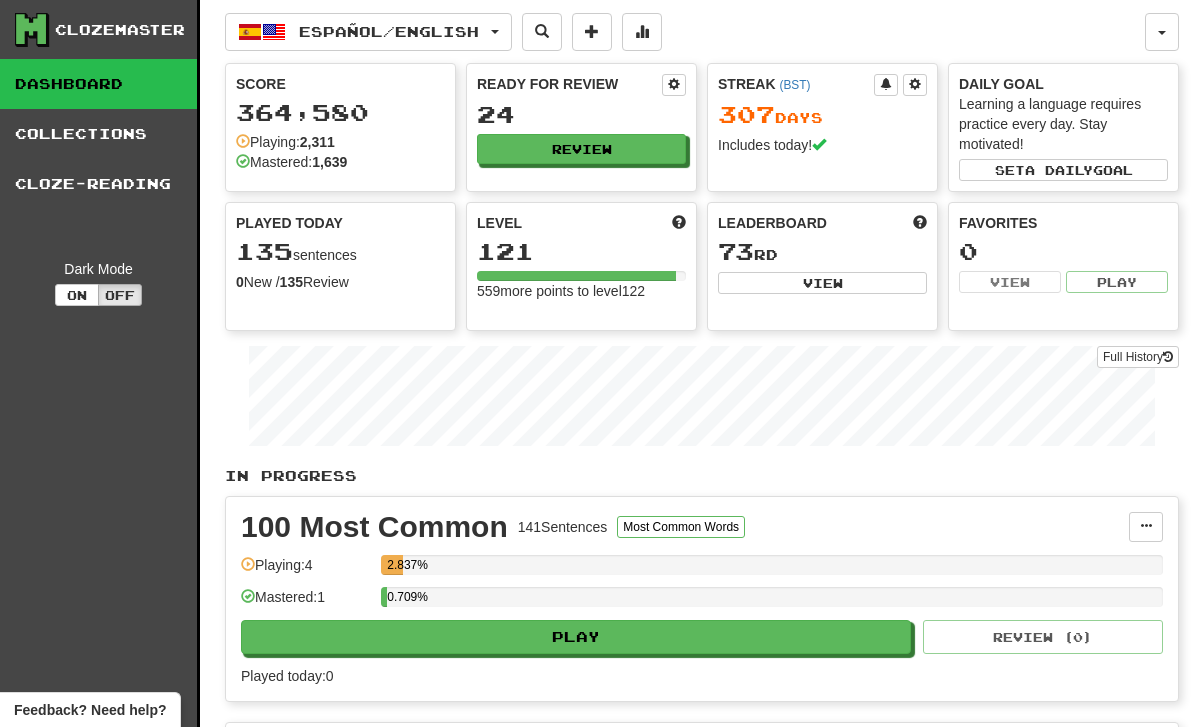 scroll, scrollTop: 0, scrollLeft: 0, axis: both 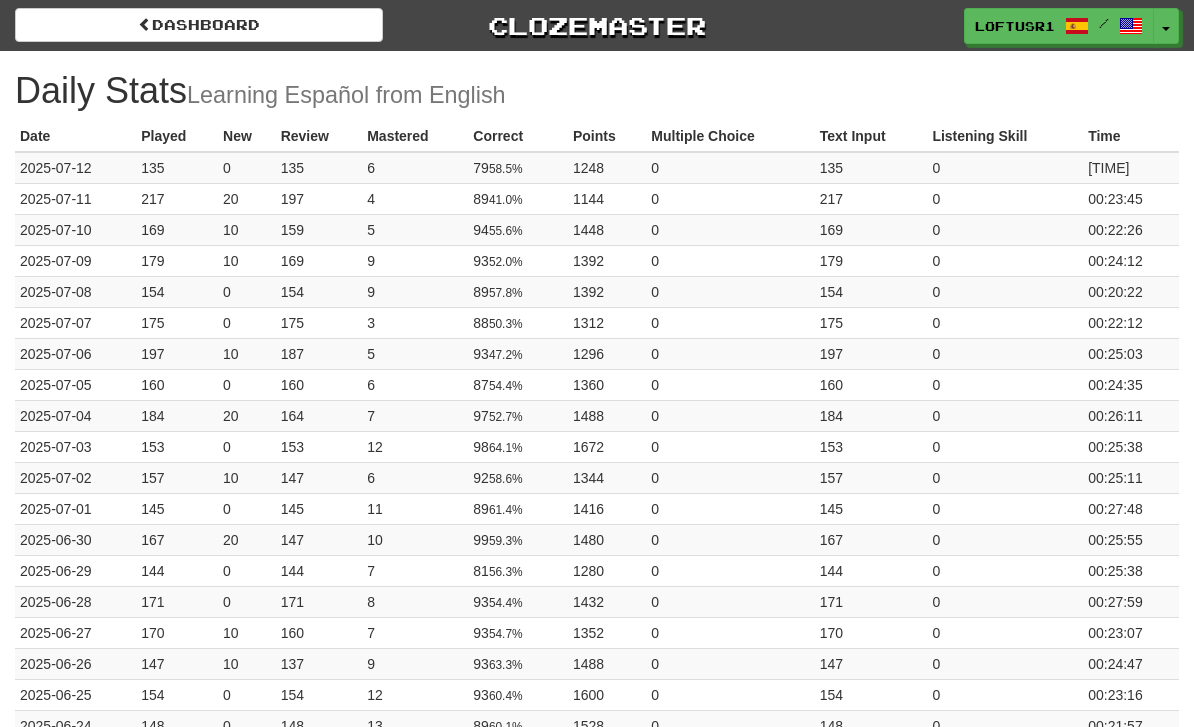 click on "Dashboard" at bounding box center [199, 25] 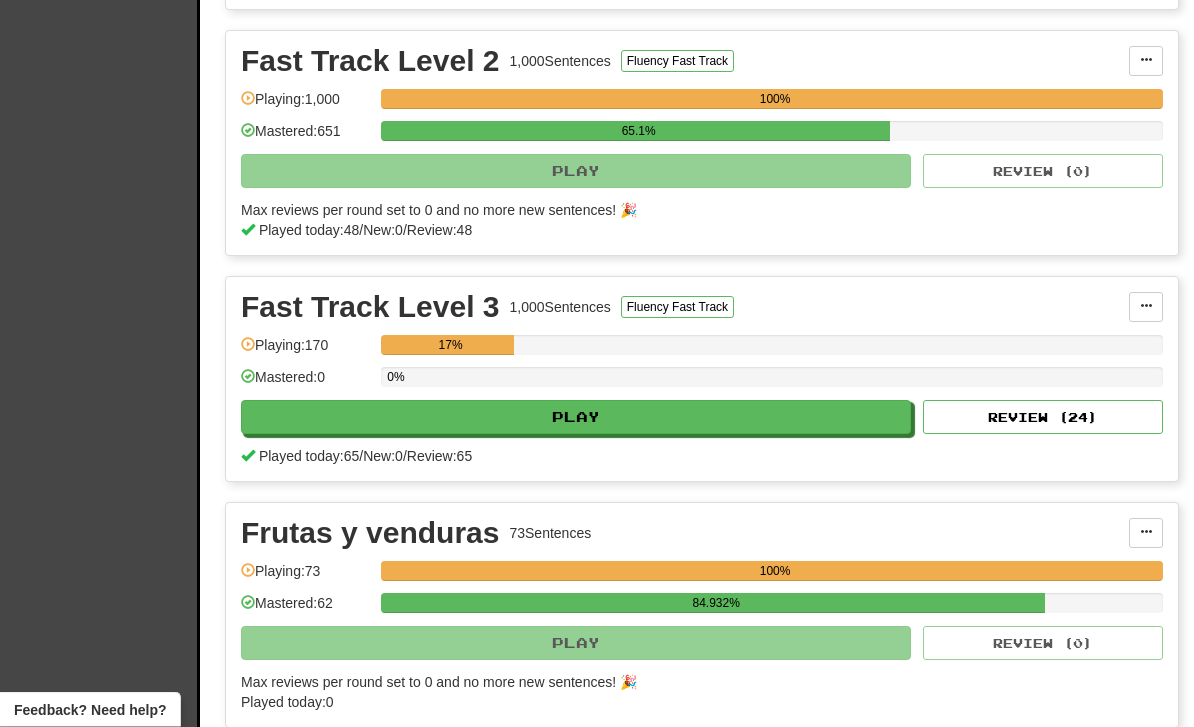 scroll, scrollTop: 1144, scrollLeft: 0, axis: vertical 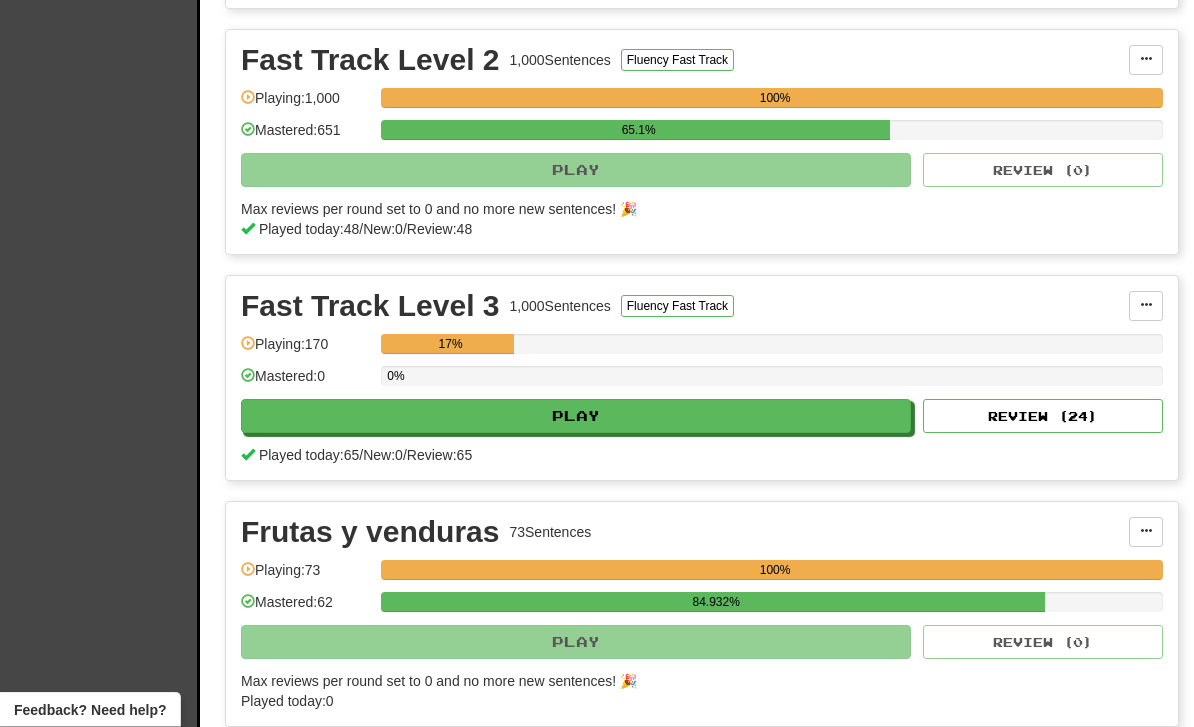 click on "Fast Track Level 3 1,000  Sentences Fluency Fast Track Manage Sentences Unpin from Dashboard  Playing:  170 17%  Mastered:  0 0% Play Review ( 24 )   Played today:  65  /  New:  0  /  Review:  65" at bounding box center [702, 379] 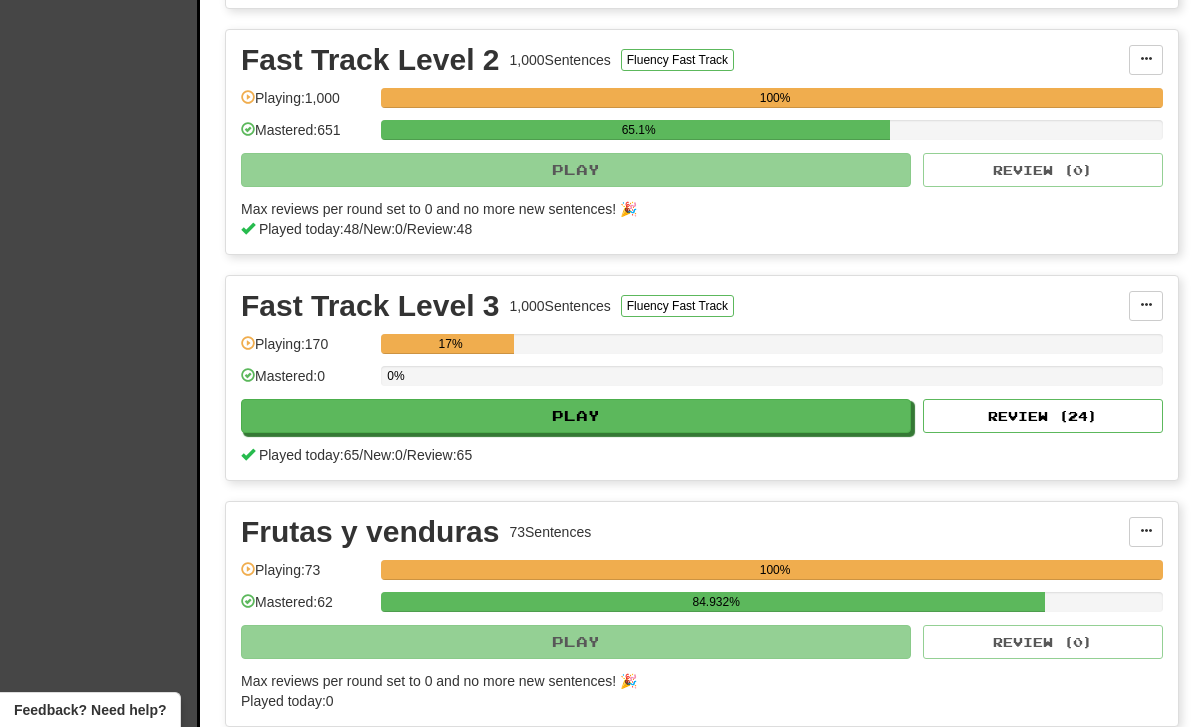select on "**" 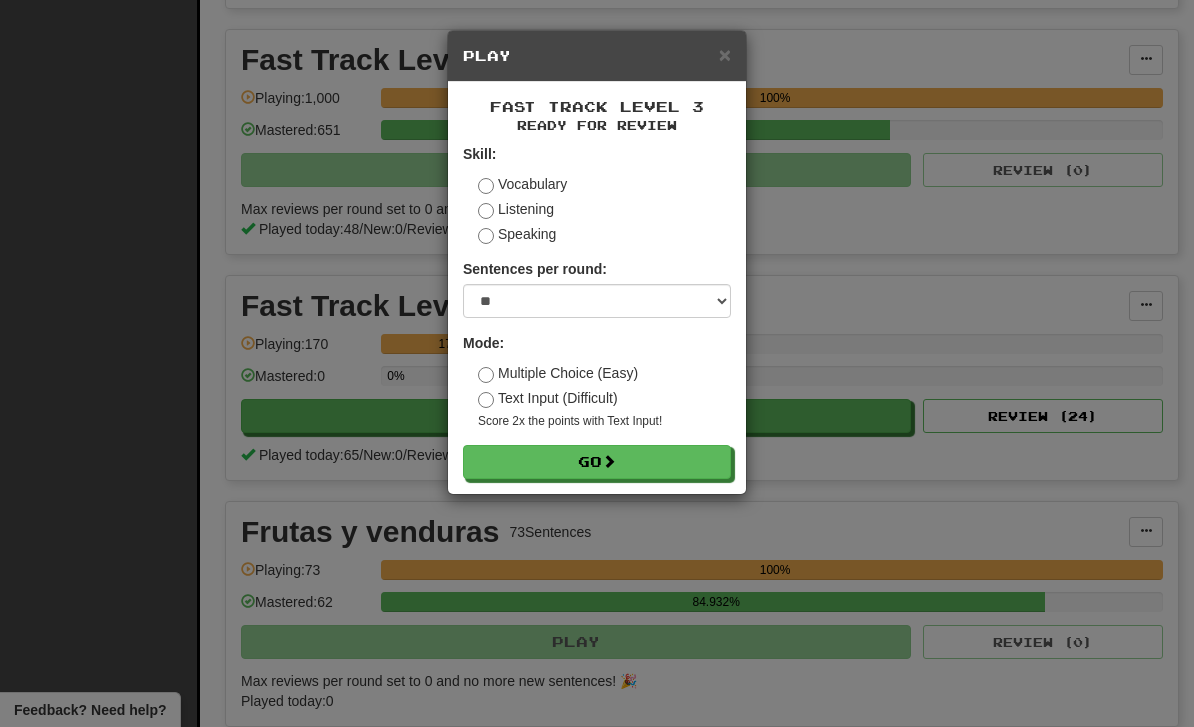 click on "Go" at bounding box center (597, 462) 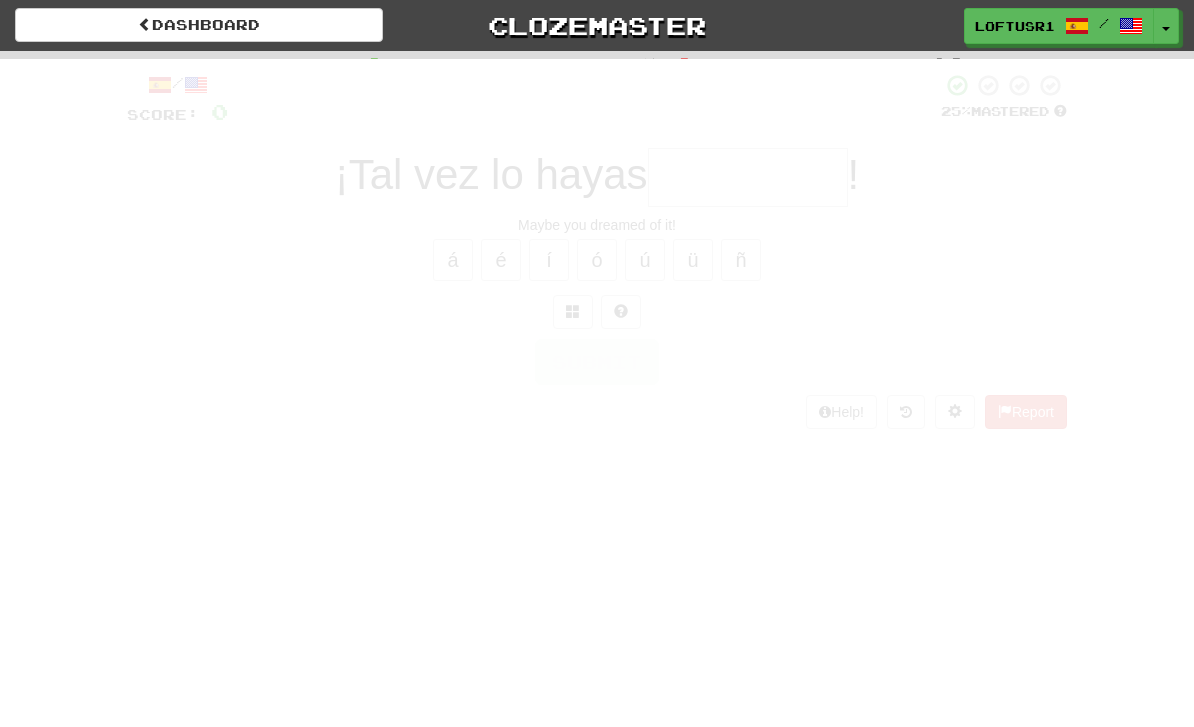 scroll, scrollTop: 0, scrollLeft: 0, axis: both 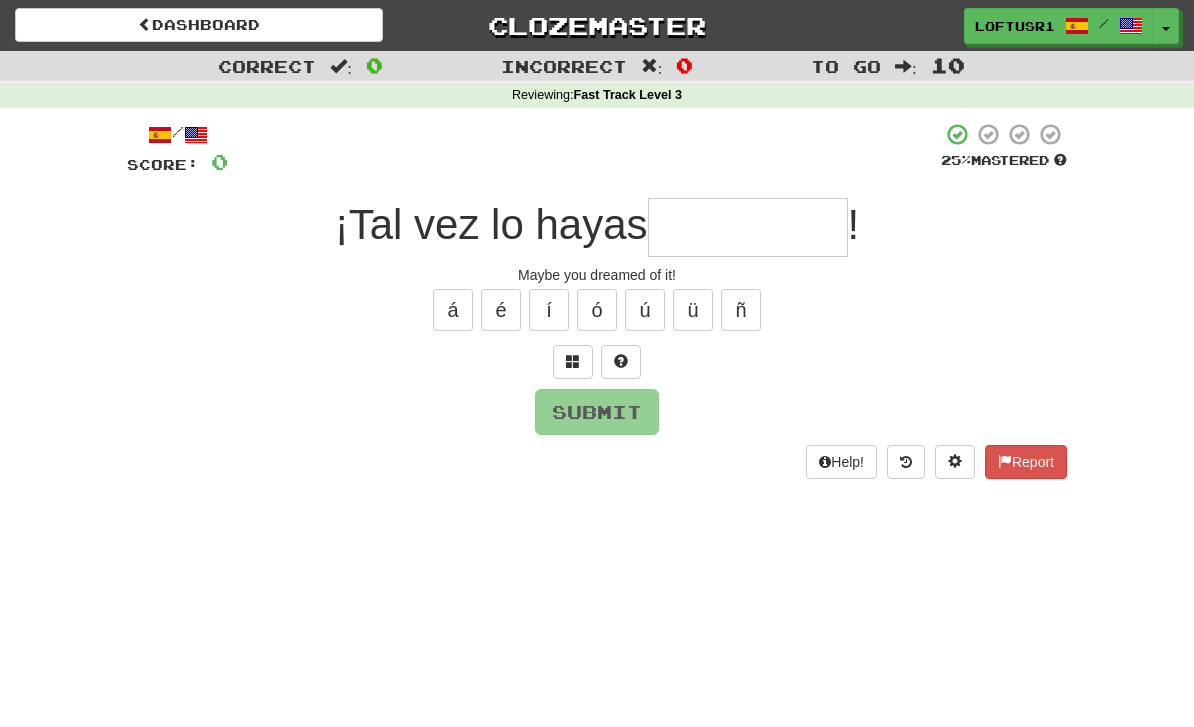 click at bounding box center (748, 227) 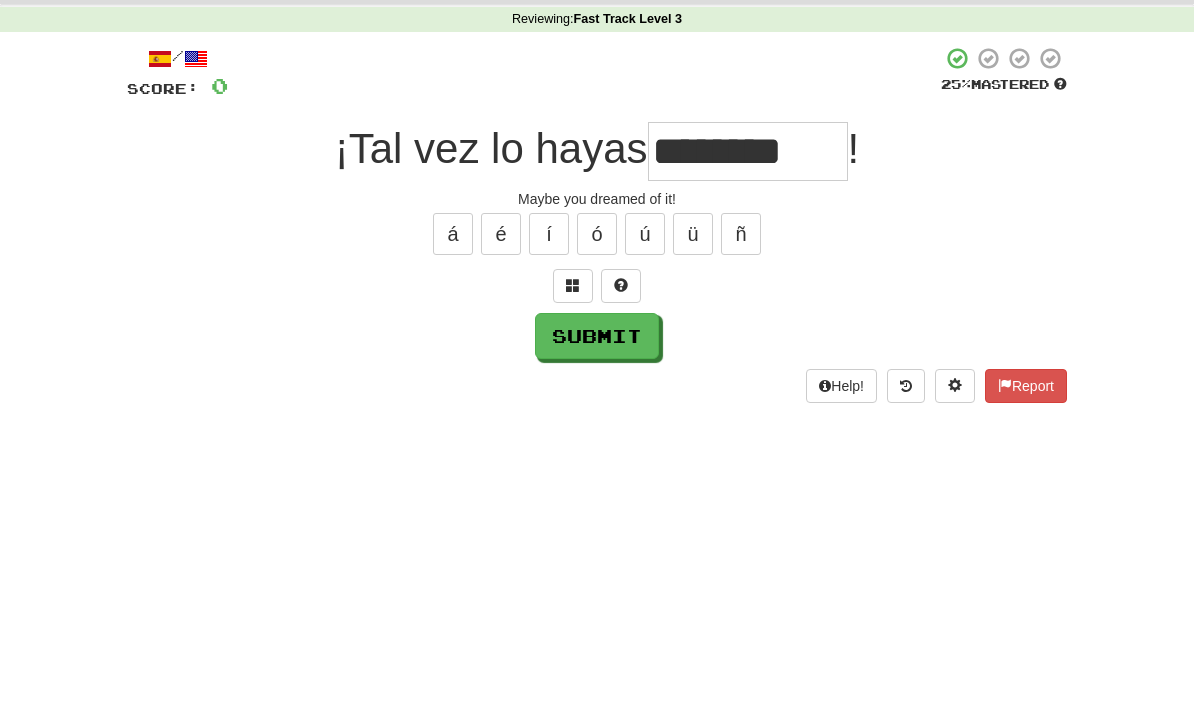 scroll, scrollTop: 76, scrollLeft: 0, axis: vertical 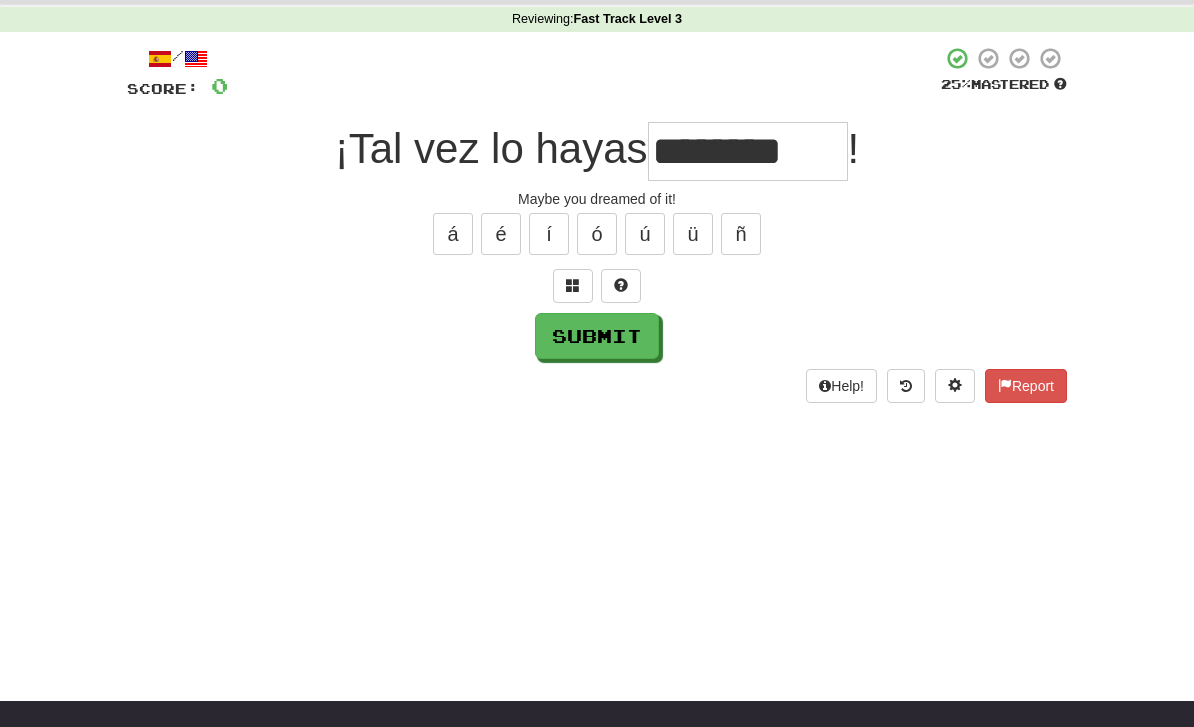 click on "Submit" at bounding box center [597, 336] 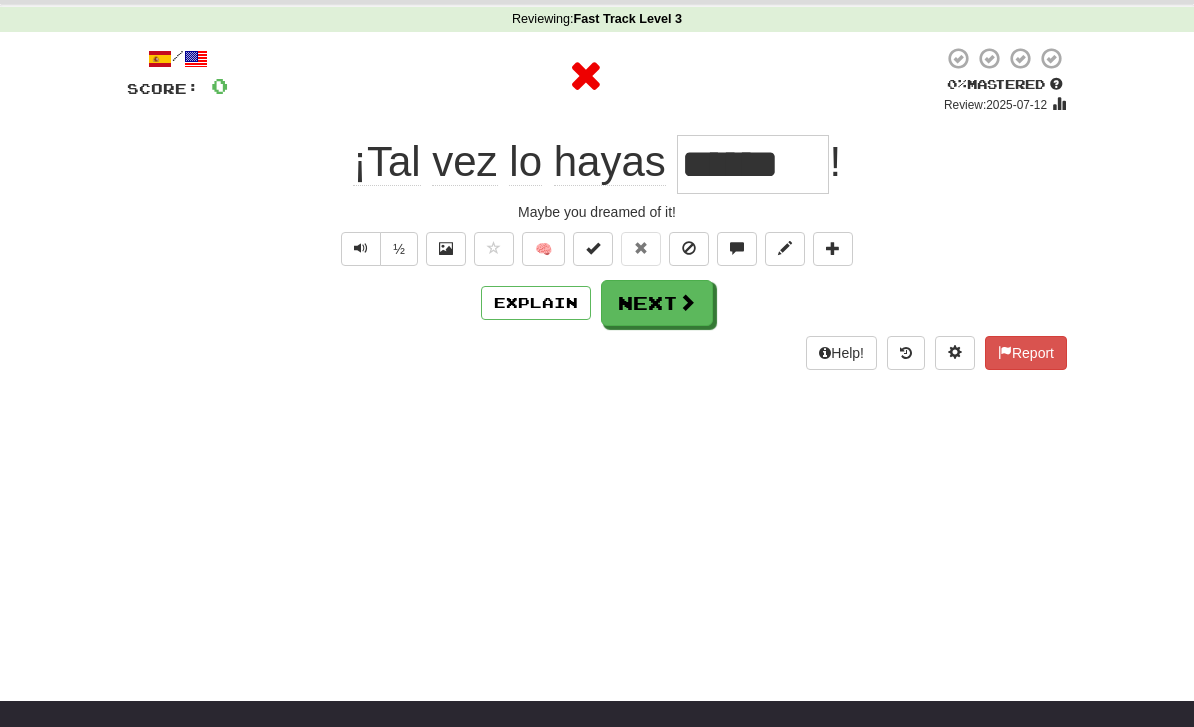 click on "Explain" at bounding box center [536, 303] 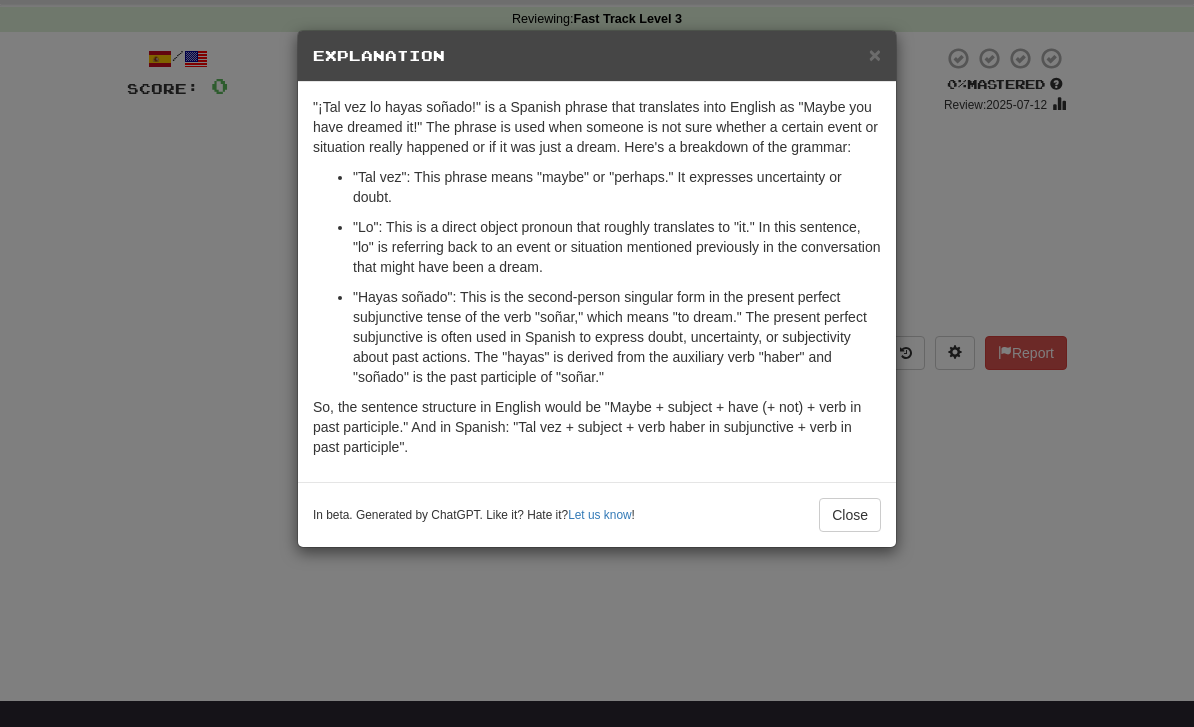 click on "Close" at bounding box center [850, 515] 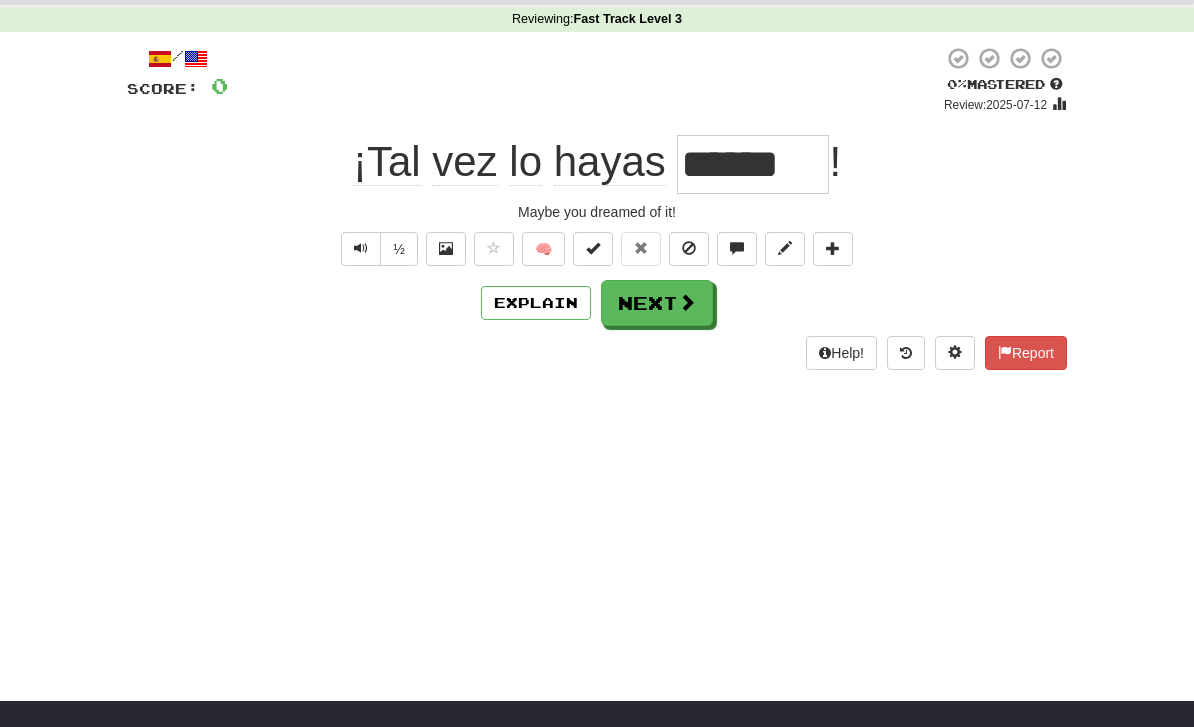click on "Next" at bounding box center [657, 303] 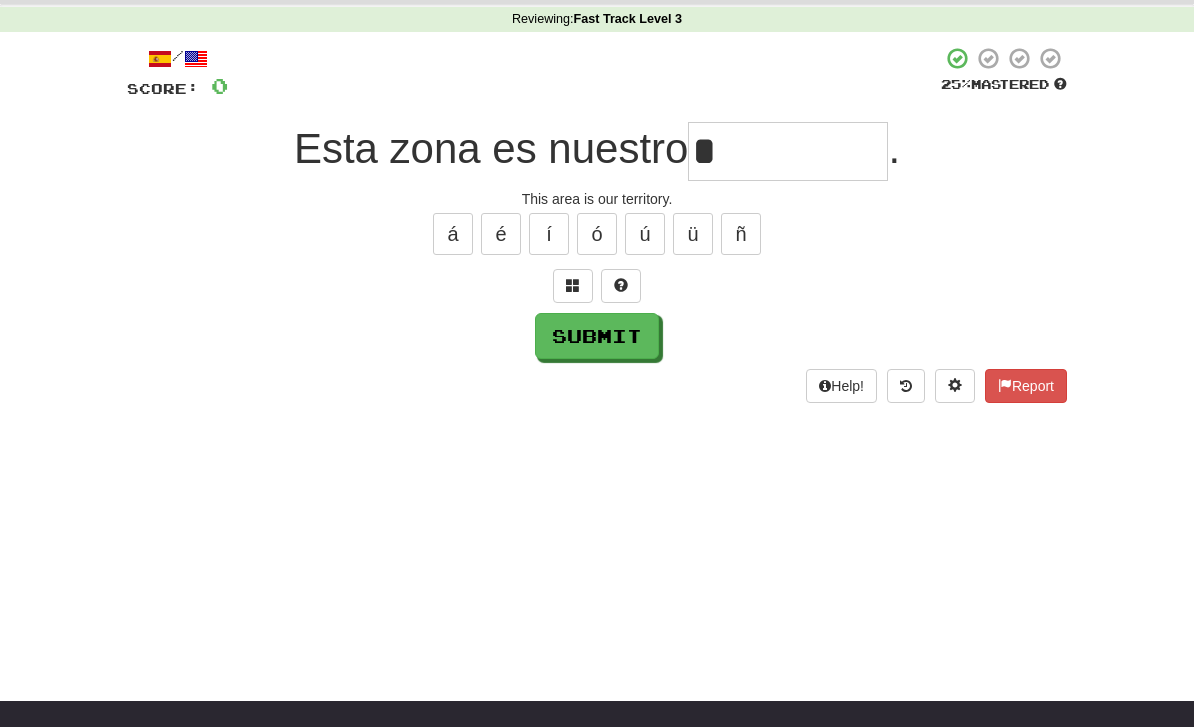 click on "Submit" at bounding box center (597, 336) 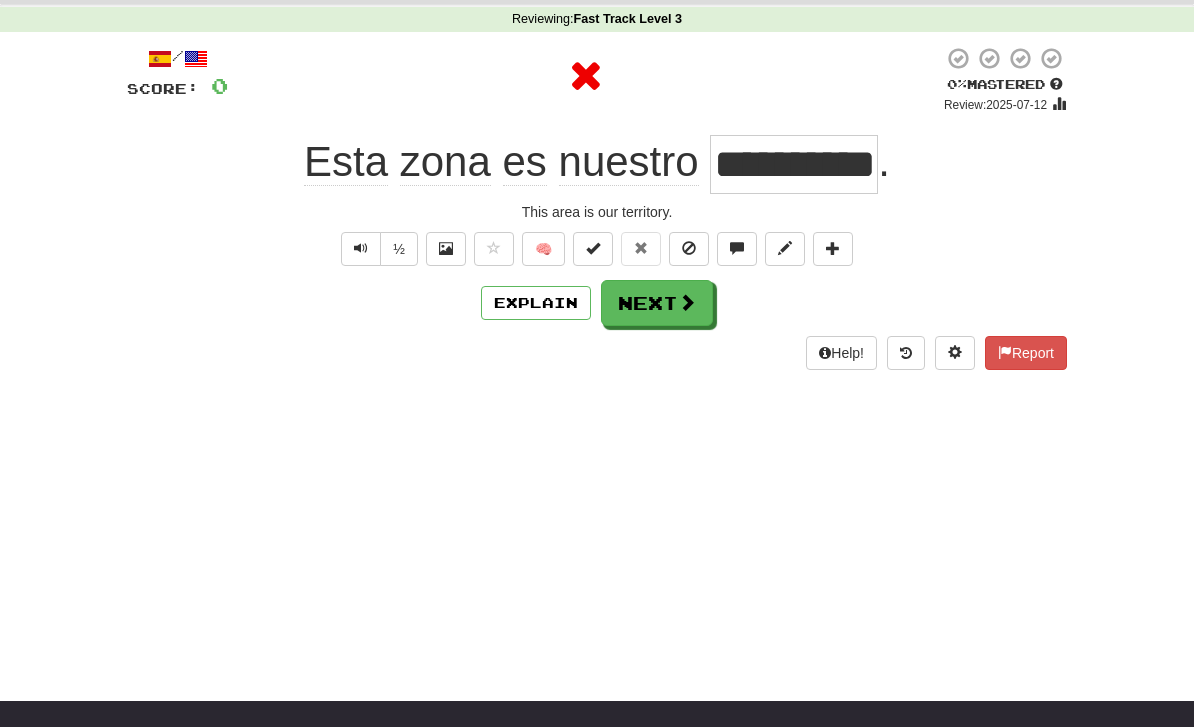 click on "Next" at bounding box center [657, 303] 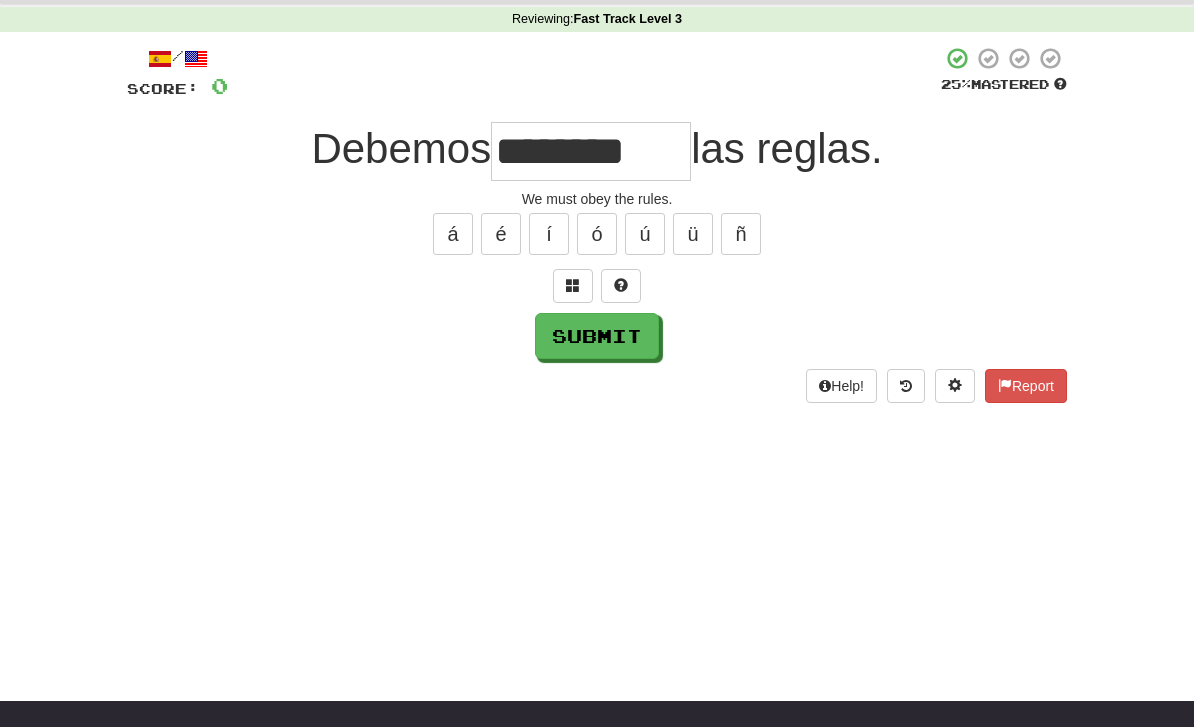 type on "********" 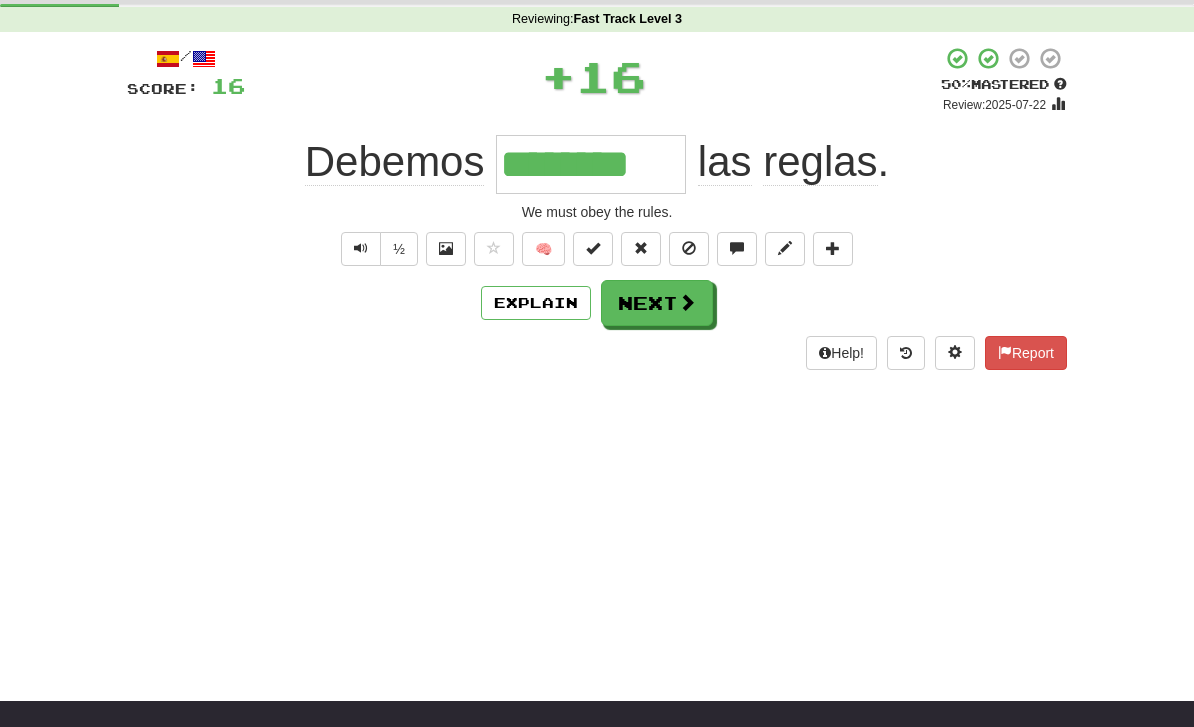 click on "Explain" at bounding box center [536, 303] 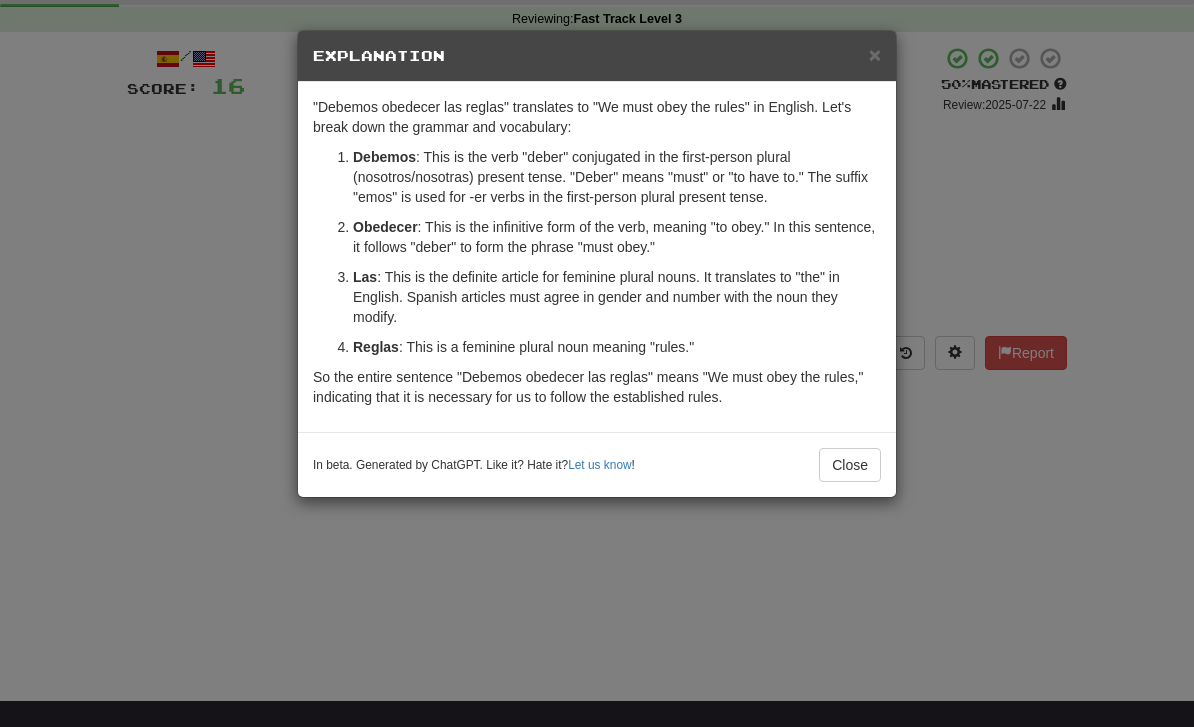 click on "Close" at bounding box center (850, 465) 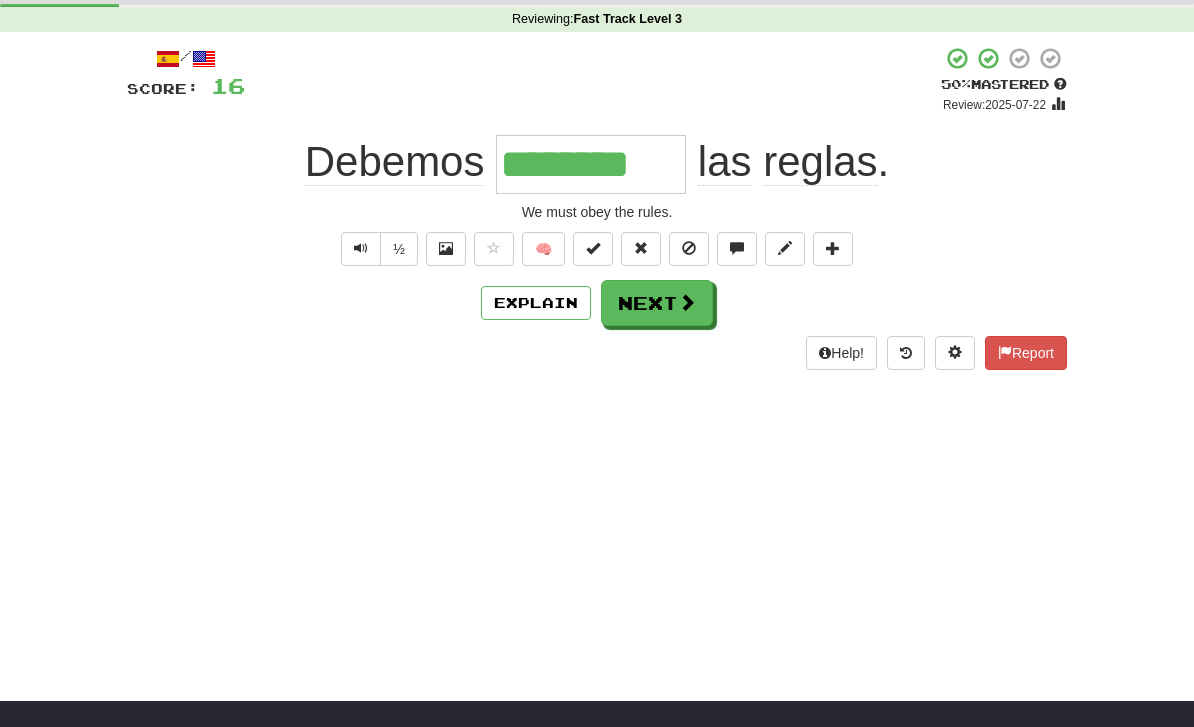 click on "Next" at bounding box center (657, 303) 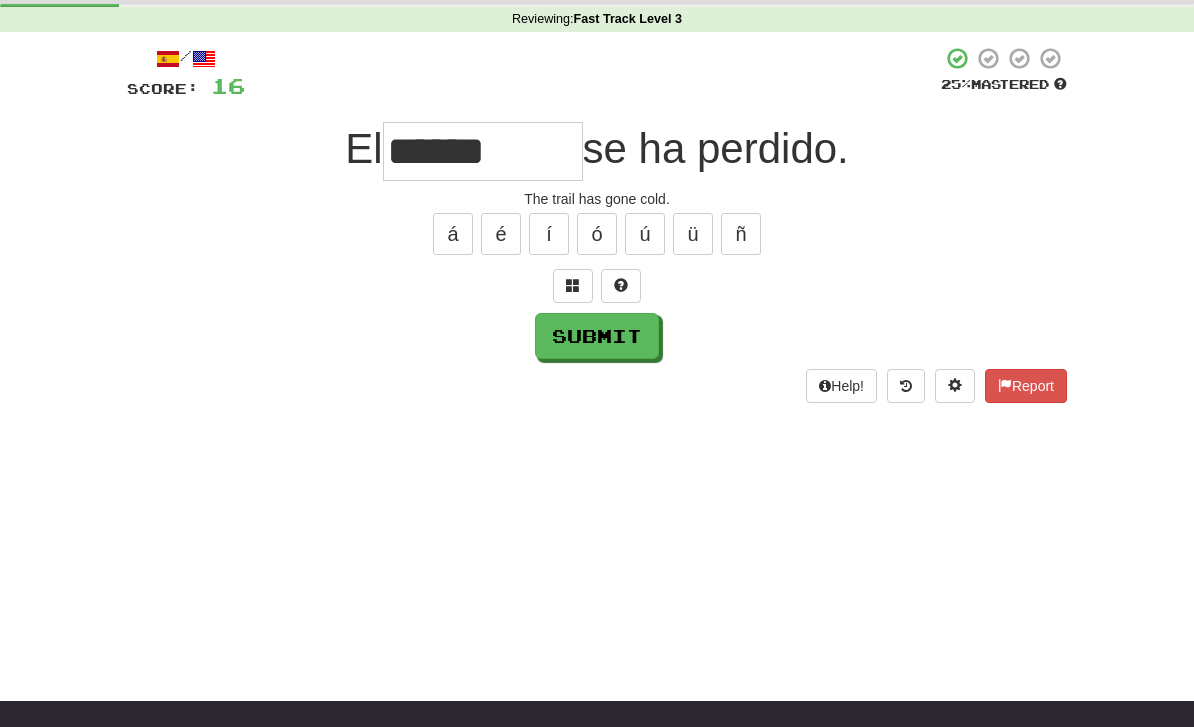 click on "Submit" at bounding box center [597, 336] 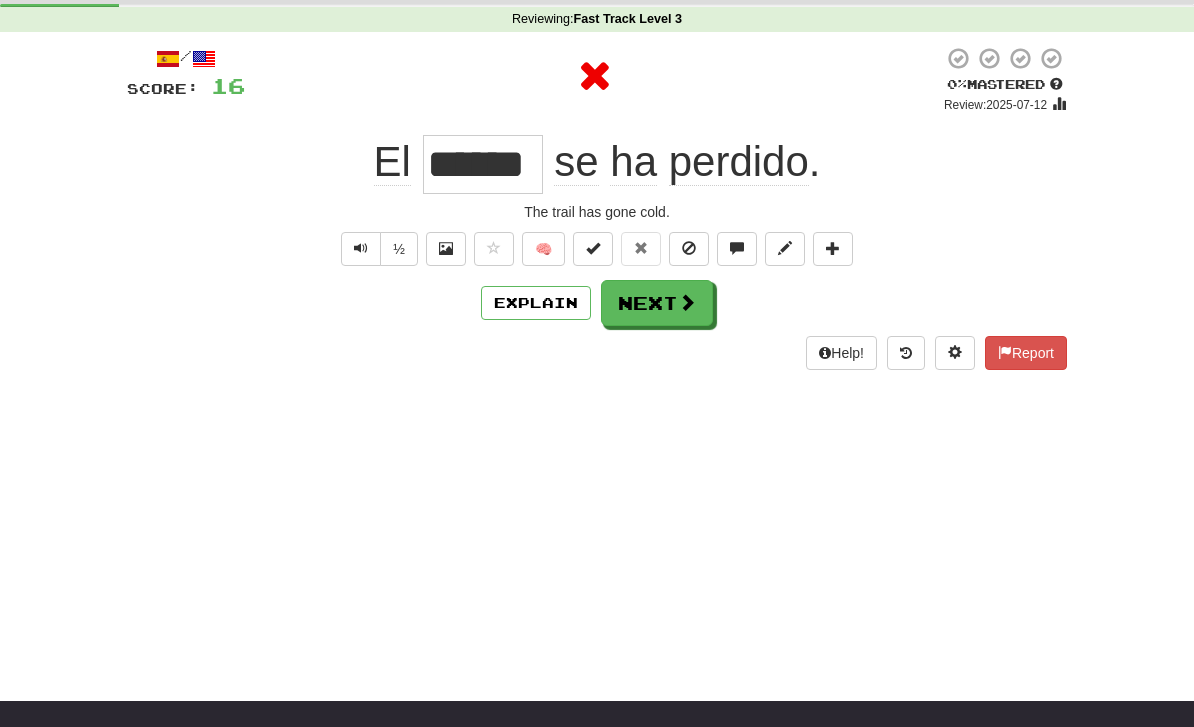 type on "******" 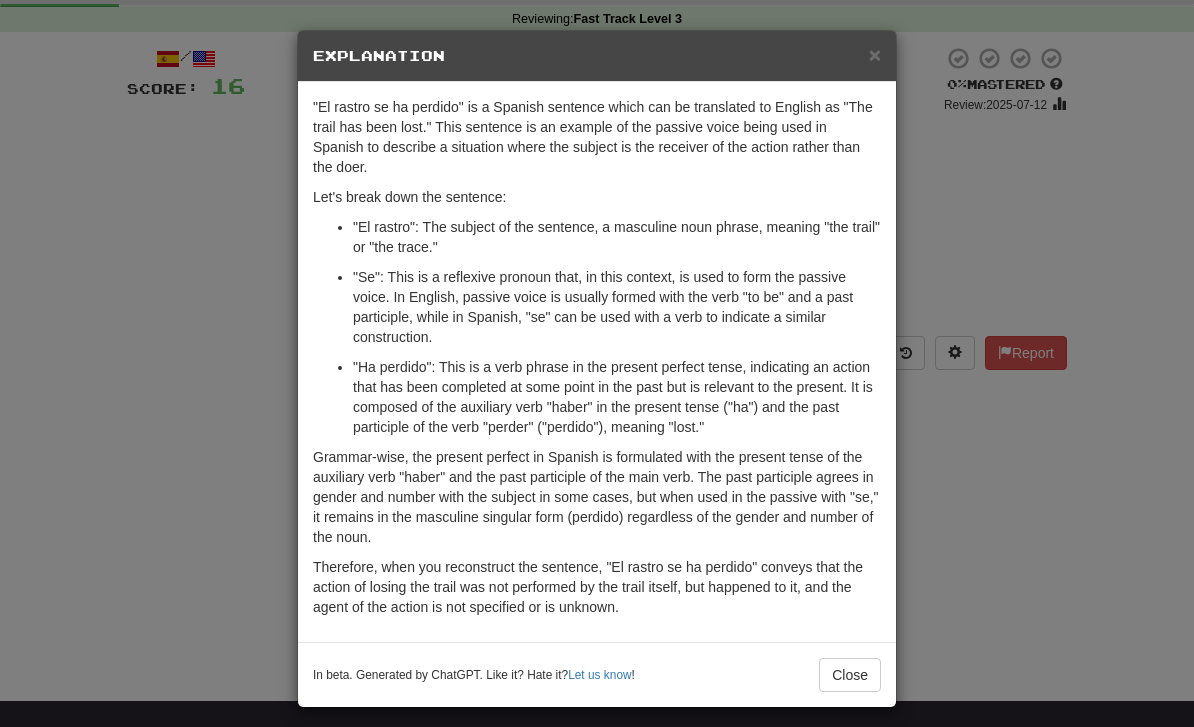 click on "Close" at bounding box center (850, 675) 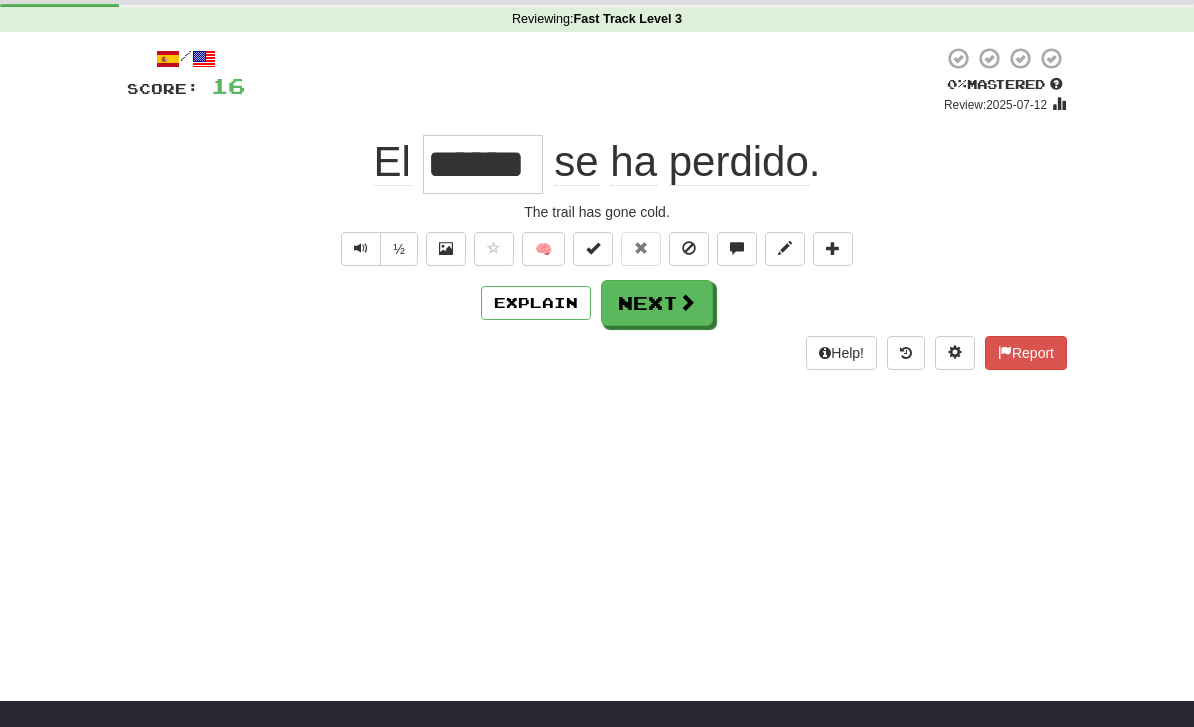 click on "Next" at bounding box center (657, 303) 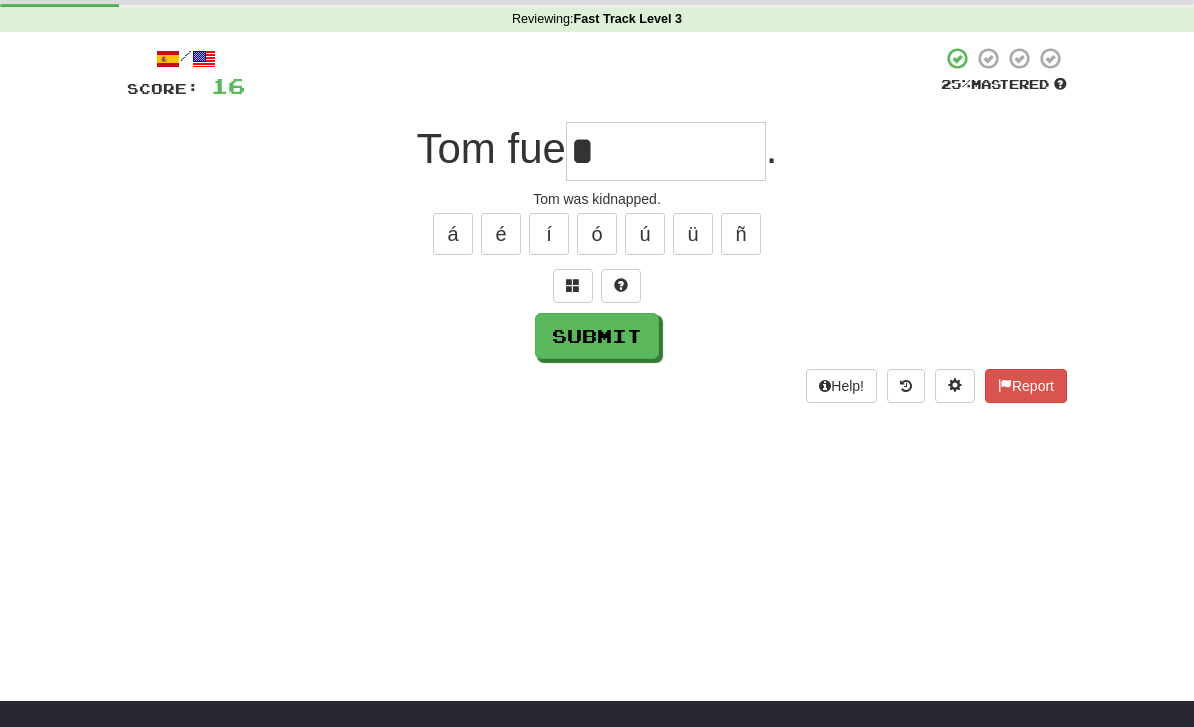 click on "Submit" at bounding box center (597, 336) 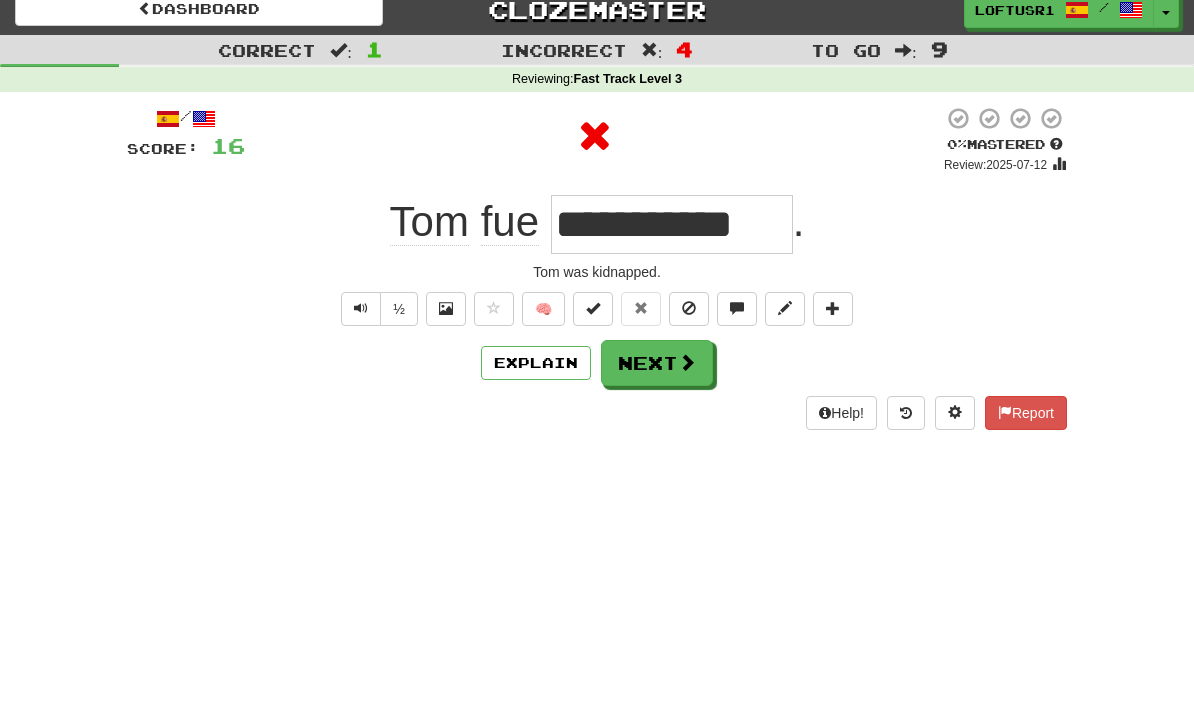 scroll, scrollTop: 0, scrollLeft: 0, axis: both 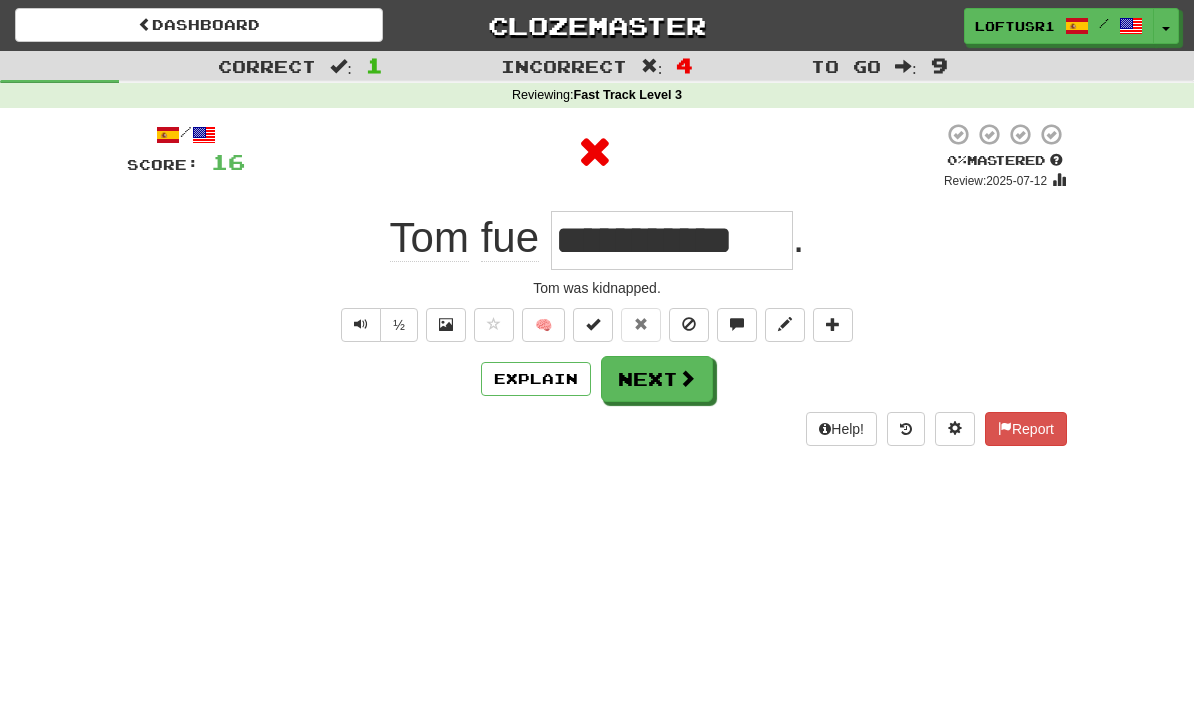 click on "Explain" at bounding box center (536, 379) 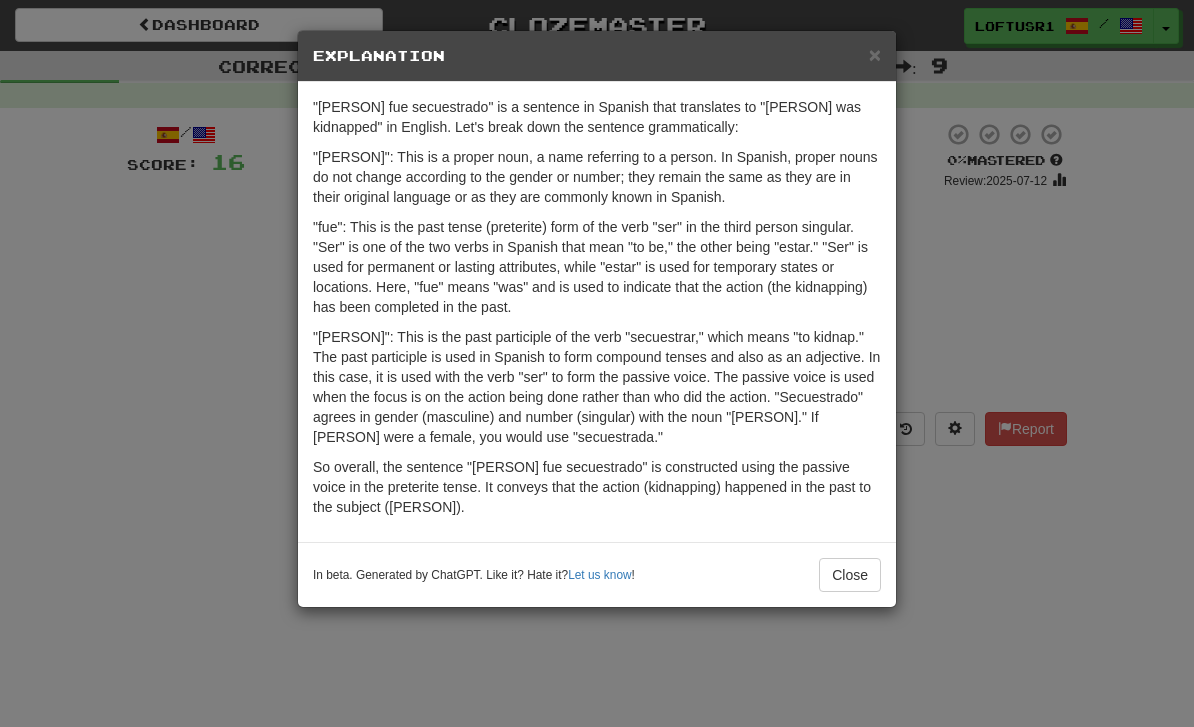 click on "Close" at bounding box center (850, 575) 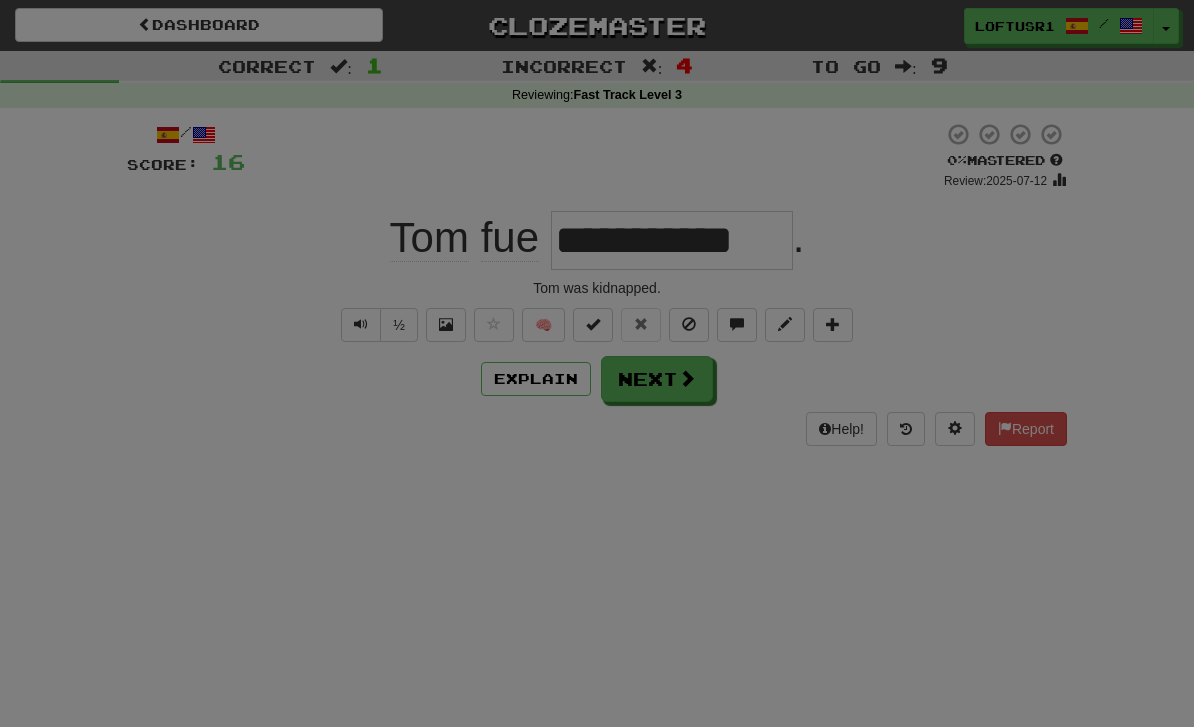 click at bounding box center [597, 363] 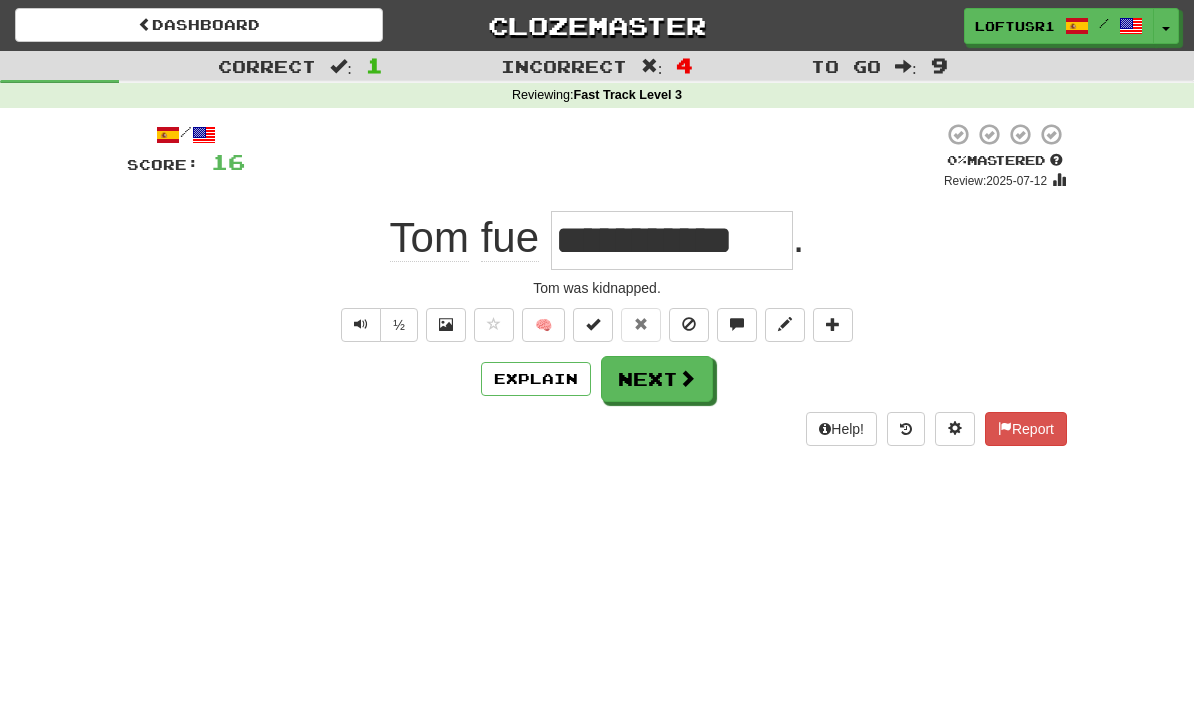click on "Next" at bounding box center [657, 379] 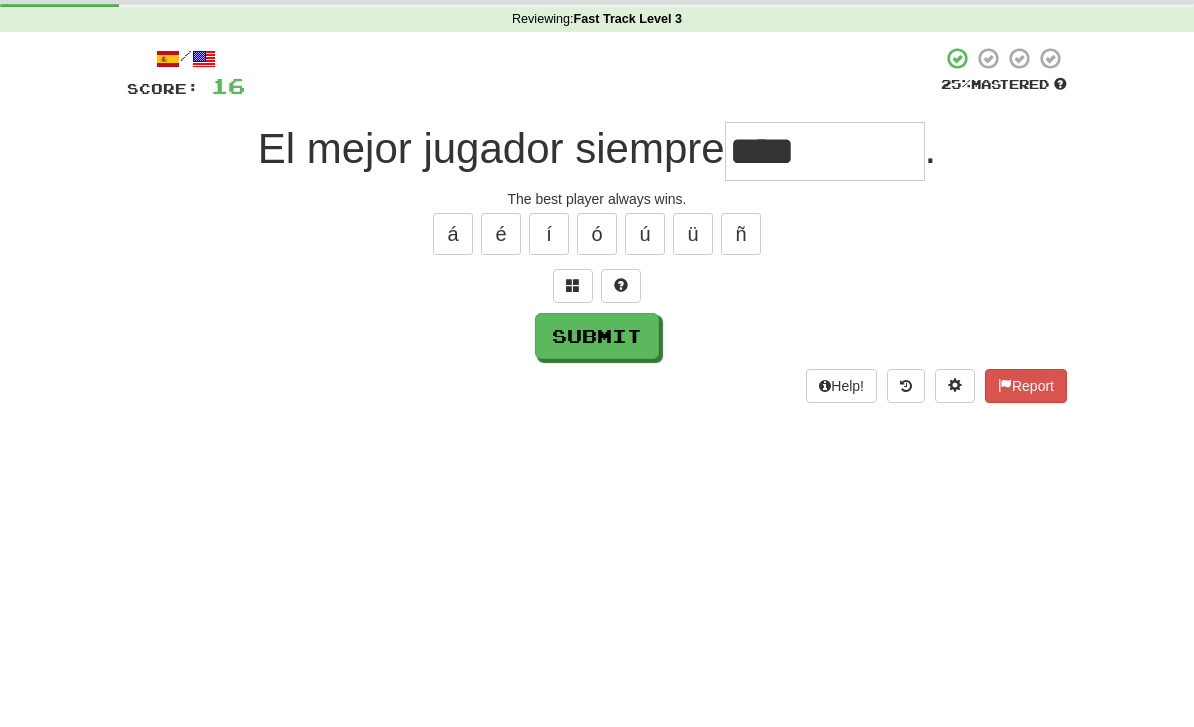 scroll, scrollTop: 76, scrollLeft: 0, axis: vertical 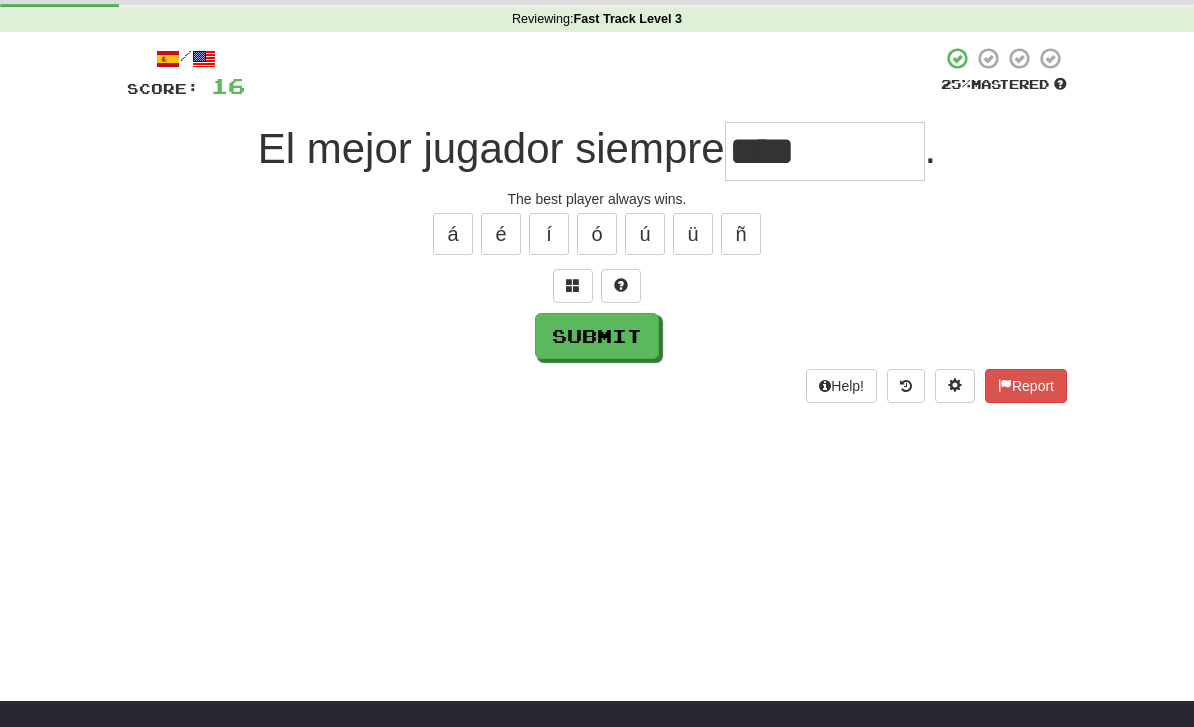 type on "****" 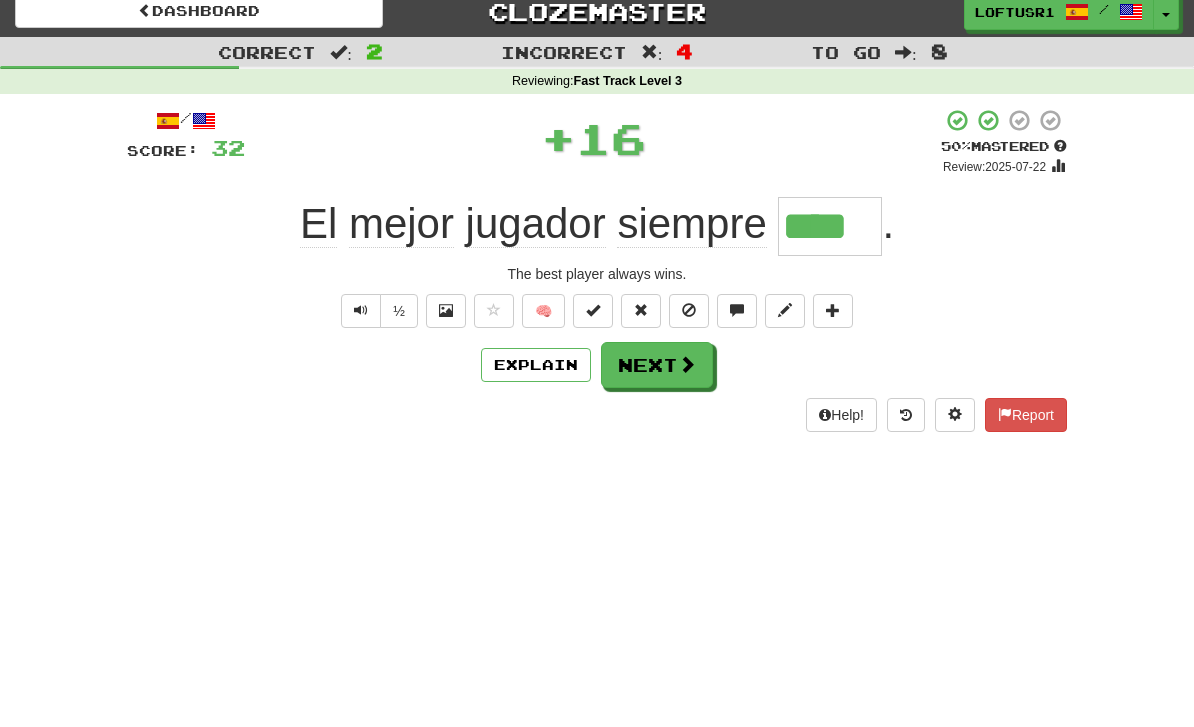 scroll, scrollTop: 0, scrollLeft: 0, axis: both 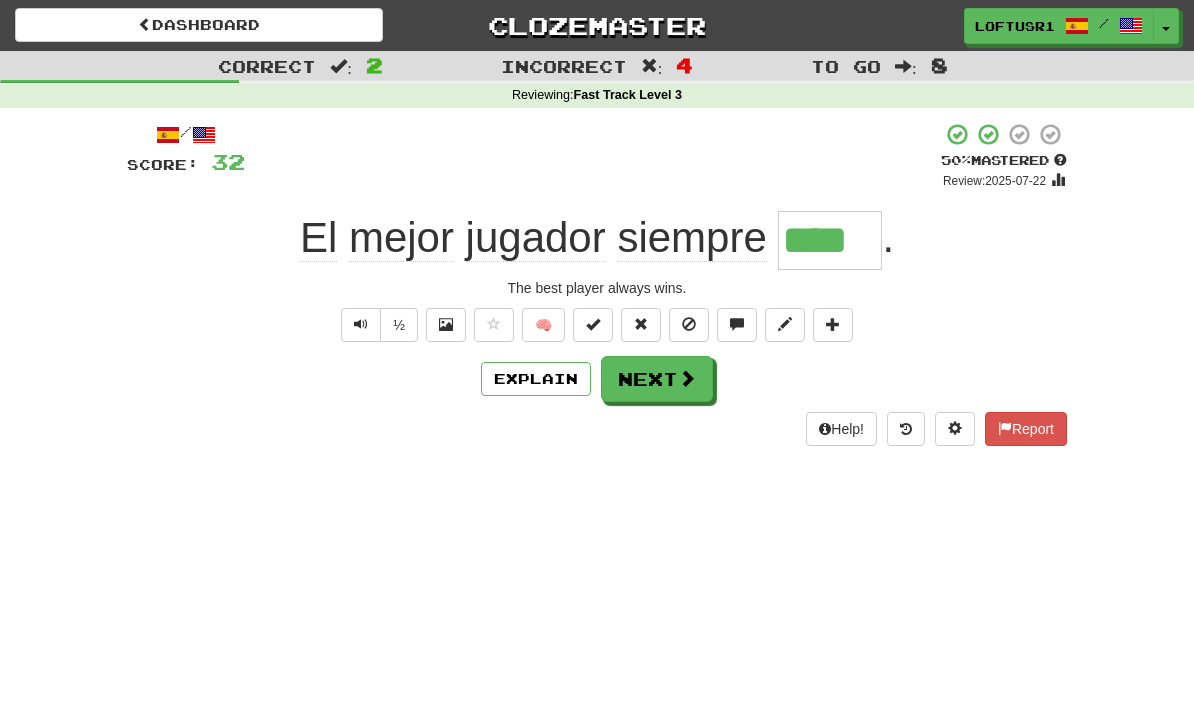 click on "Next" at bounding box center [657, 379] 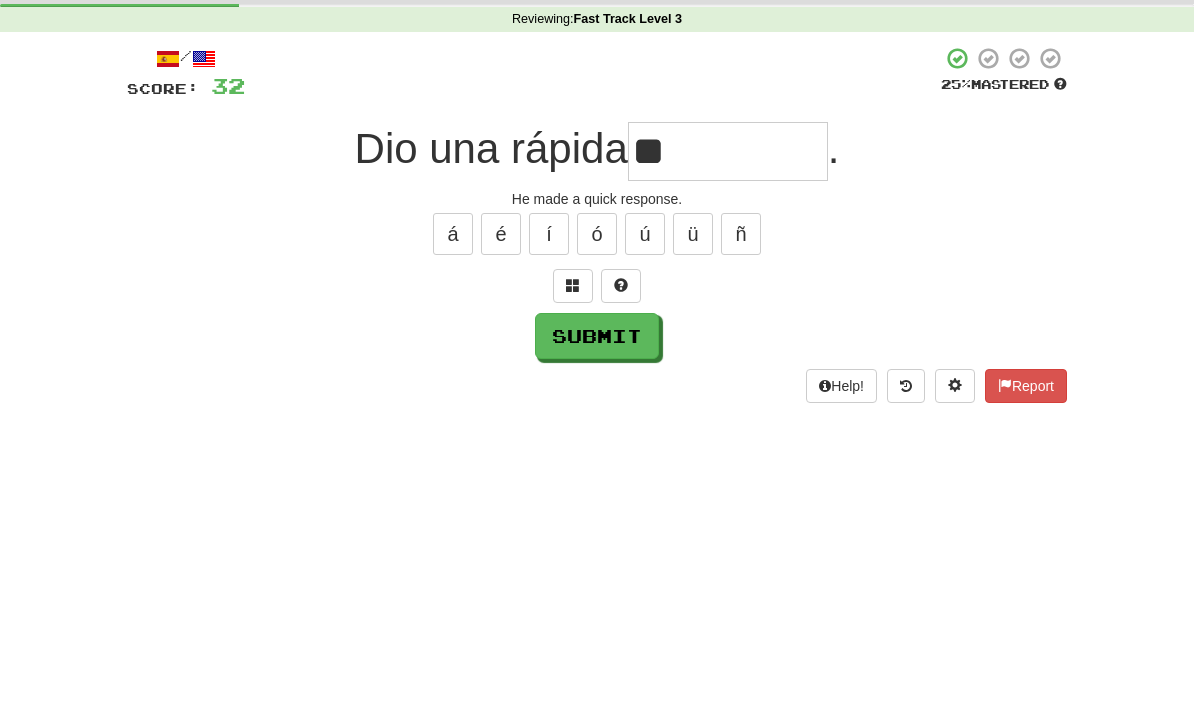 scroll, scrollTop: 76, scrollLeft: 0, axis: vertical 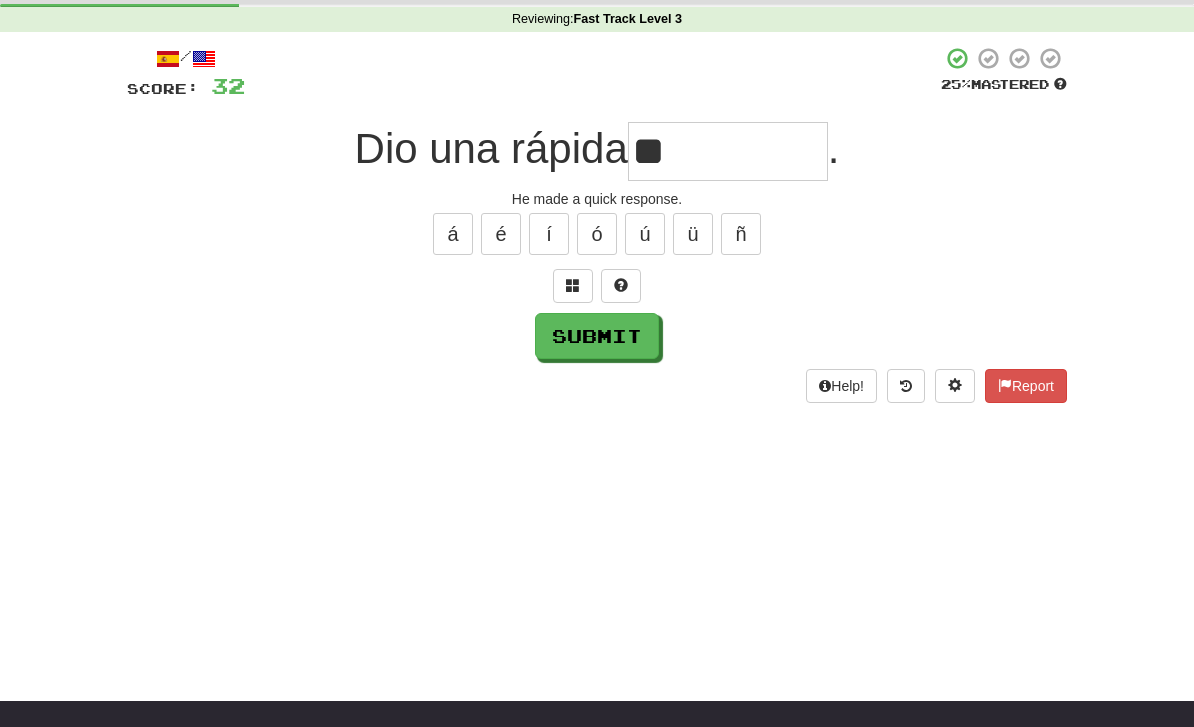 click on "Submit" at bounding box center [597, 336] 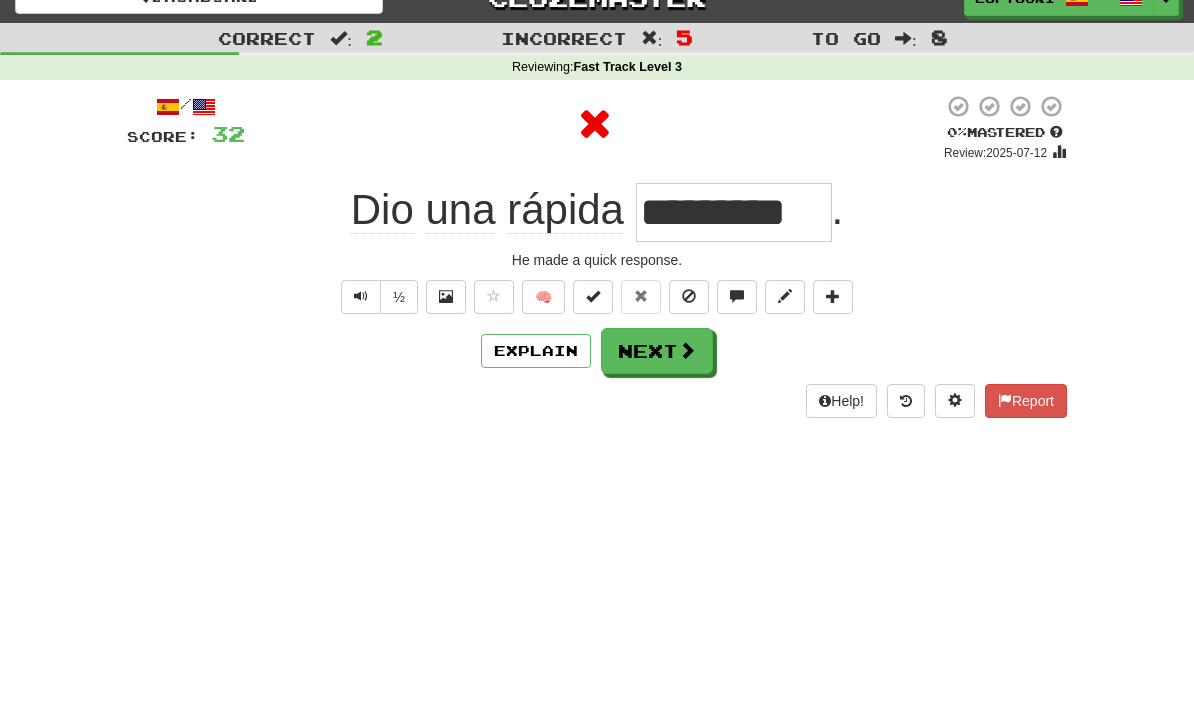 scroll, scrollTop: 0, scrollLeft: 0, axis: both 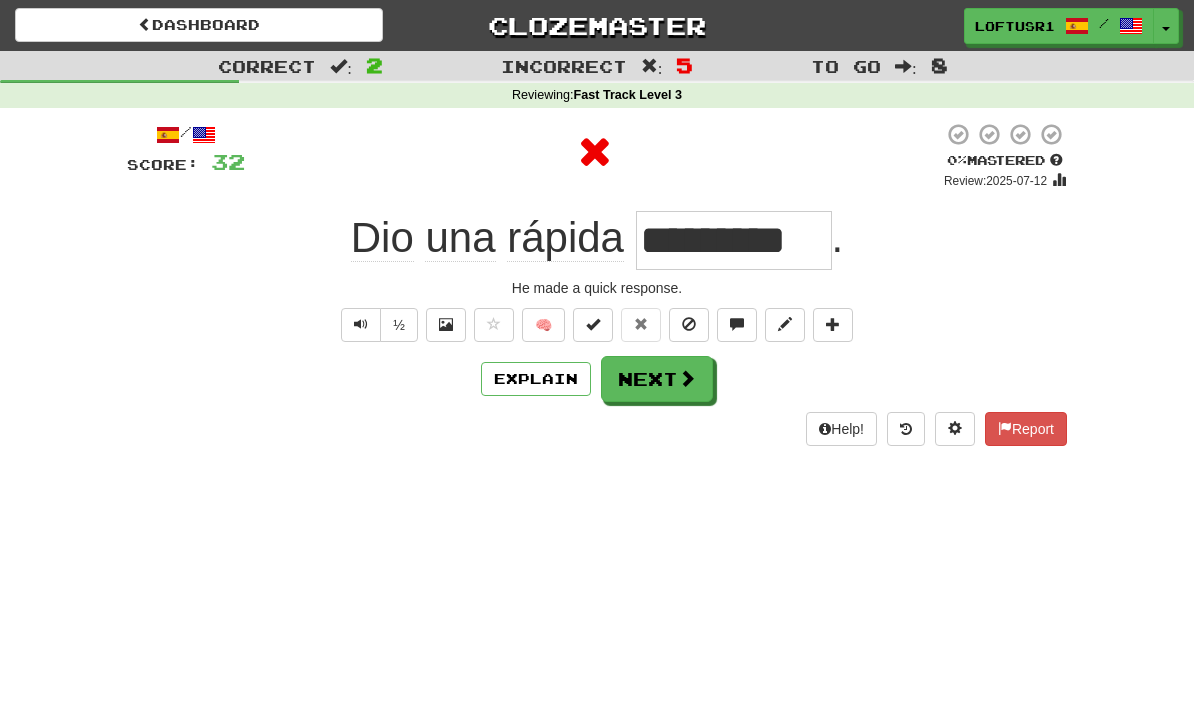 click on "Explain" at bounding box center [536, 379] 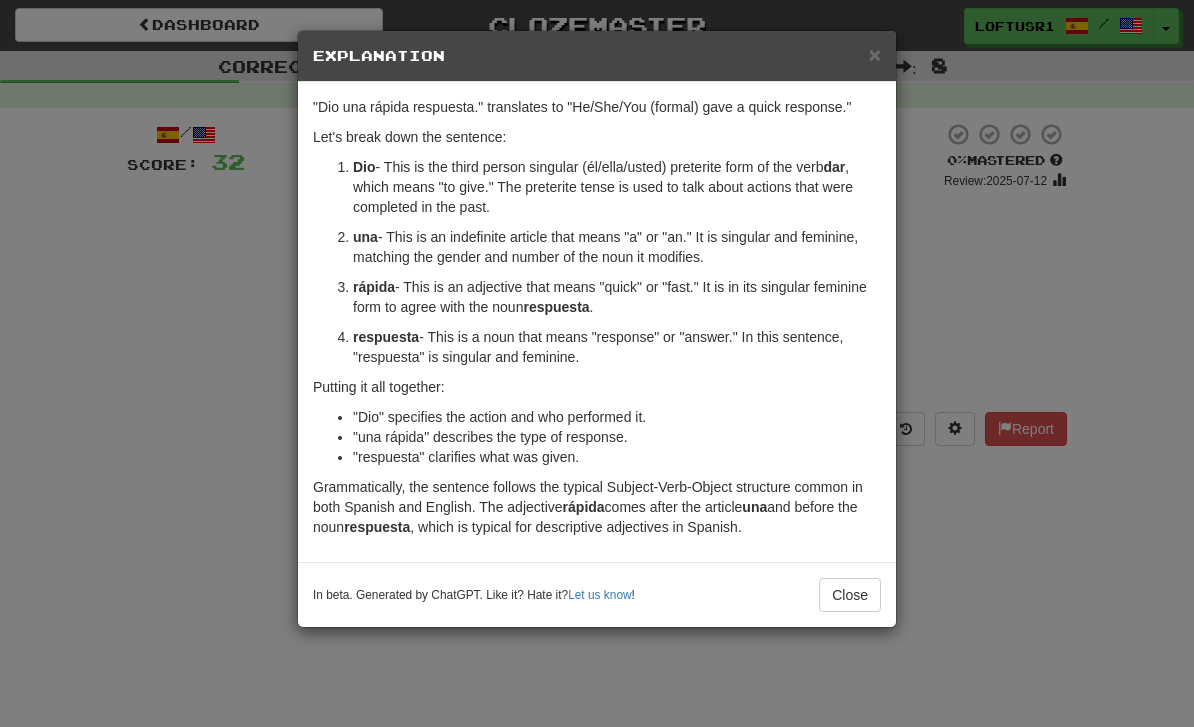 click on "Close" at bounding box center [850, 595] 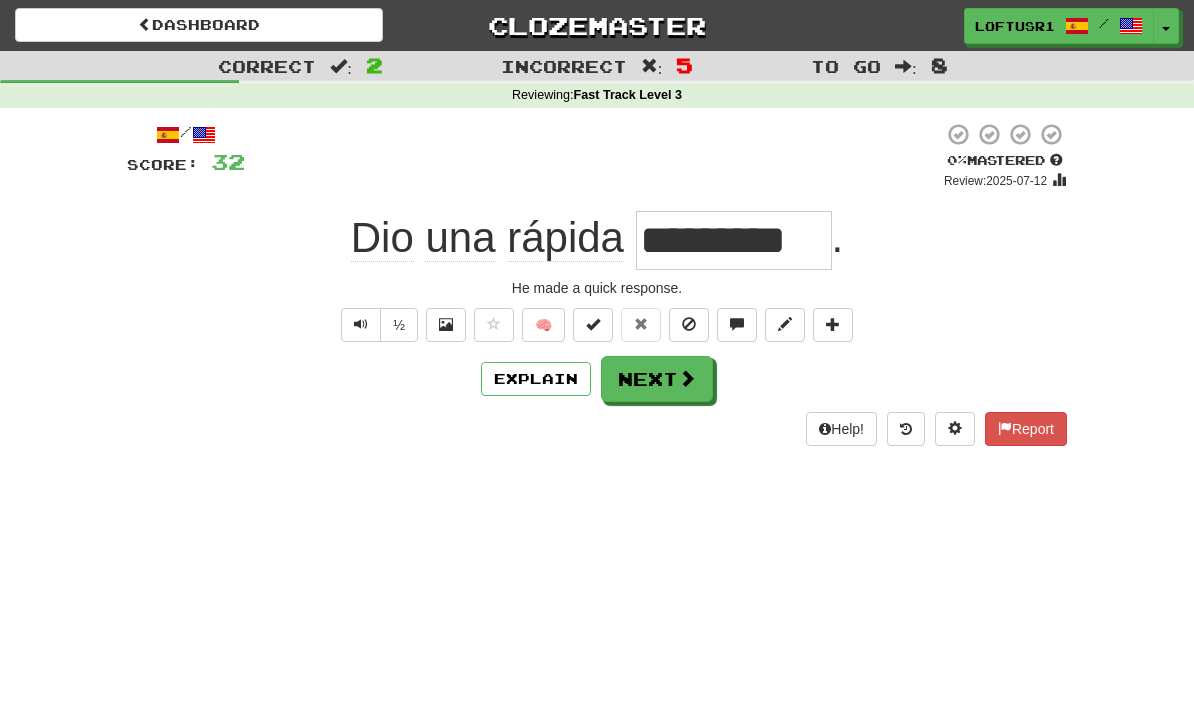 click on "Next" at bounding box center (657, 379) 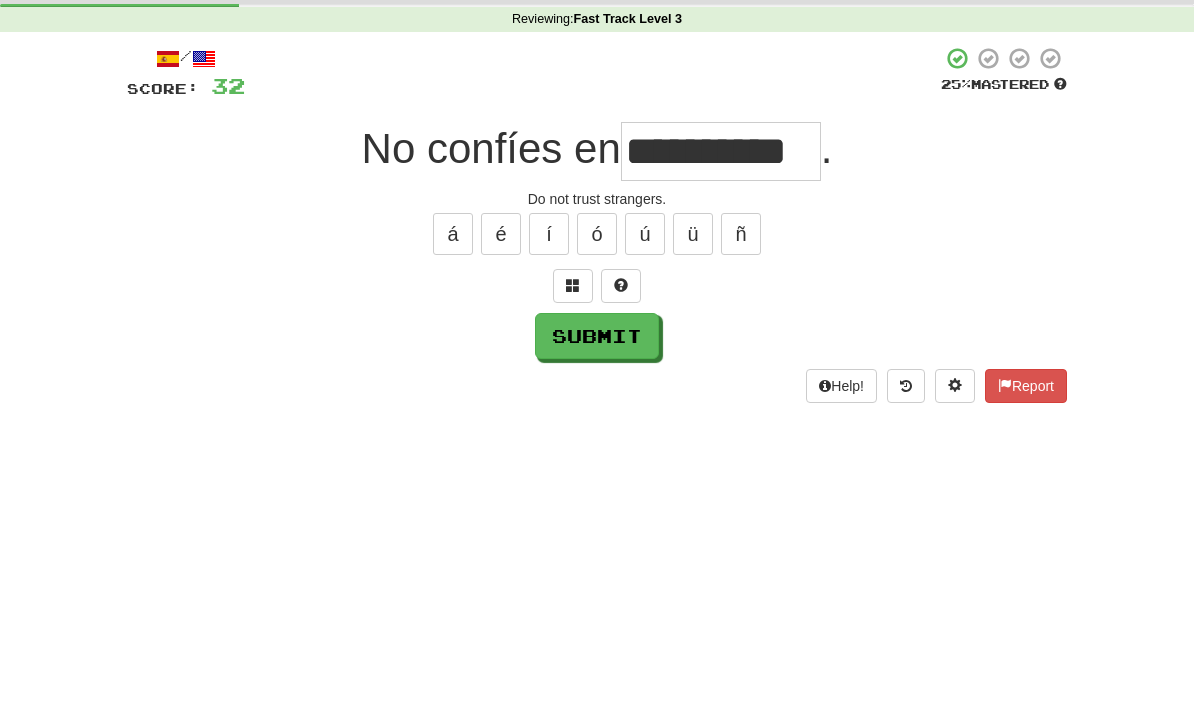 scroll, scrollTop: 76, scrollLeft: 0, axis: vertical 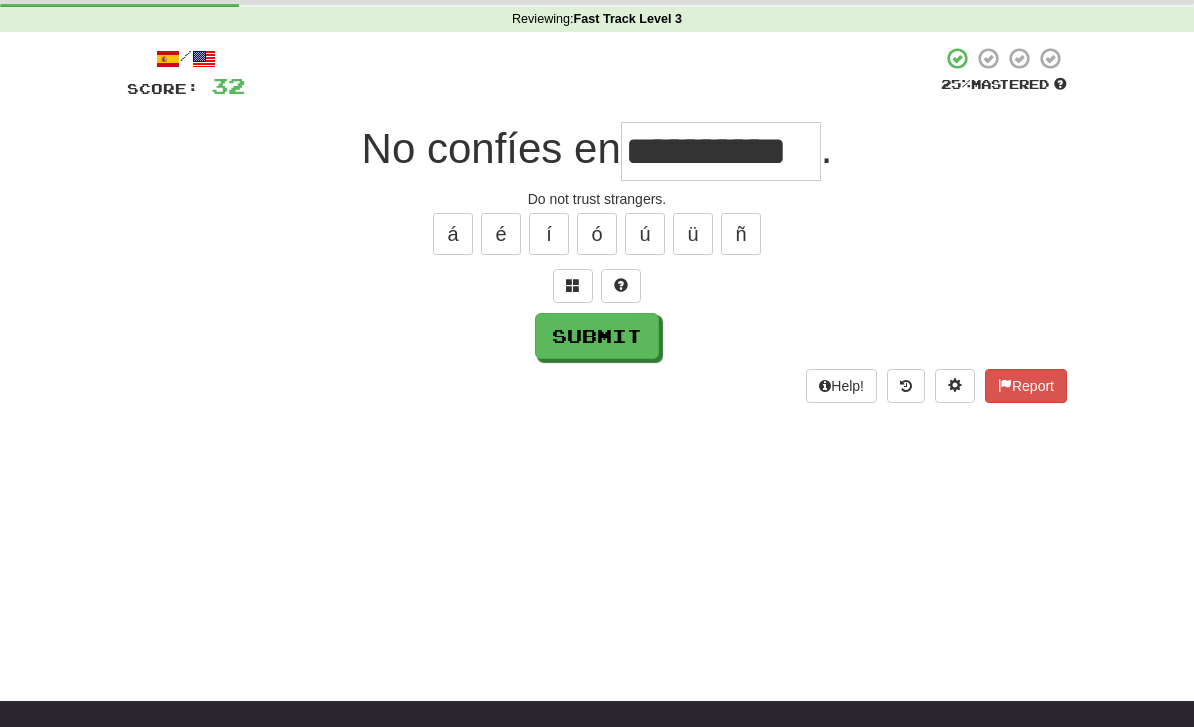 click on "Submit" at bounding box center [597, 336] 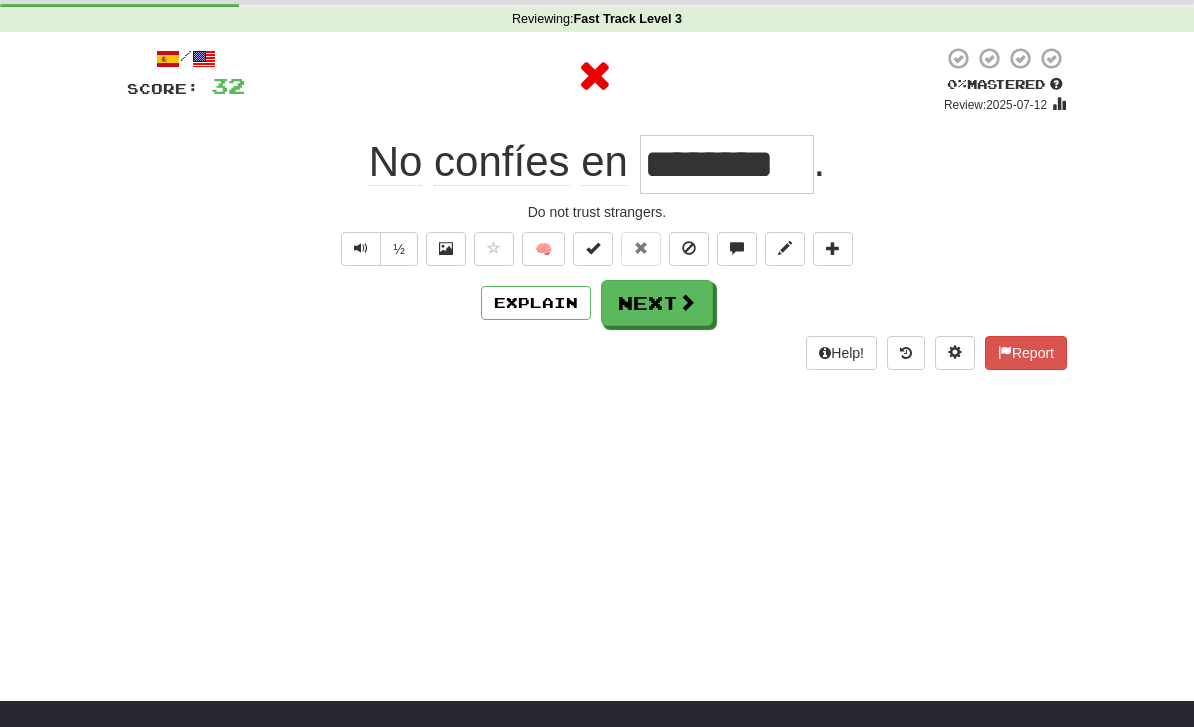 scroll, scrollTop: 0, scrollLeft: 0, axis: both 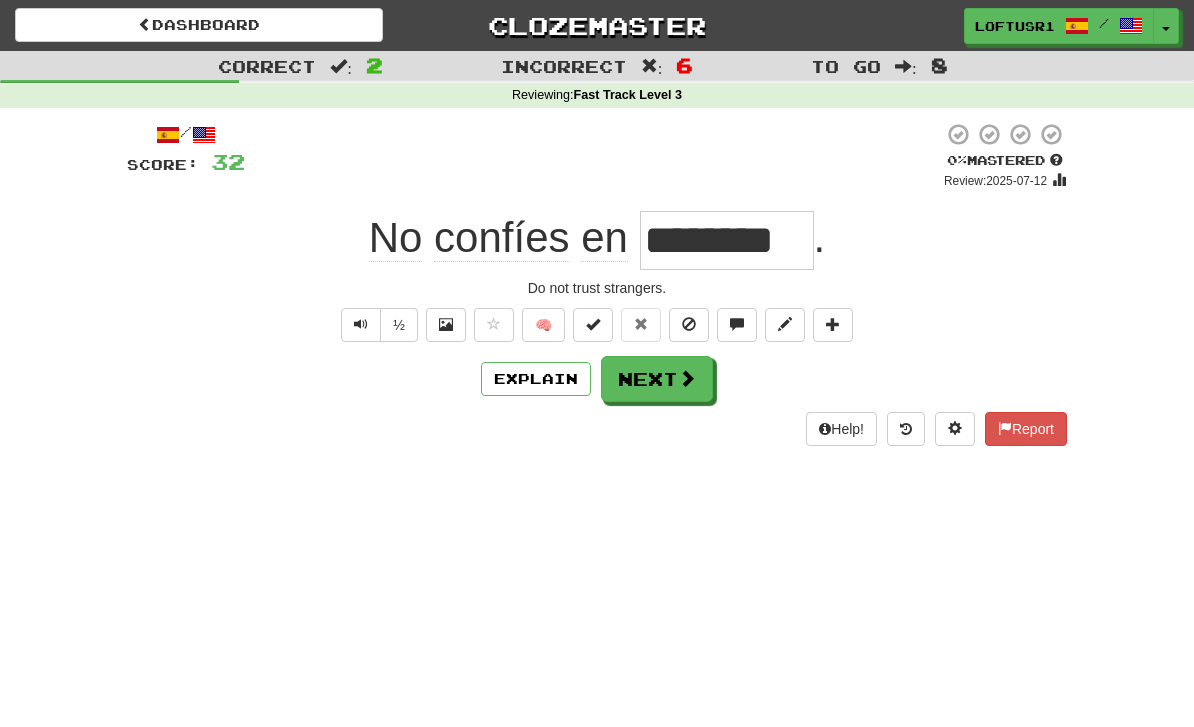 click on "Explain" at bounding box center (536, 379) 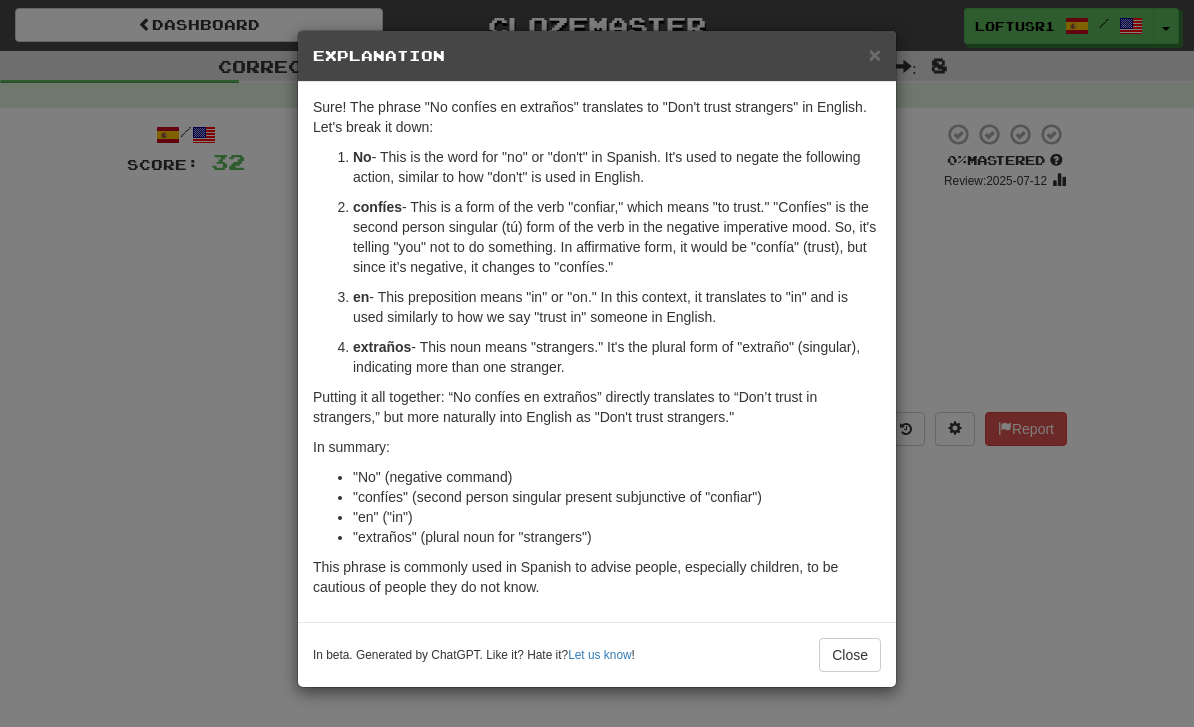 click on "Close" at bounding box center (850, 655) 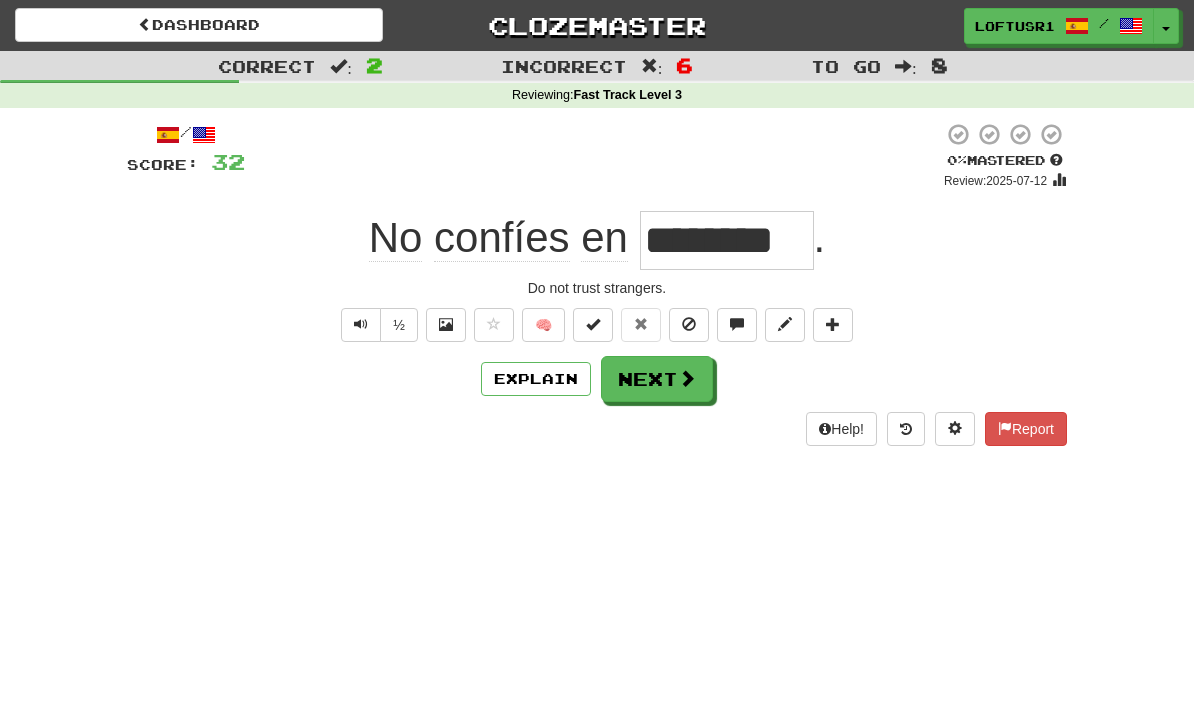 click on "Next" at bounding box center [657, 379] 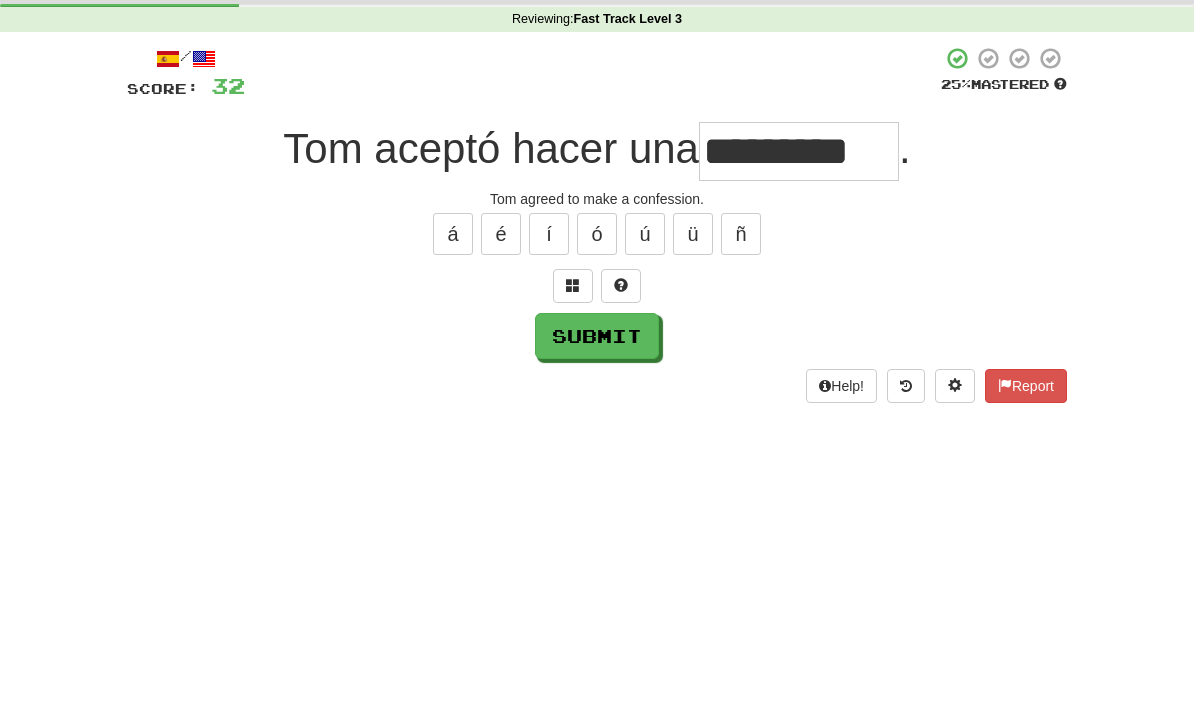 scroll, scrollTop: 76, scrollLeft: 0, axis: vertical 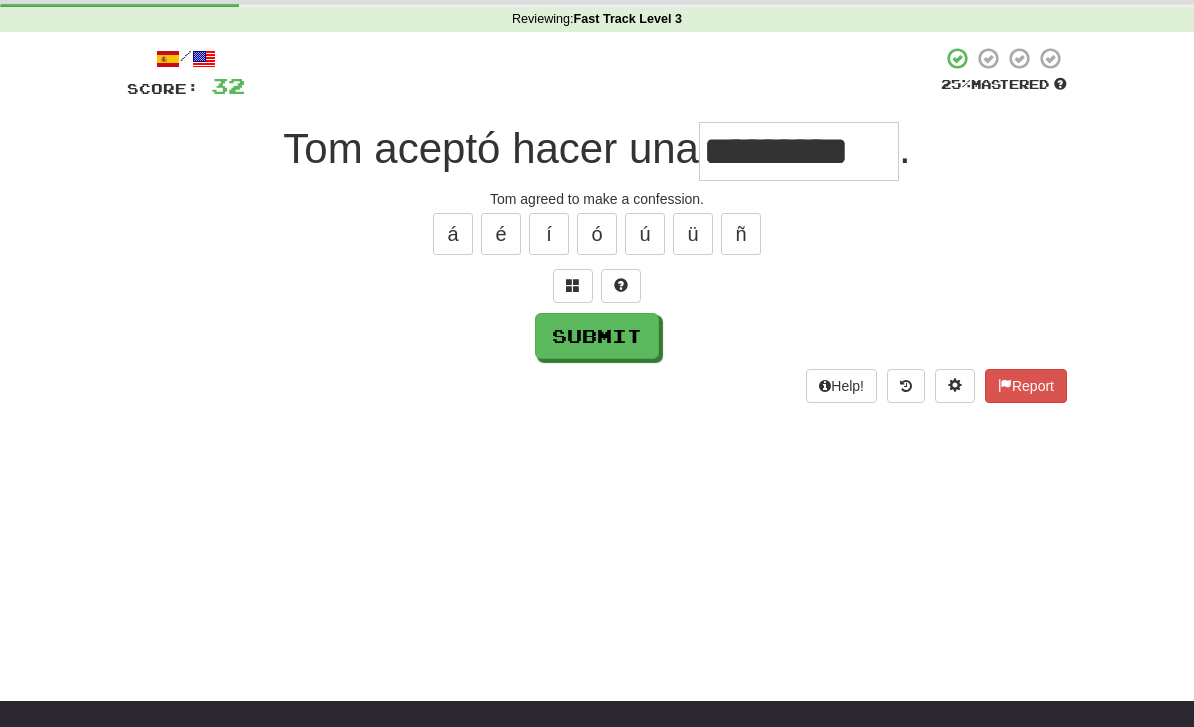 type on "*********" 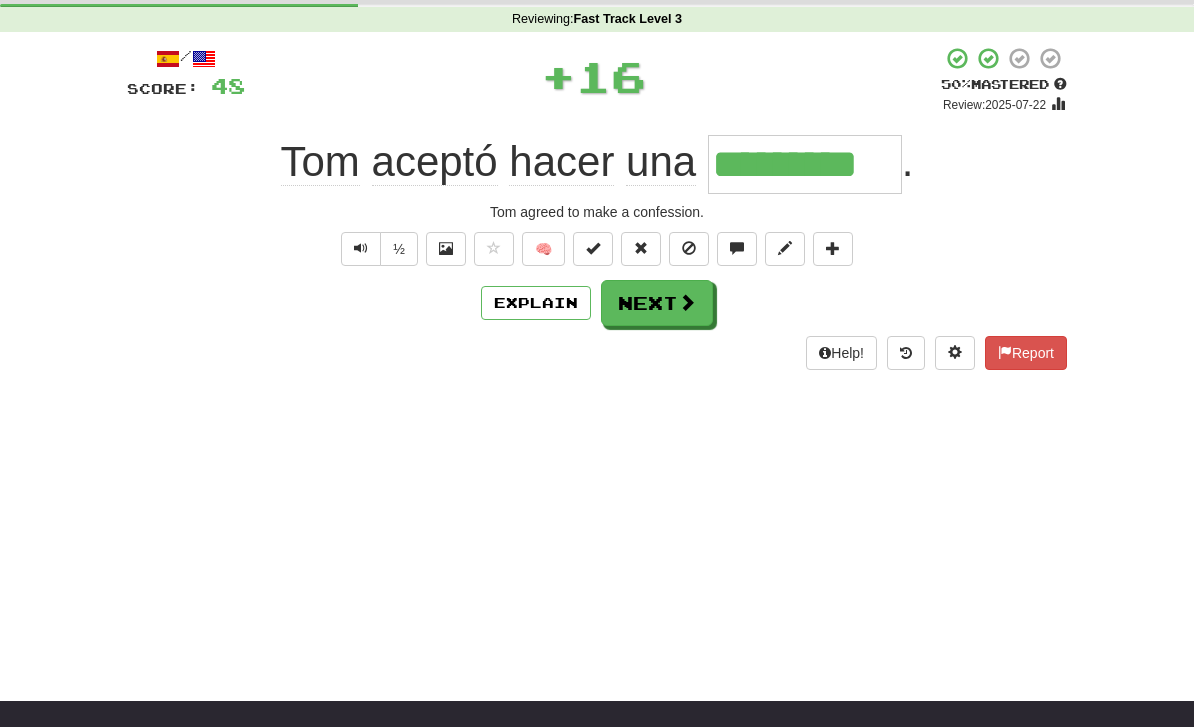 scroll, scrollTop: 0, scrollLeft: 0, axis: both 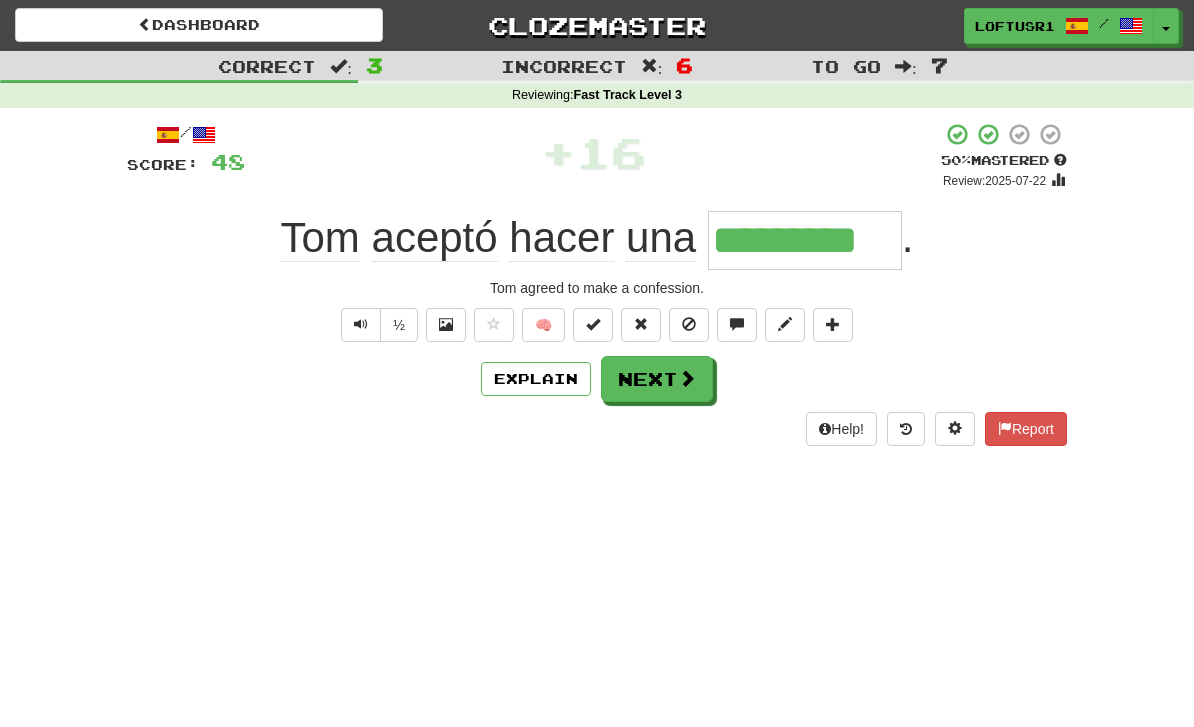 click at bounding box center [687, 378] 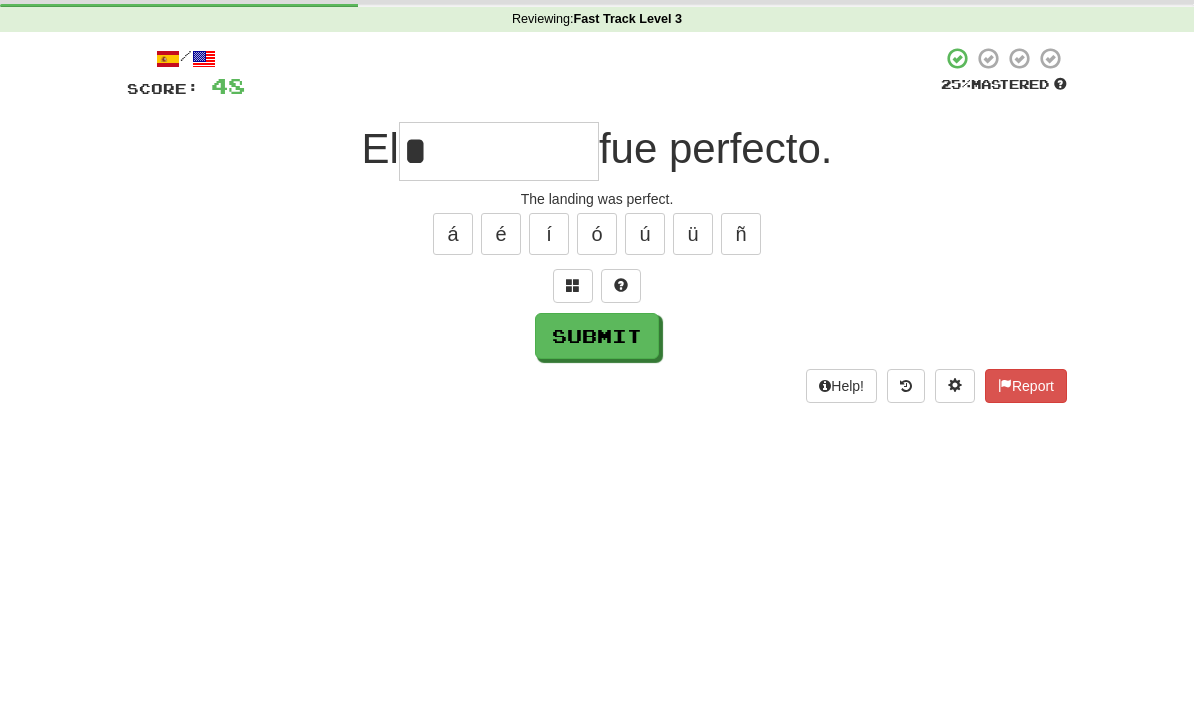 scroll, scrollTop: 76, scrollLeft: 0, axis: vertical 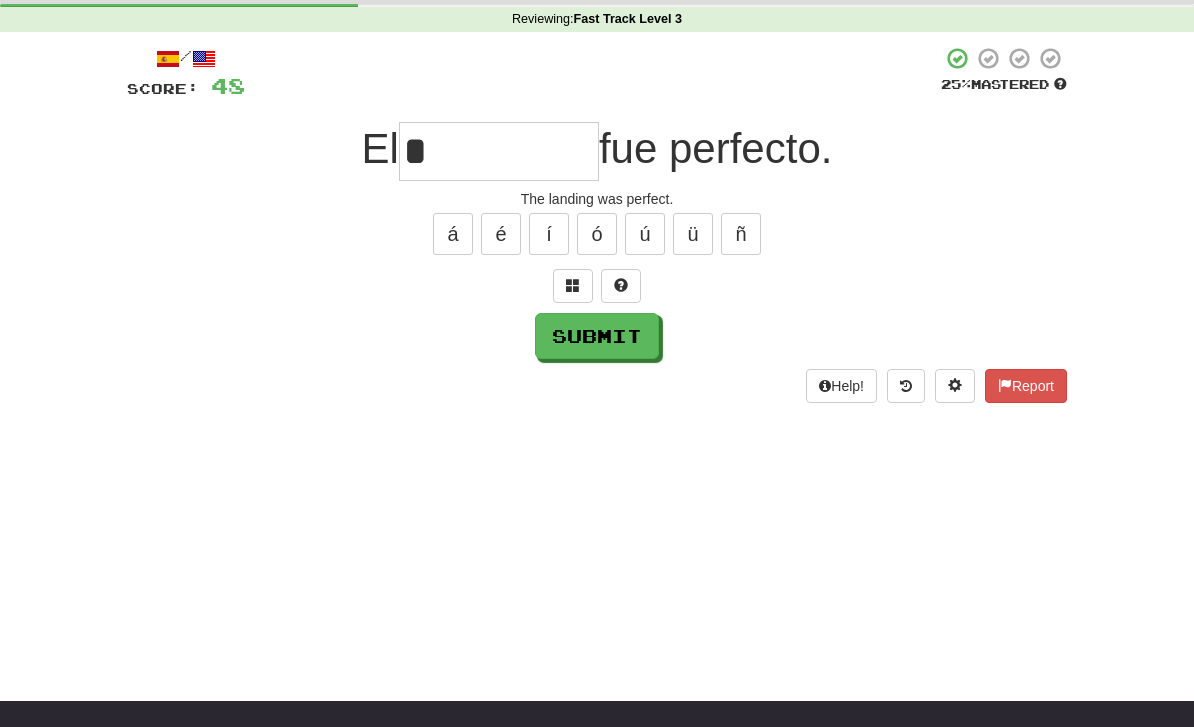 click on "Submit" at bounding box center (597, 336) 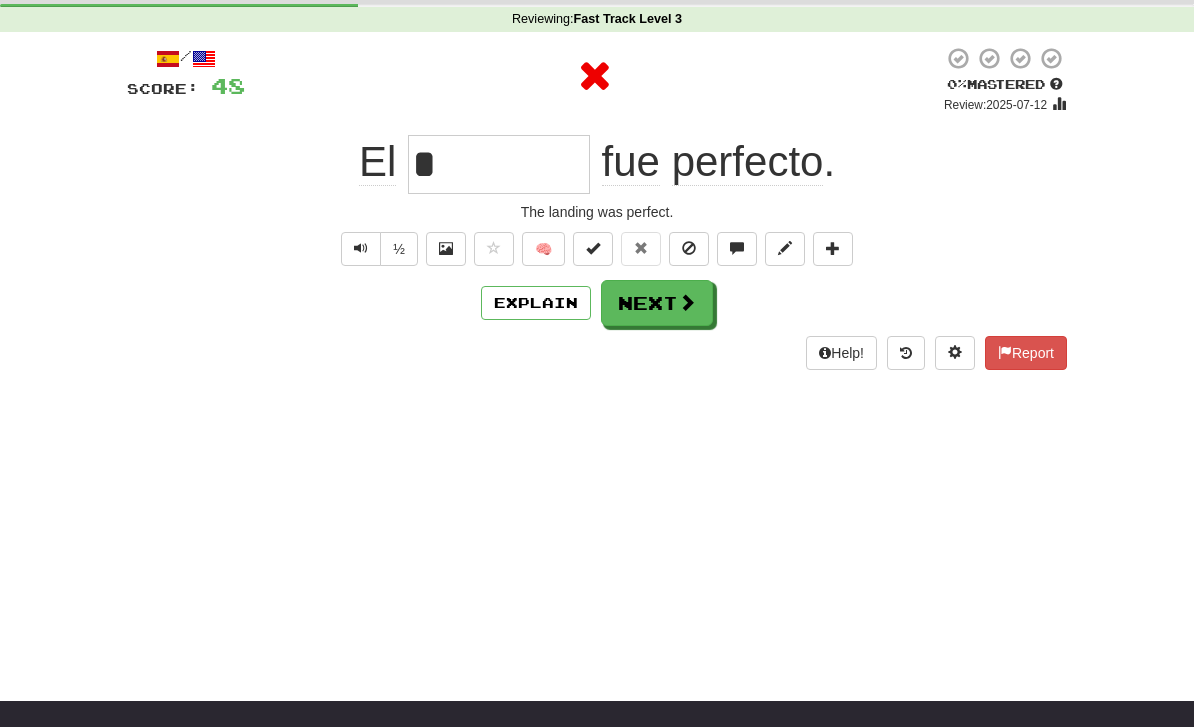 type on "**********" 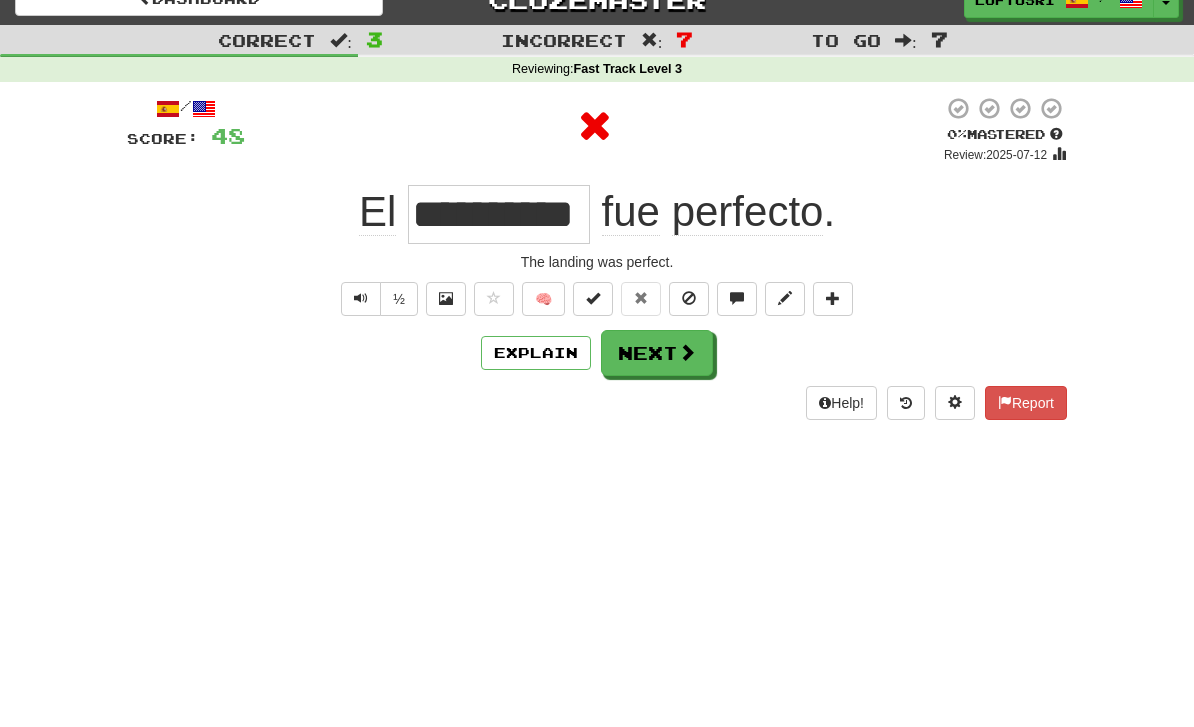 scroll, scrollTop: 0, scrollLeft: 0, axis: both 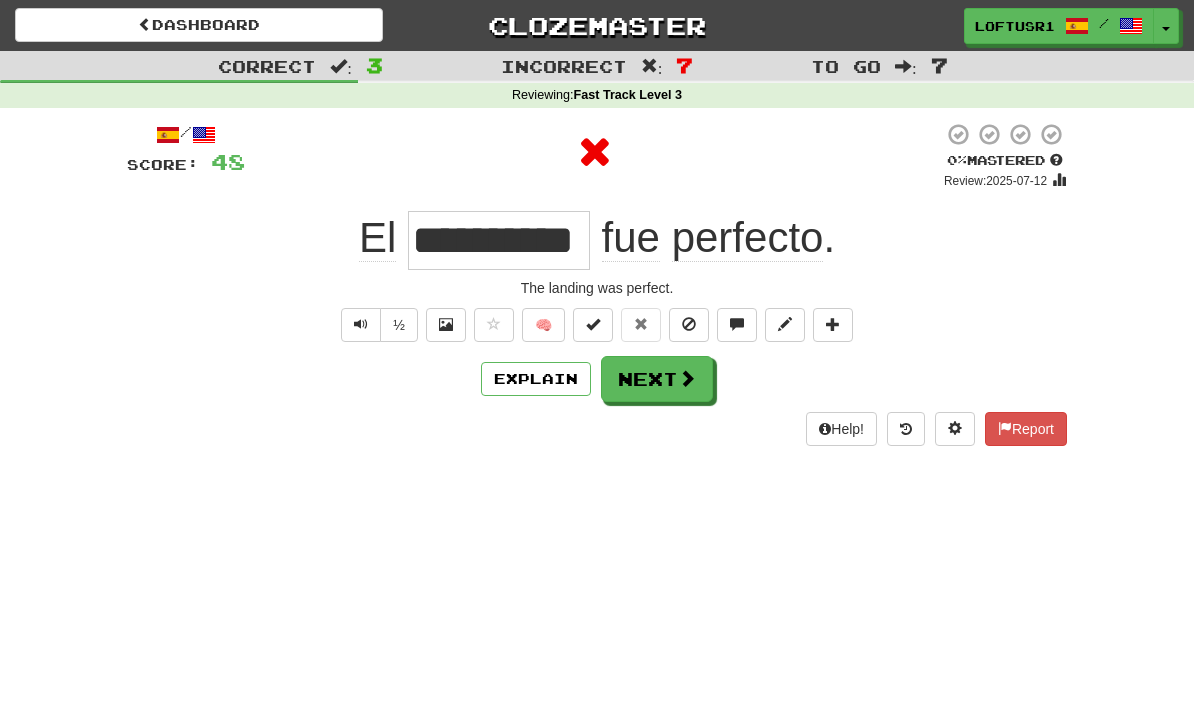 click on "Next" at bounding box center [657, 379] 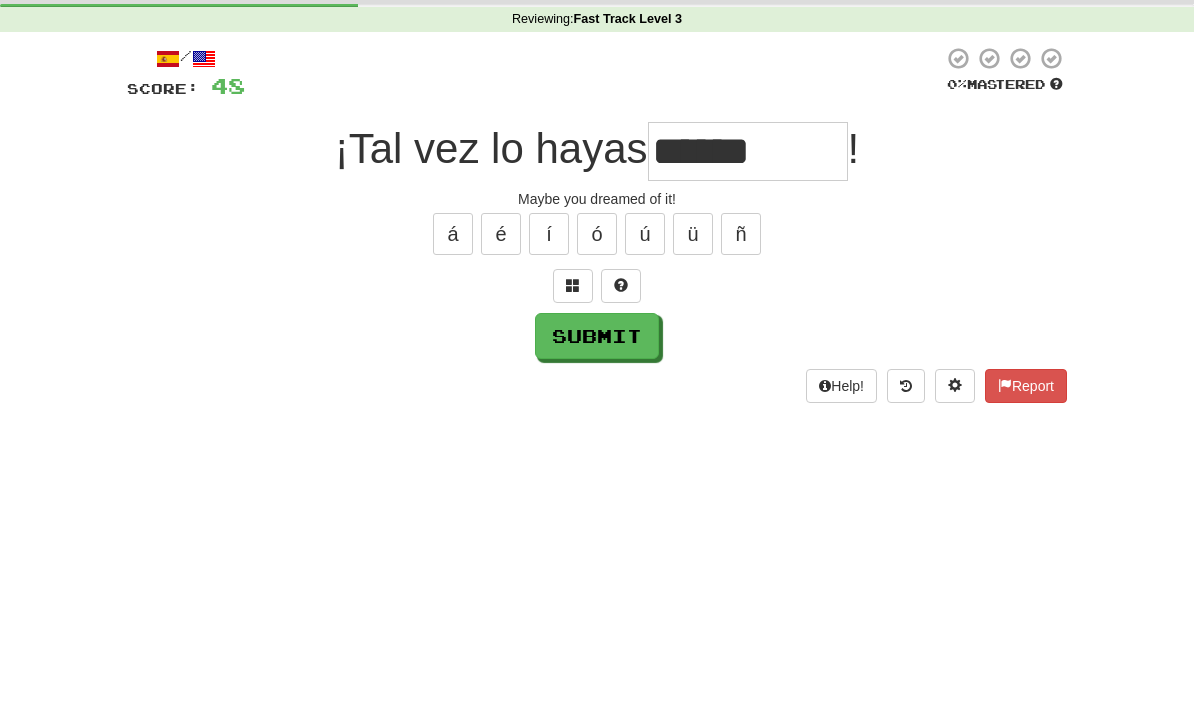 scroll, scrollTop: 76, scrollLeft: 0, axis: vertical 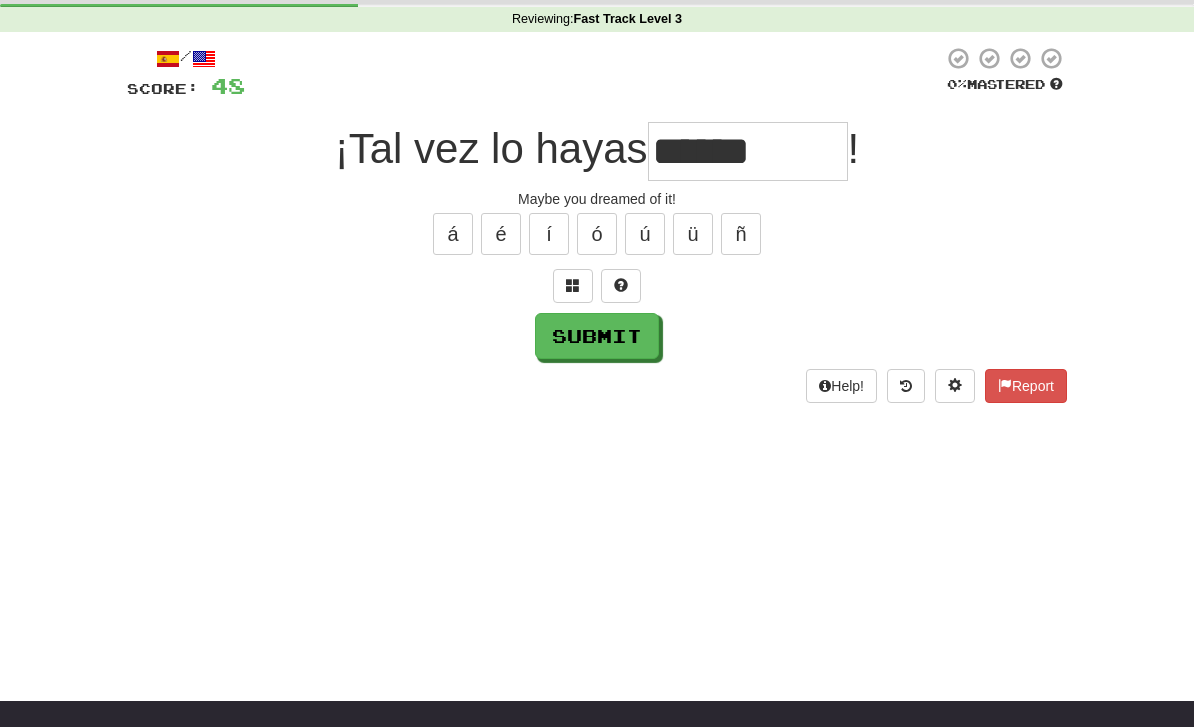 type on "******" 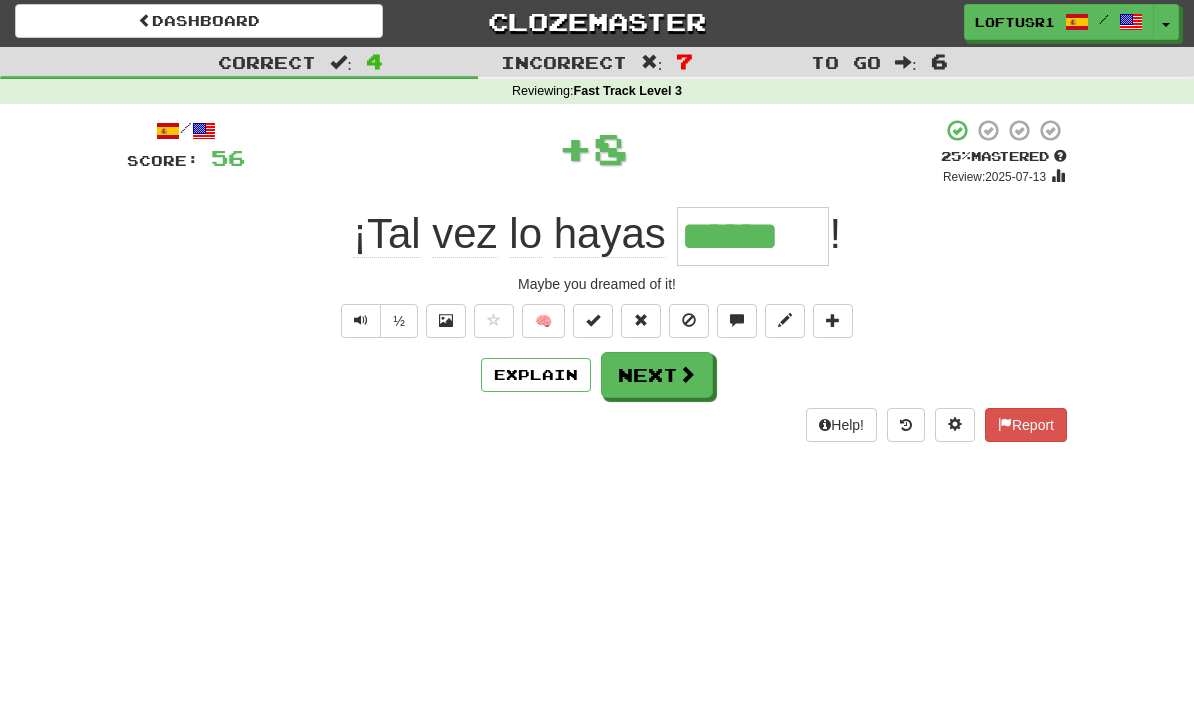 scroll, scrollTop: 0, scrollLeft: 0, axis: both 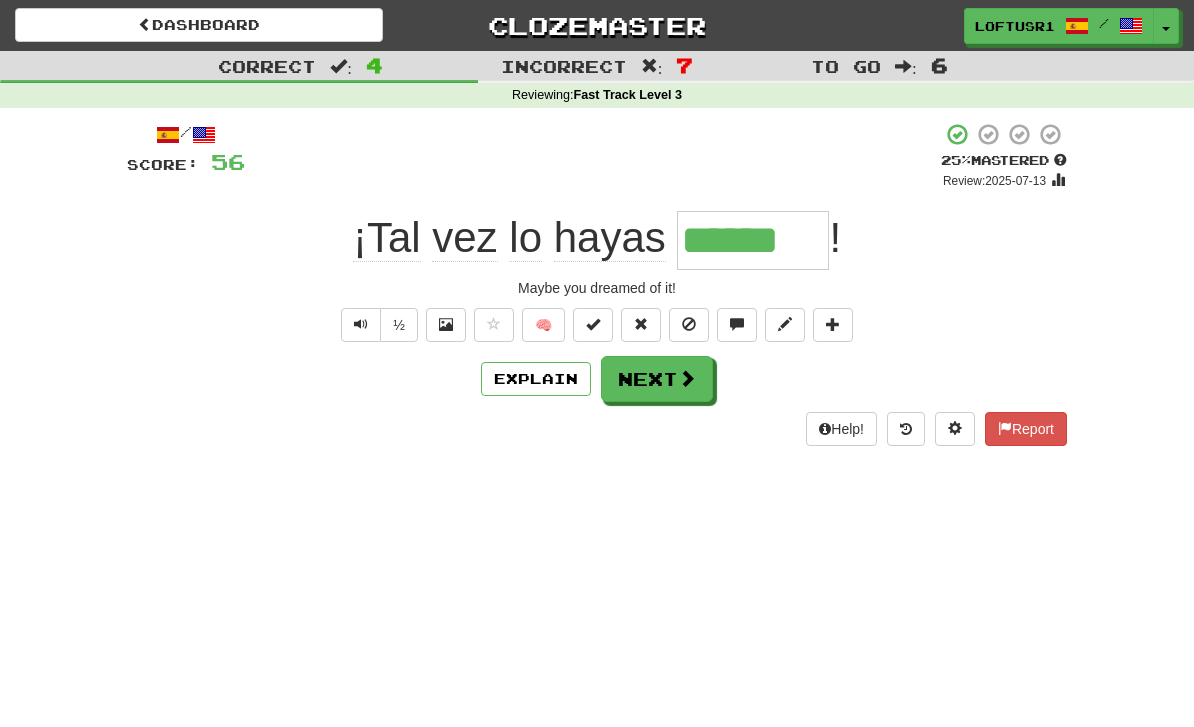 click on "Explain" at bounding box center (536, 379) 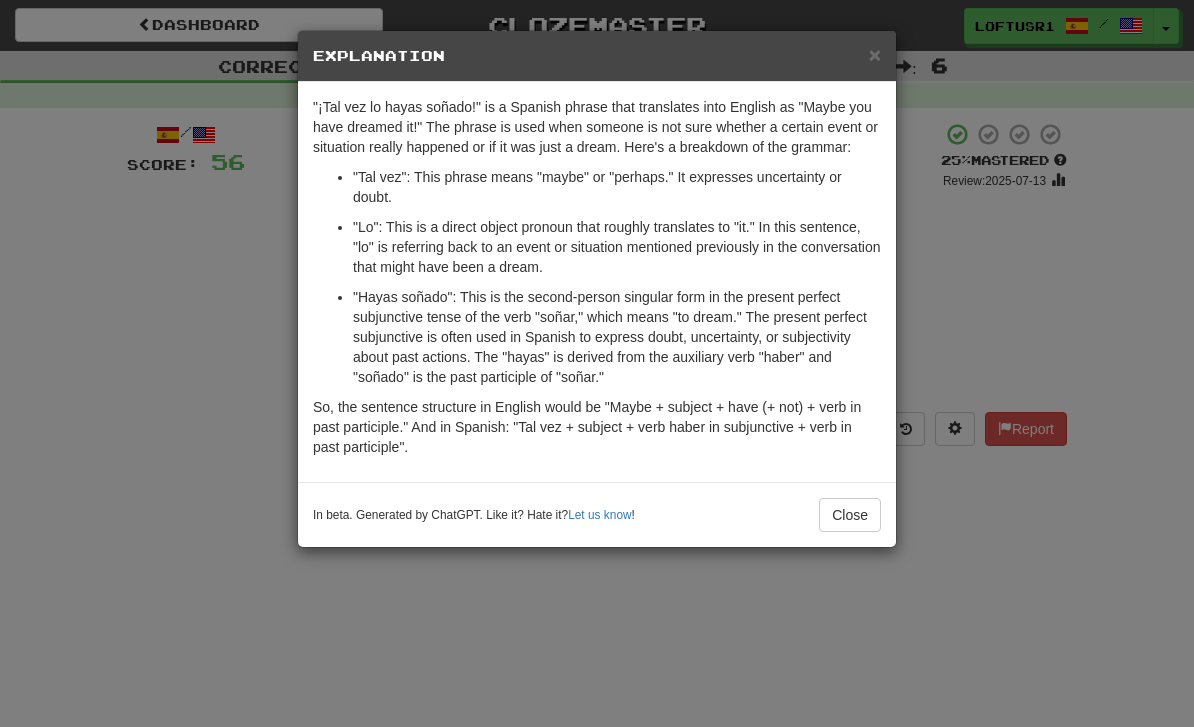 click on "Close" at bounding box center (850, 515) 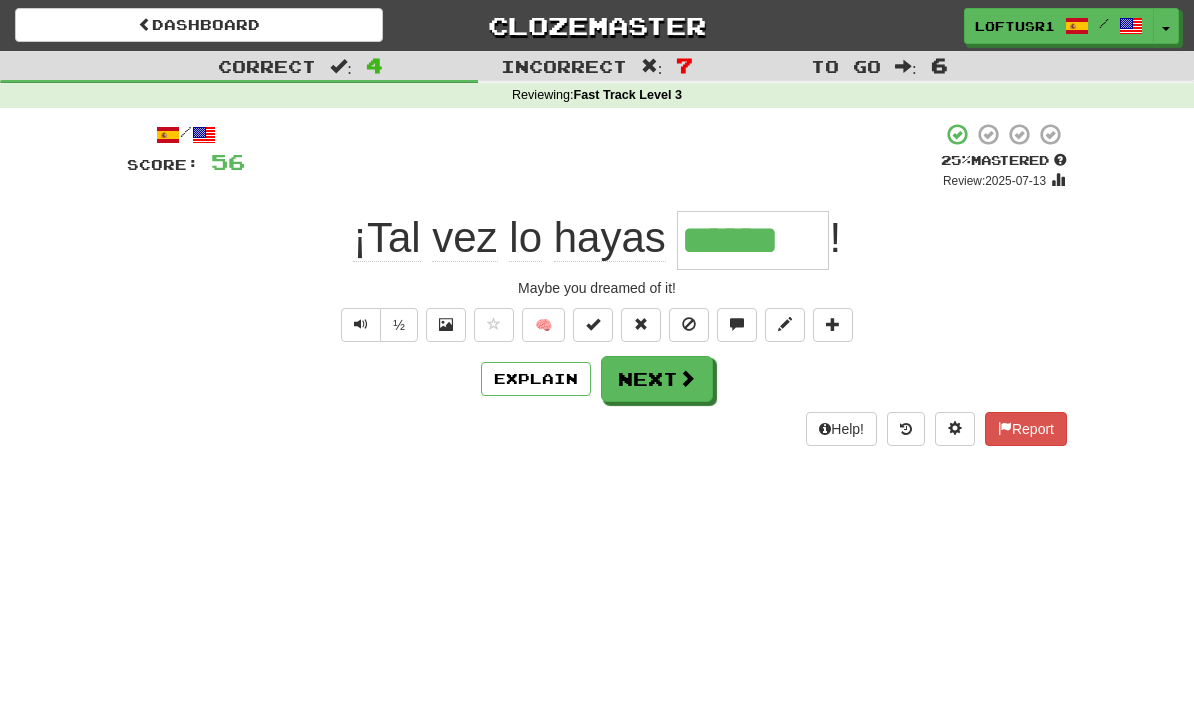 click on "Next" at bounding box center [657, 379] 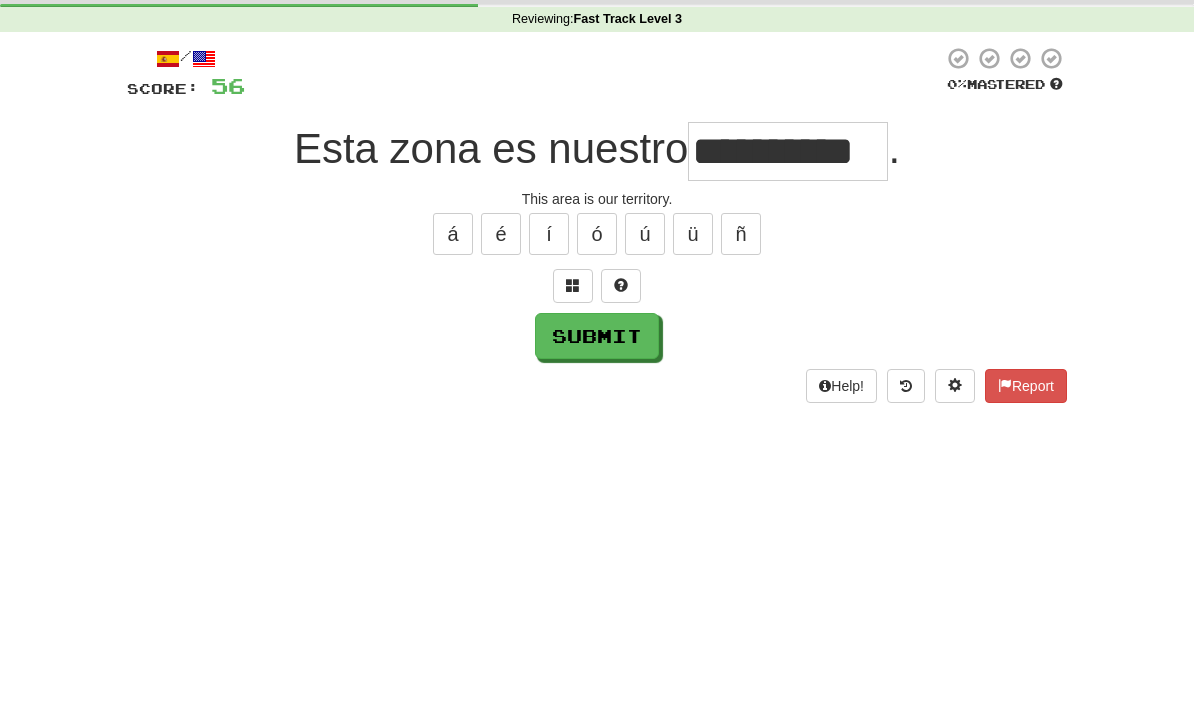 scroll, scrollTop: 76, scrollLeft: 0, axis: vertical 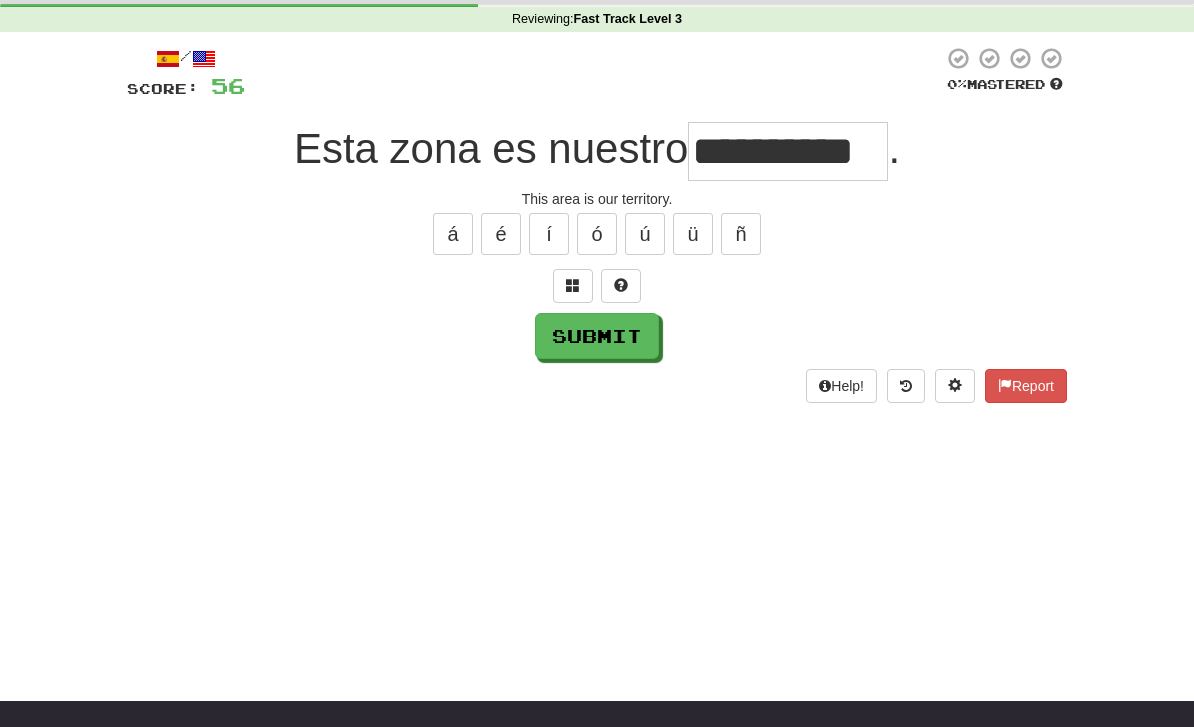 click on "Submit" at bounding box center [597, 336] 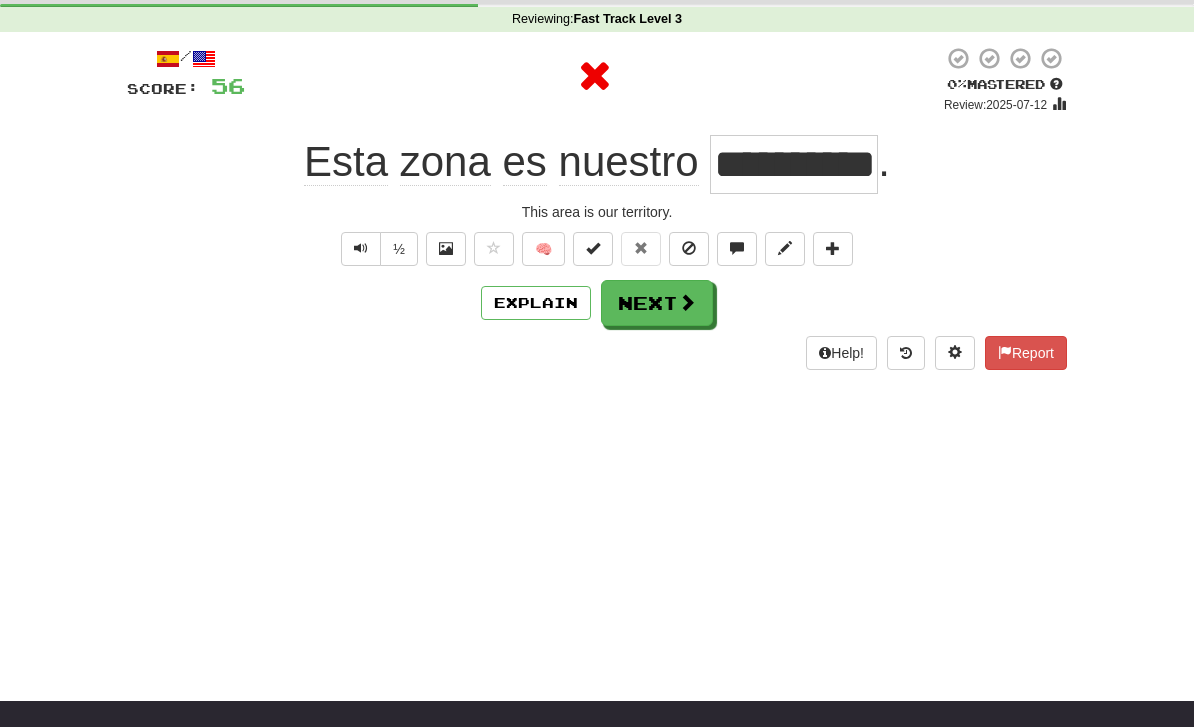 scroll, scrollTop: 0, scrollLeft: 0, axis: both 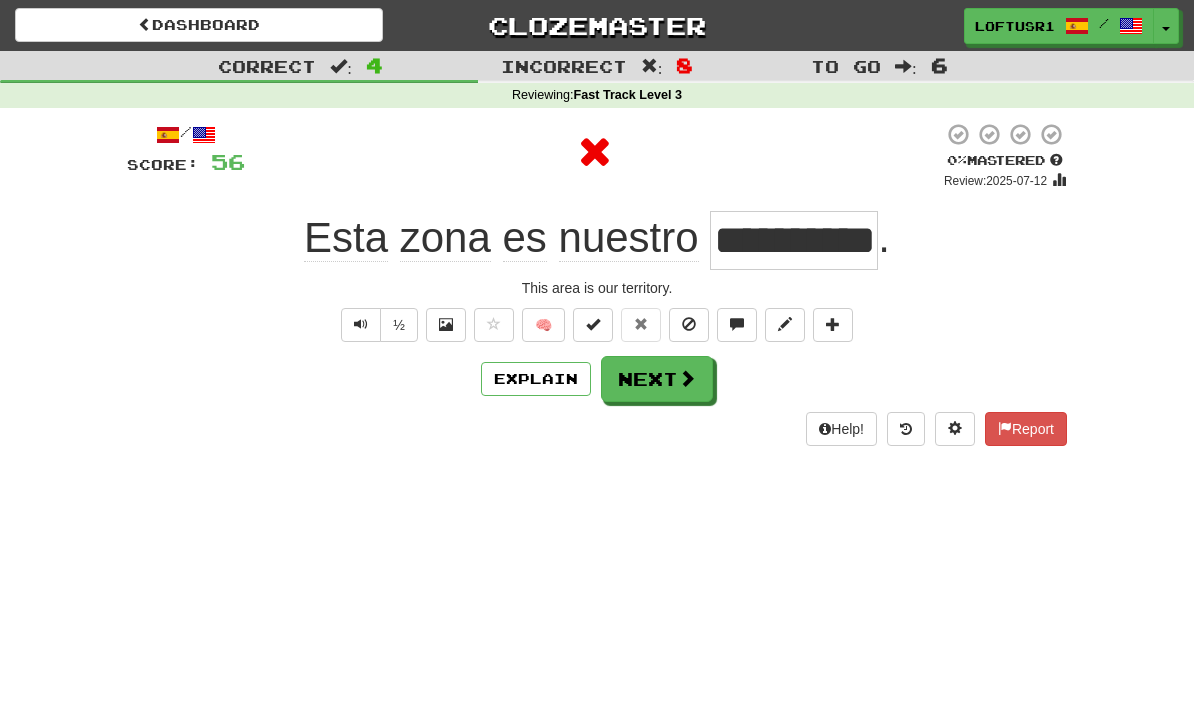 click on "Next" at bounding box center (657, 379) 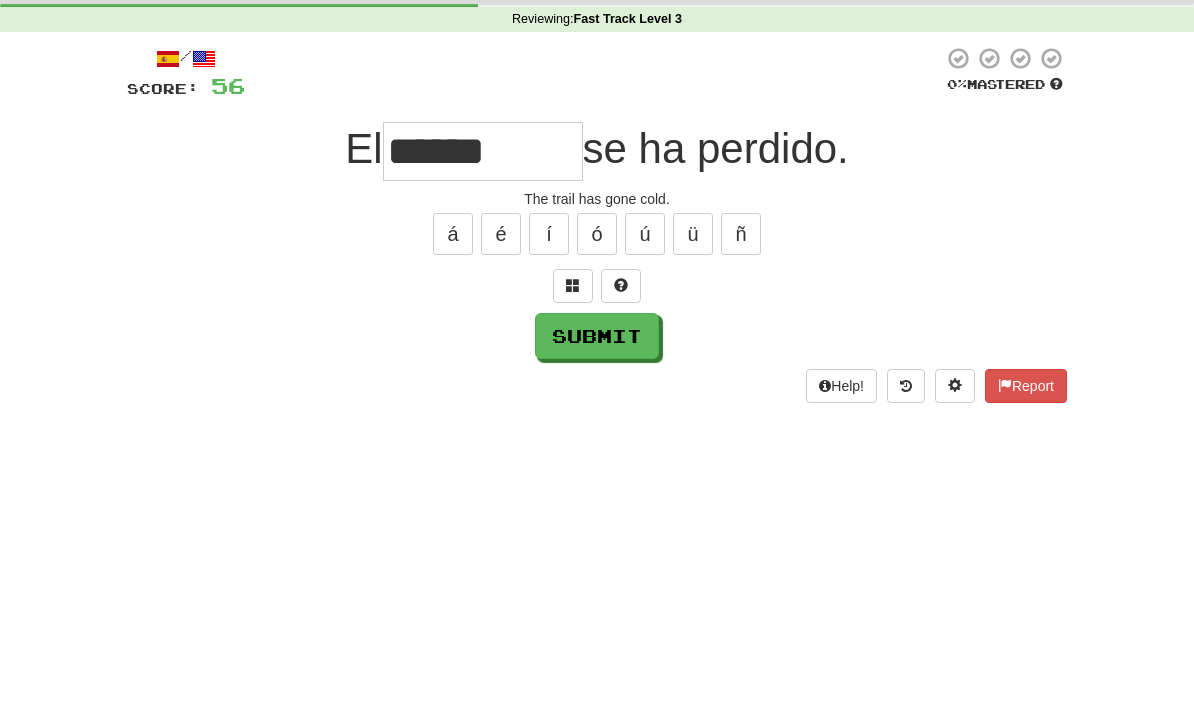 scroll, scrollTop: 76, scrollLeft: 0, axis: vertical 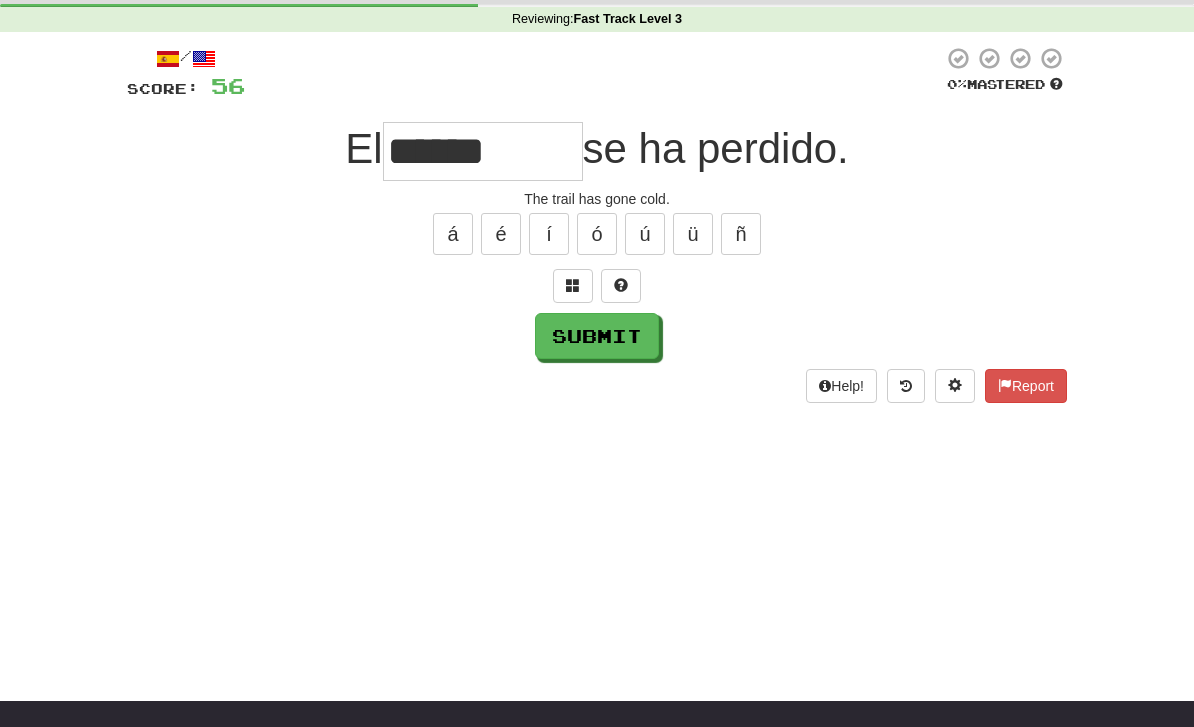 type on "******" 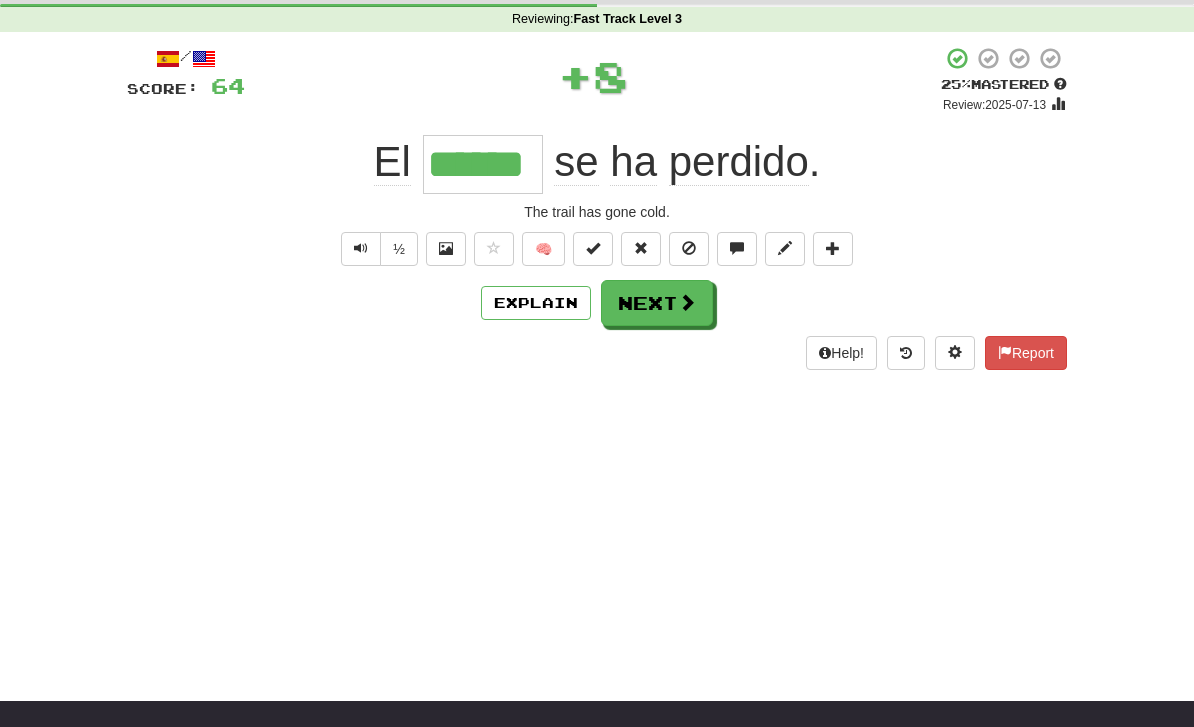 click on "Next" at bounding box center [657, 303] 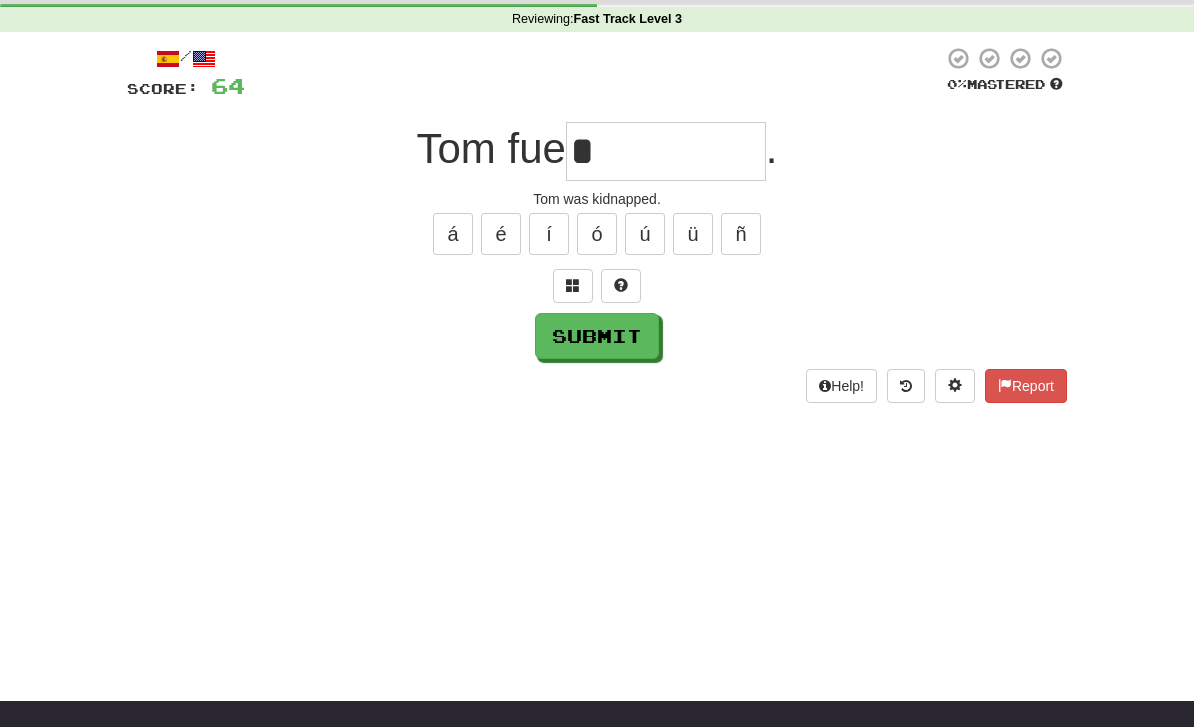 click on "Submit" at bounding box center (597, 336) 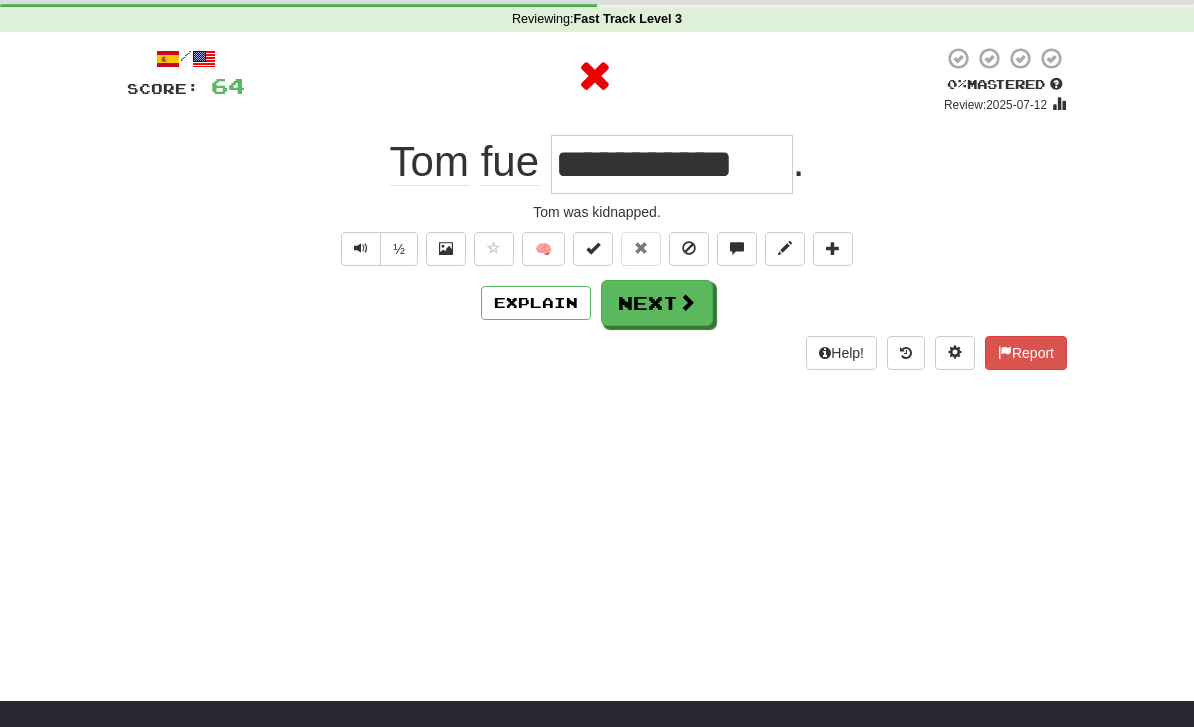 scroll, scrollTop: 0, scrollLeft: 0, axis: both 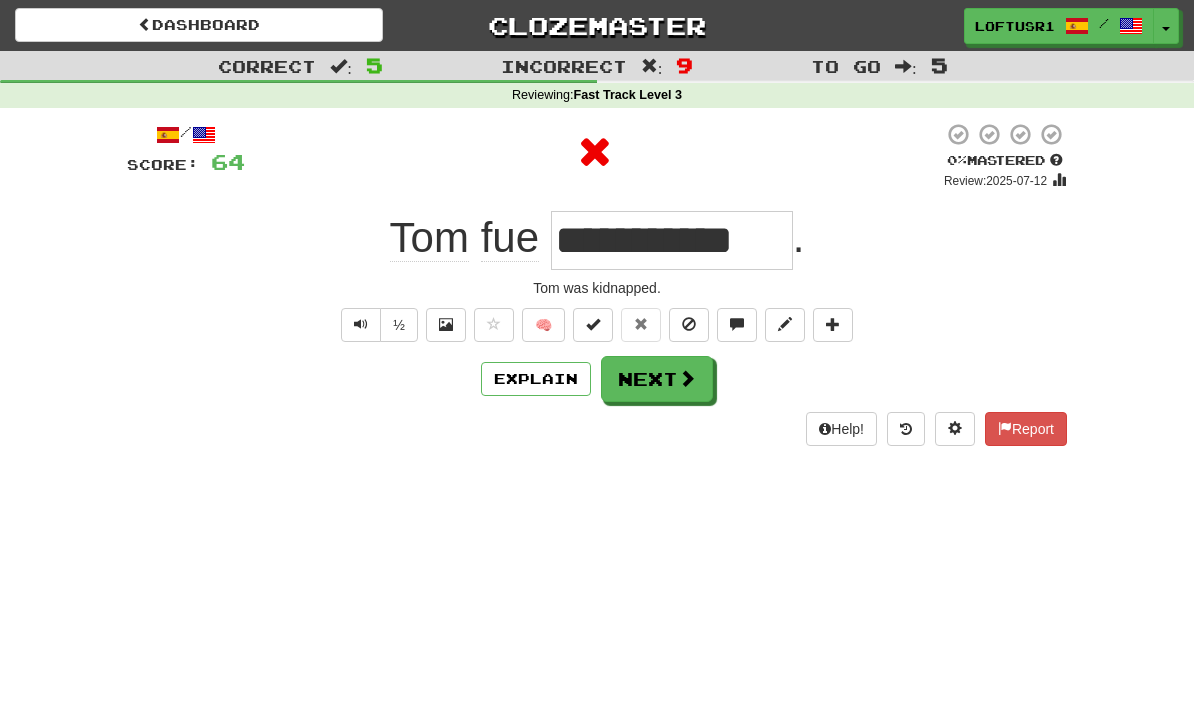 click on "Next" at bounding box center (657, 379) 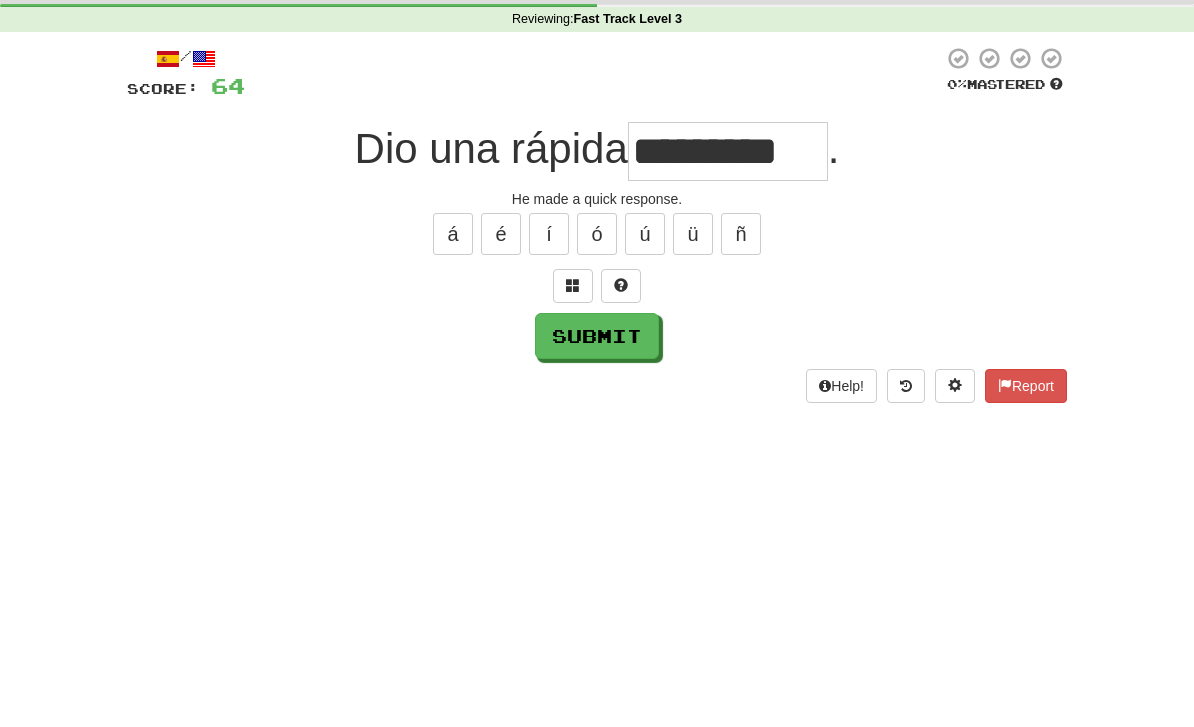 scroll, scrollTop: 76, scrollLeft: 0, axis: vertical 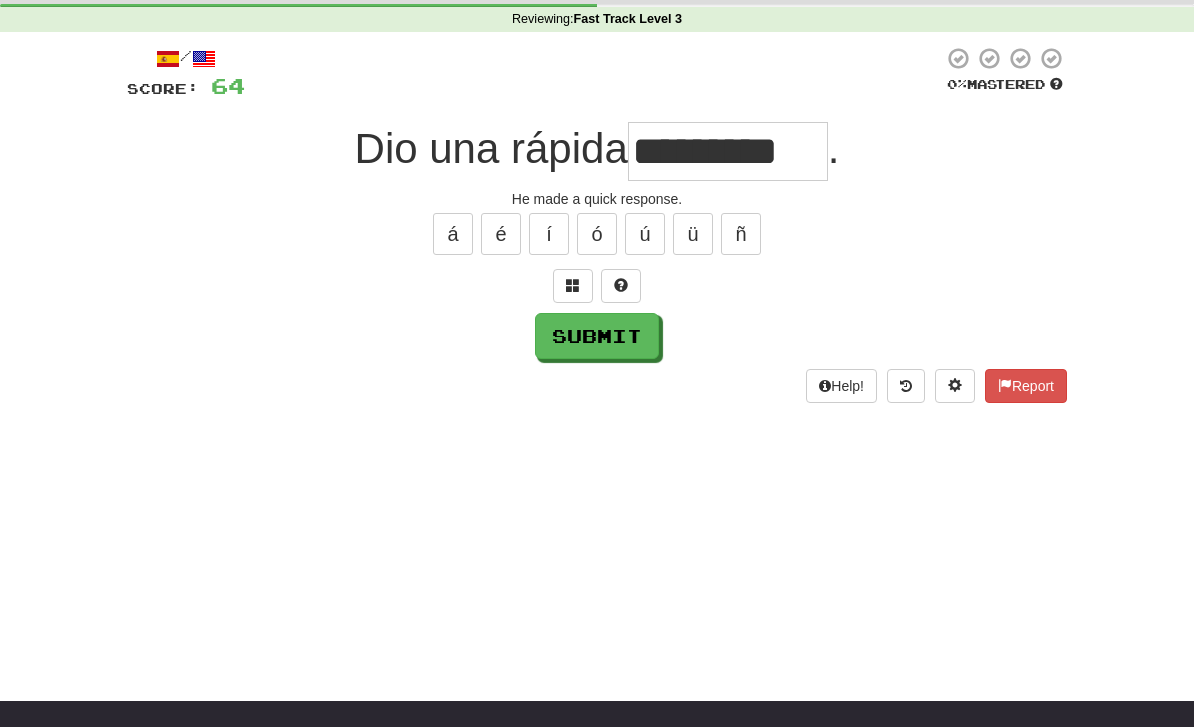 type on "*********" 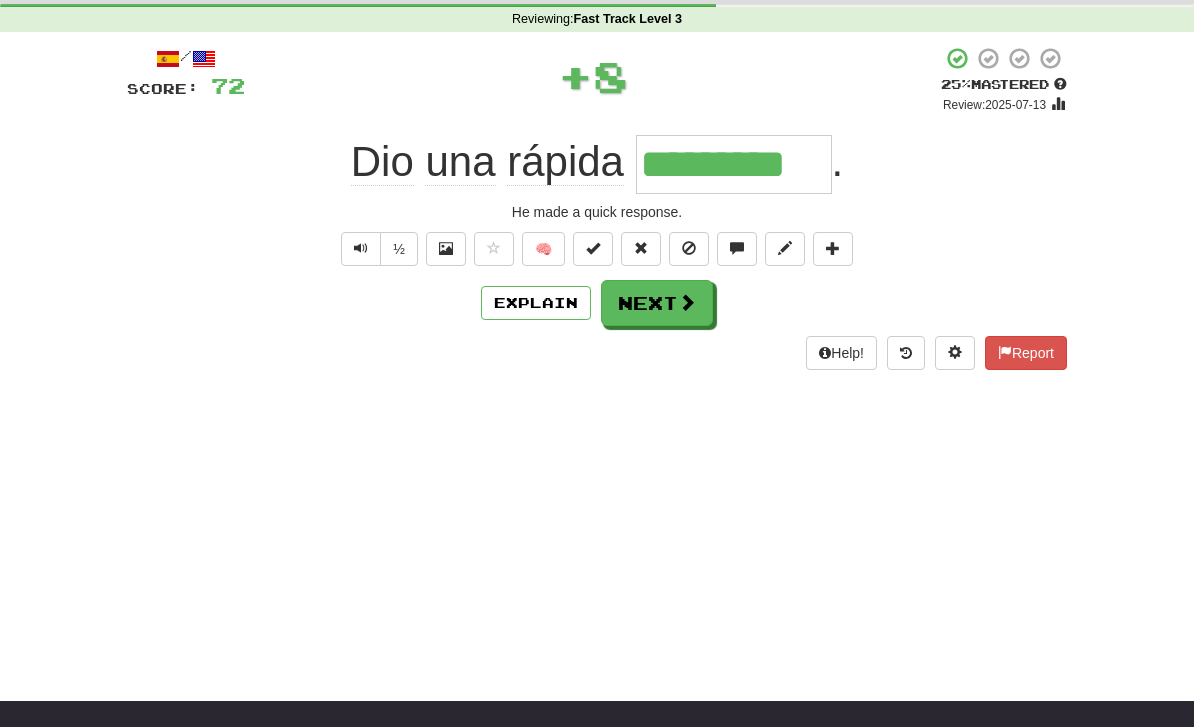click on "Explain" at bounding box center (536, 303) 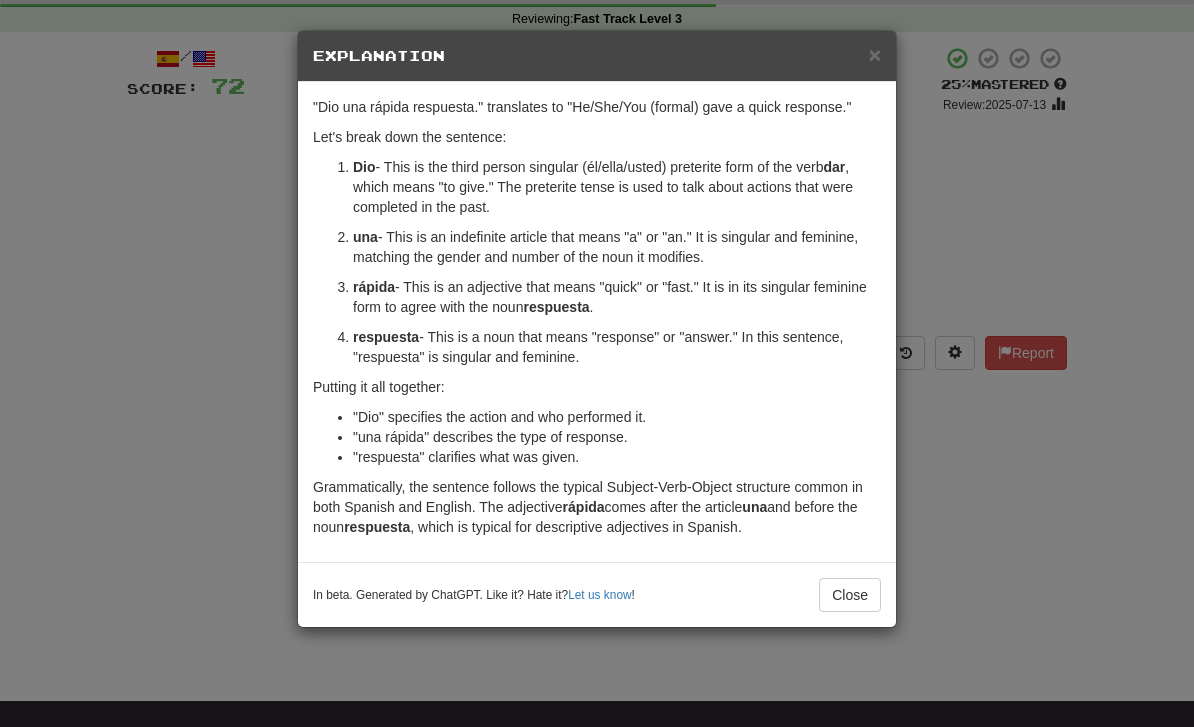 click on "Close" at bounding box center (850, 595) 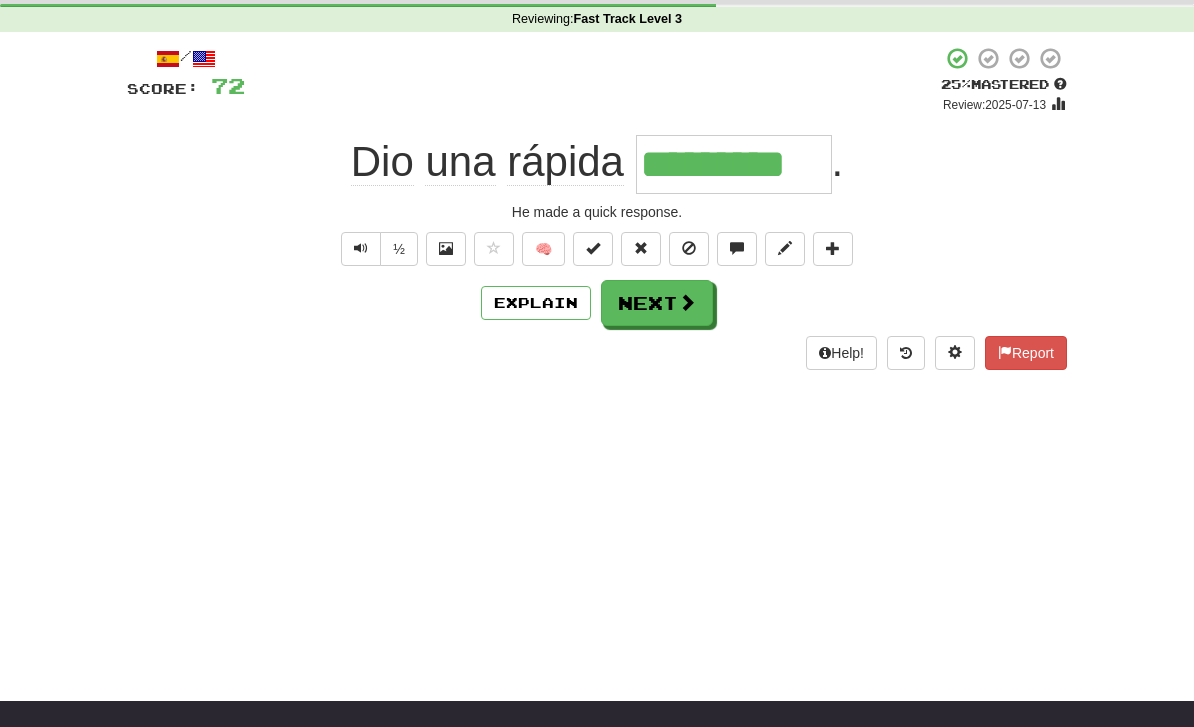 click on "Next" at bounding box center [657, 303] 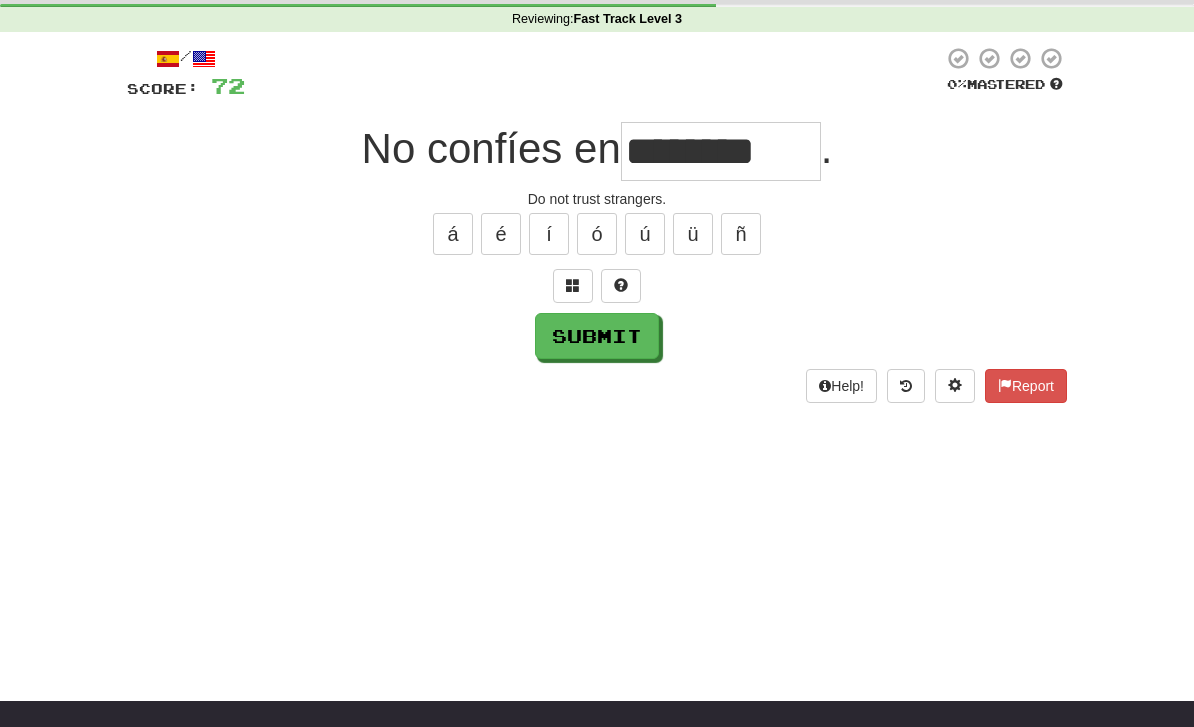 type on "********" 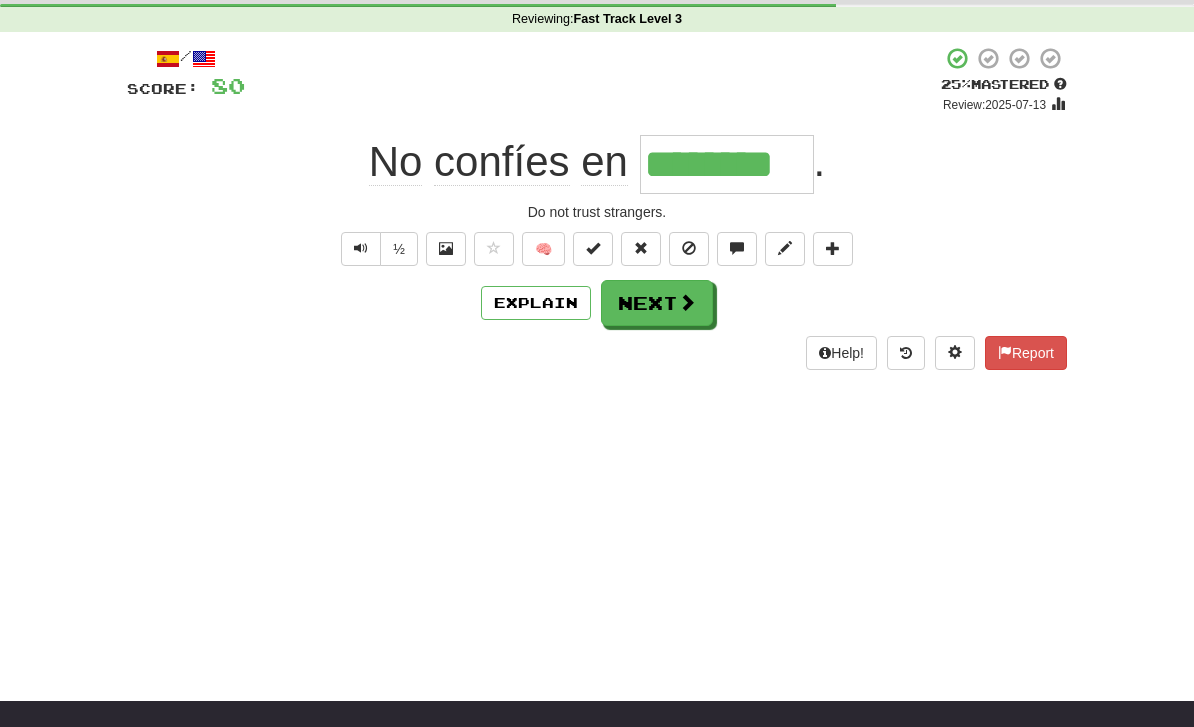 click on "Next" at bounding box center (657, 303) 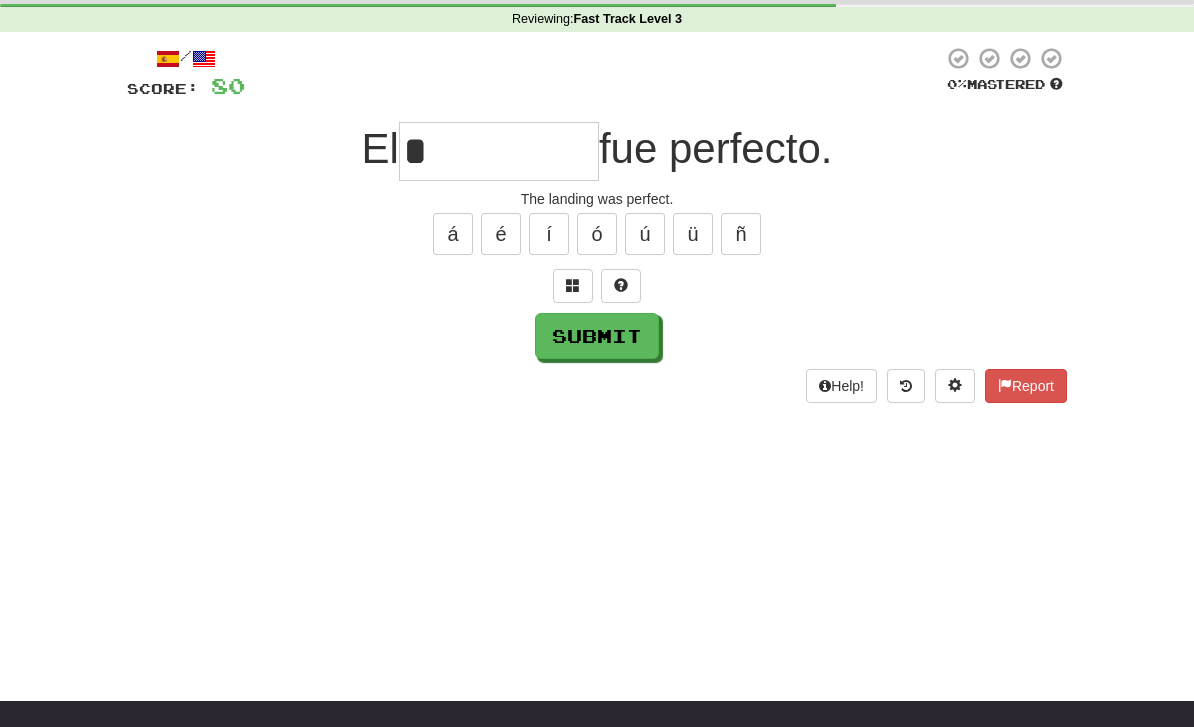 click on "Submit" at bounding box center [597, 336] 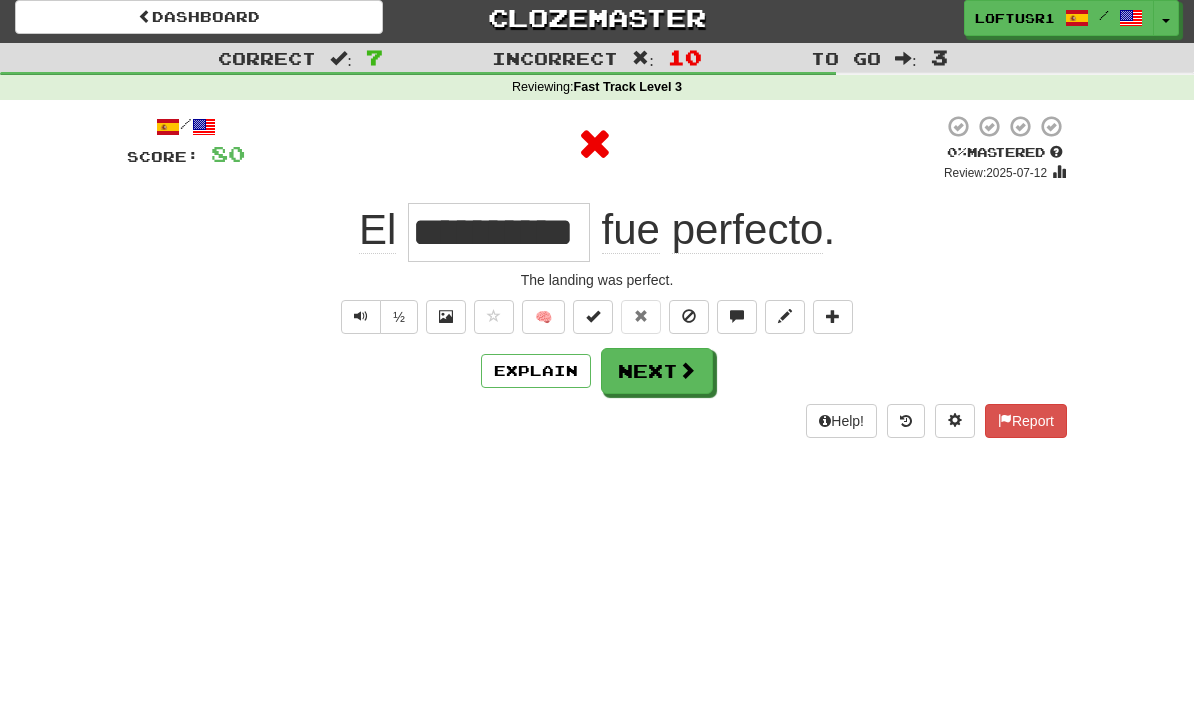scroll, scrollTop: 0, scrollLeft: 0, axis: both 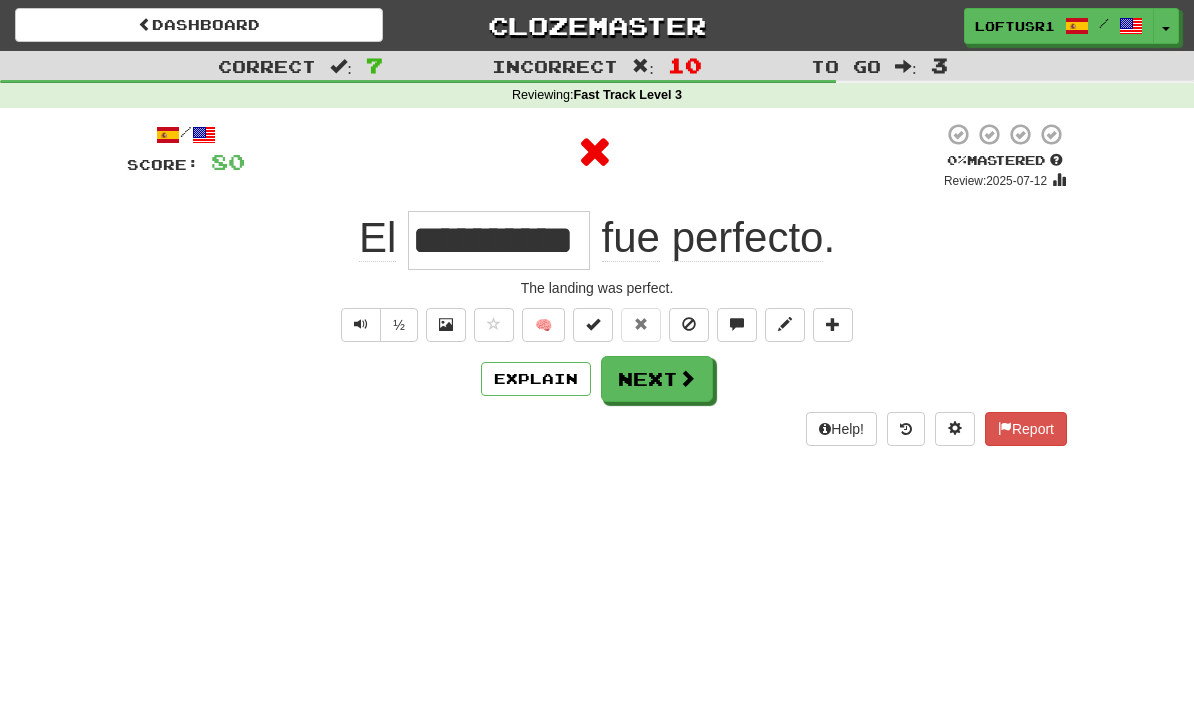 click at bounding box center (687, 378) 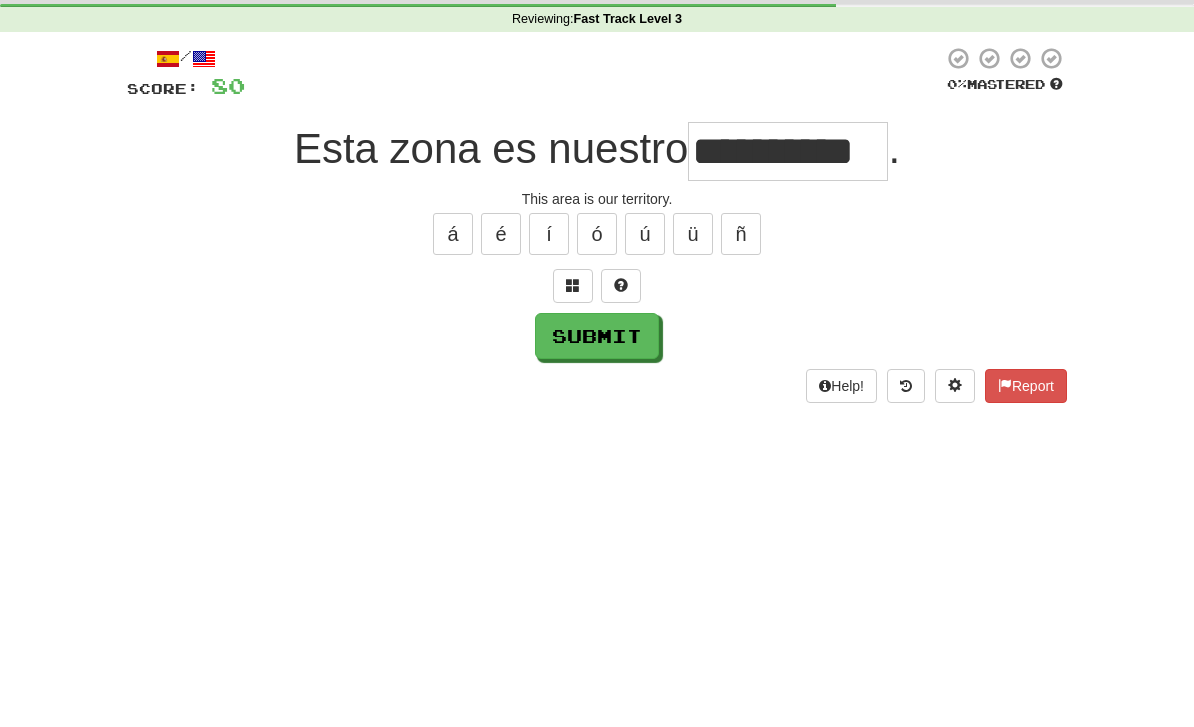 scroll, scrollTop: 76, scrollLeft: 0, axis: vertical 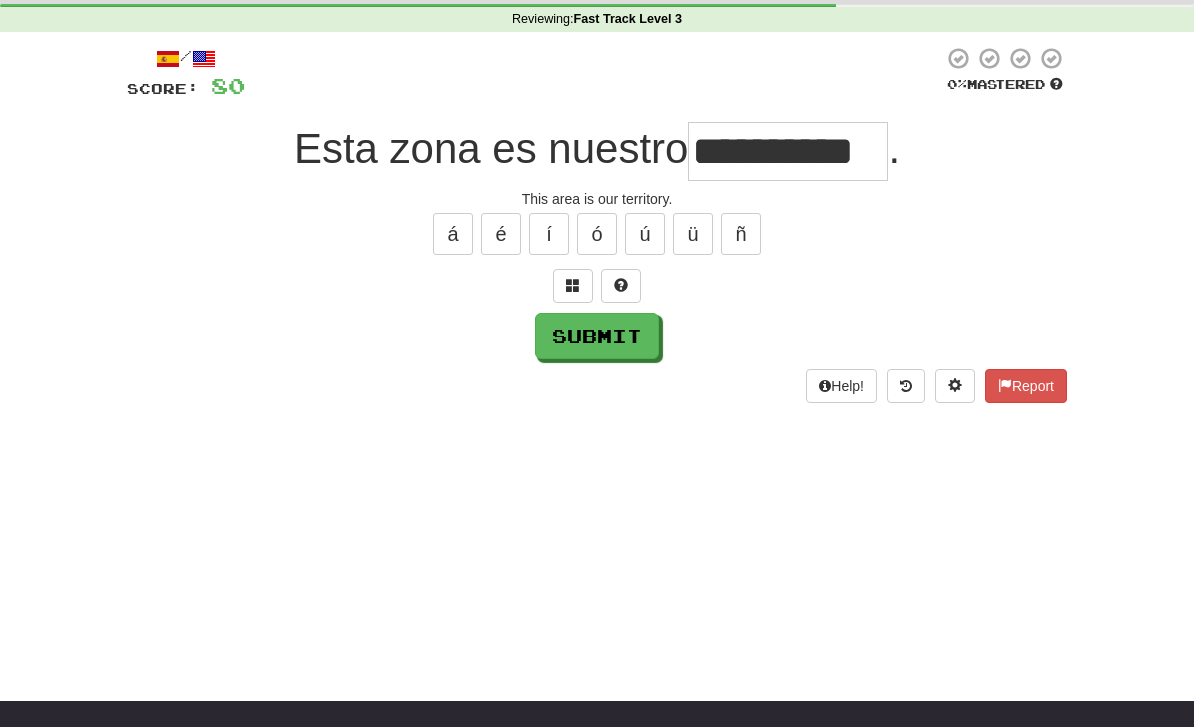 type on "**********" 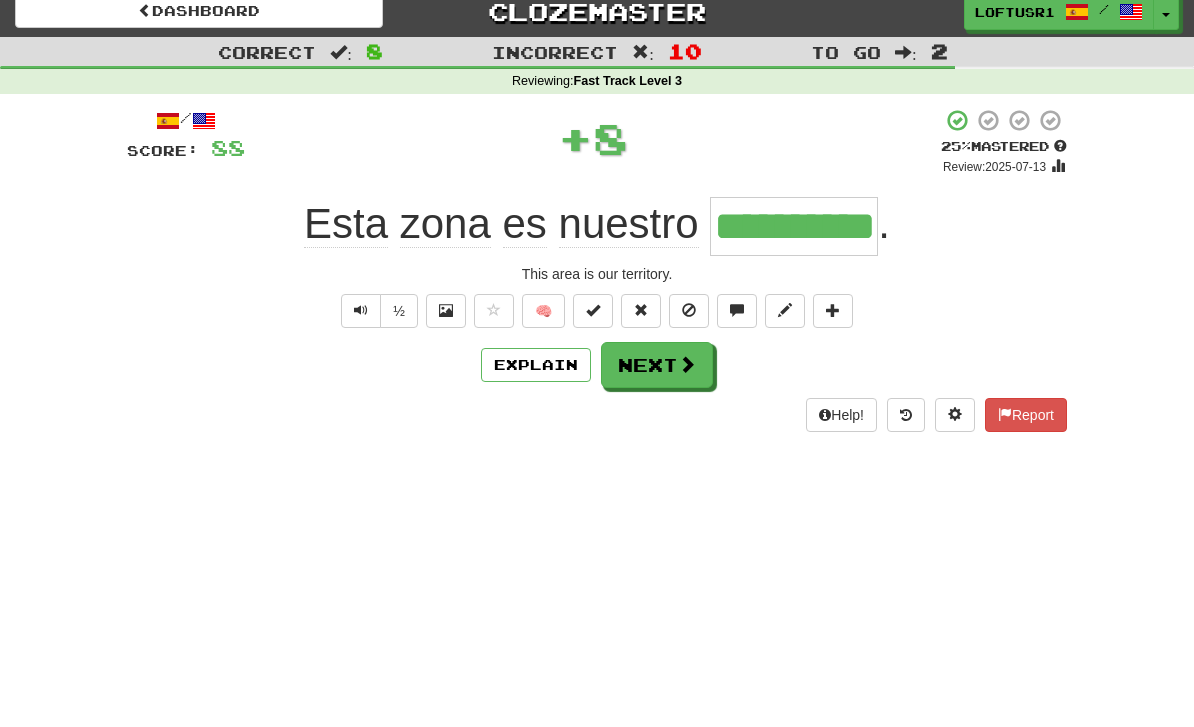 scroll, scrollTop: 0, scrollLeft: 0, axis: both 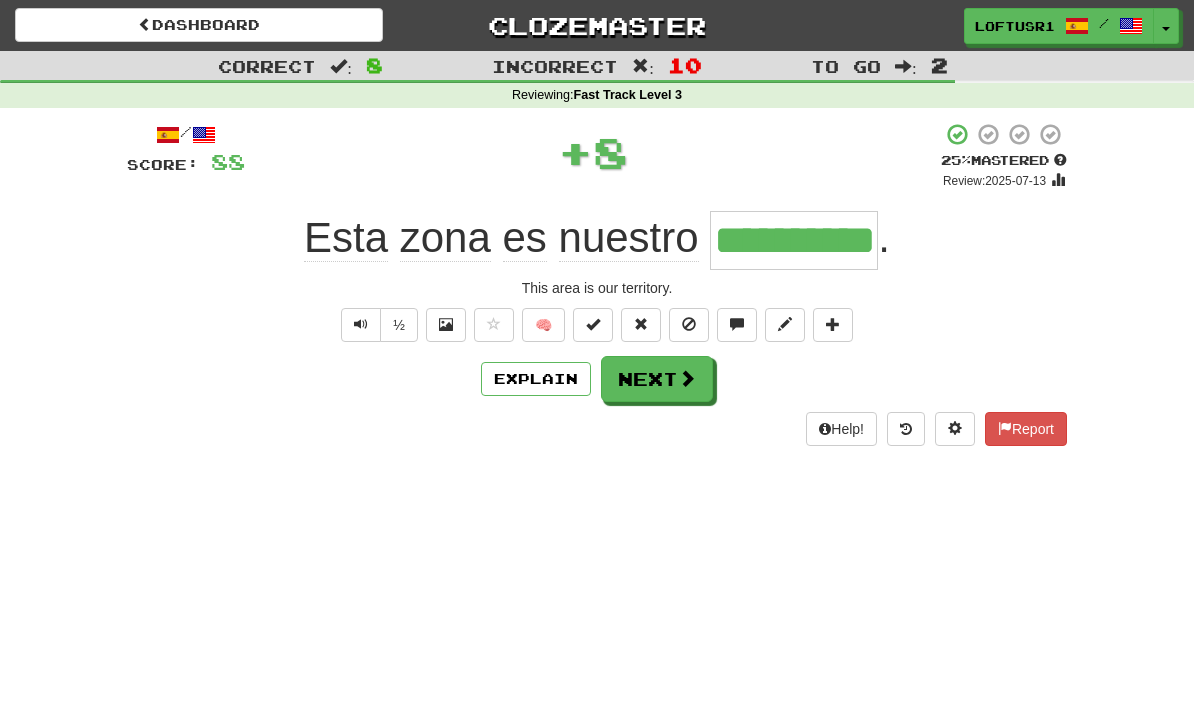 click on "Next" at bounding box center [657, 379] 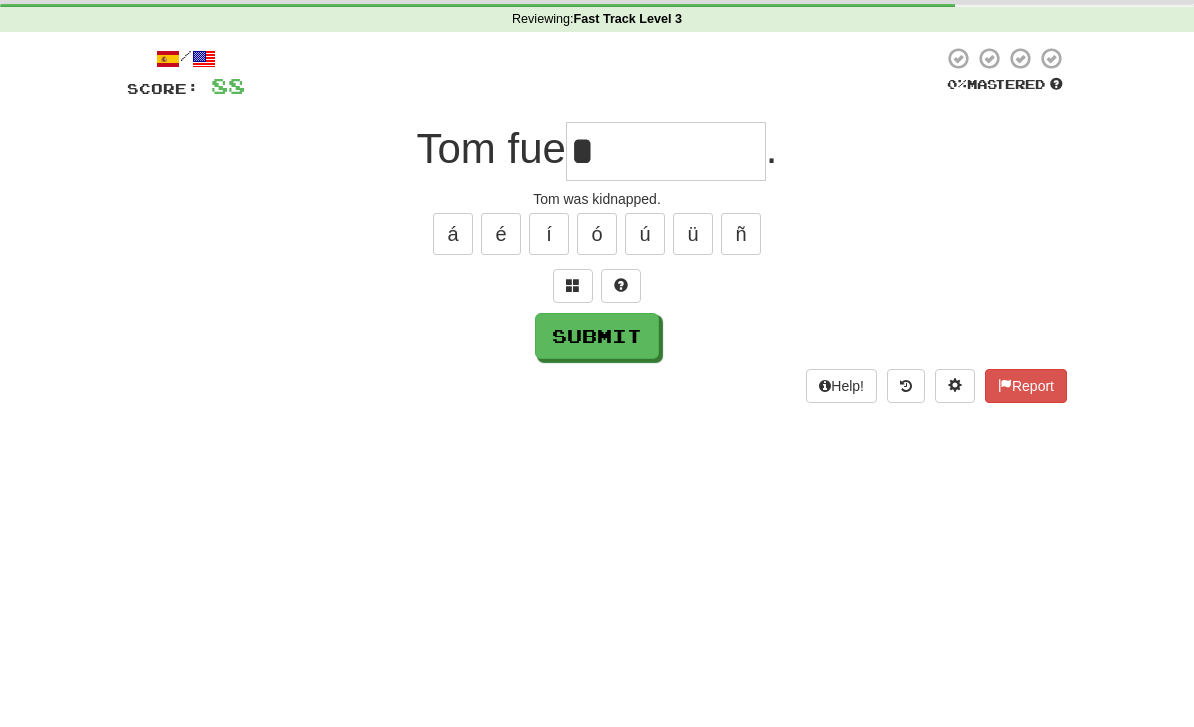 scroll, scrollTop: 76, scrollLeft: 0, axis: vertical 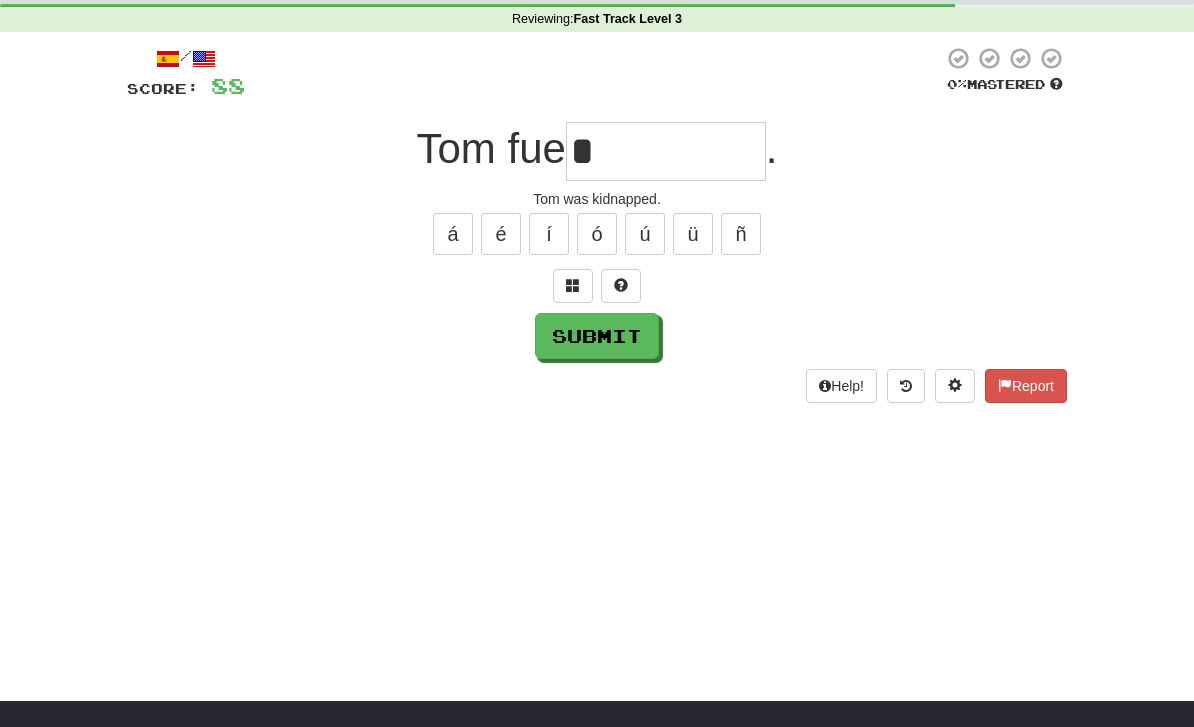 click on "Submit" at bounding box center [597, 336] 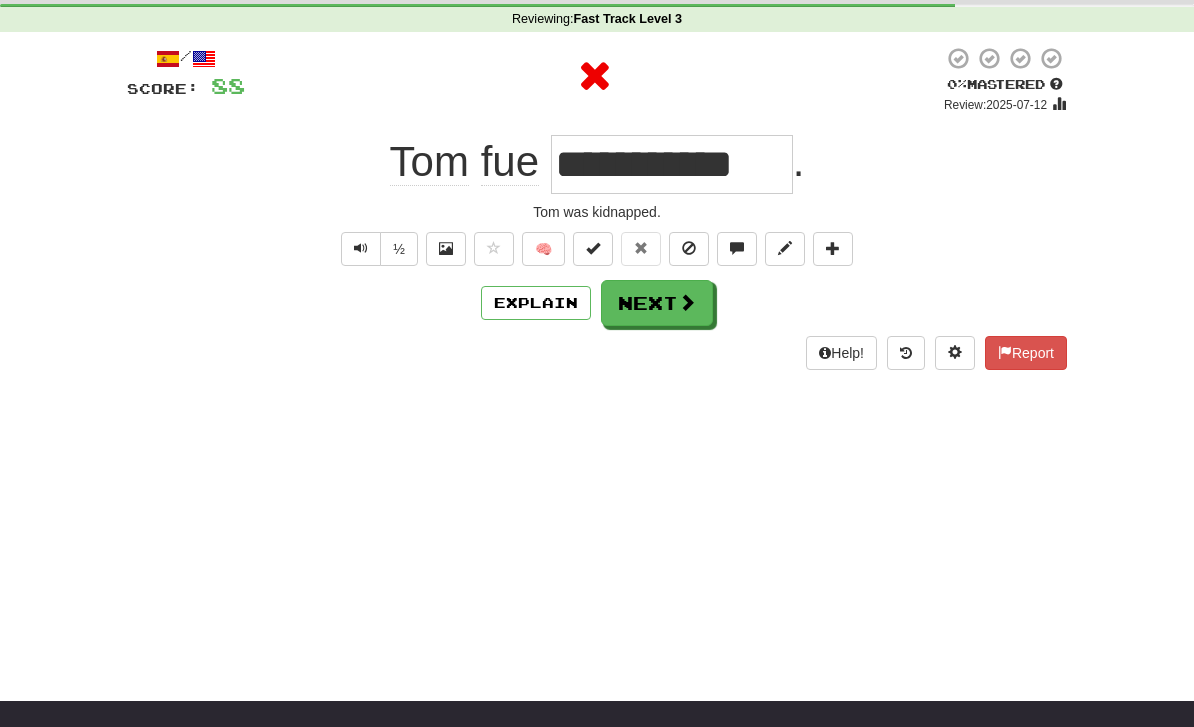 scroll, scrollTop: 0, scrollLeft: 0, axis: both 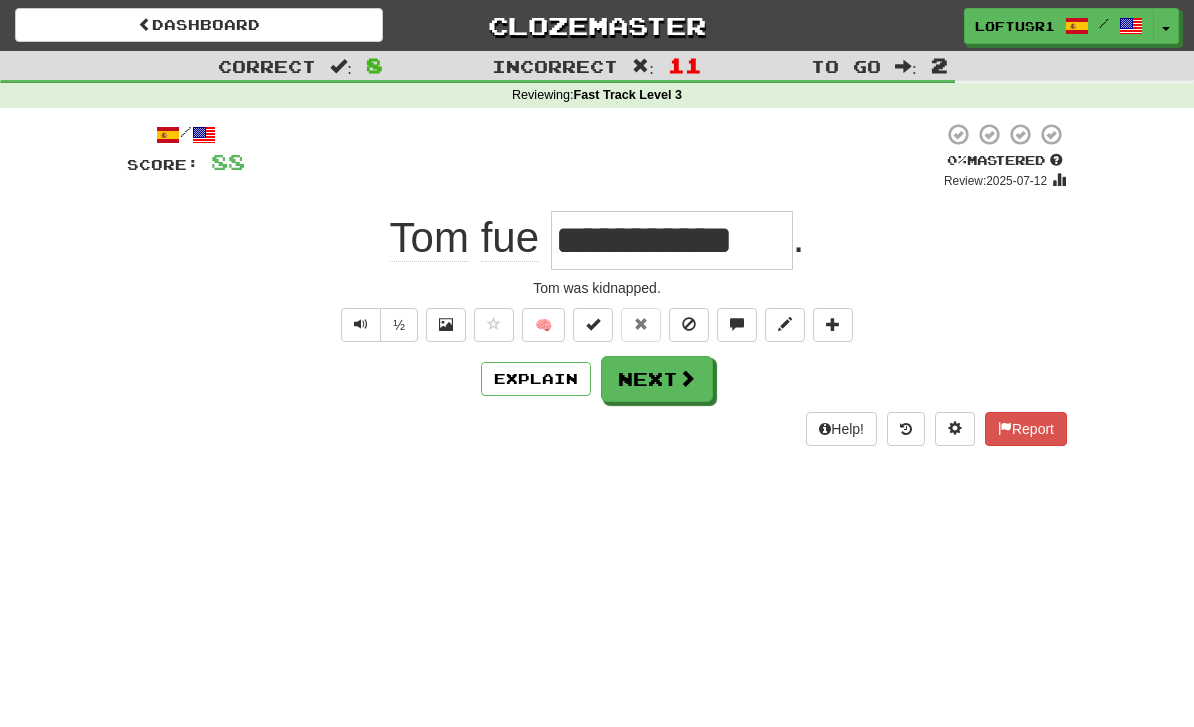 click on "Next" at bounding box center (657, 379) 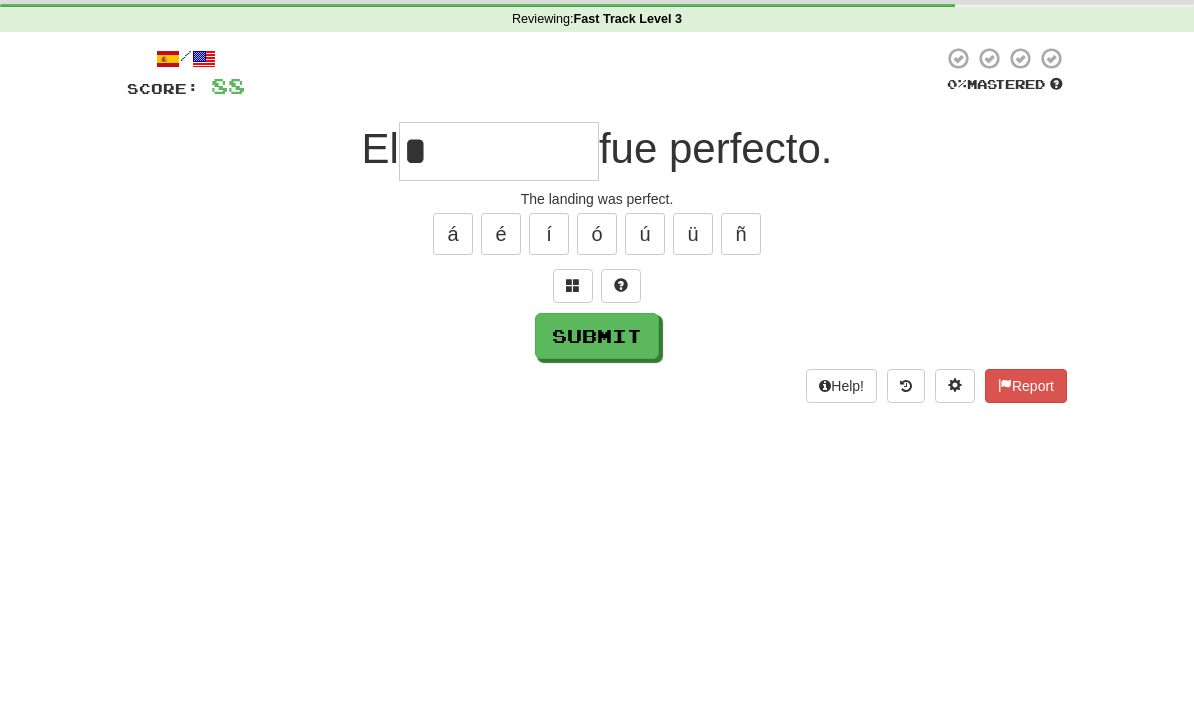 scroll, scrollTop: 76, scrollLeft: 0, axis: vertical 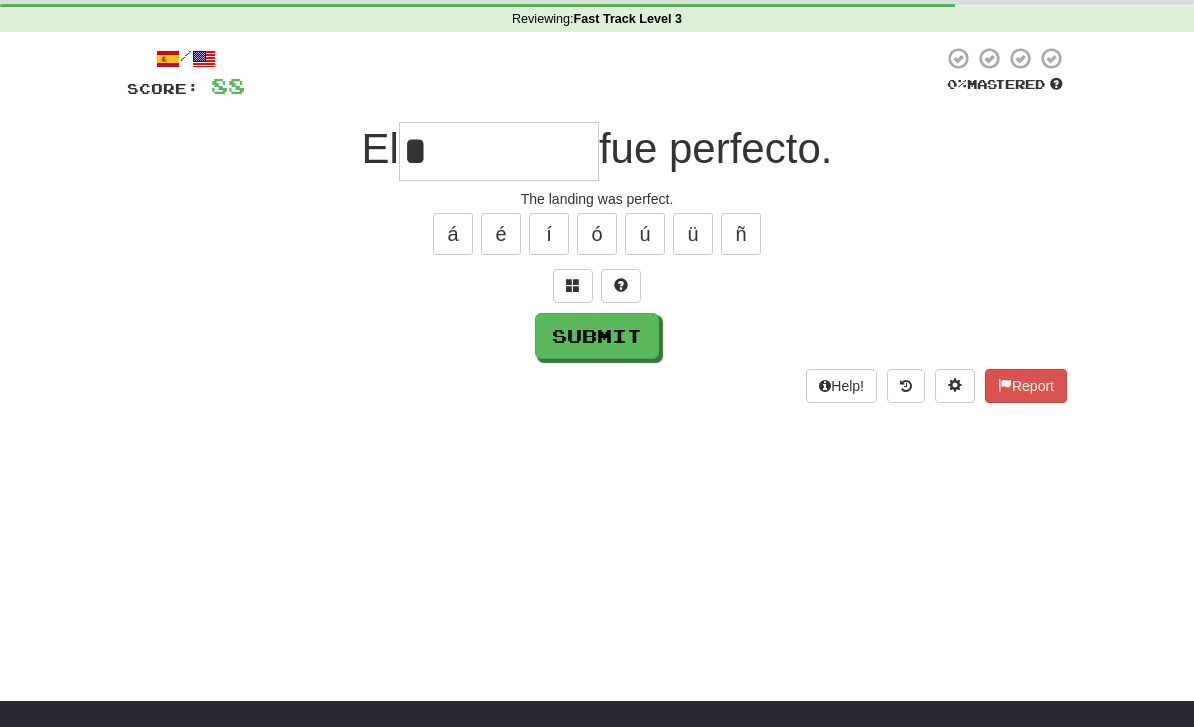click on "Submit" at bounding box center (597, 336) 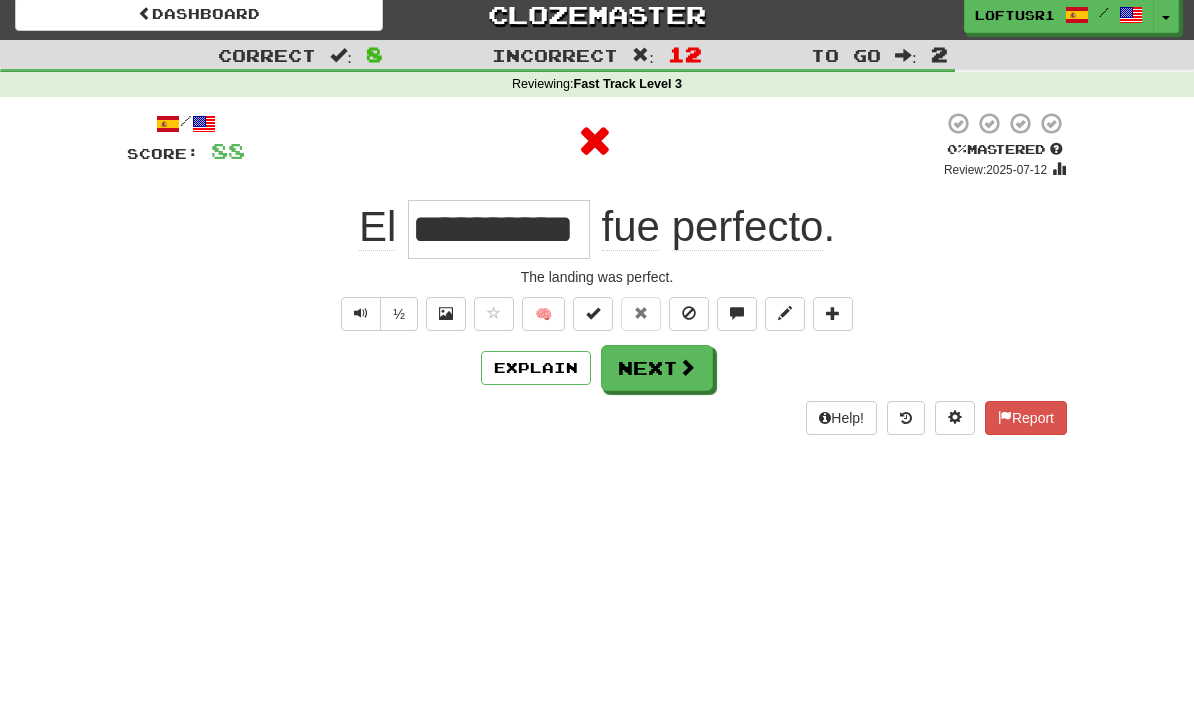 scroll, scrollTop: 0, scrollLeft: 0, axis: both 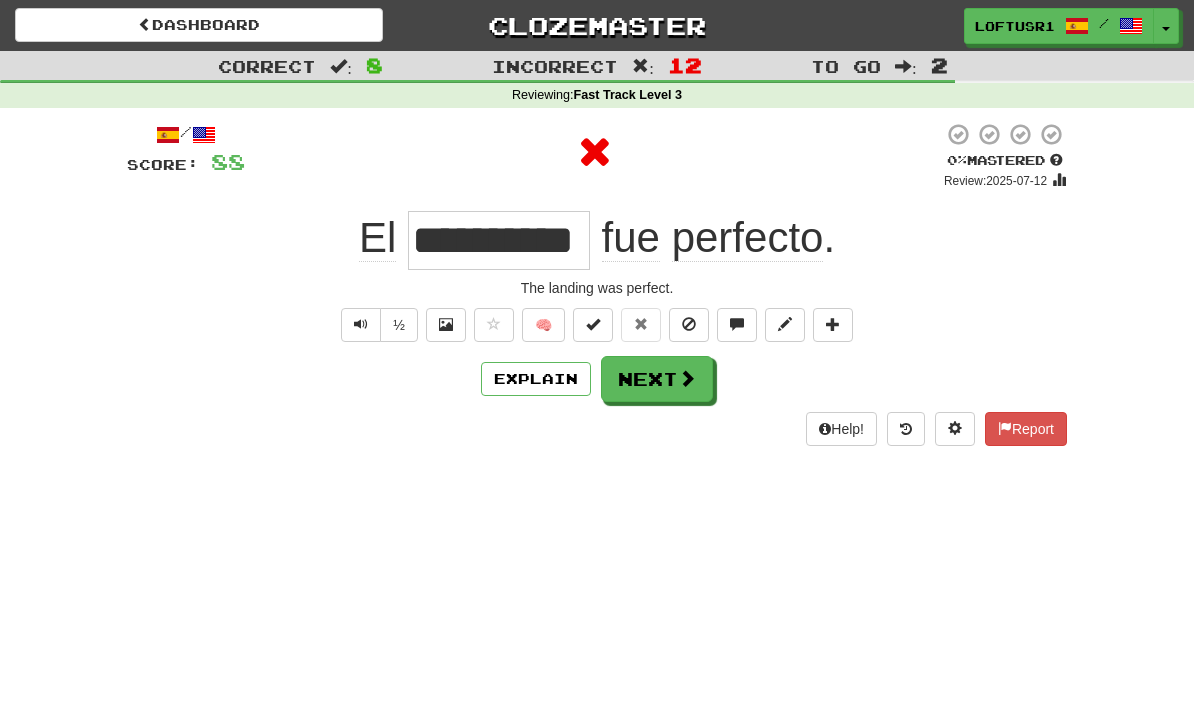 click on "Next" at bounding box center (657, 379) 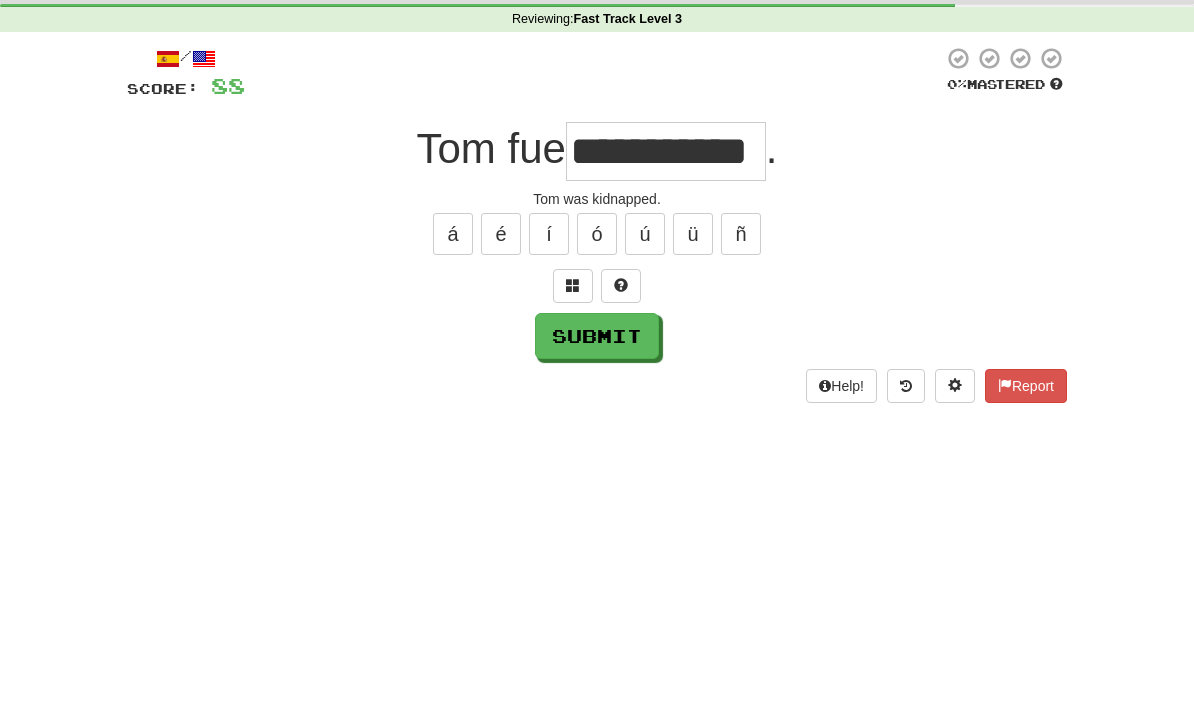 scroll, scrollTop: 76, scrollLeft: 0, axis: vertical 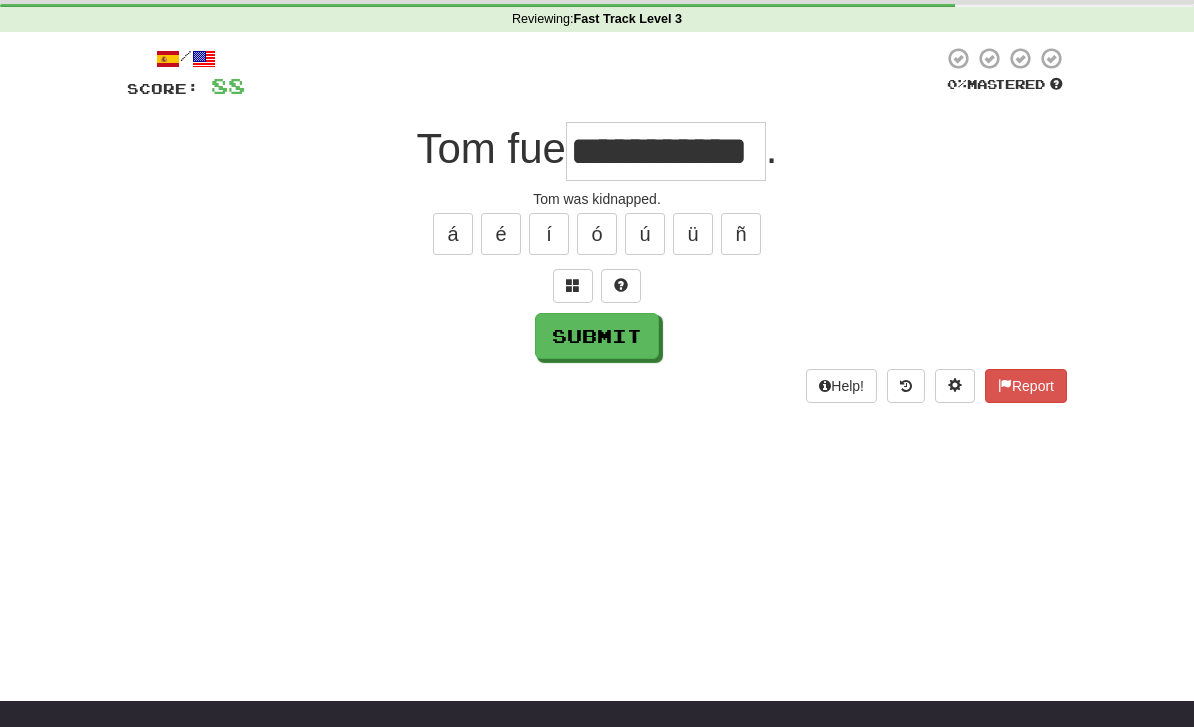 type on "**********" 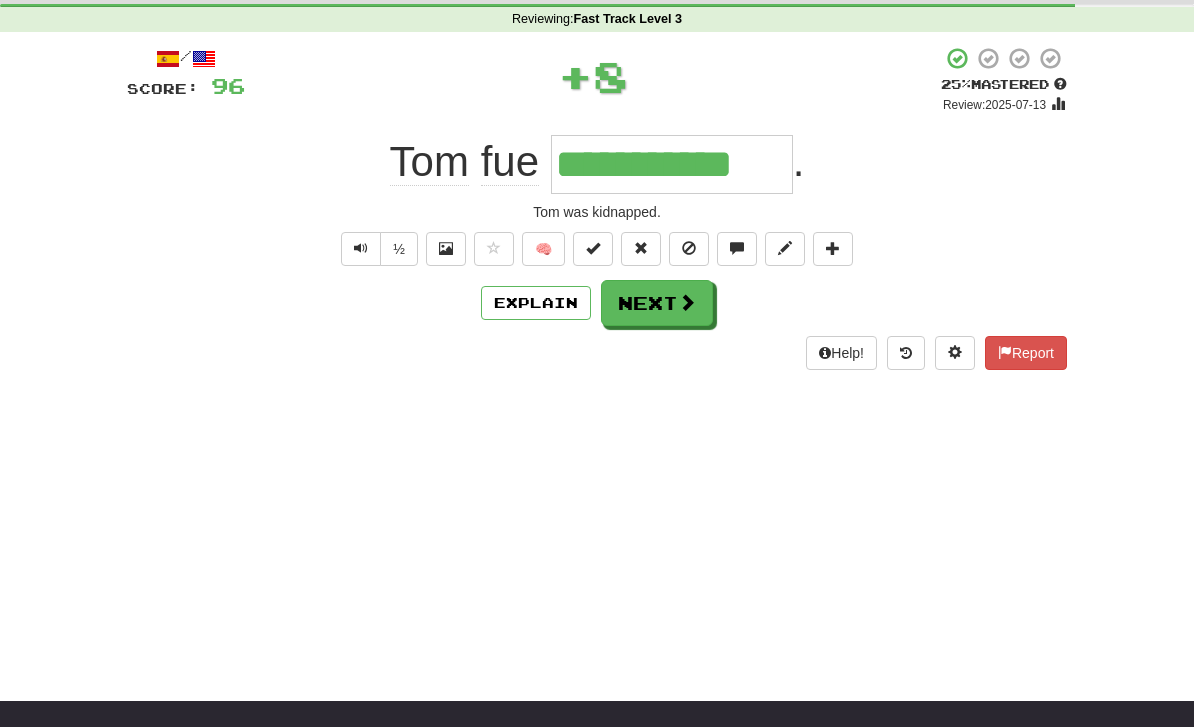 click on "Explain" at bounding box center (536, 303) 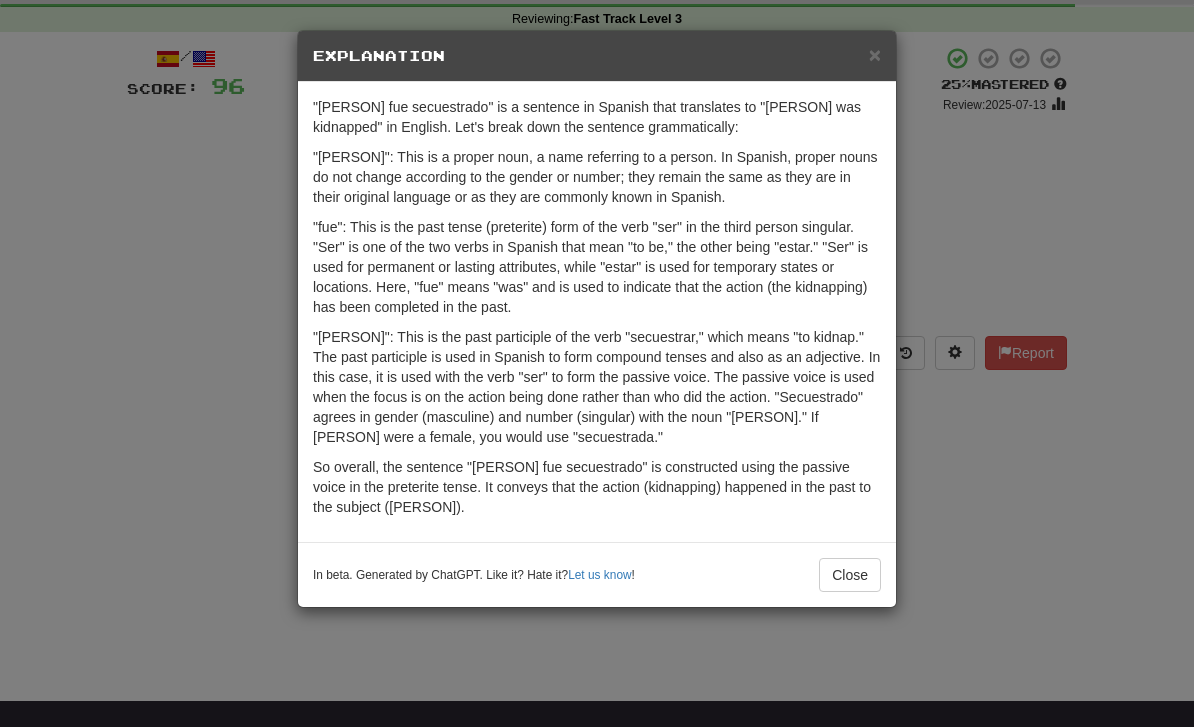 click on "Close" at bounding box center (850, 575) 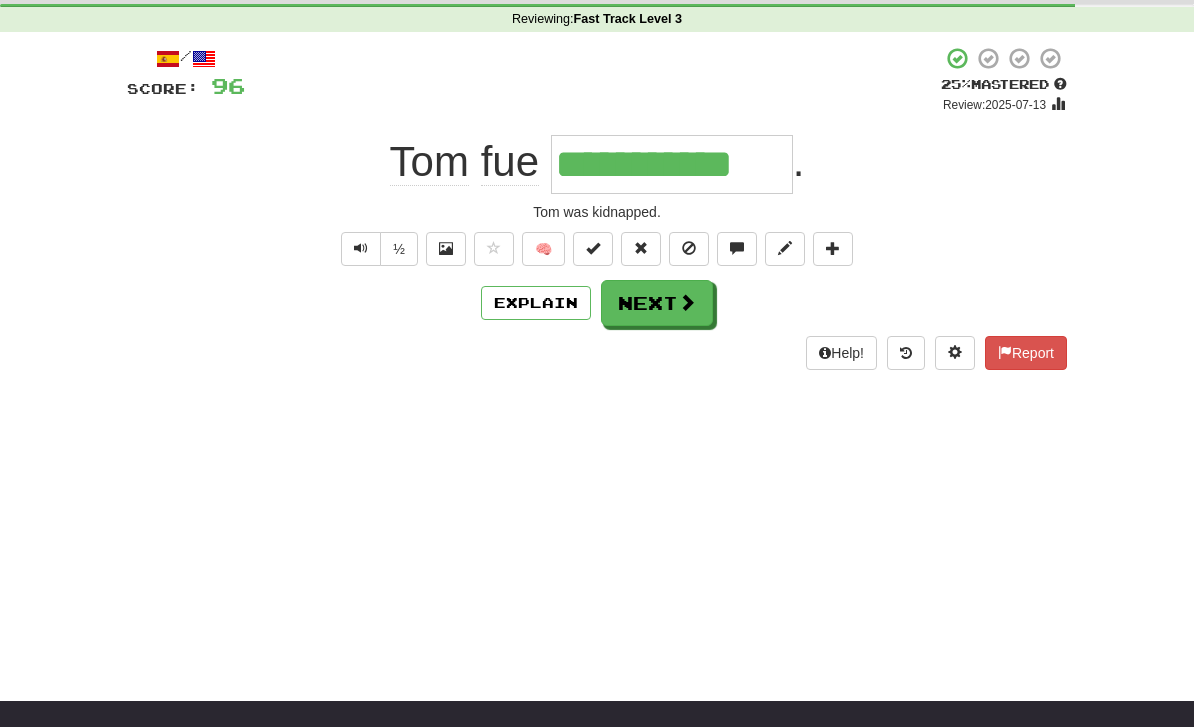 click on "Next" at bounding box center [657, 303] 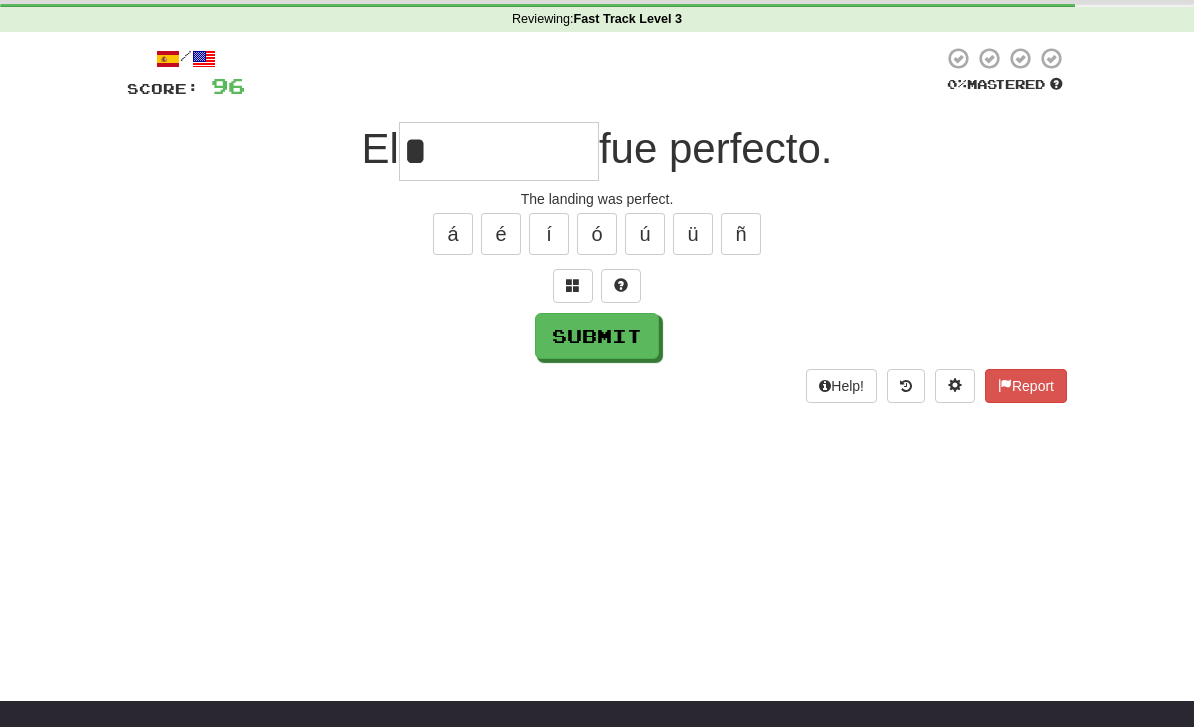 click on "Submit" at bounding box center (597, 336) 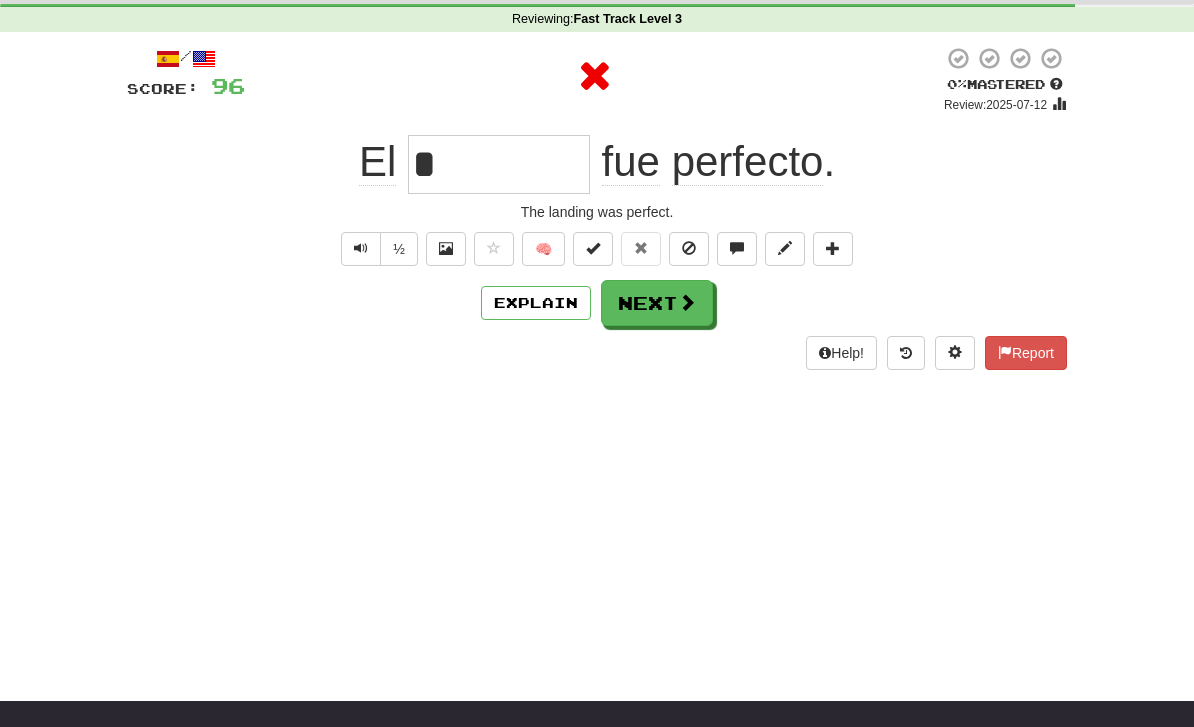 type on "**********" 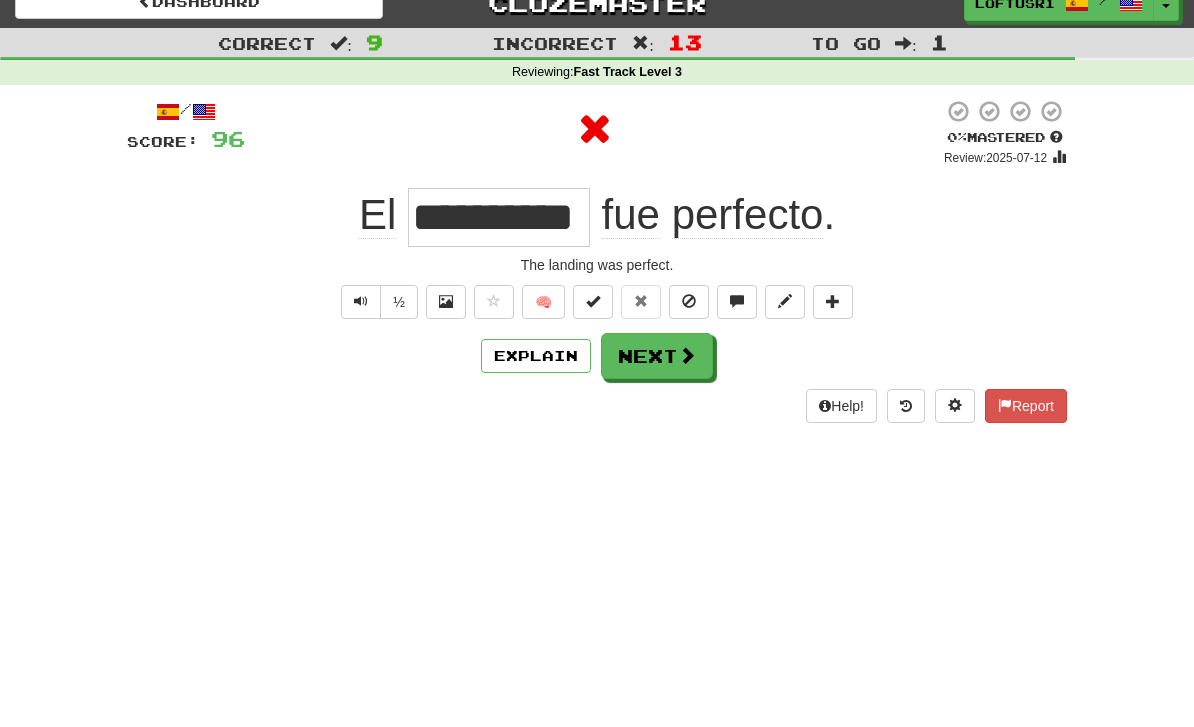 scroll, scrollTop: 0, scrollLeft: 0, axis: both 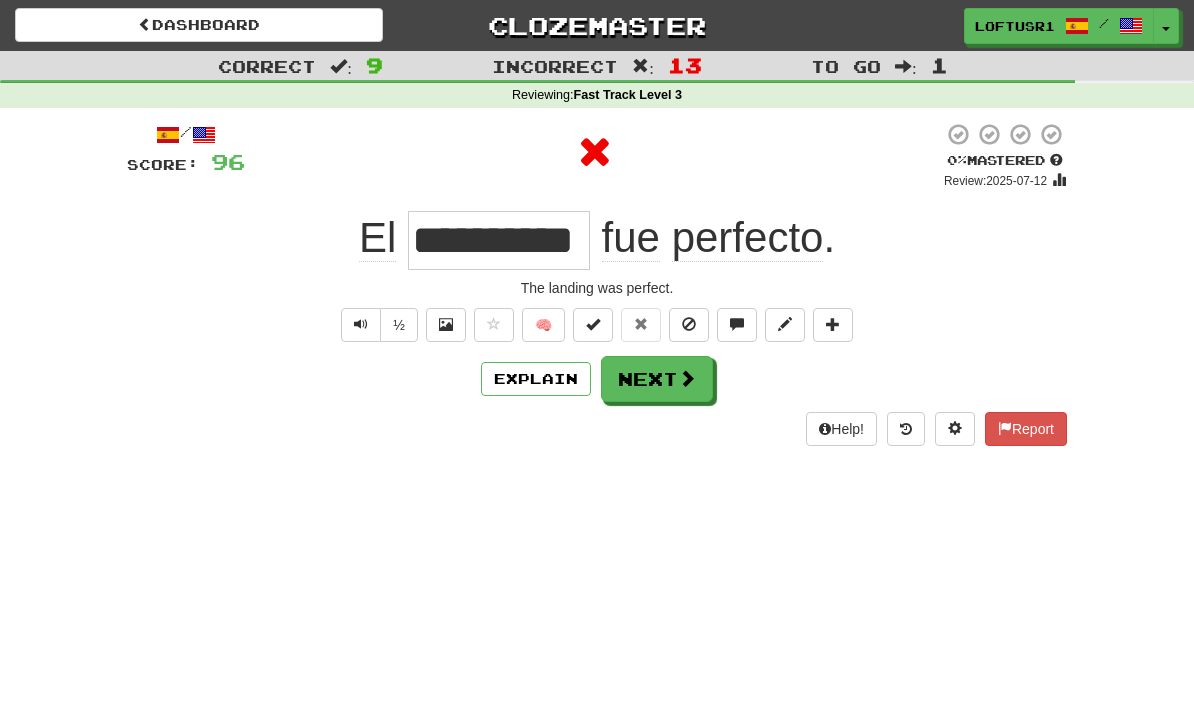 click on "Next" at bounding box center [657, 379] 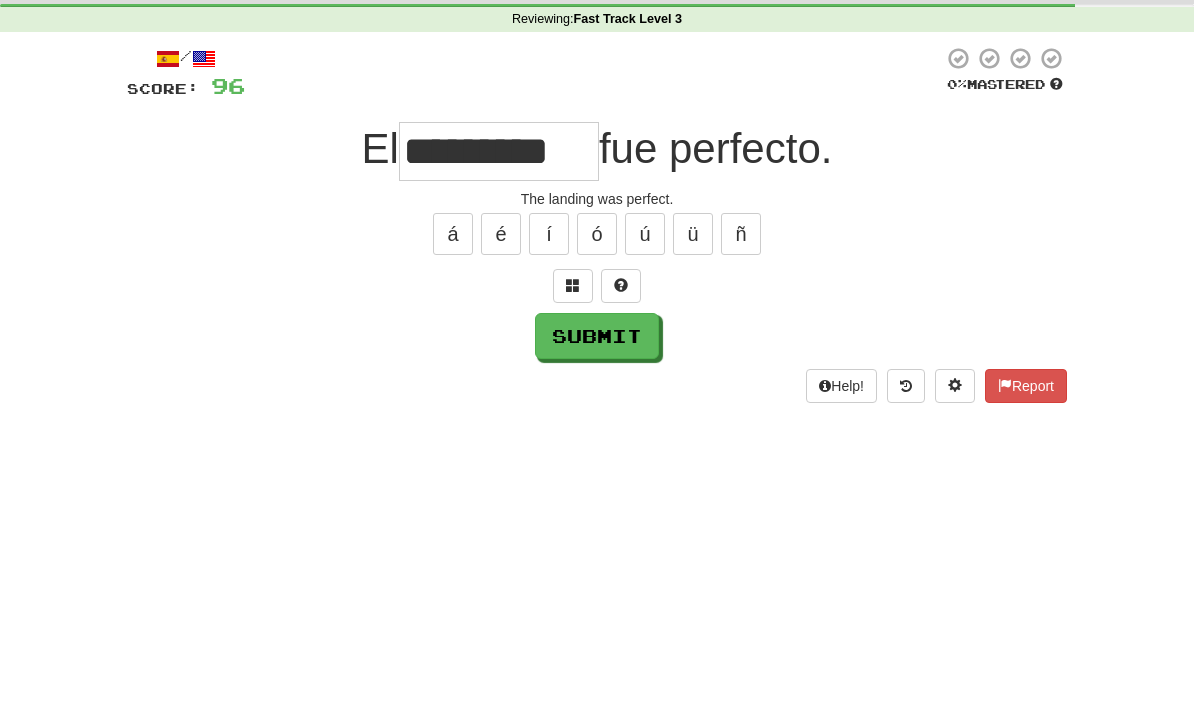 scroll, scrollTop: 76, scrollLeft: 0, axis: vertical 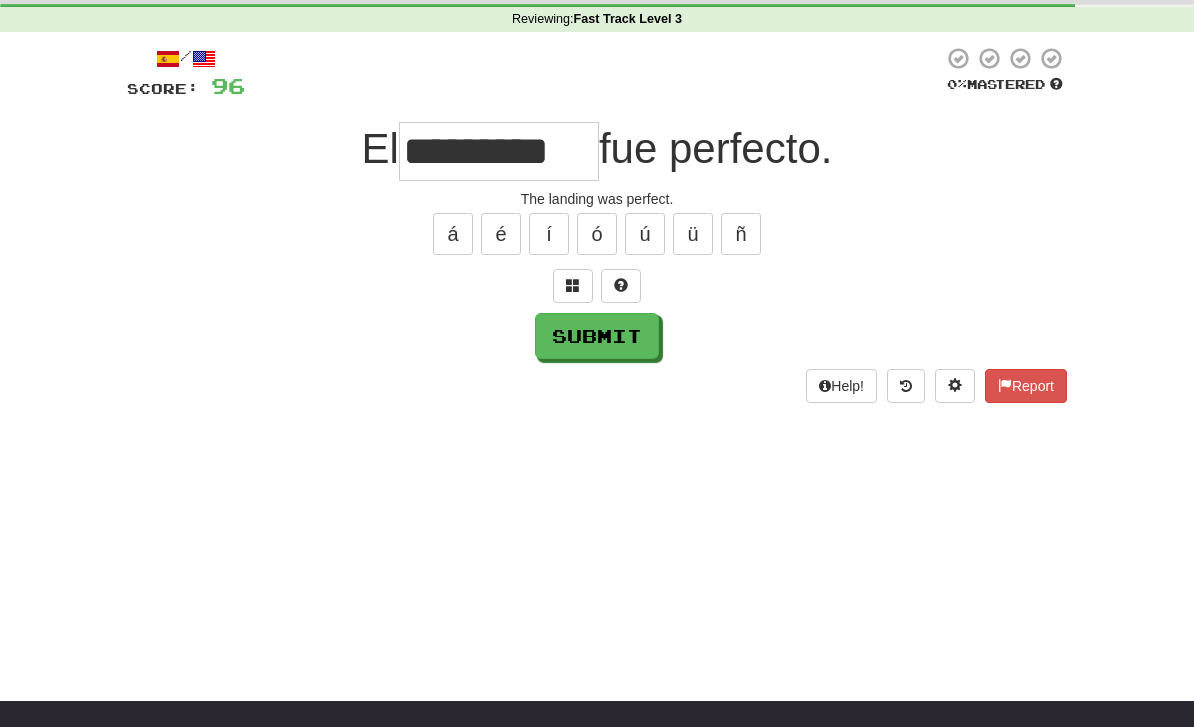 click on "Submit" at bounding box center [597, 336] 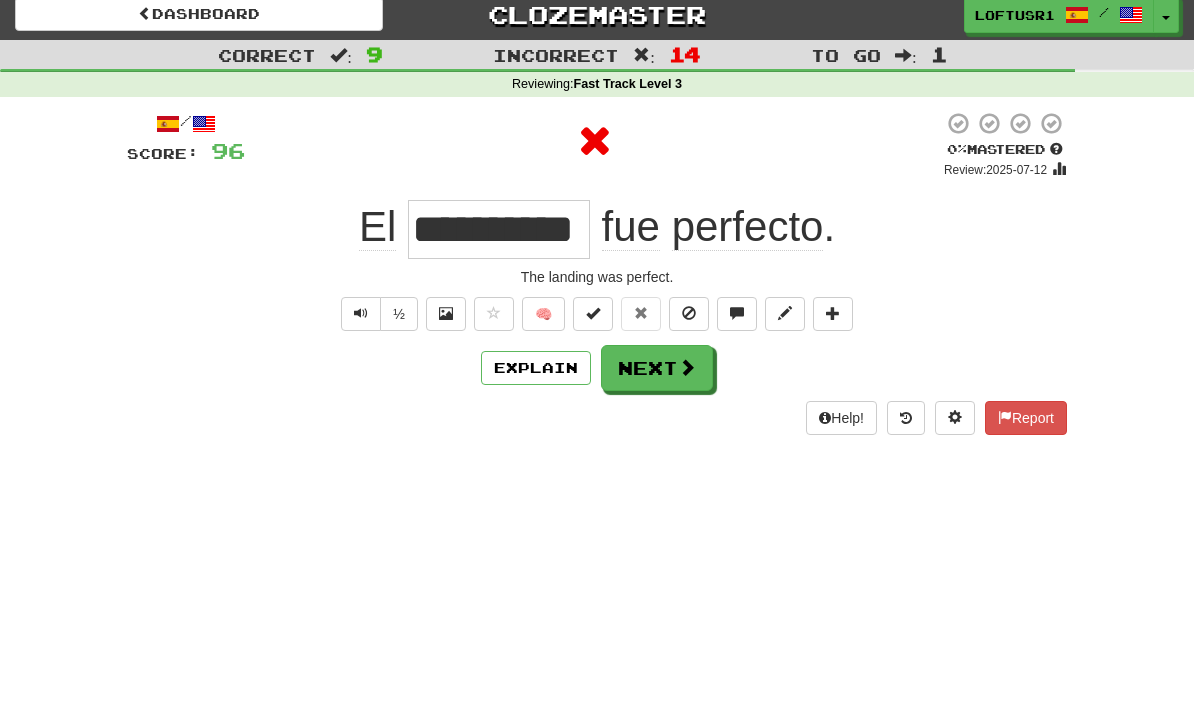 scroll, scrollTop: 0, scrollLeft: 0, axis: both 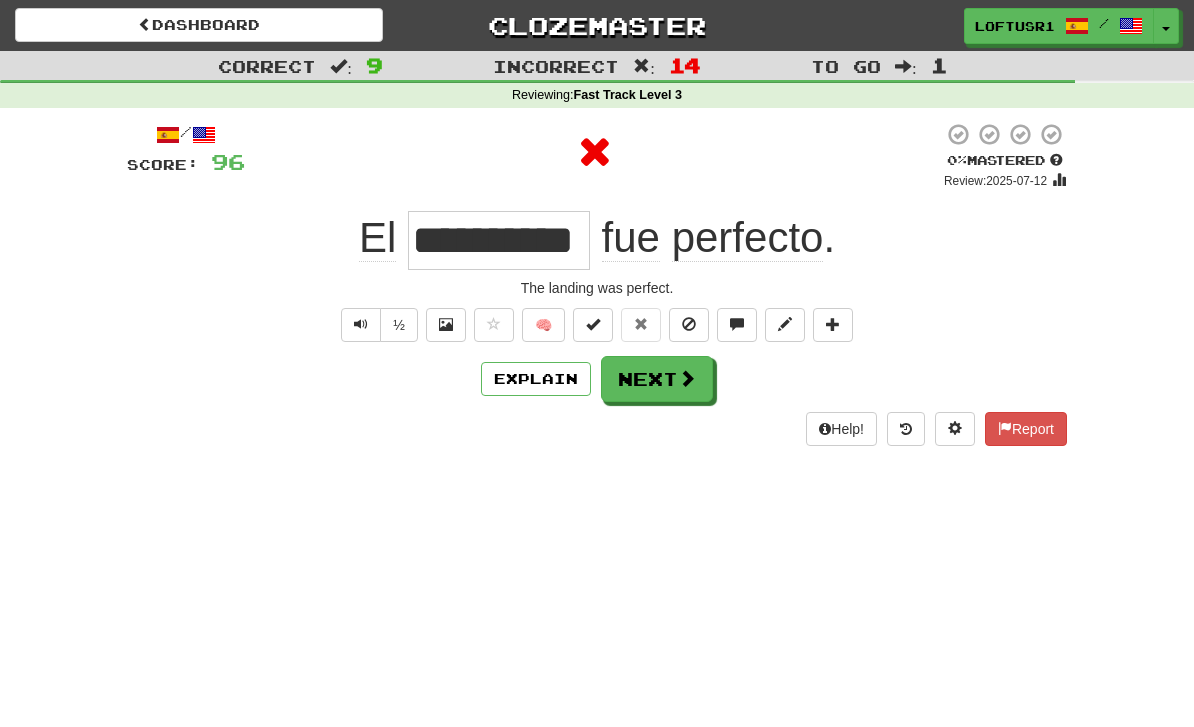 click on "Next" at bounding box center [657, 379] 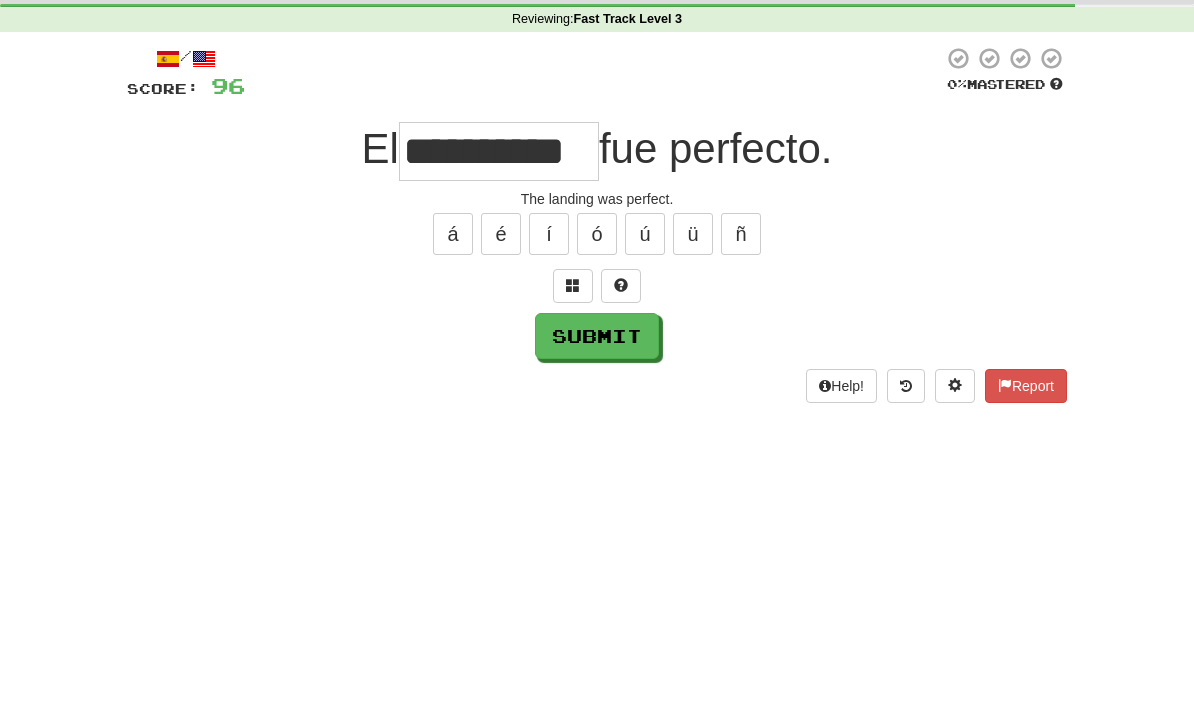 scroll, scrollTop: 76, scrollLeft: 0, axis: vertical 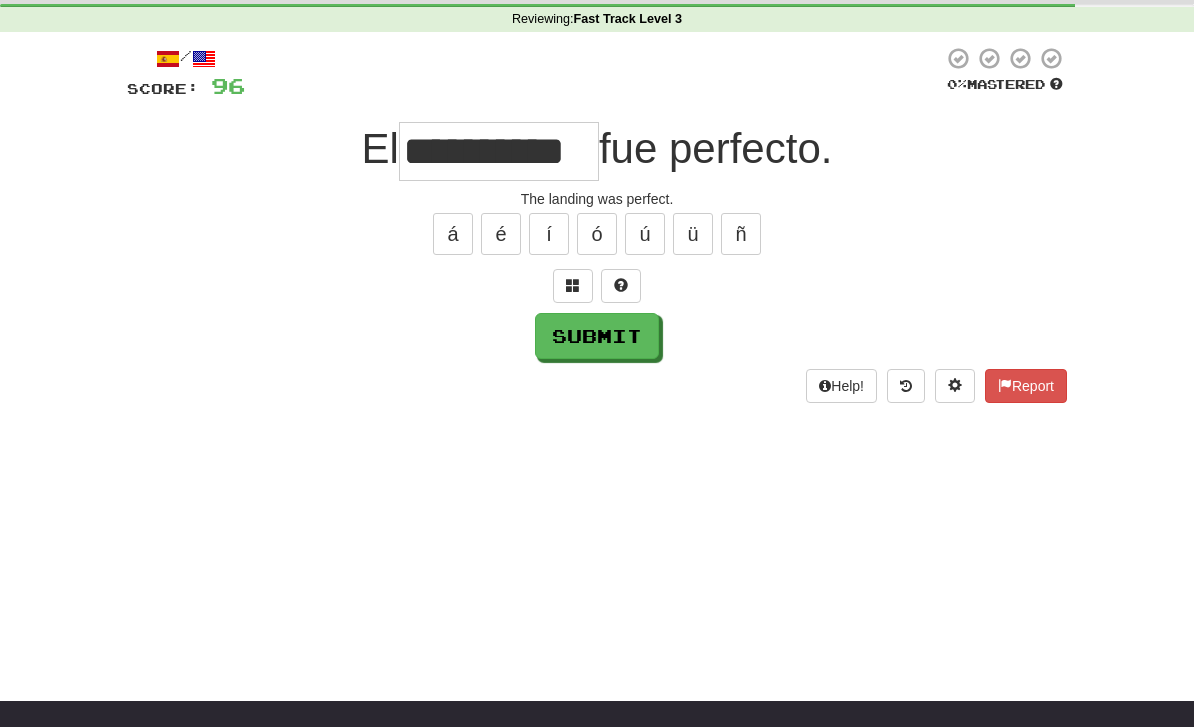 type on "**********" 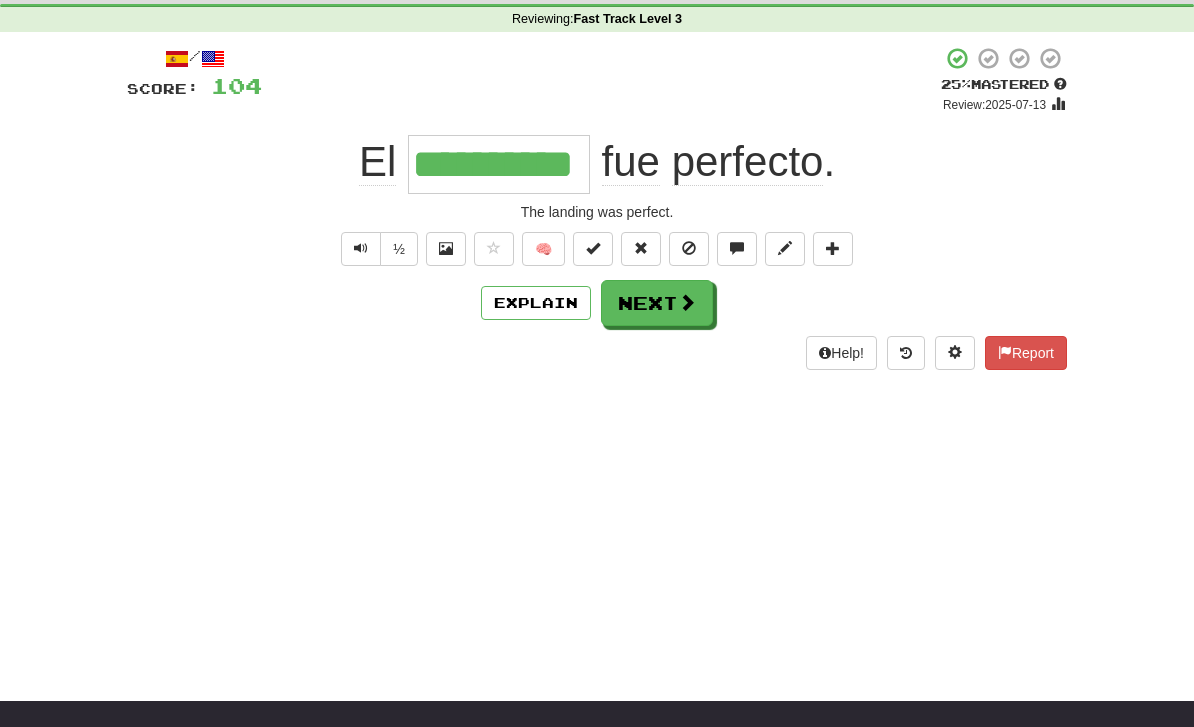click at bounding box center (361, 249) 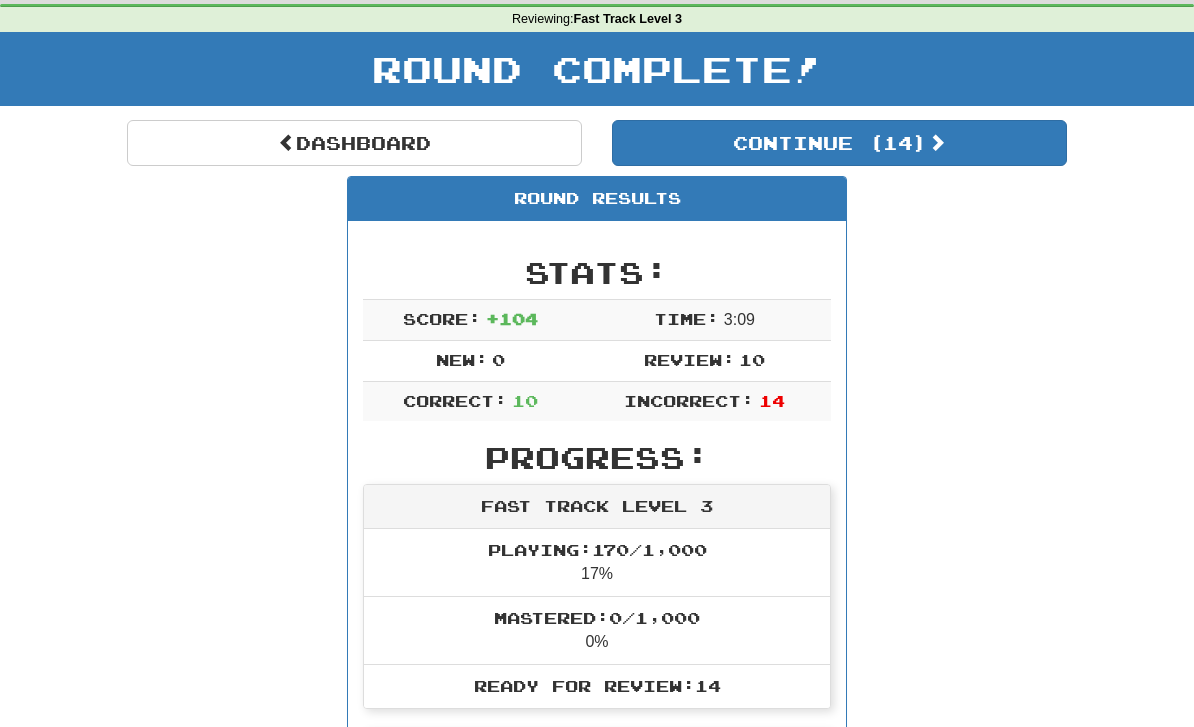 click on "Dashboard" at bounding box center (354, 143) 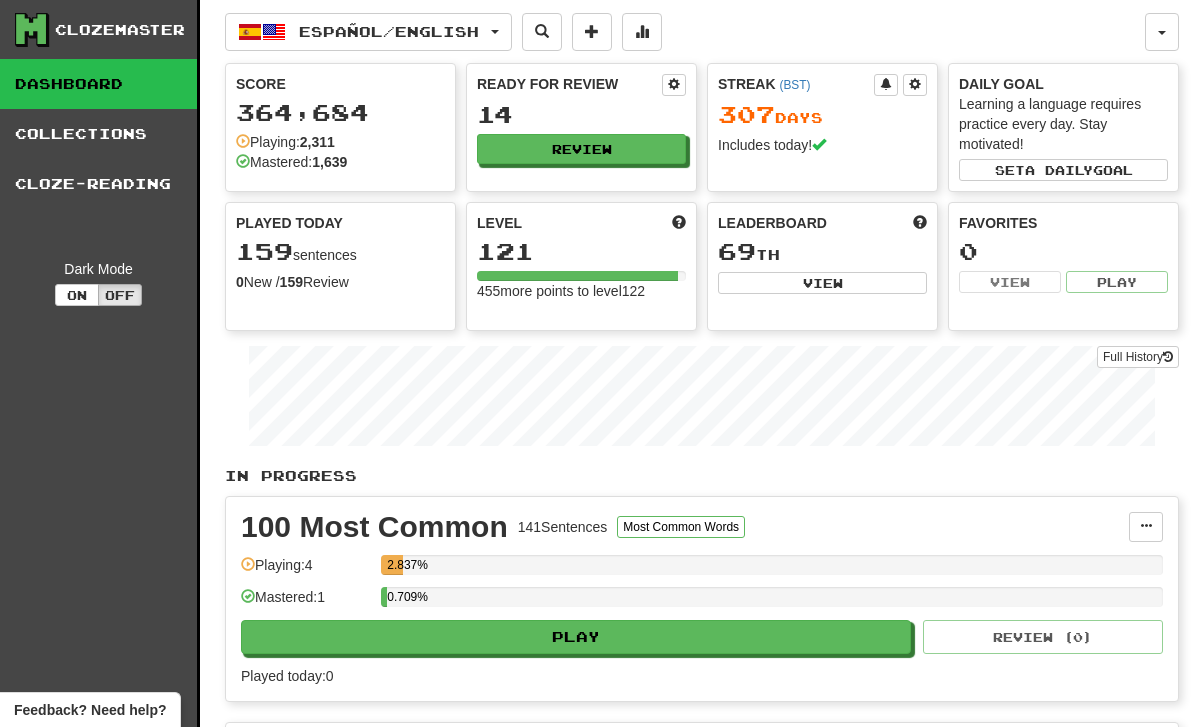 scroll, scrollTop: 0, scrollLeft: 0, axis: both 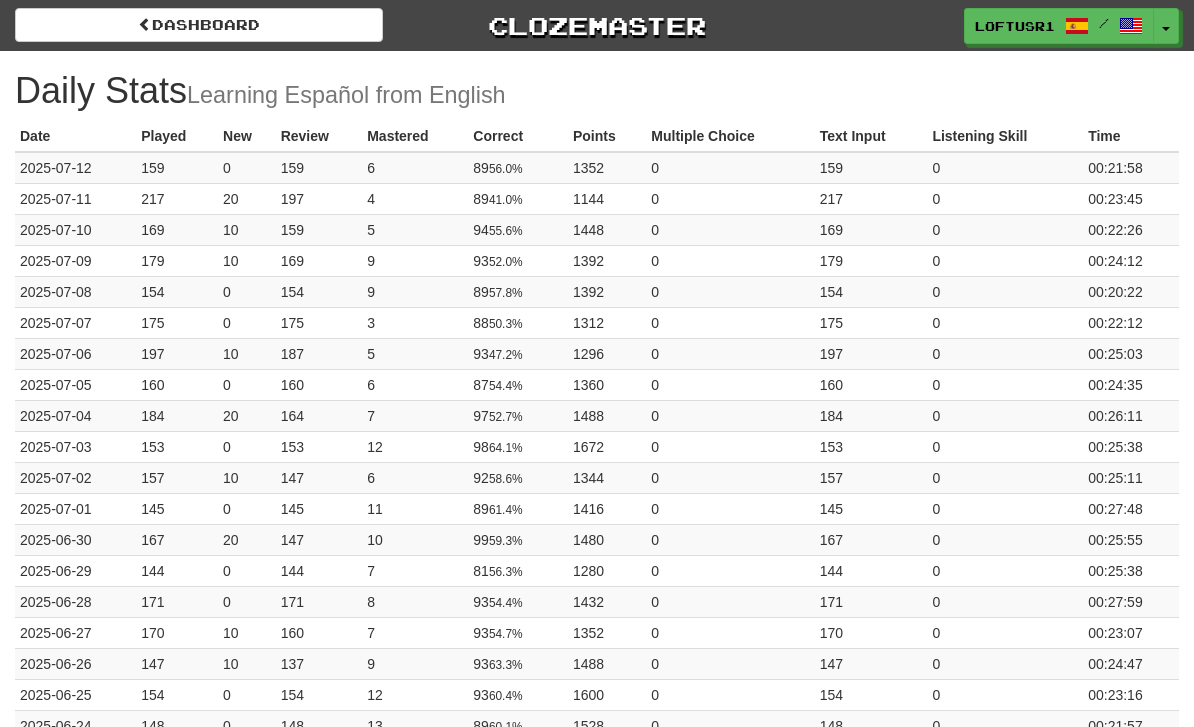 click on "Dashboard" at bounding box center [199, 25] 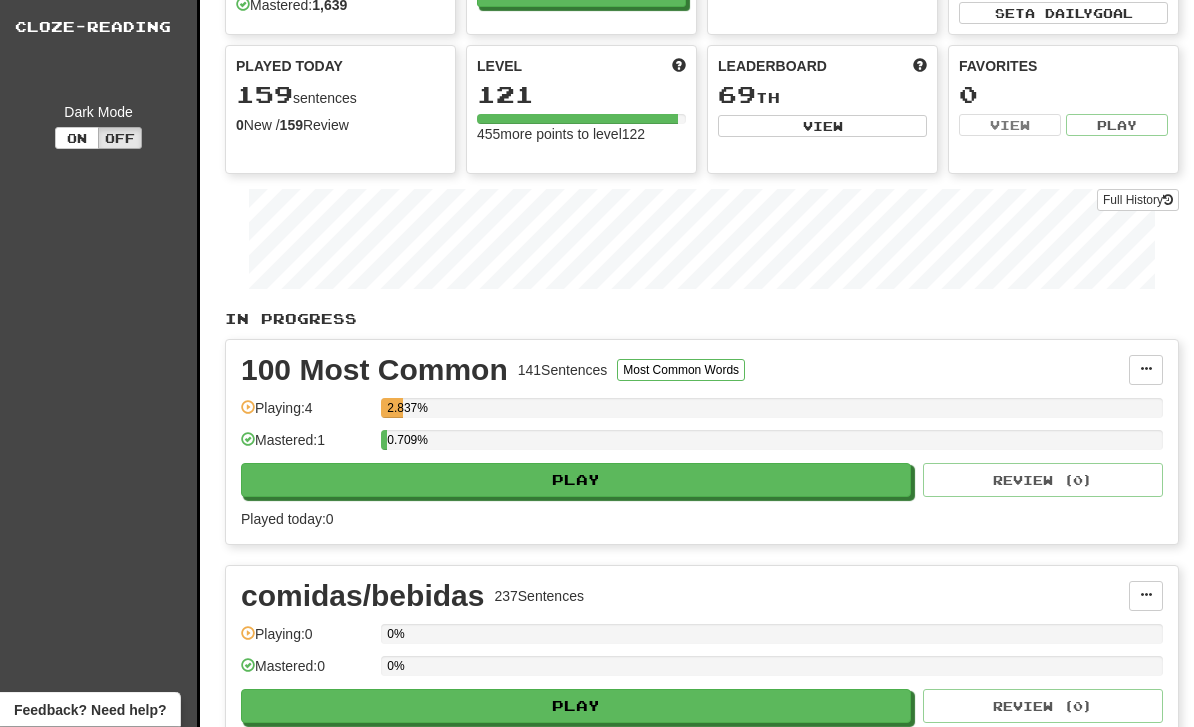 scroll, scrollTop: 0, scrollLeft: 0, axis: both 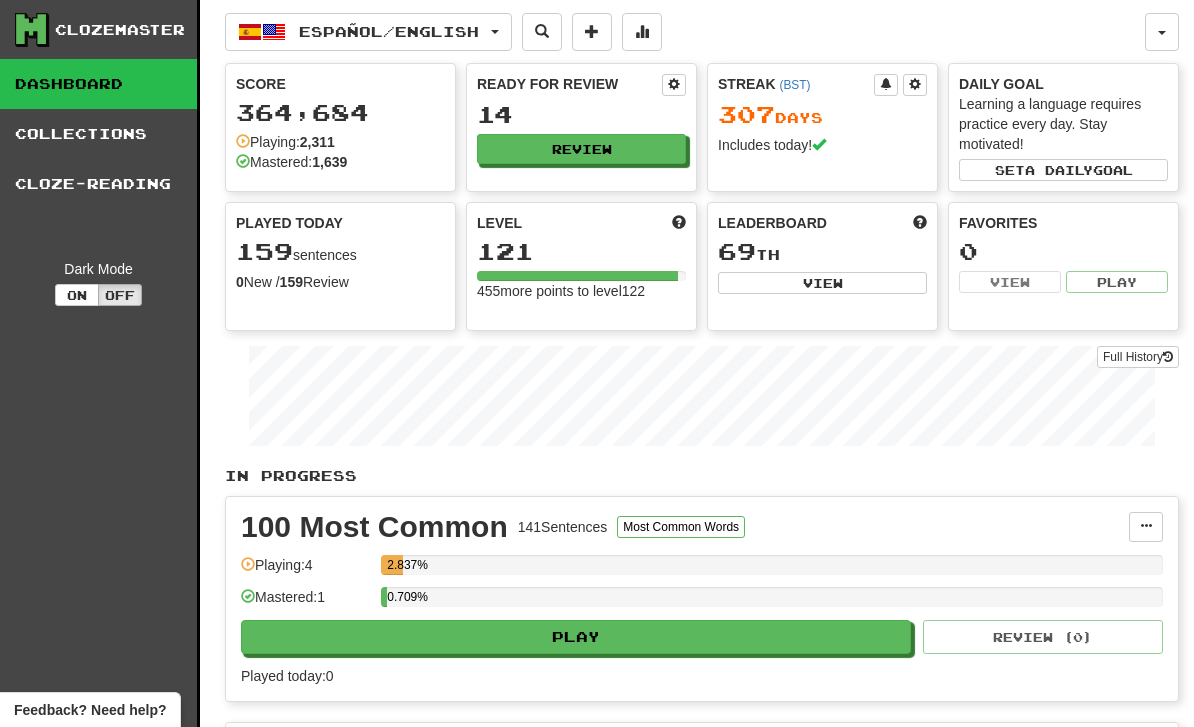 click on "Full History" at bounding box center (1138, 357) 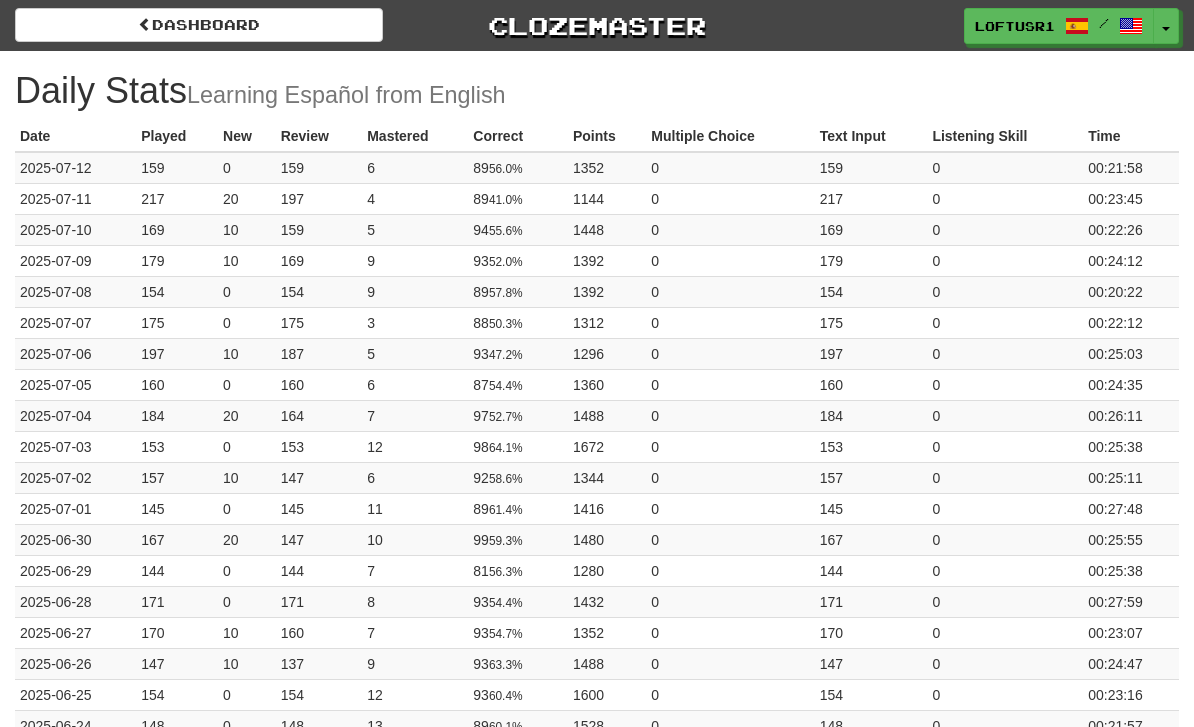 scroll, scrollTop: 0, scrollLeft: 0, axis: both 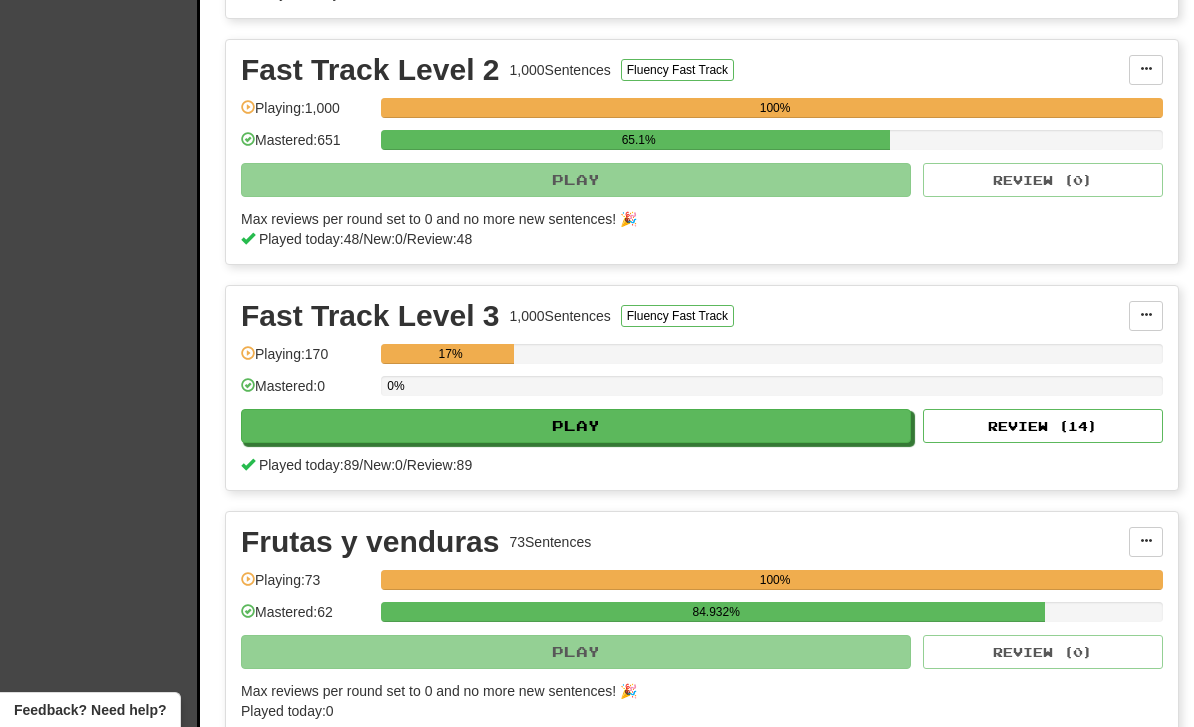 click on "Review ( 14 )" at bounding box center [1043, 426] 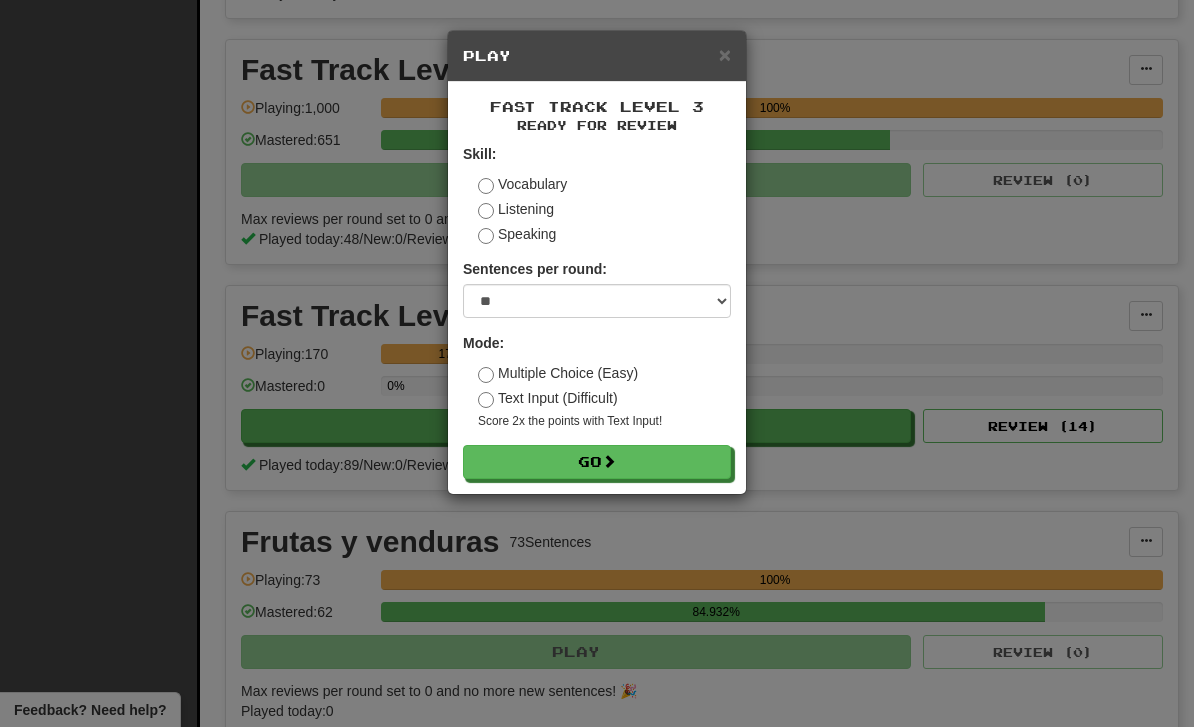 click on "Go" at bounding box center (597, 462) 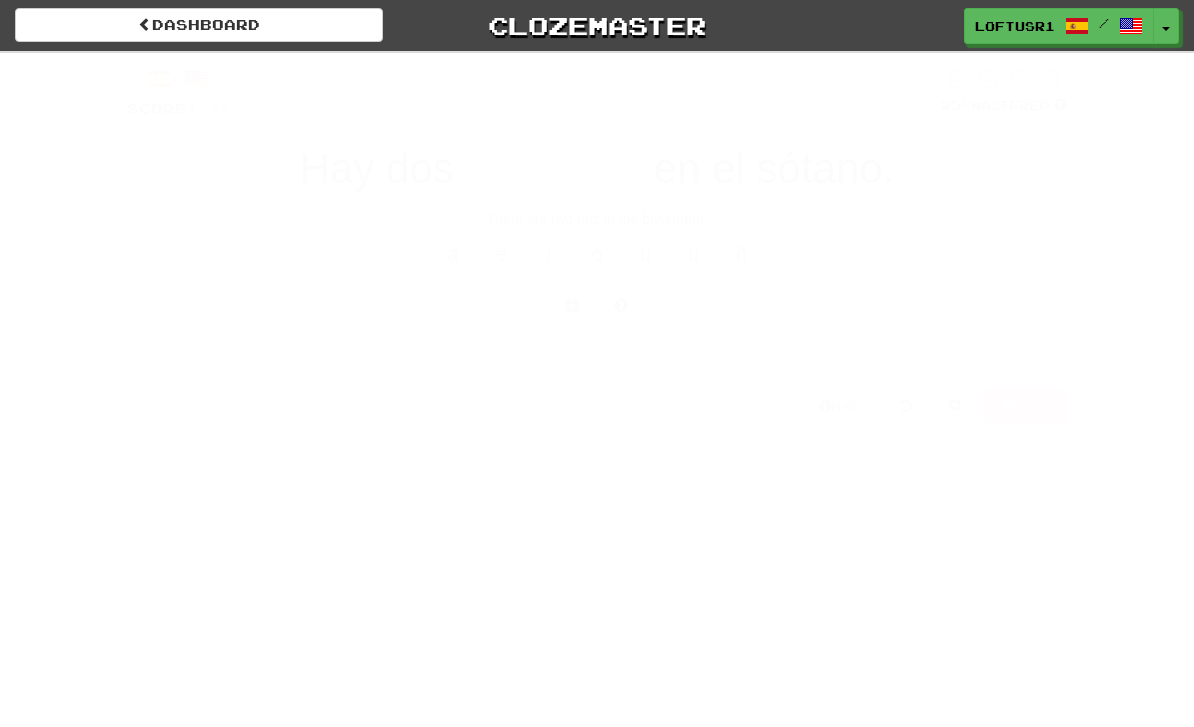 scroll, scrollTop: 0, scrollLeft: 0, axis: both 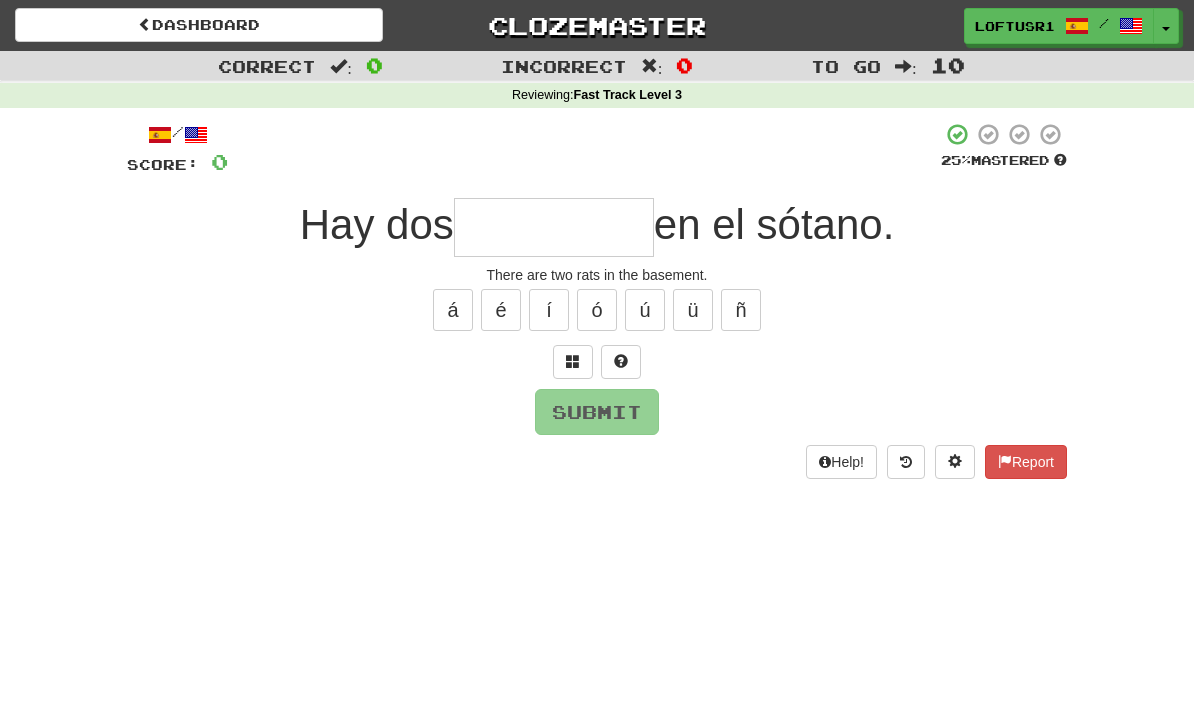 click at bounding box center [554, 227] 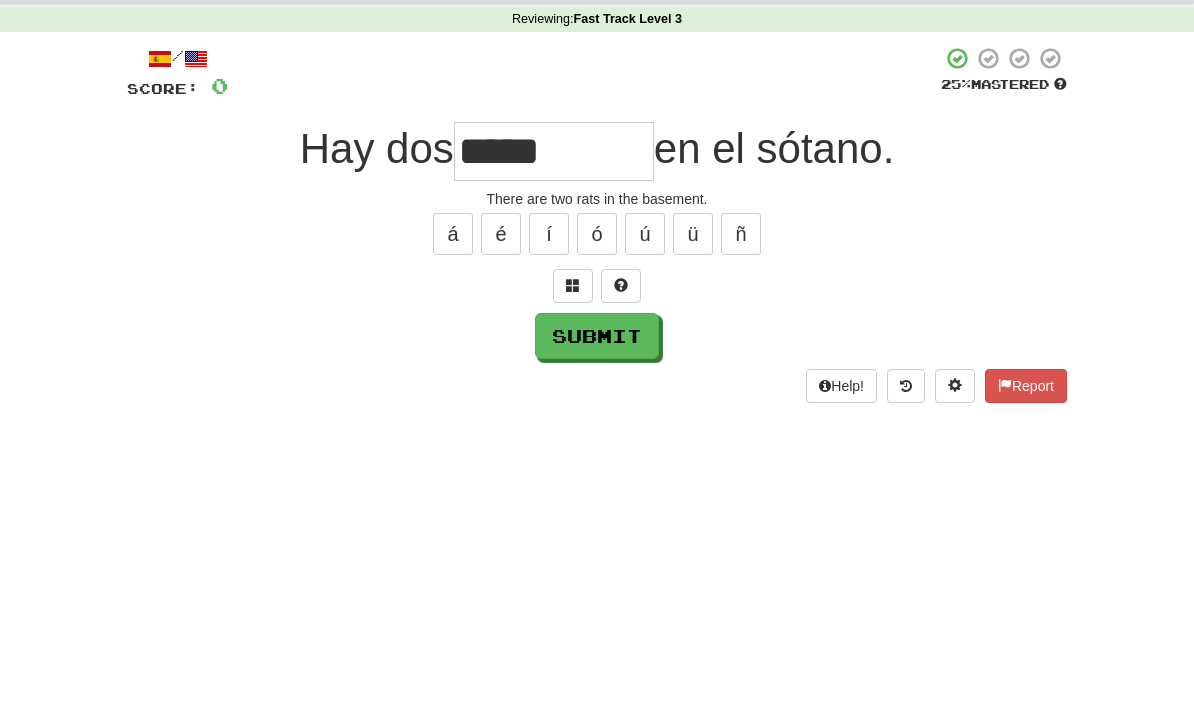 scroll, scrollTop: 76, scrollLeft: 0, axis: vertical 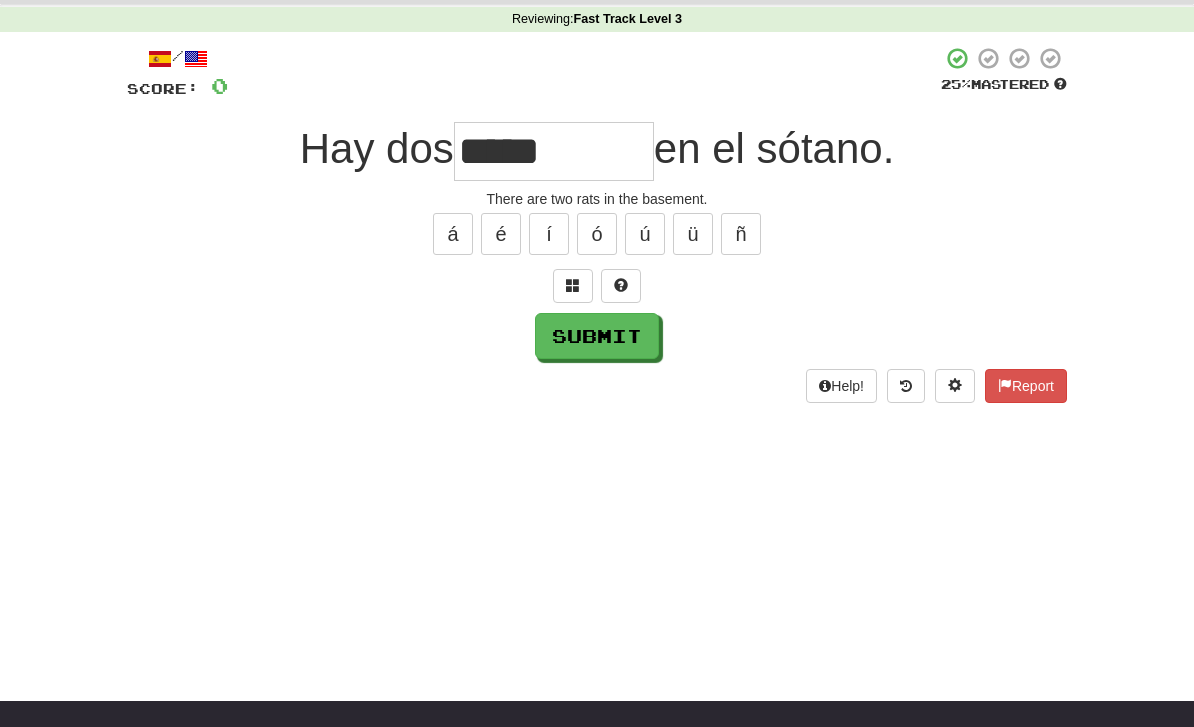 type on "*****" 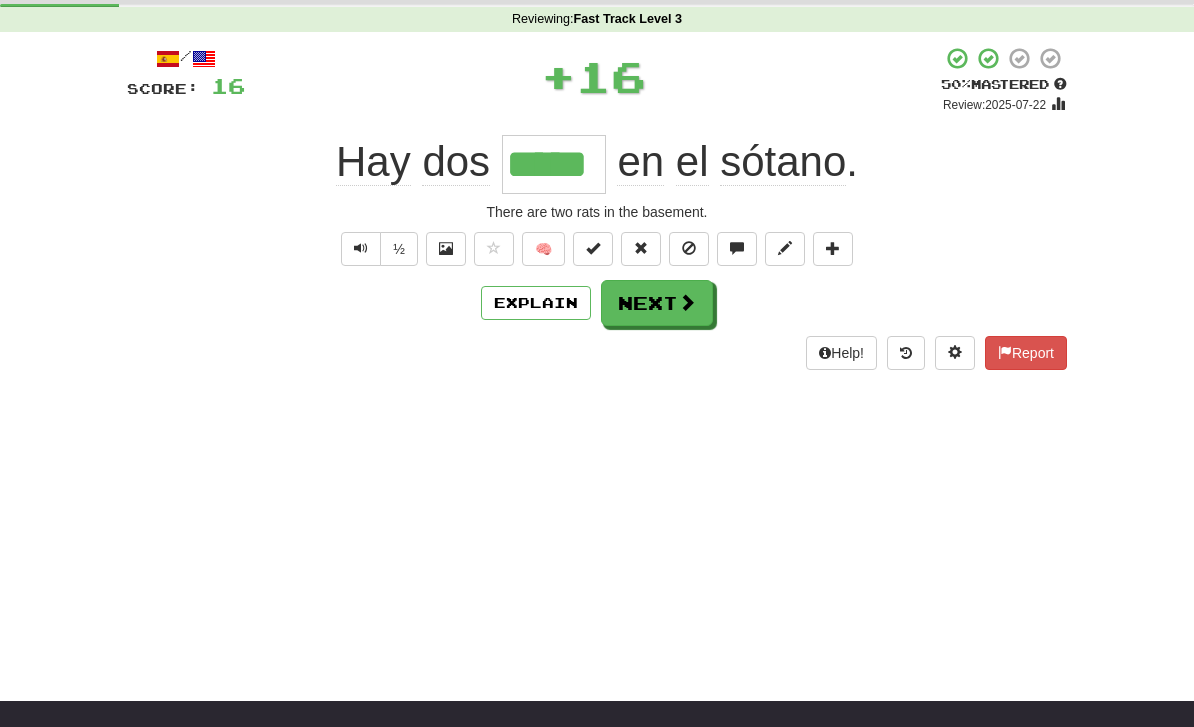 scroll, scrollTop: 0, scrollLeft: 0, axis: both 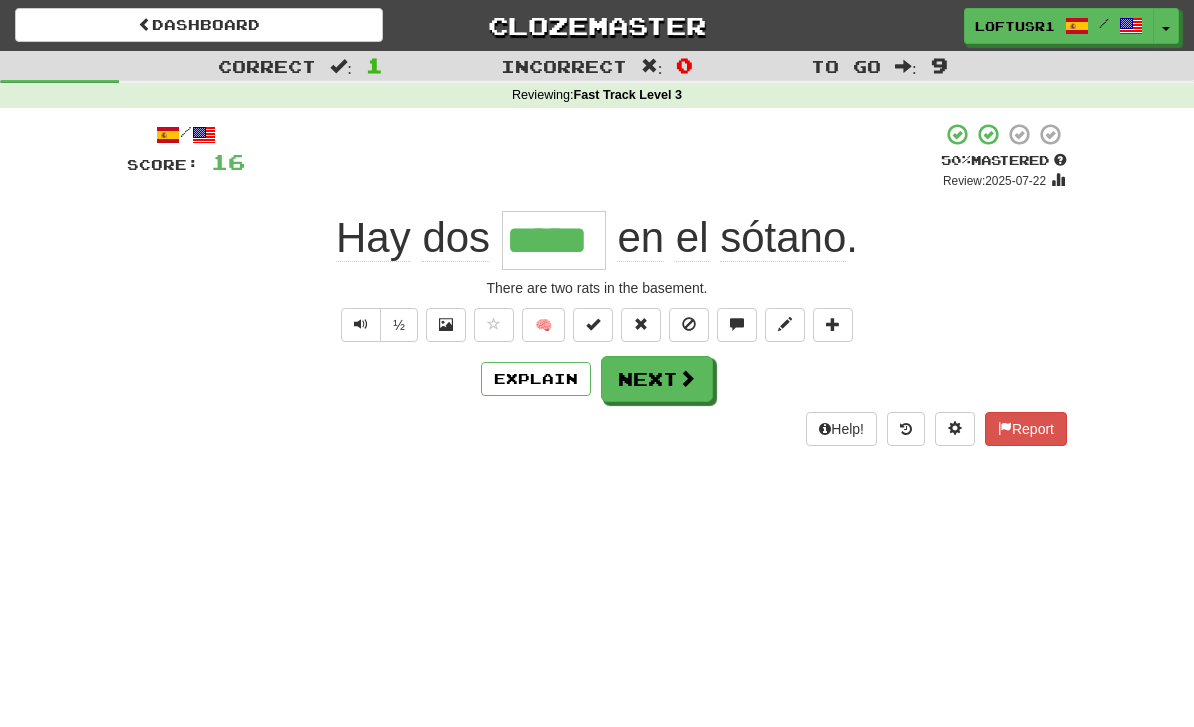 click on "Next" at bounding box center (657, 379) 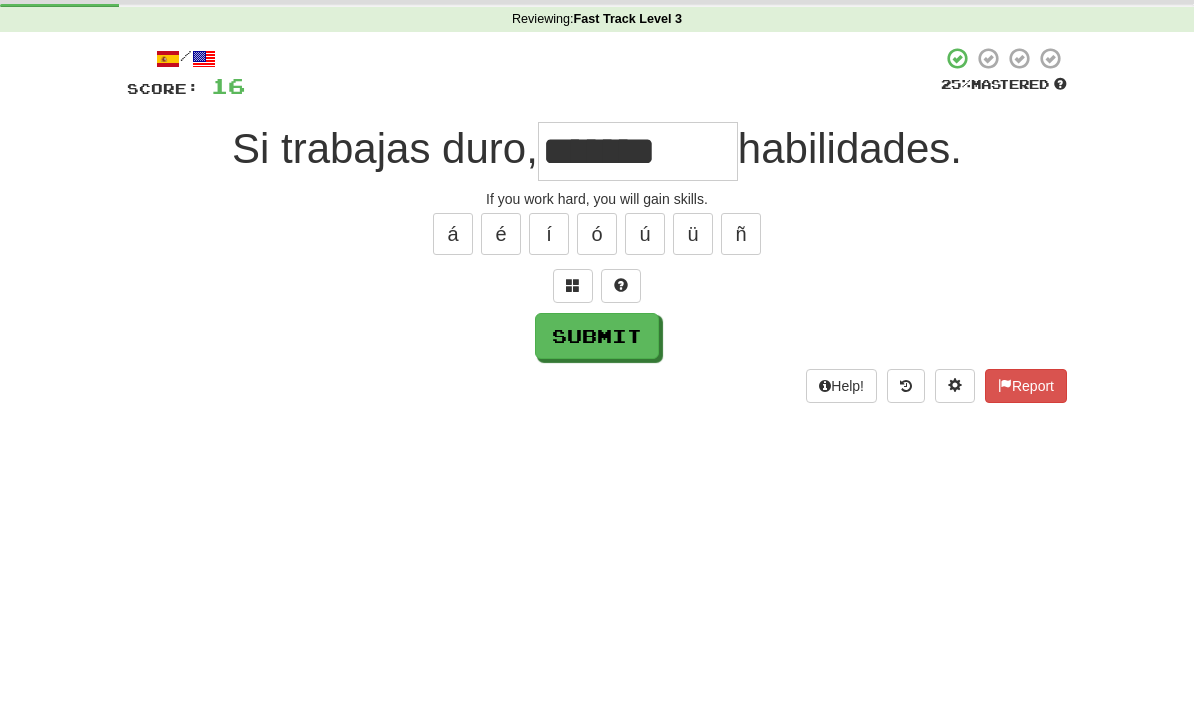 scroll, scrollTop: 76, scrollLeft: 0, axis: vertical 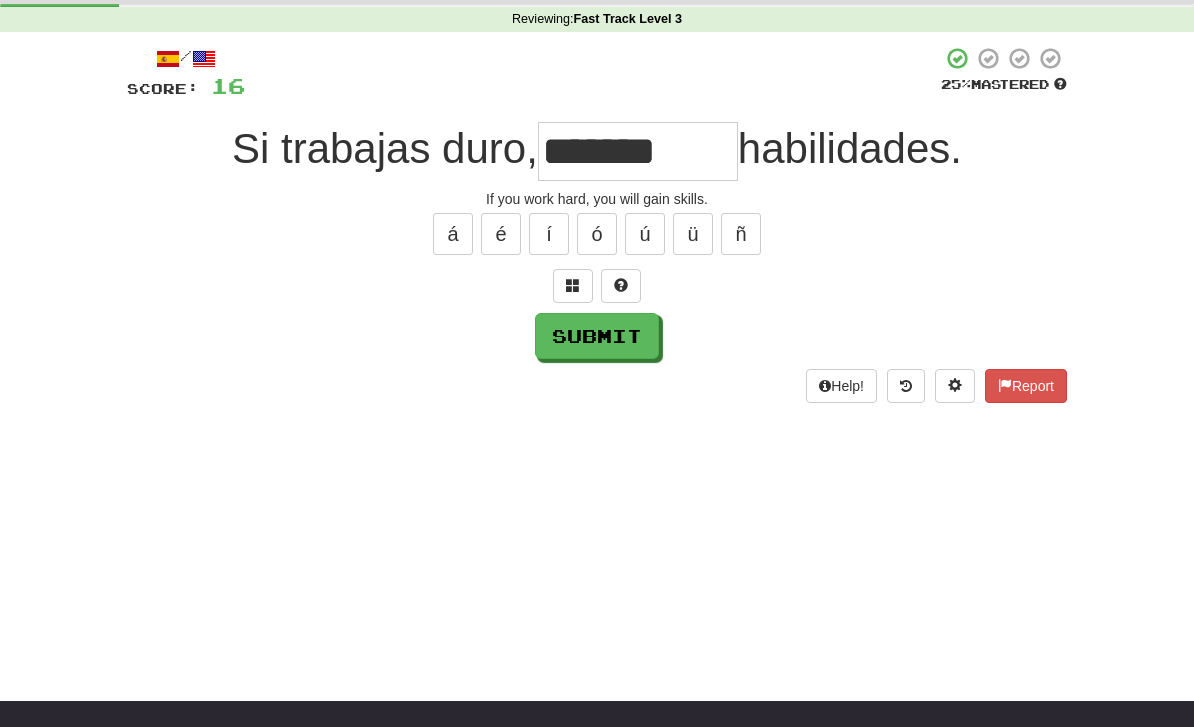 type on "*******" 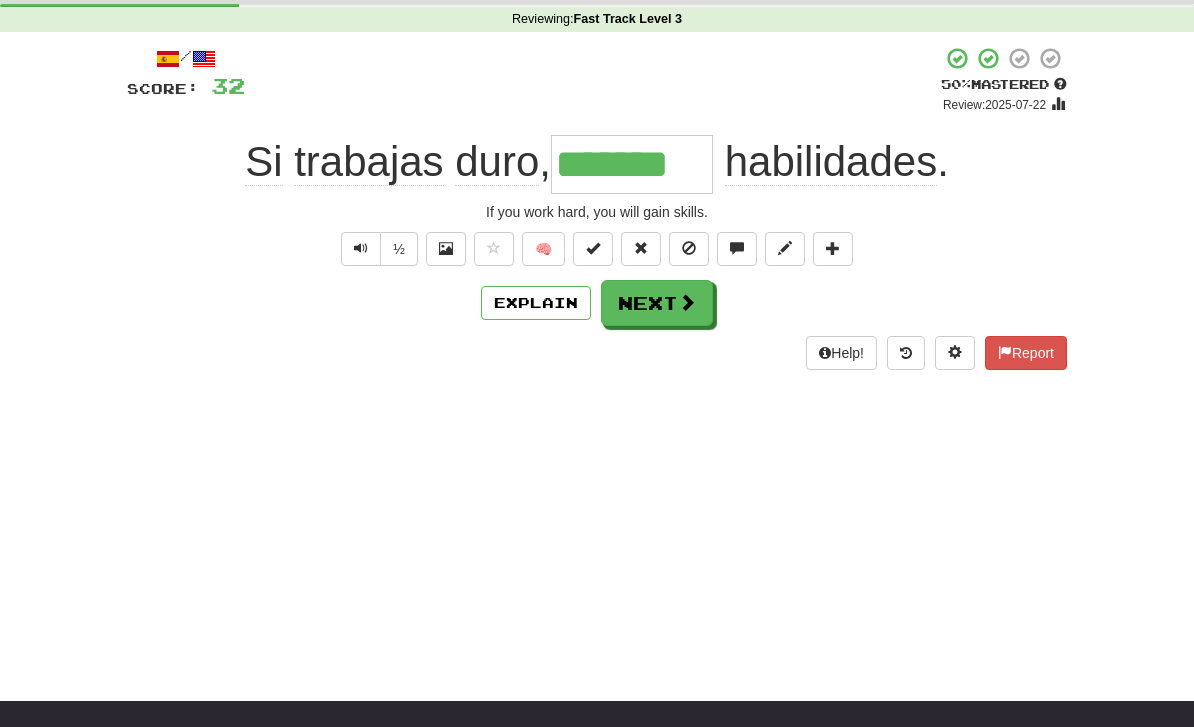 click on "Next" at bounding box center [657, 303] 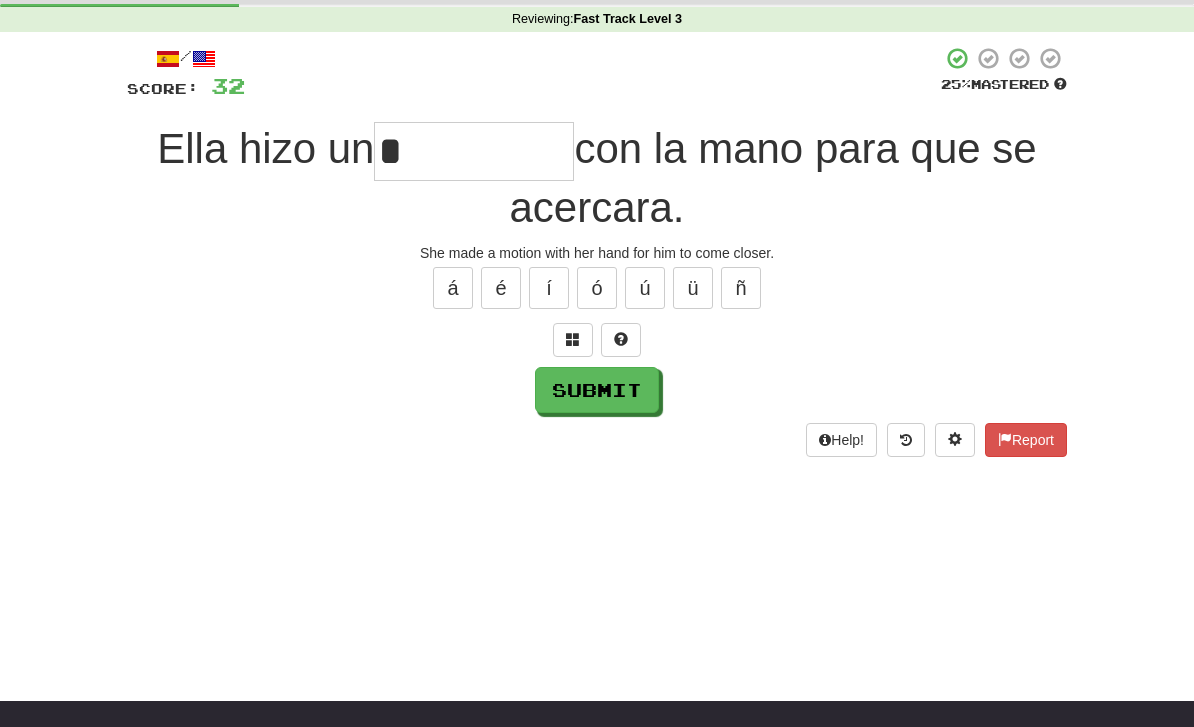 click on "Submit" at bounding box center [597, 390] 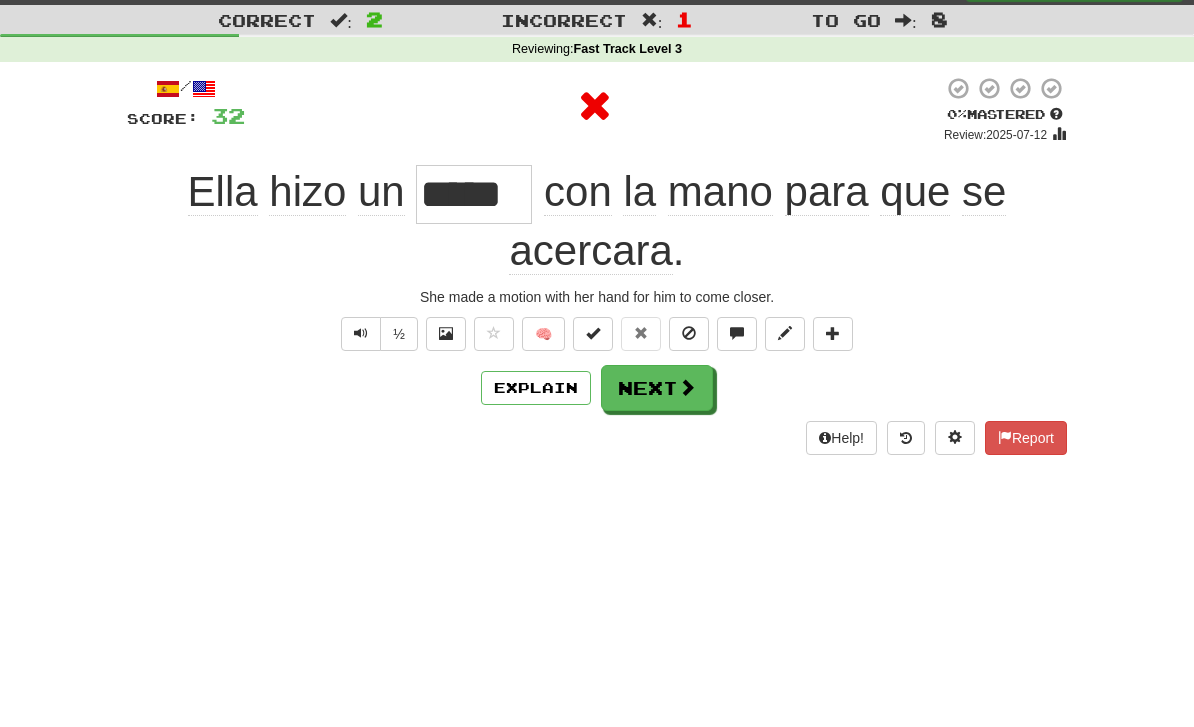 scroll, scrollTop: 0, scrollLeft: 0, axis: both 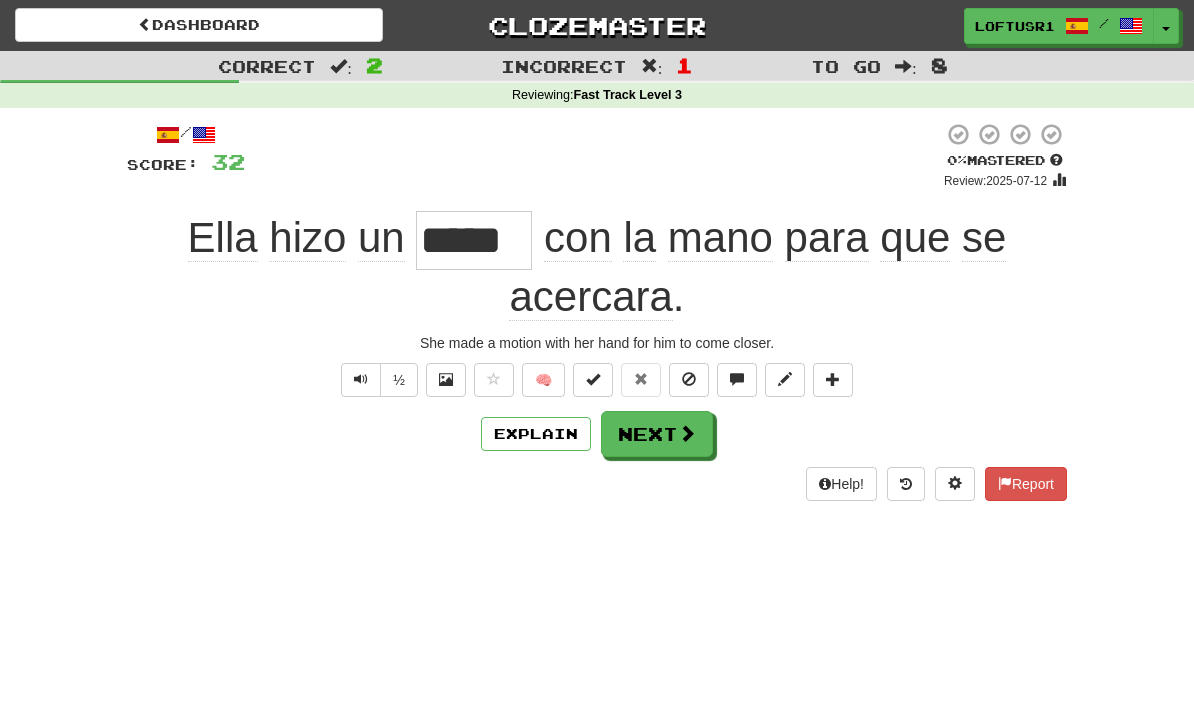 click at bounding box center [687, 433] 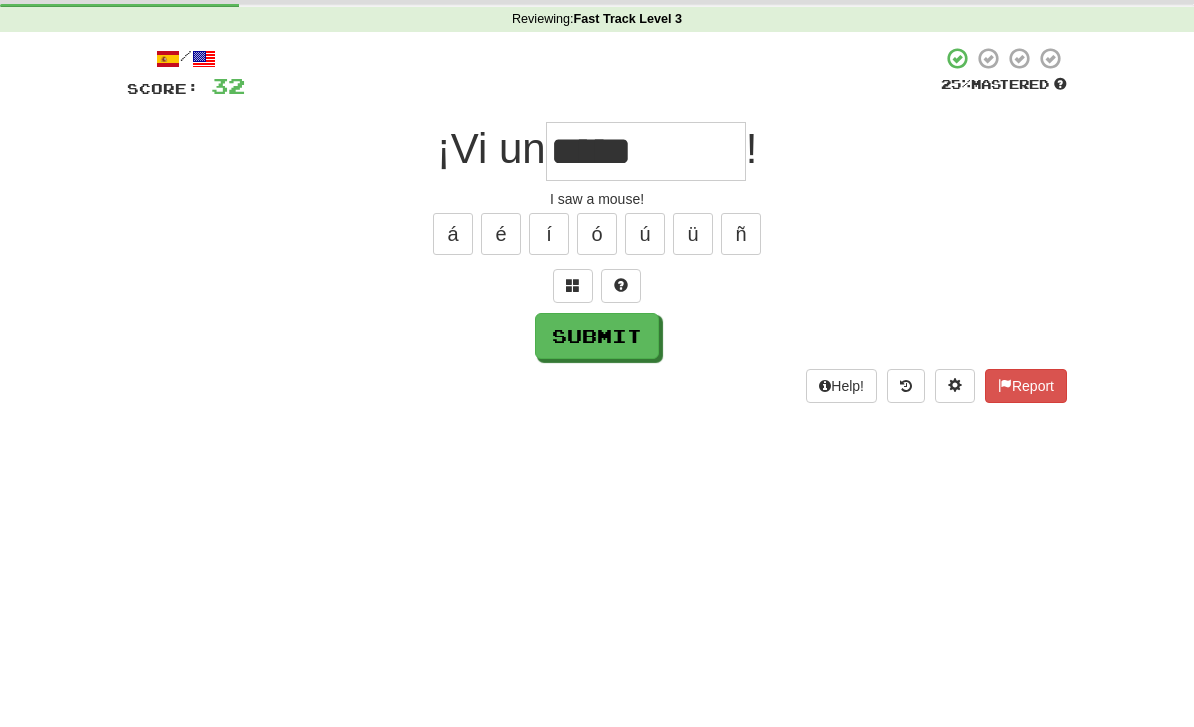 scroll, scrollTop: 76, scrollLeft: 0, axis: vertical 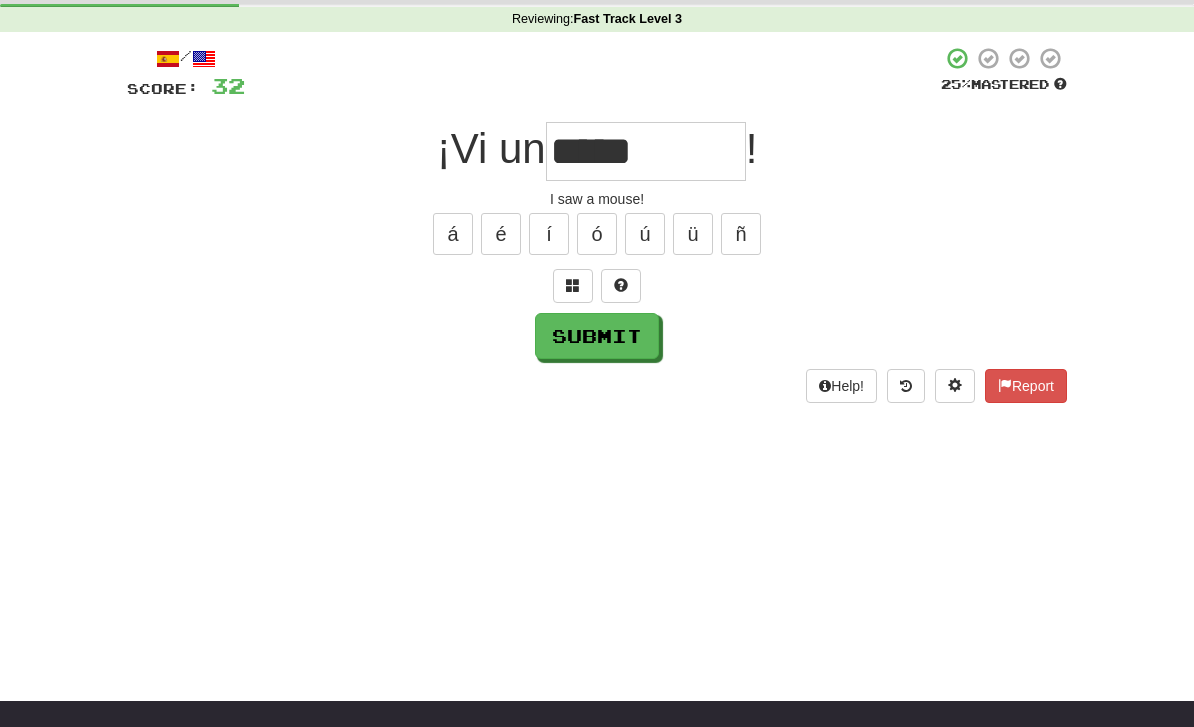 click on "Submit" at bounding box center [597, 336] 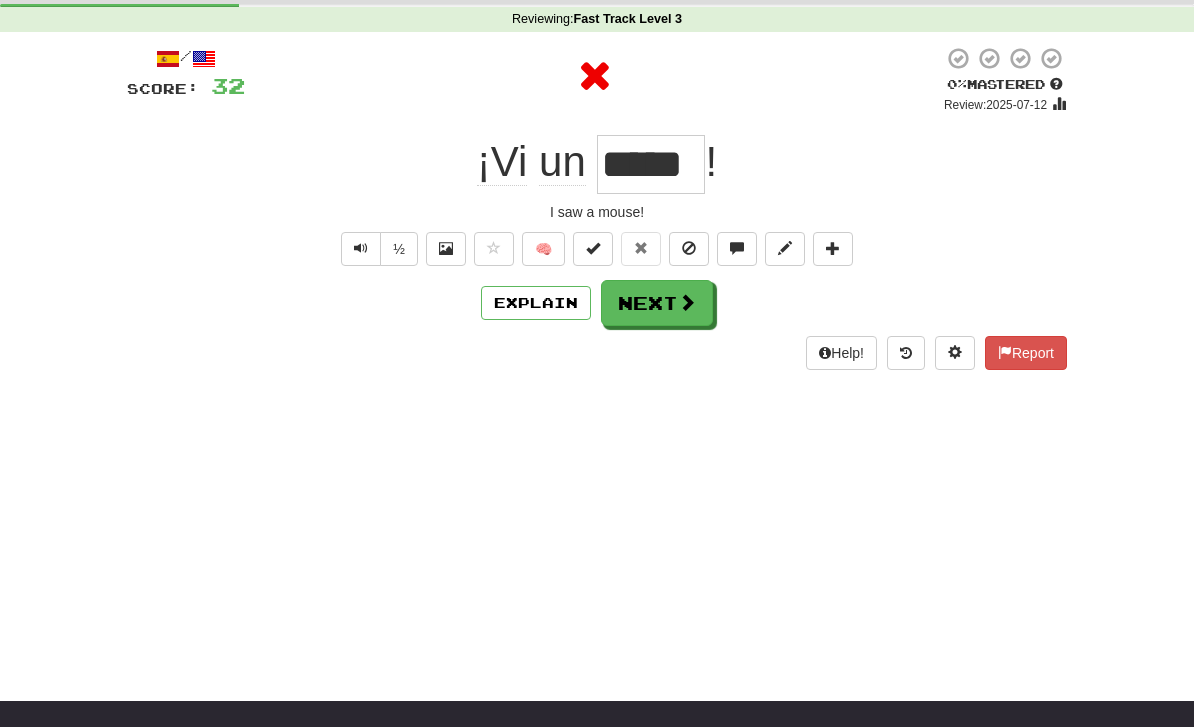 scroll, scrollTop: 0, scrollLeft: 0, axis: both 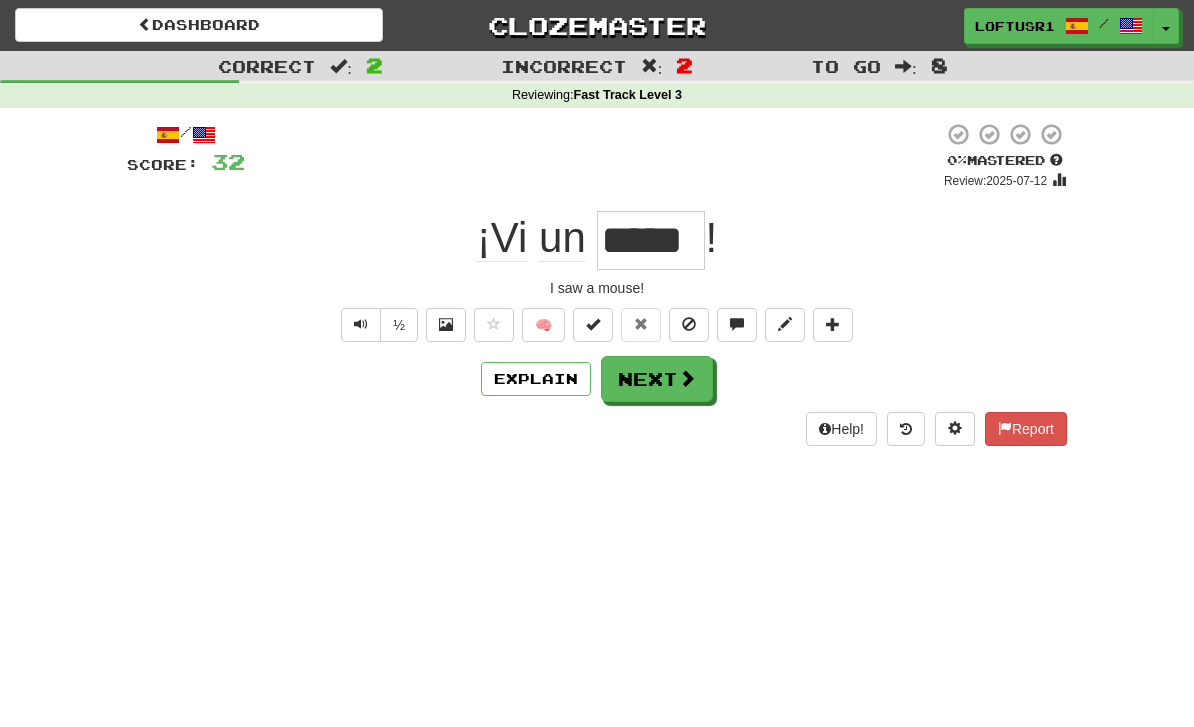 click on "Next" at bounding box center (657, 379) 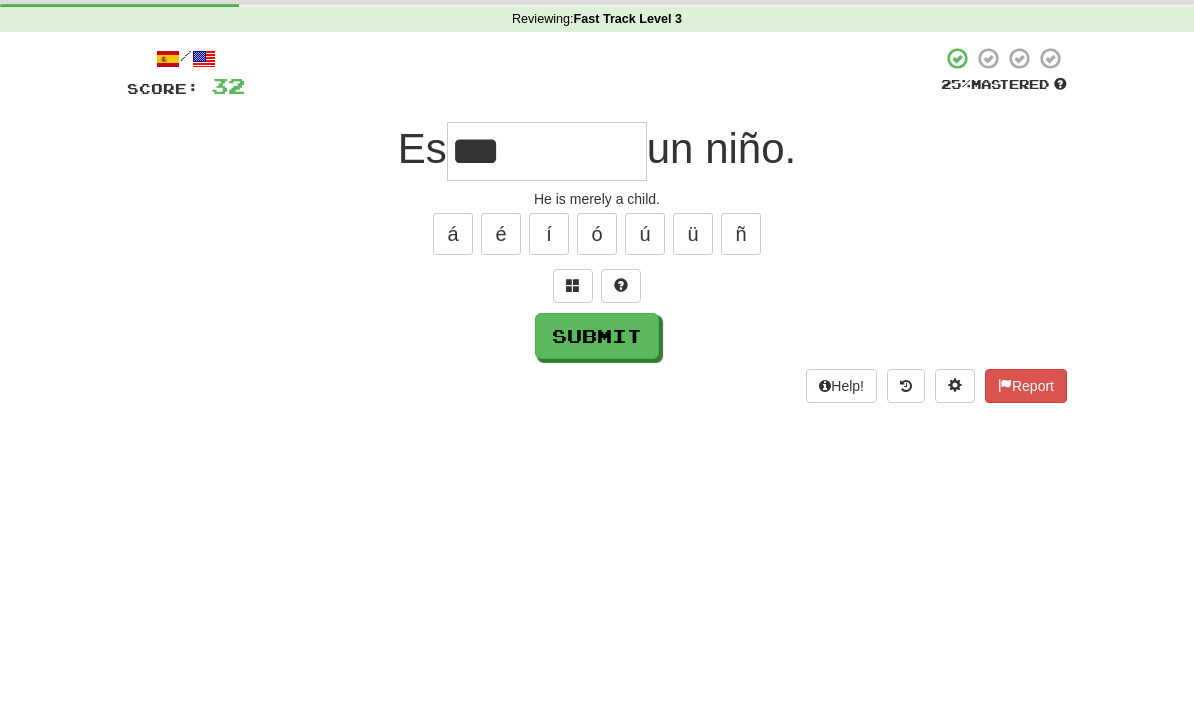 scroll, scrollTop: 76, scrollLeft: 0, axis: vertical 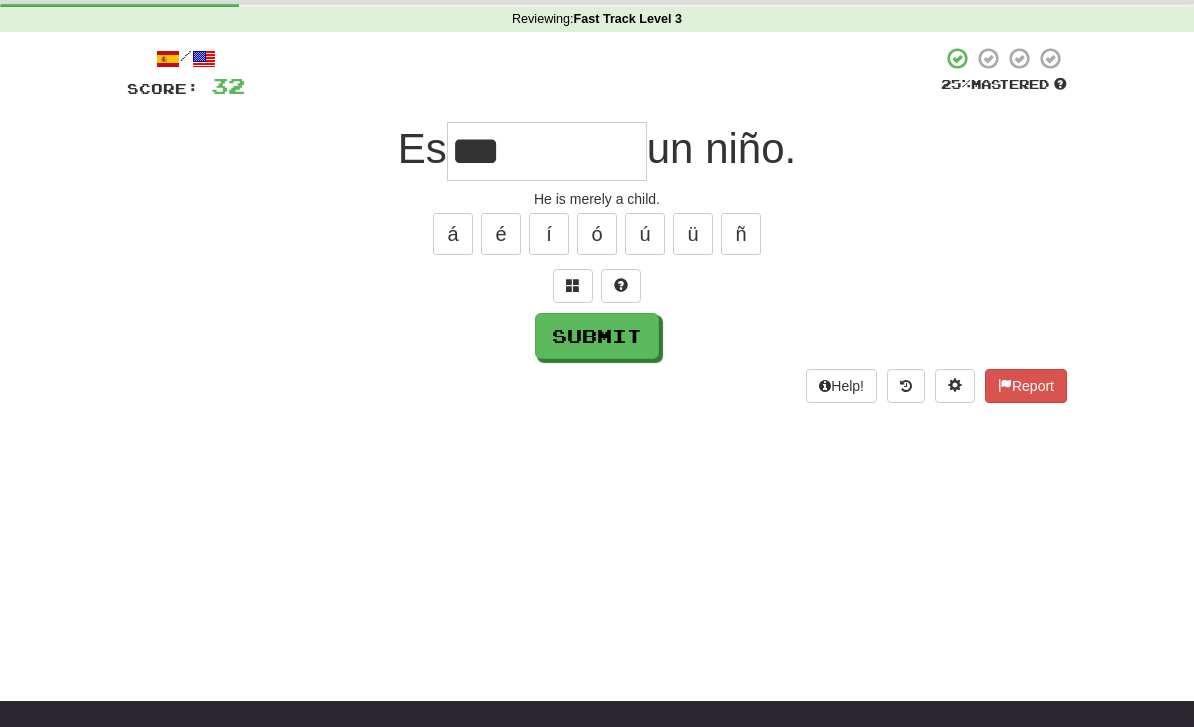 click on "Submit" at bounding box center (597, 336) 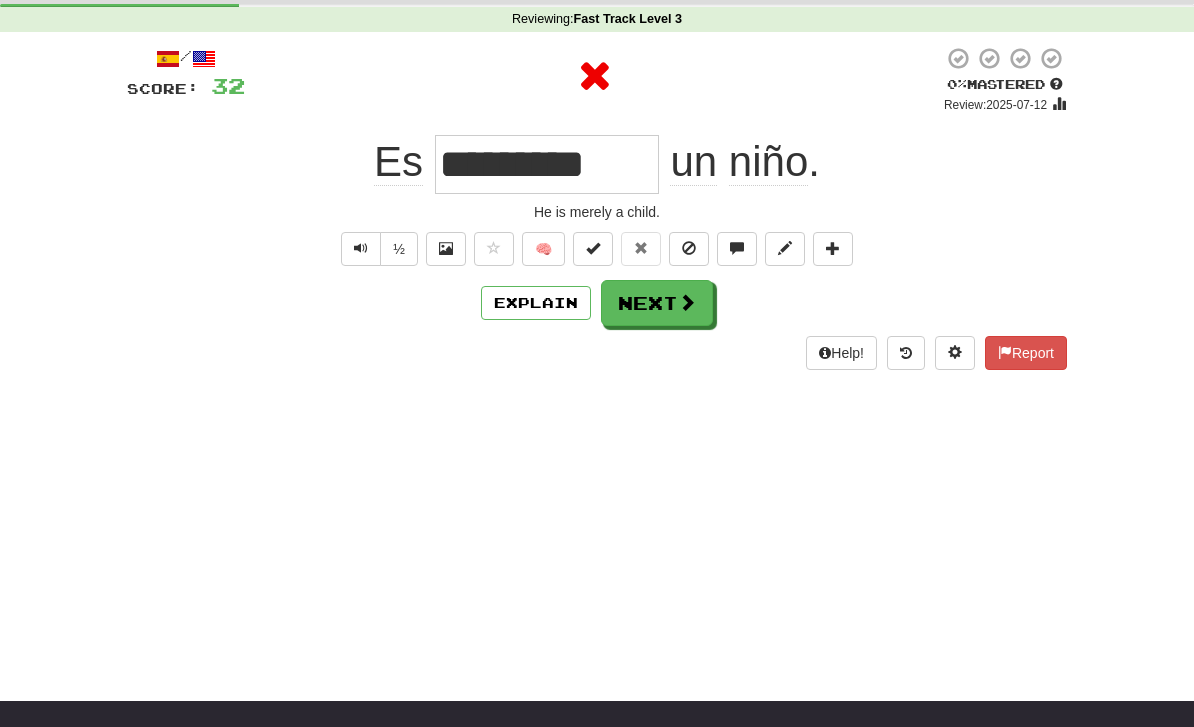 scroll, scrollTop: 0, scrollLeft: 0, axis: both 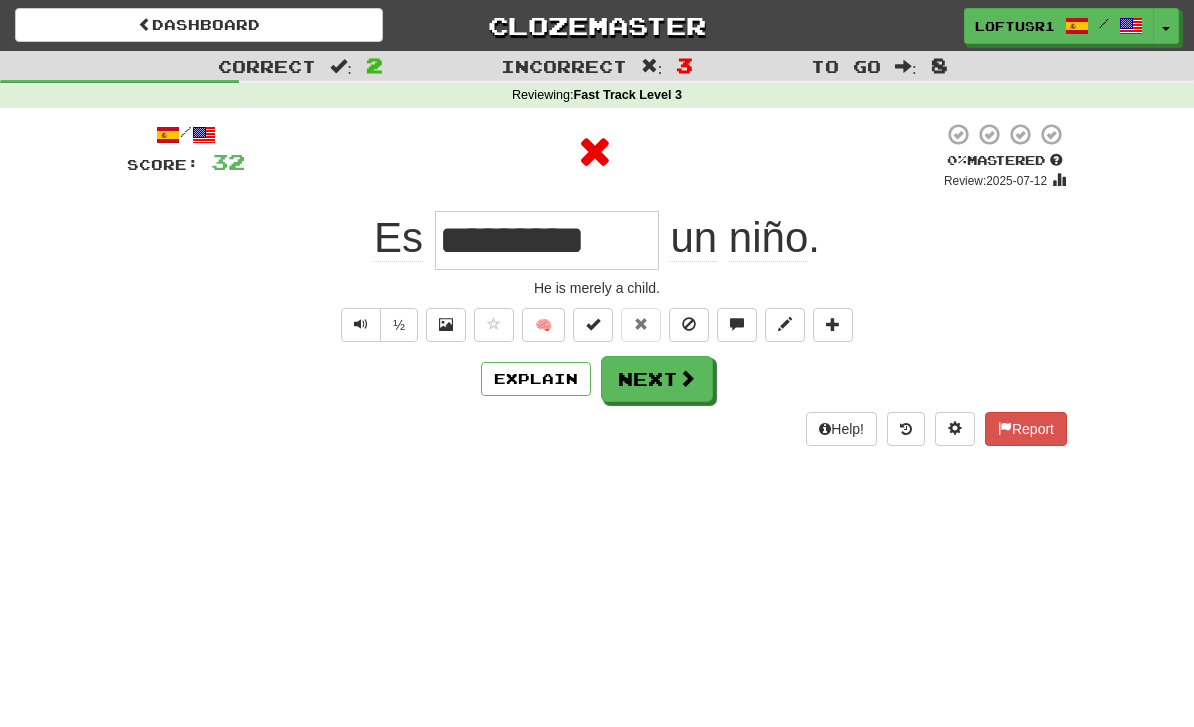 click on "Explain" at bounding box center [536, 379] 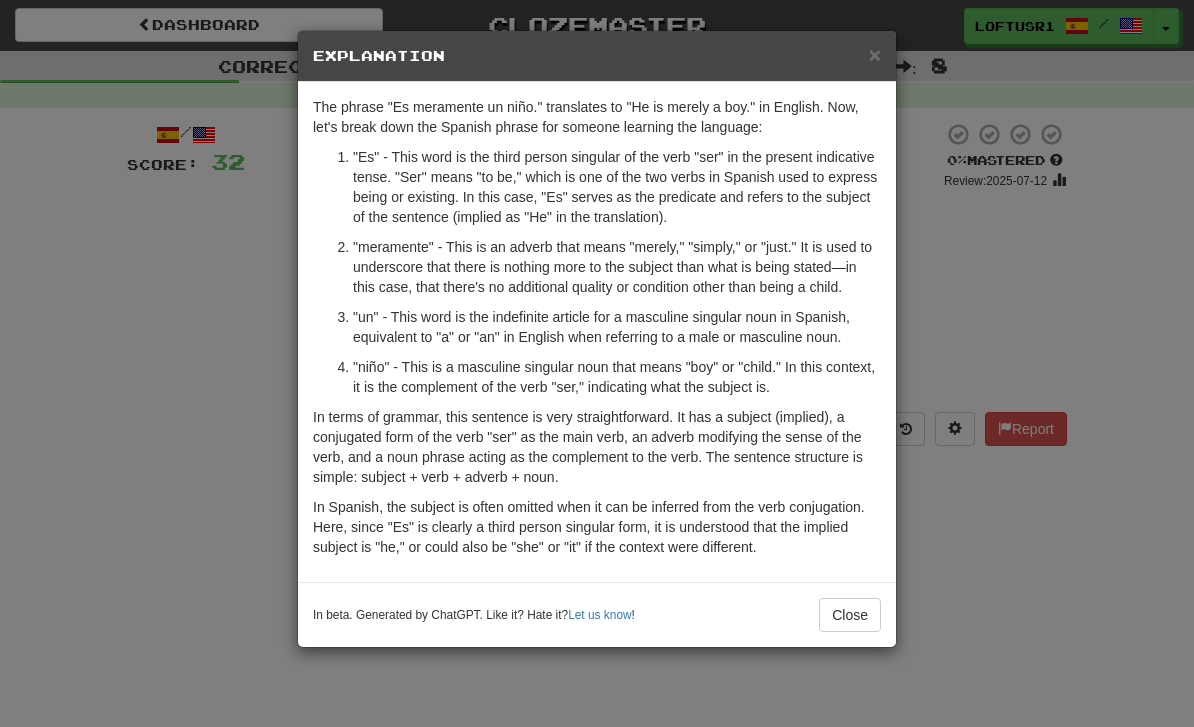 click on "Close" at bounding box center [850, 615] 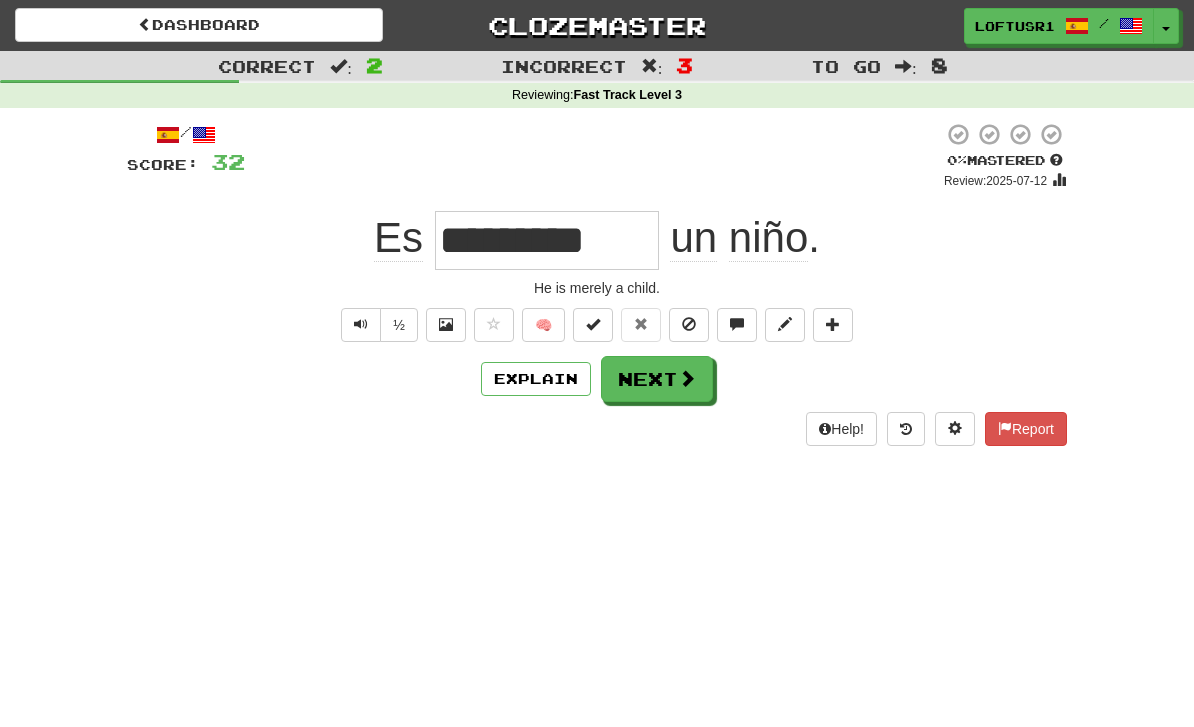 click on "Explain" at bounding box center (536, 379) 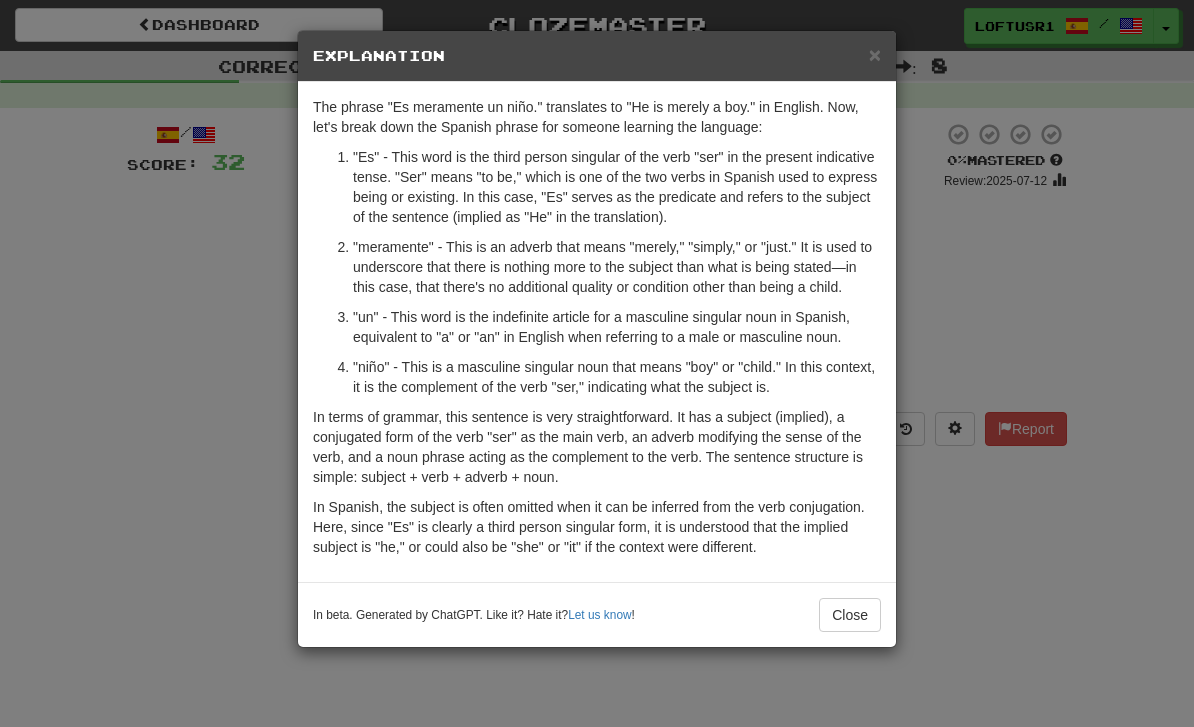 click on "Close" at bounding box center (850, 615) 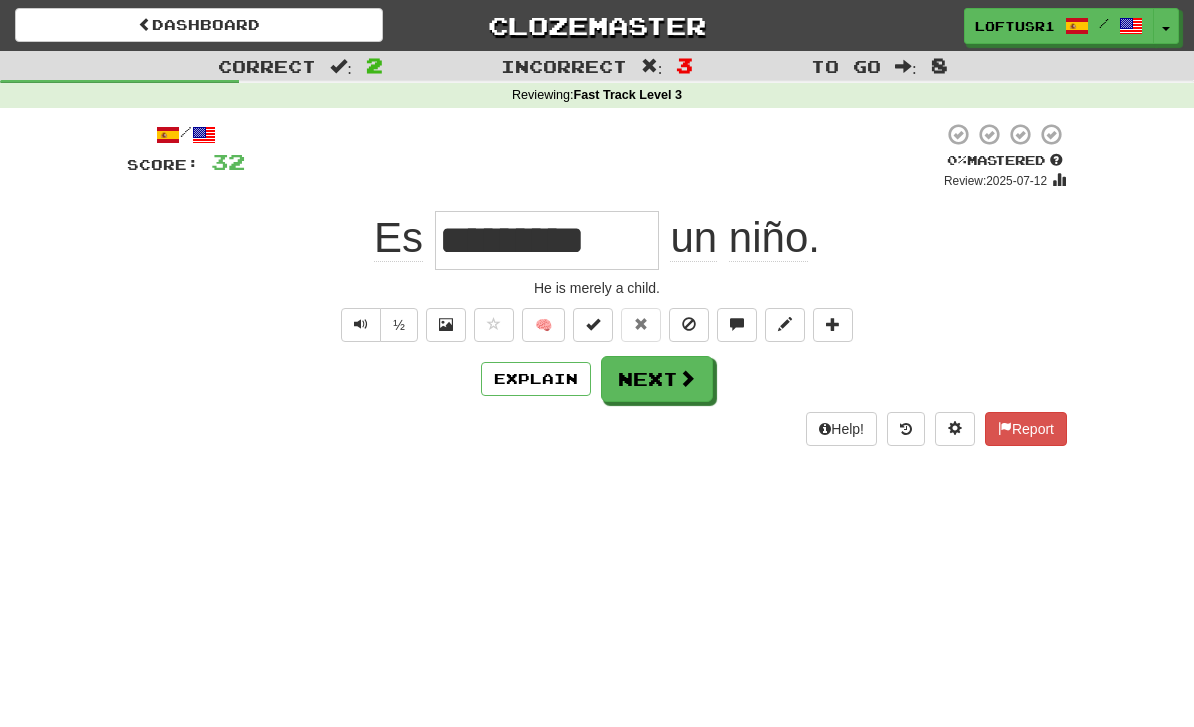 click on "Next" at bounding box center (657, 379) 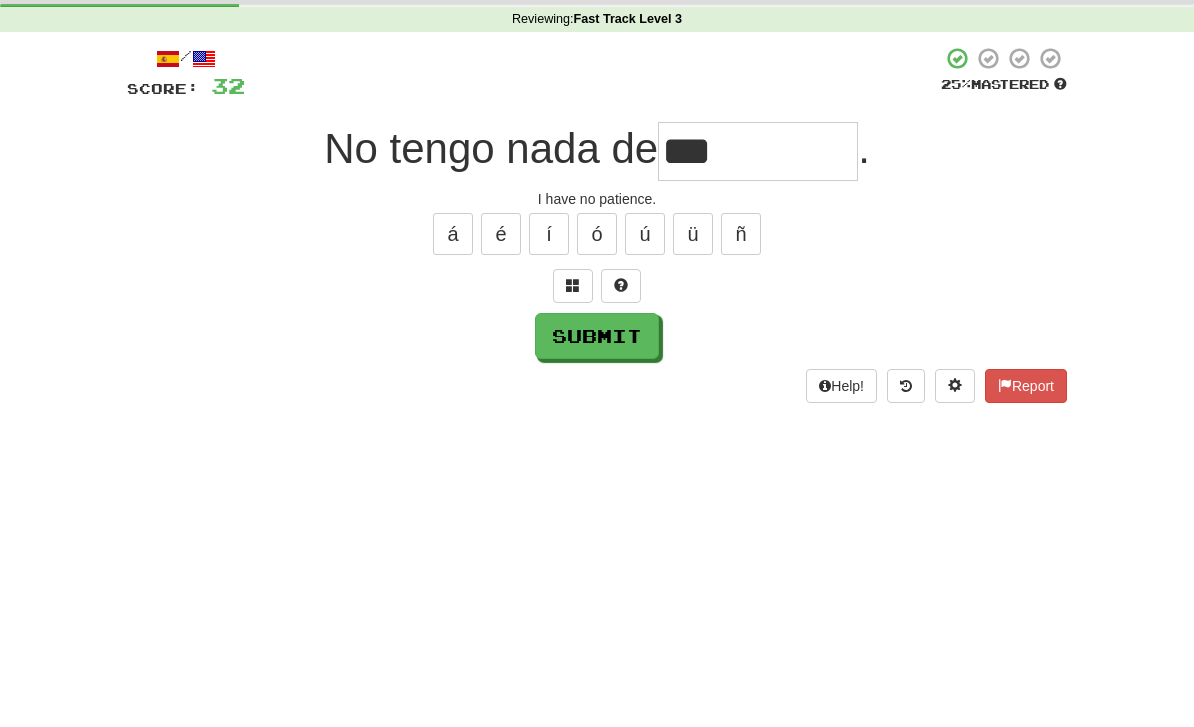 scroll, scrollTop: 76, scrollLeft: 0, axis: vertical 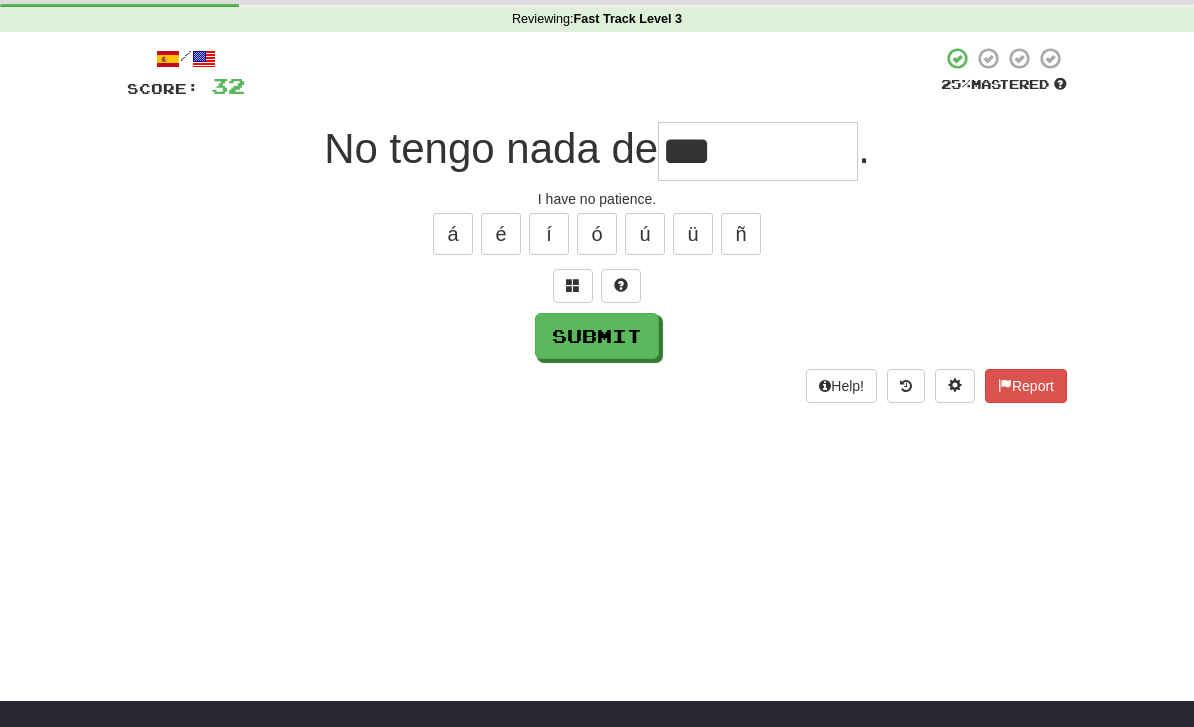 click on "Submit" at bounding box center [597, 336] 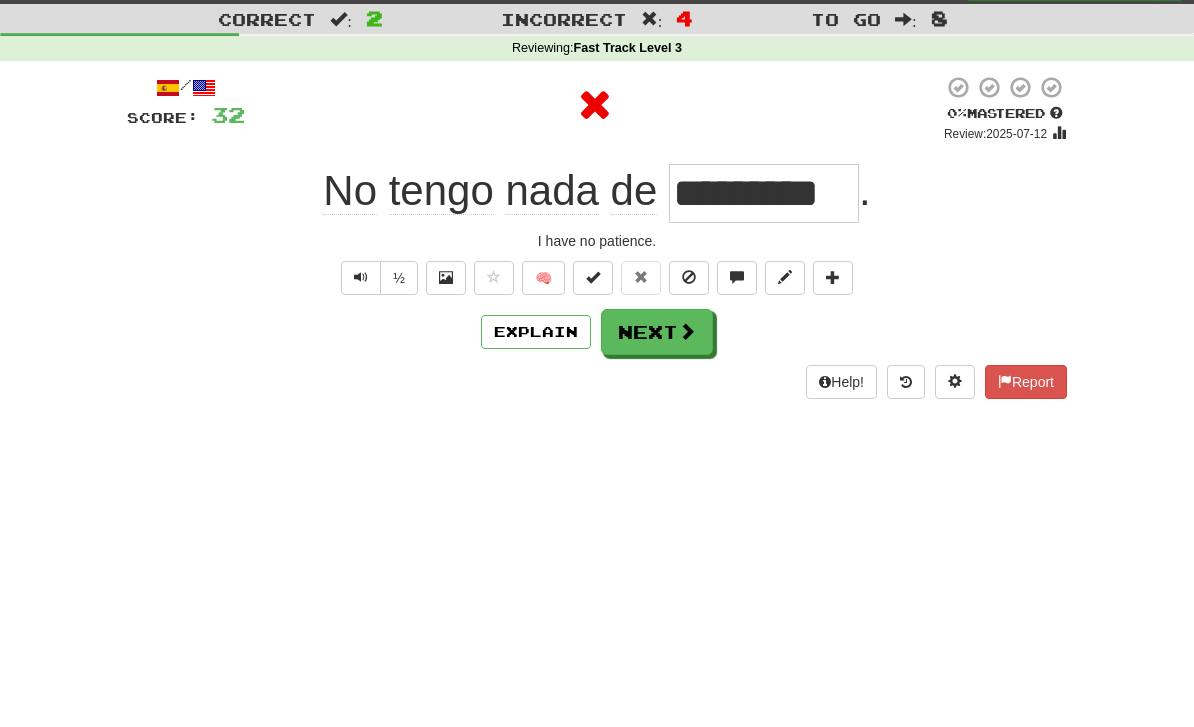 scroll, scrollTop: 0, scrollLeft: 0, axis: both 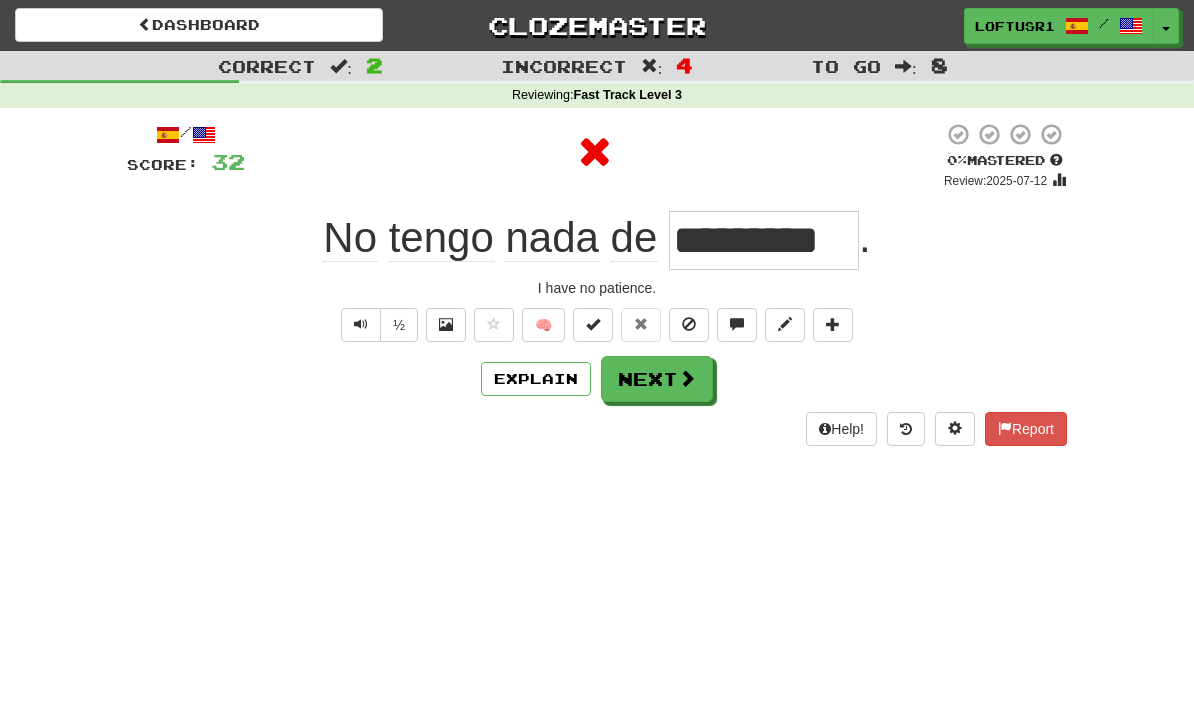 click on "Explain" at bounding box center (536, 379) 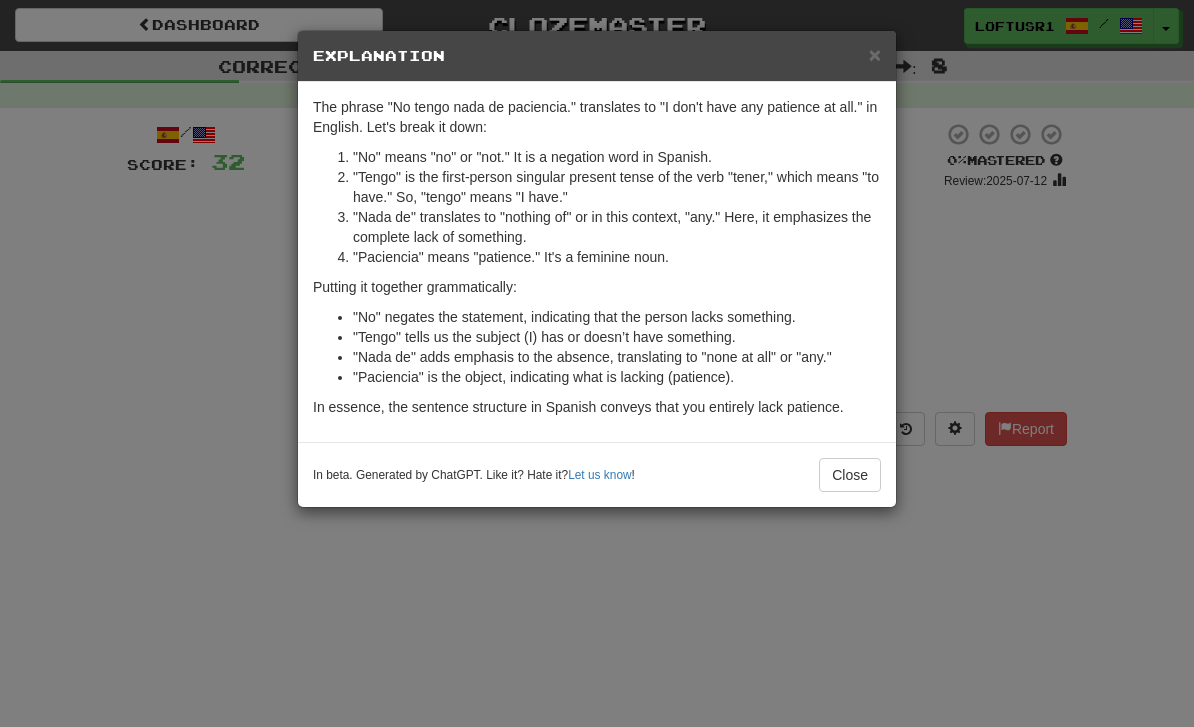 click on "Close" at bounding box center [850, 475] 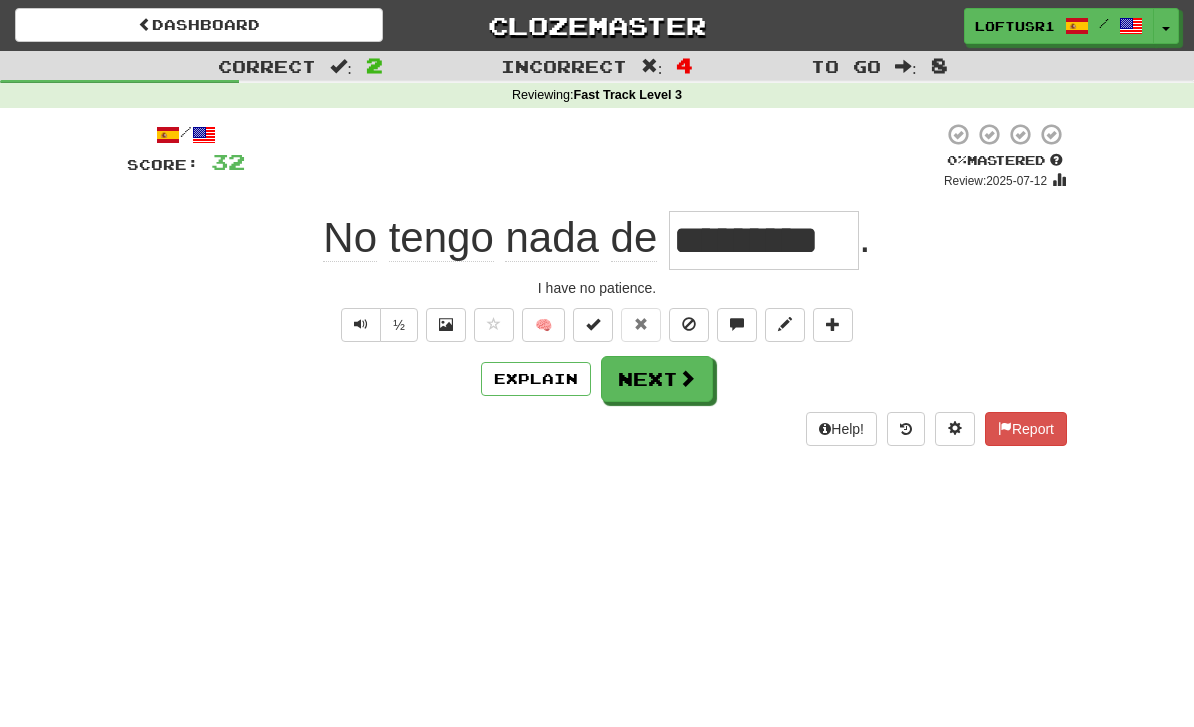 click on "Next" at bounding box center [657, 379] 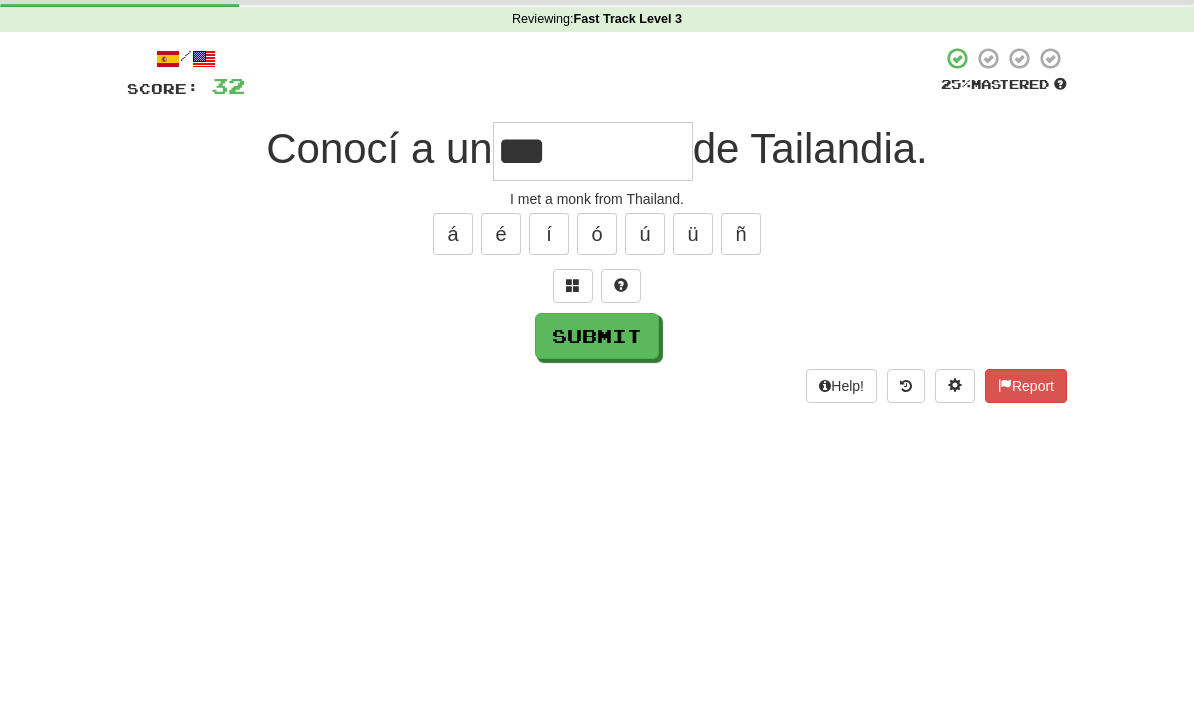 scroll, scrollTop: 76, scrollLeft: 0, axis: vertical 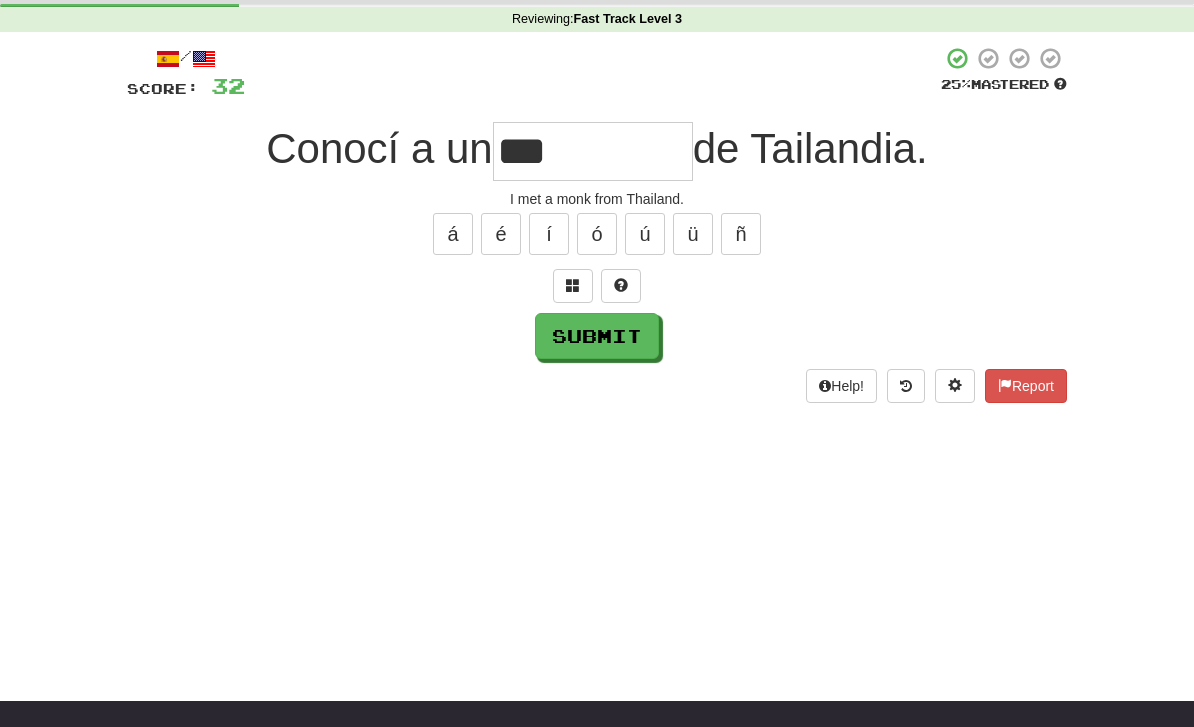 click on "Help!  Report" at bounding box center [597, 386] 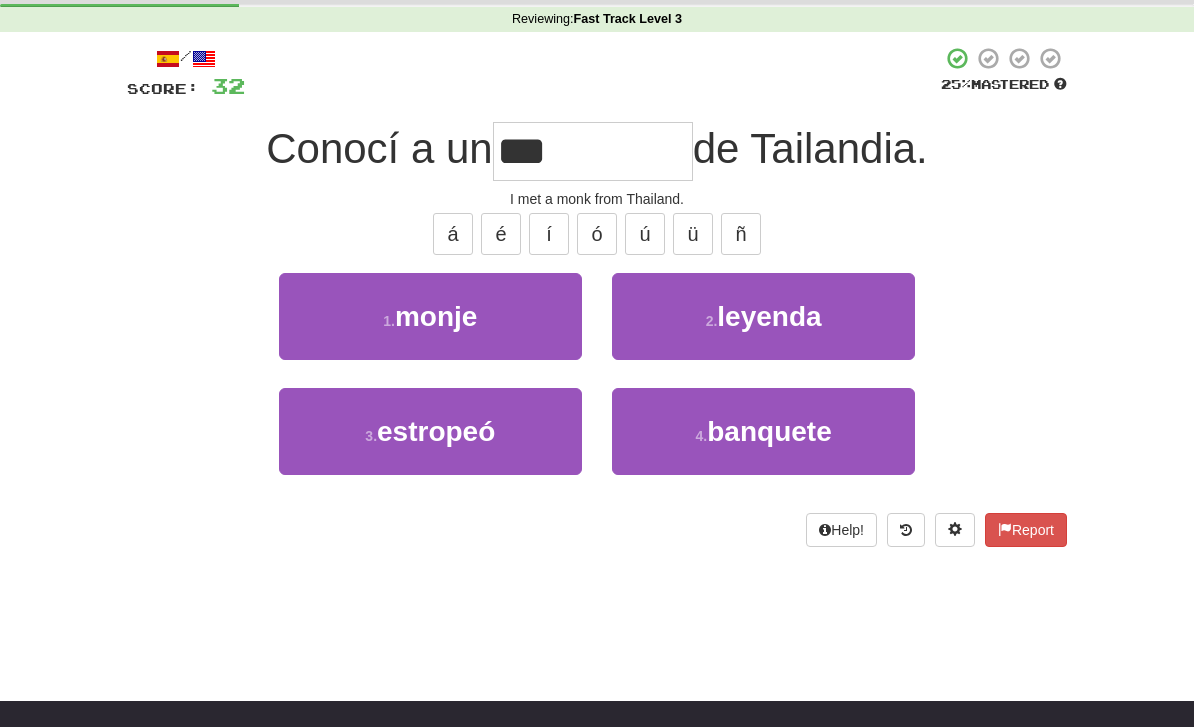 click on "/  Score:   32 25 %  Mastered Conocí a un  ***  de Tailandia. I met a monk from Thailand. á é í ó ú ü ñ 1 .  monje 2 .  leyenda 3 .  estropeó 4 .  banquete  Help!  Report" at bounding box center [597, 296] 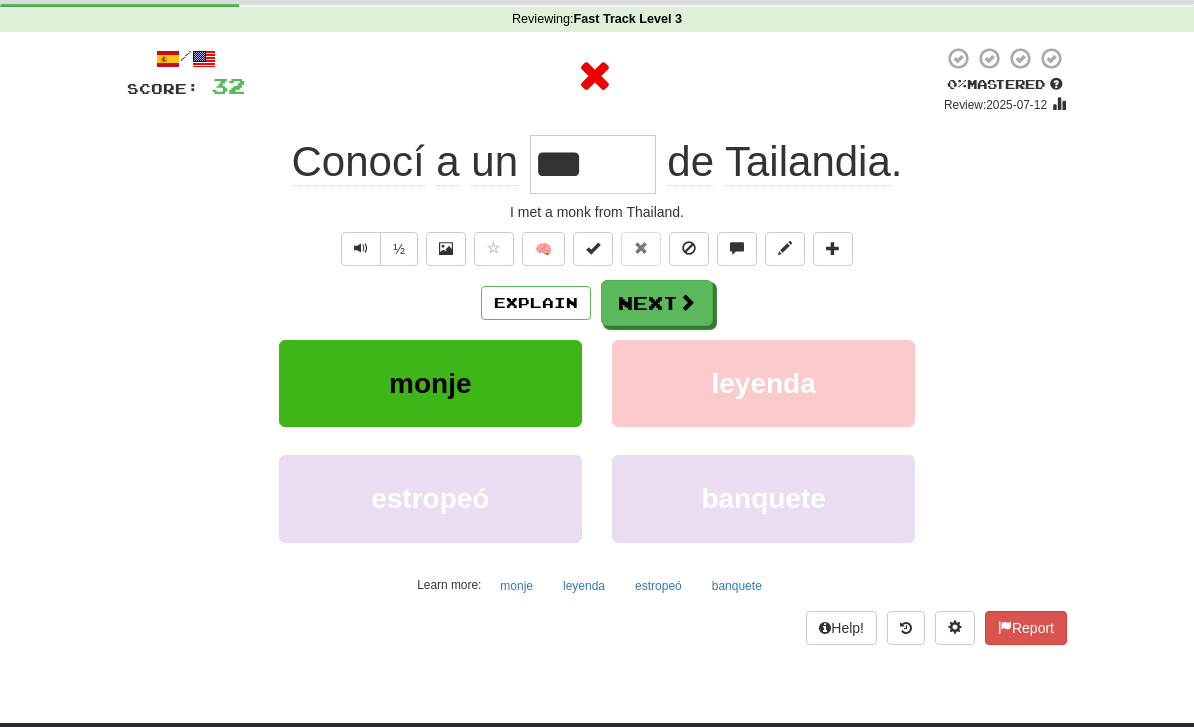 type on "*****" 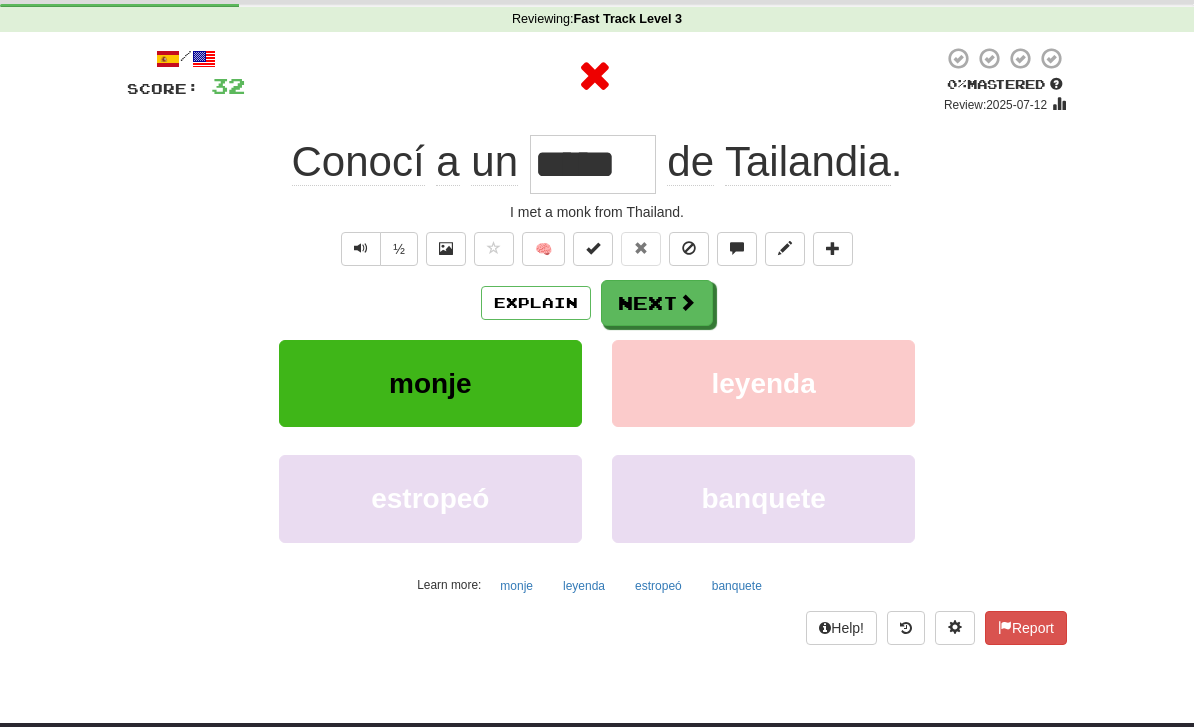 click on "Next" at bounding box center [657, 303] 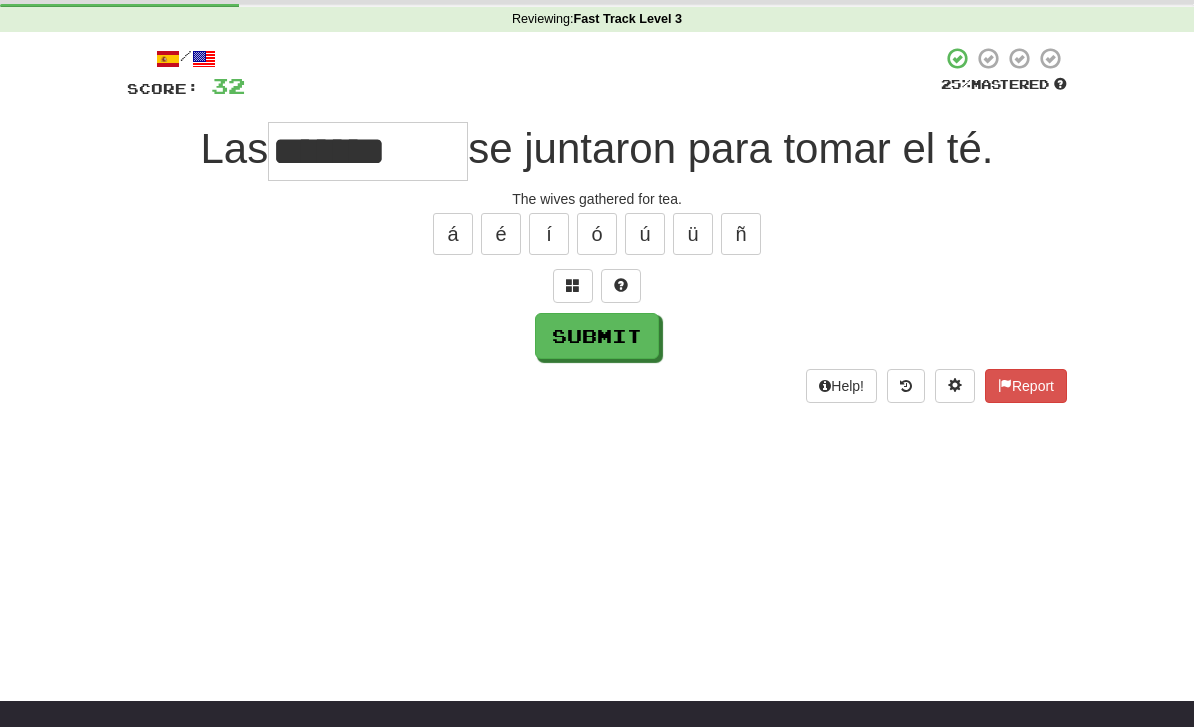 type on "*******" 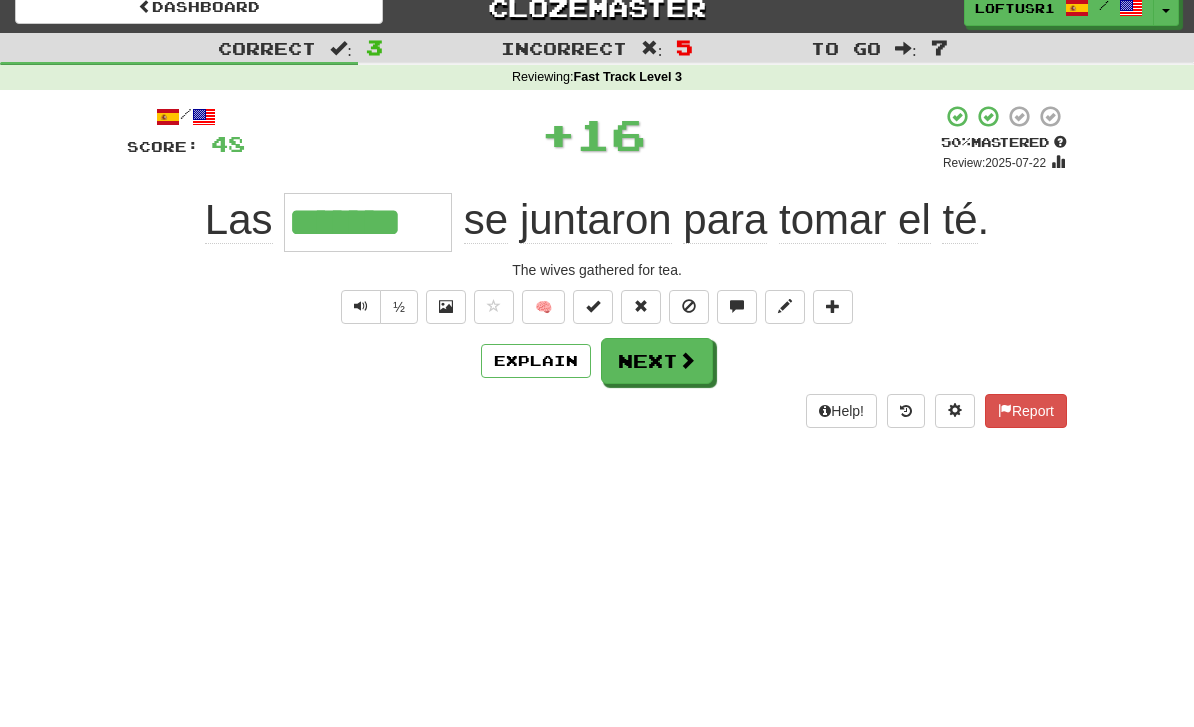 scroll, scrollTop: 0, scrollLeft: 0, axis: both 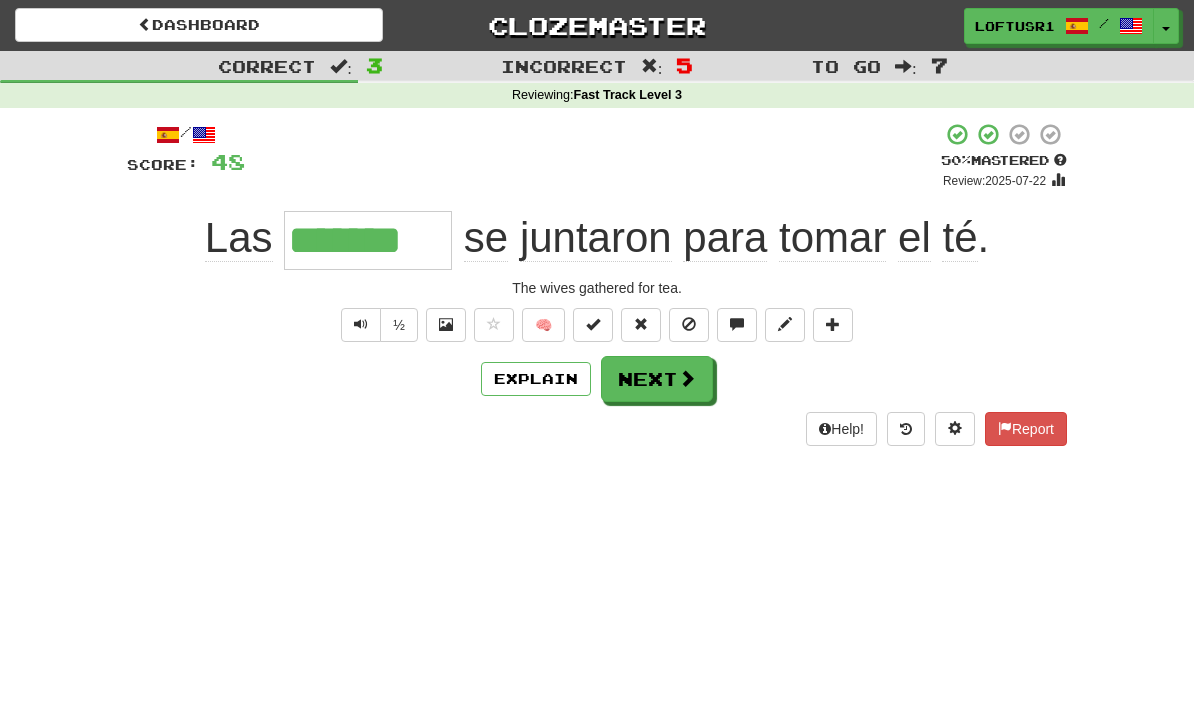 click on "Next" at bounding box center (657, 379) 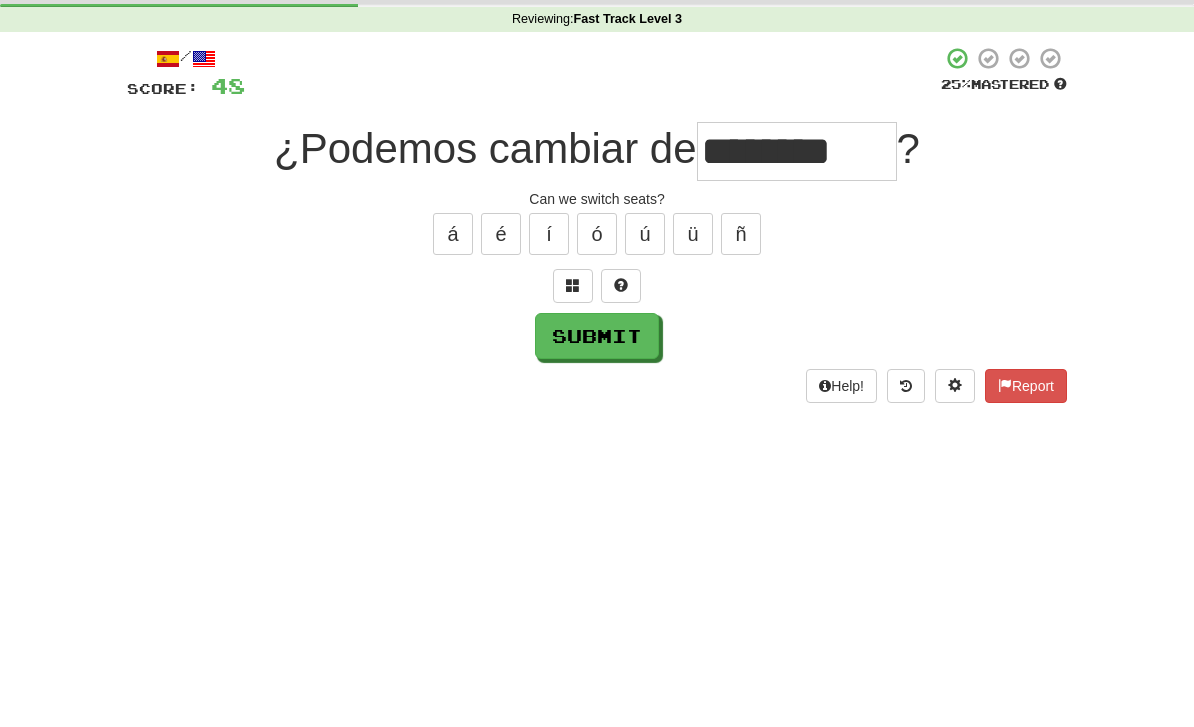 scroll, scrollTop: 76, scrollLeft: 0, axis: vertical 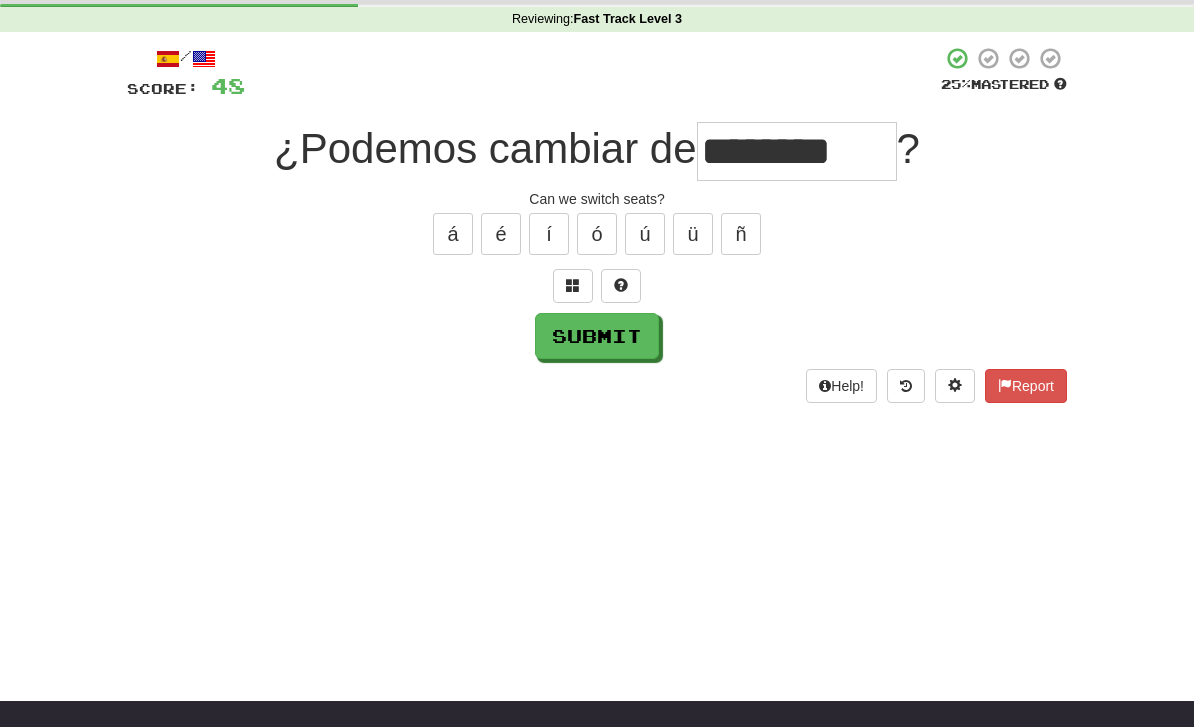 click on "Submit" at bounding box center [597, 336] 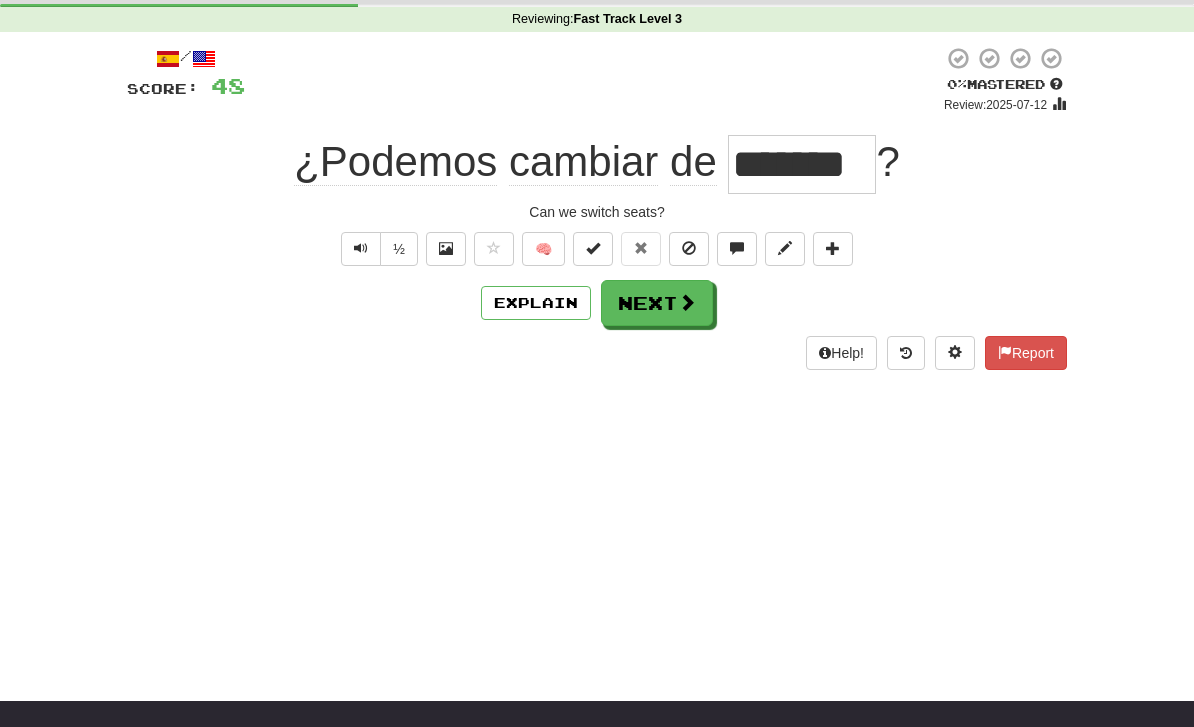 click on "Next" at bounding box center [657, 303] 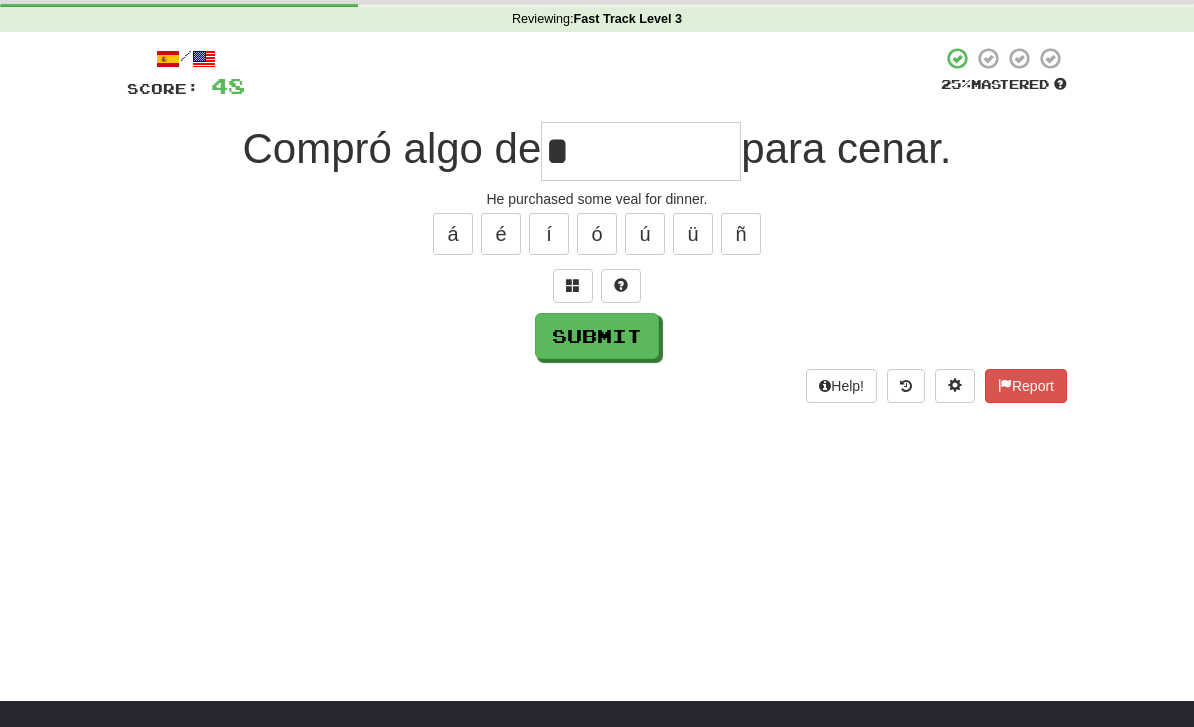 click on "Submit" at bounding box center (597, 336) 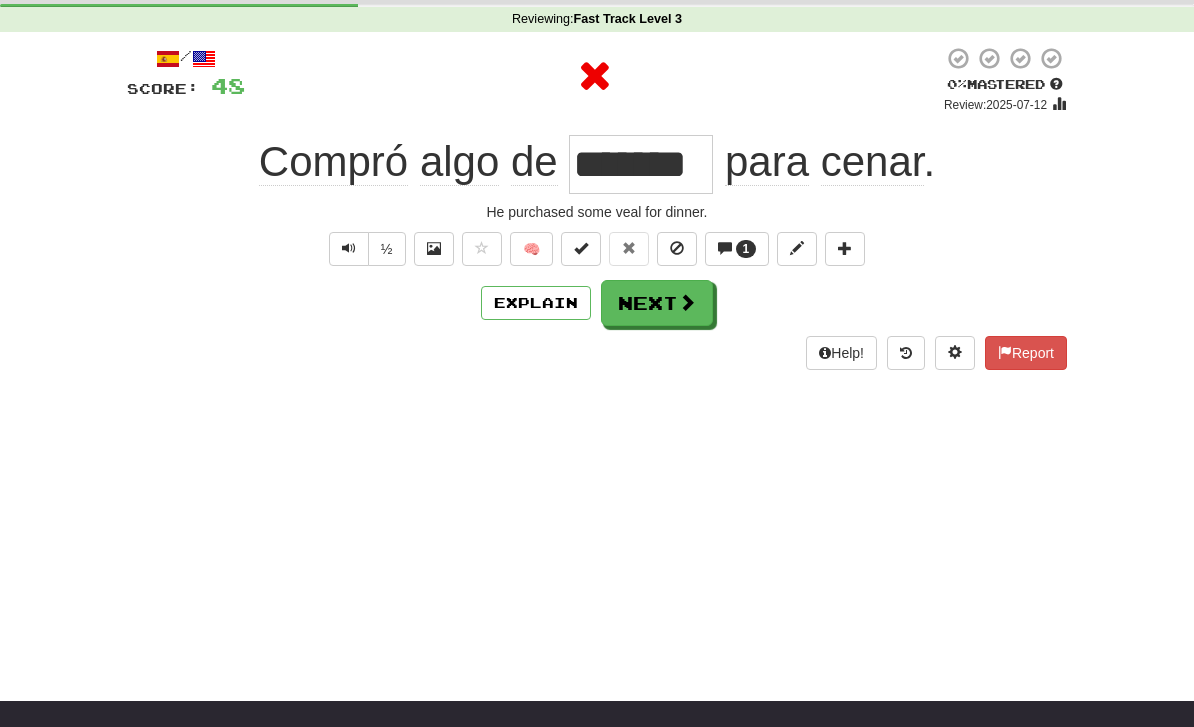 scroll, scrollTop: 0, scrollLeft: 0, axis: both 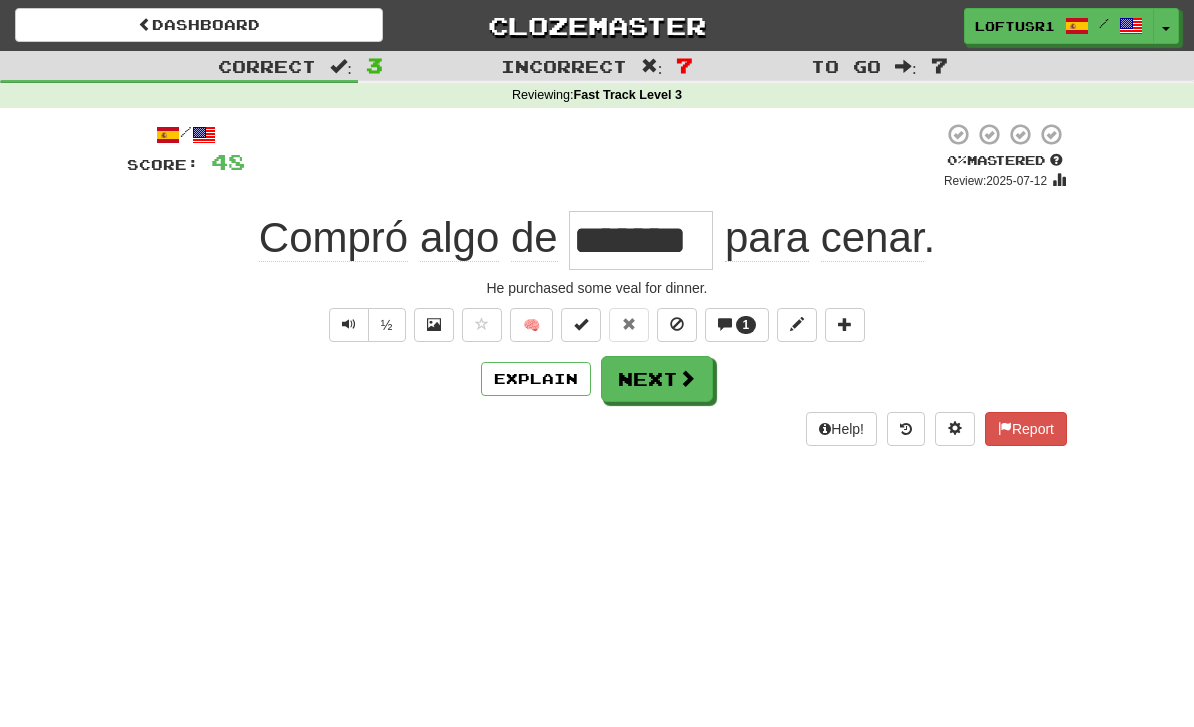 click on "Next" at bounding box center (657, 379) 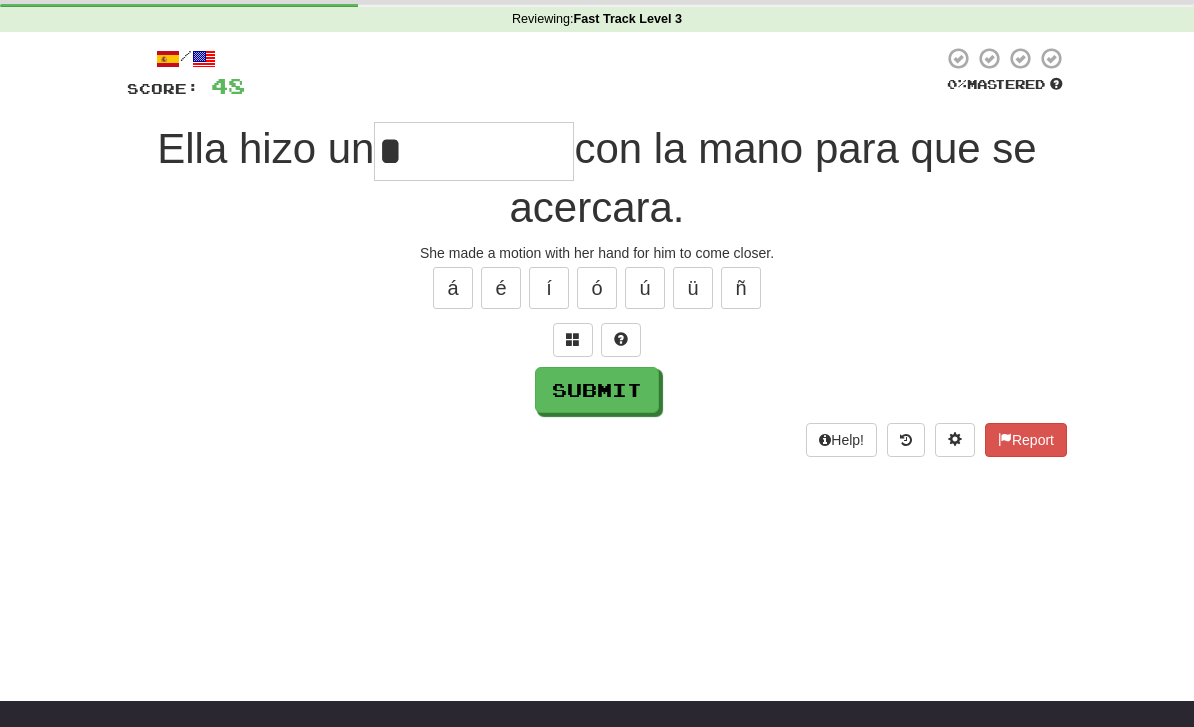 click on "Submit" at bounding box center (597, 390) 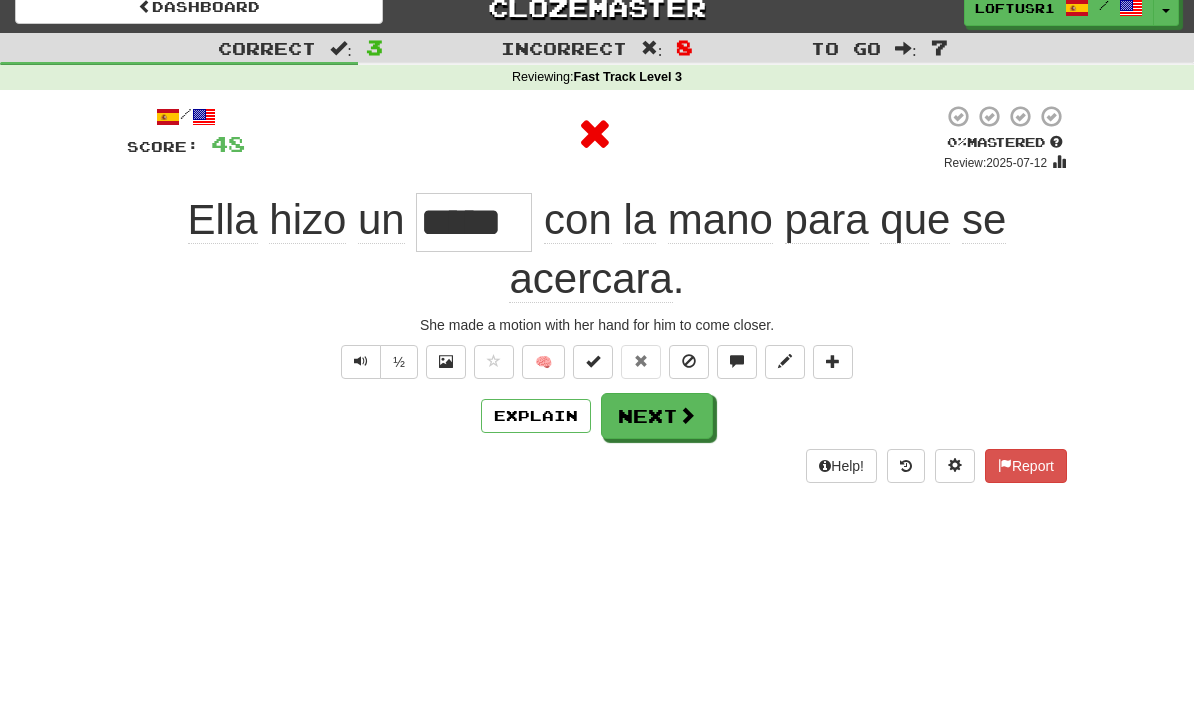 scroll, scrollTop: 0, scrollLeft: 0, axis: both 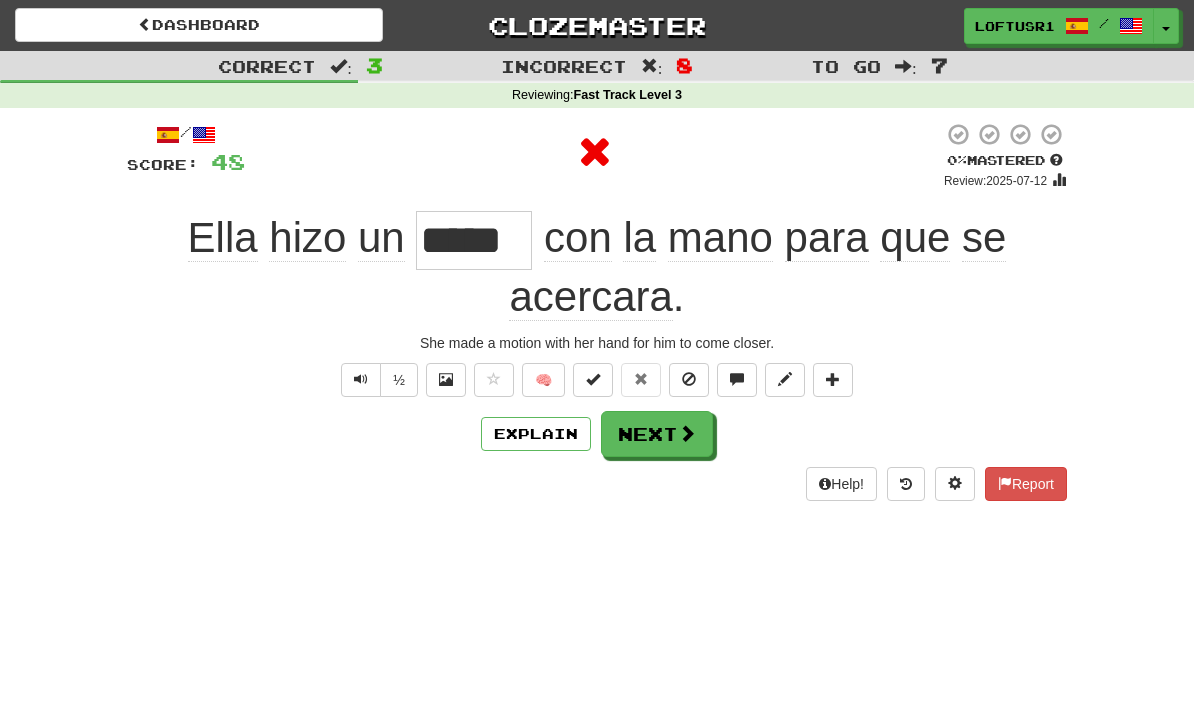 click on "Next" at bounding box center (657, 434) 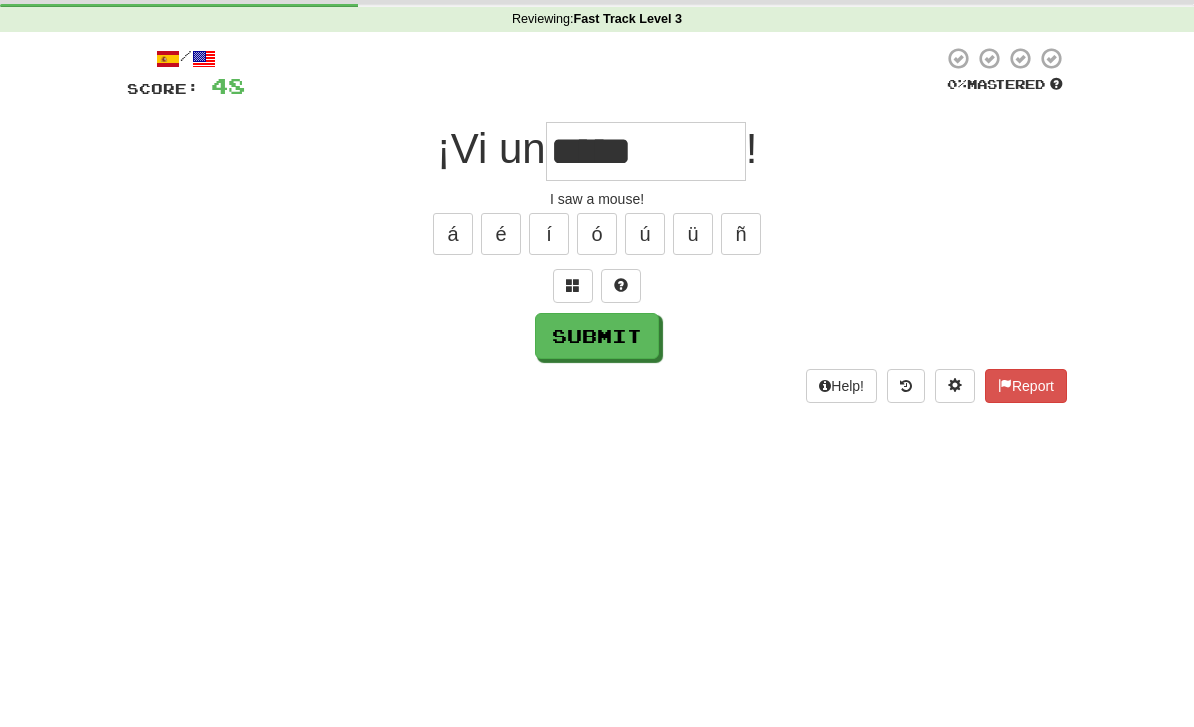 scroll, scrollTop: 76, scrollLeft: 0, axis: vertical 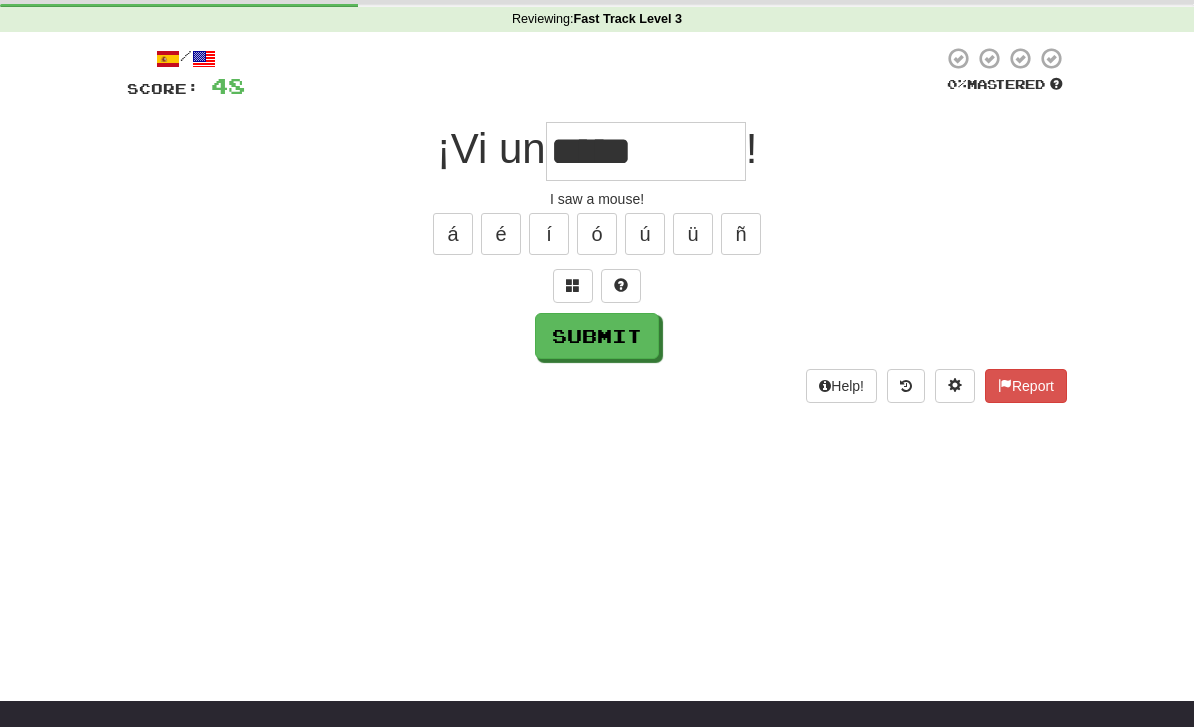 type on "*****" 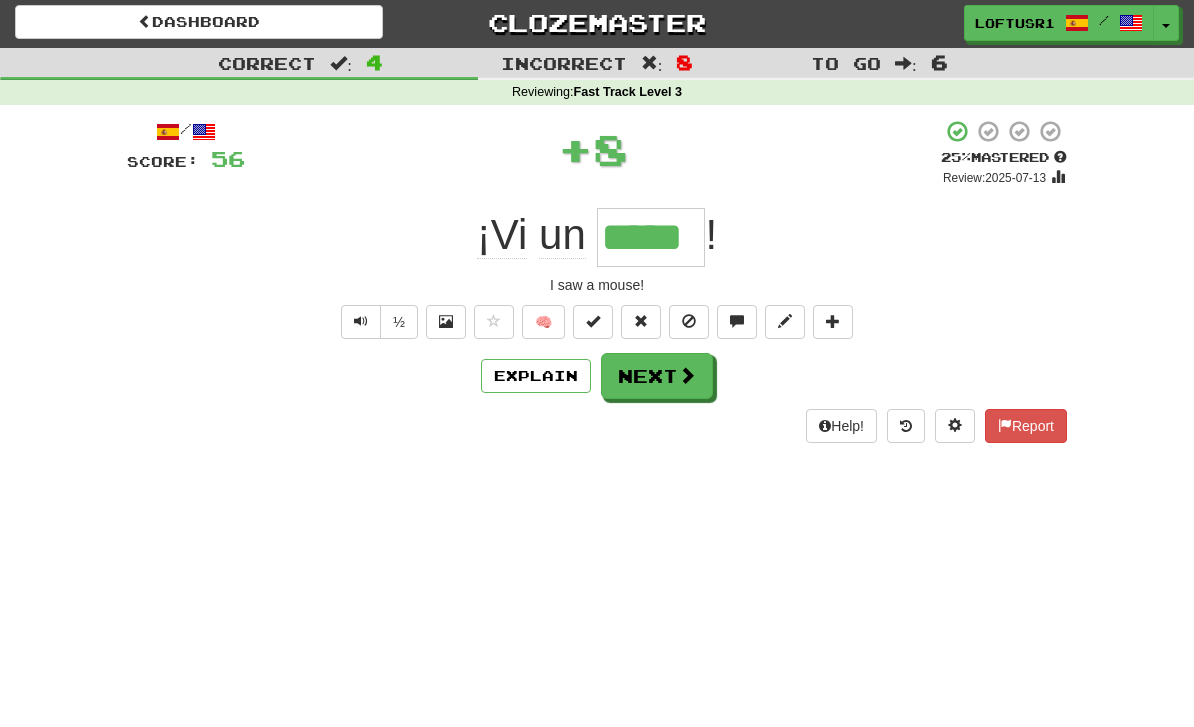 scroll, scrollTop: 0, scrollLeft: 0, axis: both 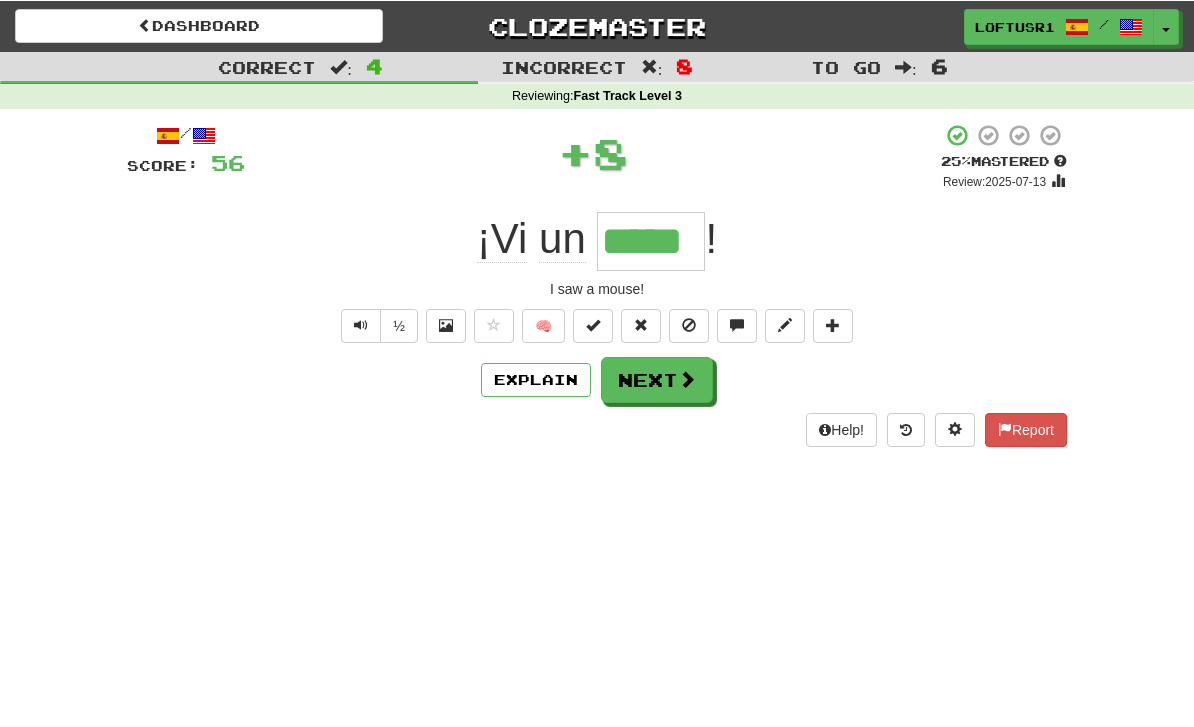 click on "Next" at bounding box center (657, 379) 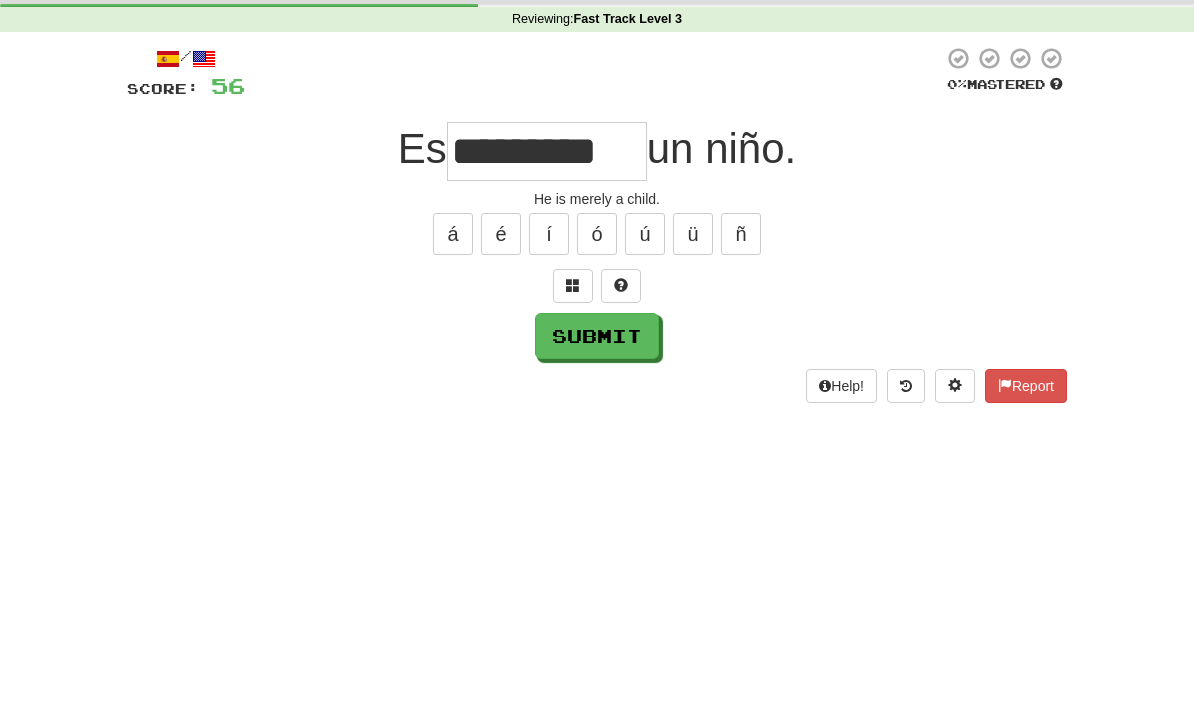 scroll, scrollTop: 76, scrollLeft: 0, axis: vertical 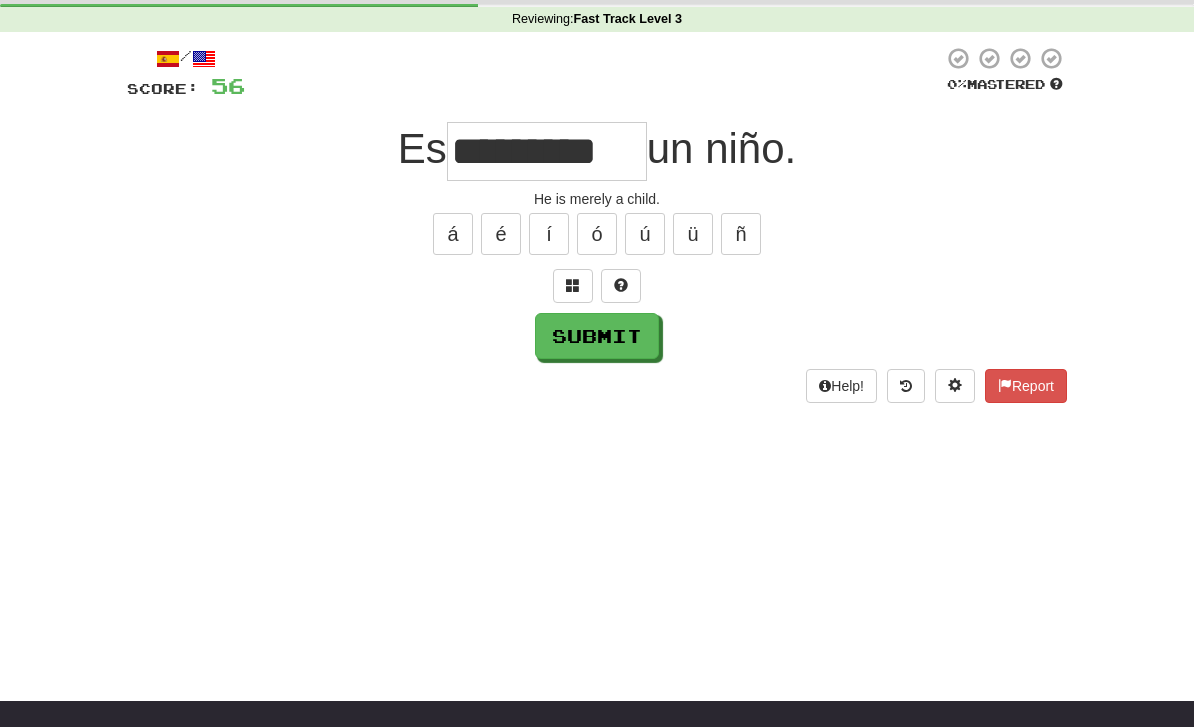 type on "*********" 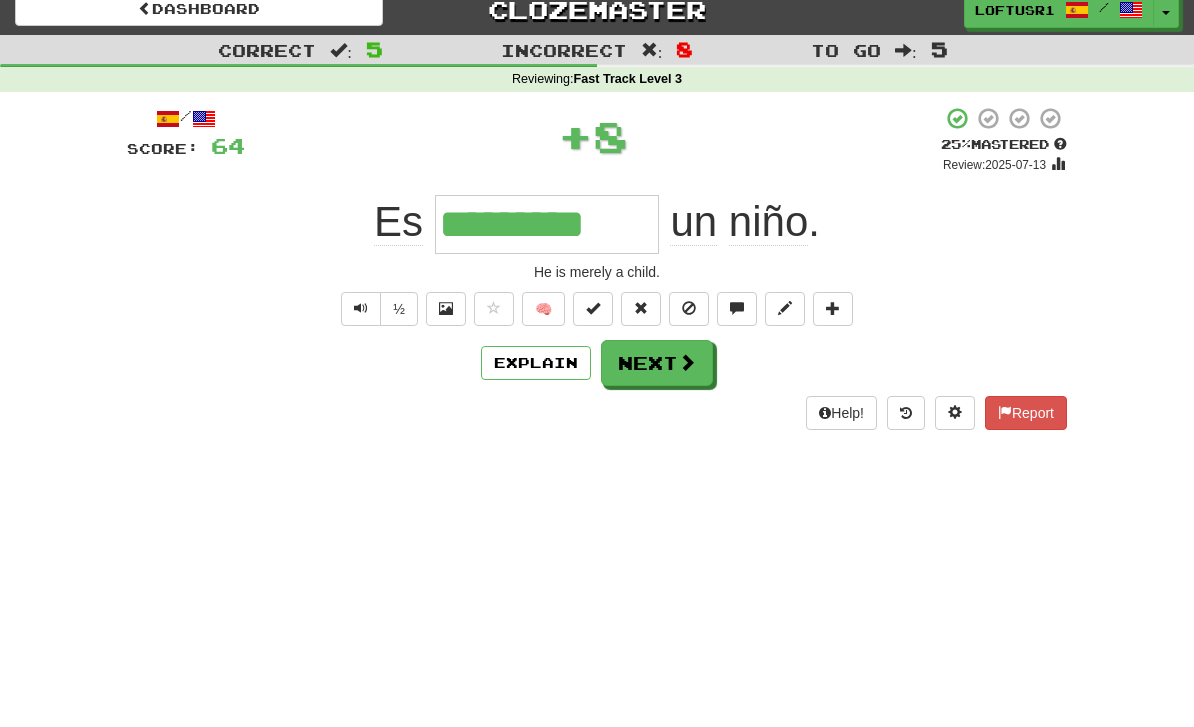 scroll, scrollTop: 0, scrollLeft: 0, axis: both 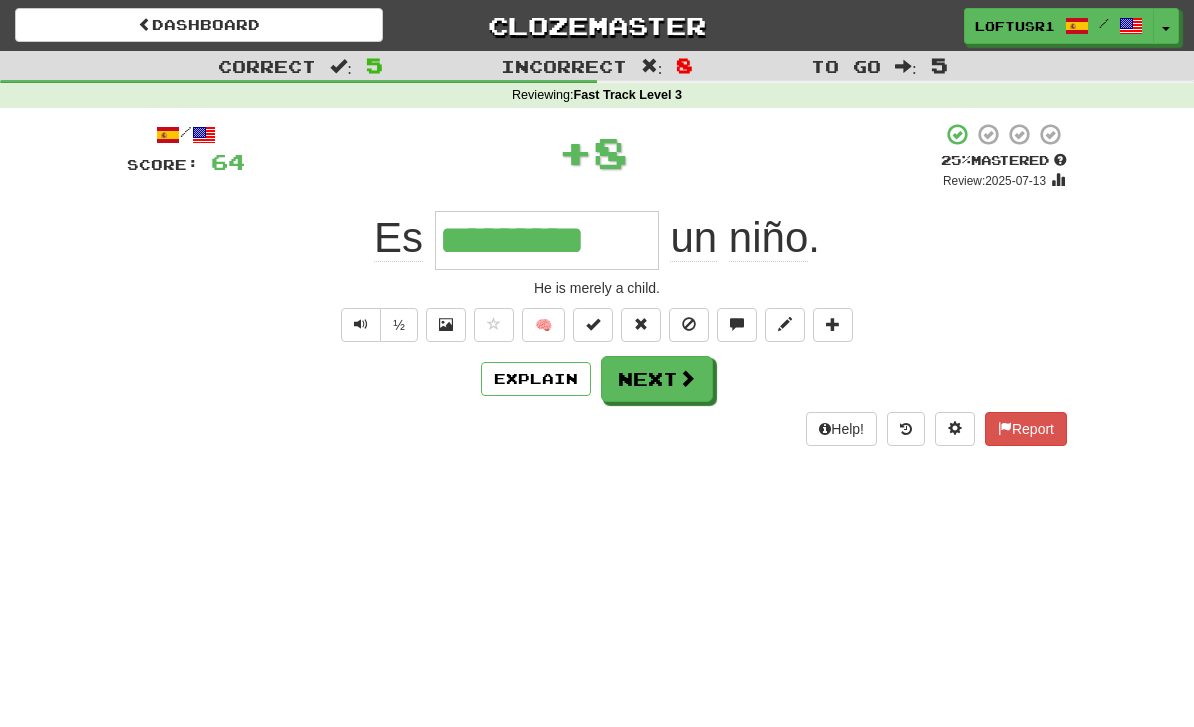 click on "Next" at bounding box center [657, 379] 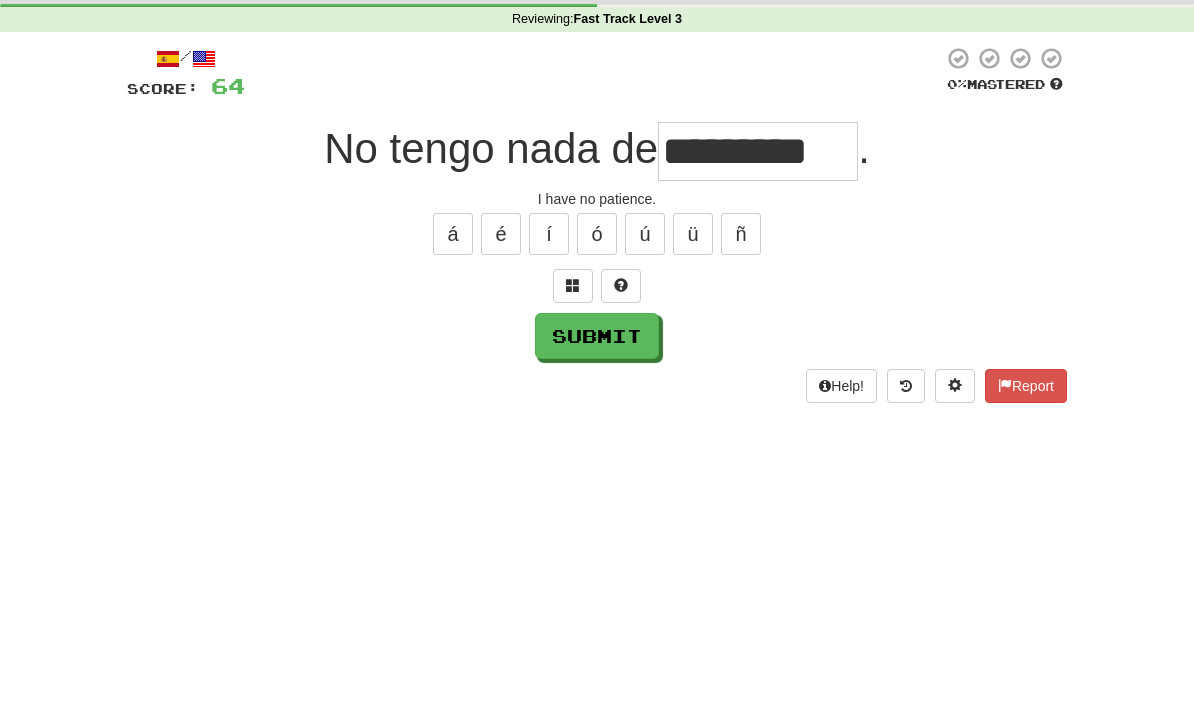scroll, scrollTop: 76, scrollLeft: 0, axis: vertical 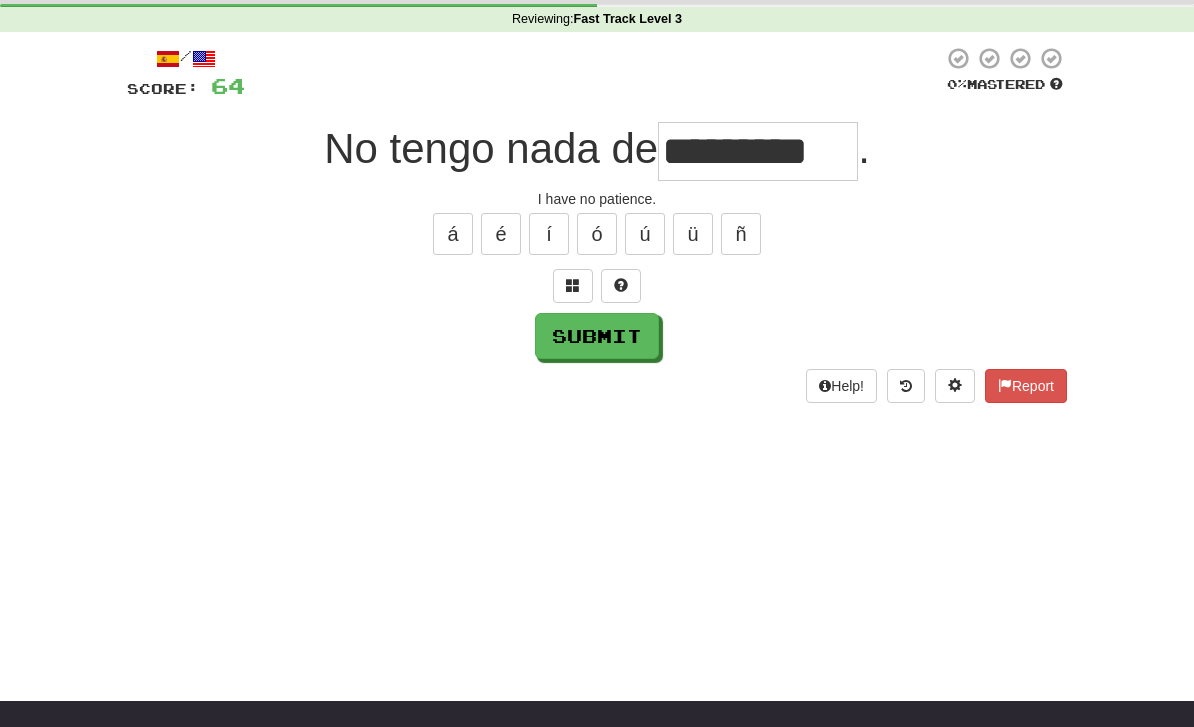type on "*********" 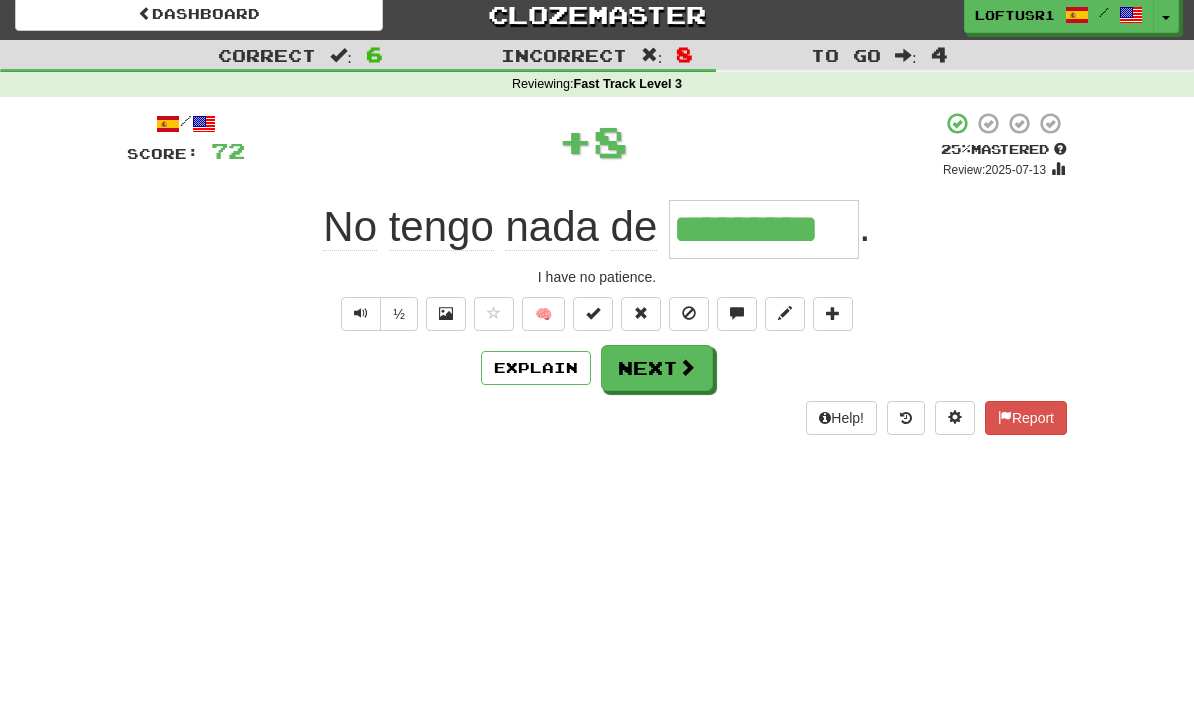 scroll, scrollTop: 0, scrollLeft: 0, axis: both 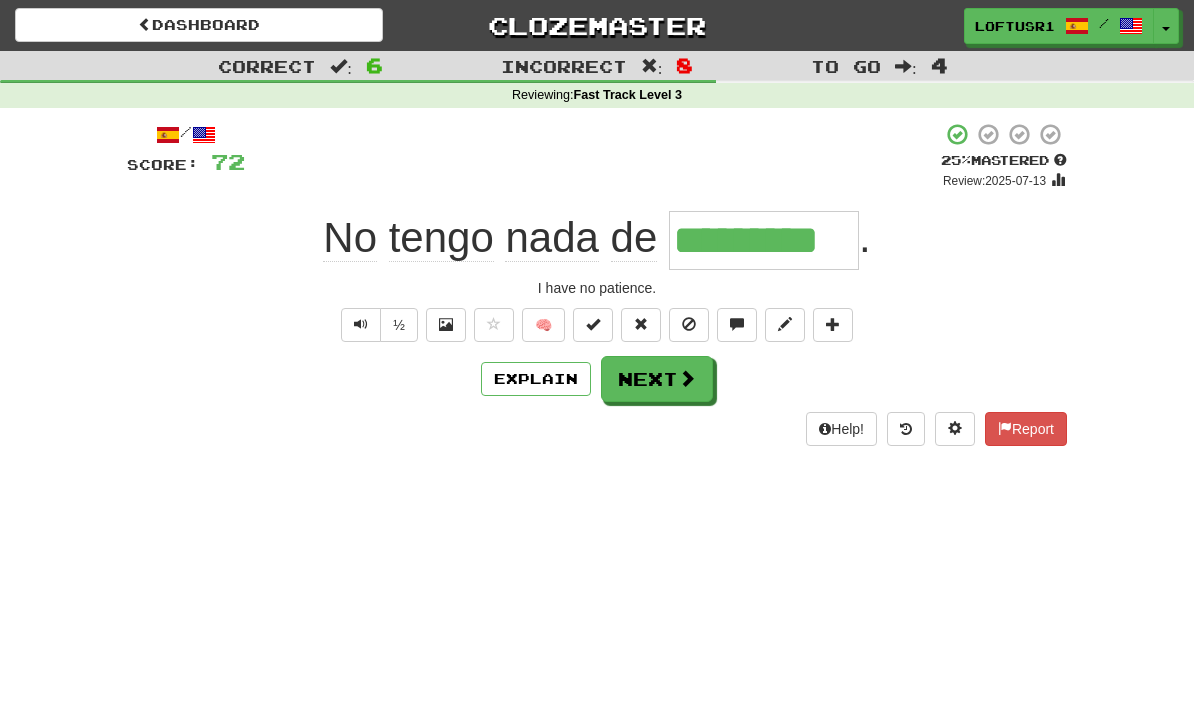 click on "Next" at bounding box center (657, 379) 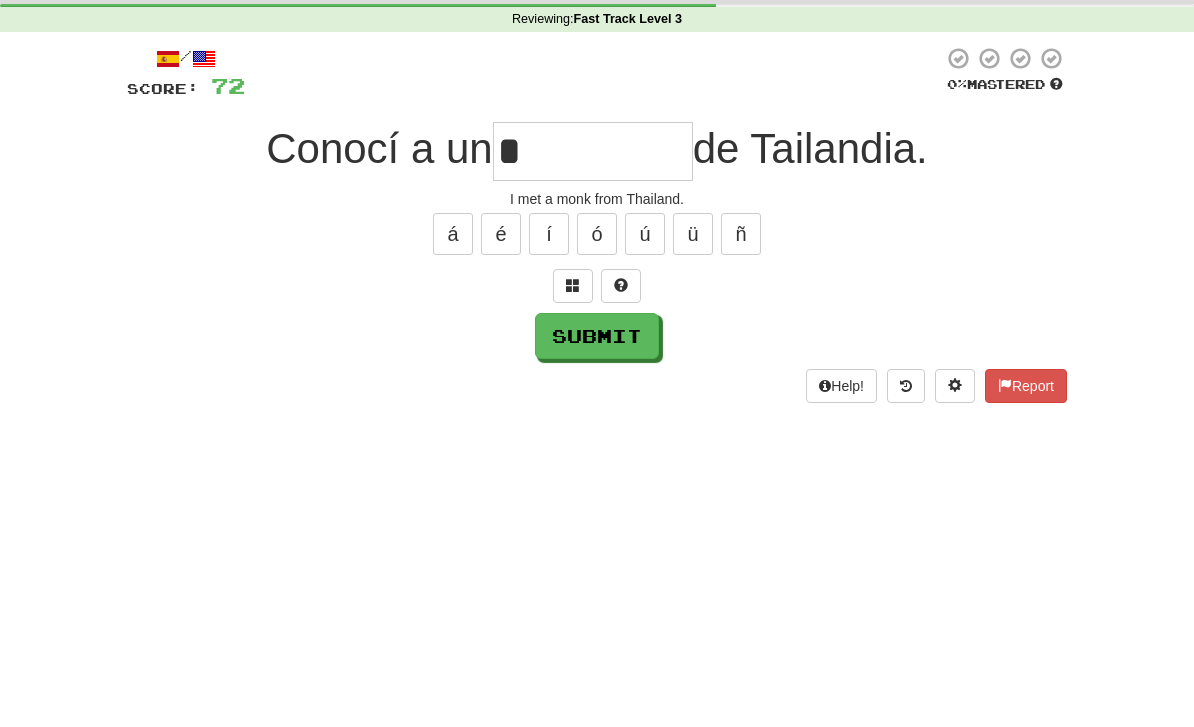 scroll, scrollTop: 76, scrollLeft: 0, axis: vertical 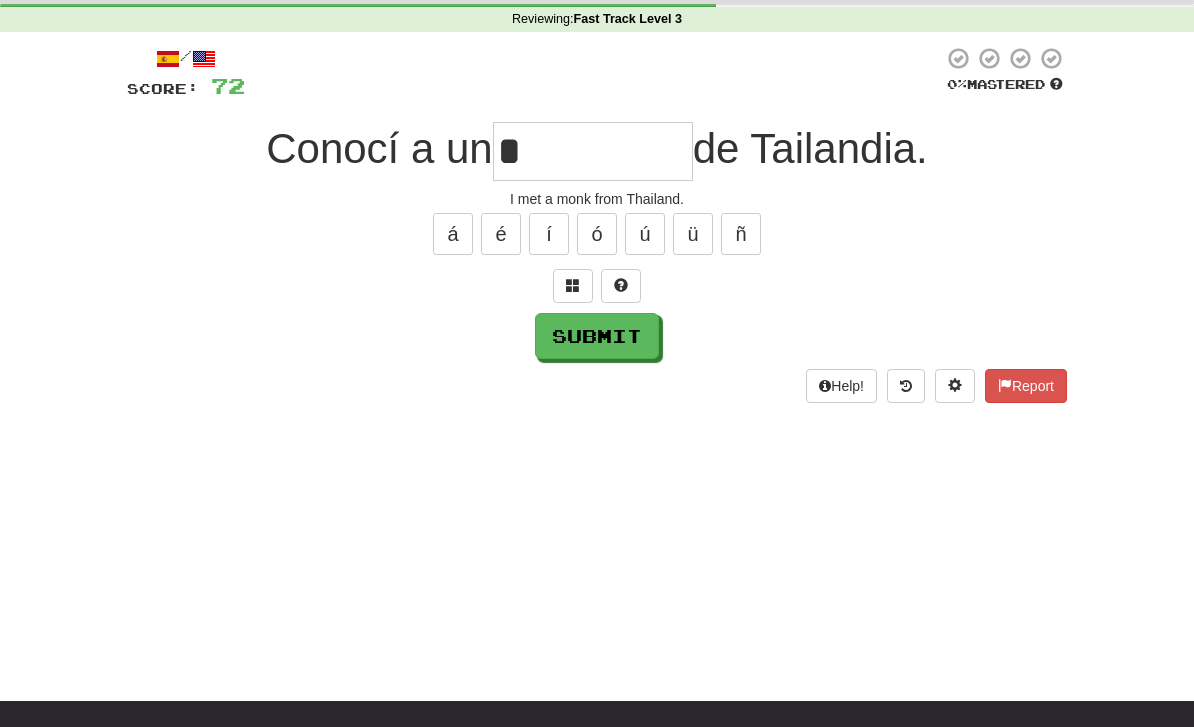 click on "Submit" at bounding box center [597, 336] 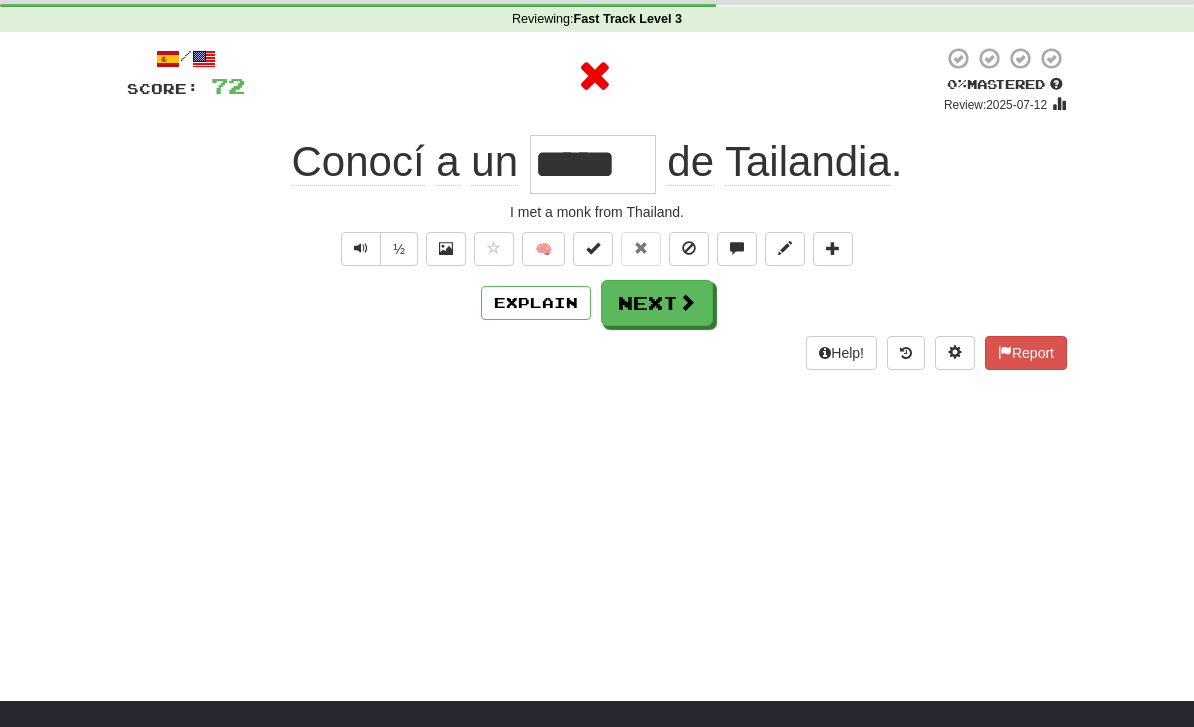 scroll, scrollTop: 0, scrollLeft: 0, axis: both 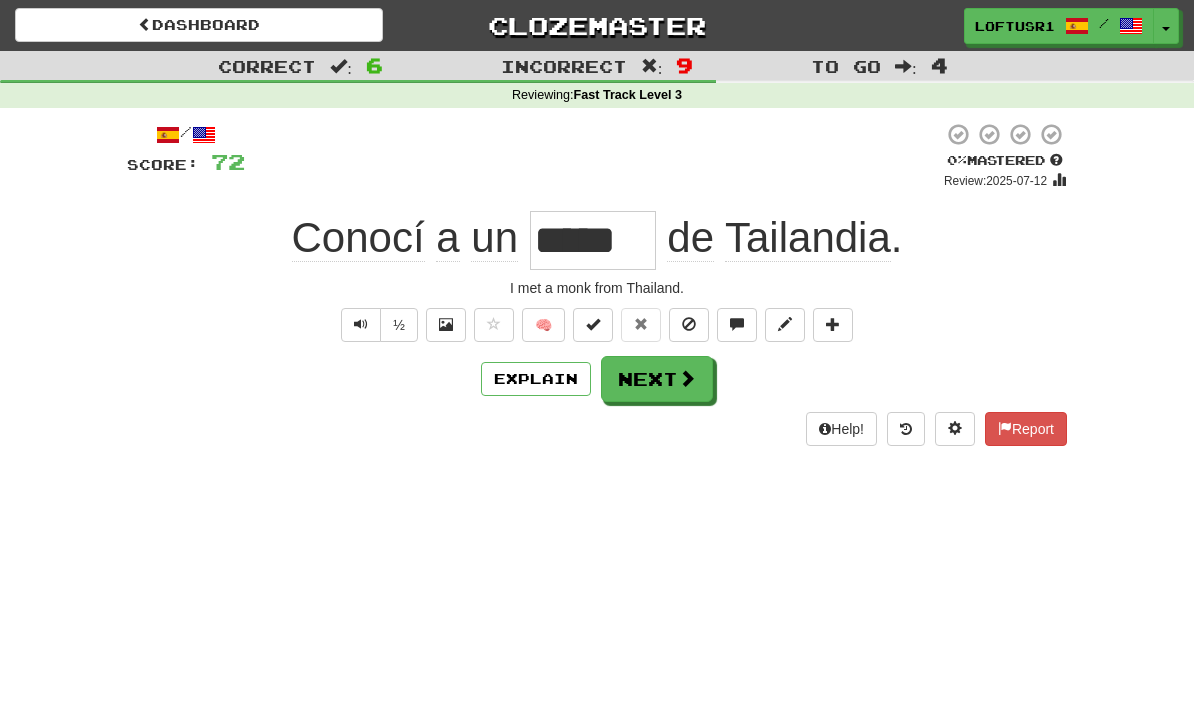 click on "Help!  Report" at bounding box center (597, 429) 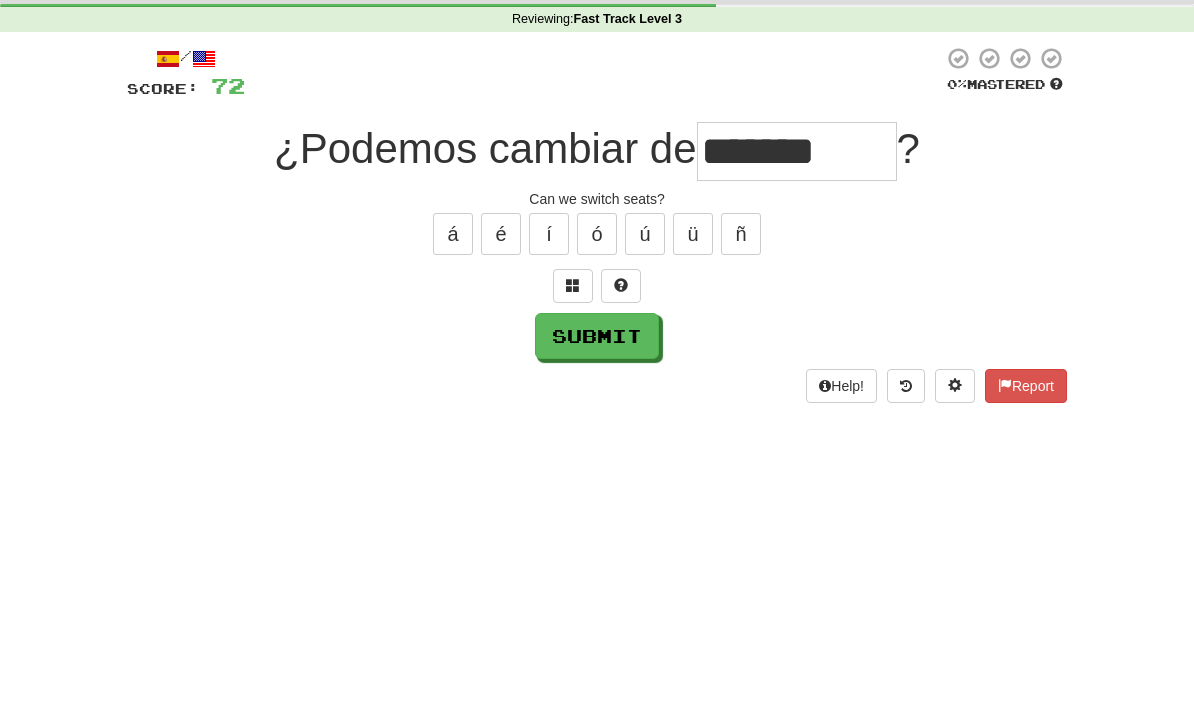 scroll, scrollTop: 76, scrollLeft: 0, axis: vertical 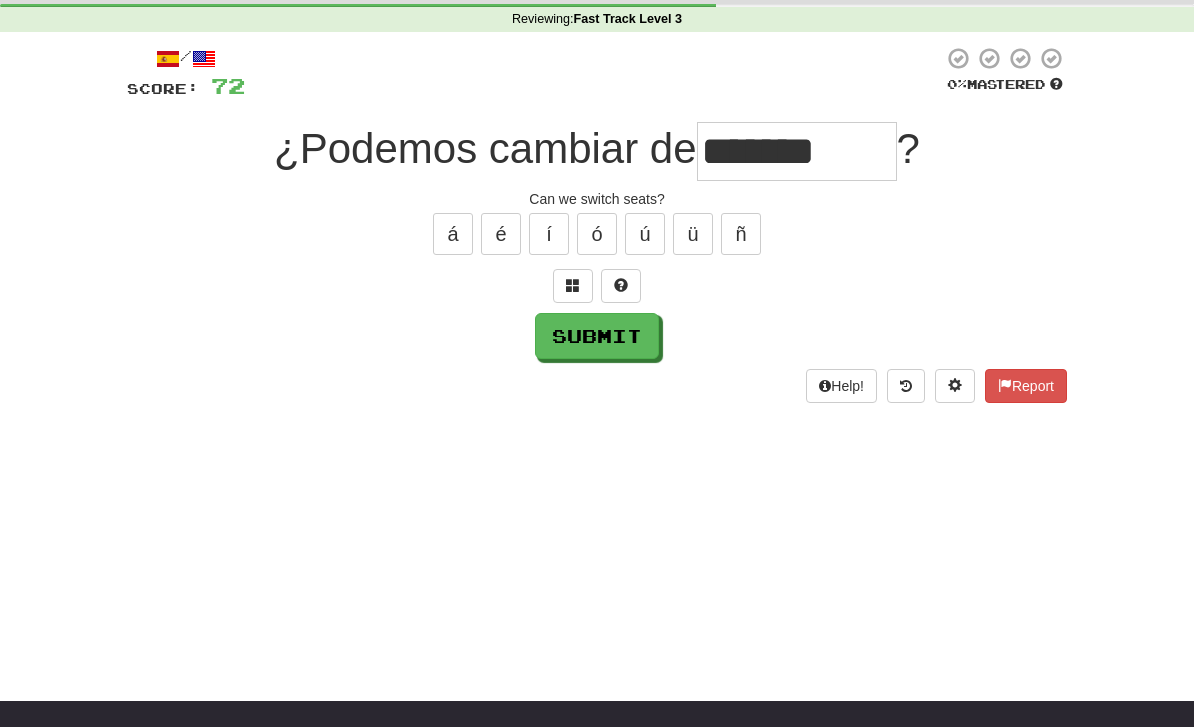 type on "*******" 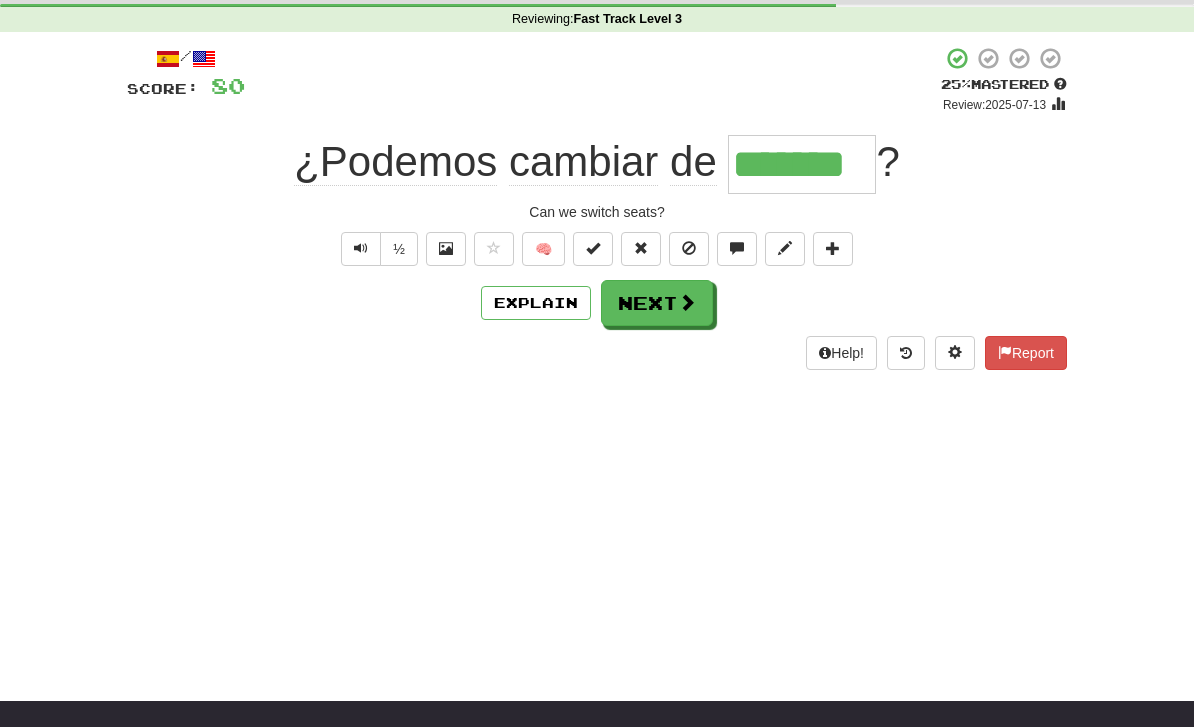 scroll, scrollTop: 0, scrollLeft: 0, axis: both 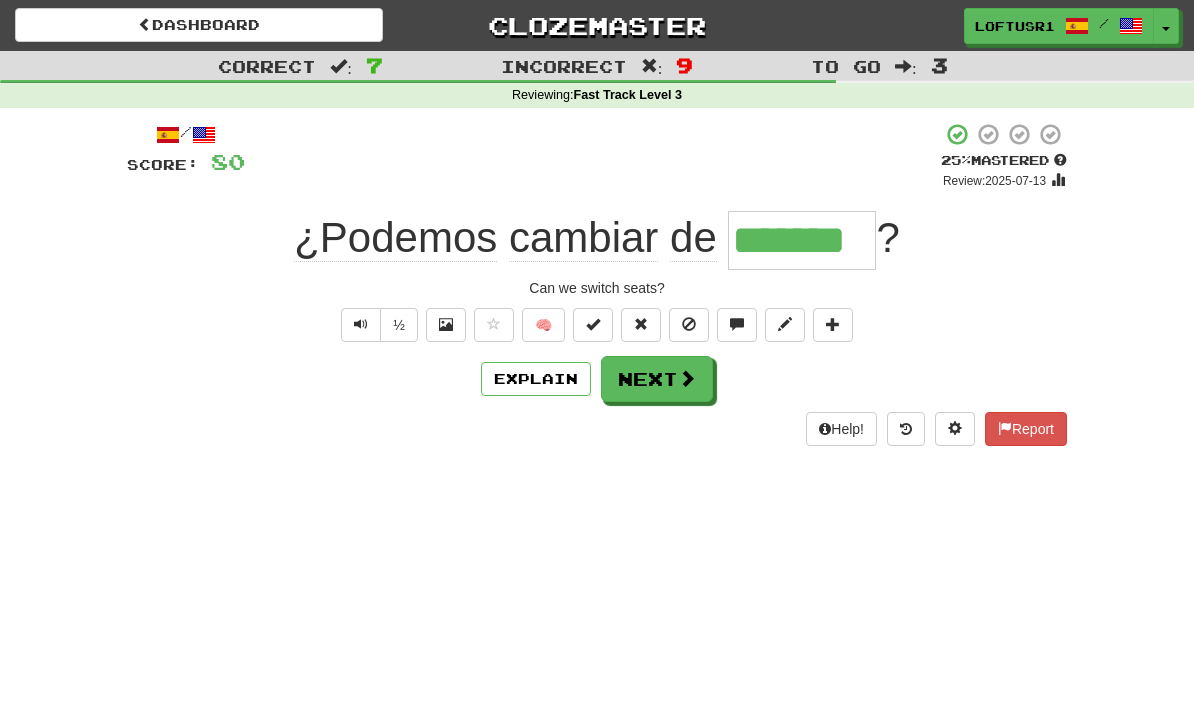click on "Next" at bounding box center [657, 379] 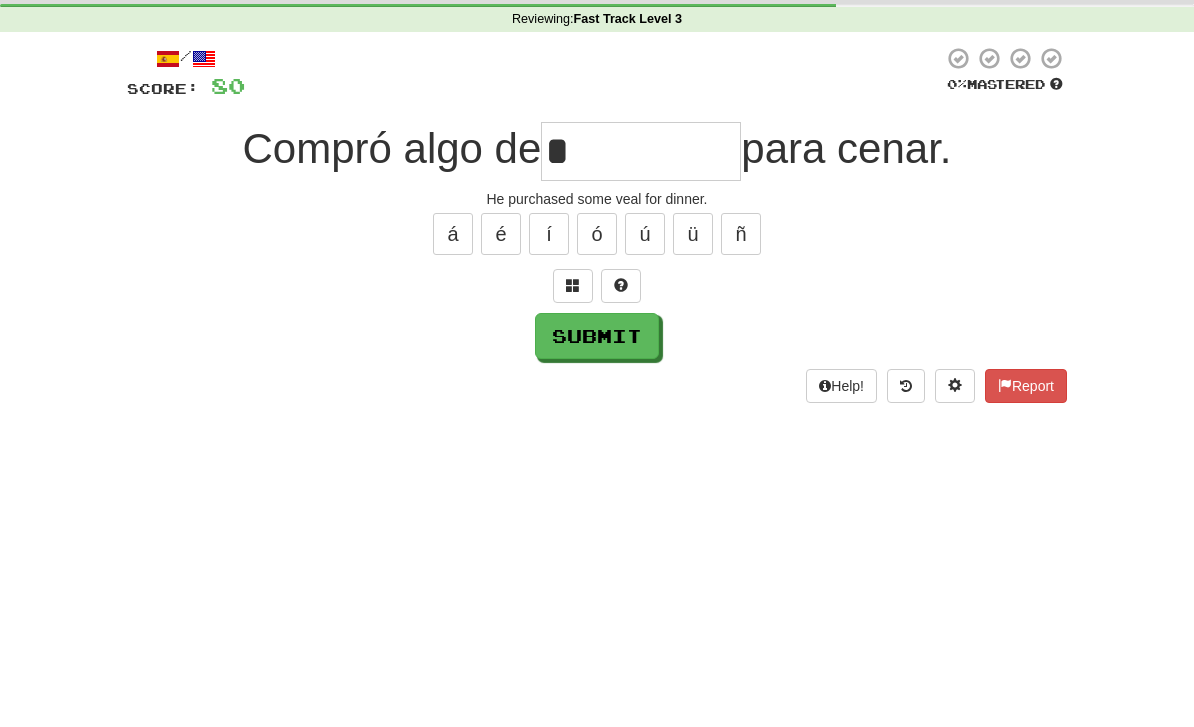 scroll, scrollTop: 76, scrollLeft: 0, axis: vertical 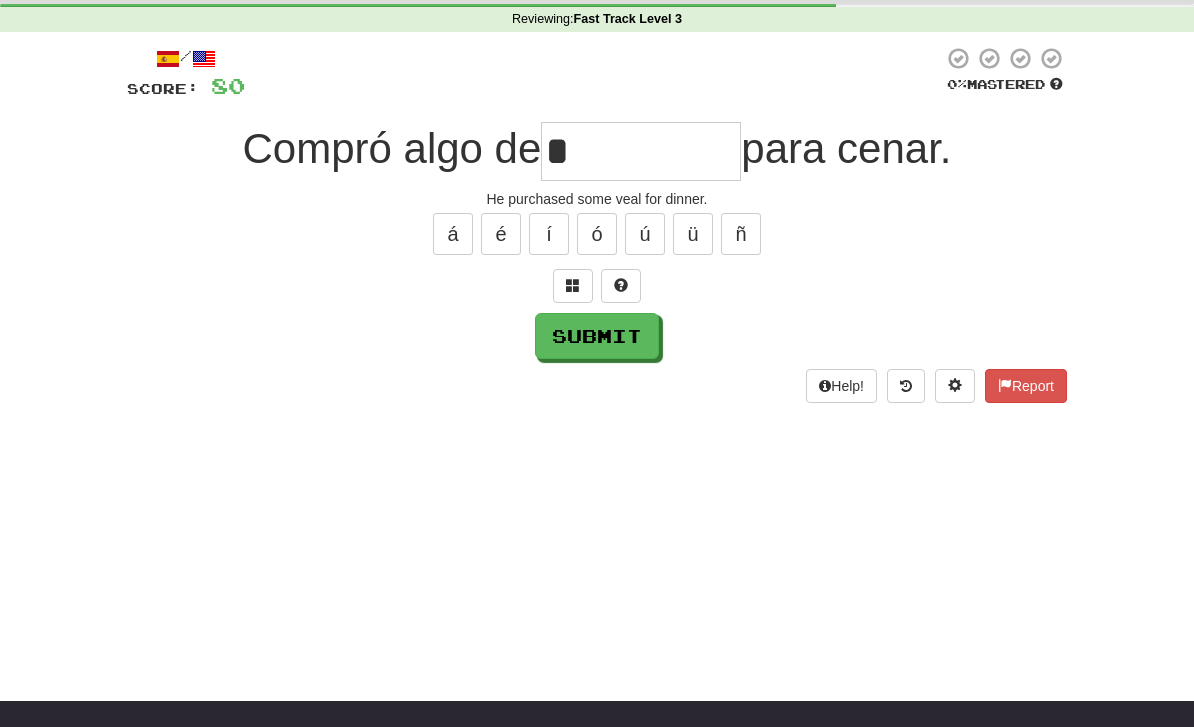 click on "Submit" at bounding box center (597, 336) 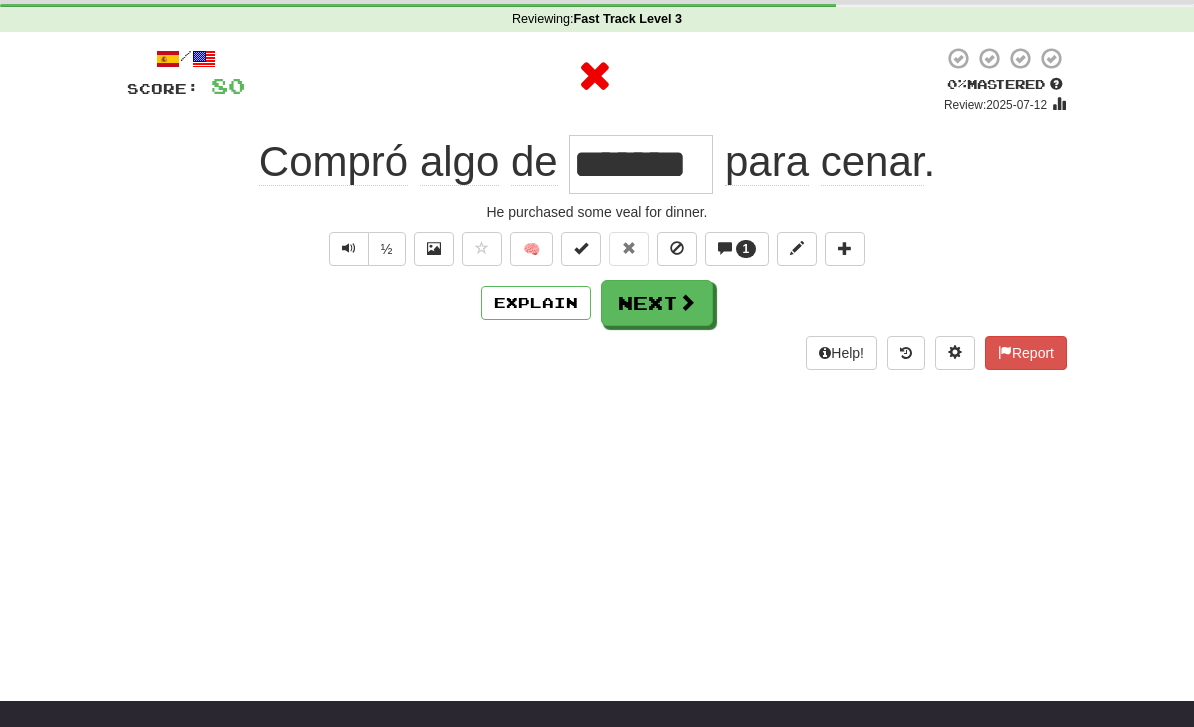scroll, scrollTop: 0, scrollLeft: 0, axis: both 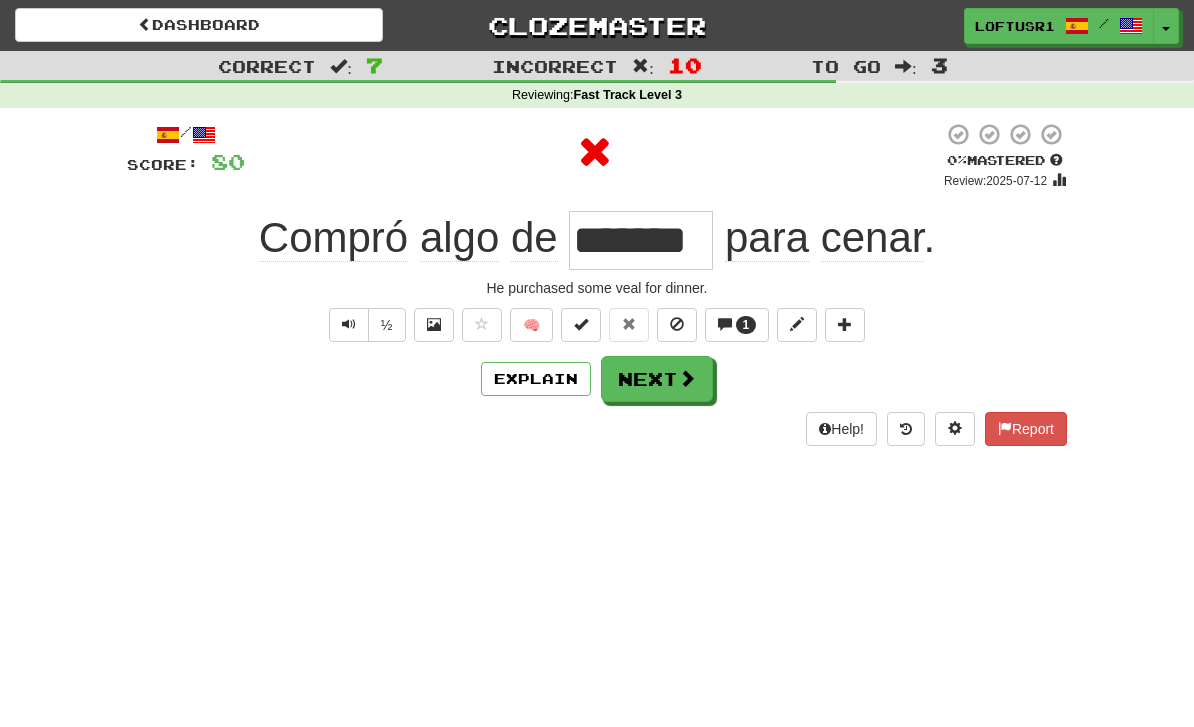 click on "Next" at bounding box center (657, 379) 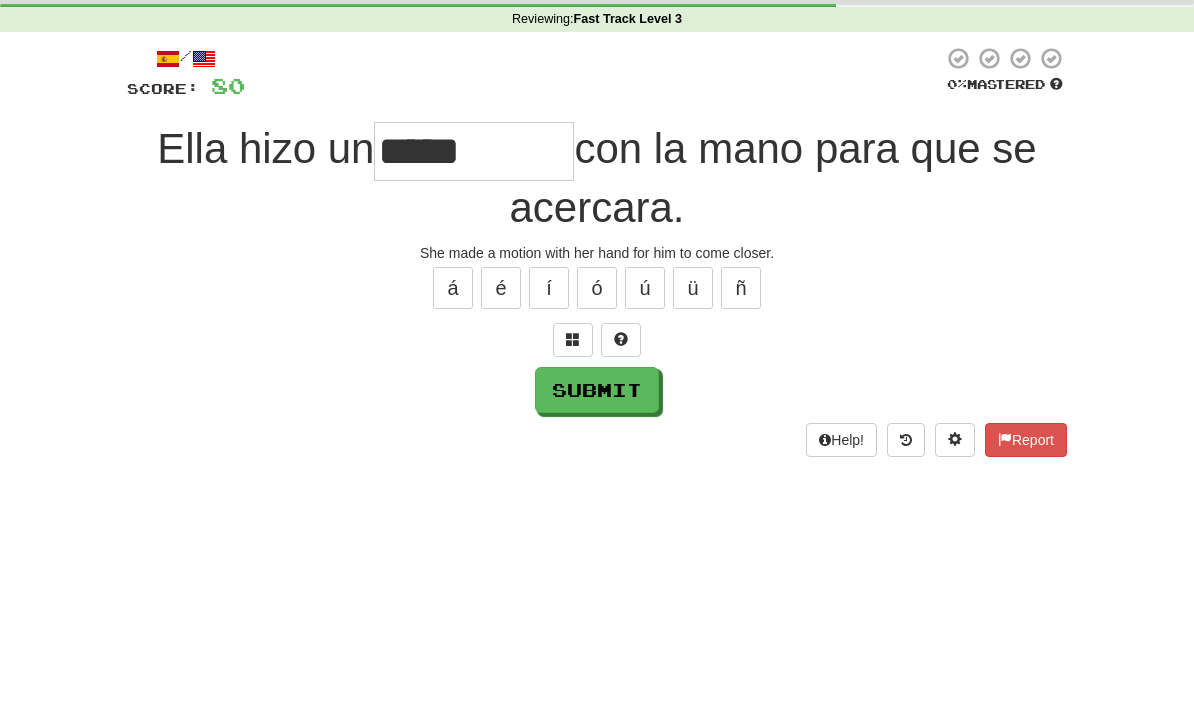 scroll, scrollTop: 76, scrollLeft: 0, axis: vertical 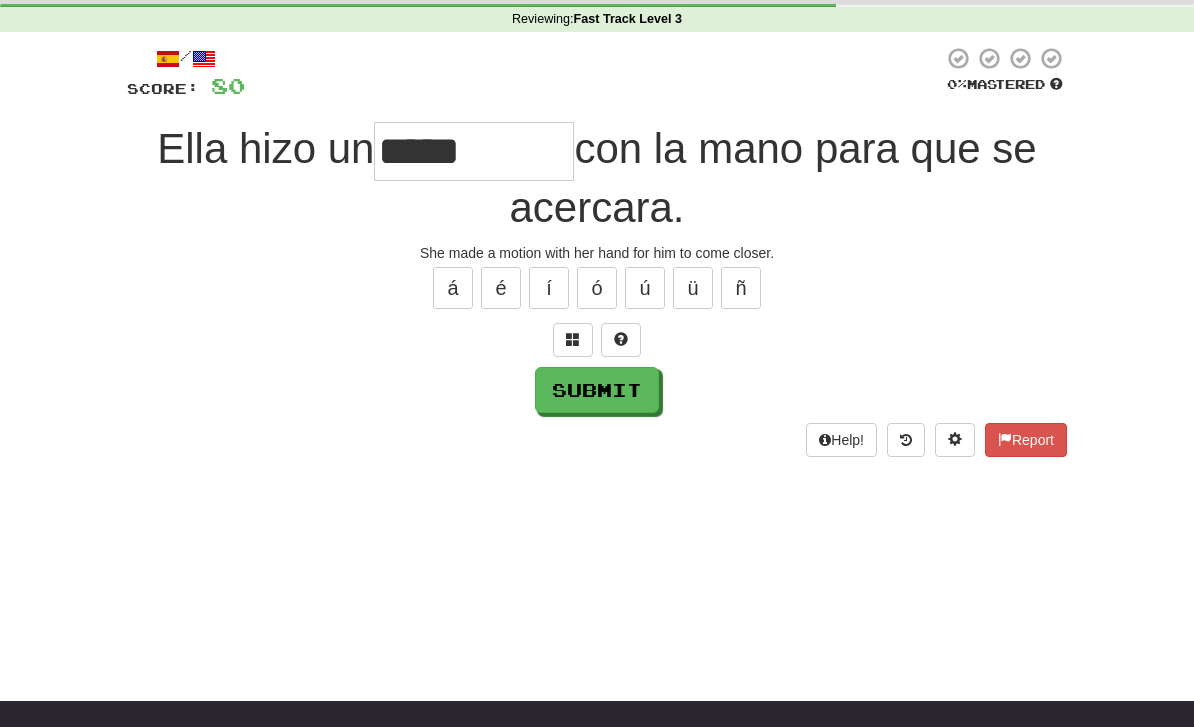 type on "*****" 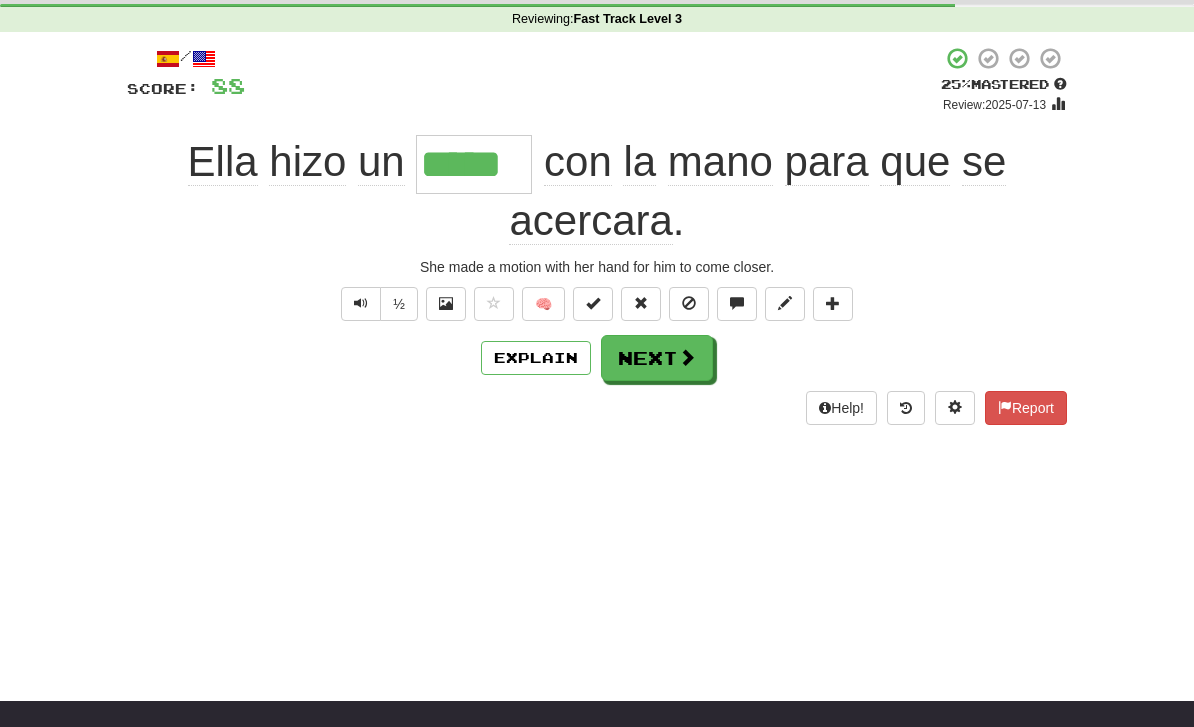 click at bounding box center (361, 304) 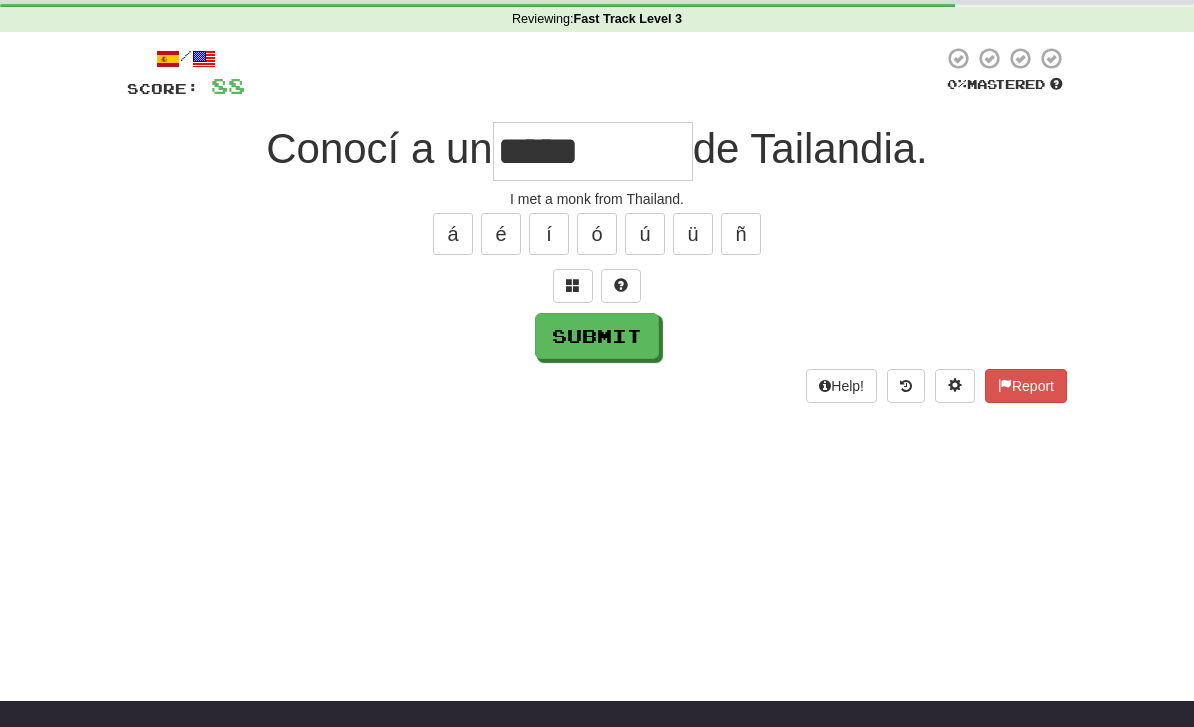 click on "Submit" at bounding box center (597, 336) 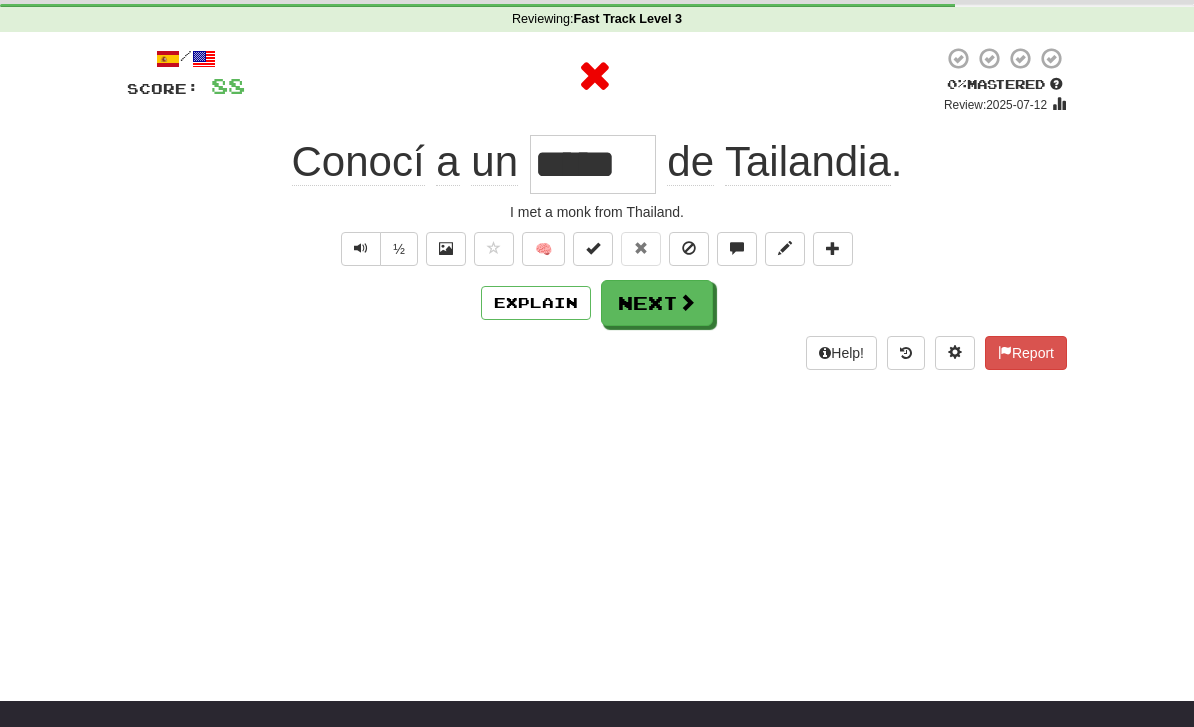 scroll, scrollTop: 0, scrollLeft: 0, axis: both 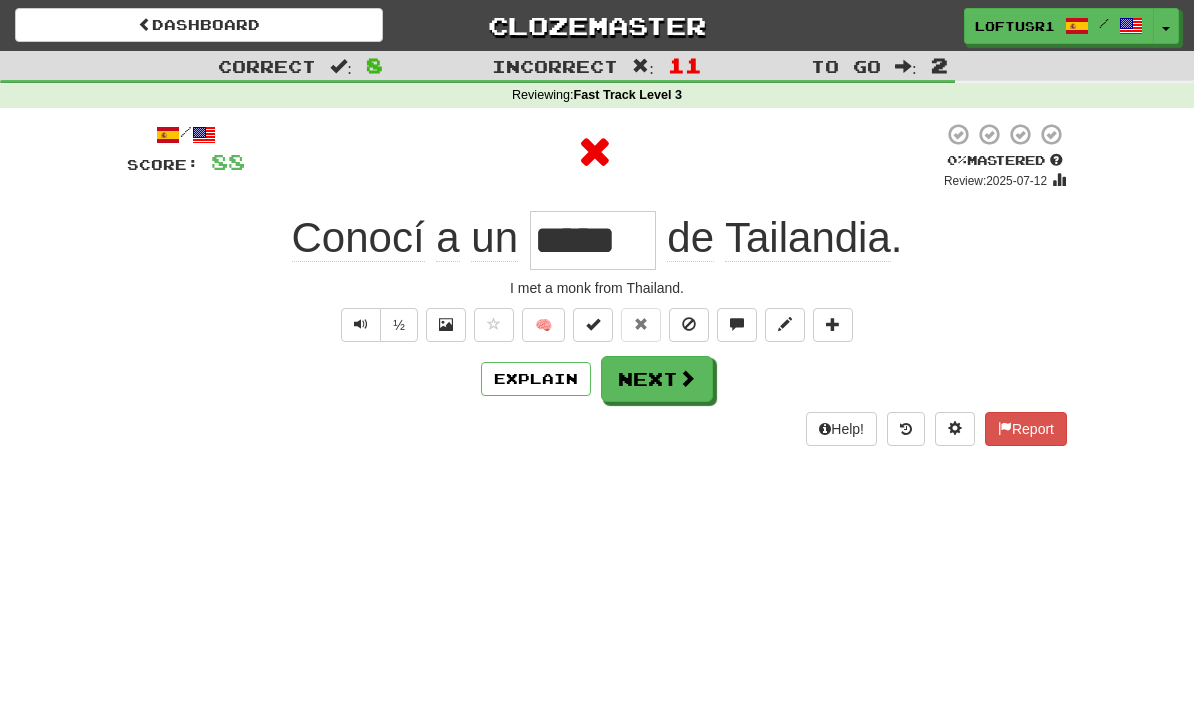 click on "Next" at bounding box center [657, 379] 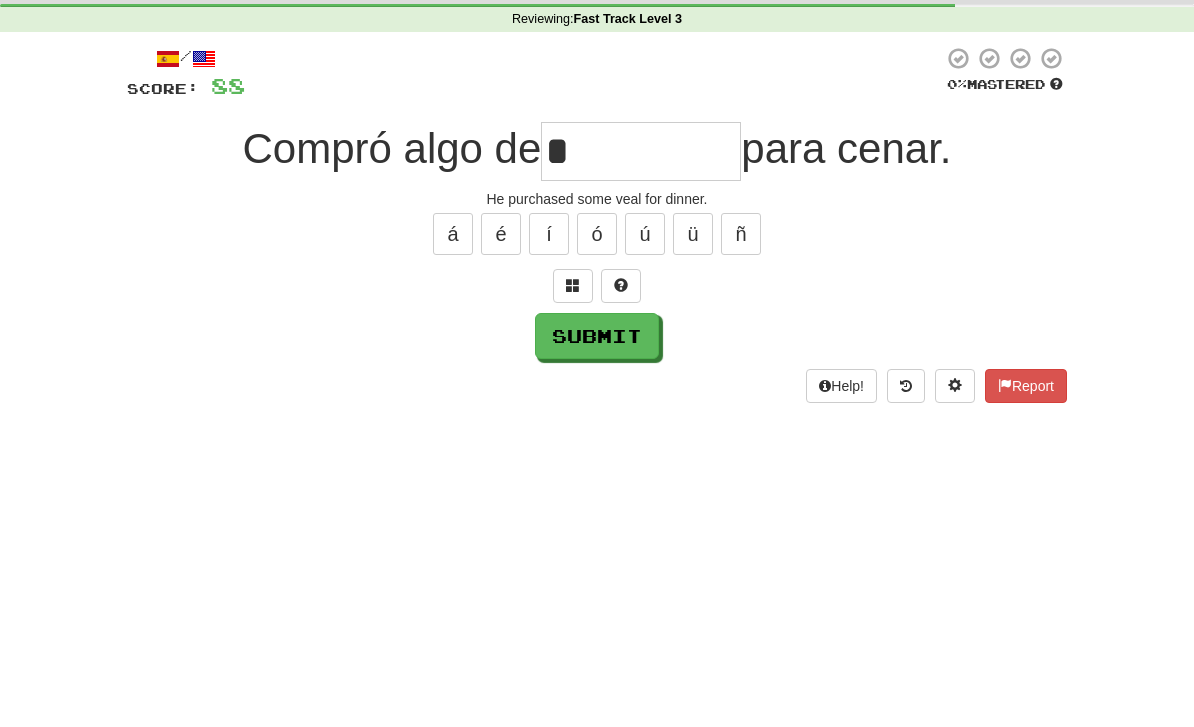 scroll, scrollTop: 76, scrollLeft: 0, axis: vertical 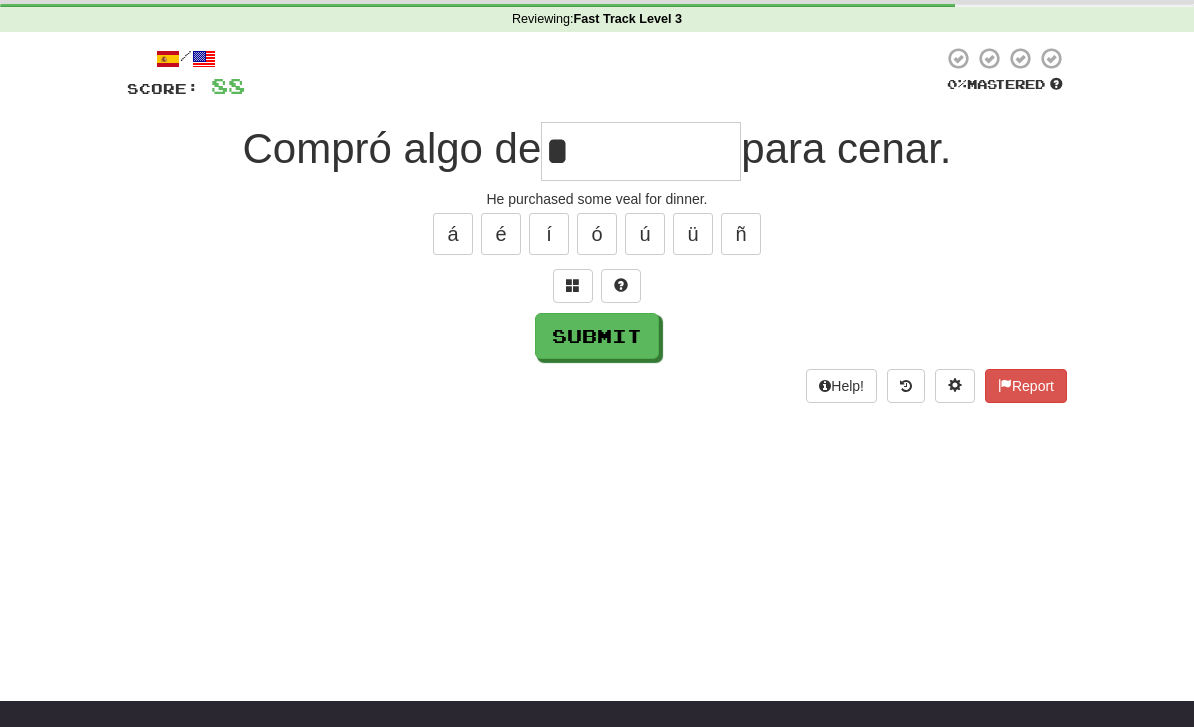 click on "Submit" at bounding box center (597, 336) 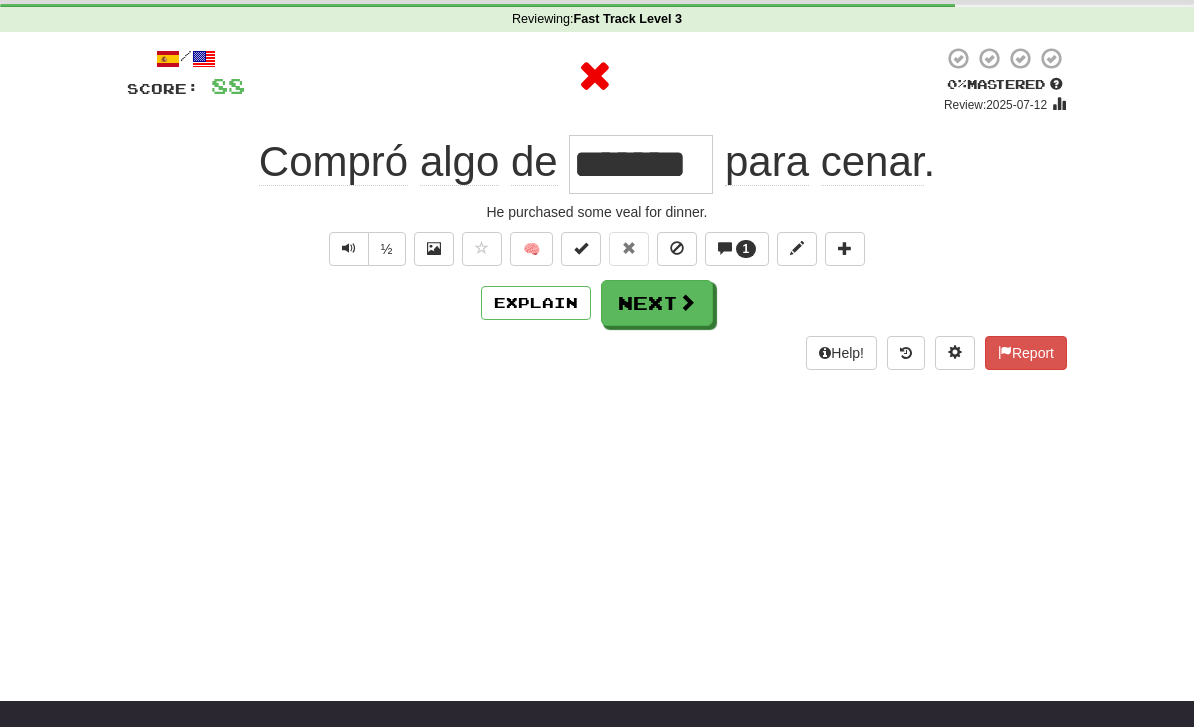 scroll, scrollTop: 0, scrollLeft: 0, axis: both 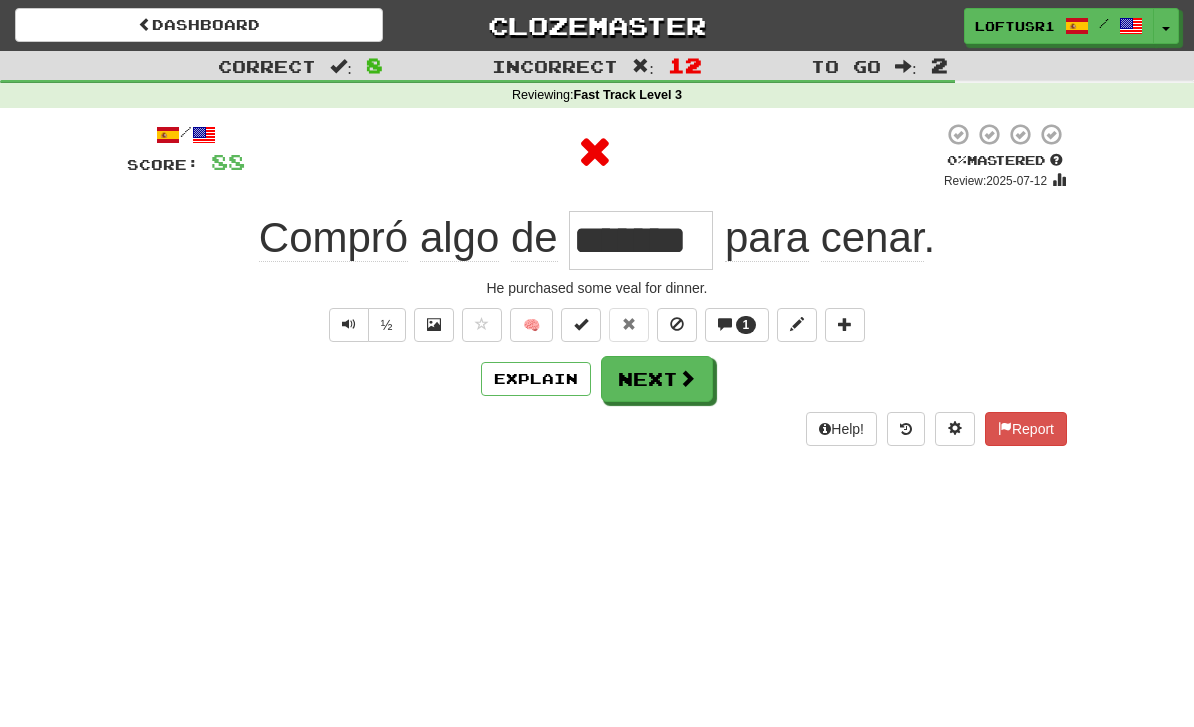 click at bounding box center [687, 378] 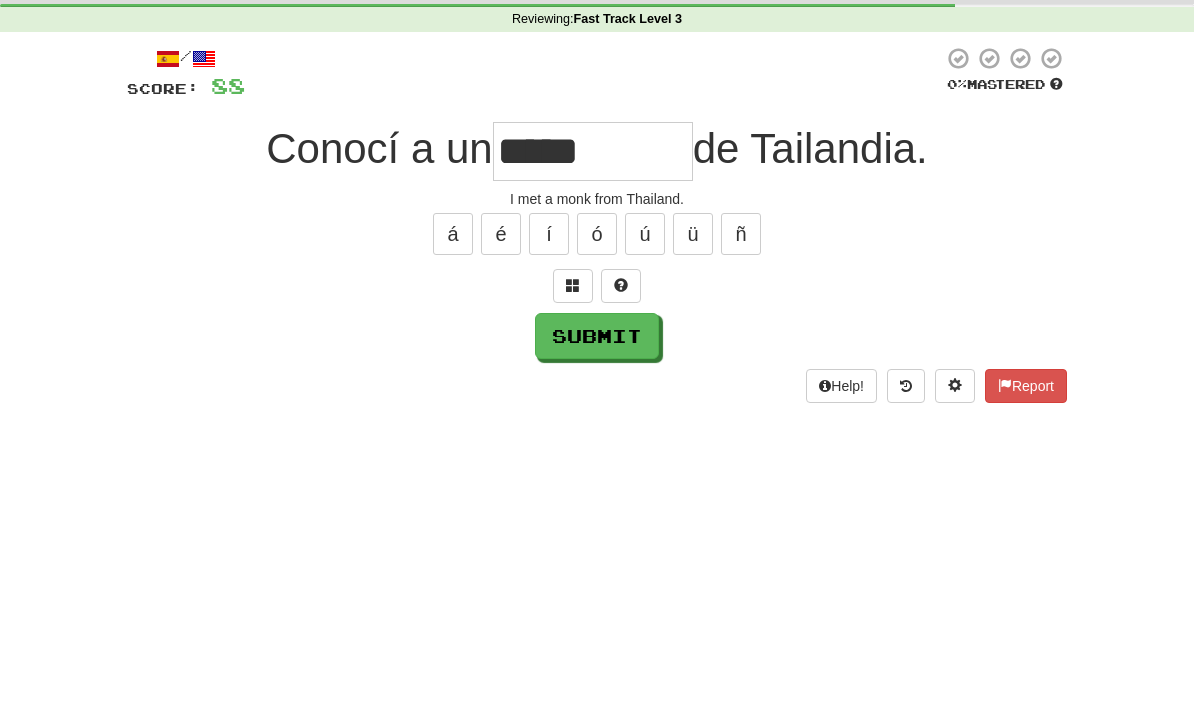 scroll, scrollTop: 76, scrollLeft: 0, axis: vertical 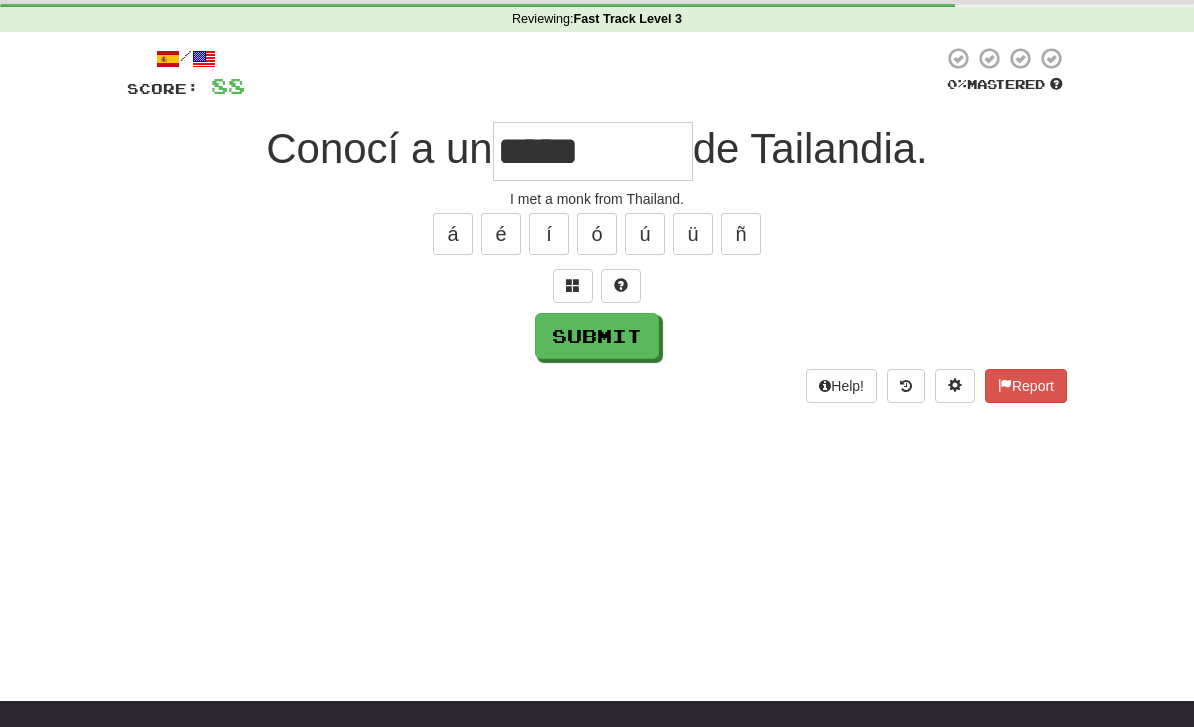 type on "*****" 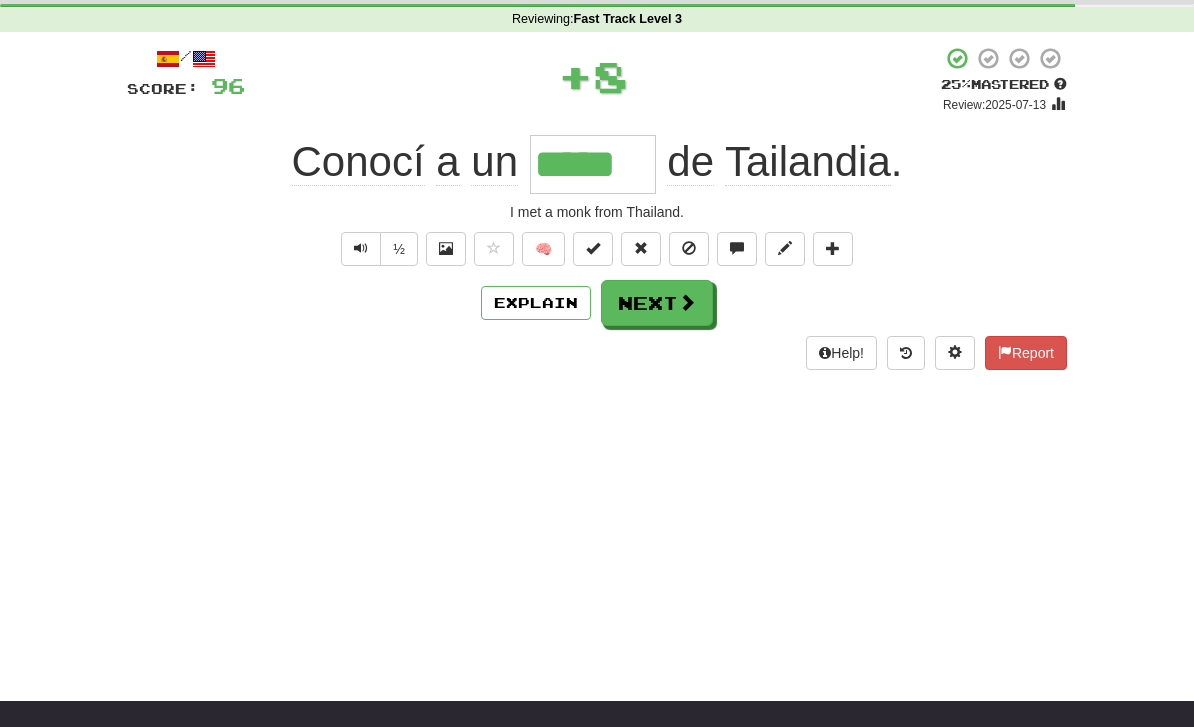 scroll, scrollTop: 0, scrollLeft: 0, axis: both 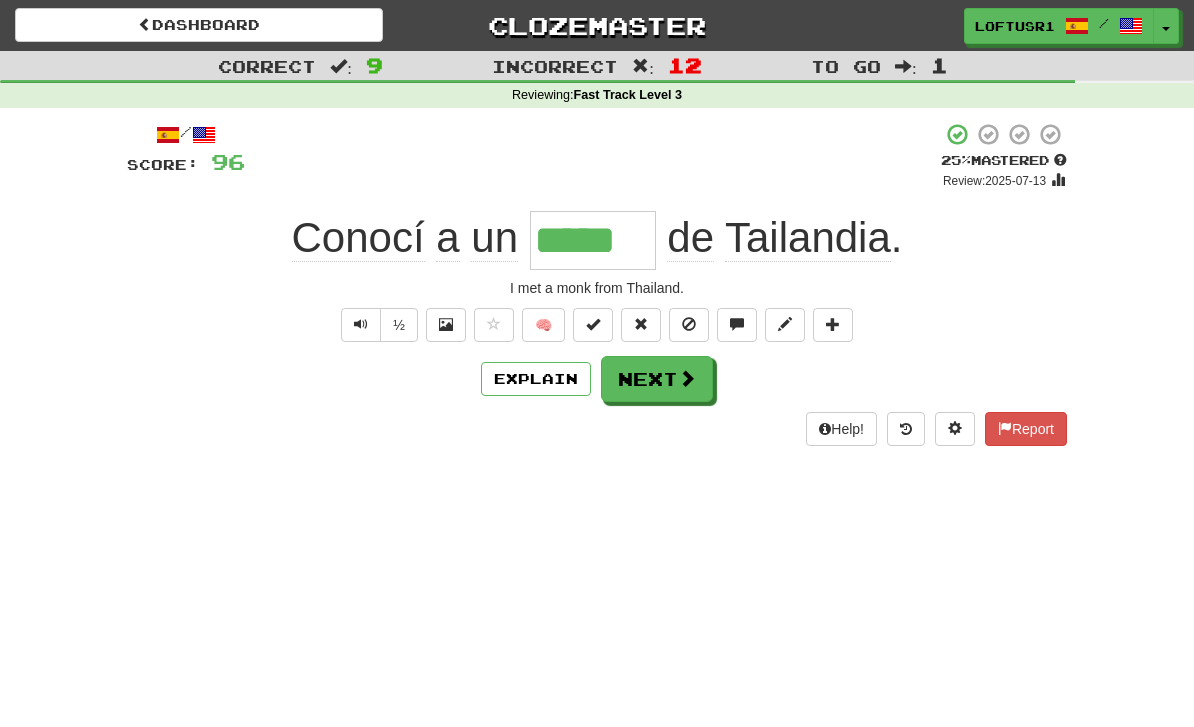 click on "Next" at bounding box center [657, 379] 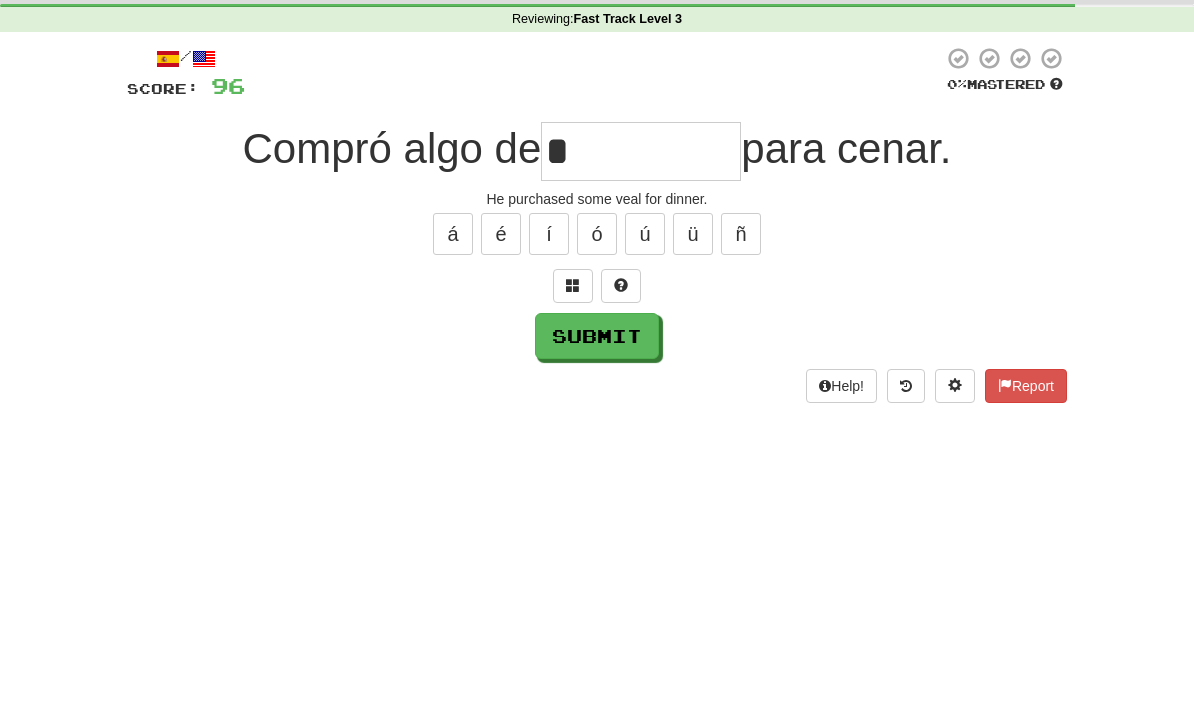 scroll, scrollTop: 76, scrollLeft: 0, axis: vertical 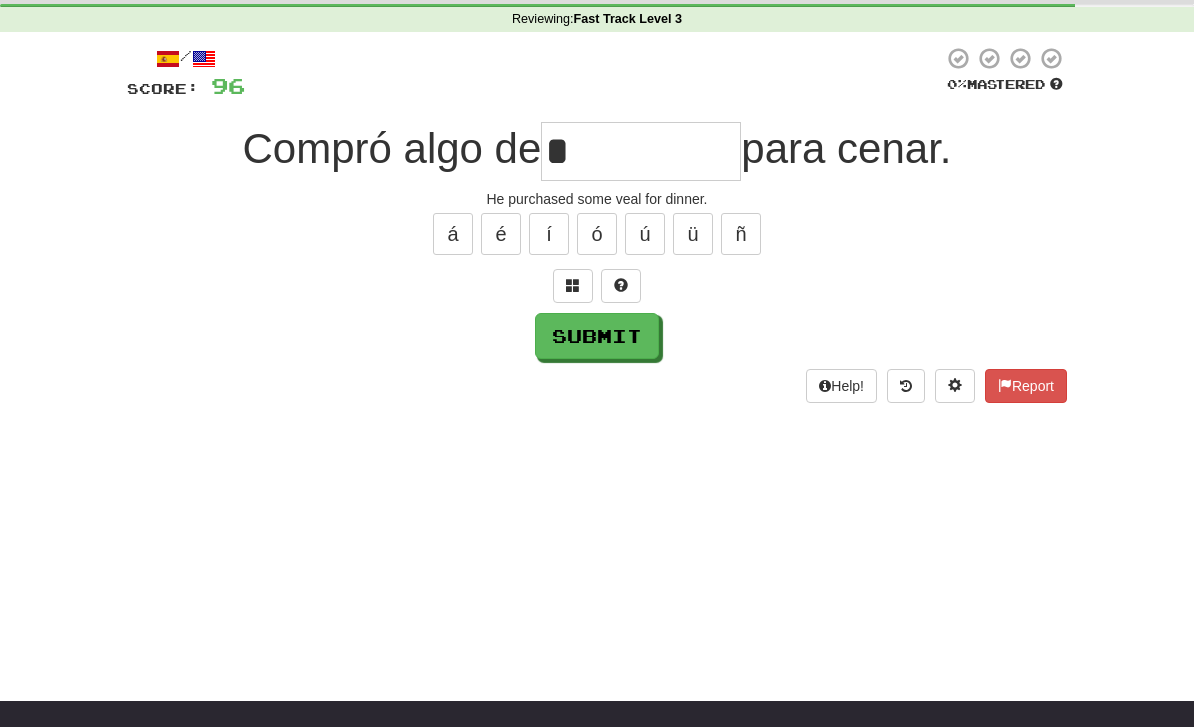 click on "Submit" at bounding box center (597, 336) 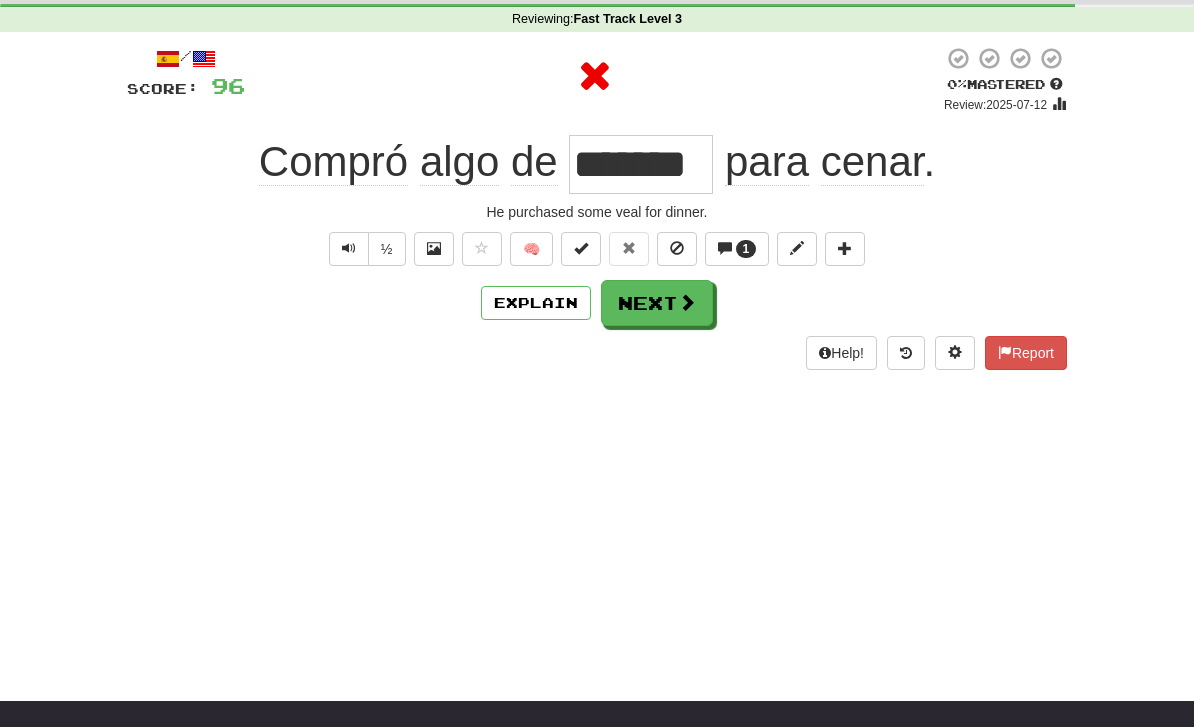 scroll, scrollTop: 0, scrollLeft: 0, axis: both 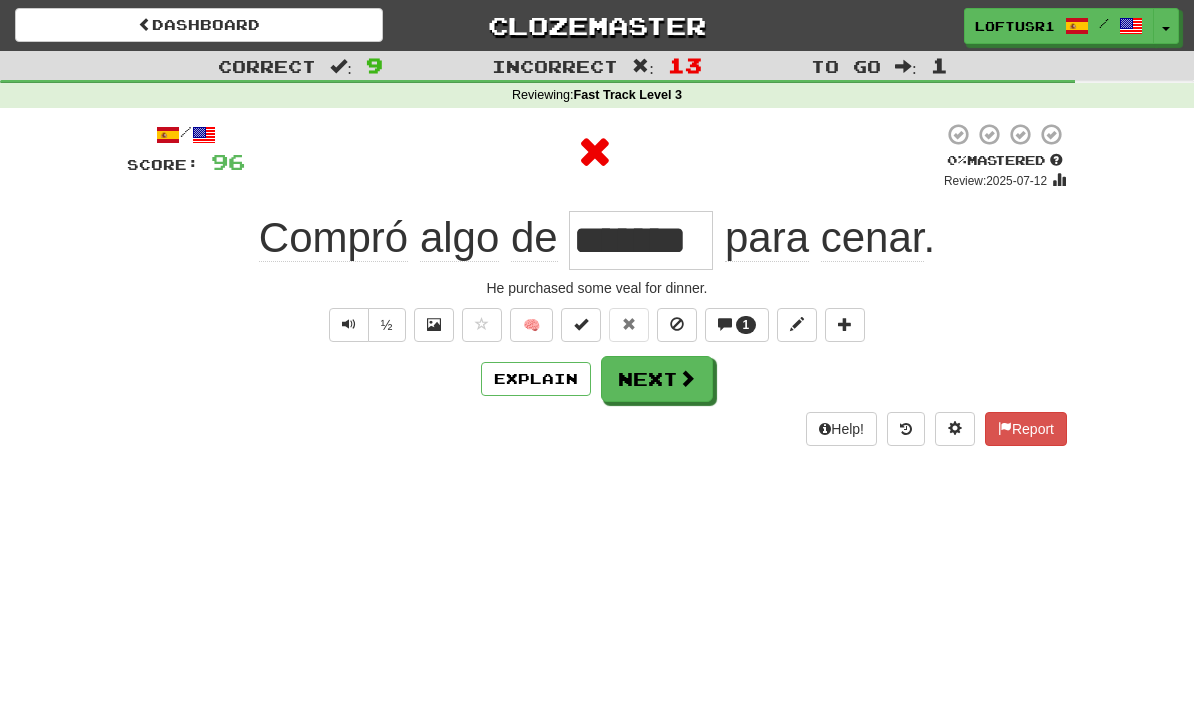 click on "Next" at bounding box center (657, 379) 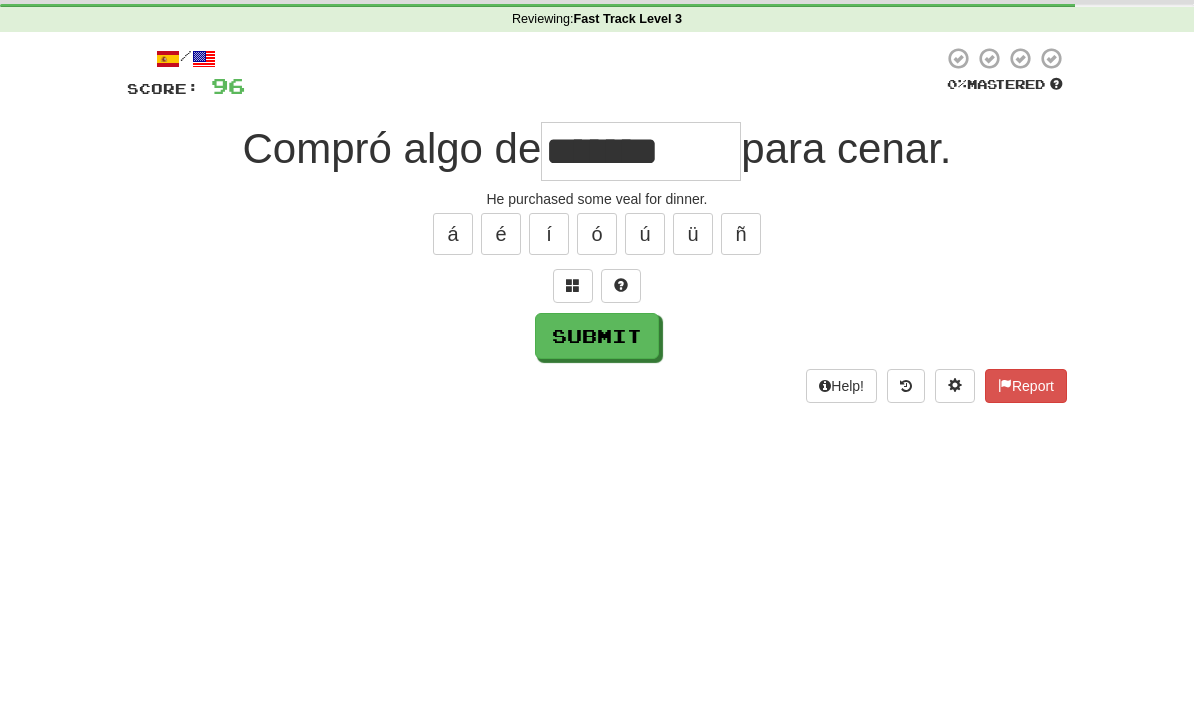 scroll, scrollTop: 76, scrollLeft: 0, axis: vertical 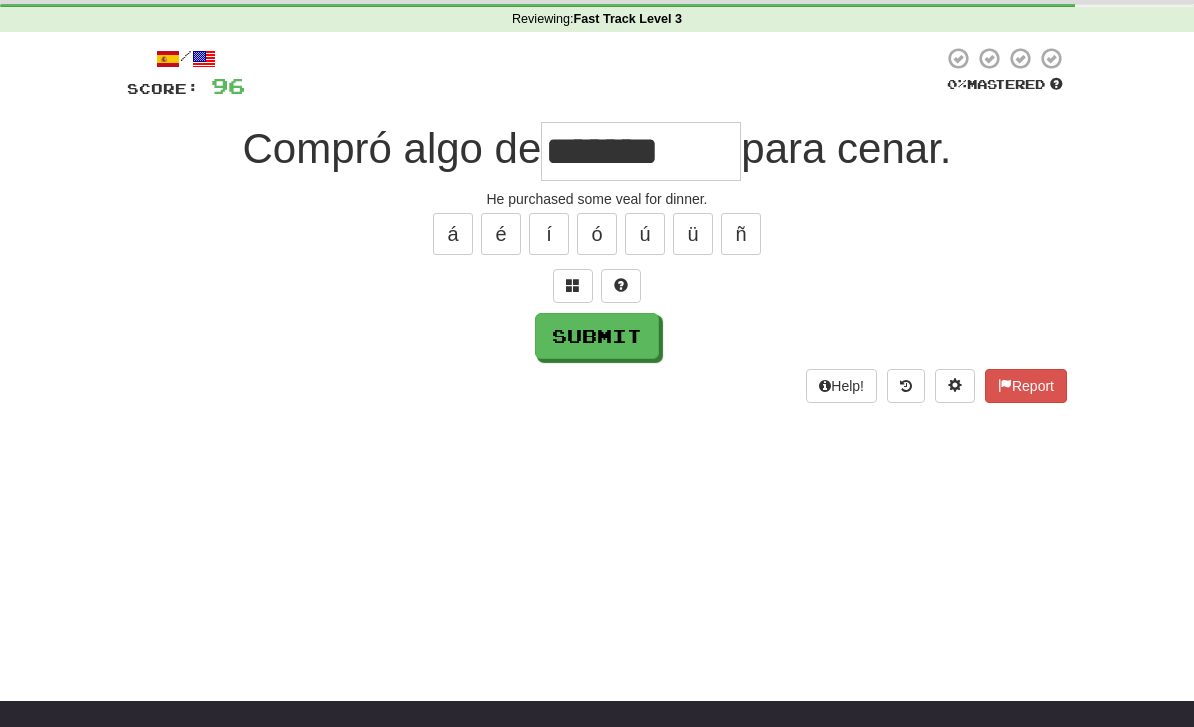 type on "*******" 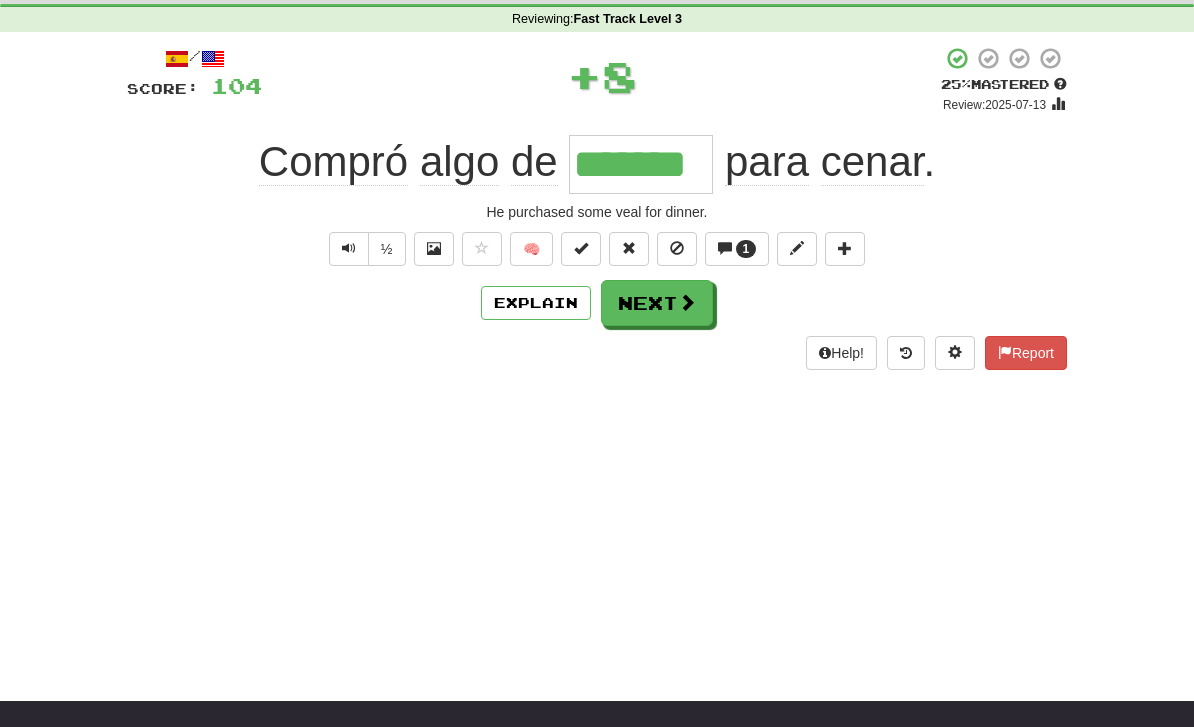 scroll, scrollTop: 0, scrollLeft: 0, axis: both 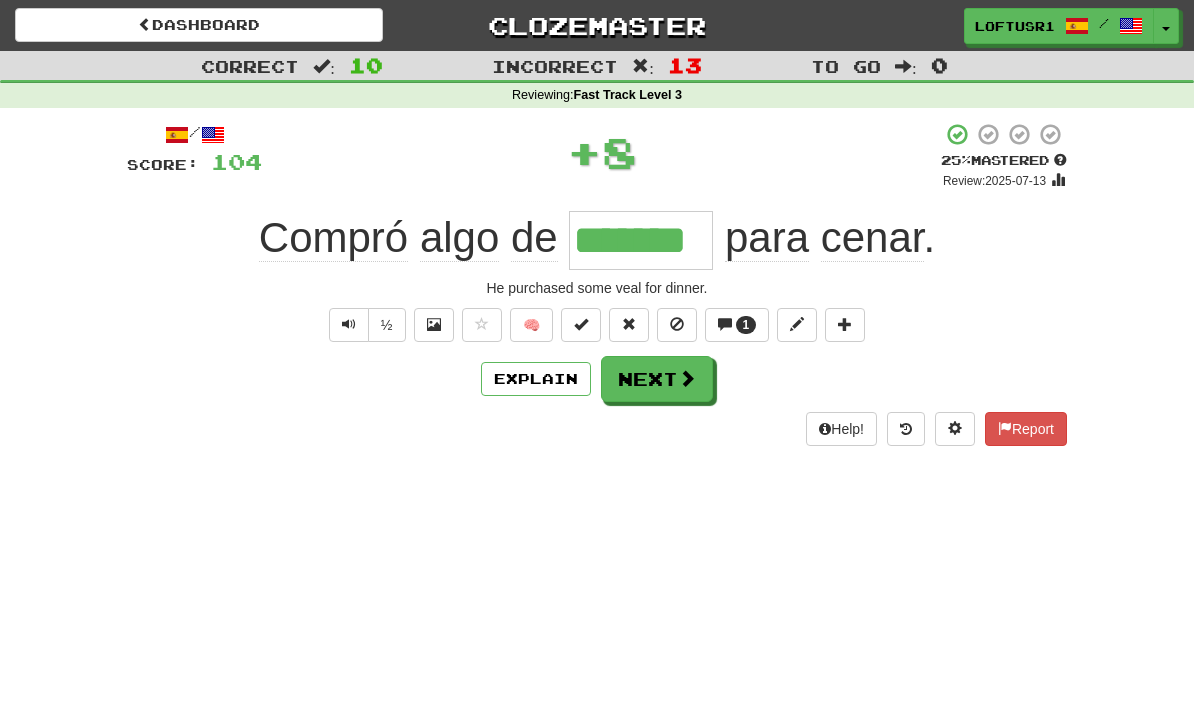 click at bounding box center (687, 378) 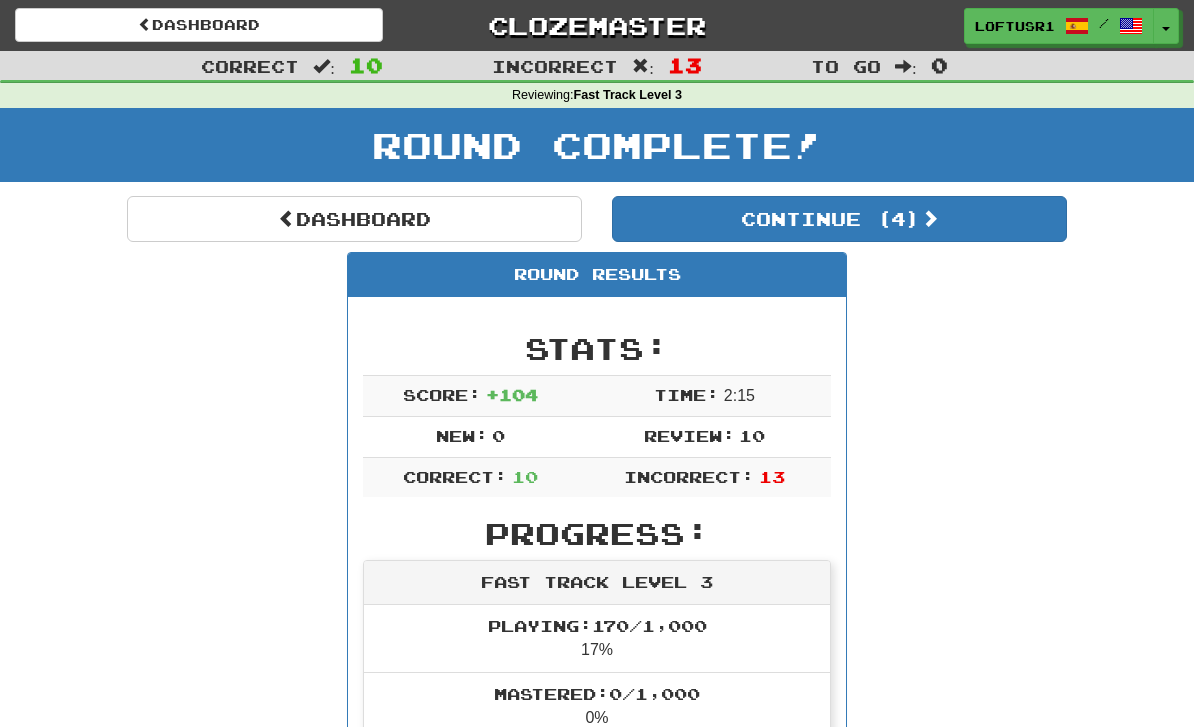 click on "Dashboard" at bounding box center [354, 219] 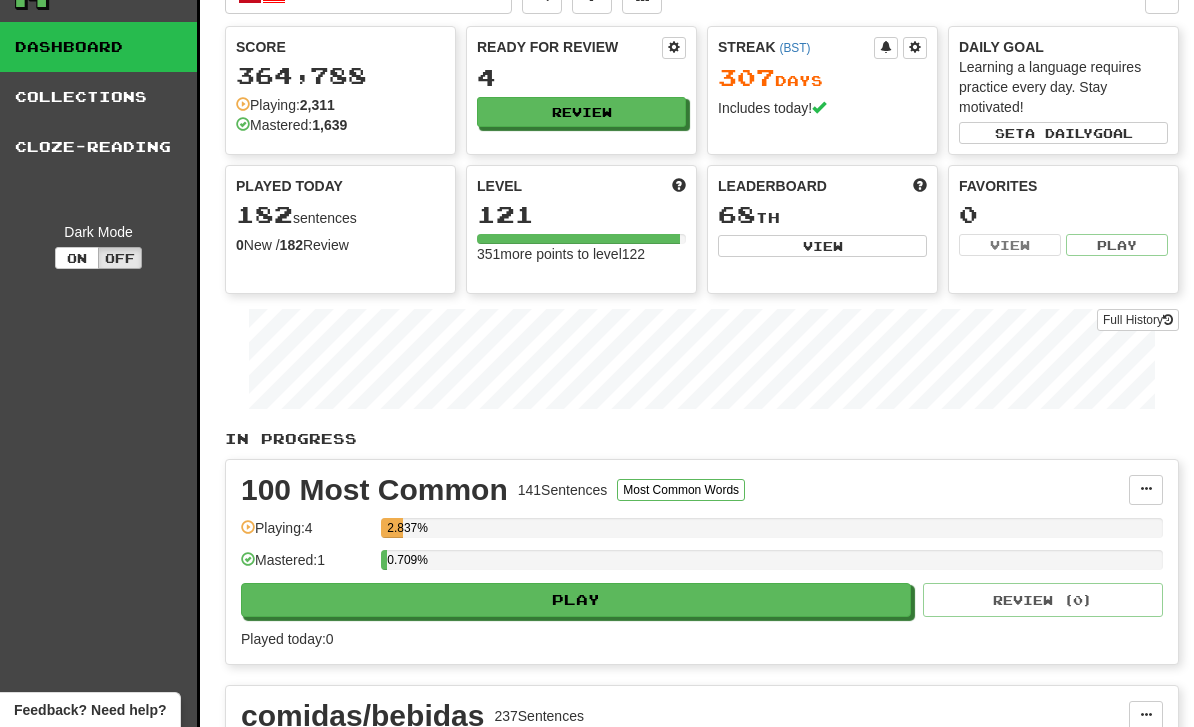 scroll, scrollTop: 0, scrollLeft: 0, axis: both 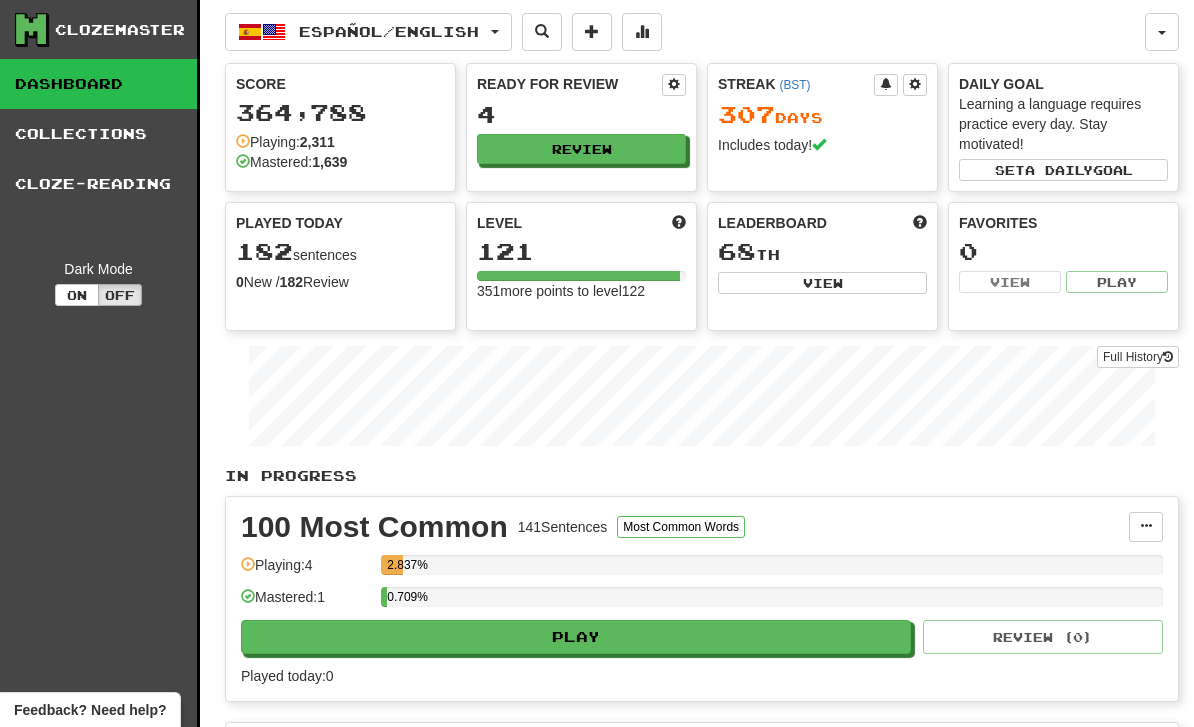 click on "Full History" at bounding box center (1138, 357) 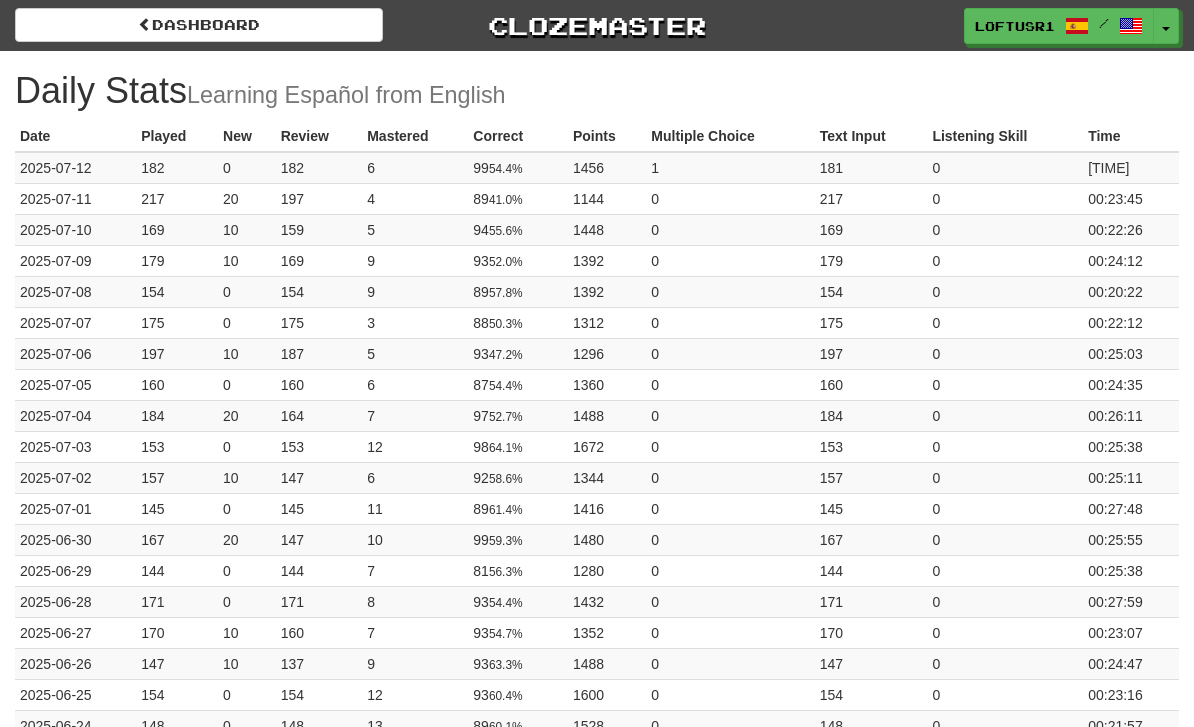 scroll, scrollTop: 0, scrollLeft: 0, axis: both 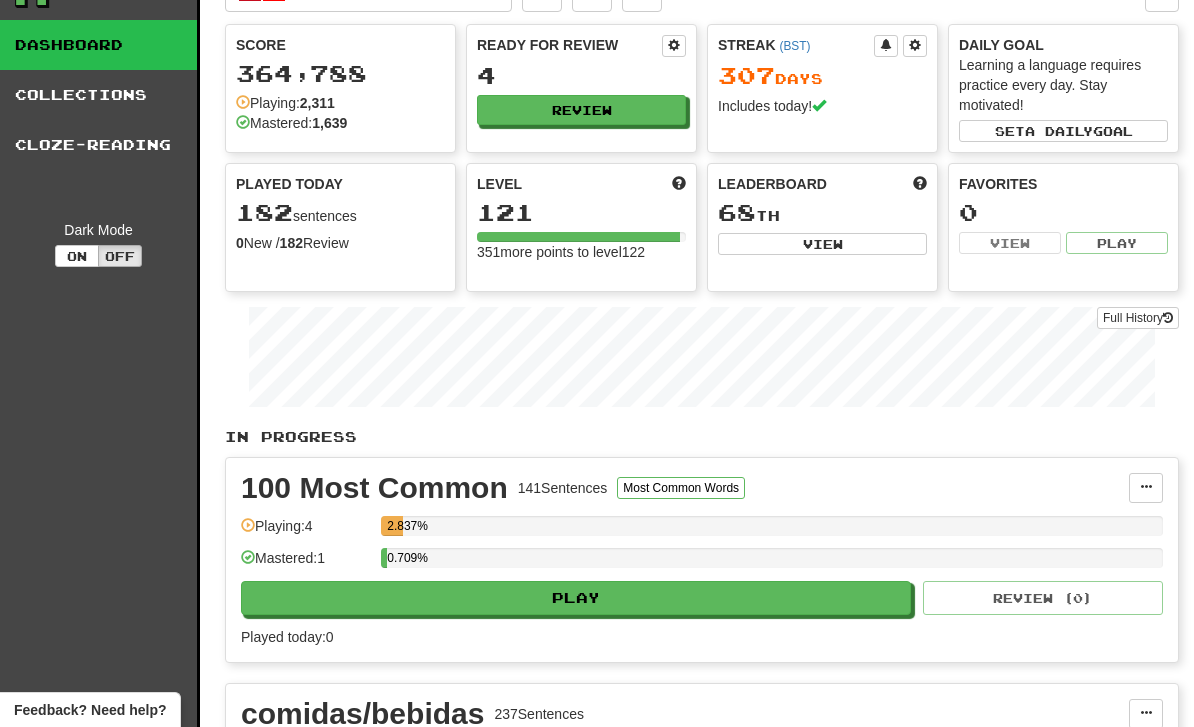 click on "0.709%" at bounding box center (772, 558) 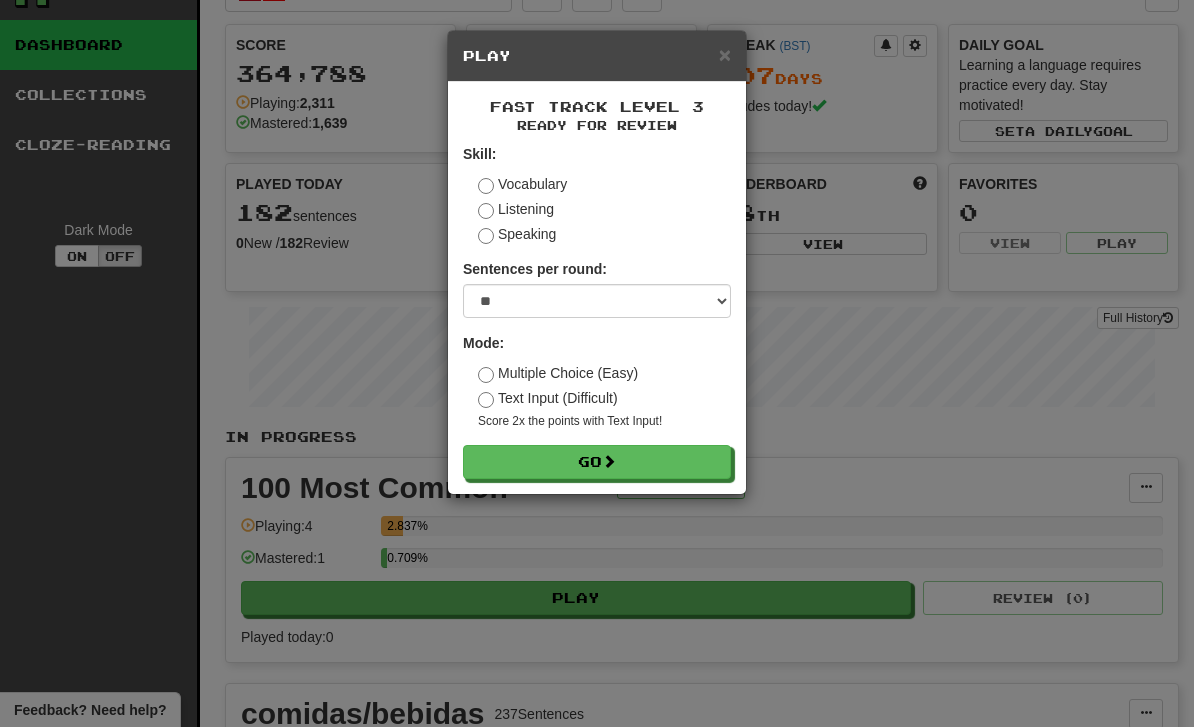 click on "Go" at bounding box center [597, 462] 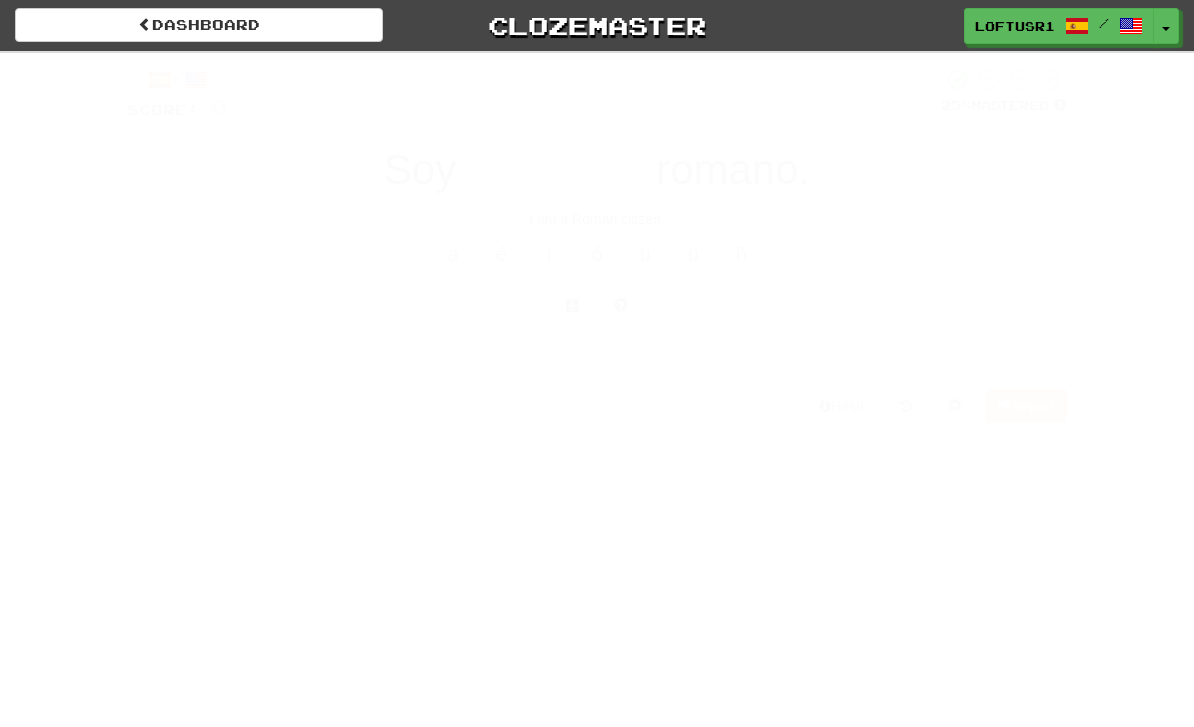 scroll, scrollTop: 0, scrollLeft: 0, axis: both 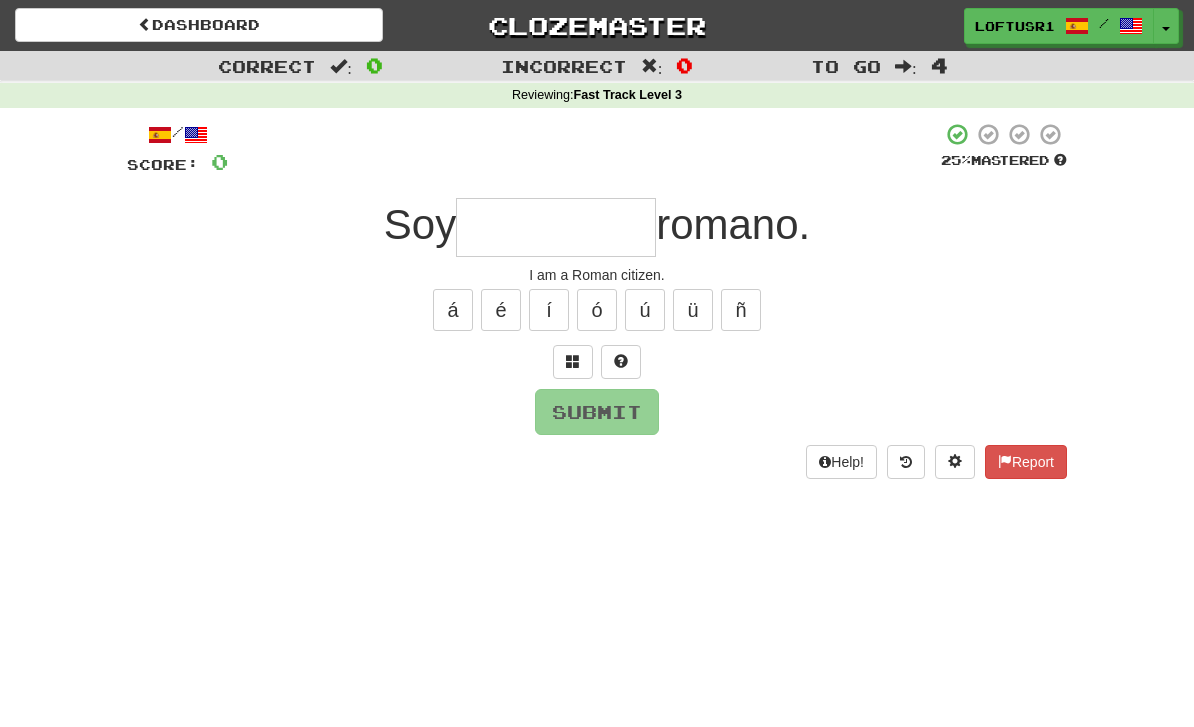 click at bounding box center (556, 227) 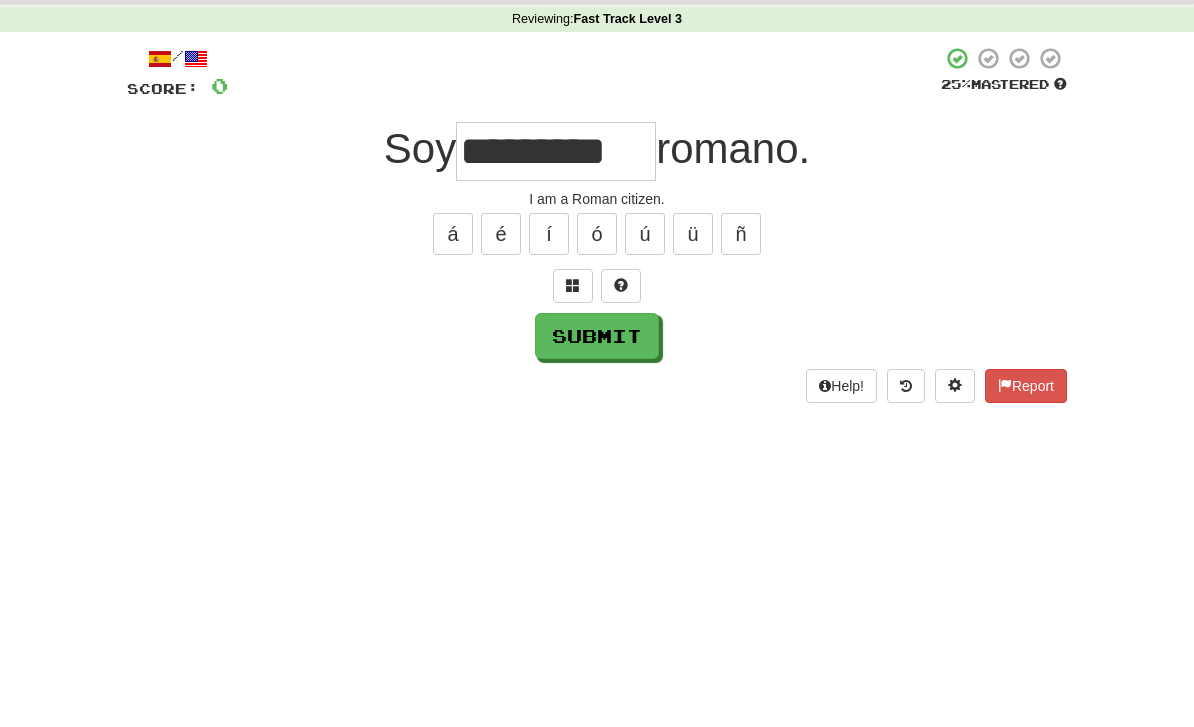 scroll, scrollTop: 76, scrollLeft: 0, axis: vertical 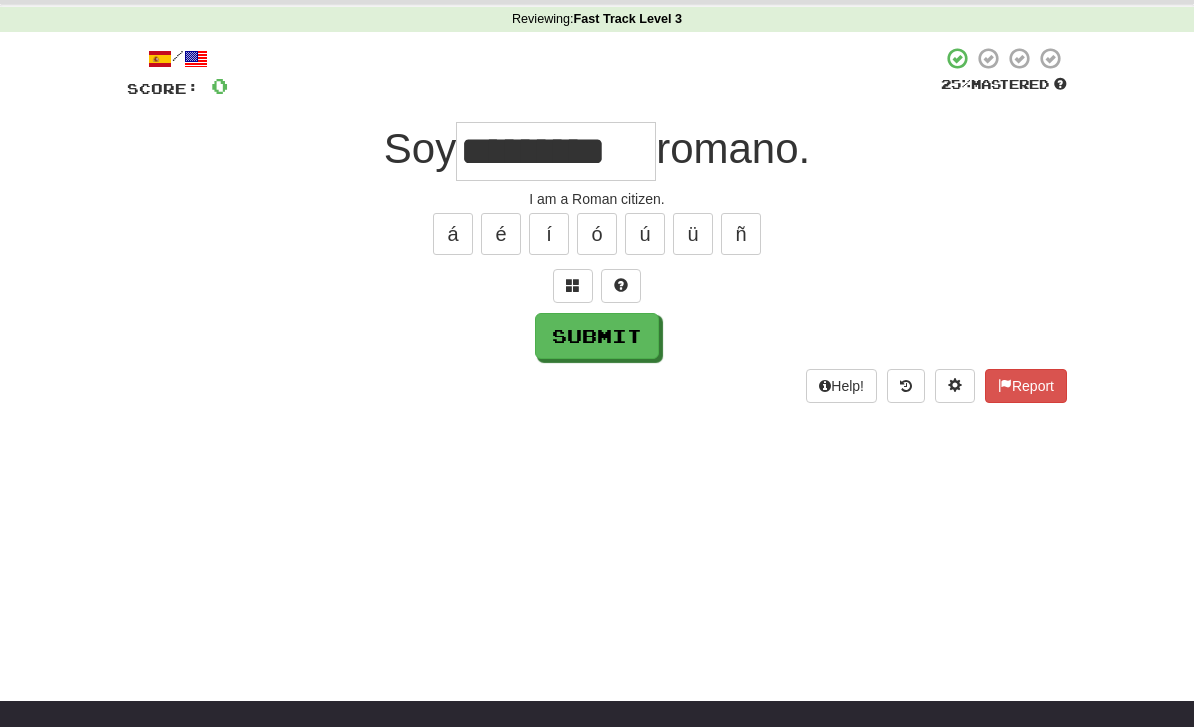 type on "*********" 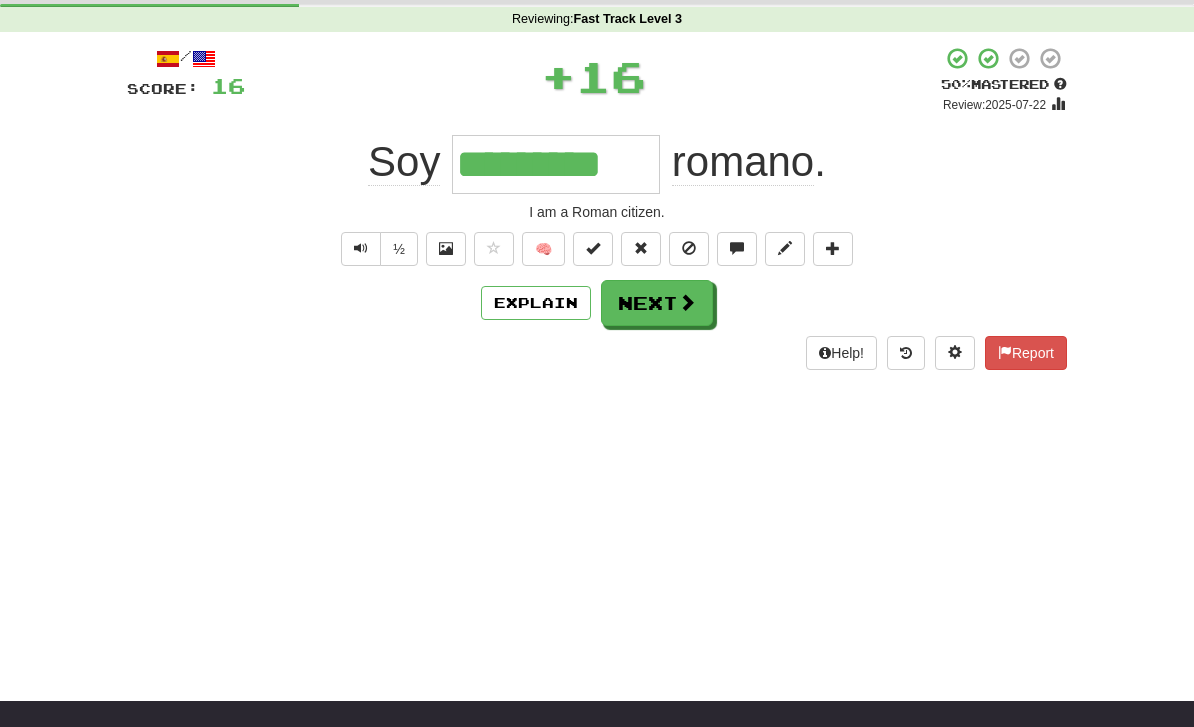 click on "Explain" at bounding box center (536, 303) 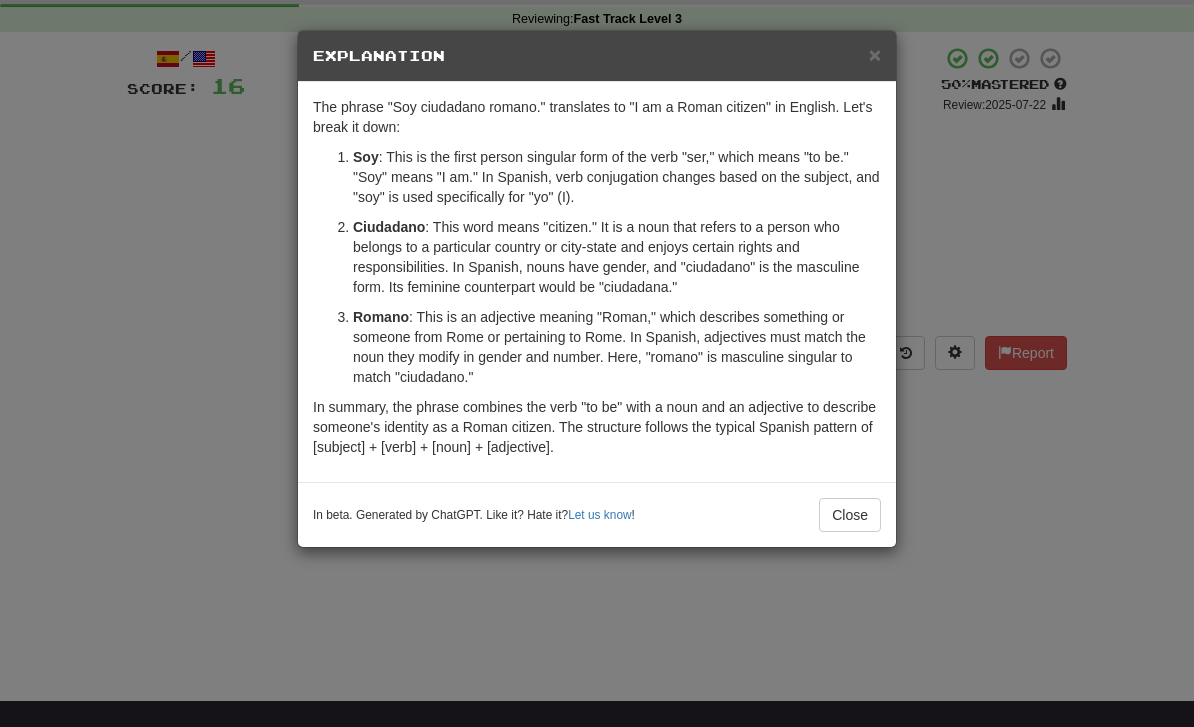 click on "Close" at bounding box center [850, 515] 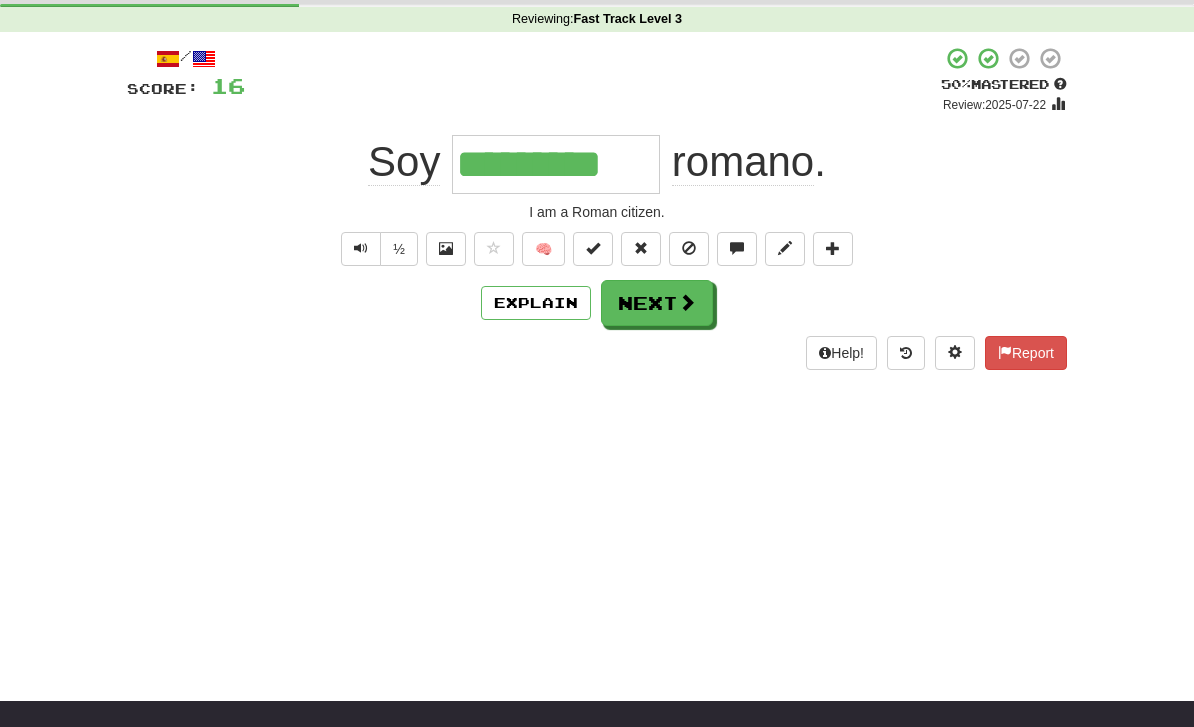 click on "Next" at bounding box center (657, 303) 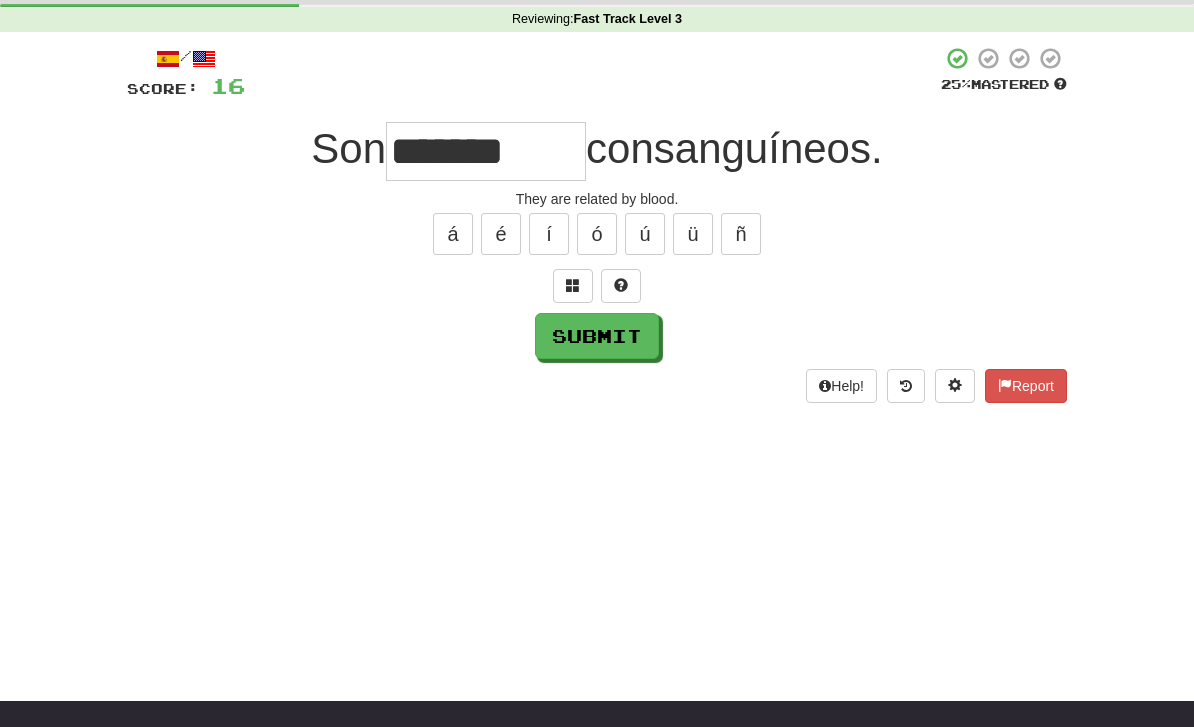 click on "Submit" at bounding box center (597, 336) 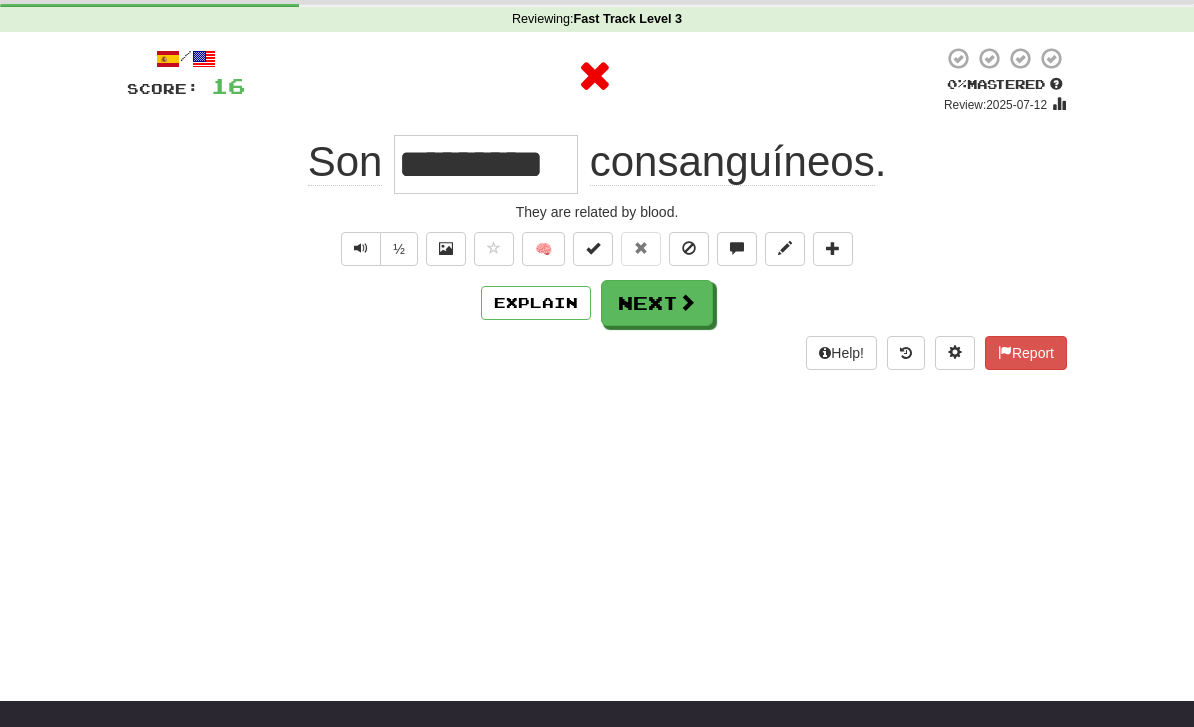 click on "Explain" at bounding box center [536, 303] 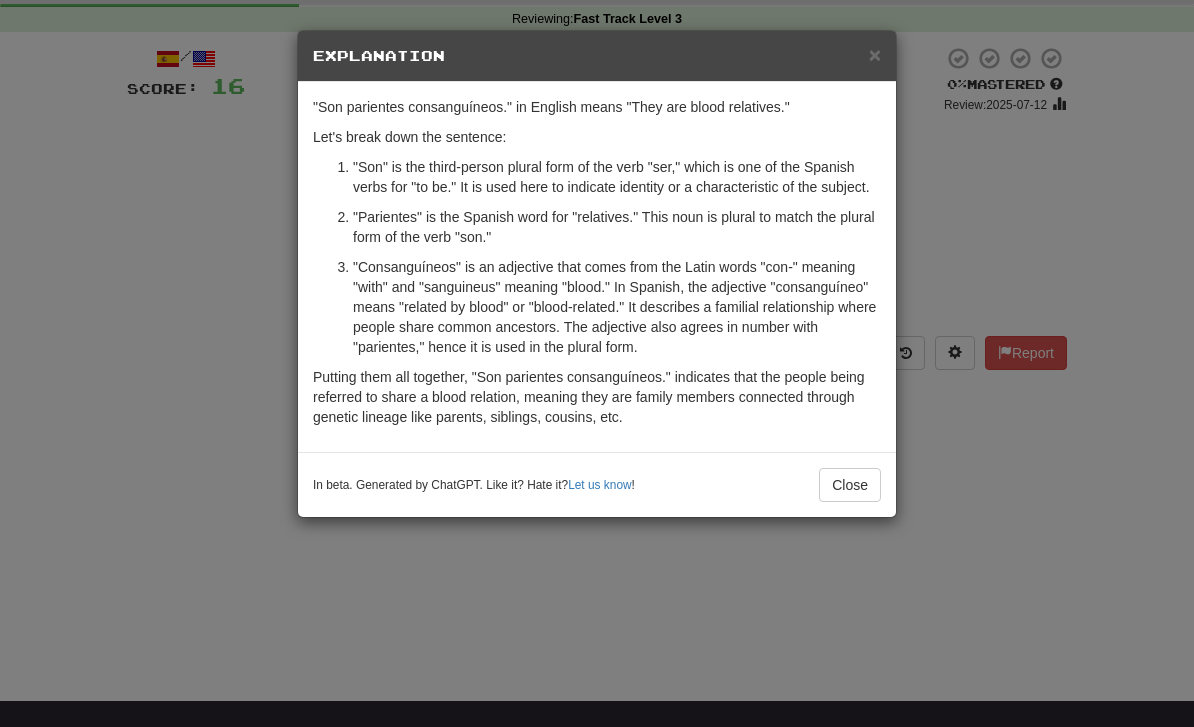 click on "Close" at bounding box center (850, 485) 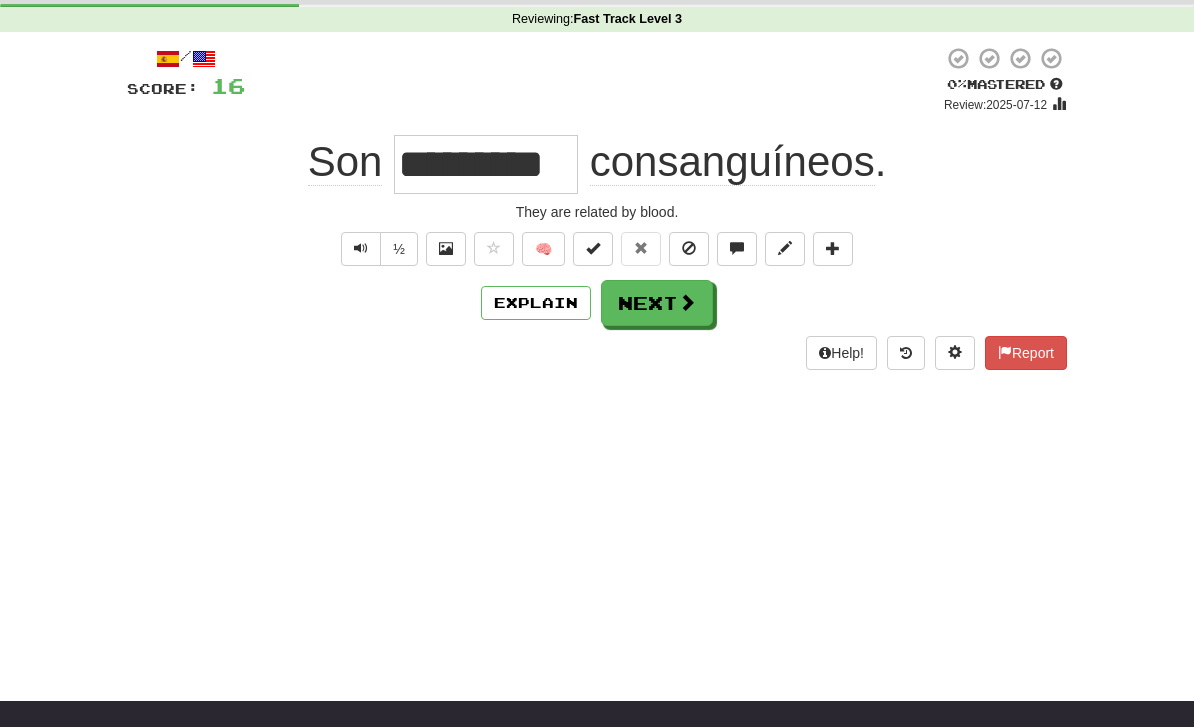 click on "Next" at bounding box center [657, 303] 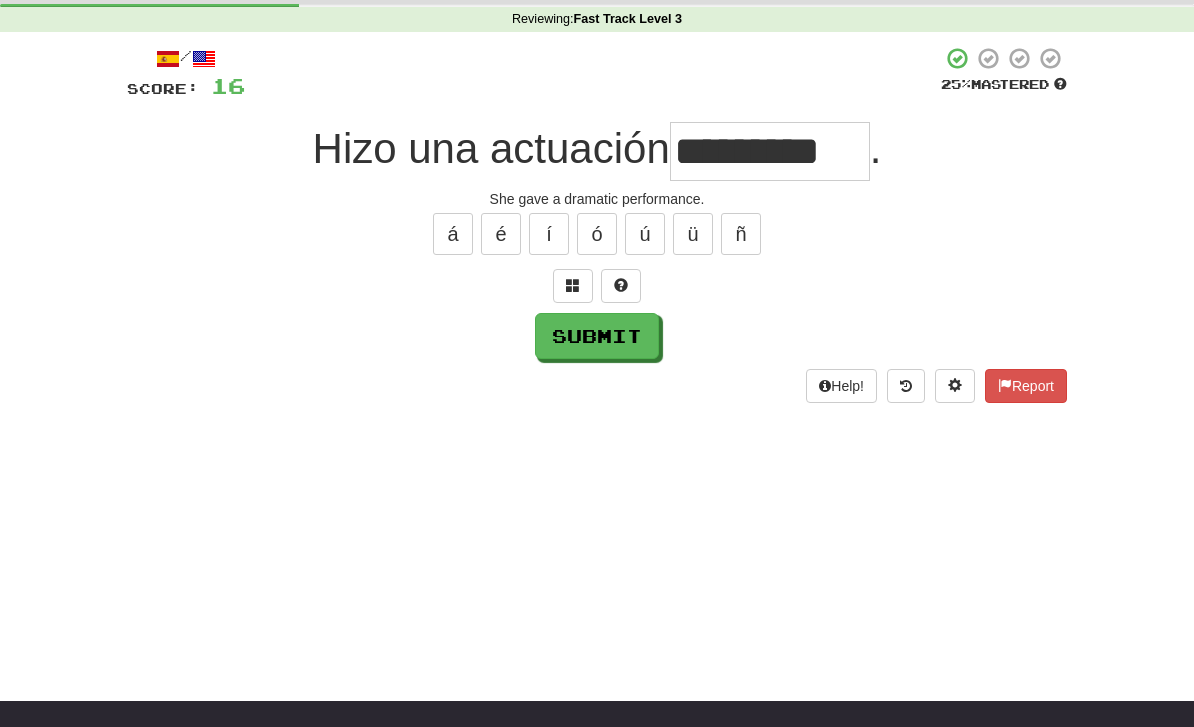 click on "Submit" at bounding box center (597, 336) 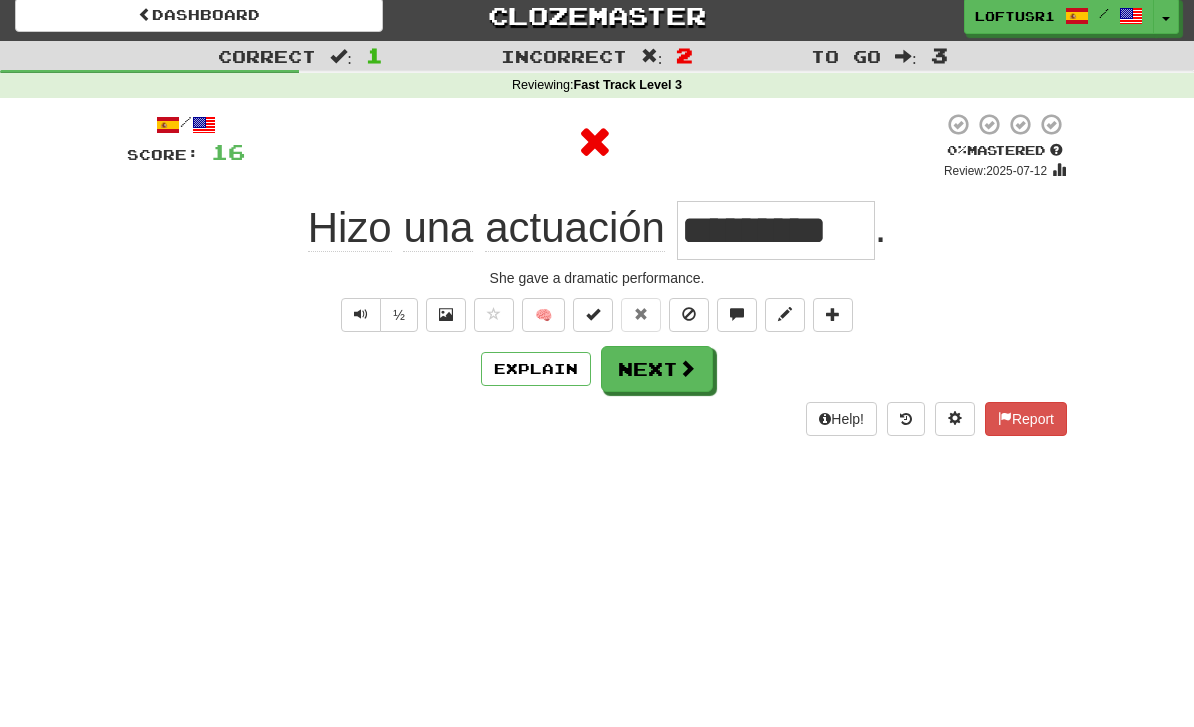 scroll, scrollTop: 0, scrollLeft: 0, axis: both 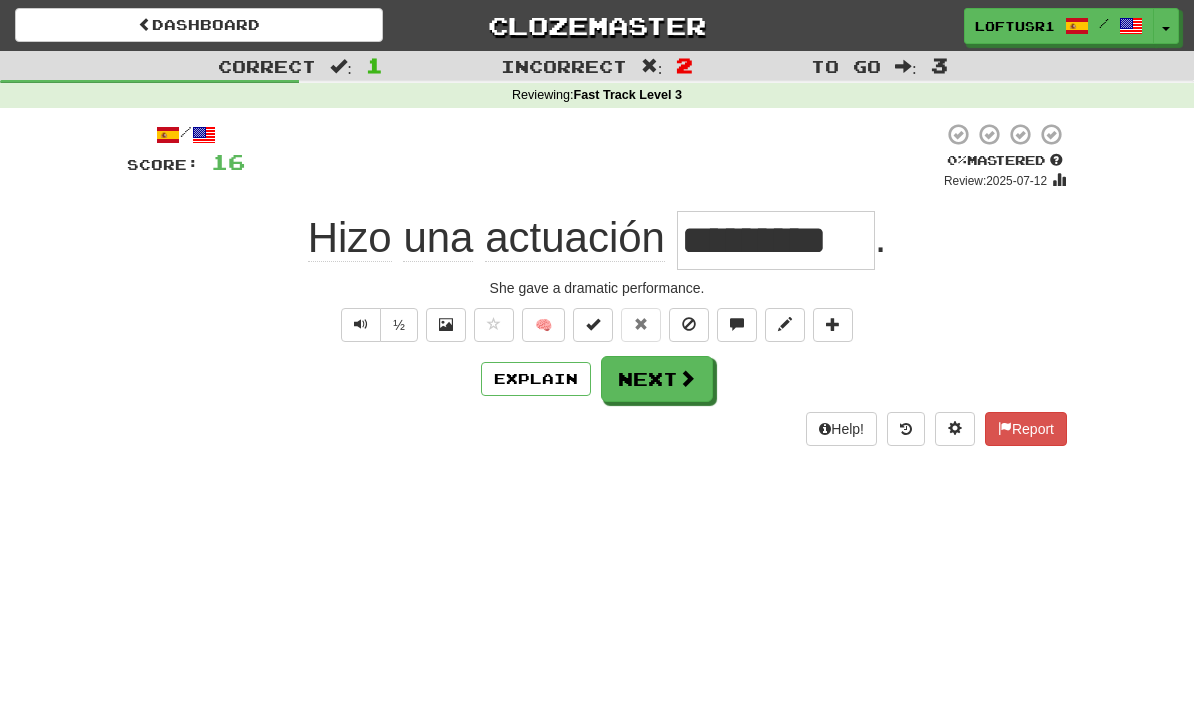 click on "Next" at bounding box center [657, 379] 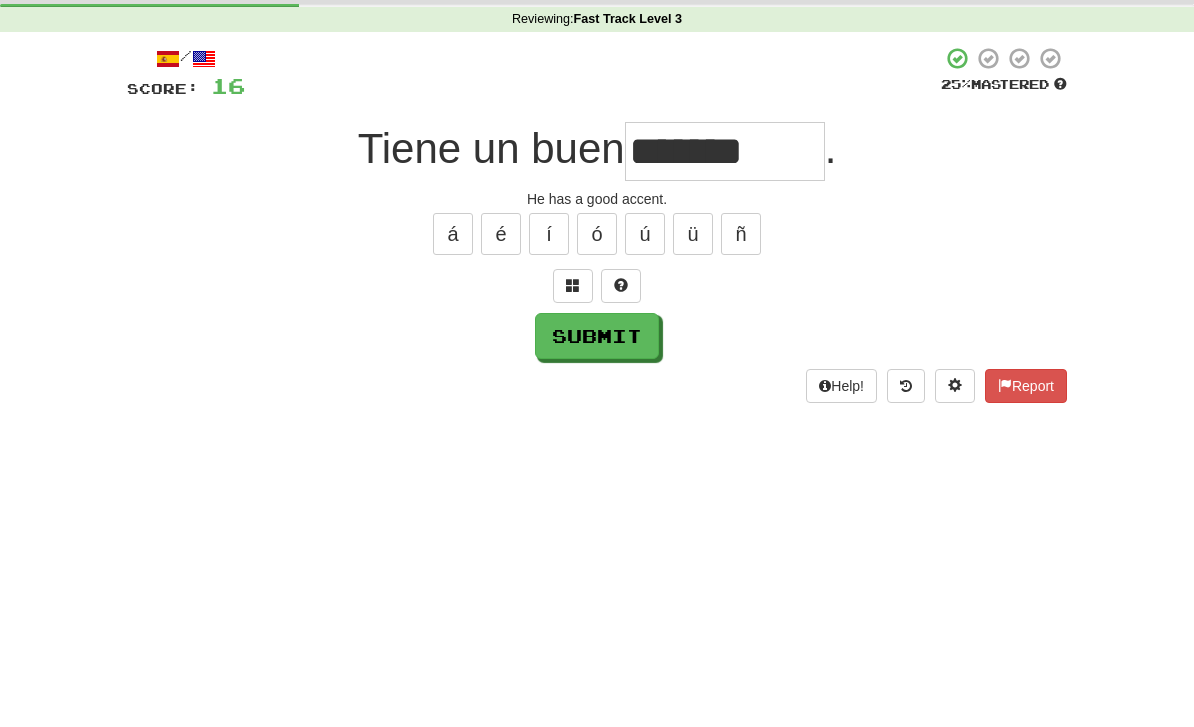 scroll, scrollTop: 76, scrollLeft: 0, axis: vertical 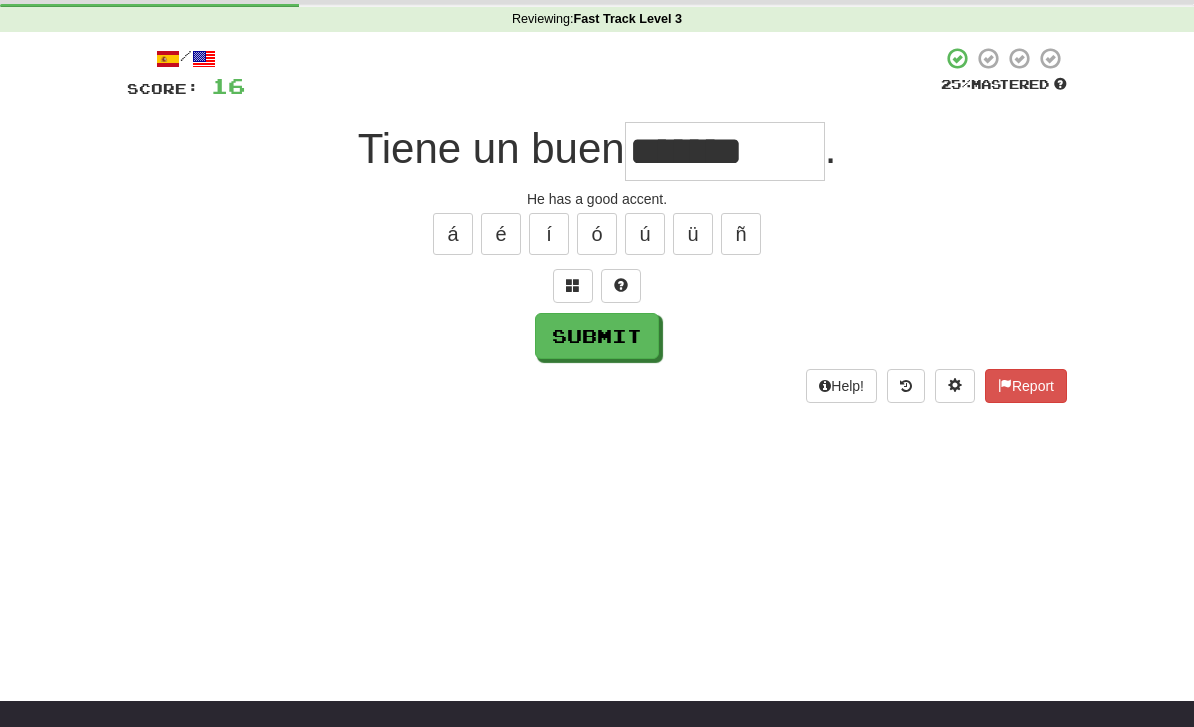 click on "Submit" at bounding box center (597, 336) 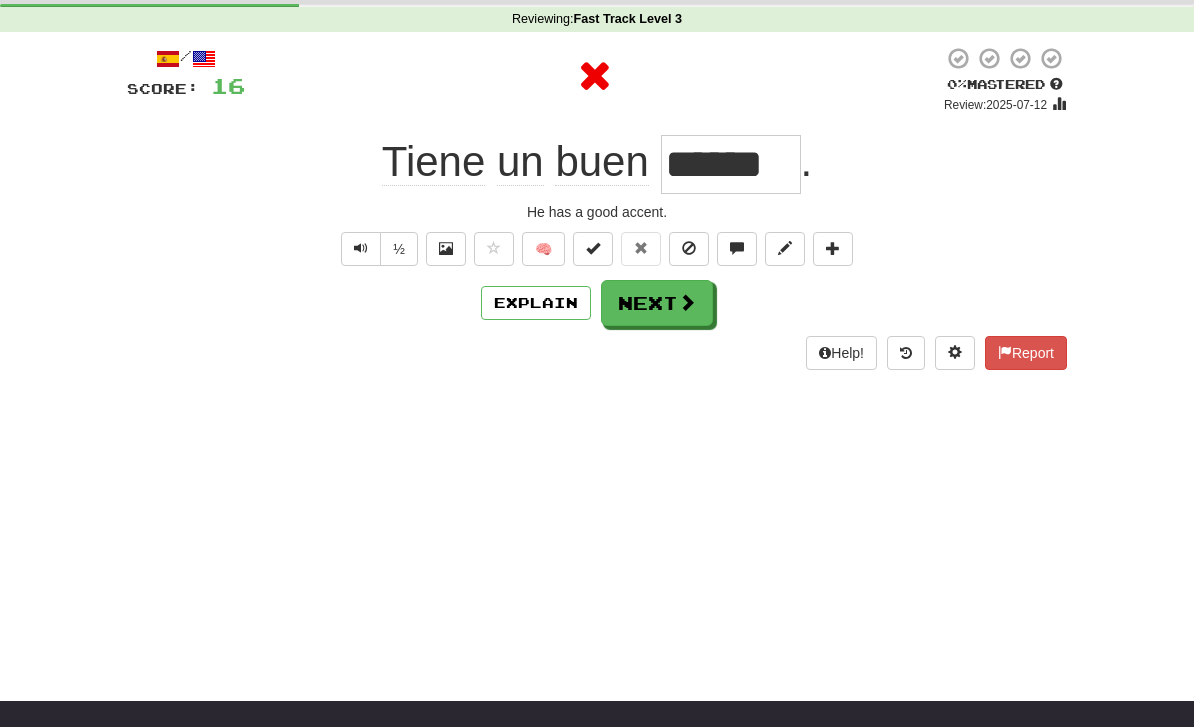 scroll, scrollTop: 0, scrollLeft: 0, axis: both 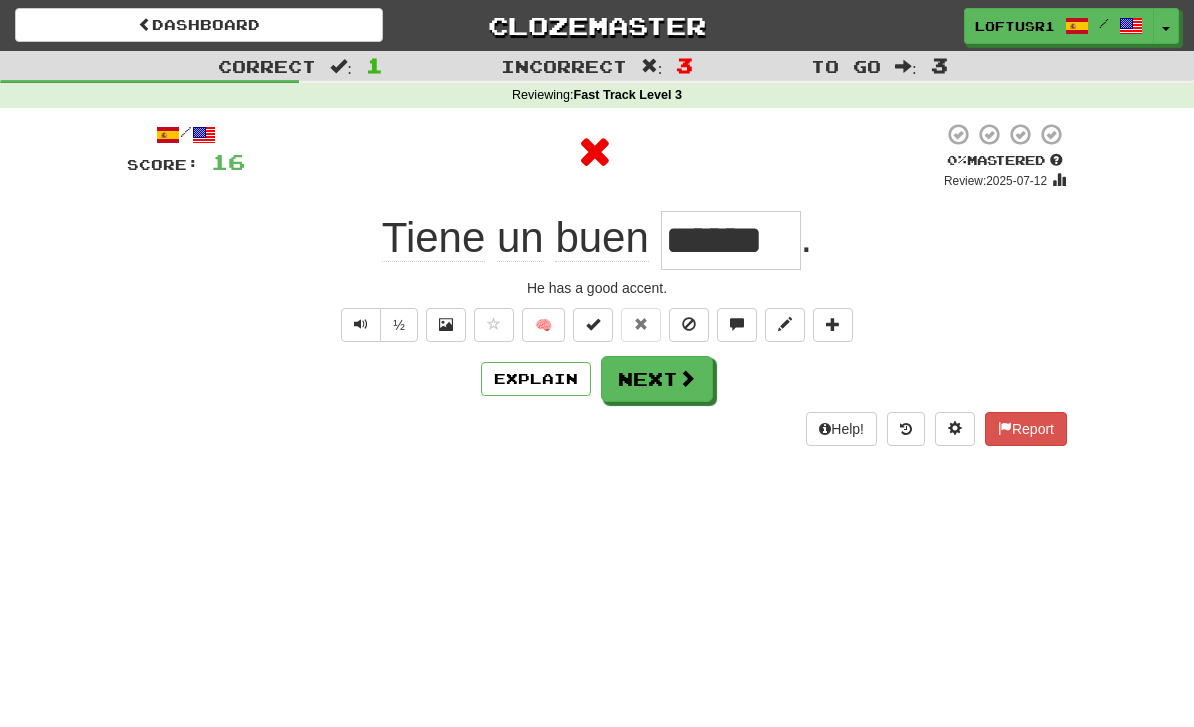 click on "Next" at bounding box center [657, 379] 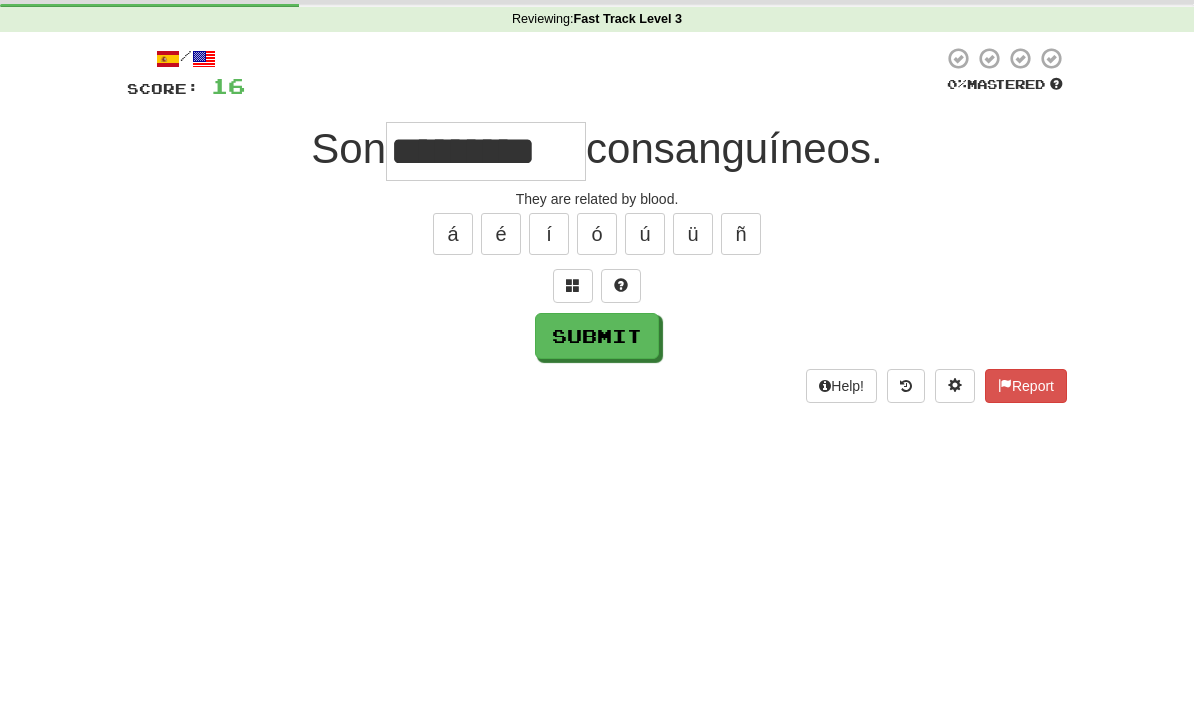 scroll, scrollTop: 76, scrollLeft: 0, axis: vertical 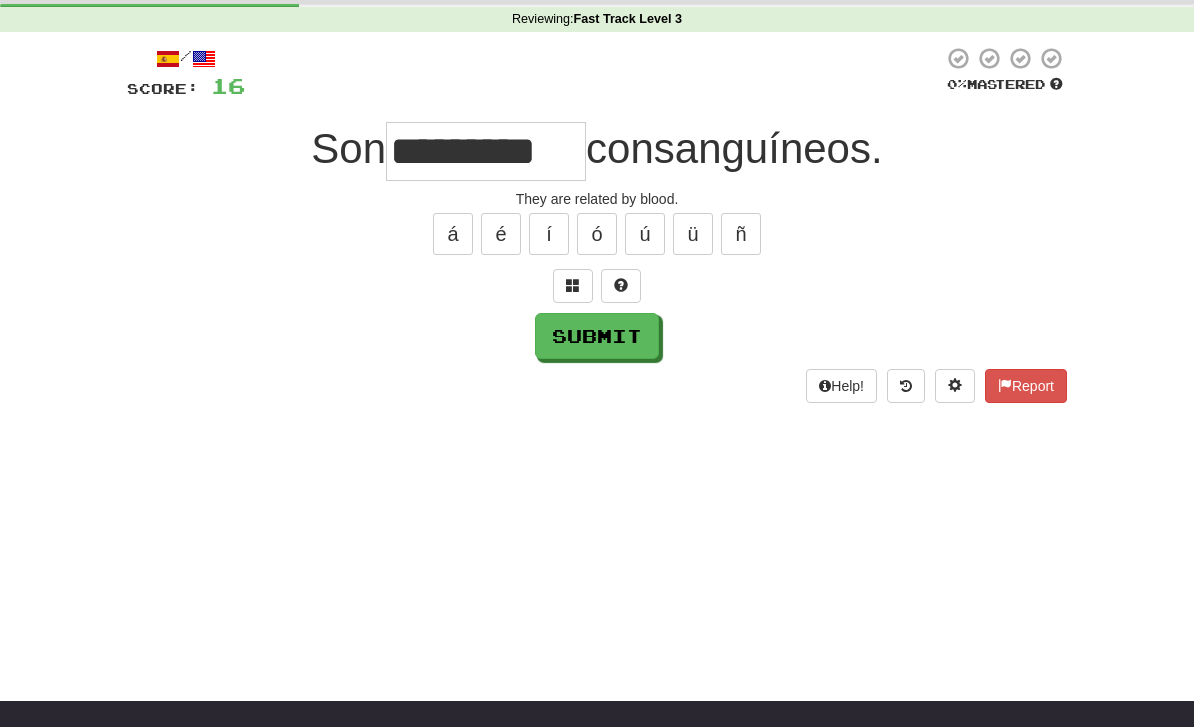 type on "*********" 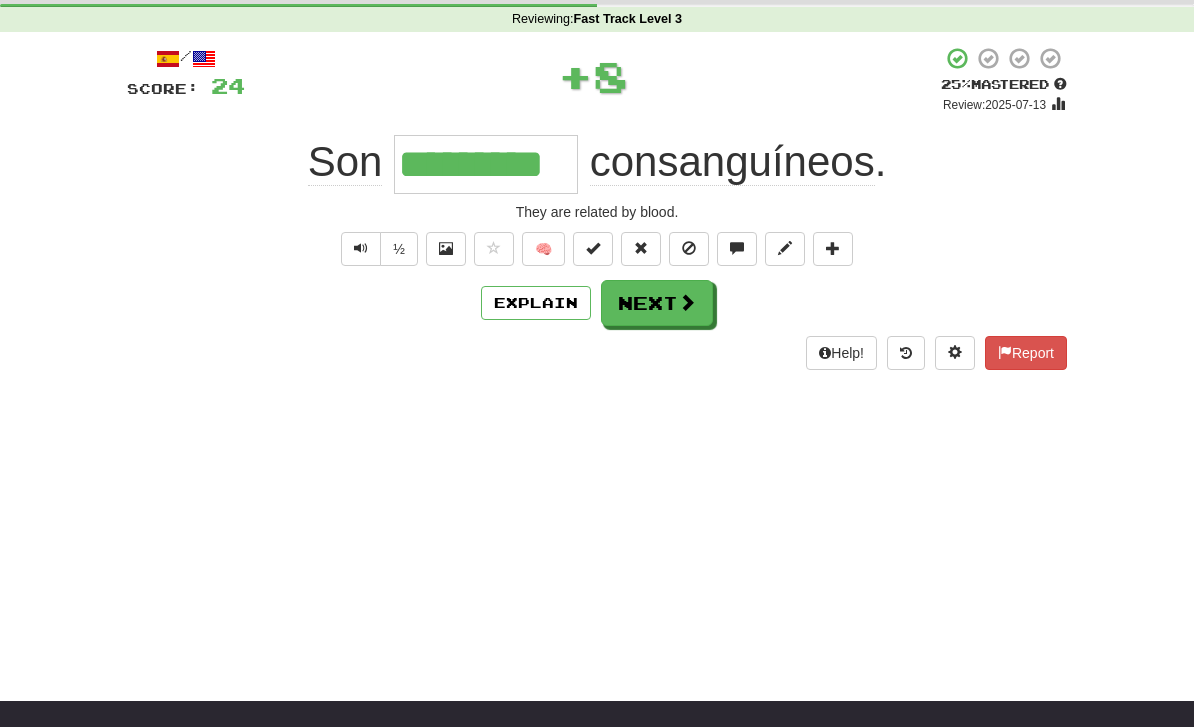 scroll, scrollTop: 0, scrollLeft: 0, axis: both 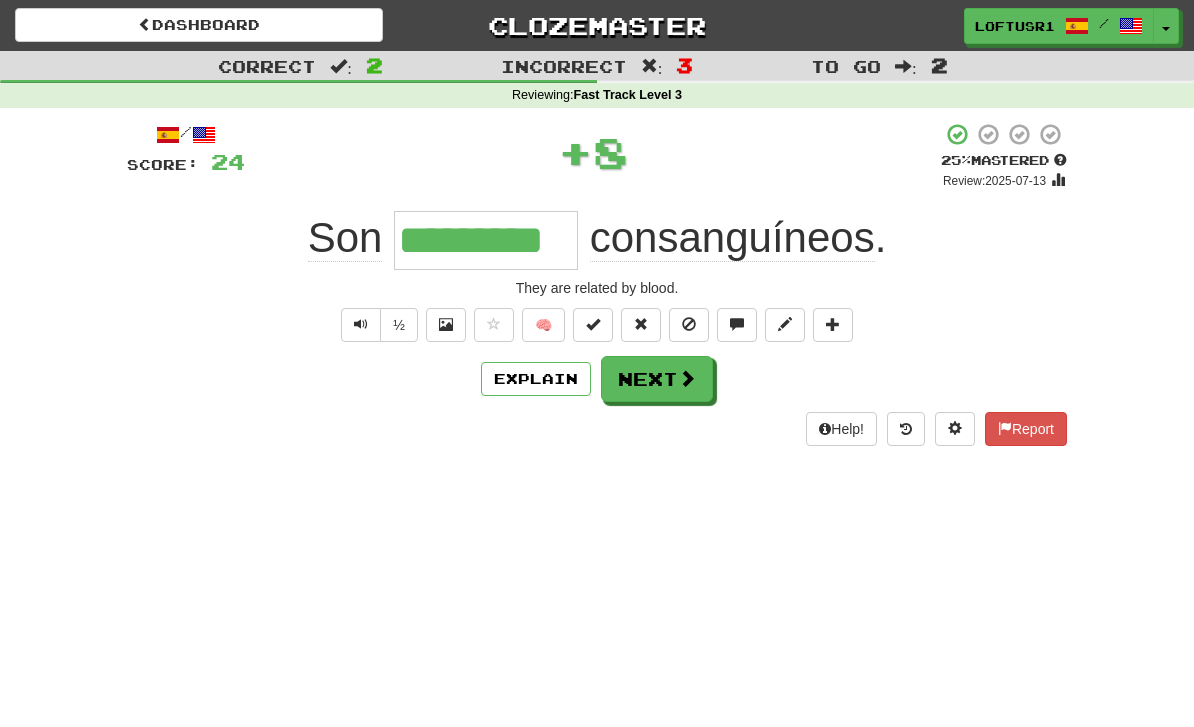 click on "Explain" at bounding box center [536, 379] 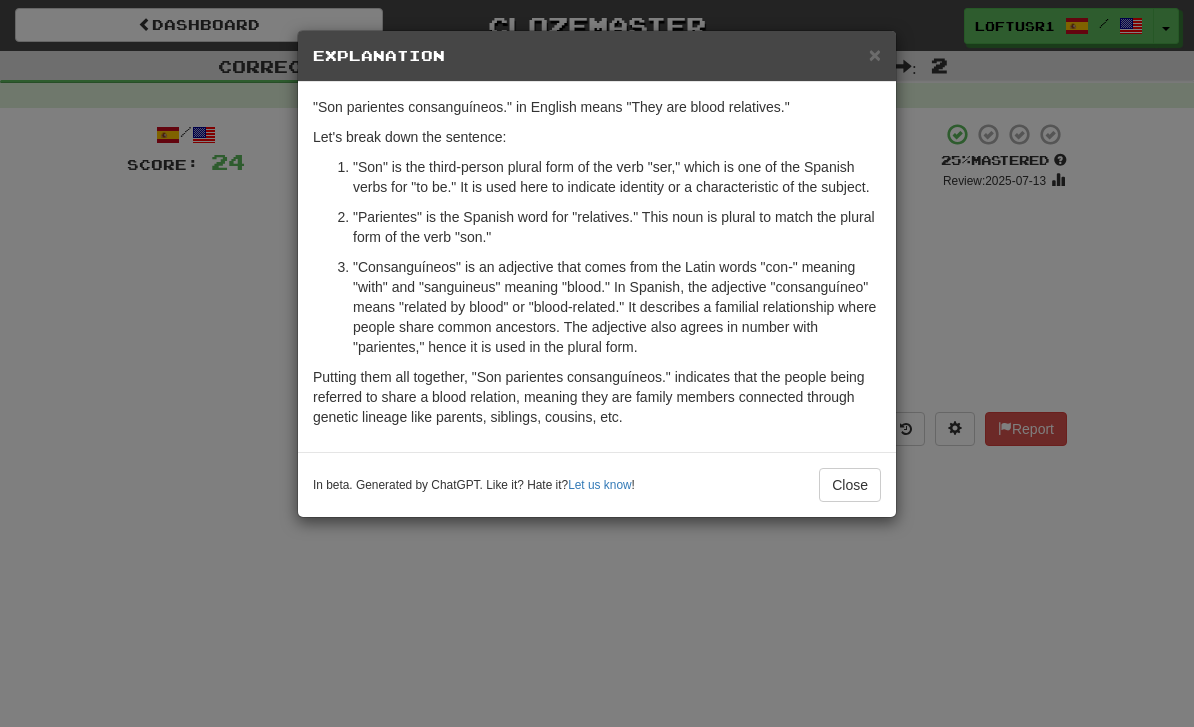 click on "Close" at bounding box center (850, 485) 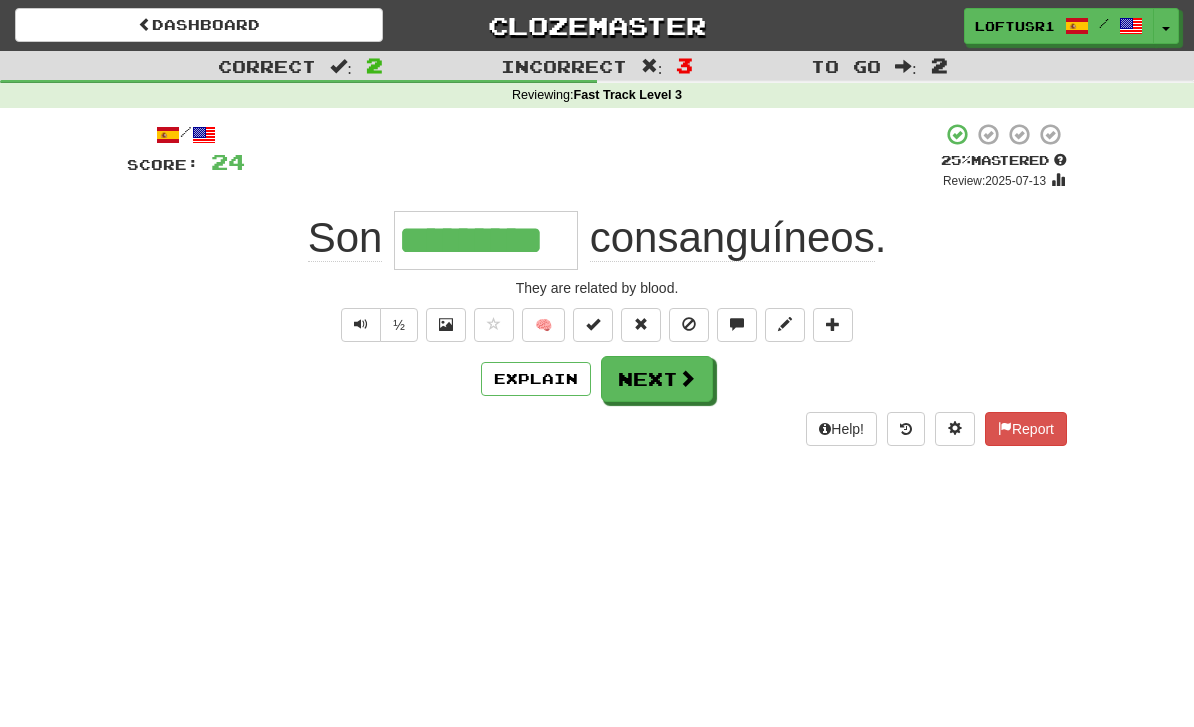 click at bounding box center [361, 325] 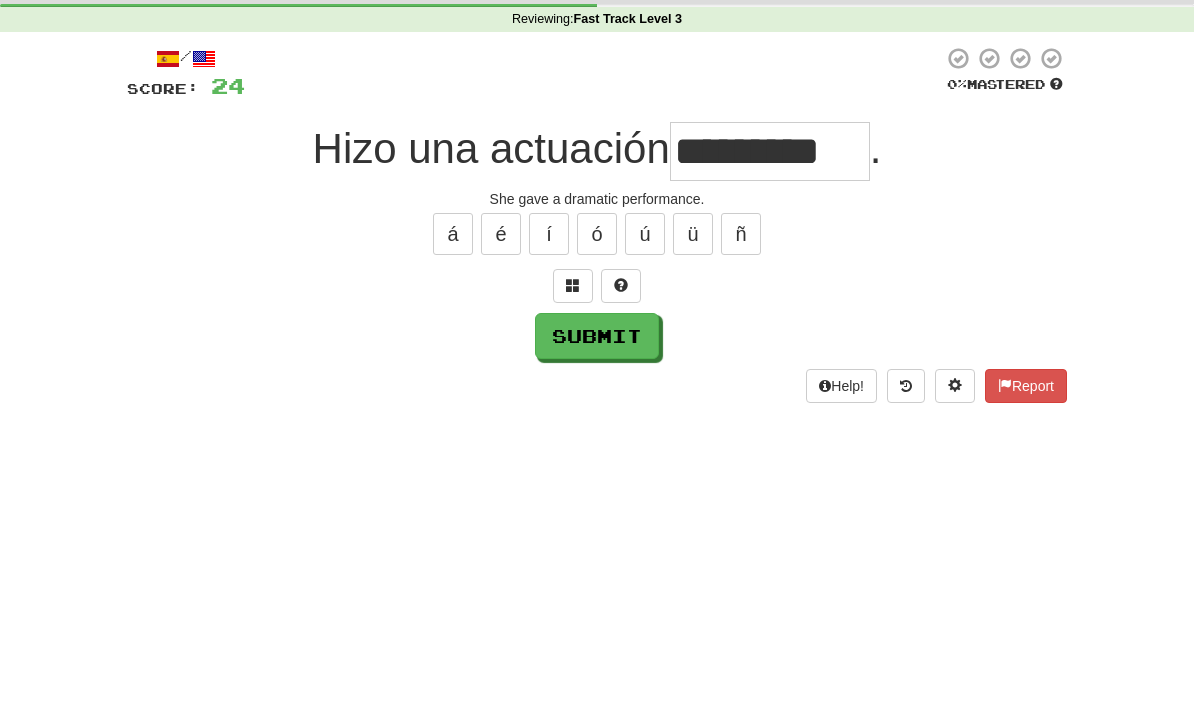 scroll, scrollTop: 76, scrollLeft: 0, axis: vertical 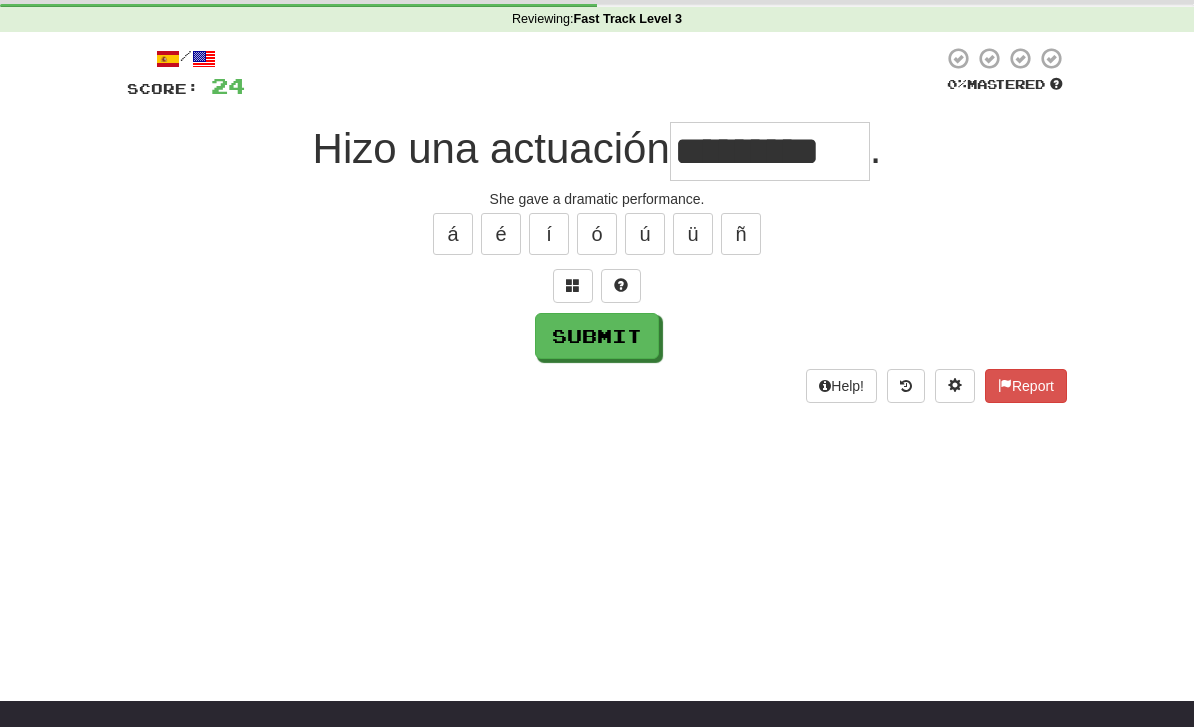 click on "Submit" at bounding box center (597, 336) 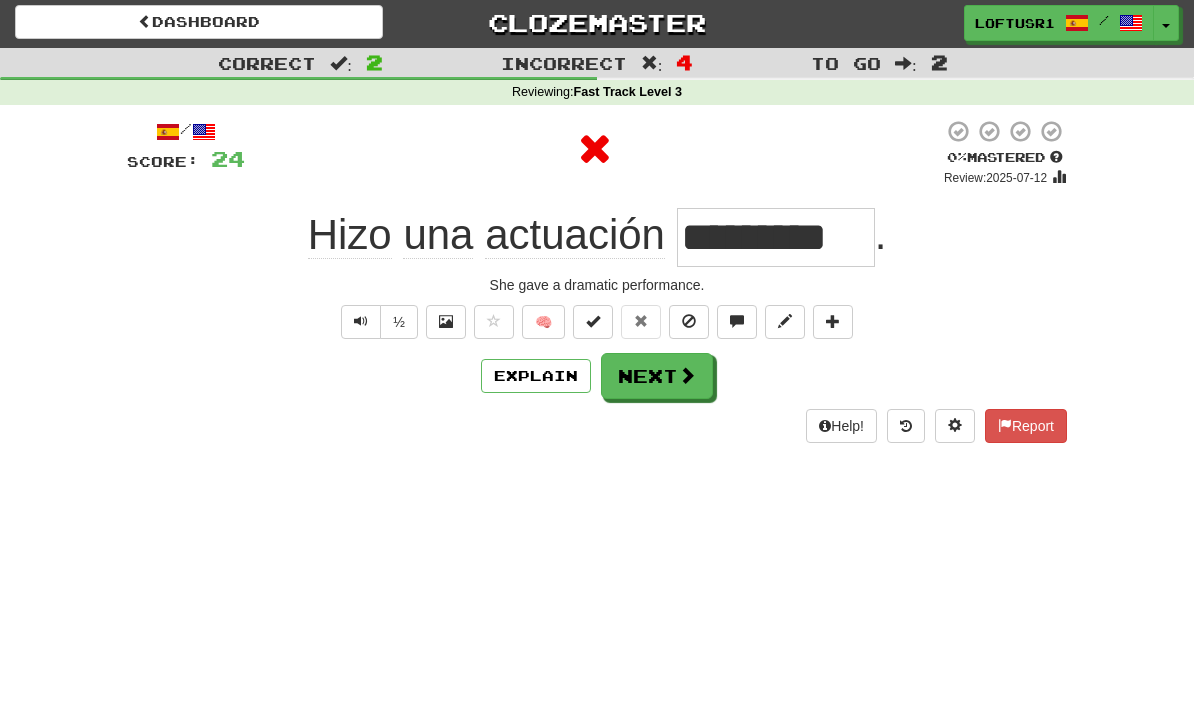 scroll, scrollTop: 0, scrollLeft: 0, axis: both 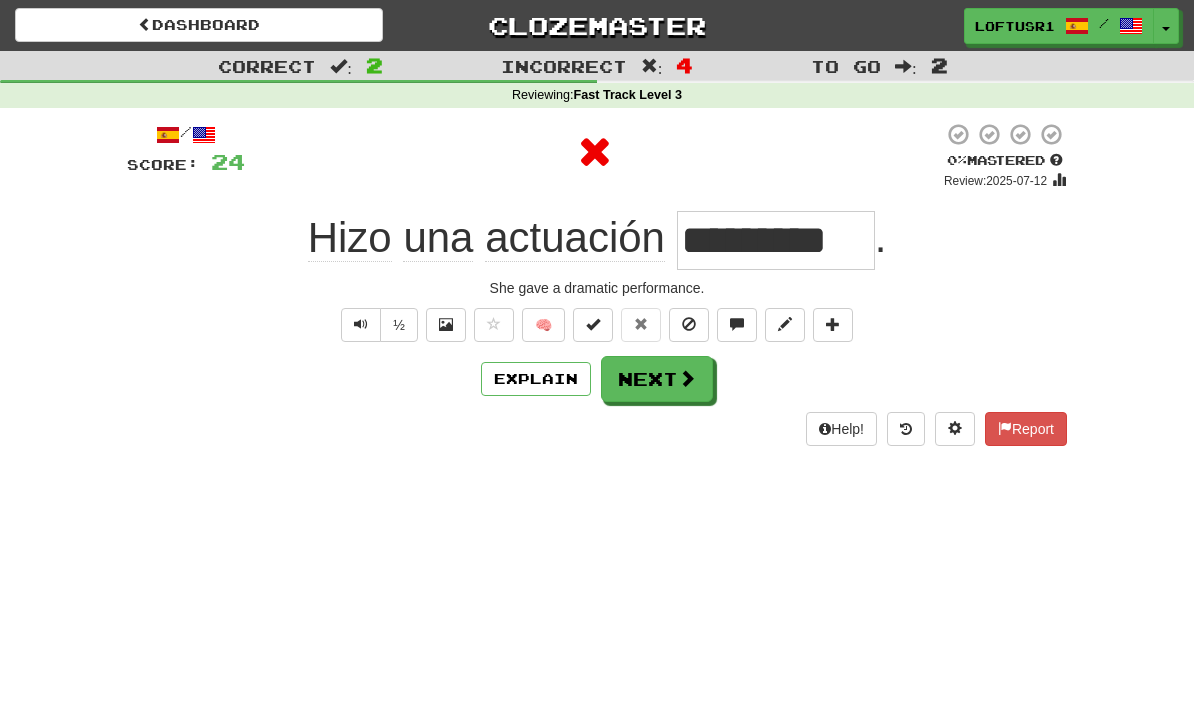 click on "Next" at bounding box center (657, 379) 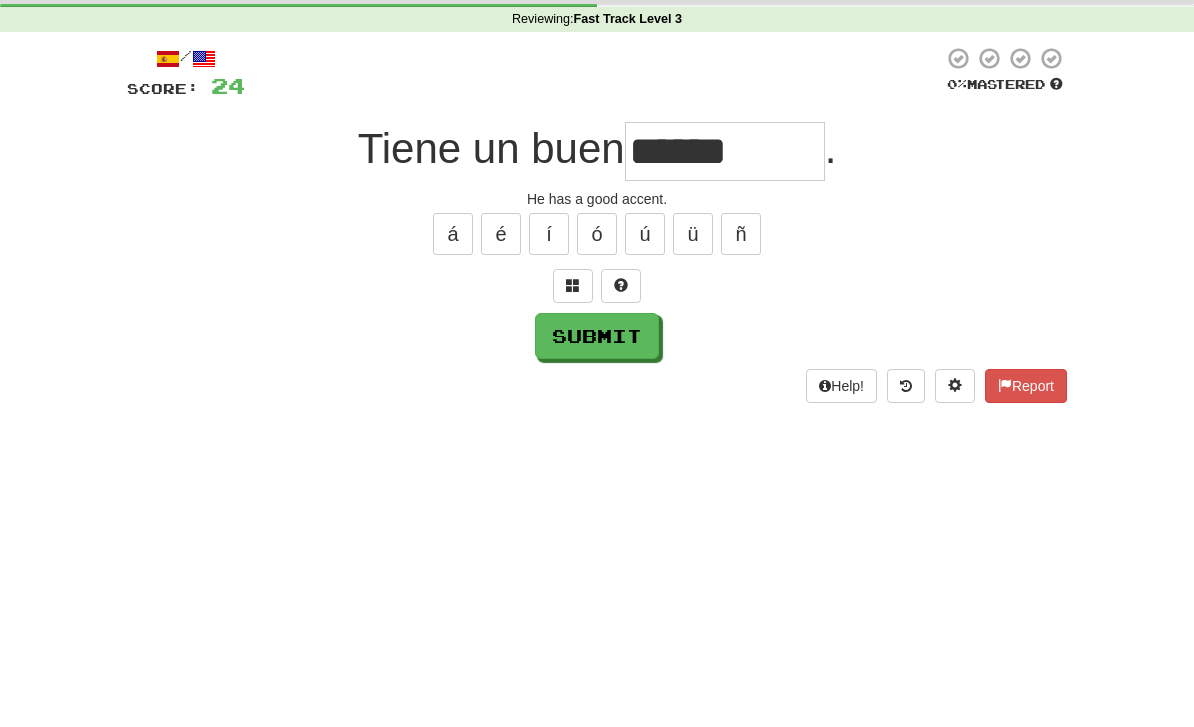 scroll, scrollTop: 76, scrollLeft: 0, axis: vertical 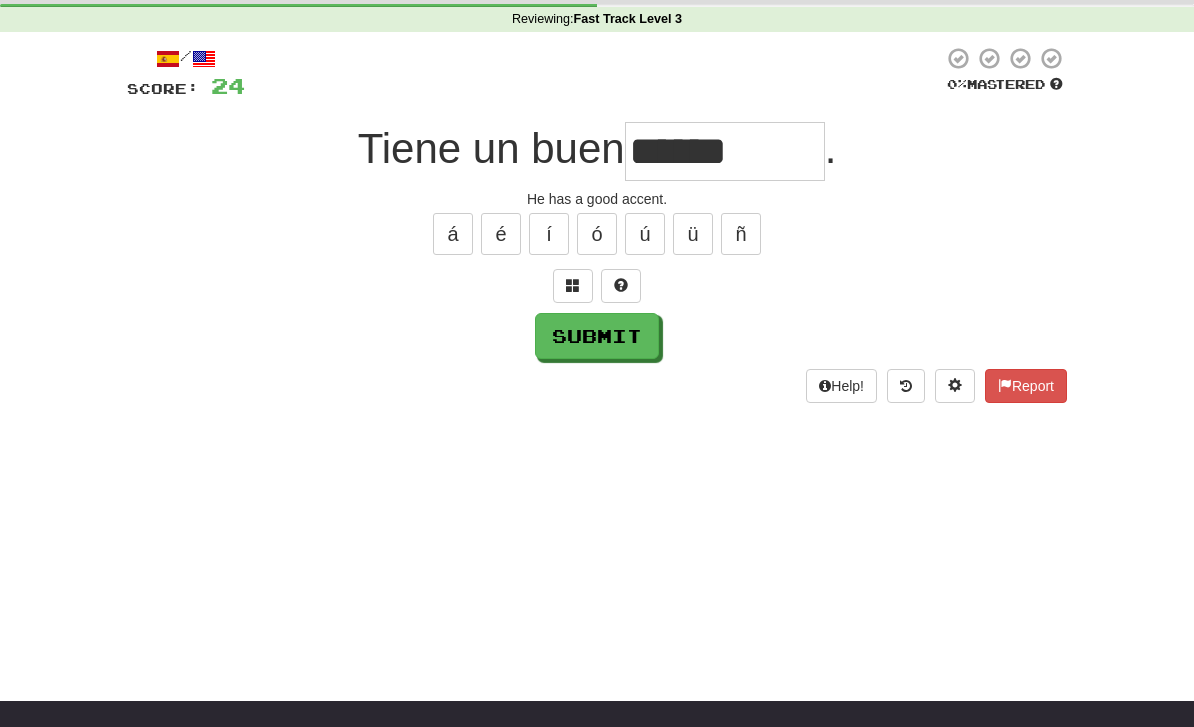 type on "******" 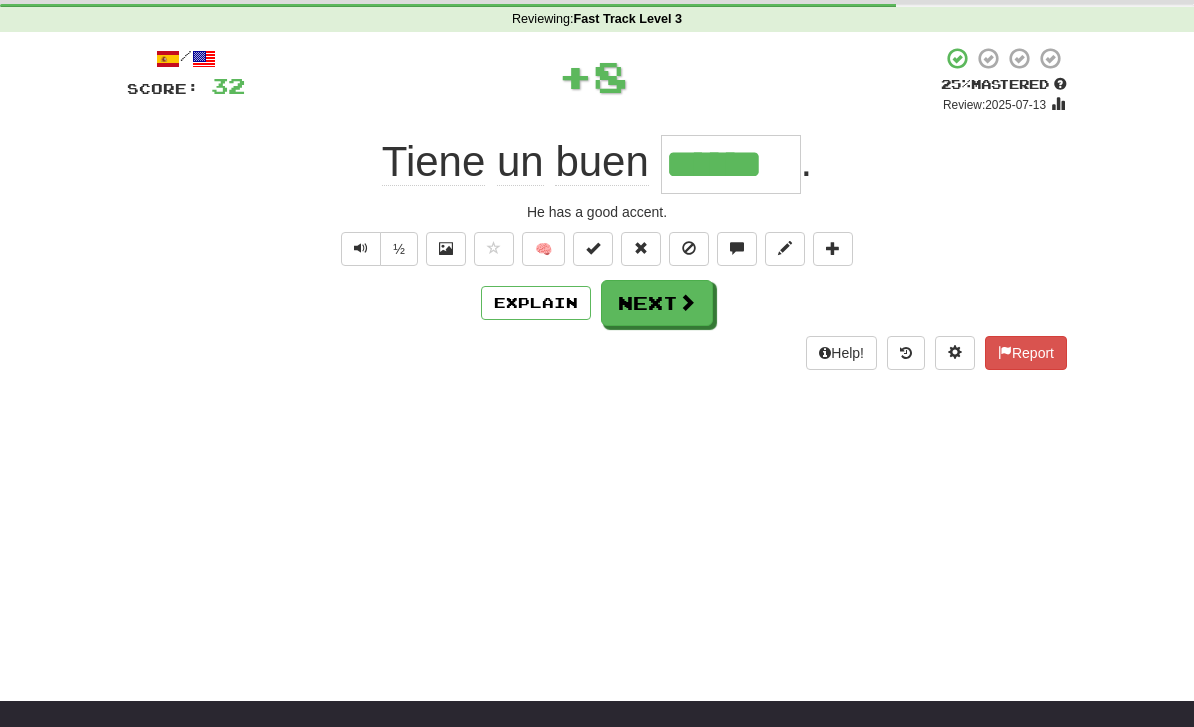 click on "Explain" at bounding box center (536, 303) 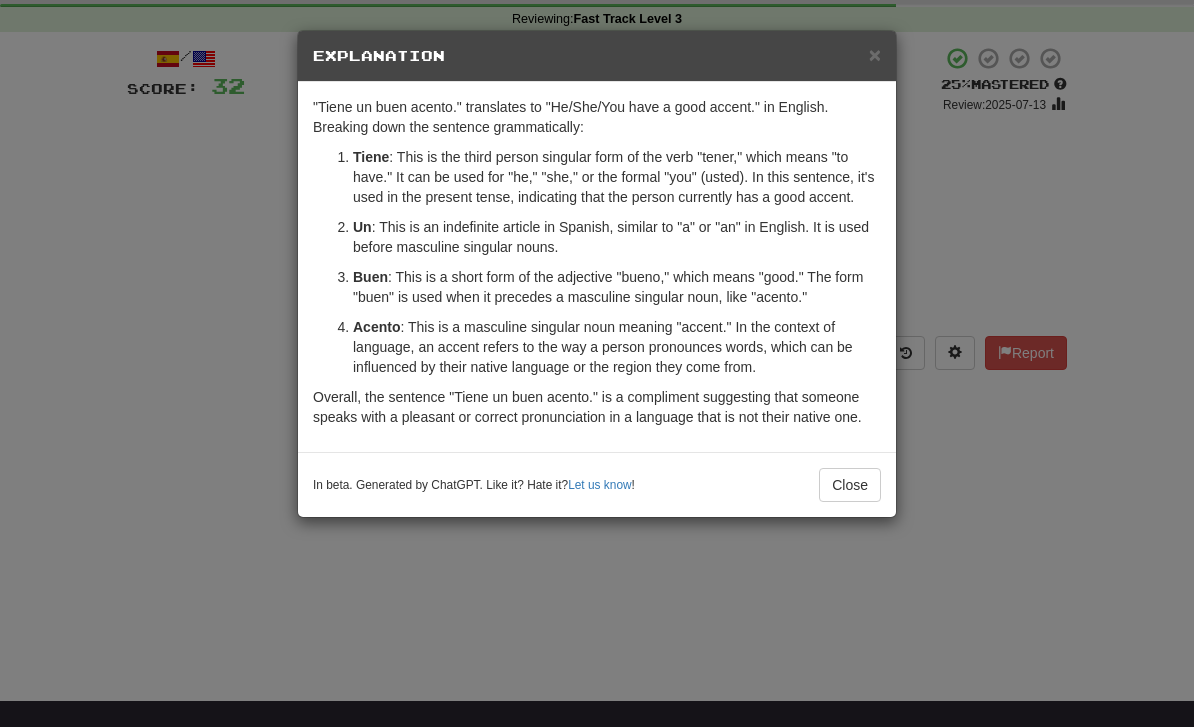 click on "Close" at bounding box center (850, 485) 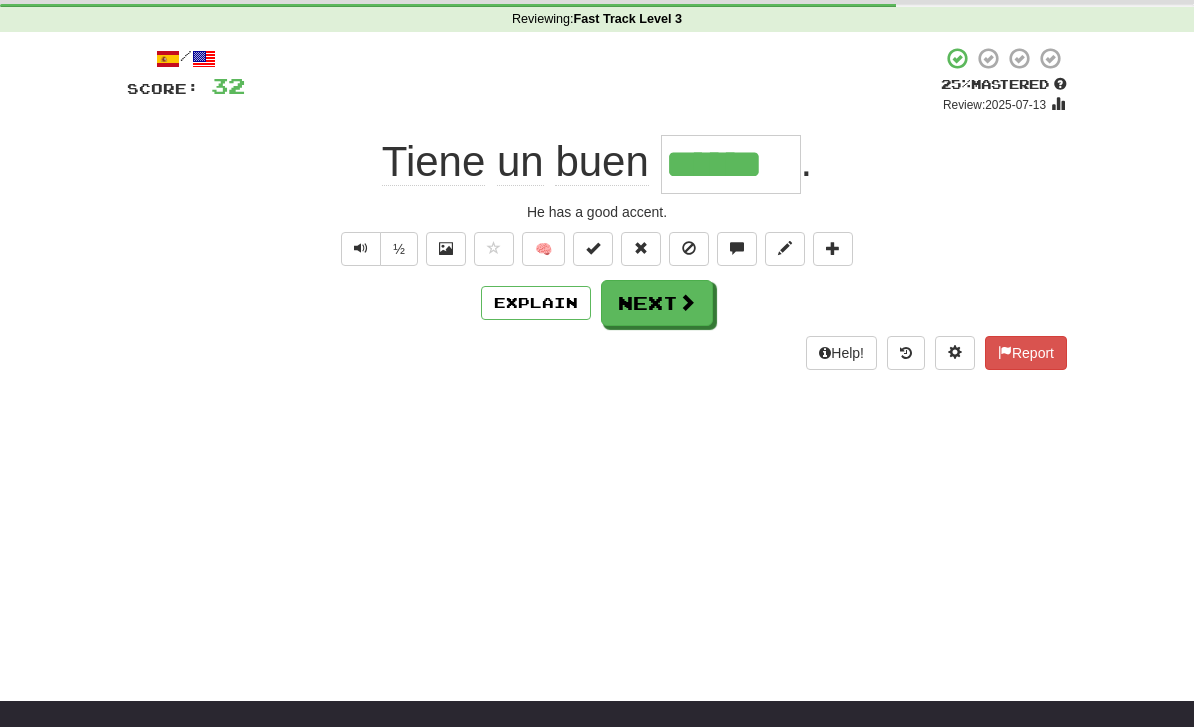 click at bounding box center (687, 302) 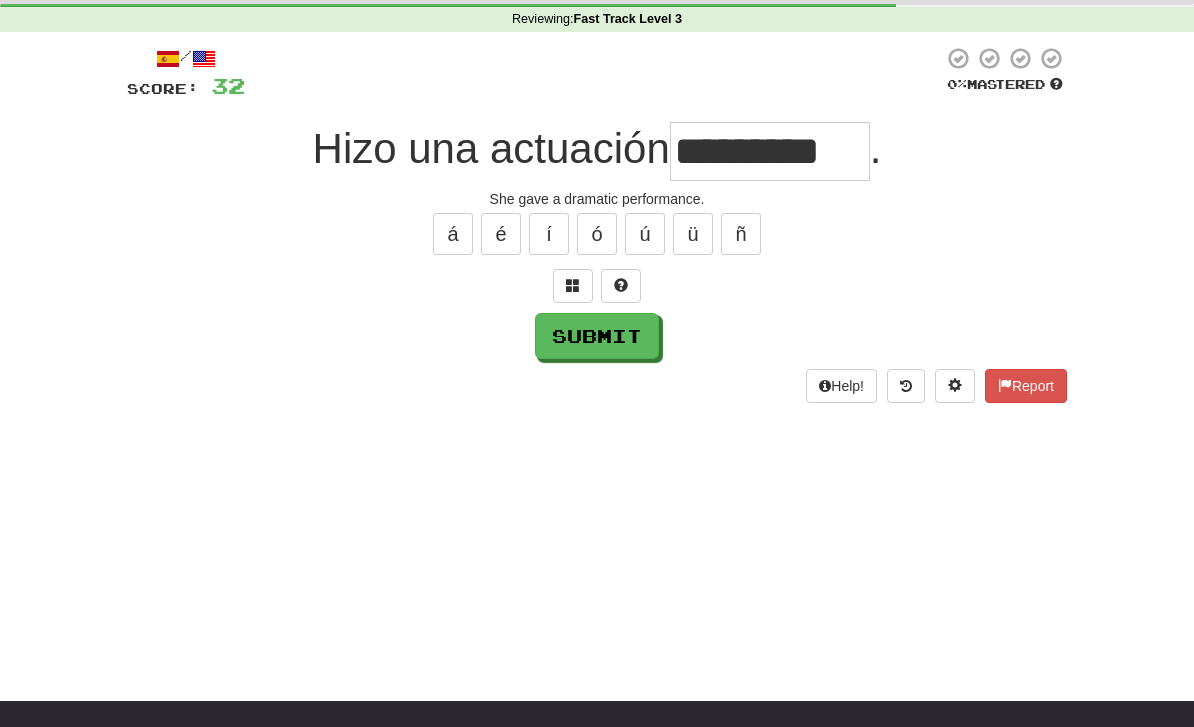 click on "Submit" at bounding box center [597, 336] 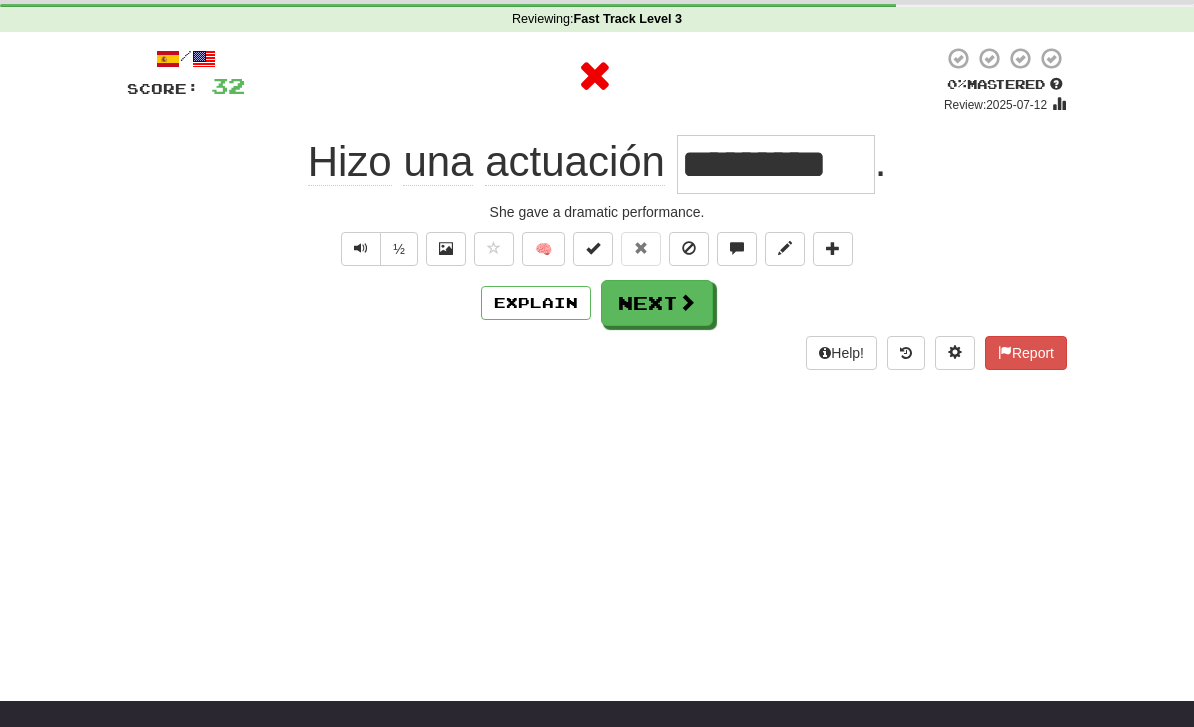 scroll, scrollTop: 0, scrollLeft: 0, axis: both 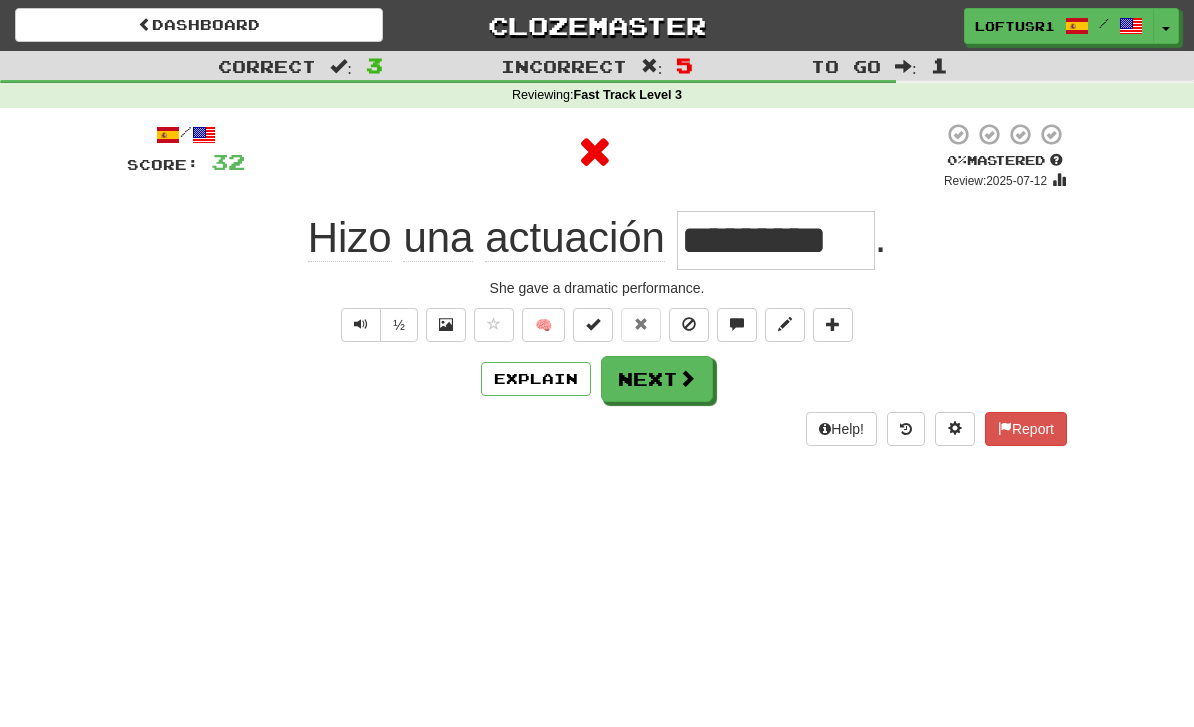 click on "Next" at bounding box center [657, 379] 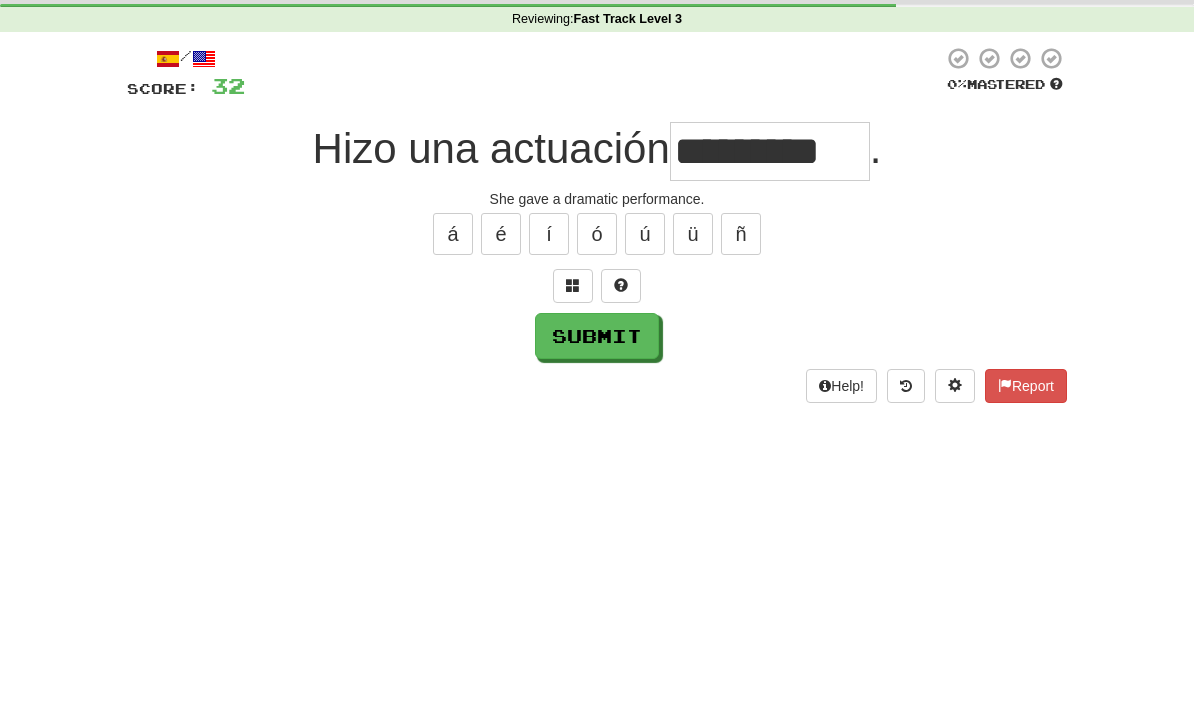 scroll, scrollTop: 76, scrollLeft: 0, axis: vertical 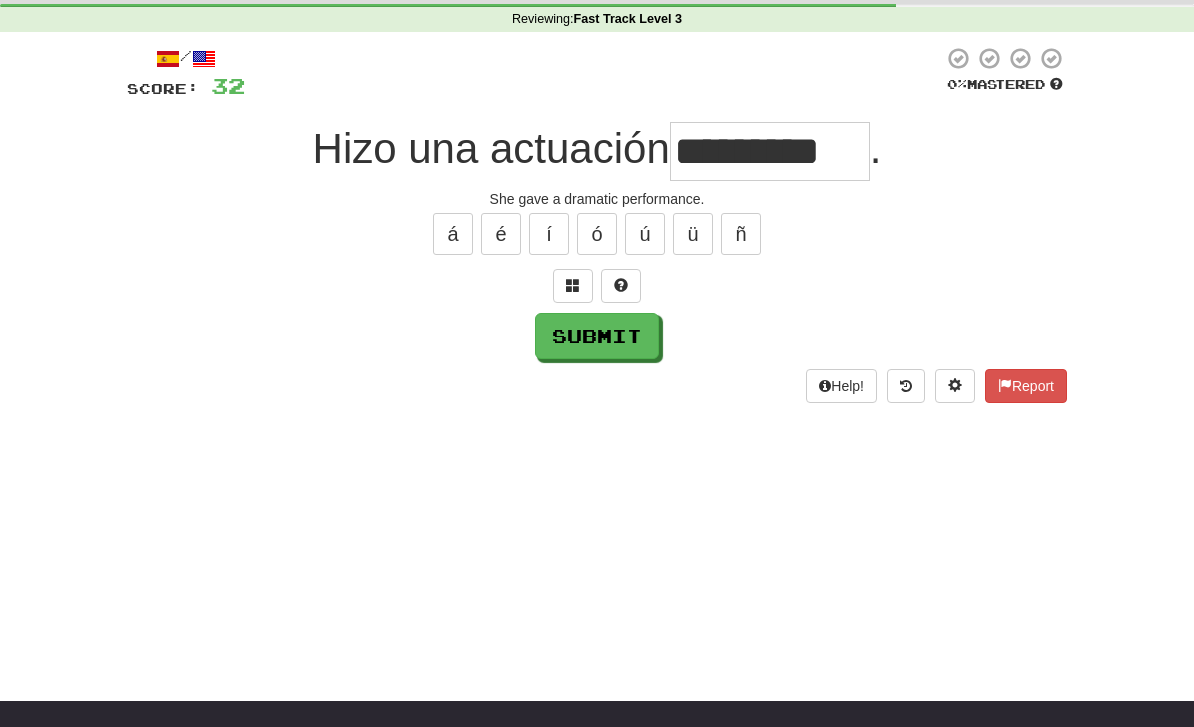 type on "*********" 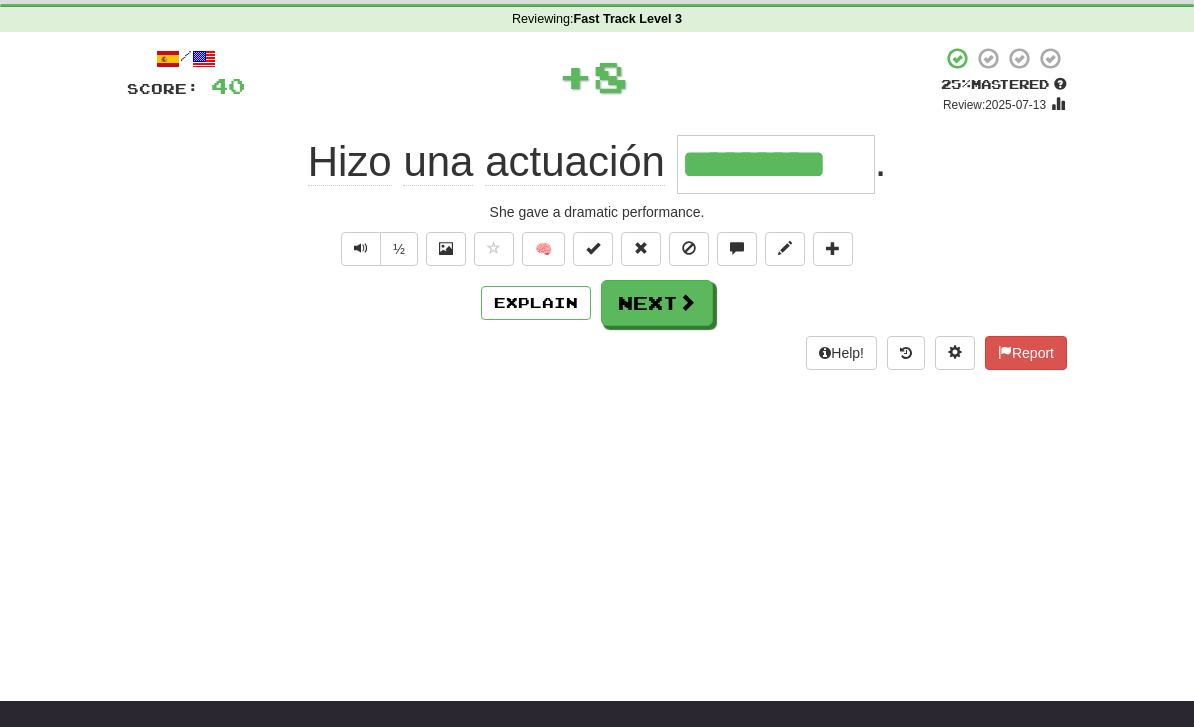 scroll, scrollTop: 0, scrollLeft: 0, axis: both 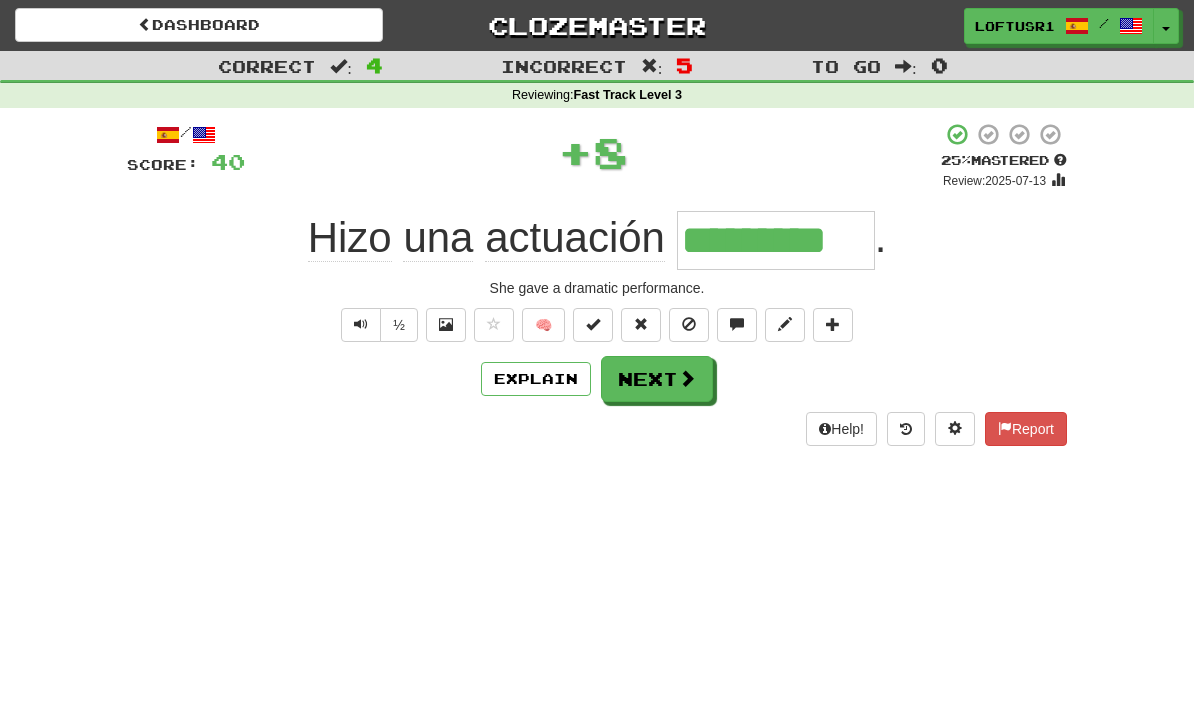click at bounding box center [687, 378] 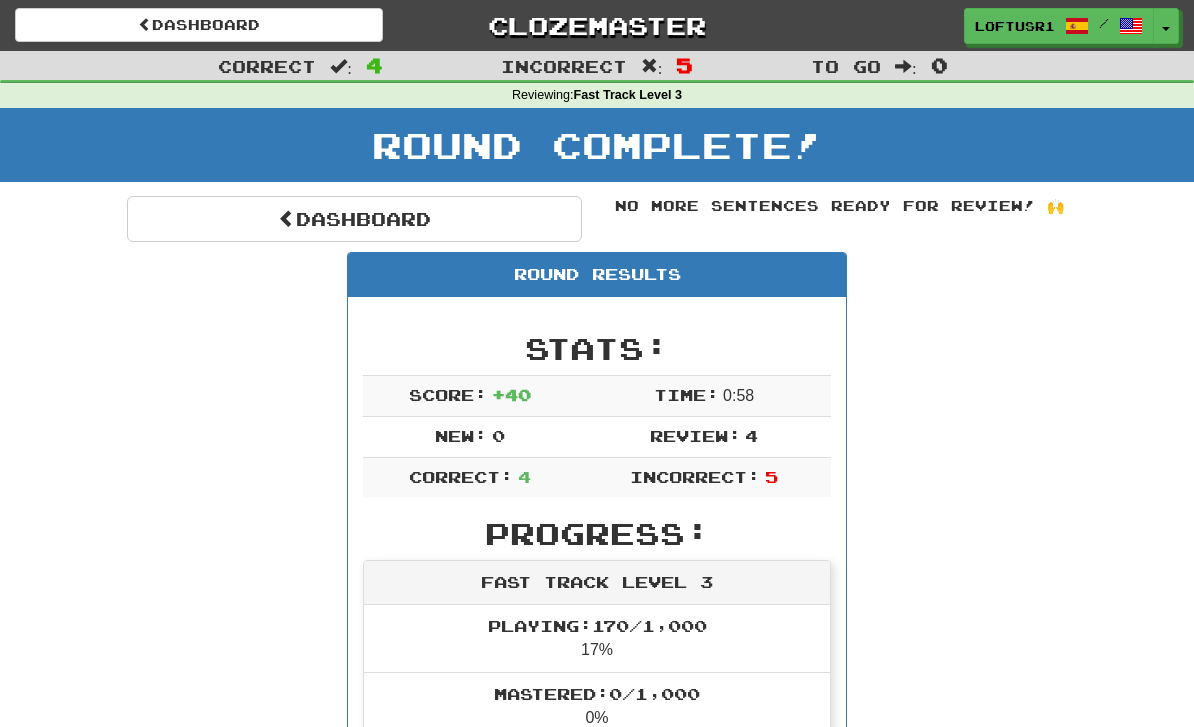 click on "Dashboard" at bounding box center (354, 219) 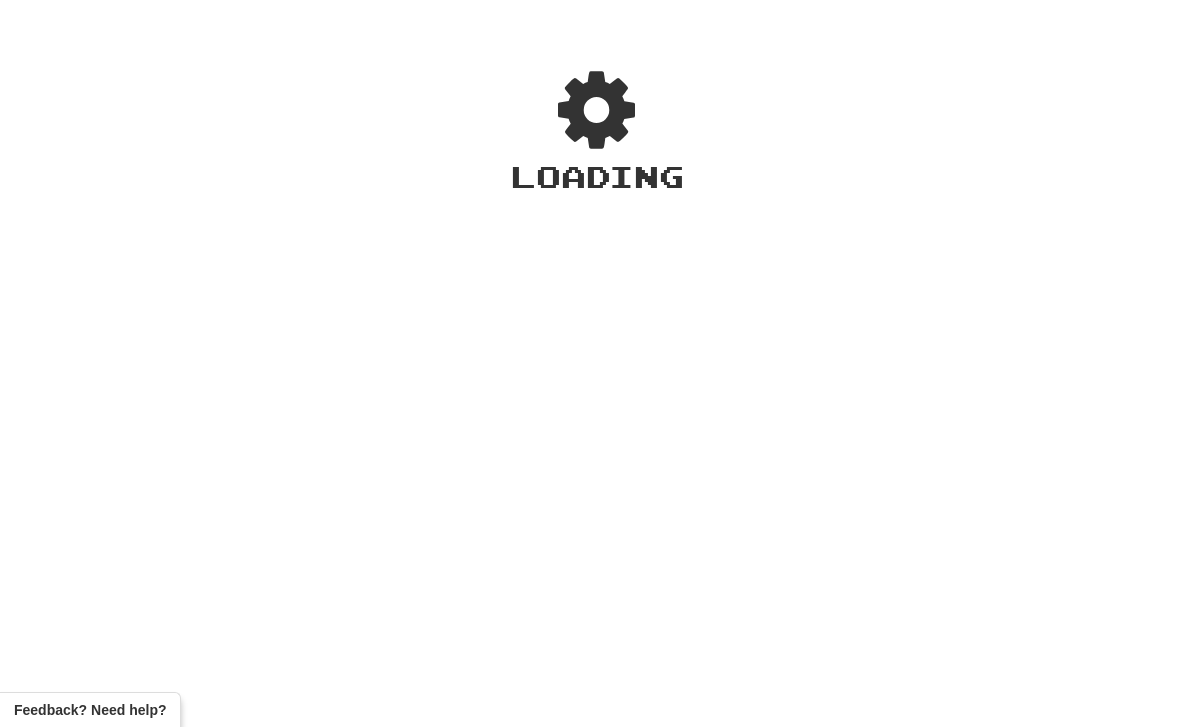 scroll, scrollTop: 0, scrollLeft: 0, axis: both 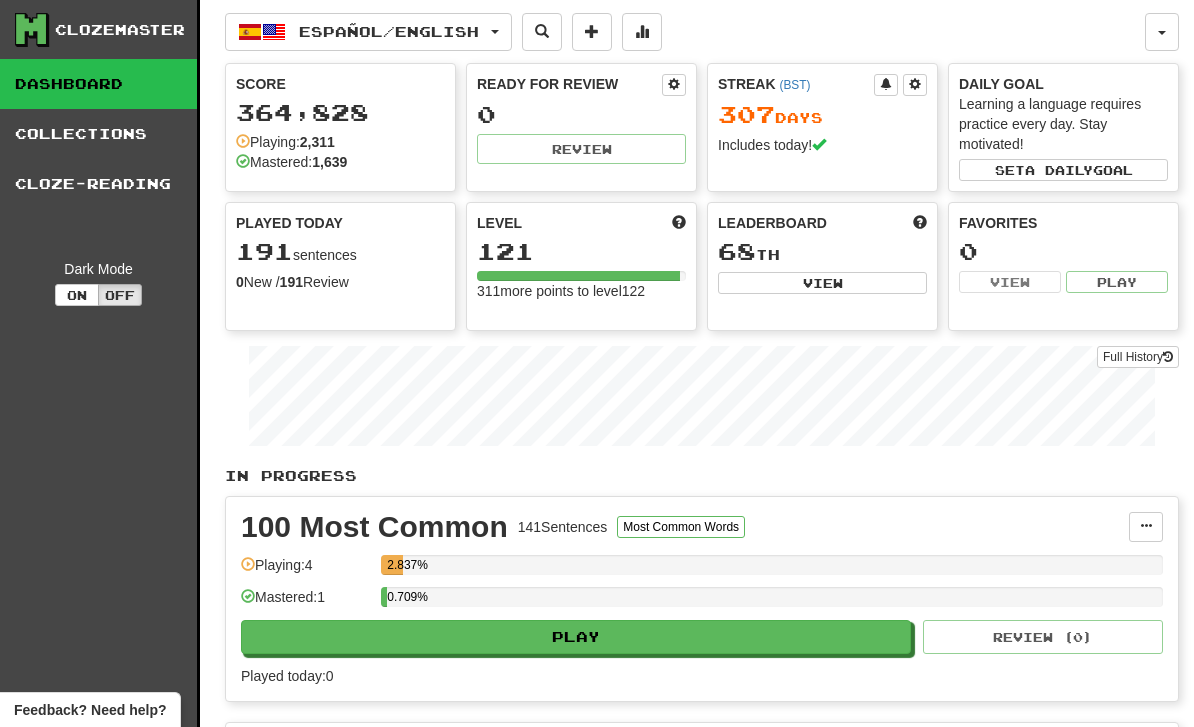 click on "Full History" at bounding box center (1138, 357) 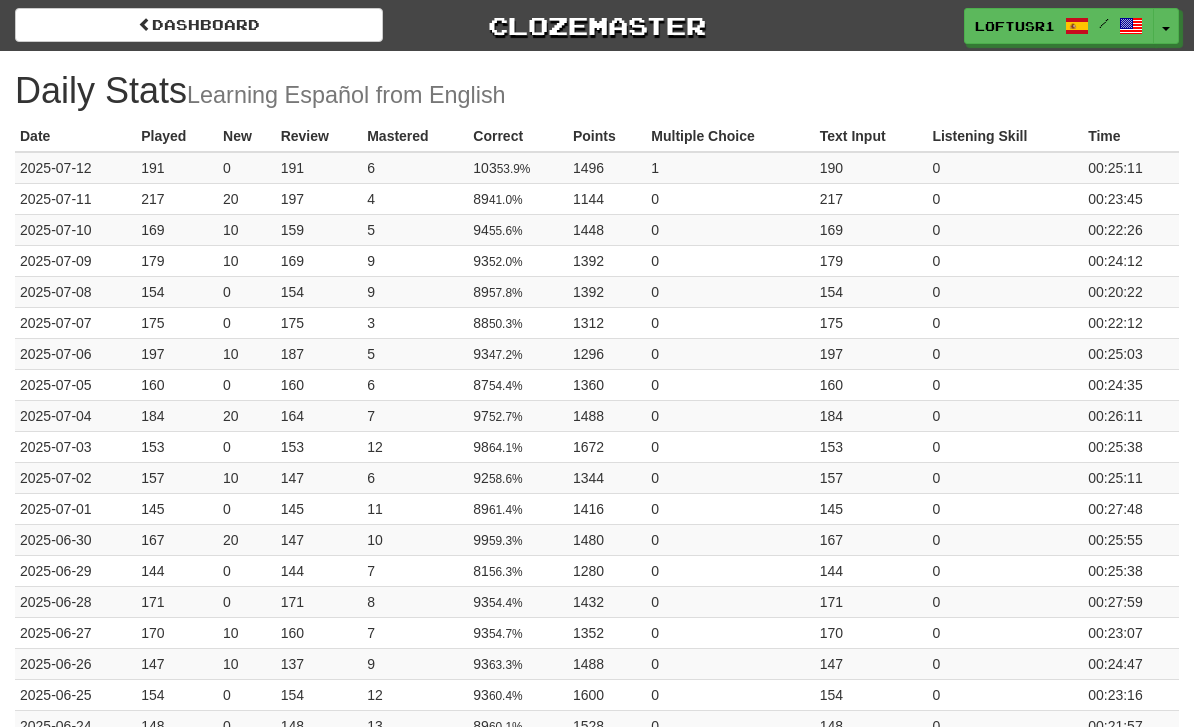 scroll, scrollTop: 0, scrollLeft: 0, axis: both 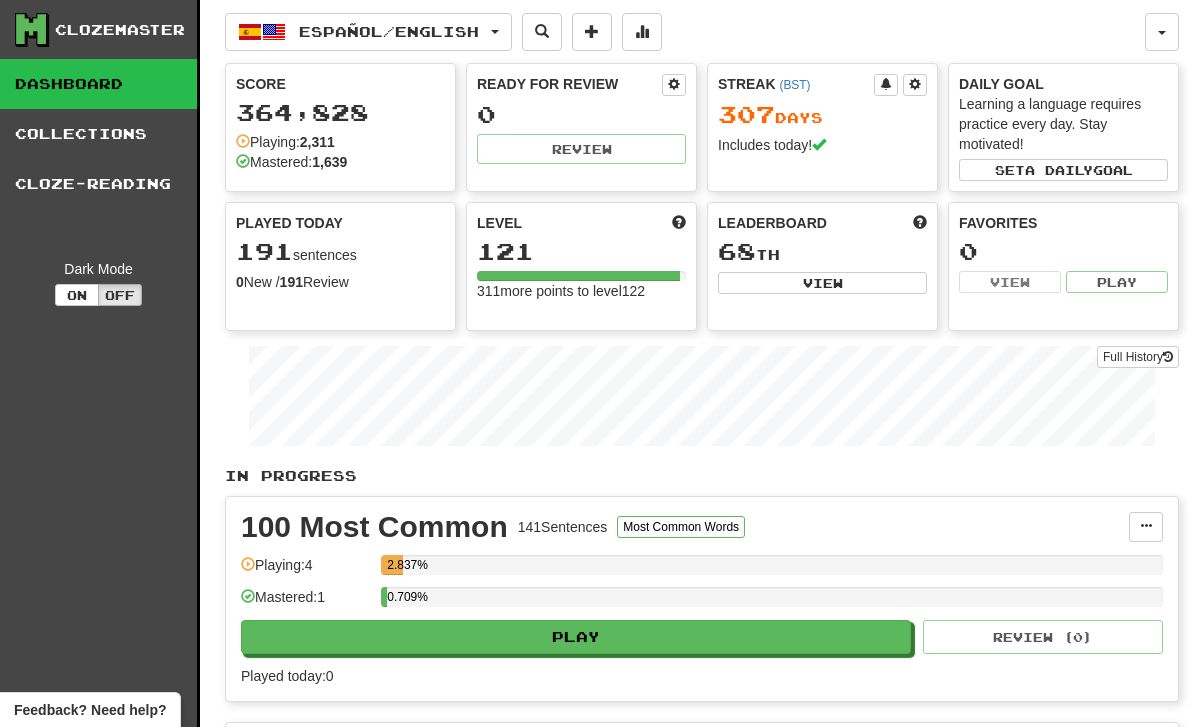 click on "Full History" at bounding box center (1138, 357) 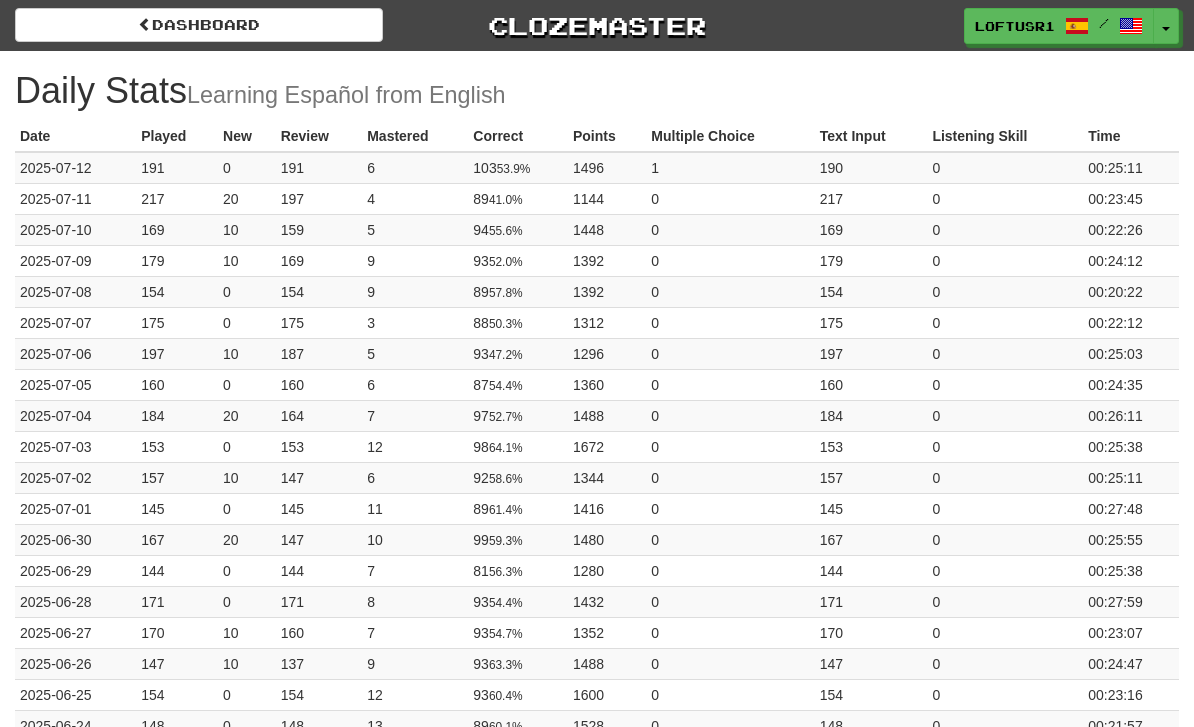 scroll, scrollTop: 0, scrollLeft: 0, axis: both 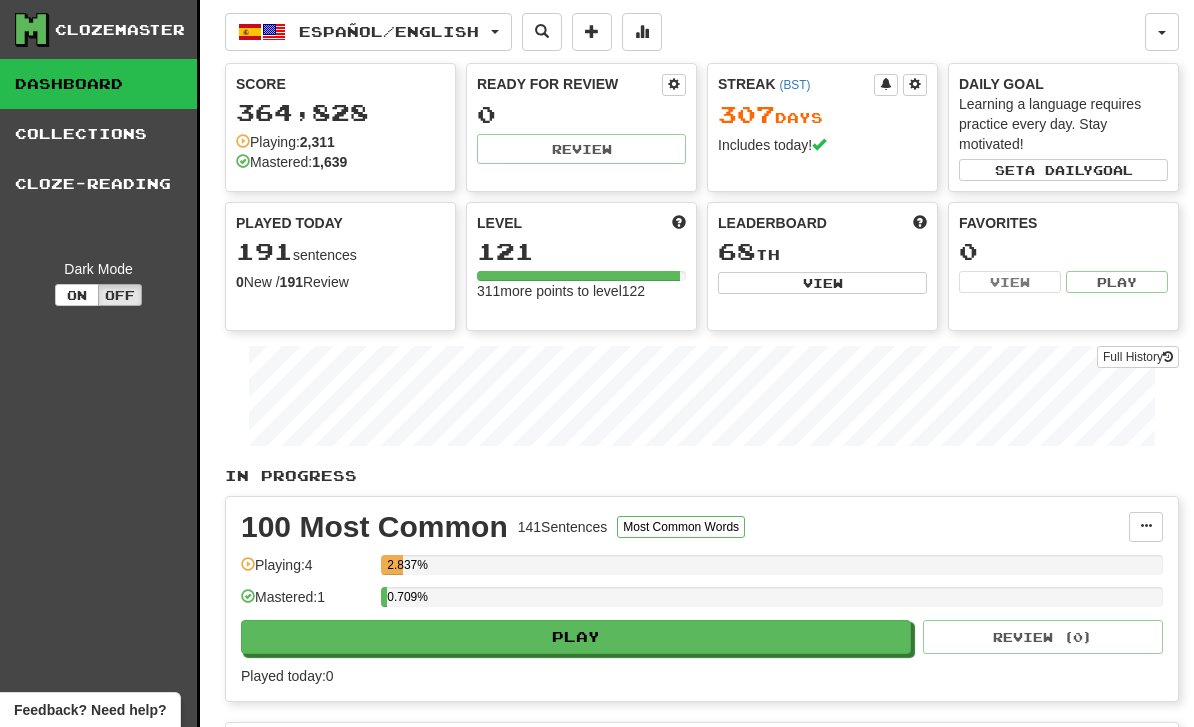 click at bounding box center [642, 32] 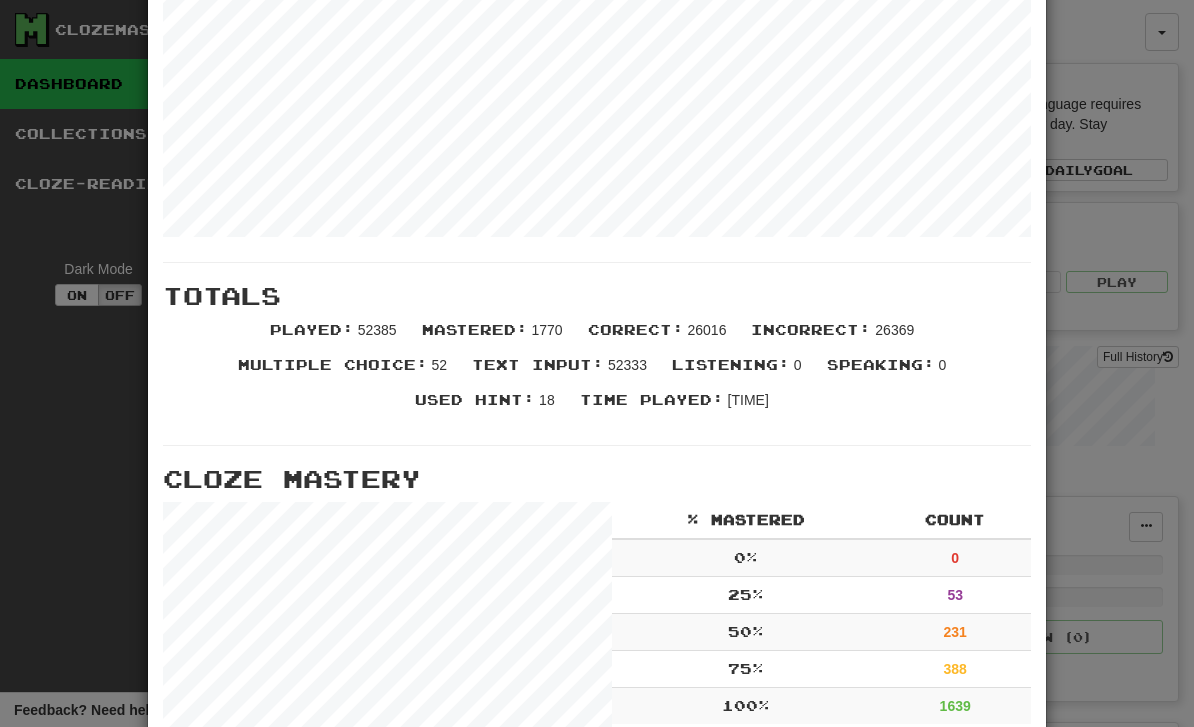 scroll, scrollTop: 224, scrollLeft: 0, axis: vertical 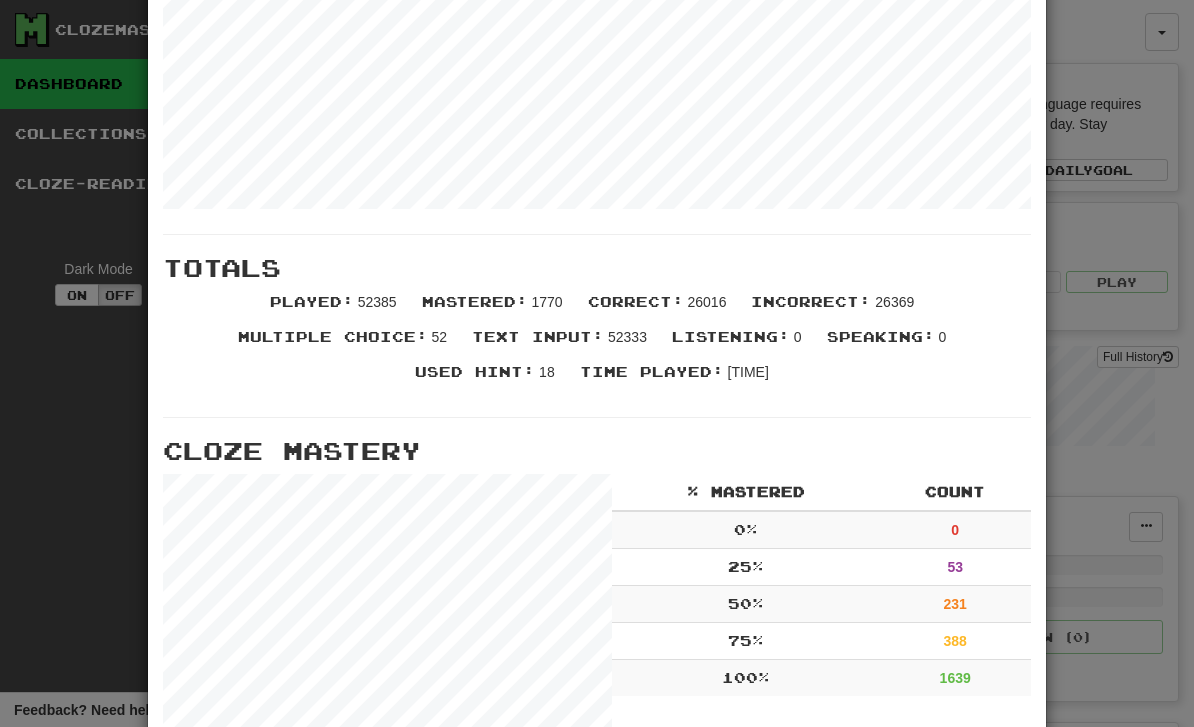 click on "× More Stats Review Forecast Totals Played :   [NUMBER] Mastered :   [NUMBER] Correct :   [NUMBER] Incorrect :   [NUMBER] Multiple Choice :   [NUMBER] Text Input :   [NUMBER] Listening :   [NUMBER] Speaking :   [NUMBER] Used Hint :   [NUMBER] Time Played :   [TIME] Cloze Mastery % Mastered Count 0 % 0 25 % 53 50 % 231 75 % 388 100 % 1639 Stats Per Day Close" at bounding box center [597, 363] 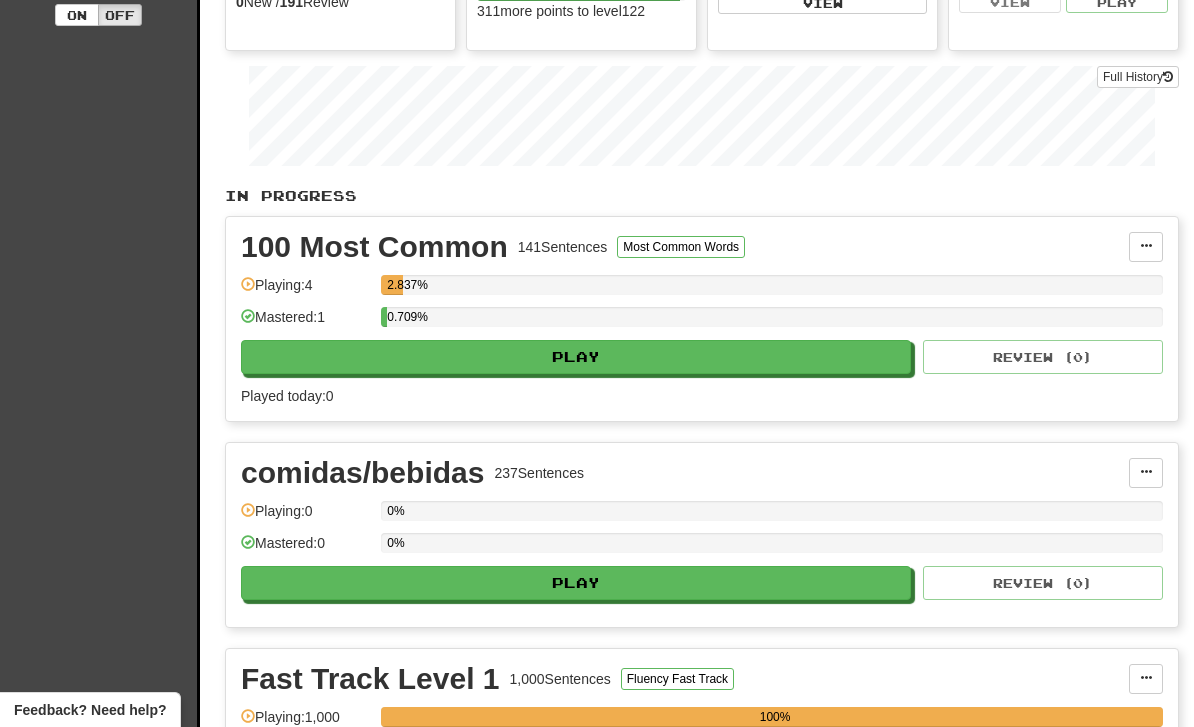 scroll, scrollTop: 0, scrollLeft: 0, axis: both 